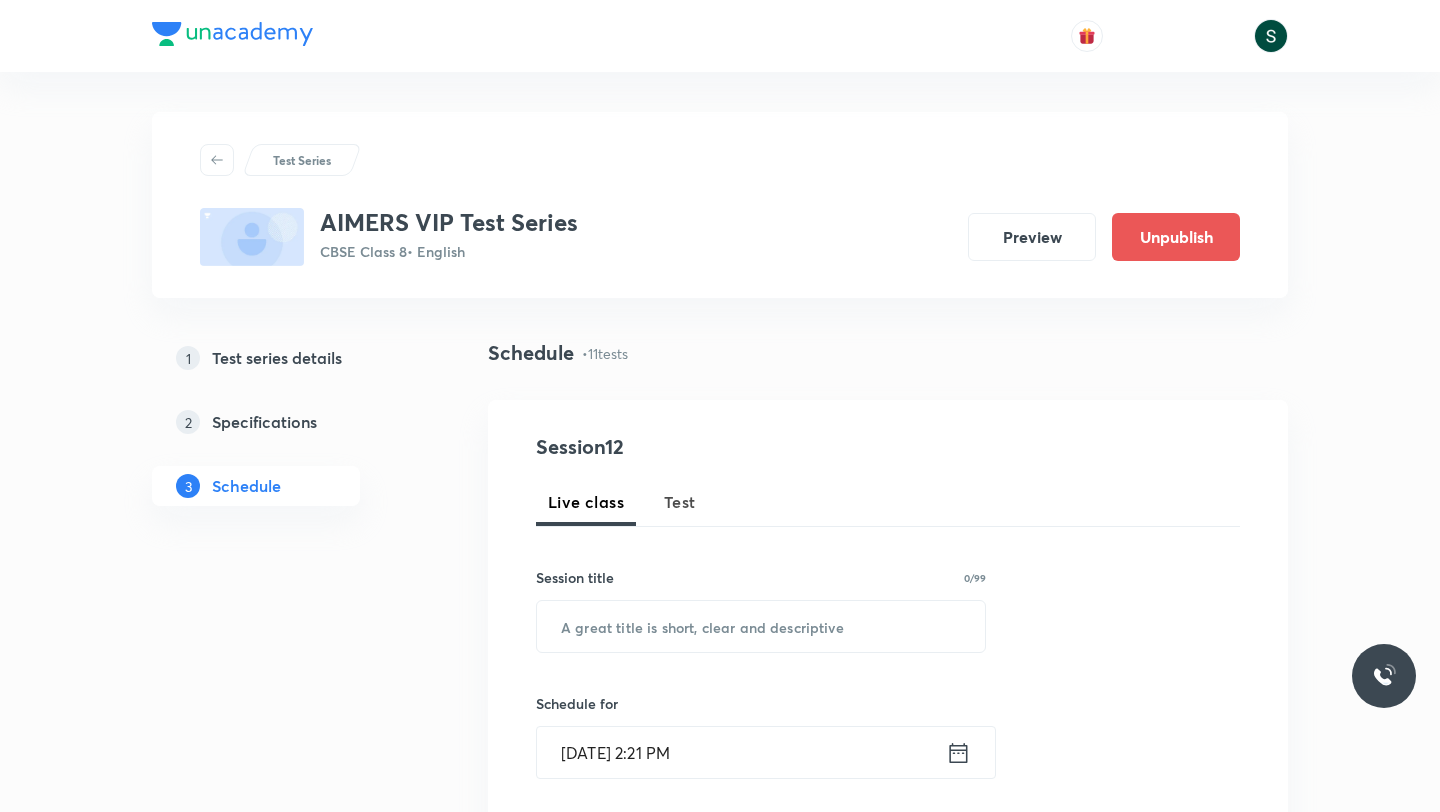 scroll, scrollTop: 0, scrollLeft: 0, axis: both 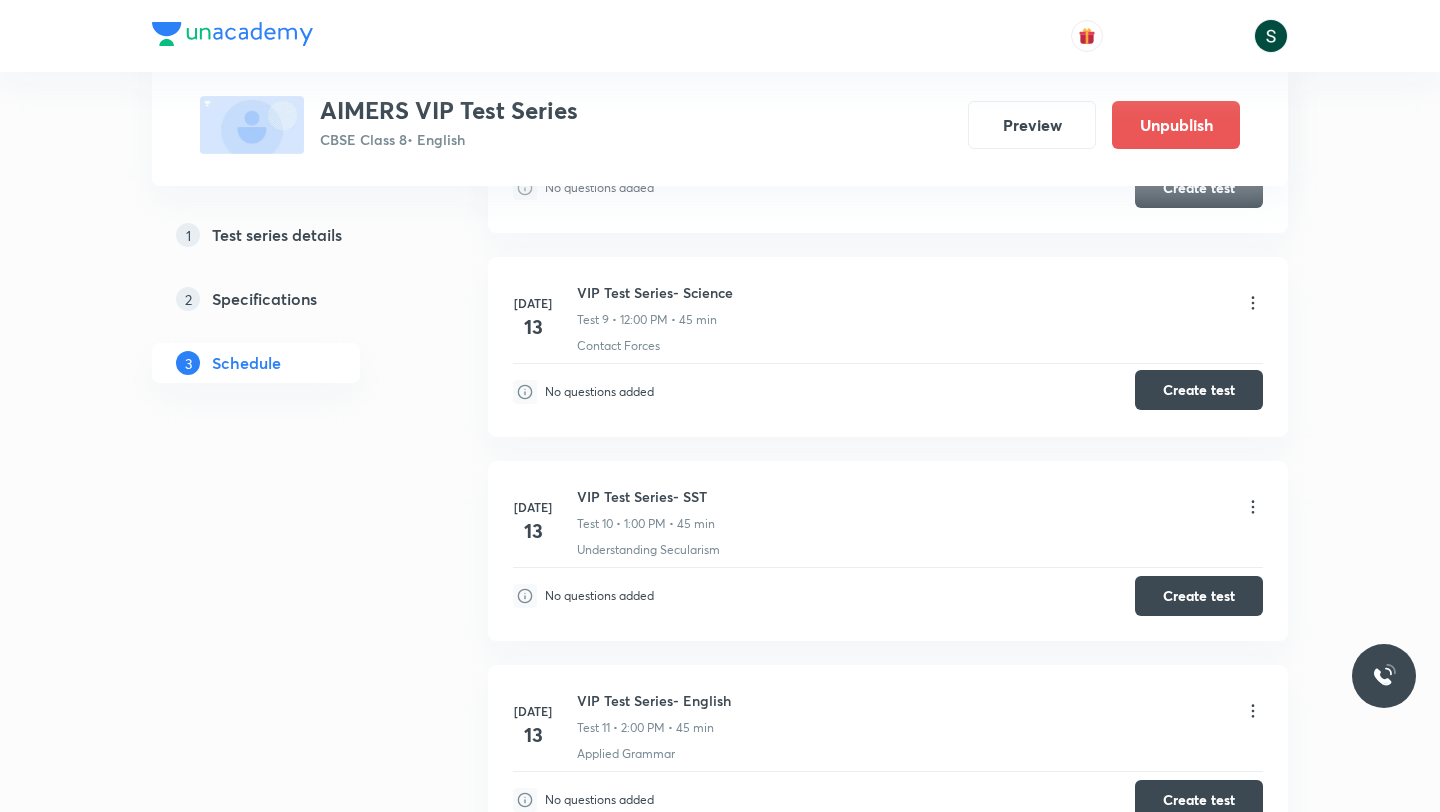 click on "Create test" at bounding box center [1199, 390] 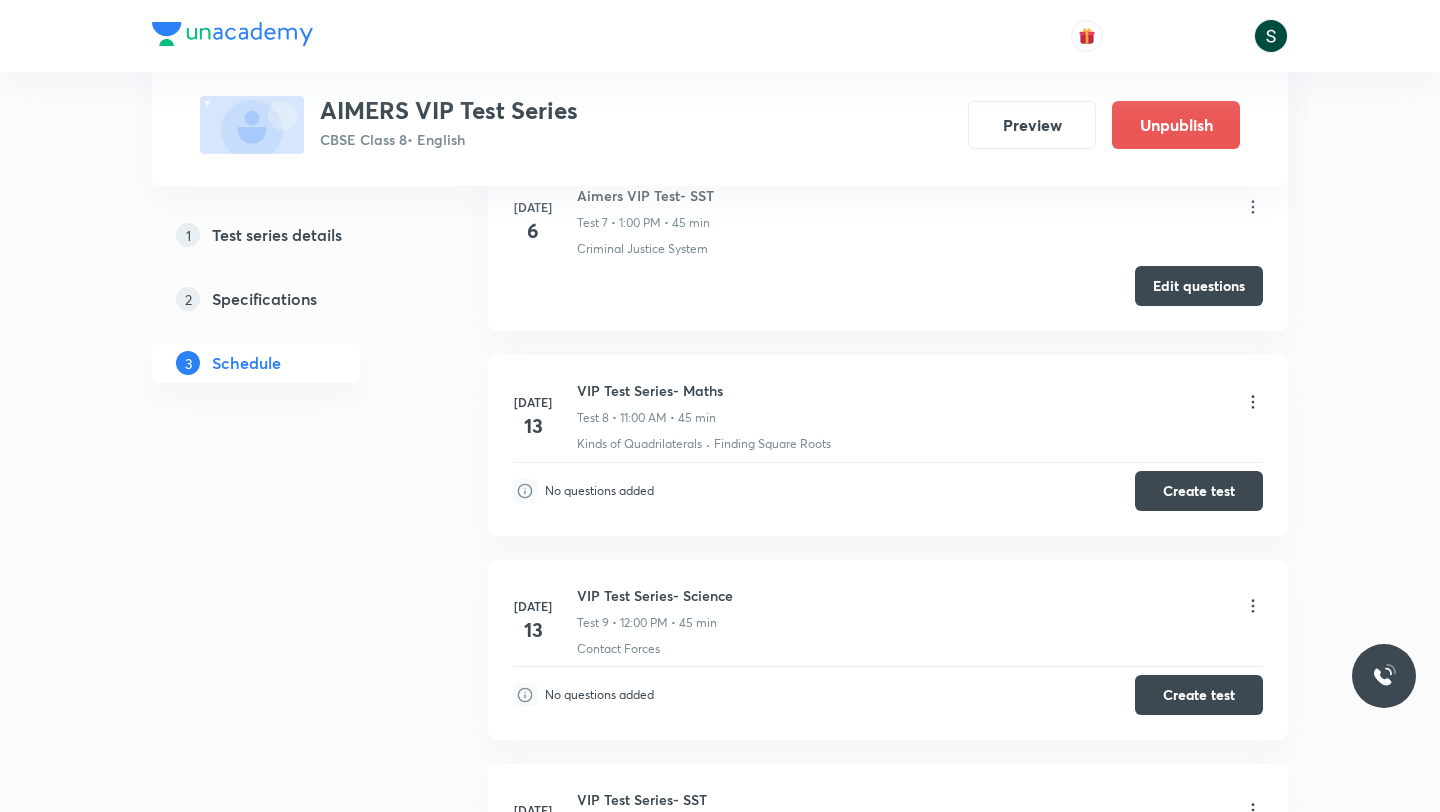 scroll, scrollTop: 2190, scrollLeft: 0, axis: vertical 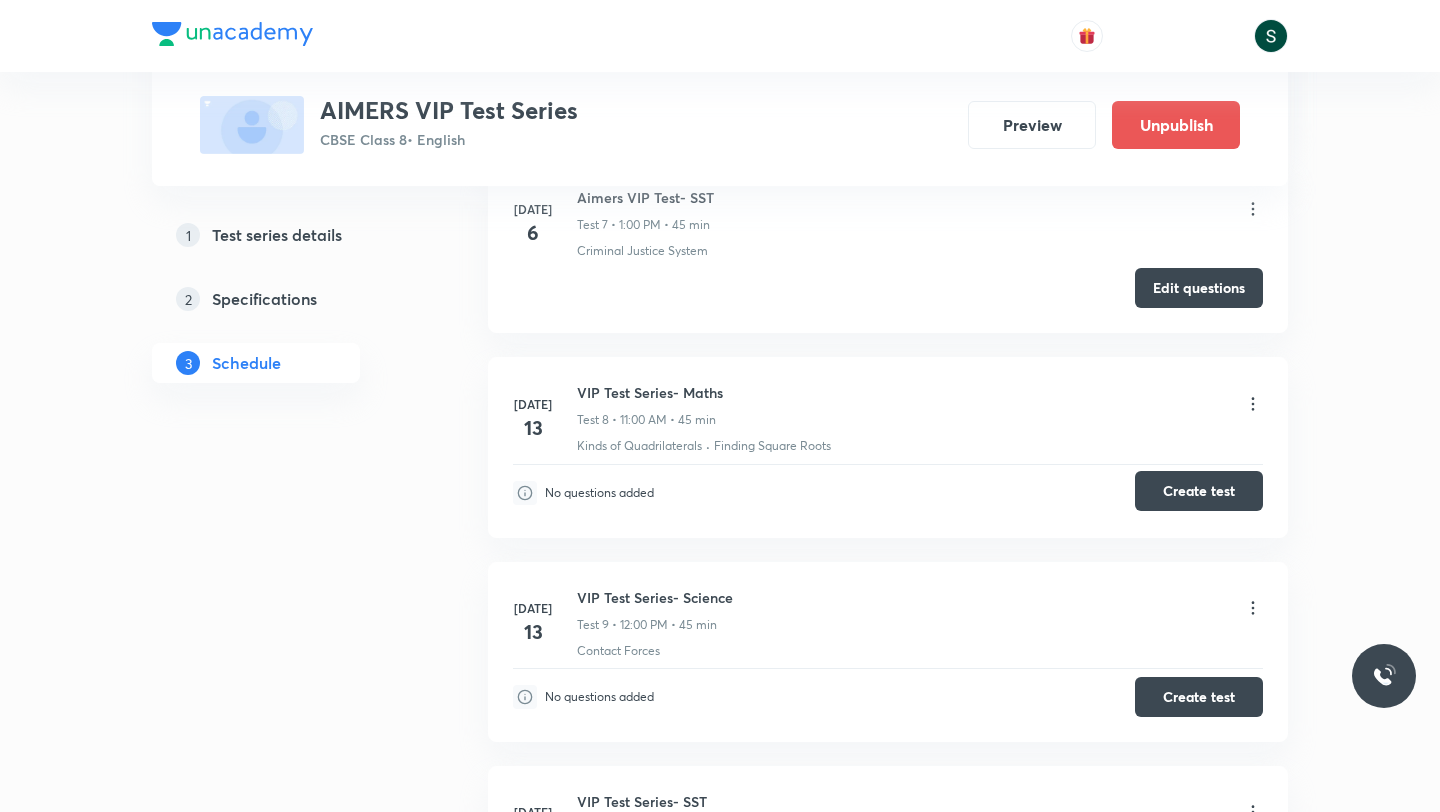 click on "Create test" at bounding box center [1199, 491] 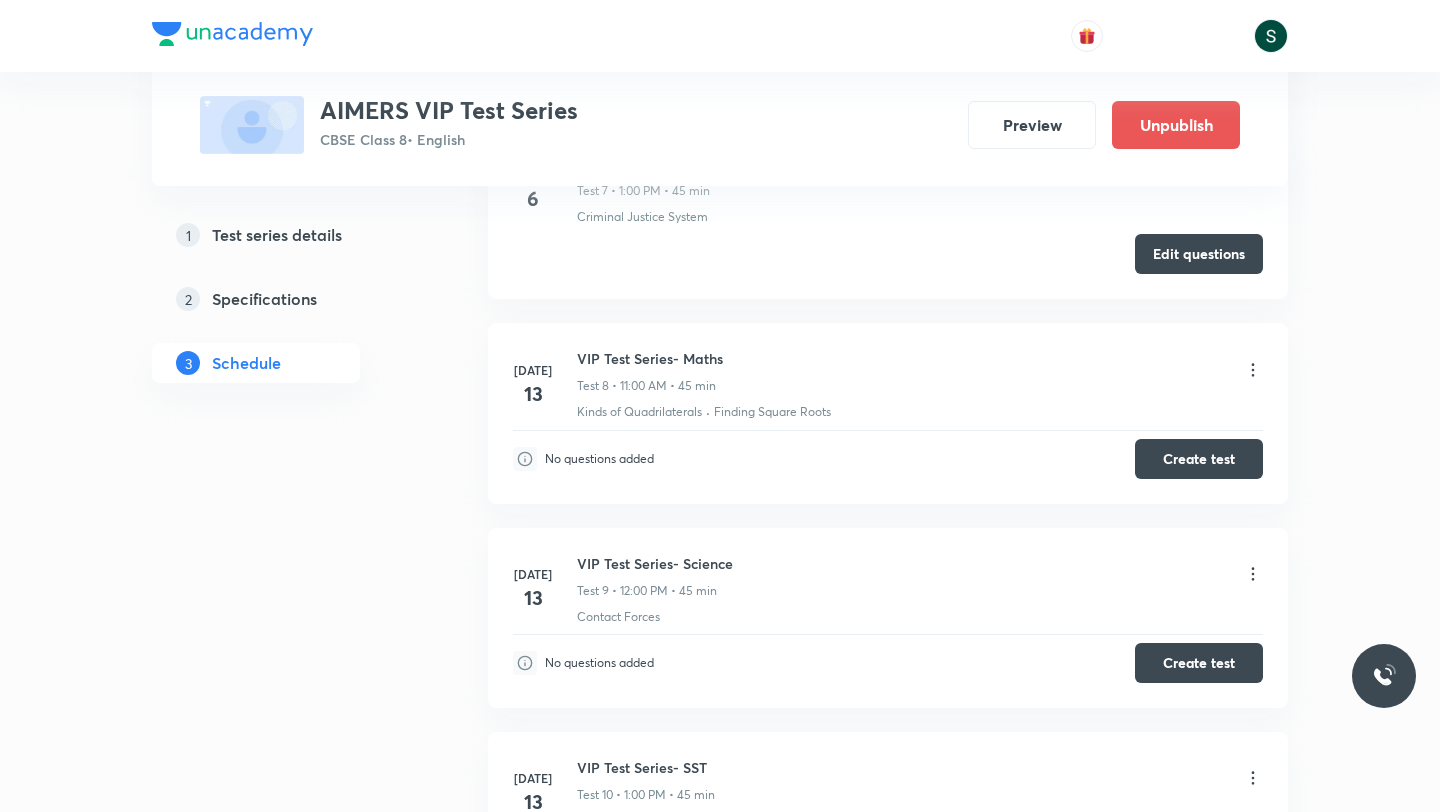 scroll, scrollTop: 2225, scrollLeft: 0, axis: vertical 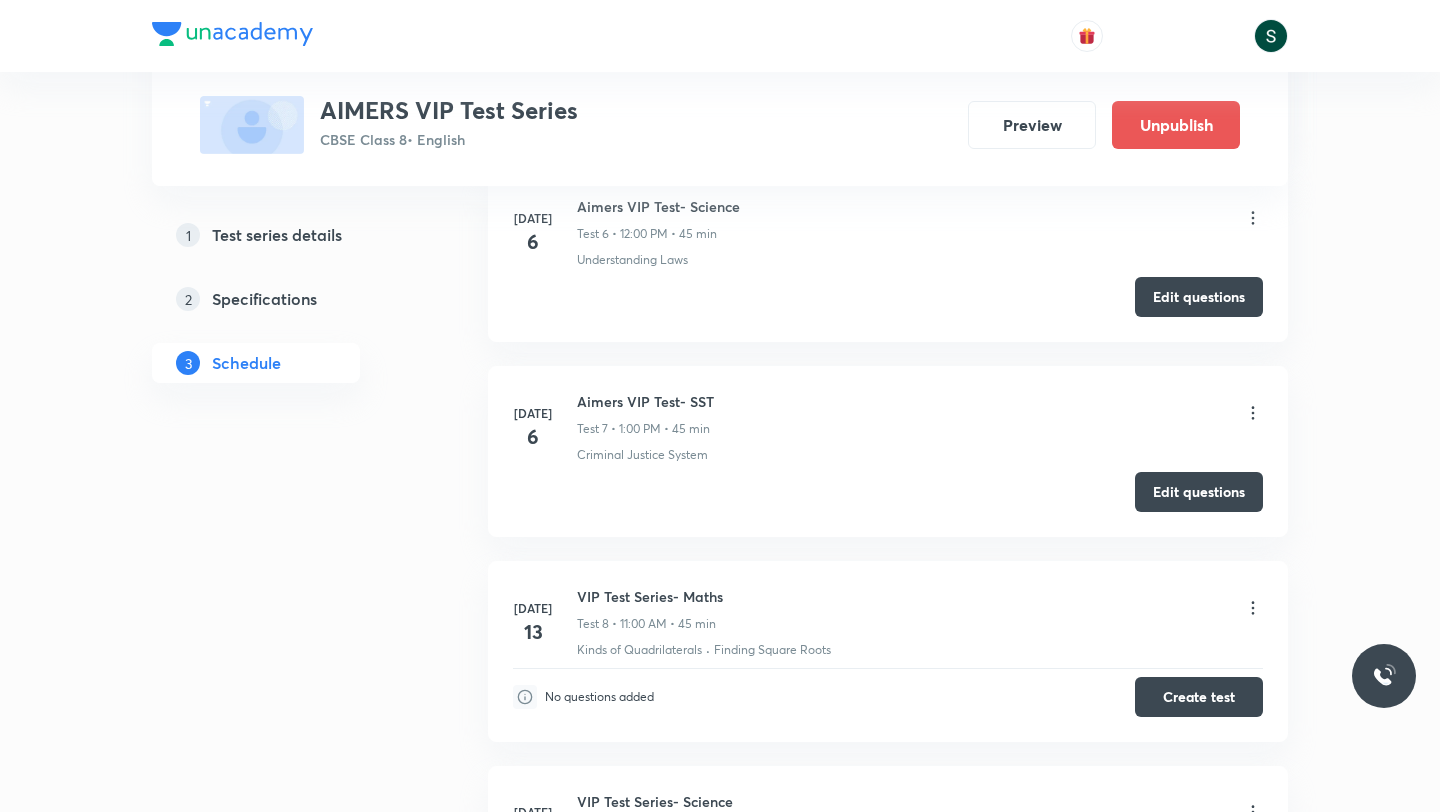 click at bounding box center [232, 34] 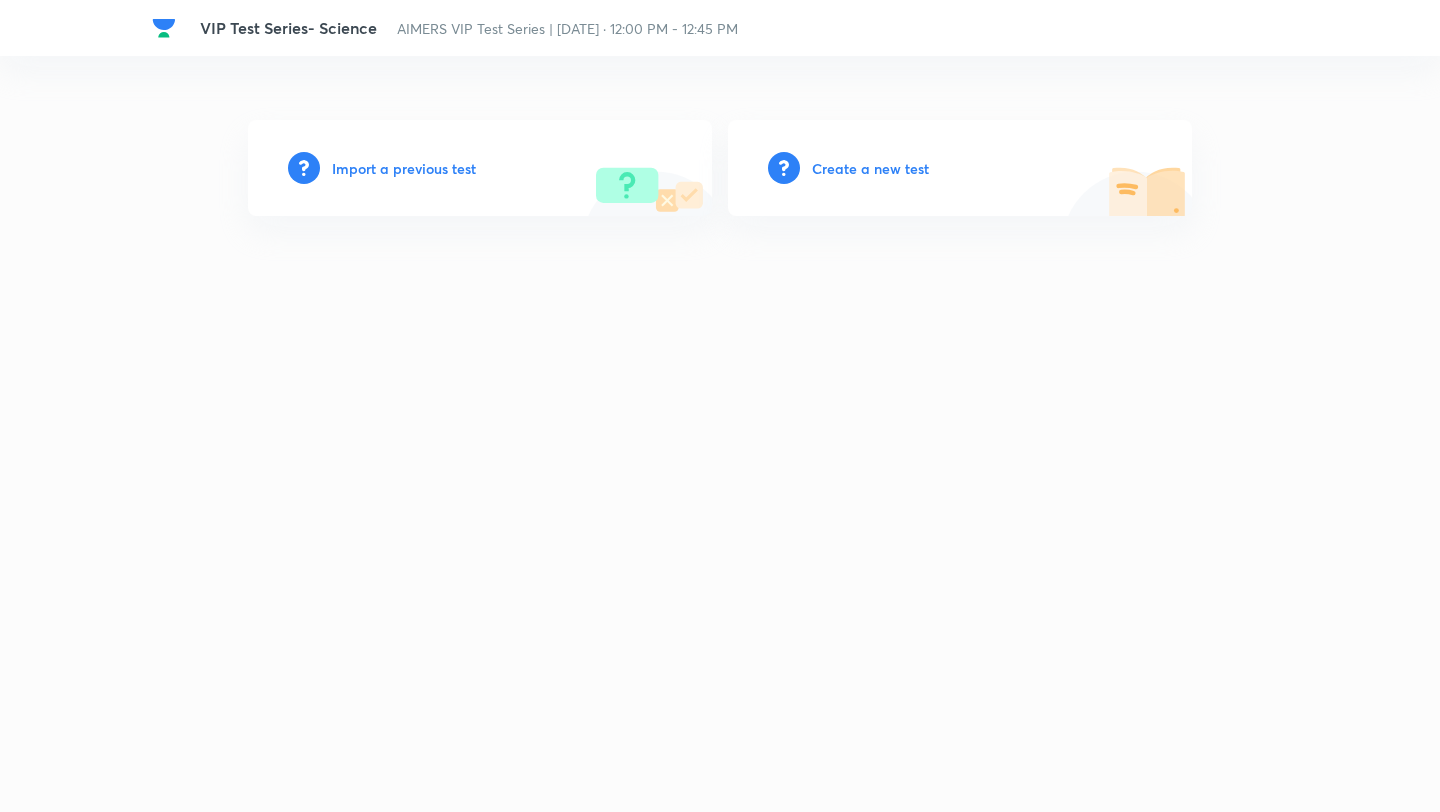 scroll, scrollTop: 0, scrollLeft: 0, axis: both 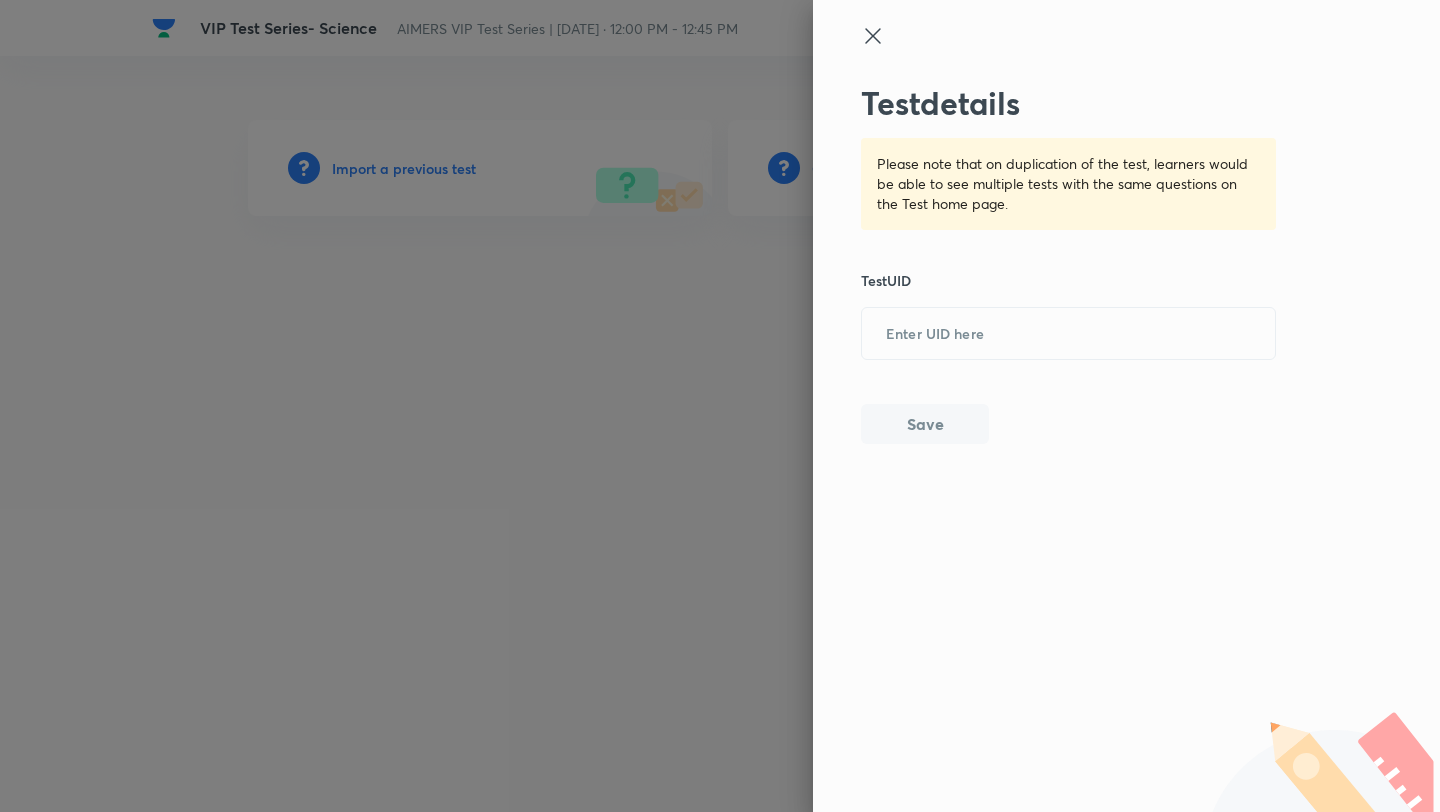 click 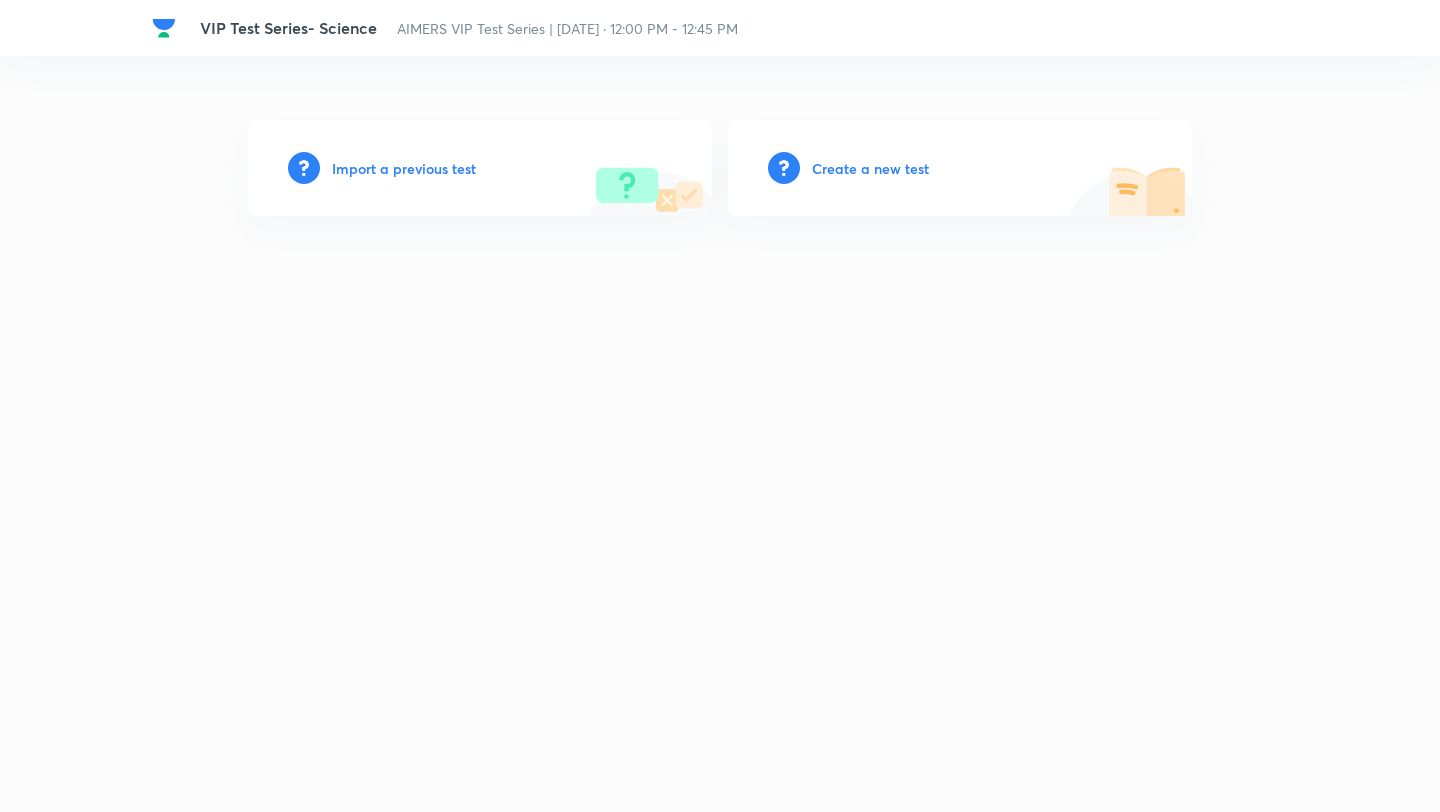 click on "Create a new test" at bounding box center [870, 168] 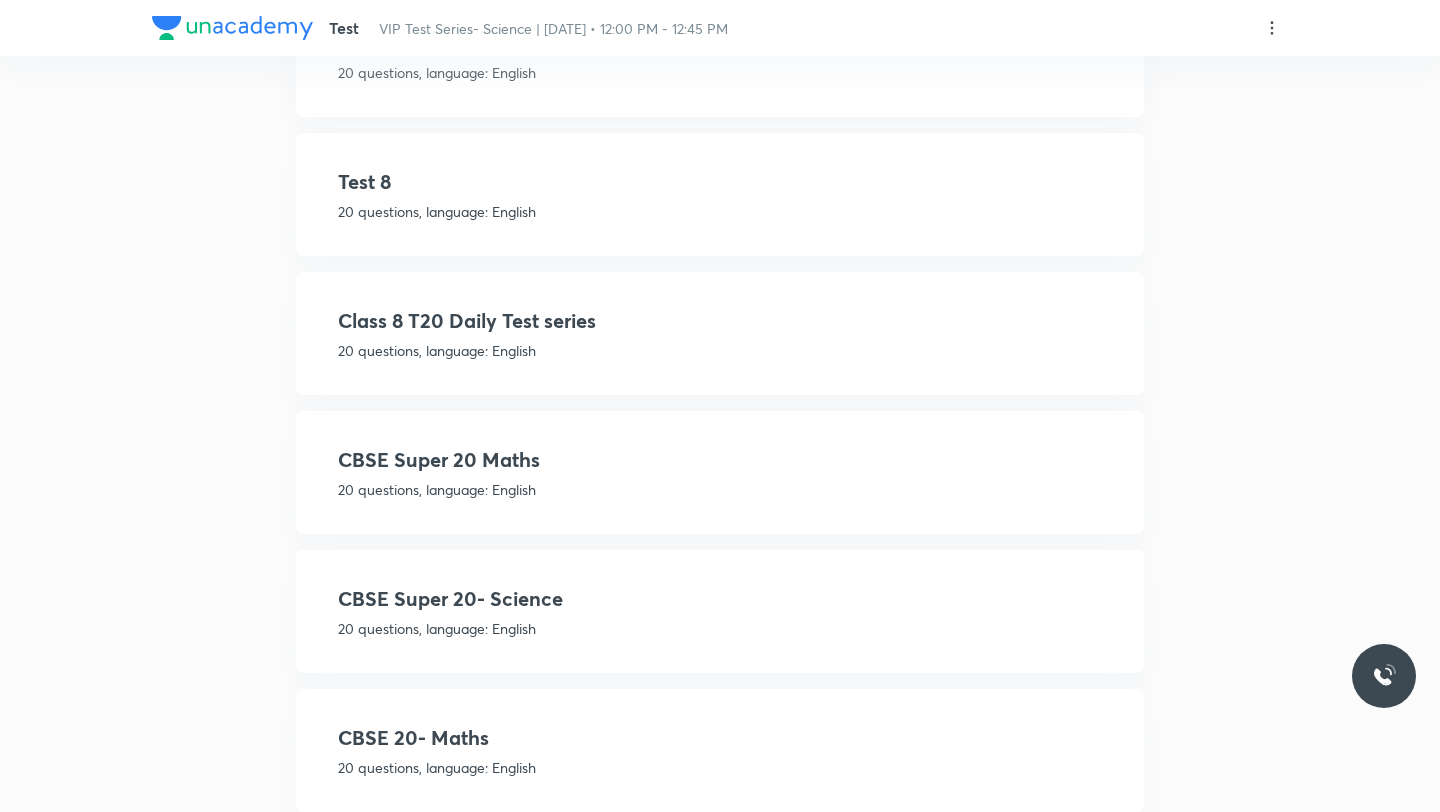 scroll, scrollTop: 474, scrollLeft: 0, axis: vertical 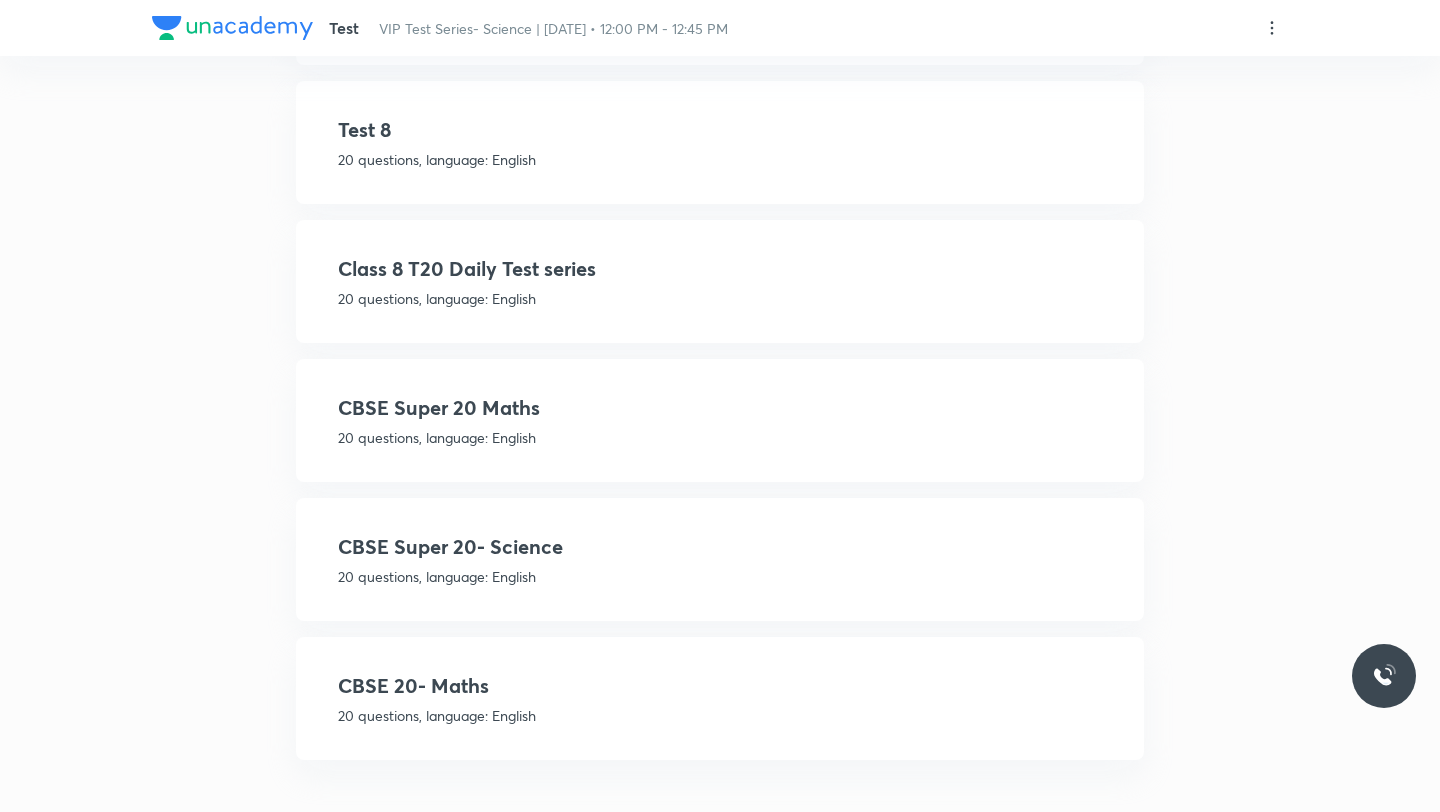 click on "CBSE 20- Maths" at bounding box center (720, 686) 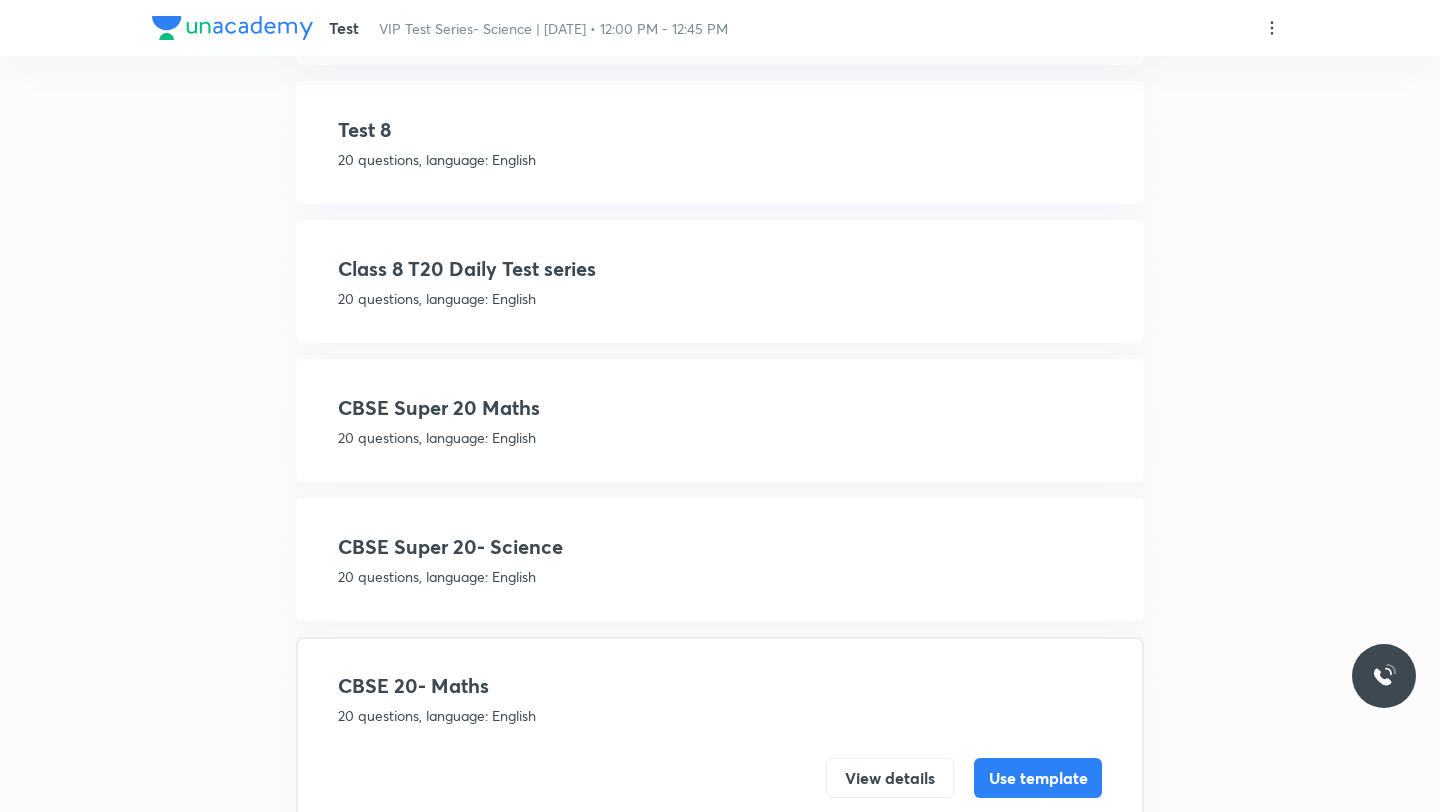 scroll, scrollTop: 458, scrollLeft: 0, axis: vertical 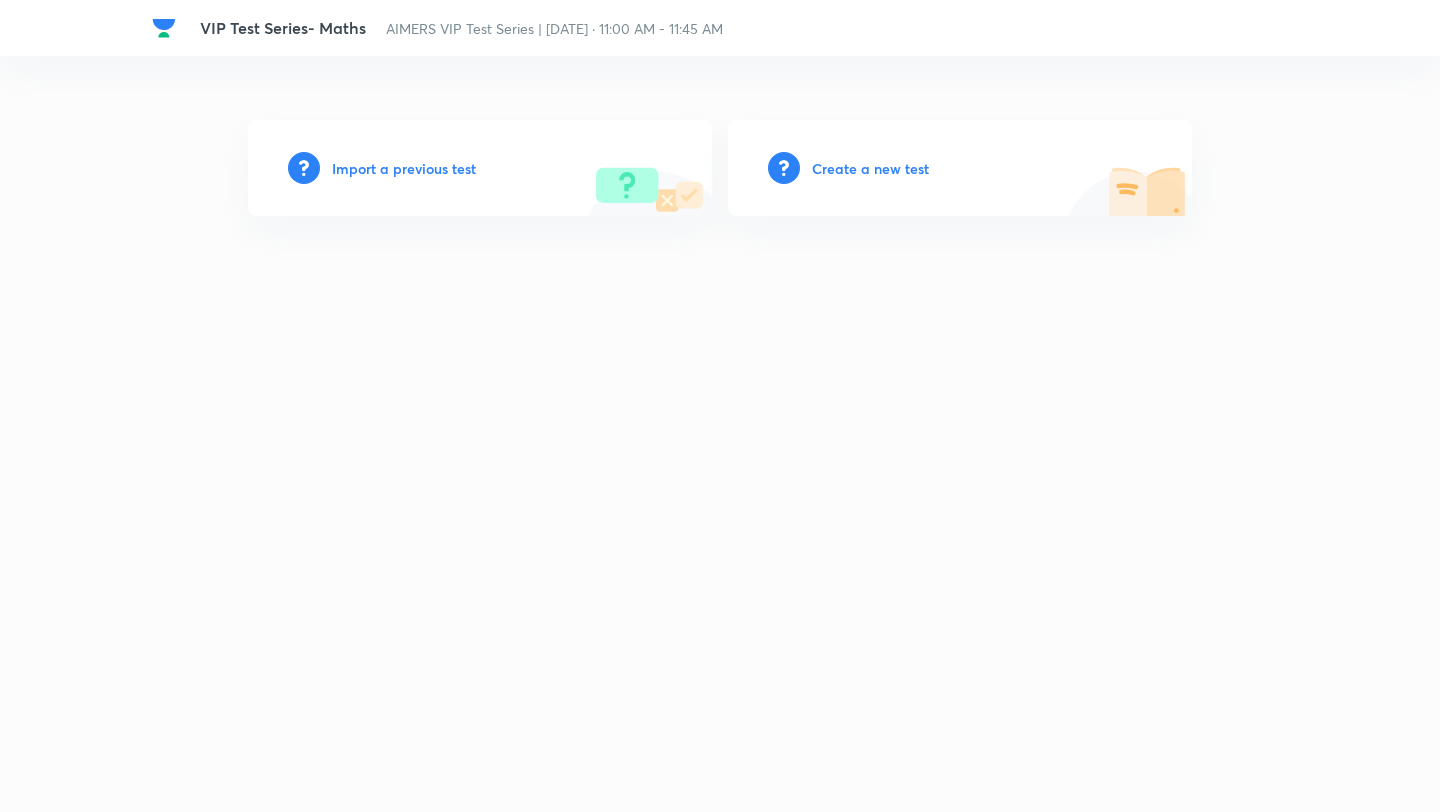 click on "Create a new test" at bounding box center [870, 168] 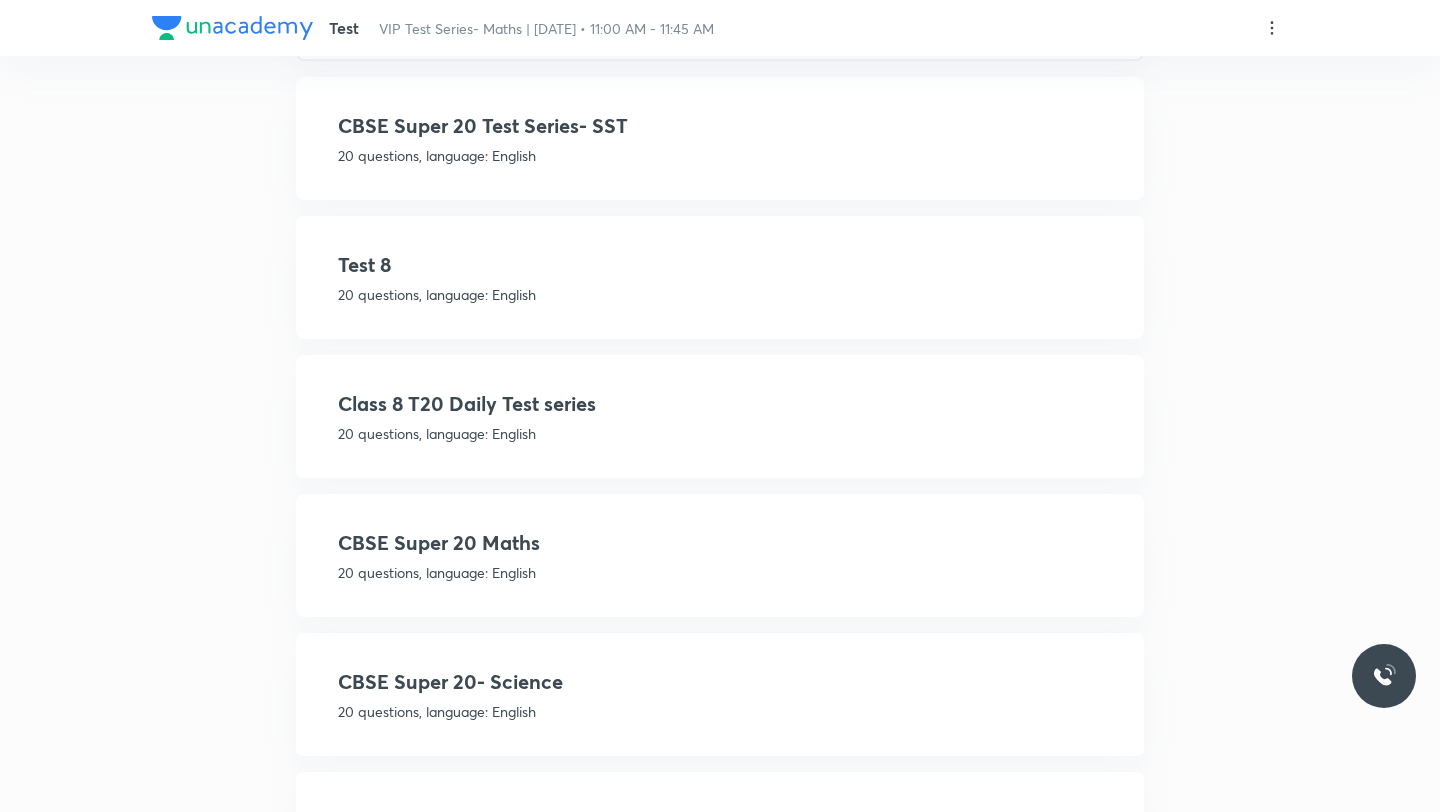 scroll, scrollTop: 474, scrollLeft: 0, axis: vertical 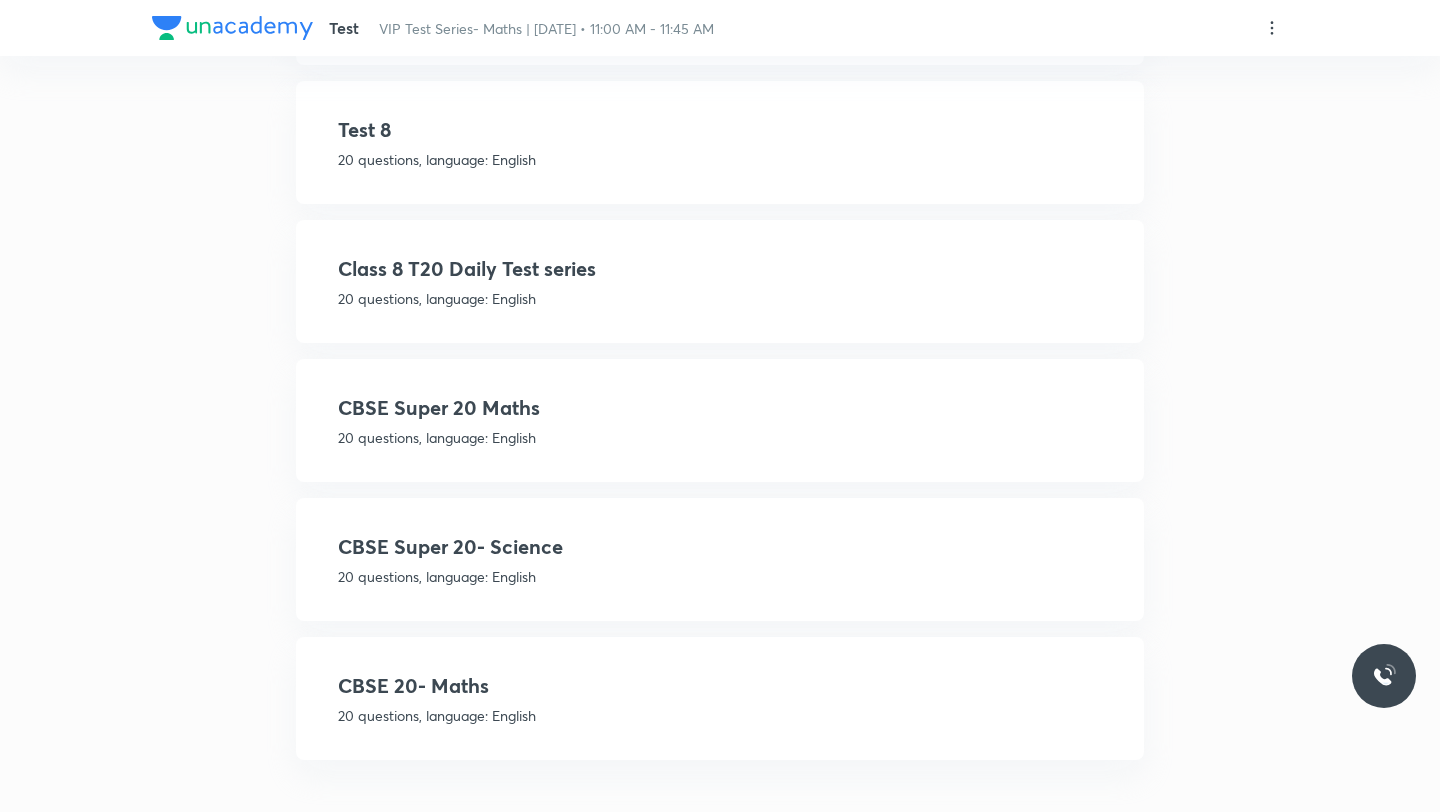 click on "CBSE 20- Maths" at bounding box center [720, 686] 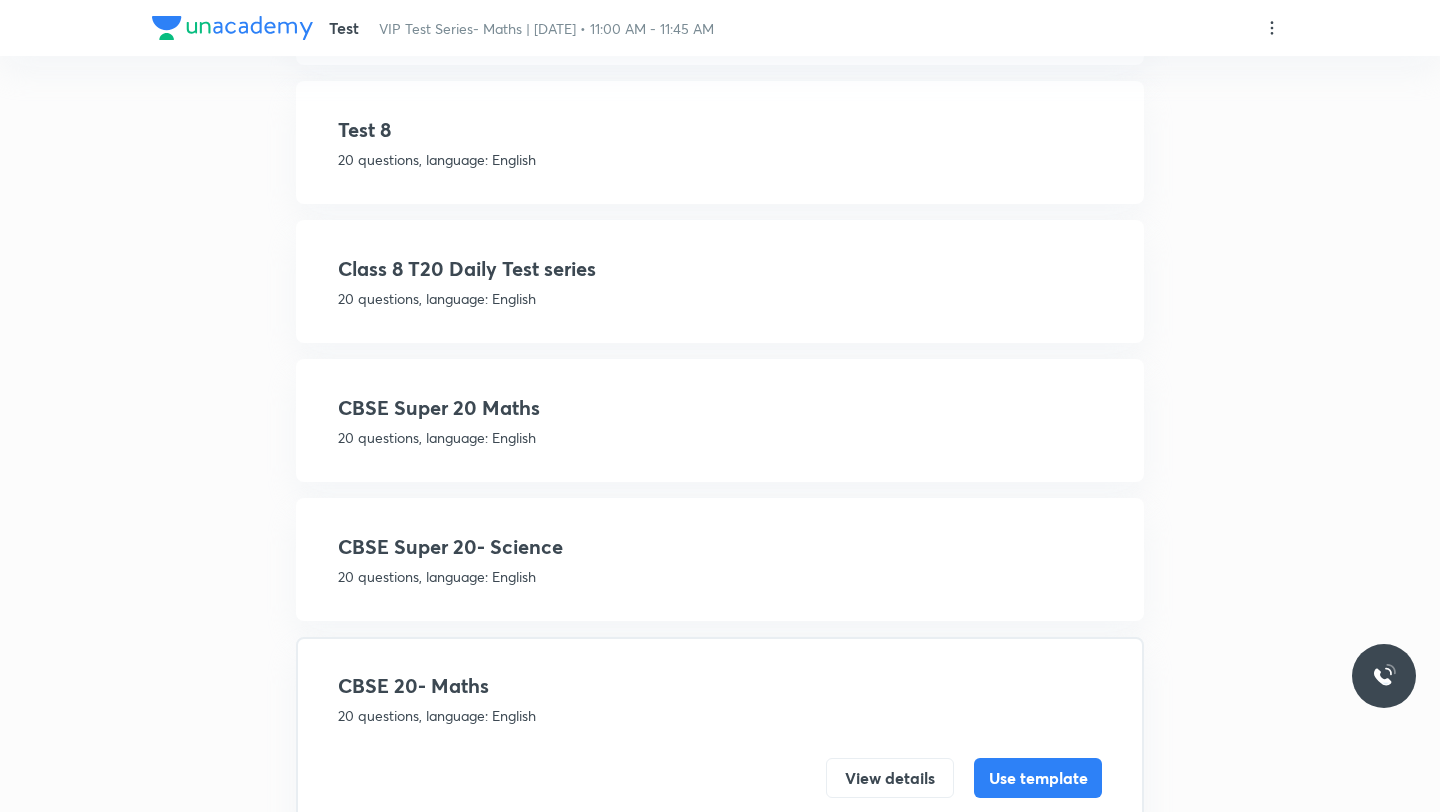 scroll, scrollTop: 458, scrollLeft: 0, axis: vertical 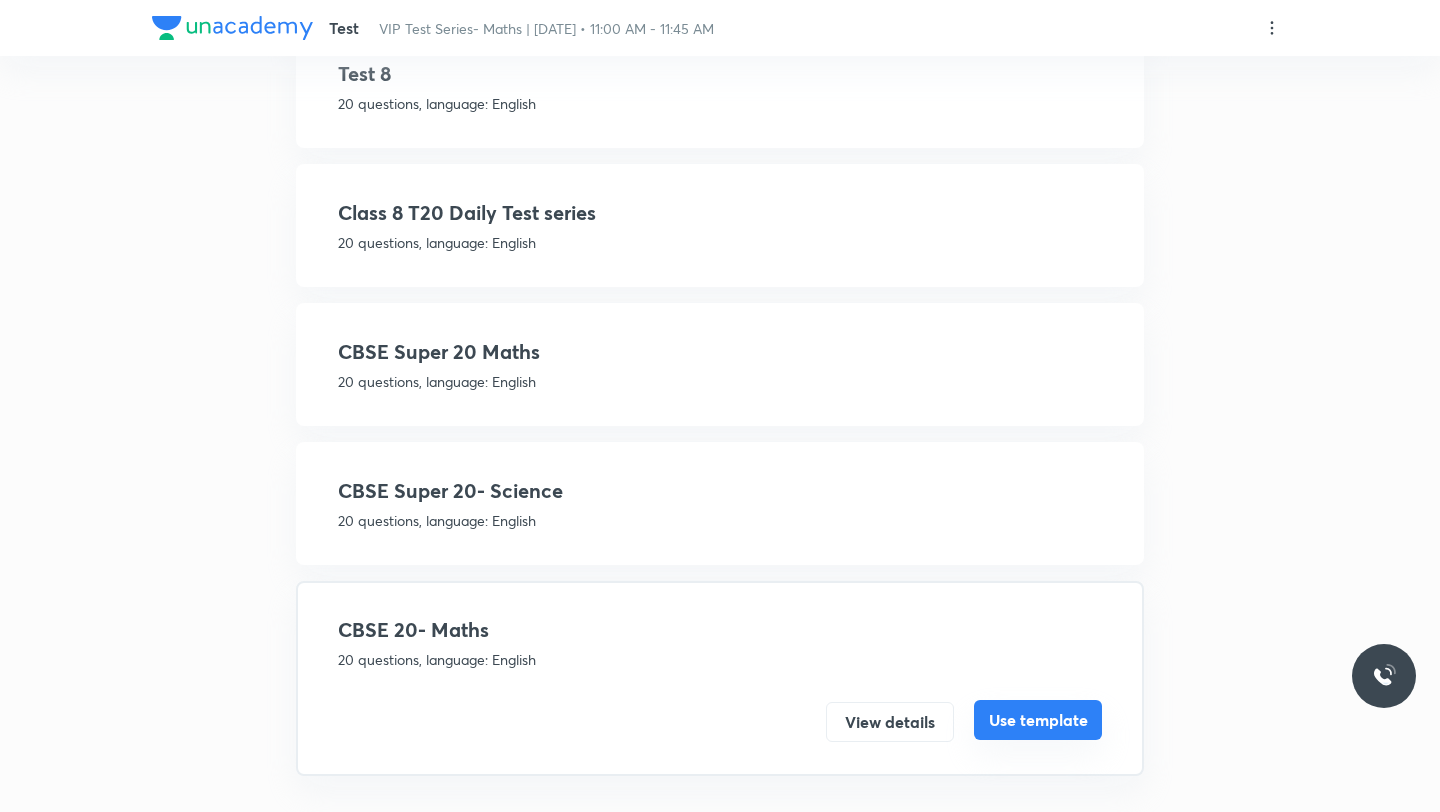 click on "Use template" at bounding box center (1038, 720) 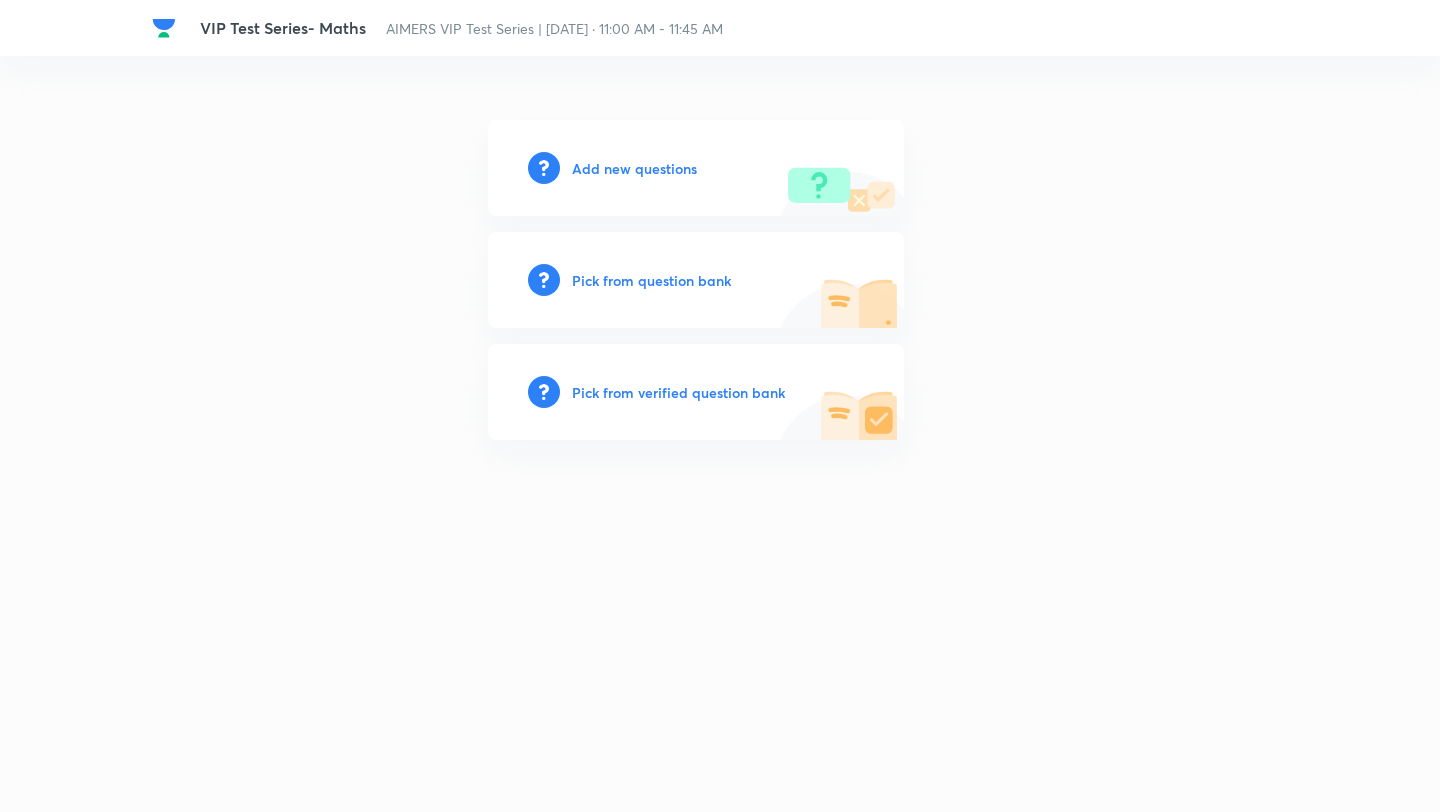 click on "Pick from question bank" at bounding box center [651, 280] 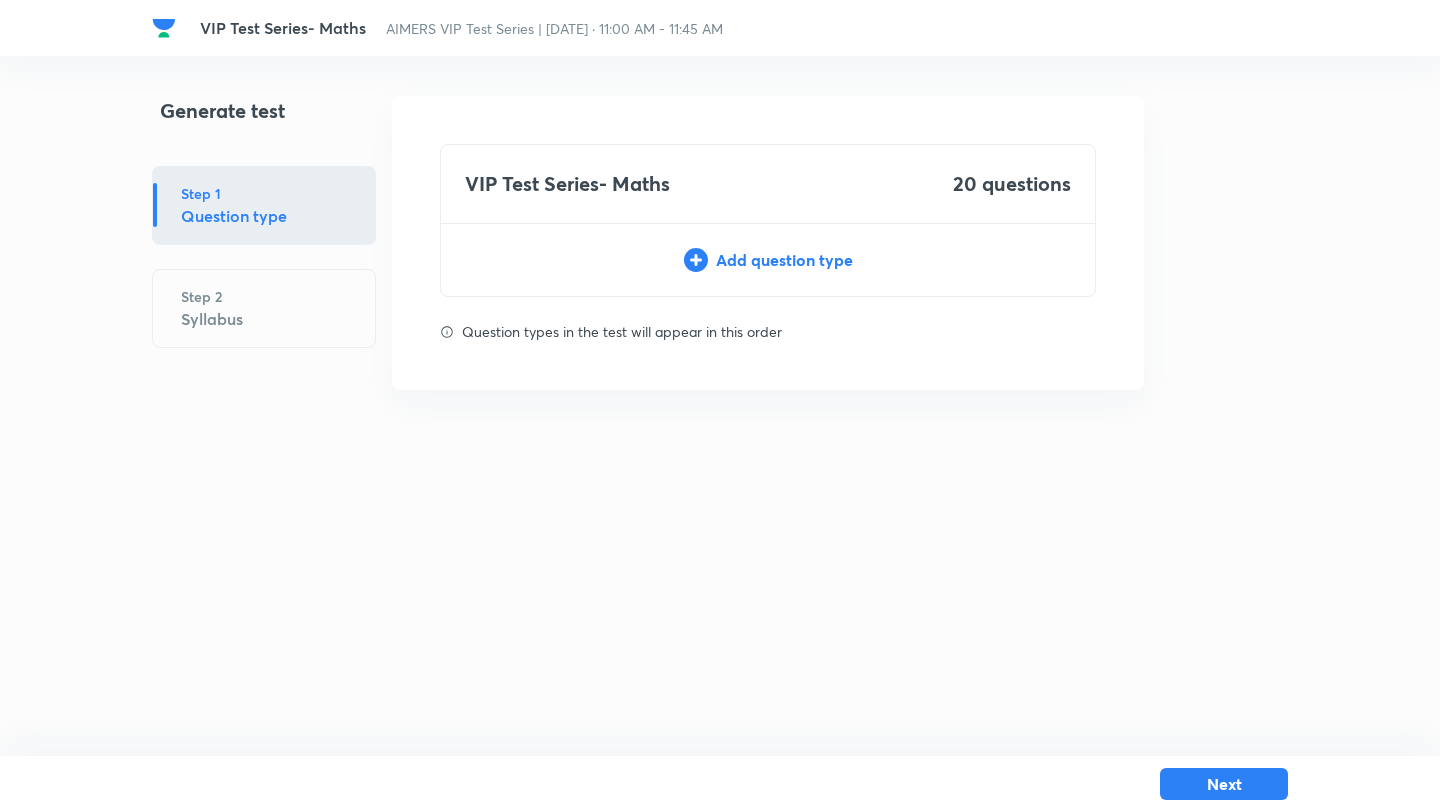 click on "Add question type" at bounding box center (768, 260) 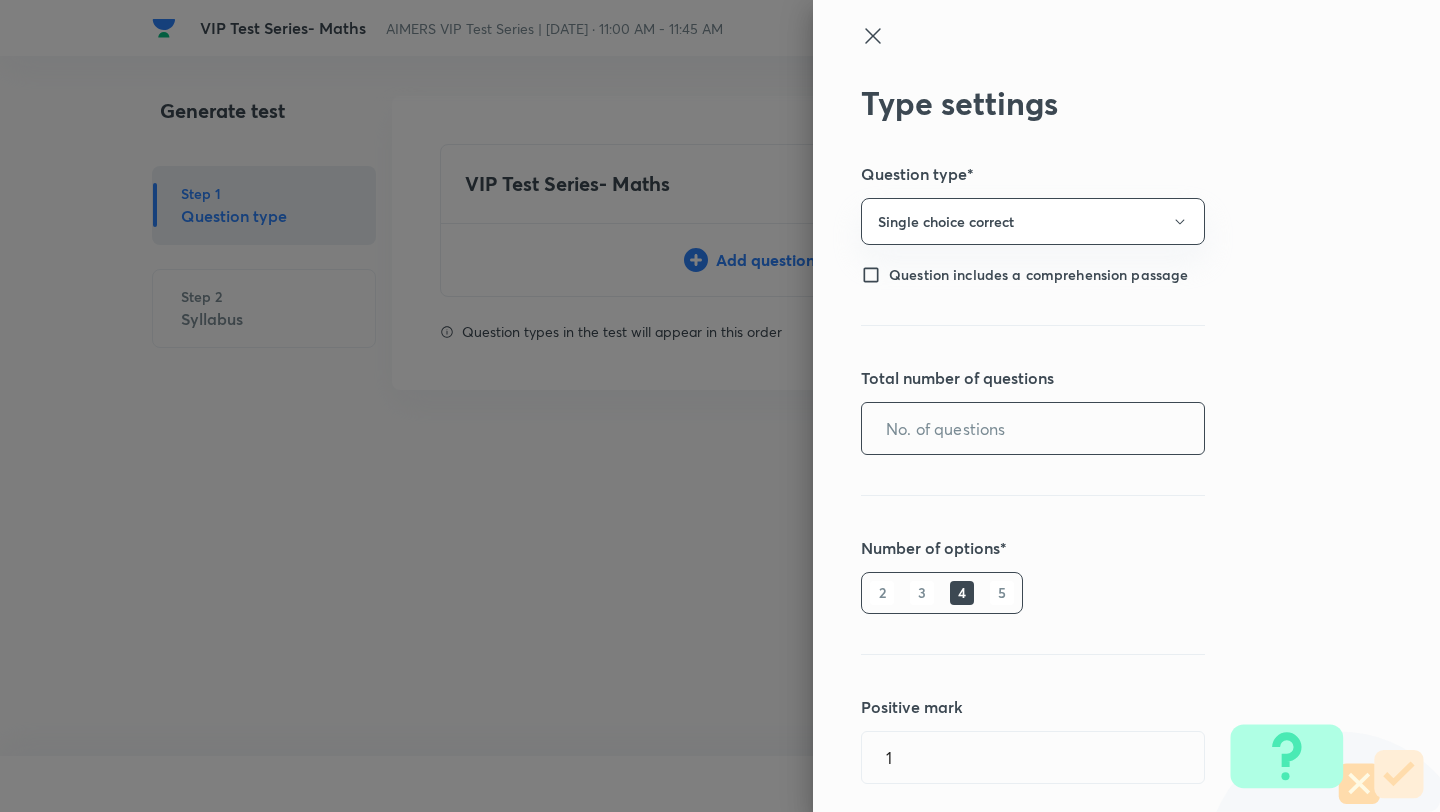click at bounding box center [1033, 428] 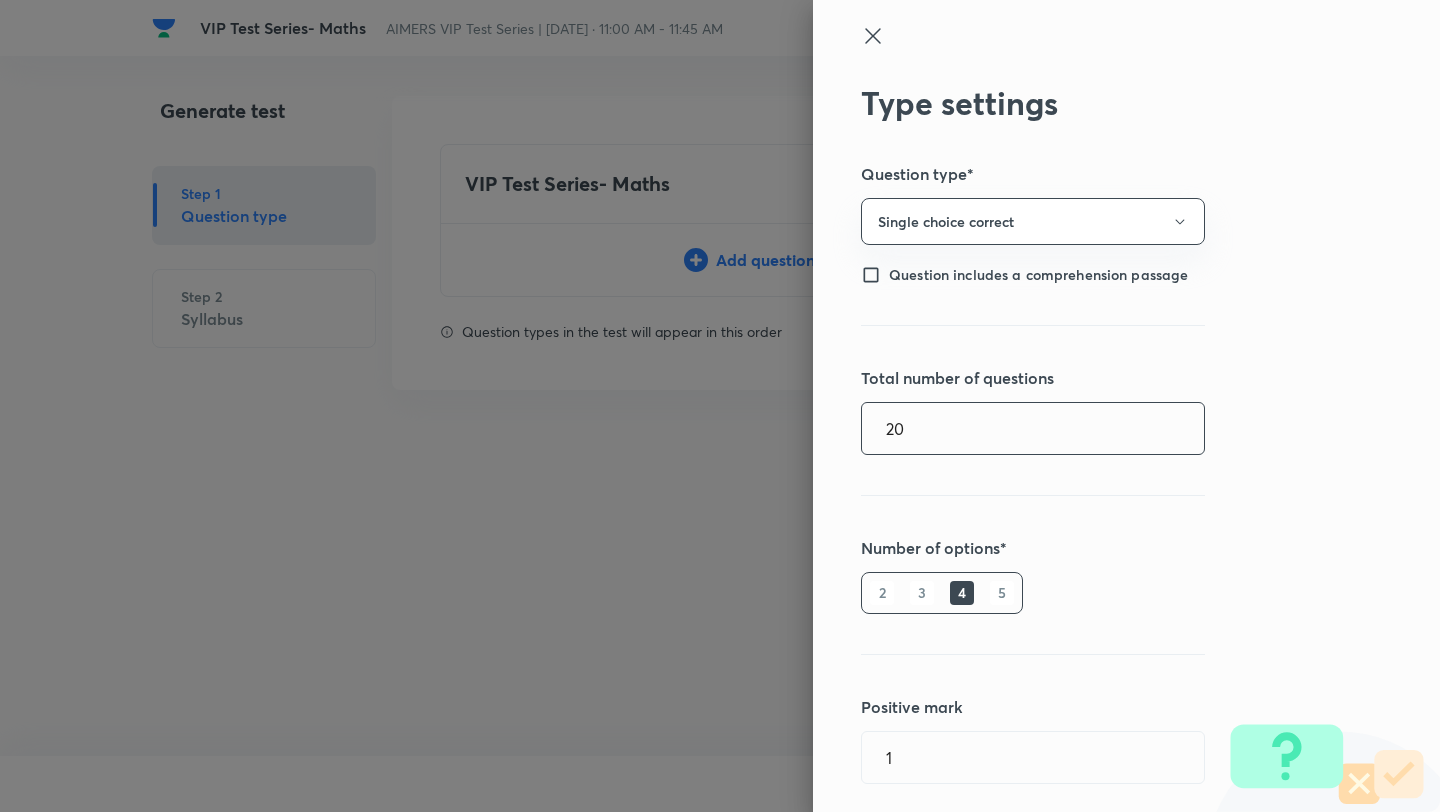 scroll, scrollTop: 250, scrollLeft: 0, axis: vertical 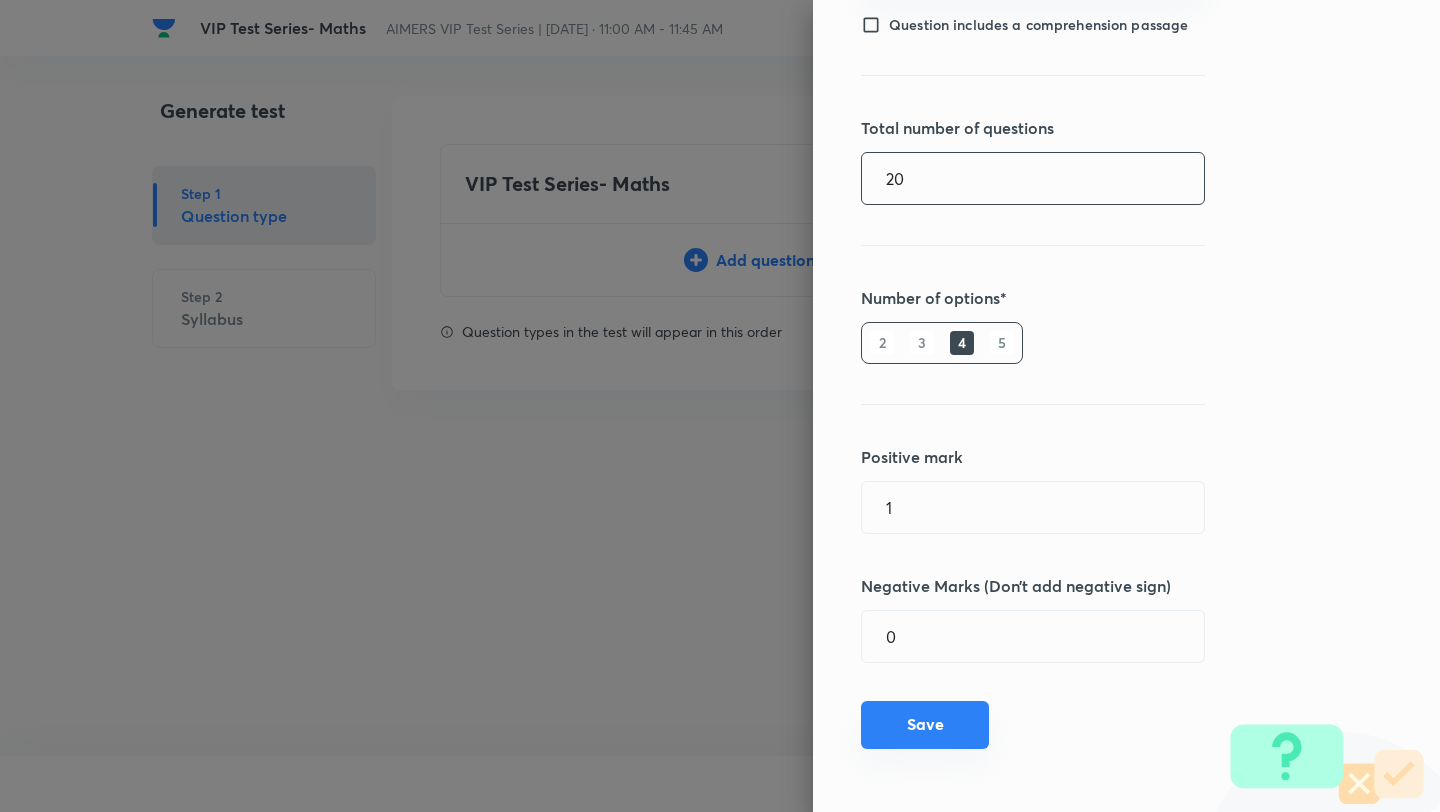 type on "20" 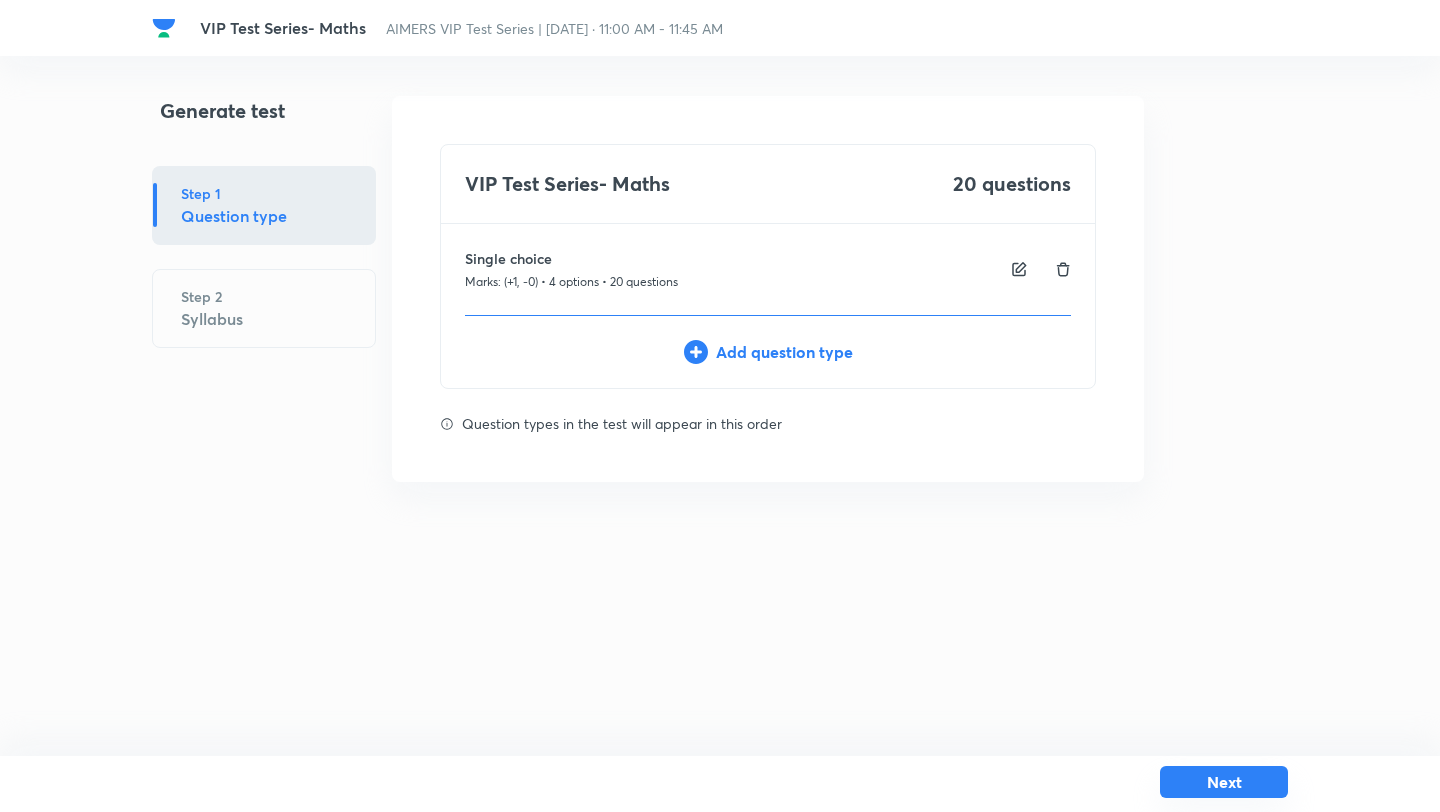 click on "Next" at bounding box center (1224, 782) 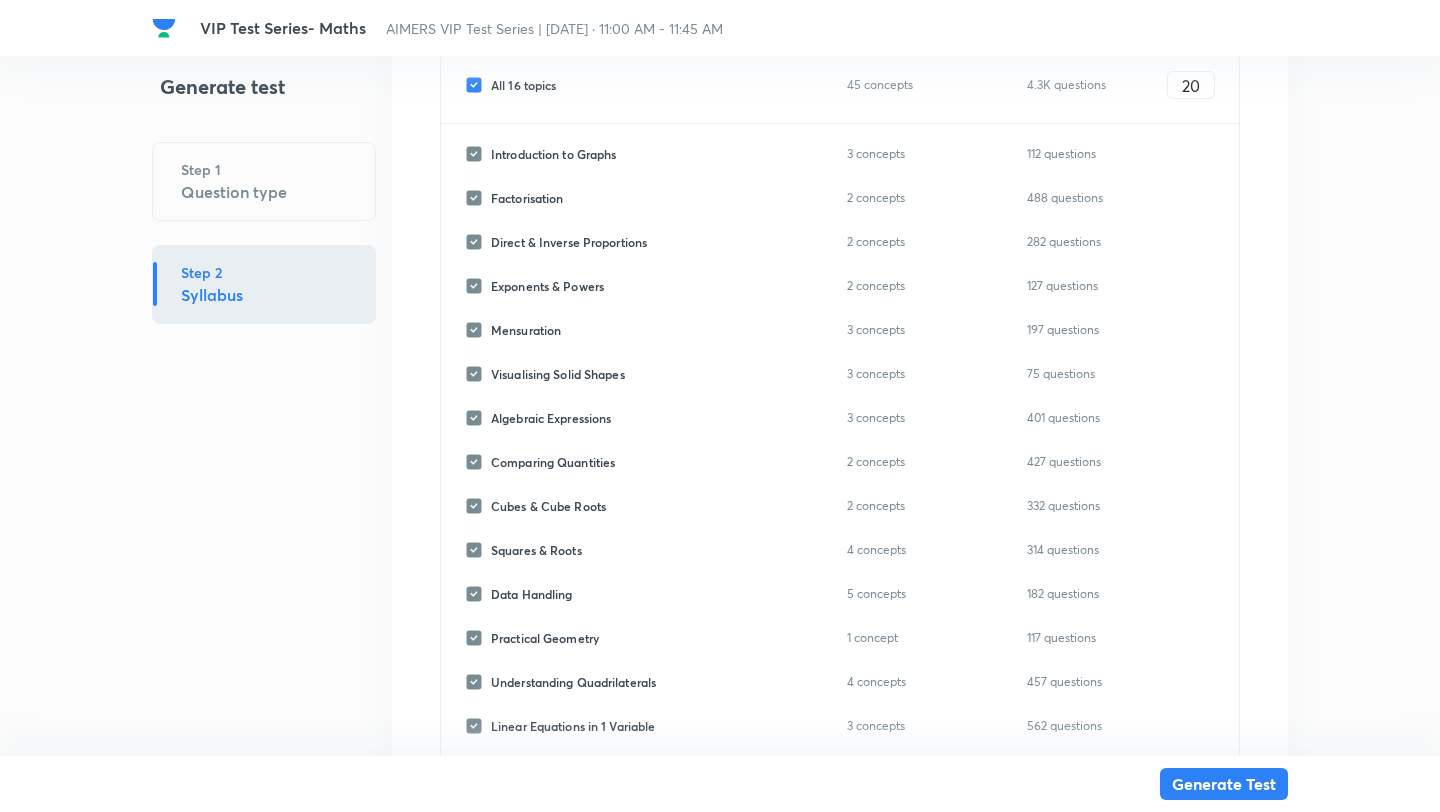 scroll, scrollTop: 397, scrollLeft: 0, axis: vertical 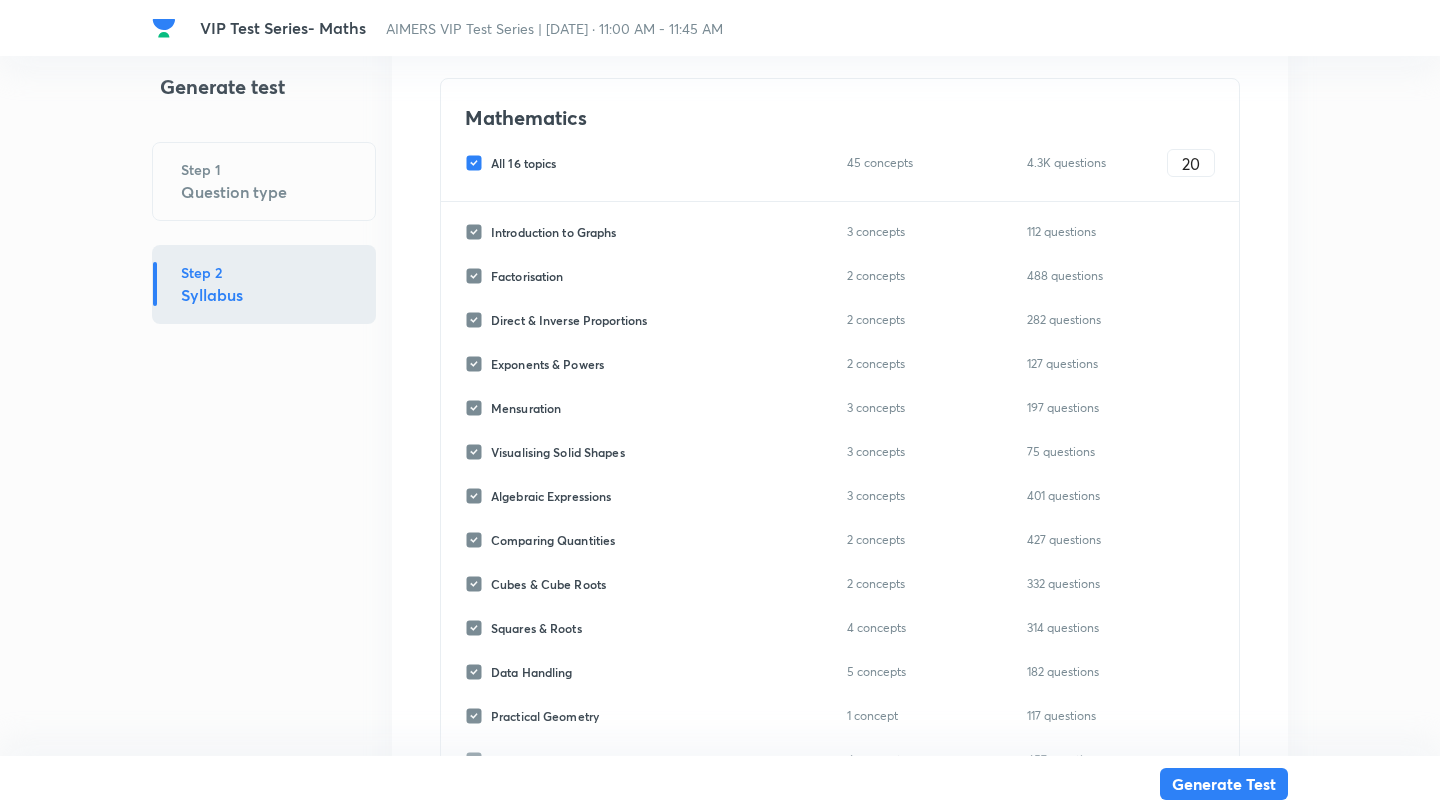 click on "Introduction to Graphs" at bounding box center [540, 232] 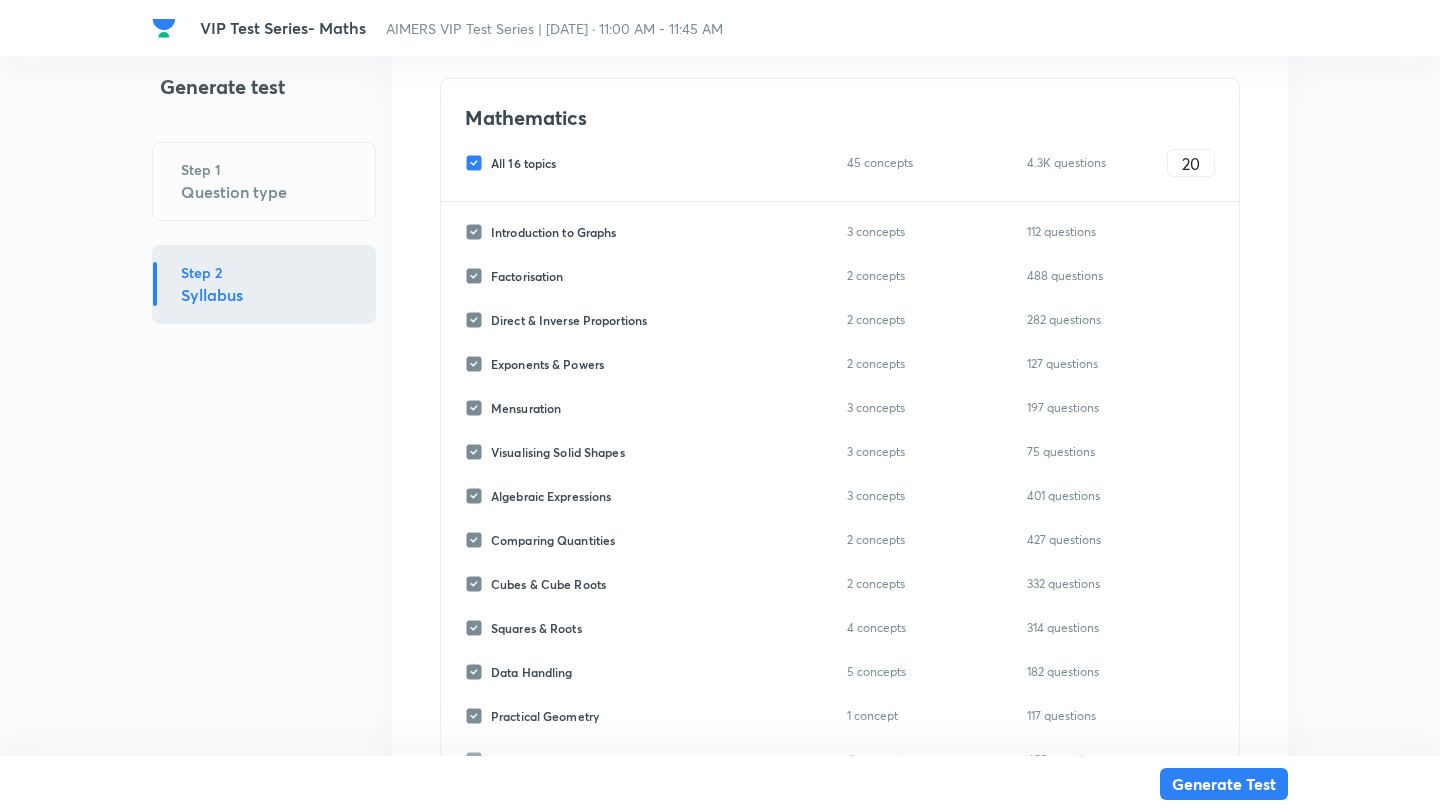 click on "Introduction to Graphs" at bounding box center [540, 232] 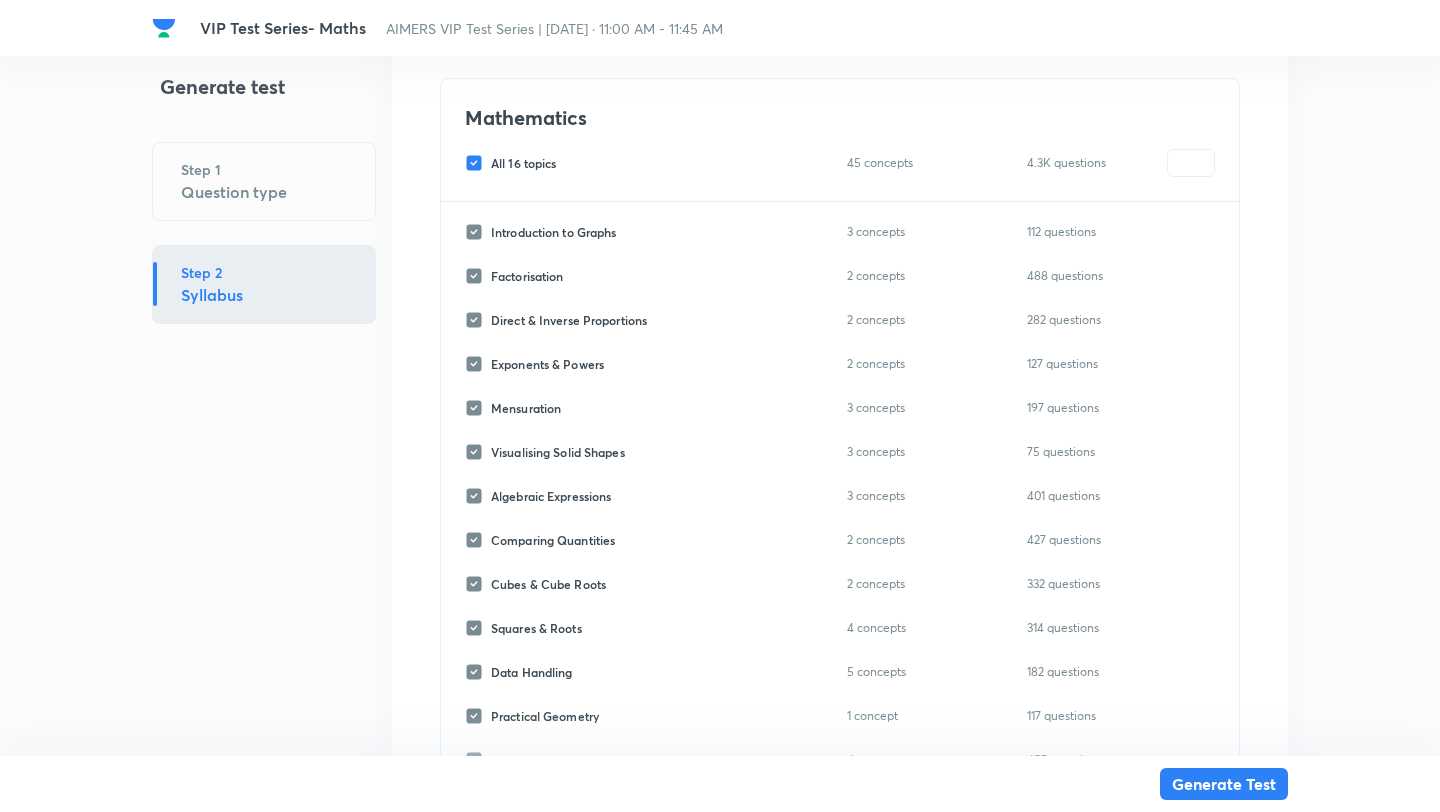 checkbox on "false" 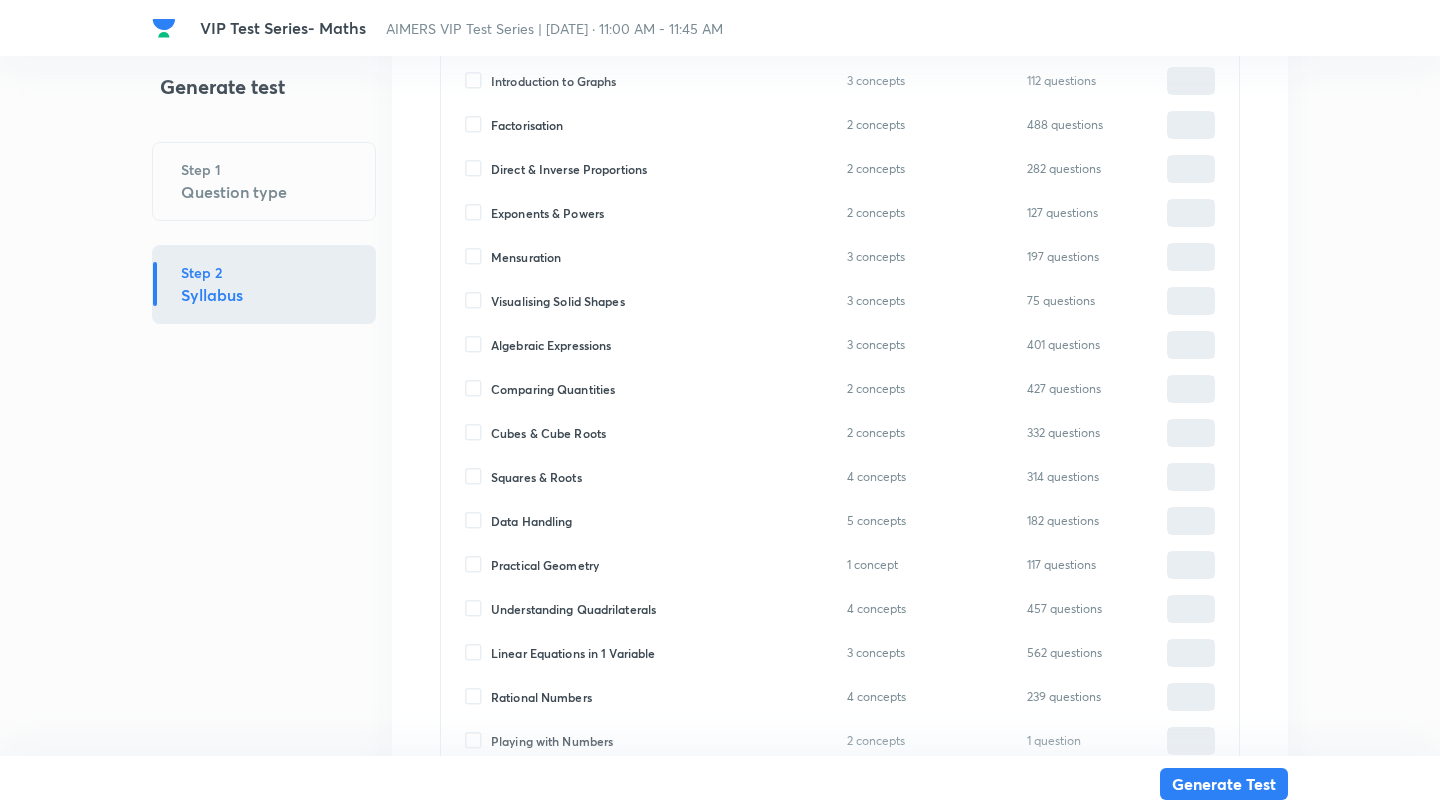 scroll, scrollTop: 573, scrollLeft: 0, axis: vertical 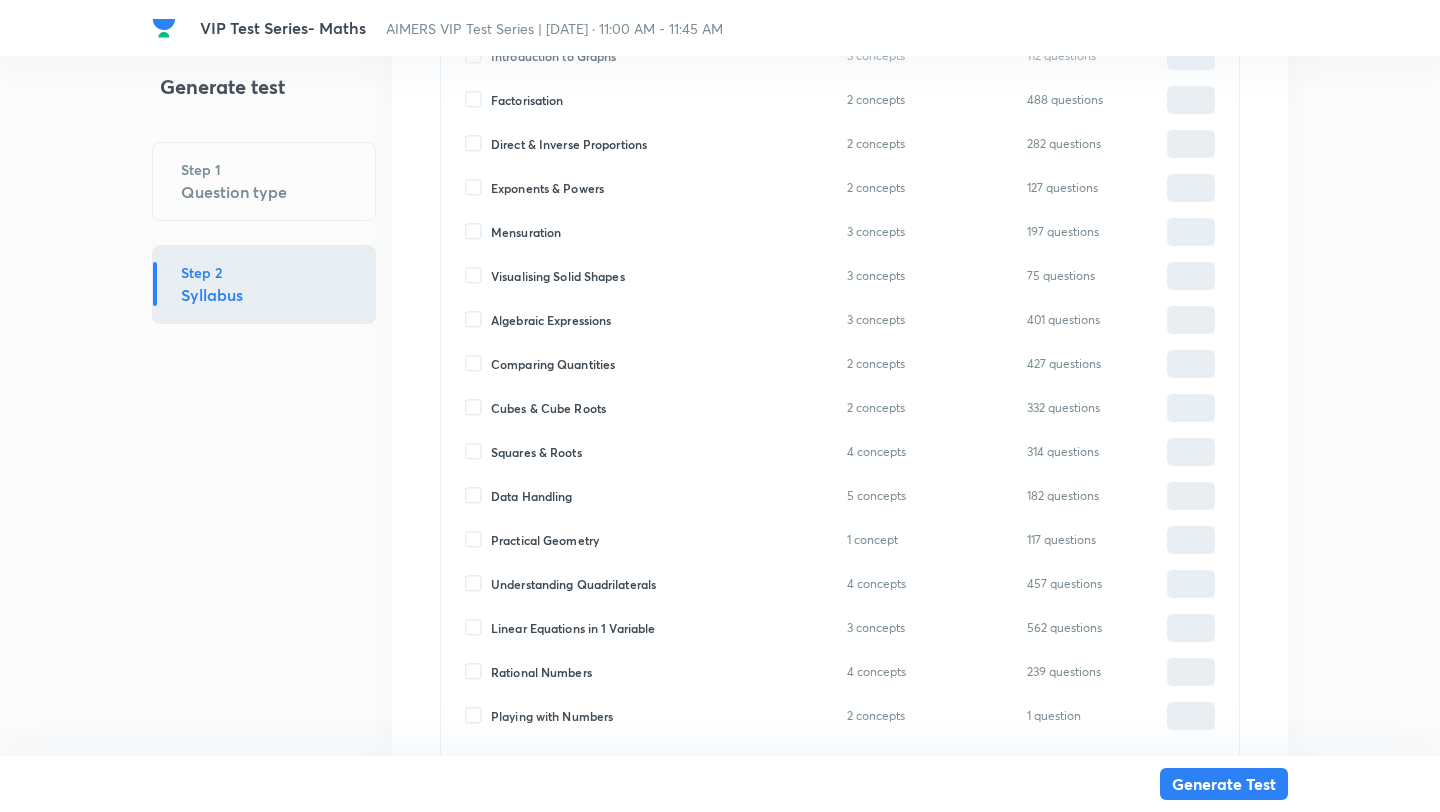 click on "Cubes & Cube Roots" at bounding box center [478, 408] 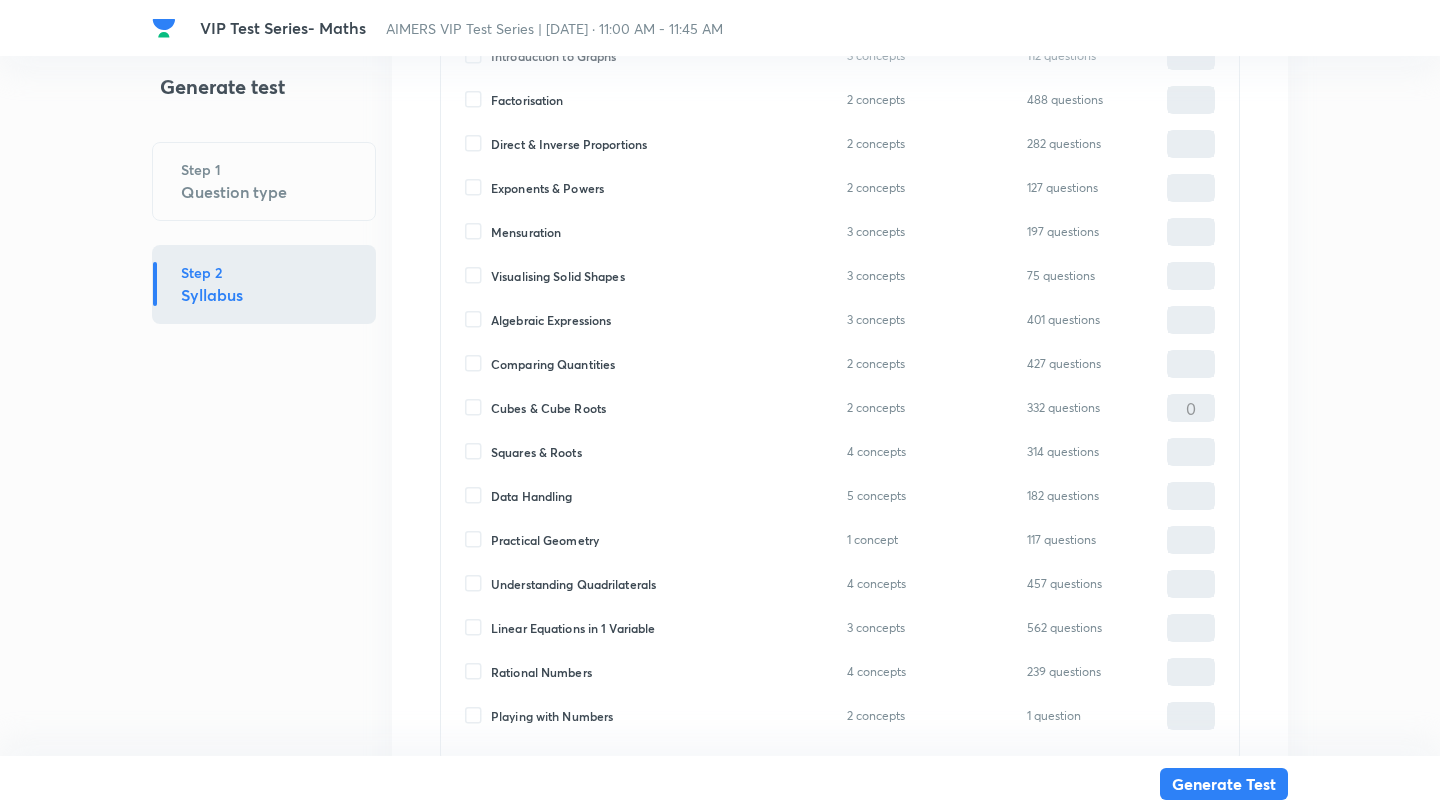 type on "0" 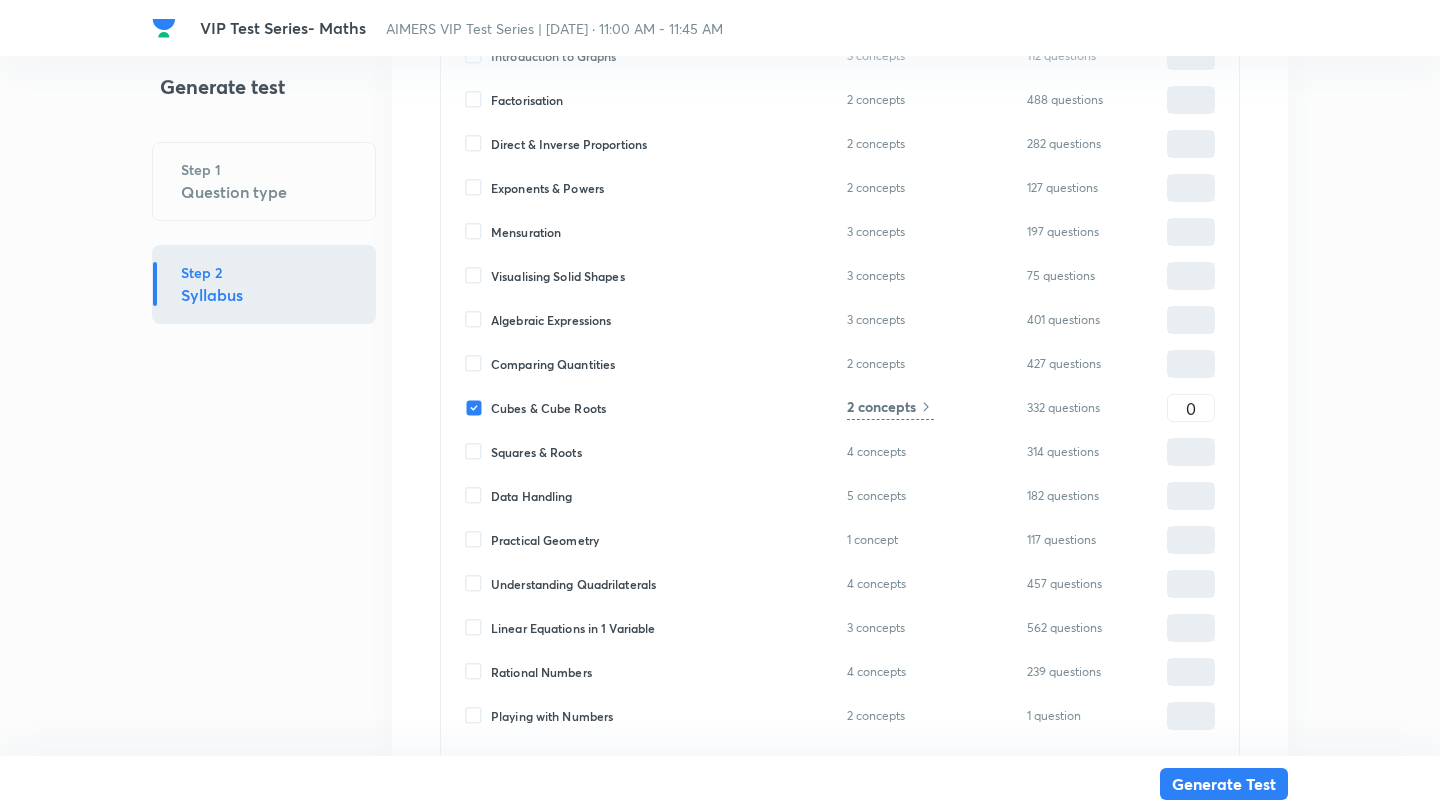 click on "Squares & Roots" at bounding box center (478, 452) 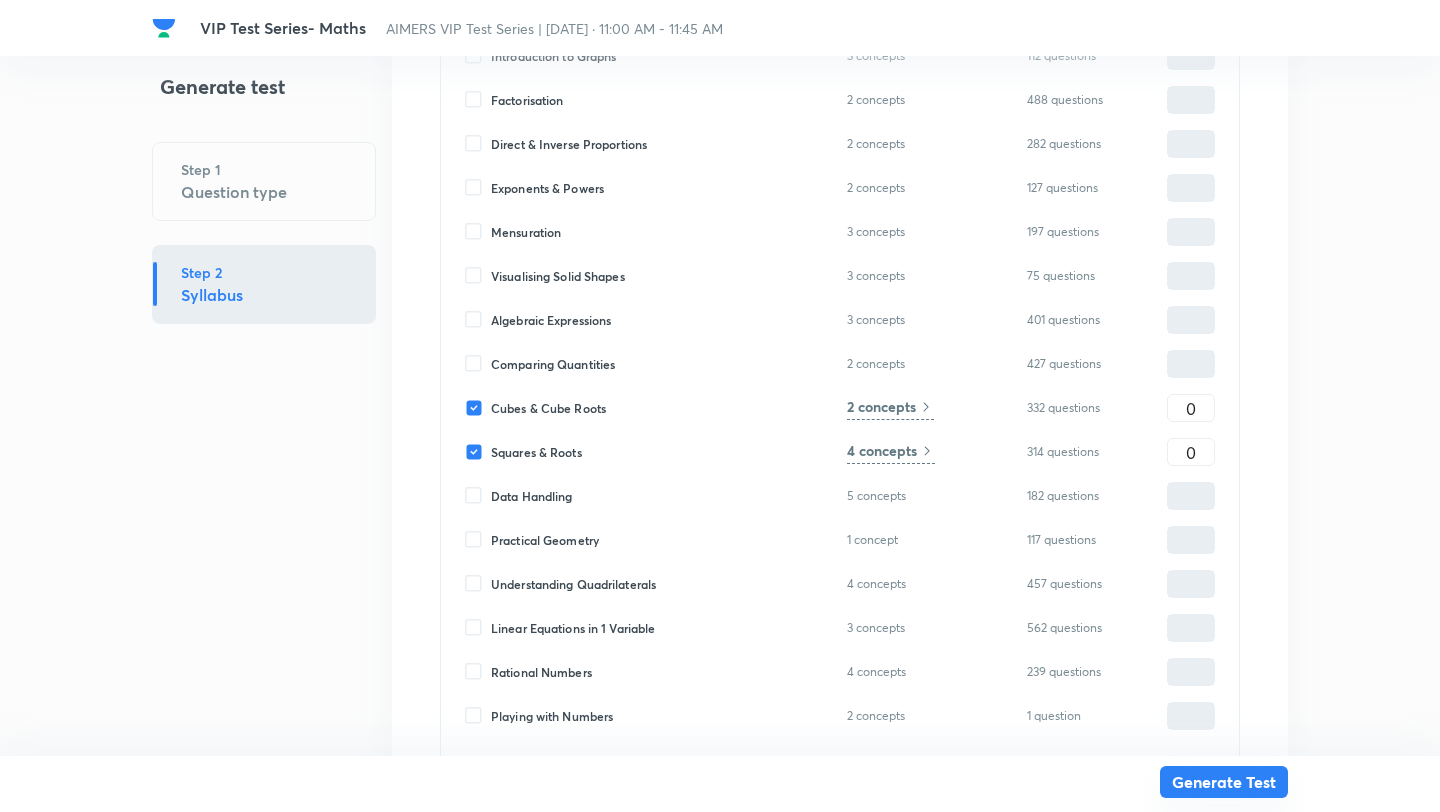 click on "Generate Test" at bounding box center (1224, 782) 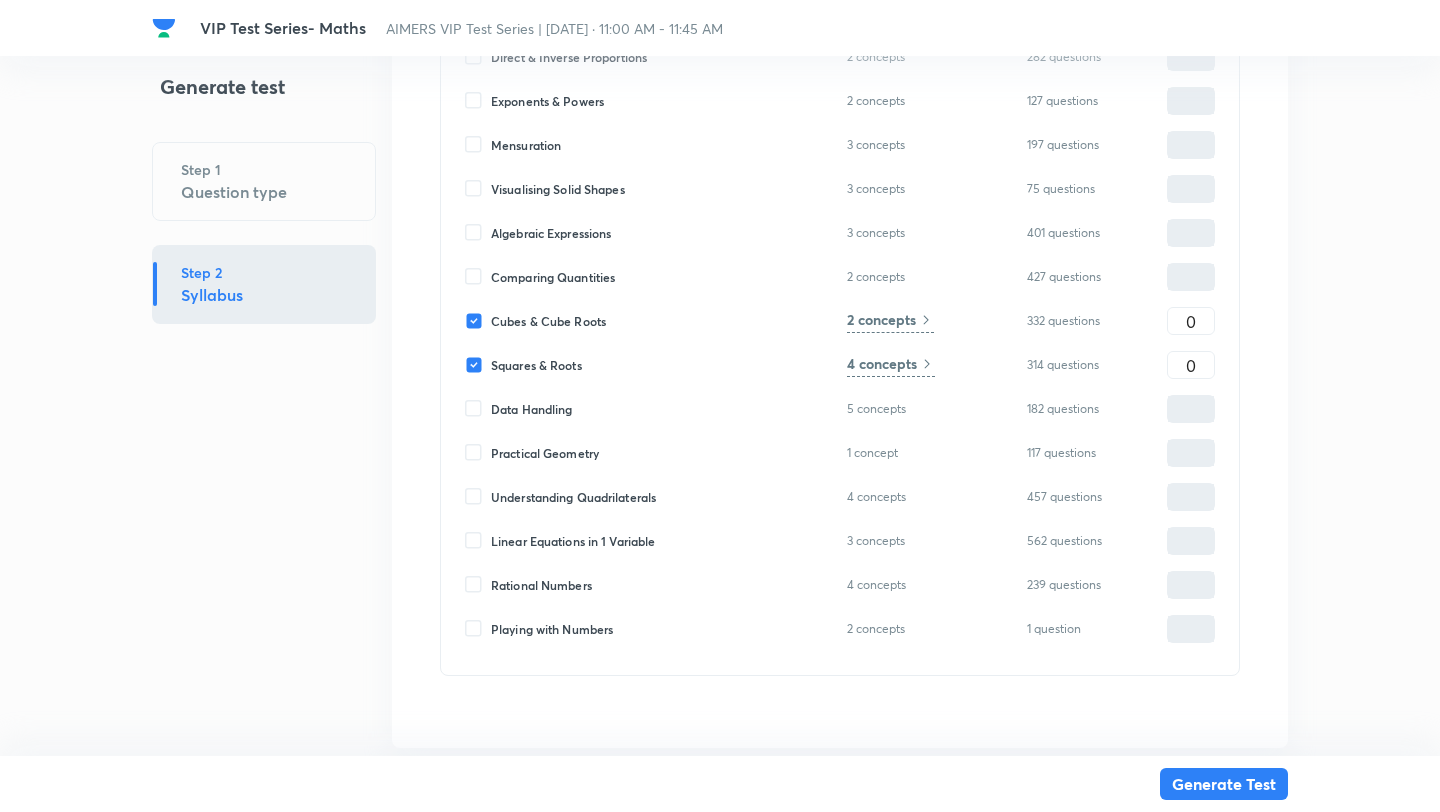 scroll, scrollTop: 710, scrollLeft: 0, axis: vertical 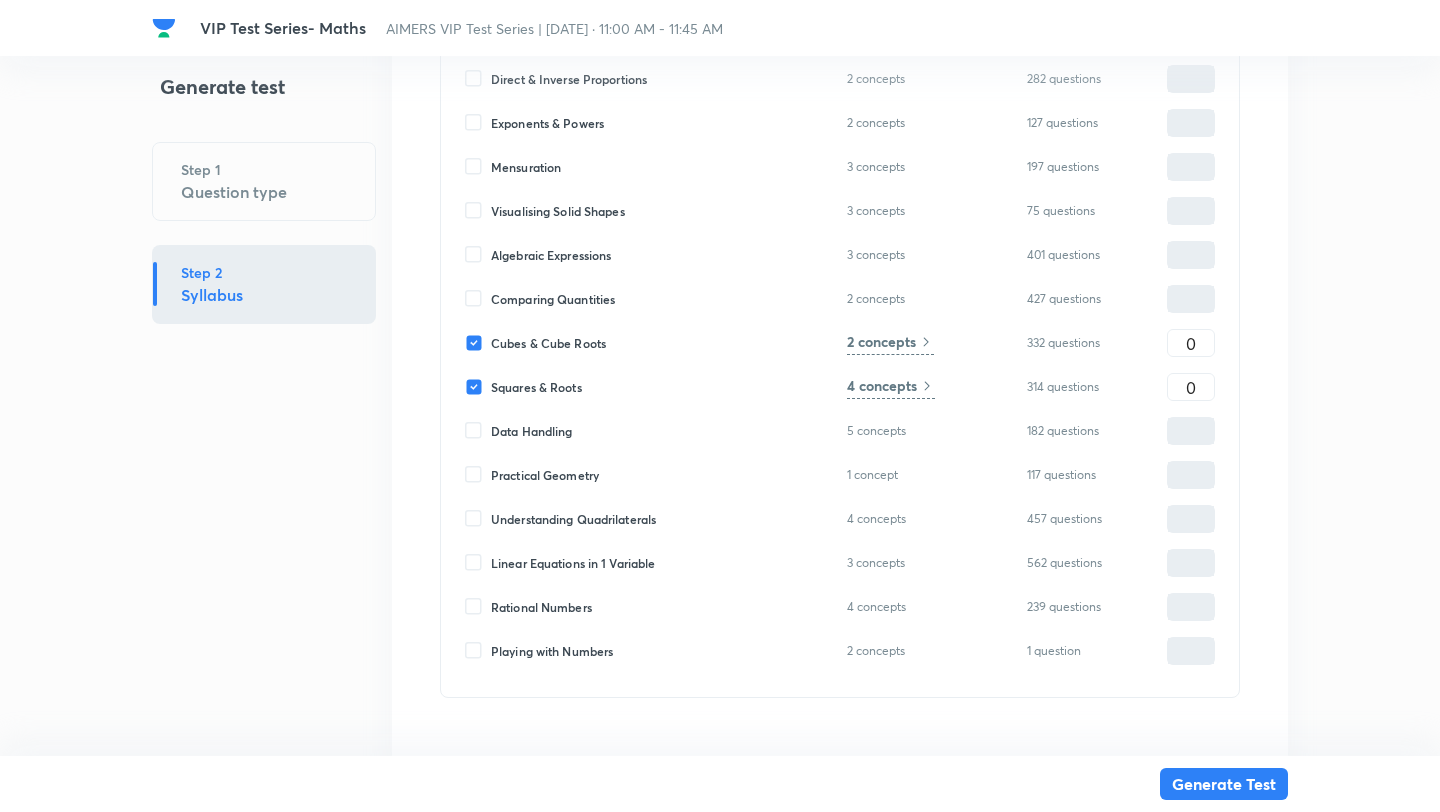 click on "Exponents & Powers" at bounding box center [478, 123] 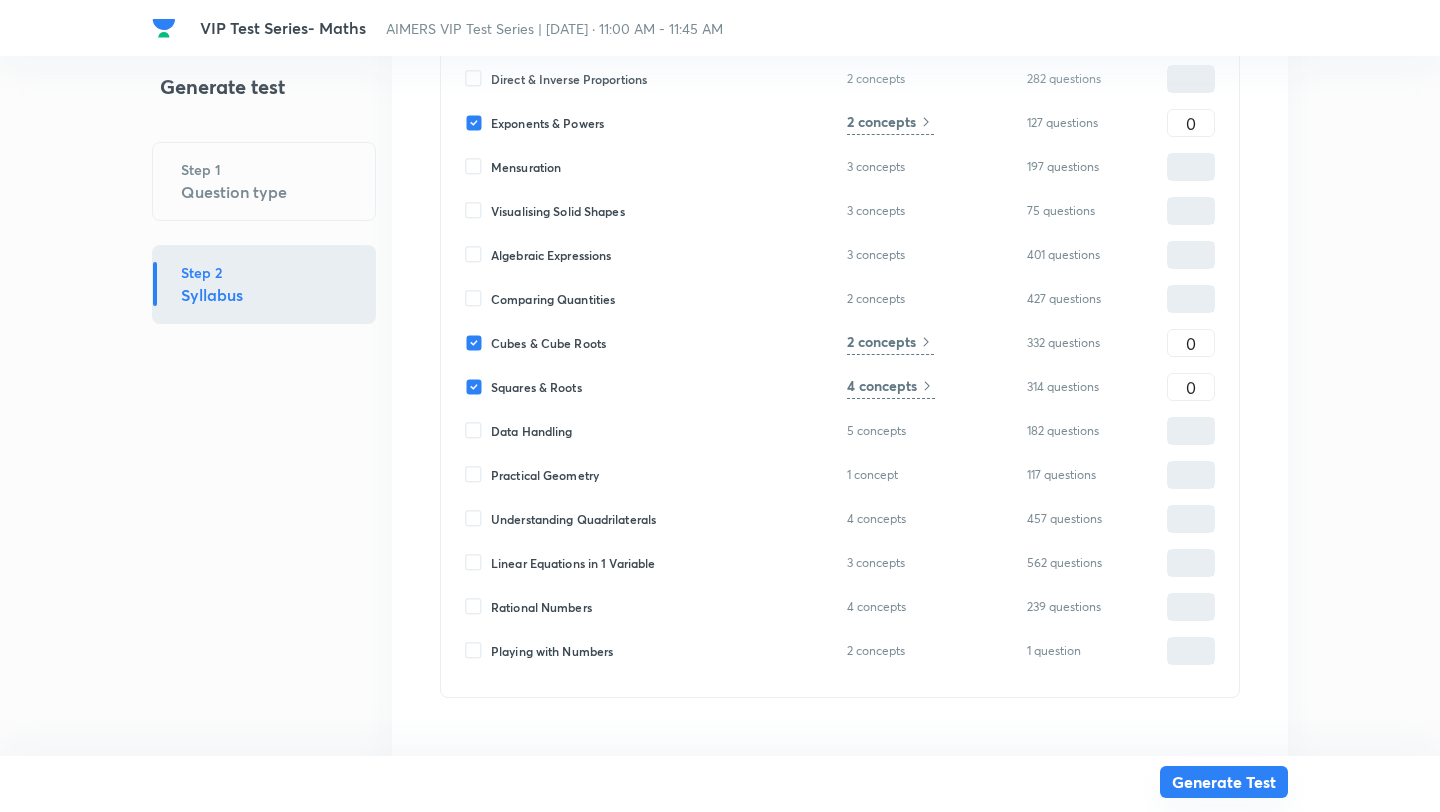click on "Generate Test" at bounding box center [1224, 782] 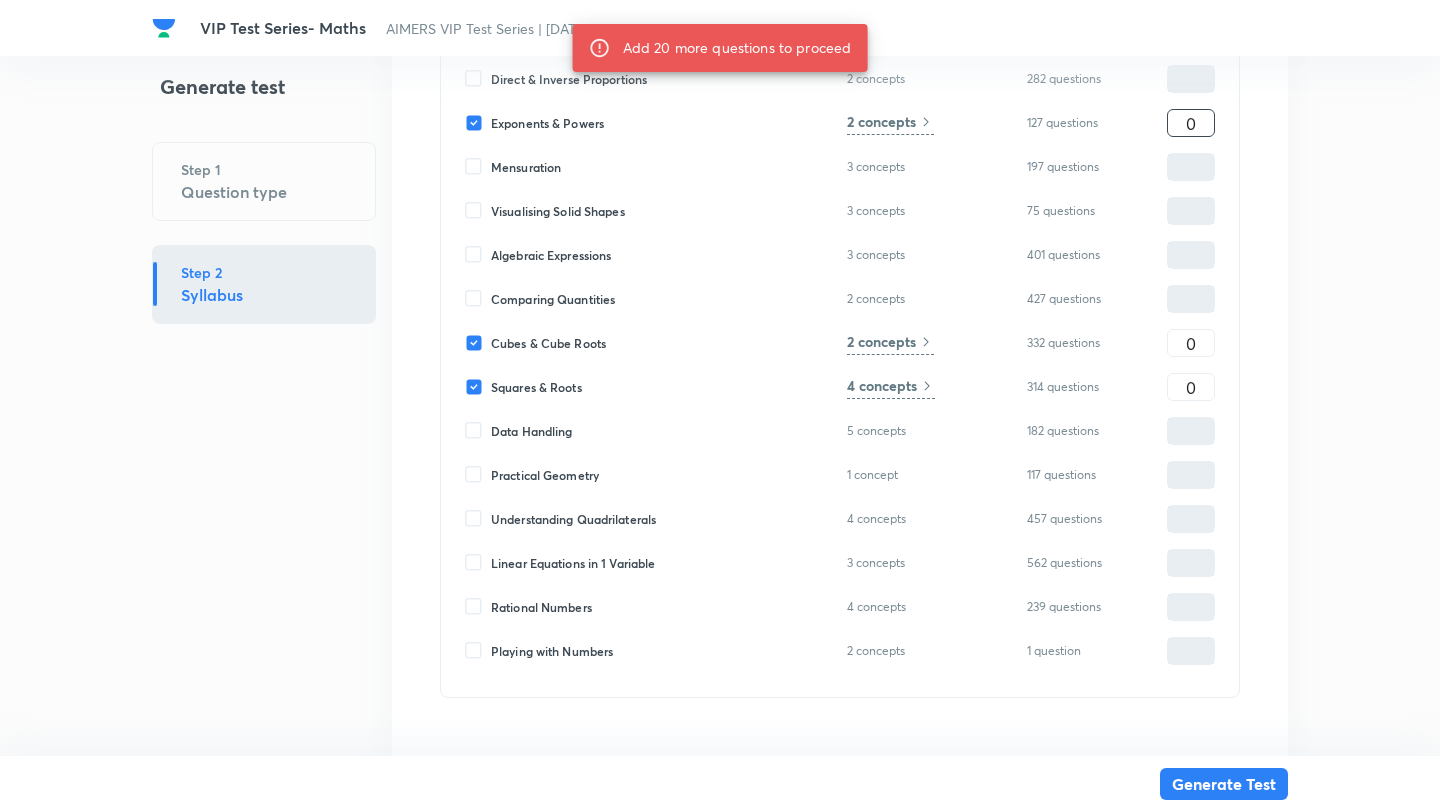 click on "0" at bounding box center [1191, 123] 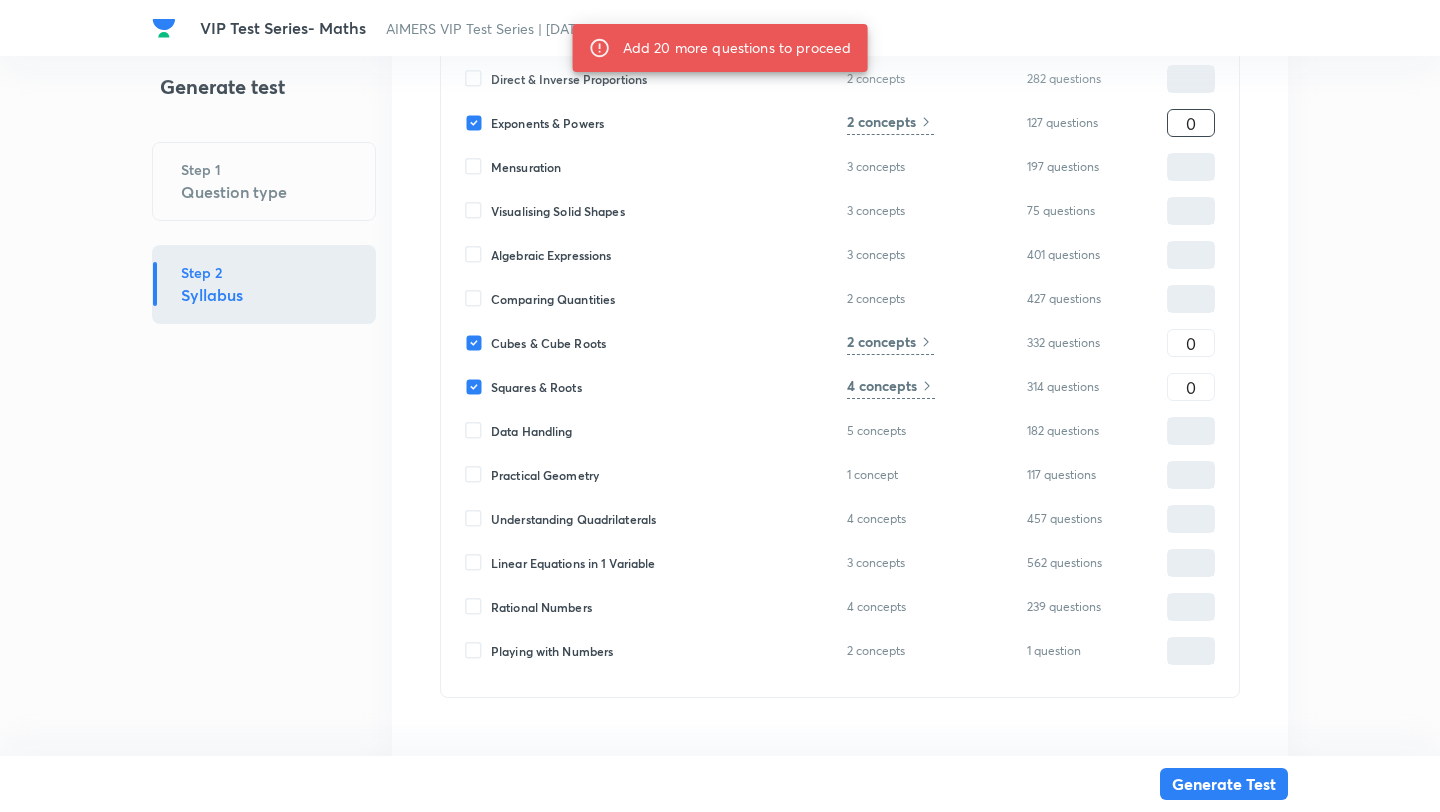 click on "Exponents & Powers" at bounding box center [478, 123] 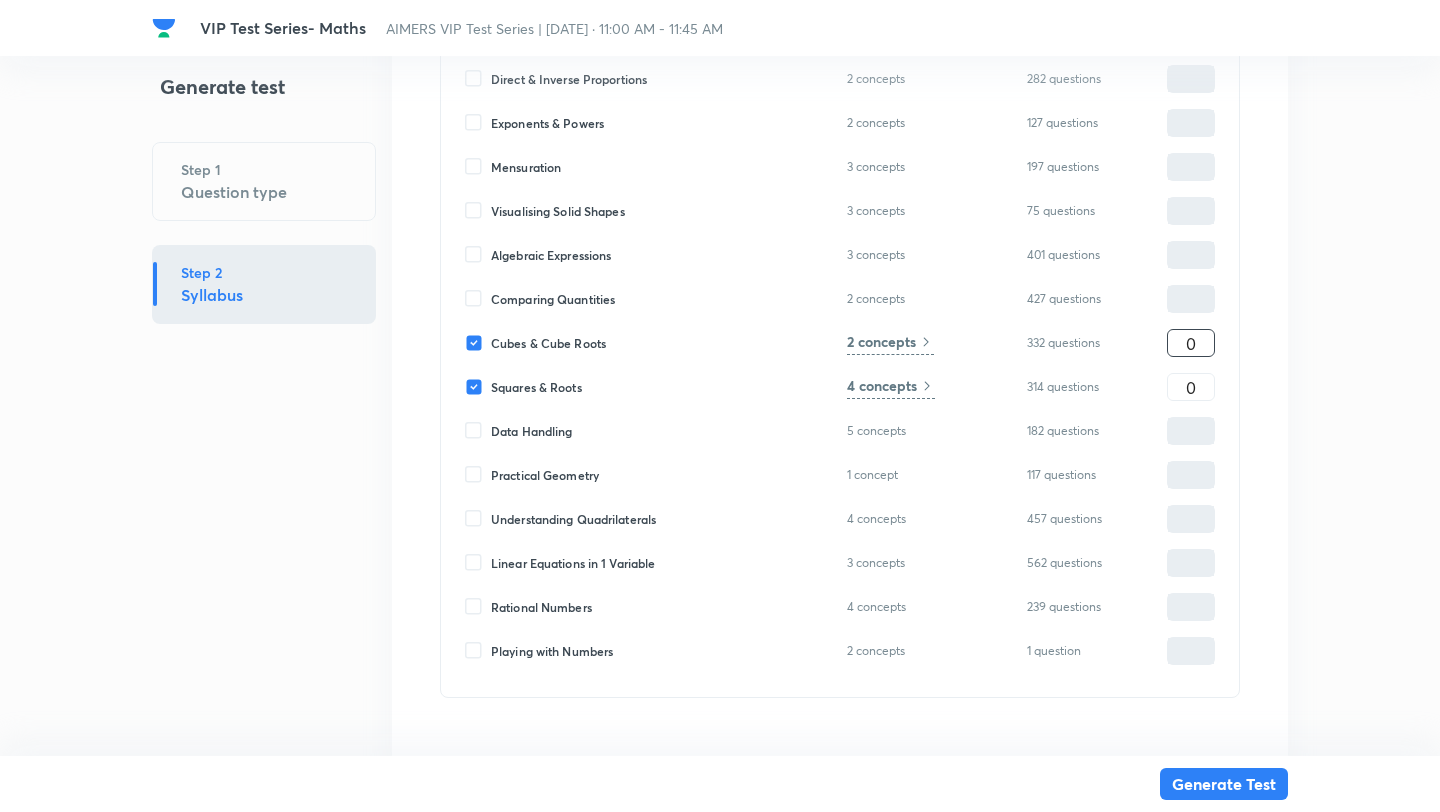 click on "0" at bounding box center [1191, 343] 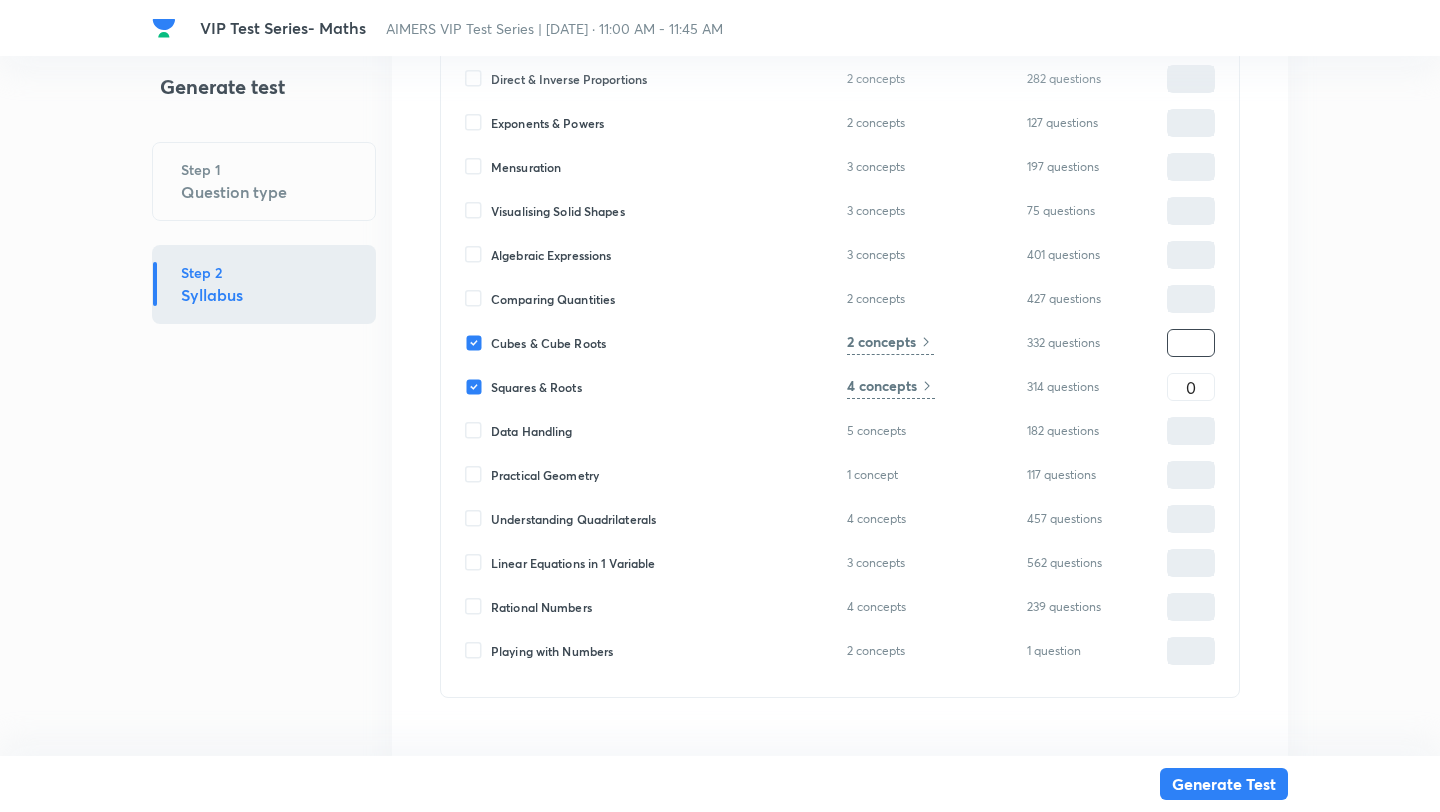 type on "1" 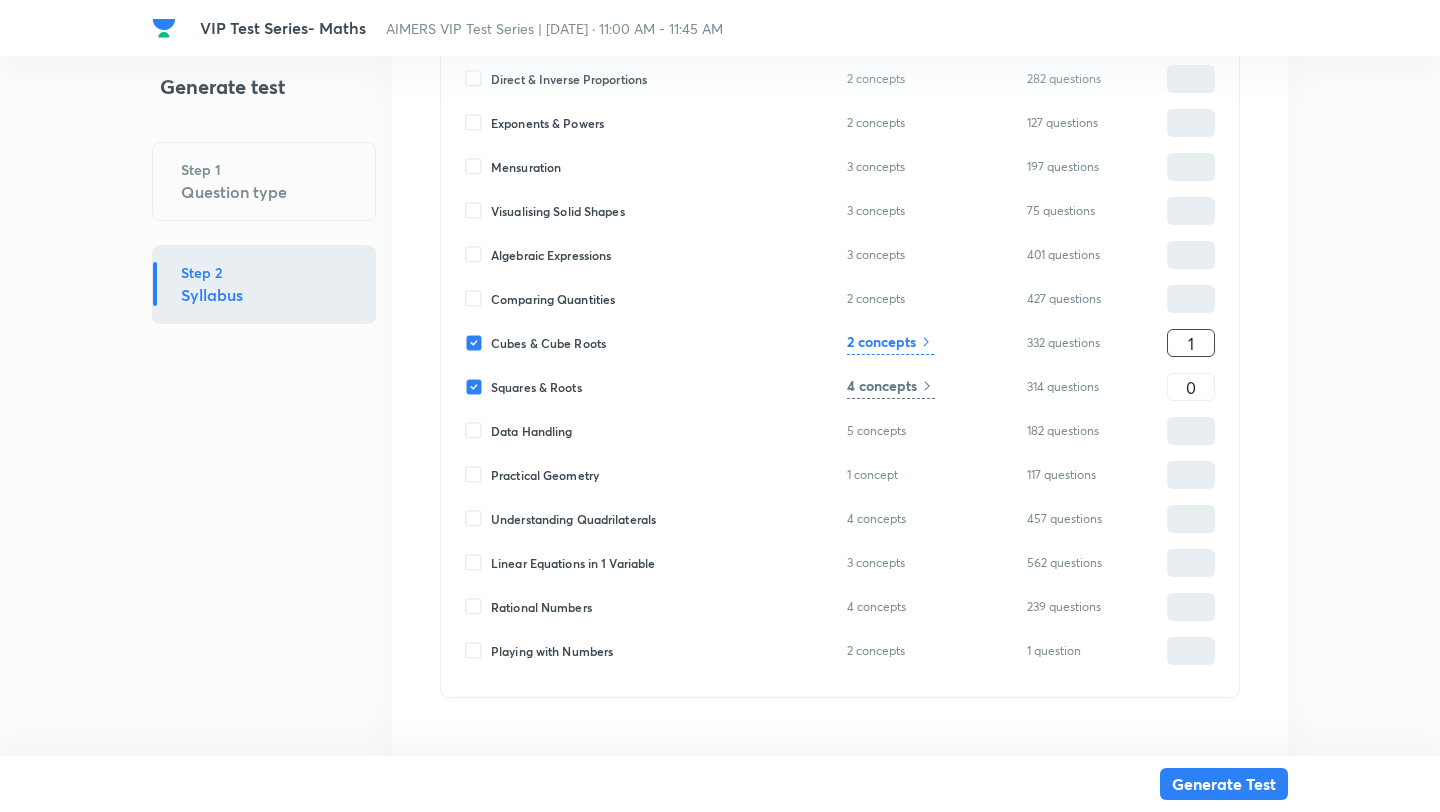 type on "1" 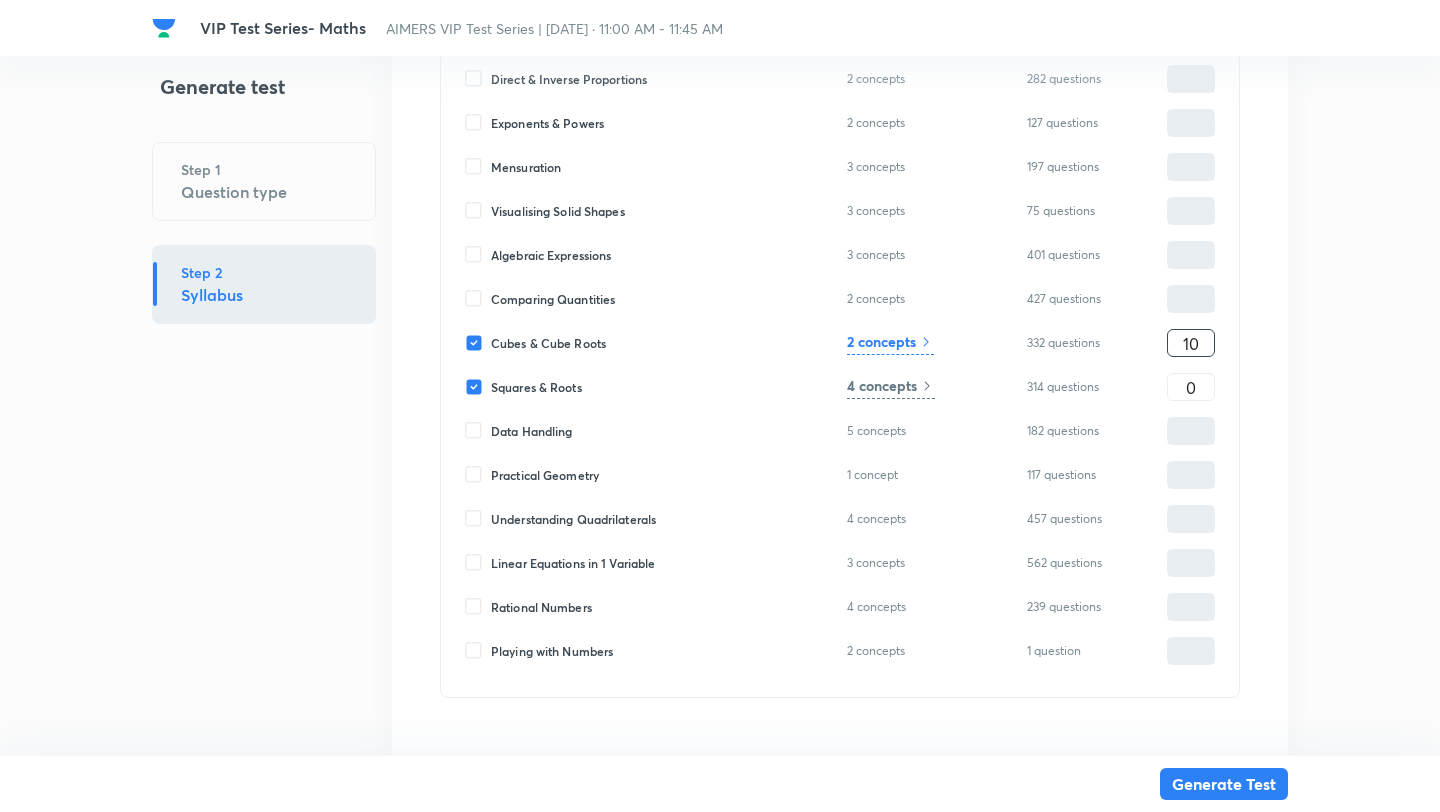 type on "10" 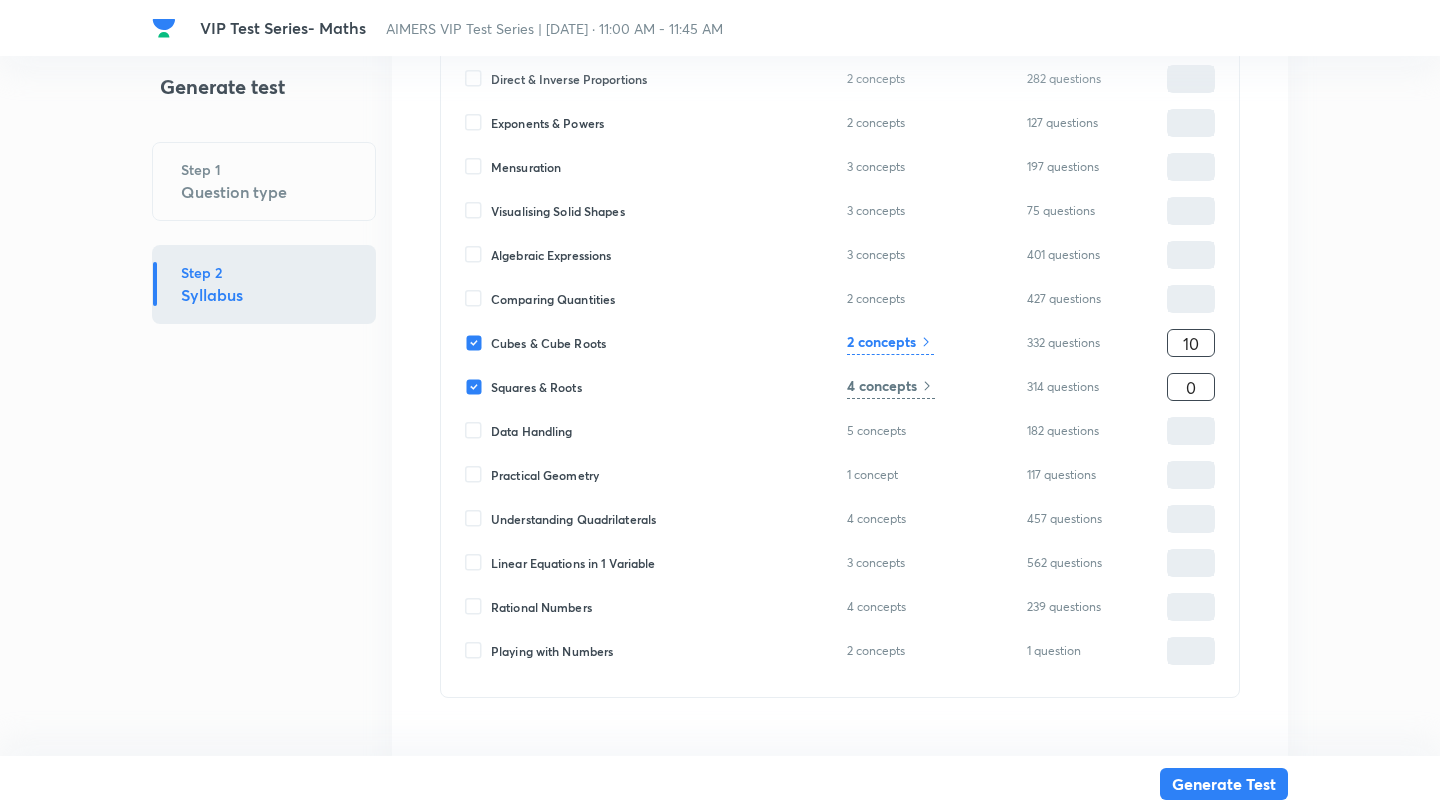 type on "10" 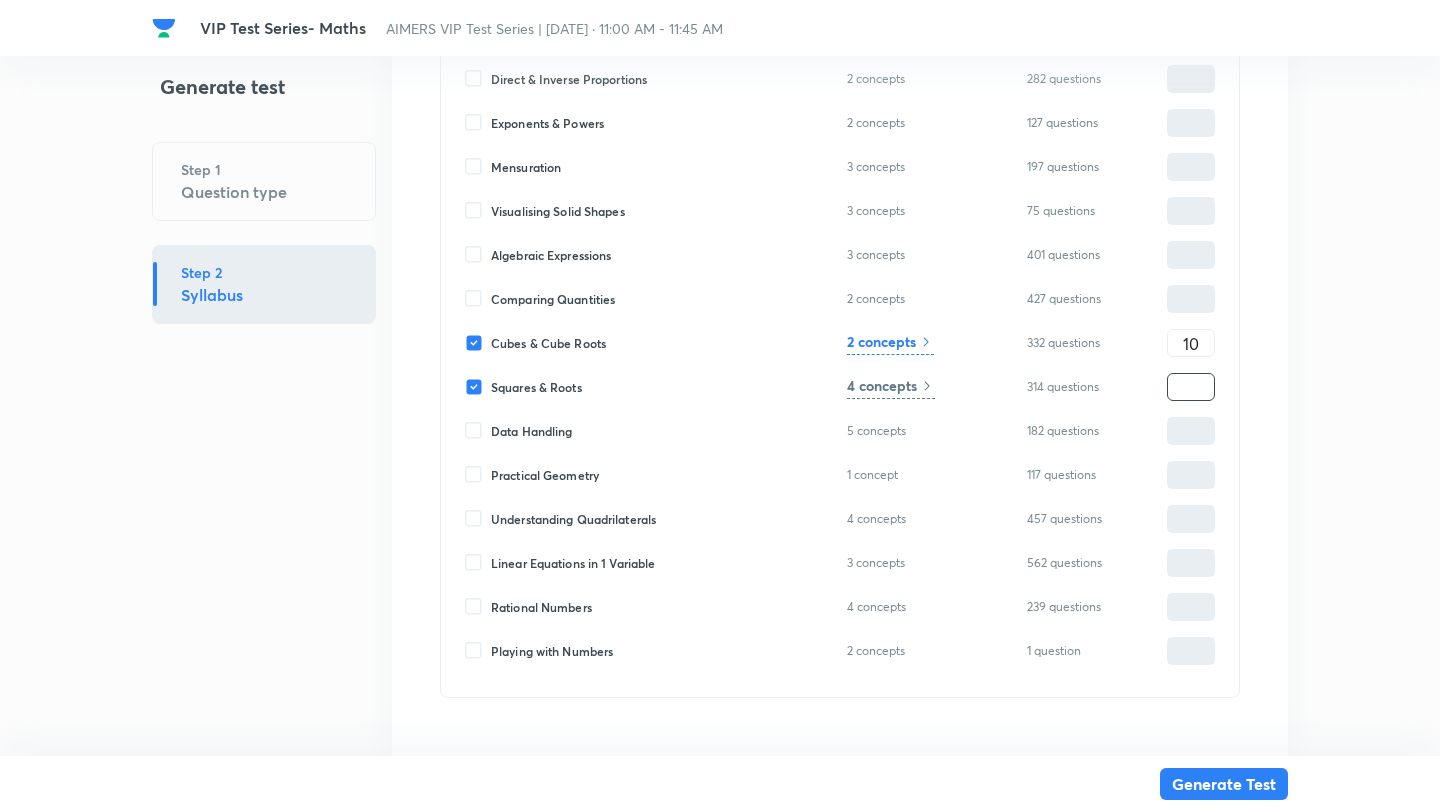 type on "1" 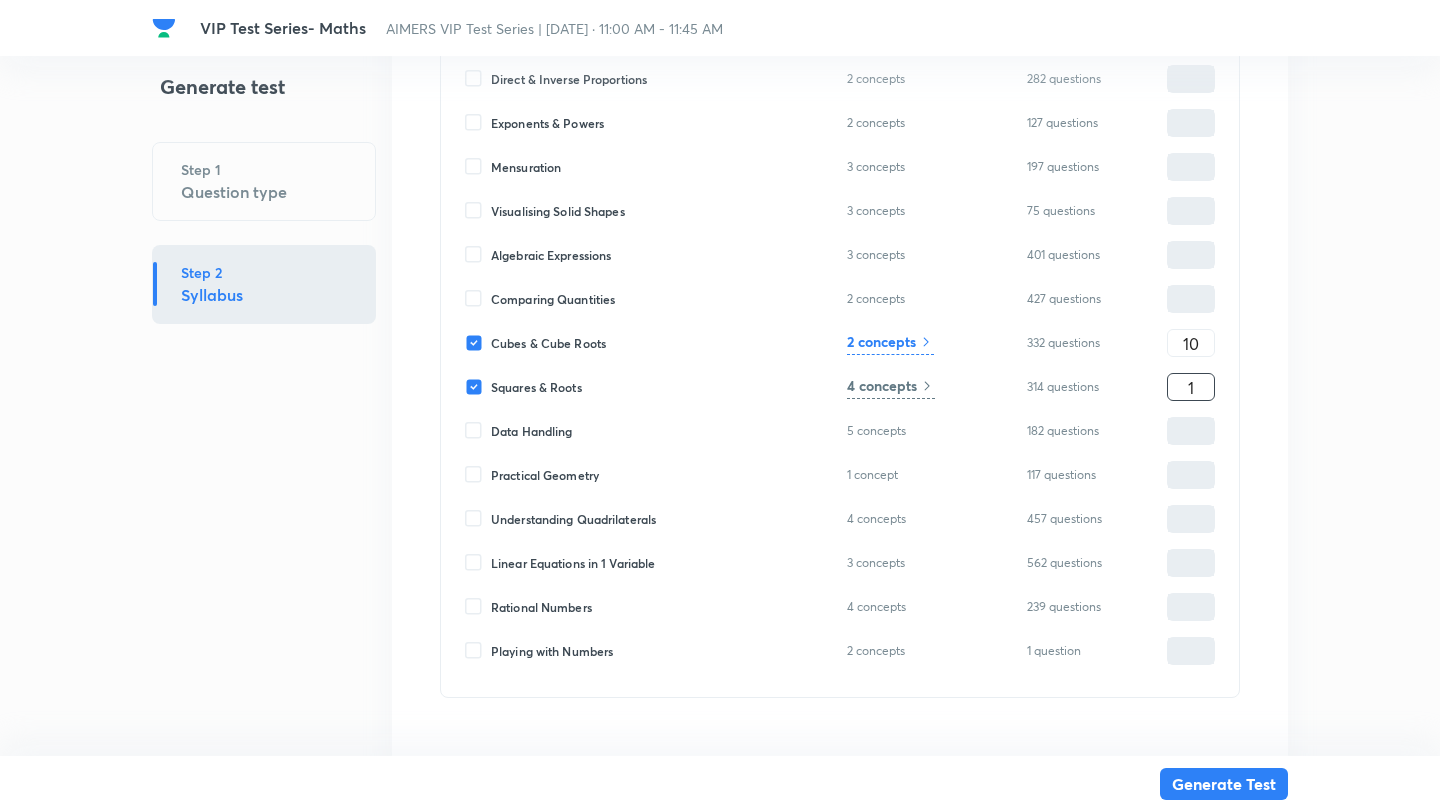 type on "11" 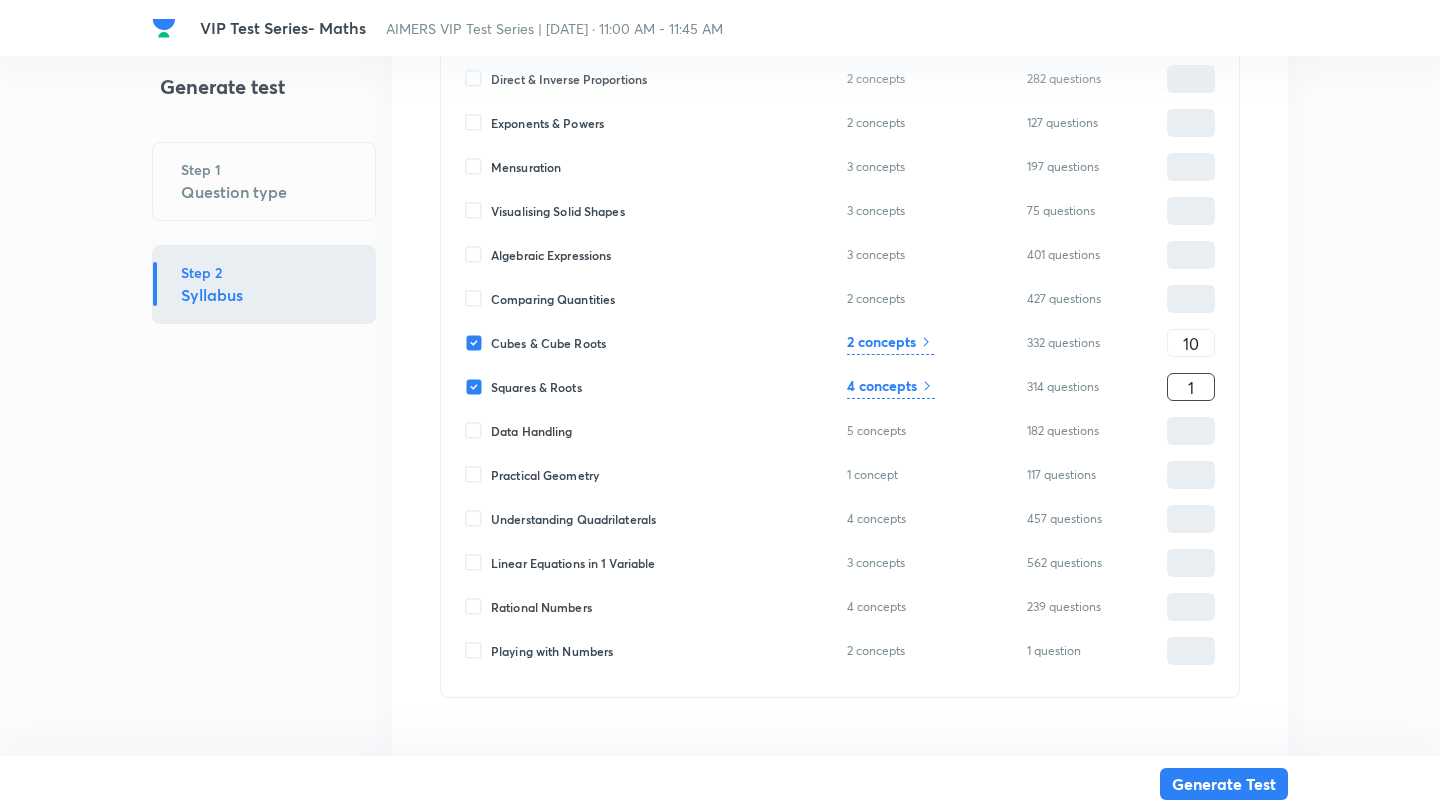 type on "10" 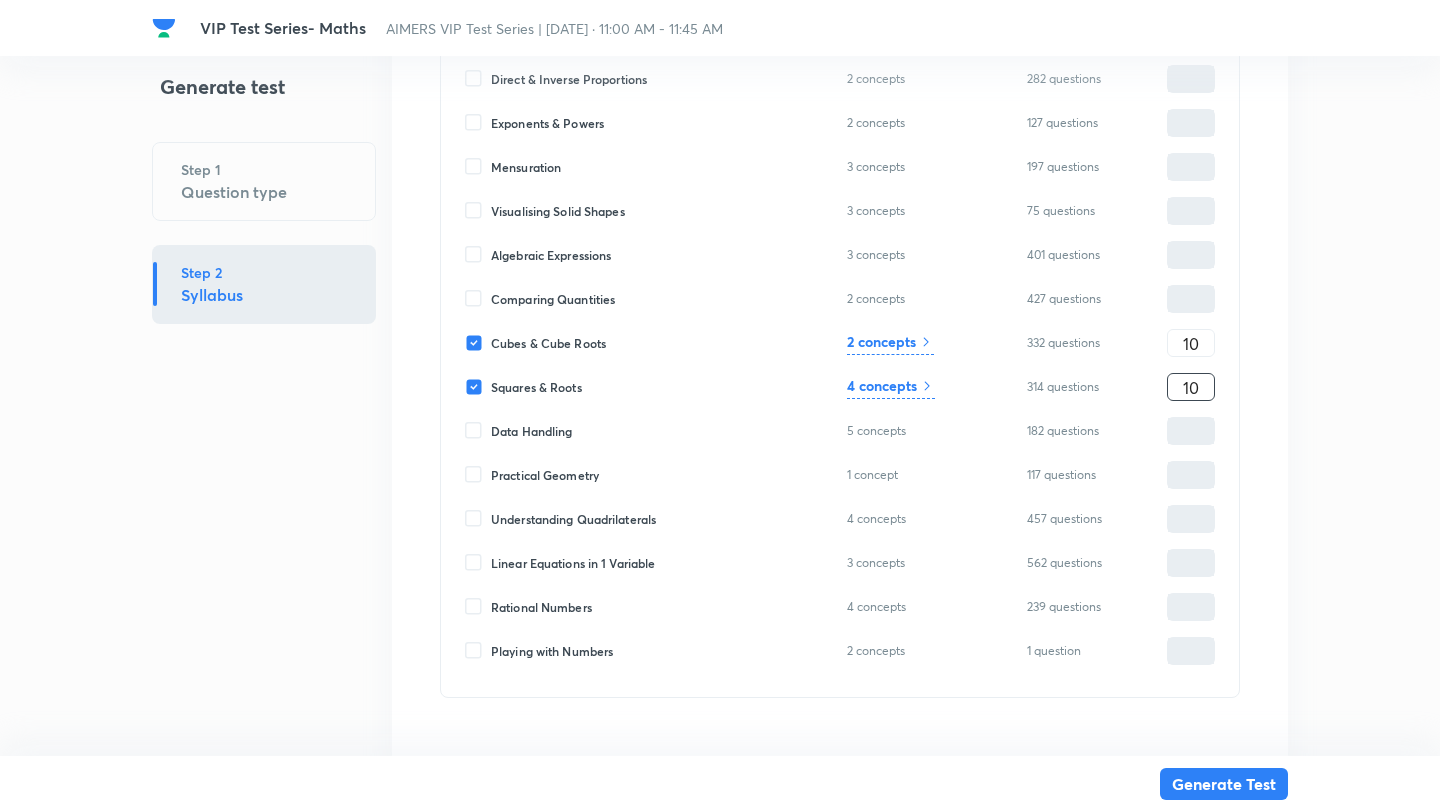 type on "20" 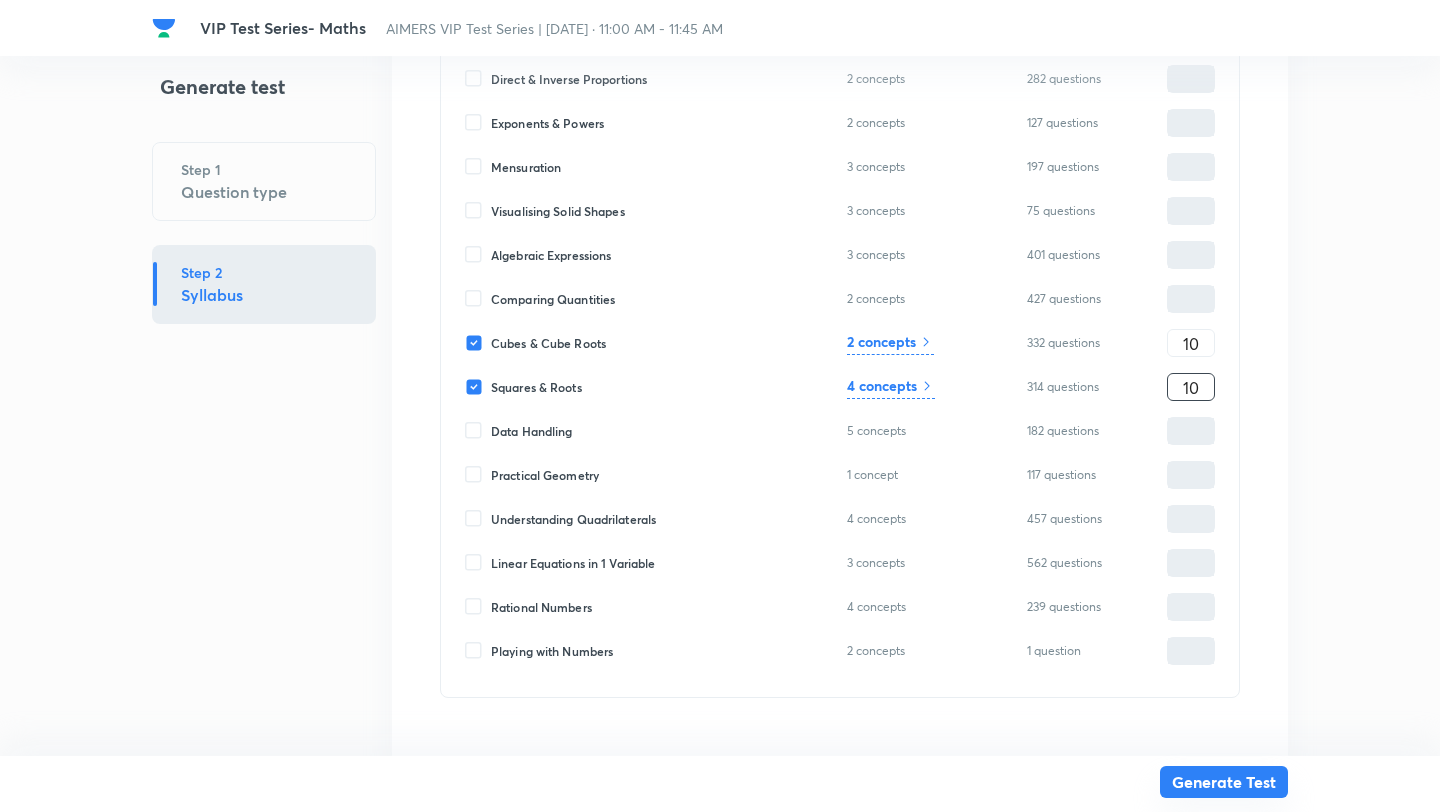 type on "10" 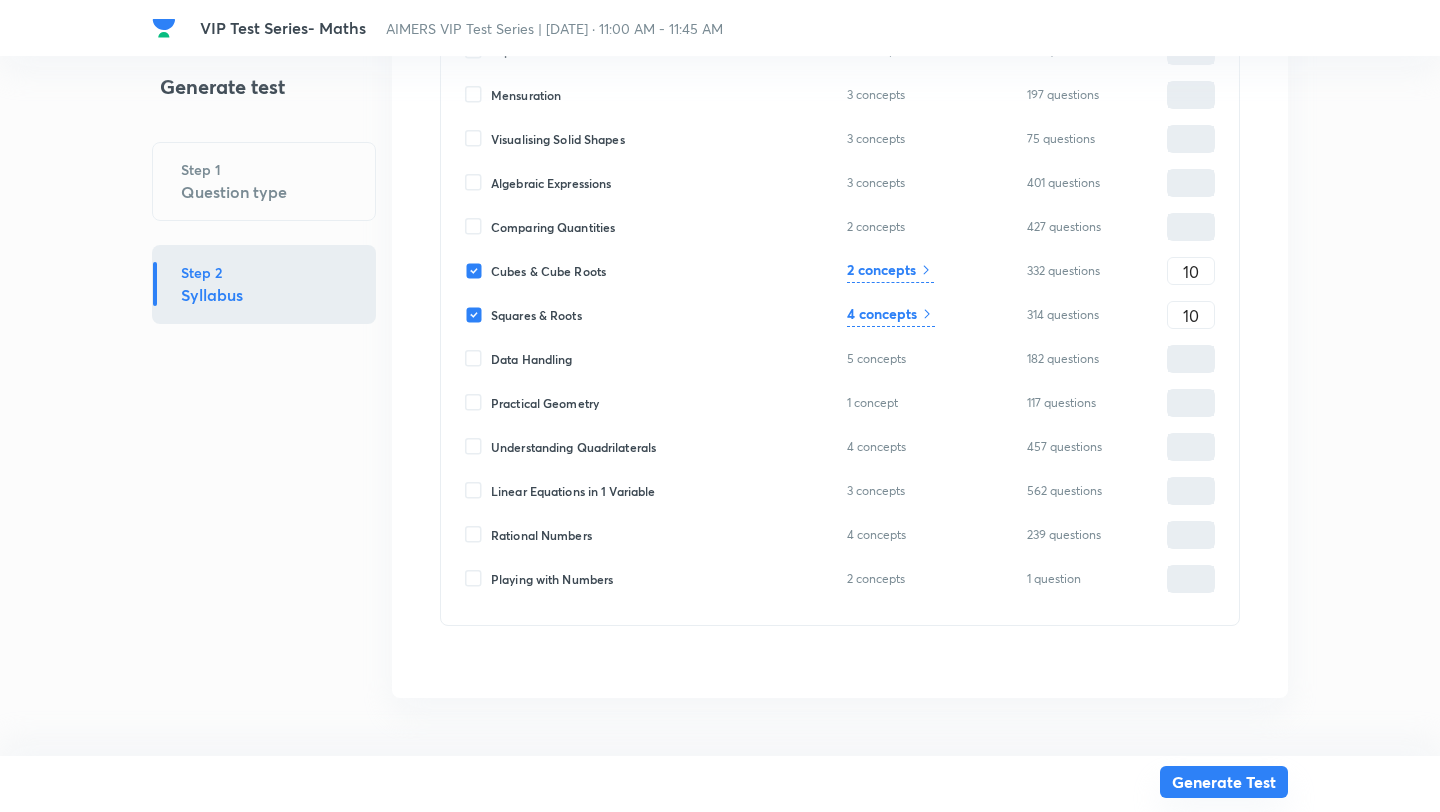 scroll, scrollTop: 0, scrollLeft: 0, axis: both 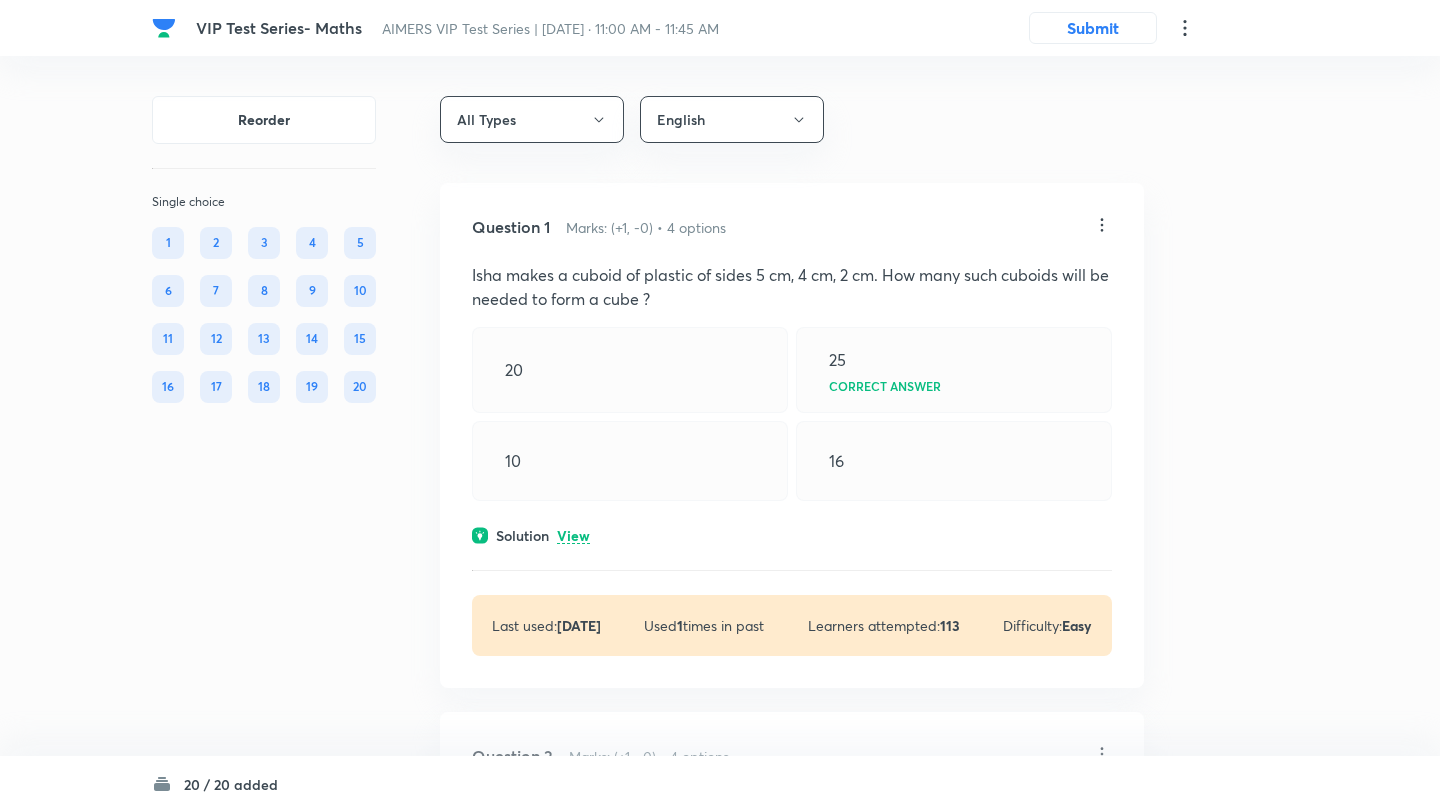 click on "20 / 20 added" at bounding box center [720, 784] 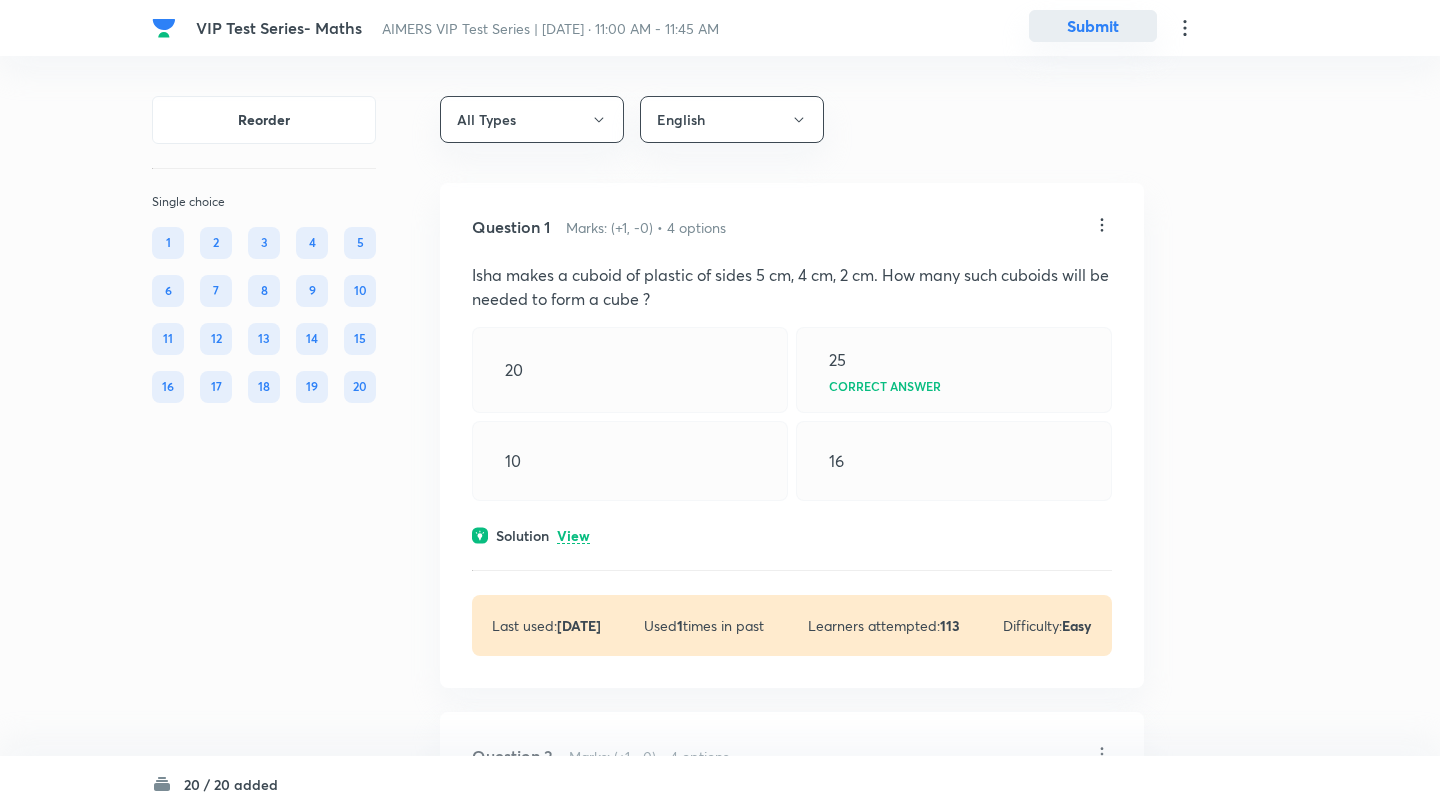 click on "Submit" at bounding box center [1093, 26] 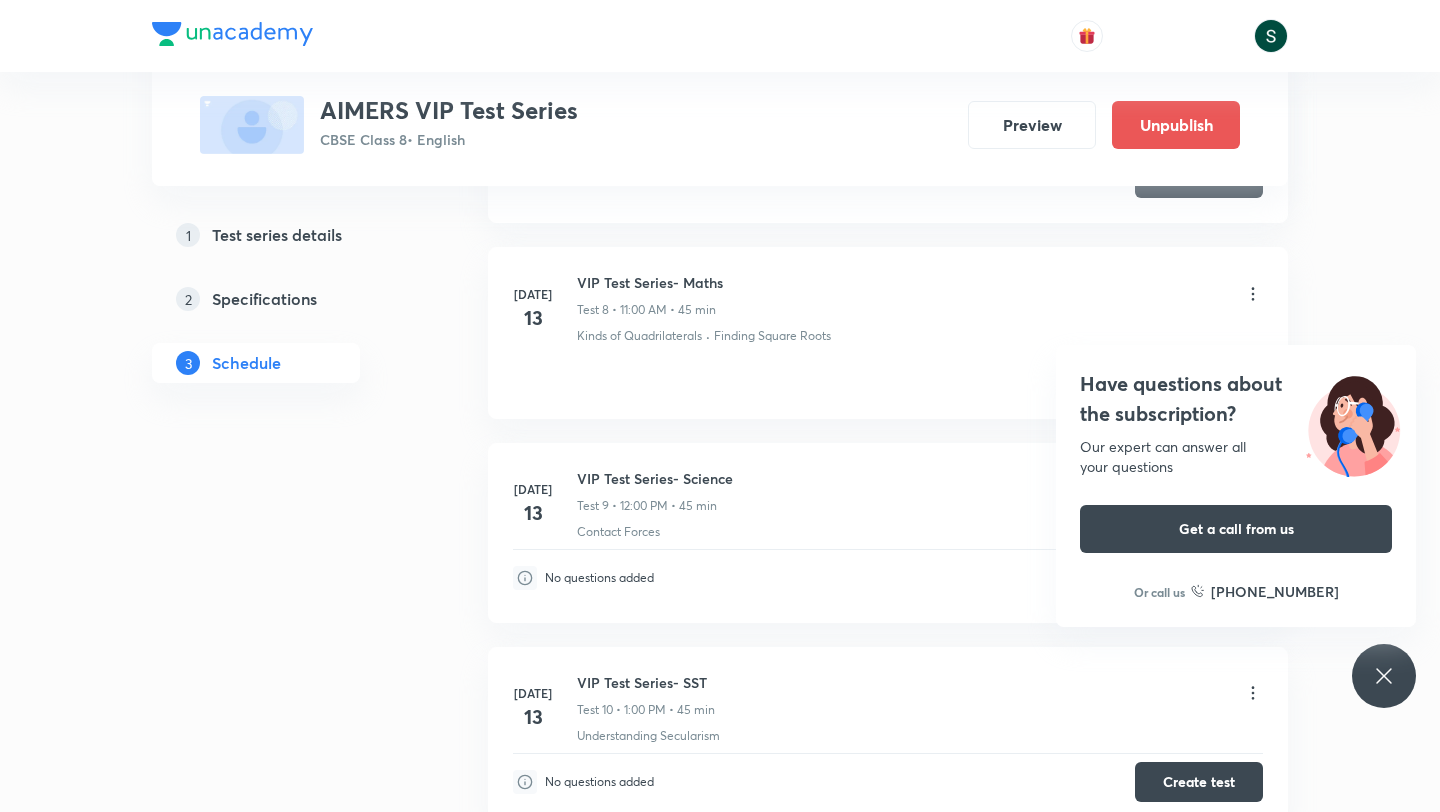 scroll, scrollTop: 2363, scrollLeft: 0, axis: vertical 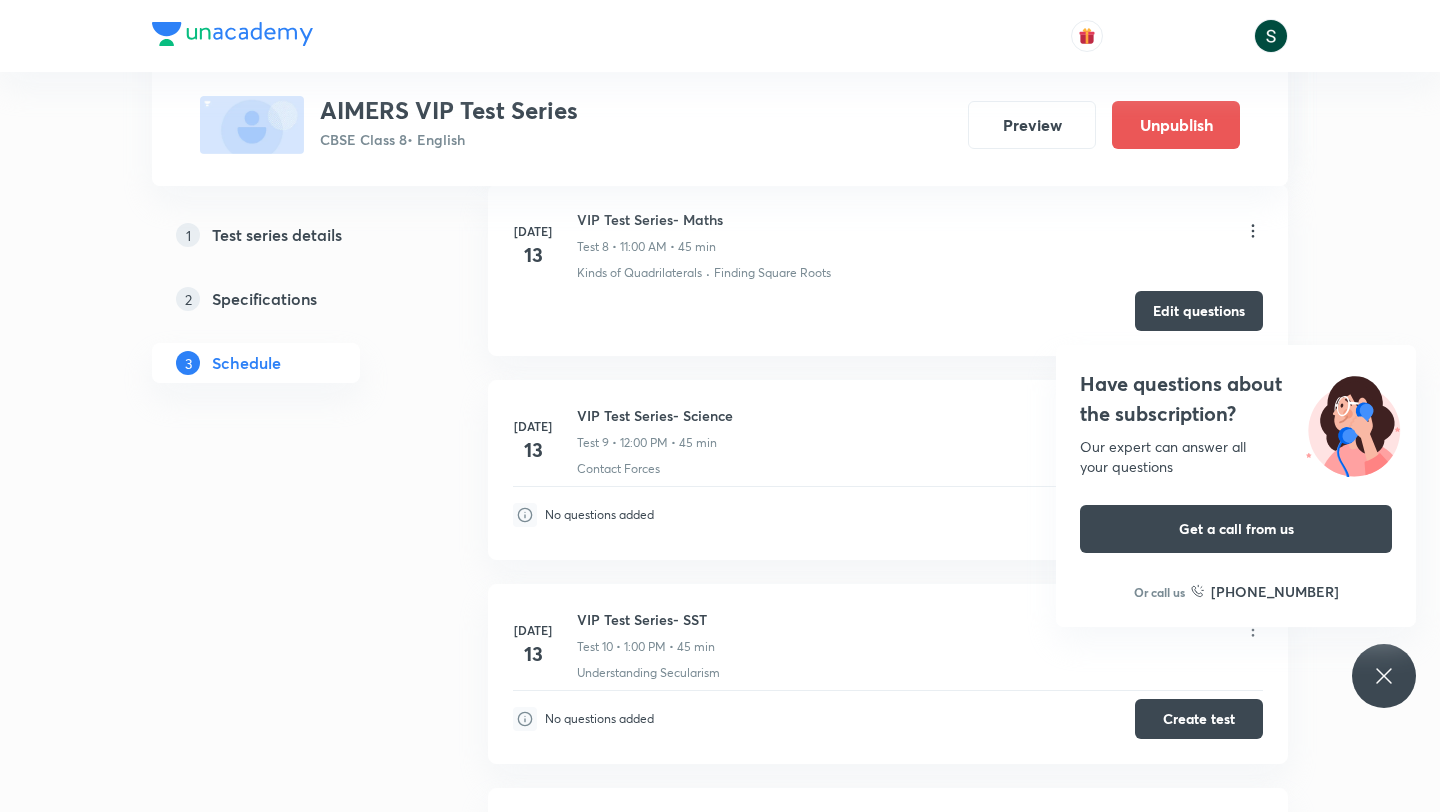 click 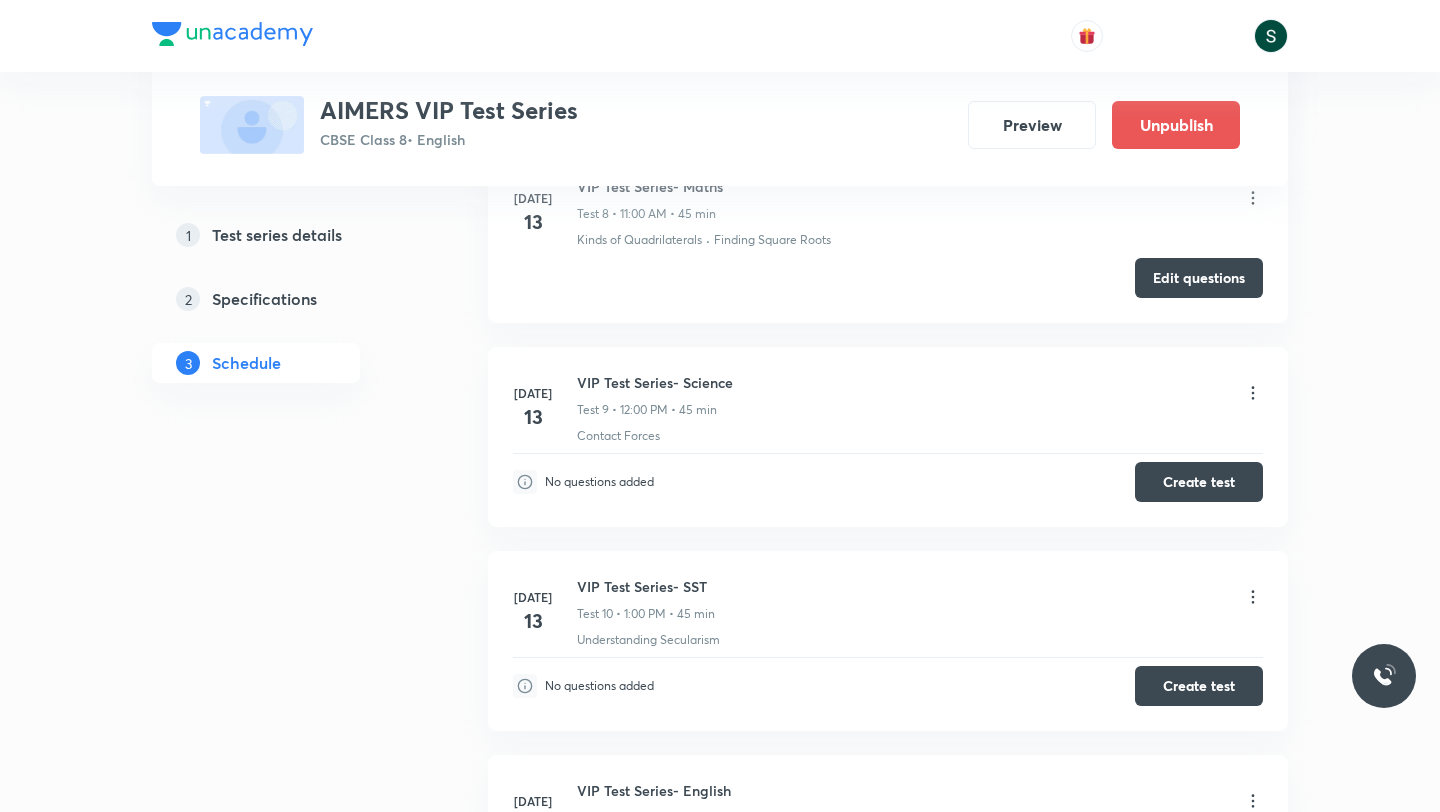 scroll, scrollTop: 2409, scrollLeft: 0, axis: vertical 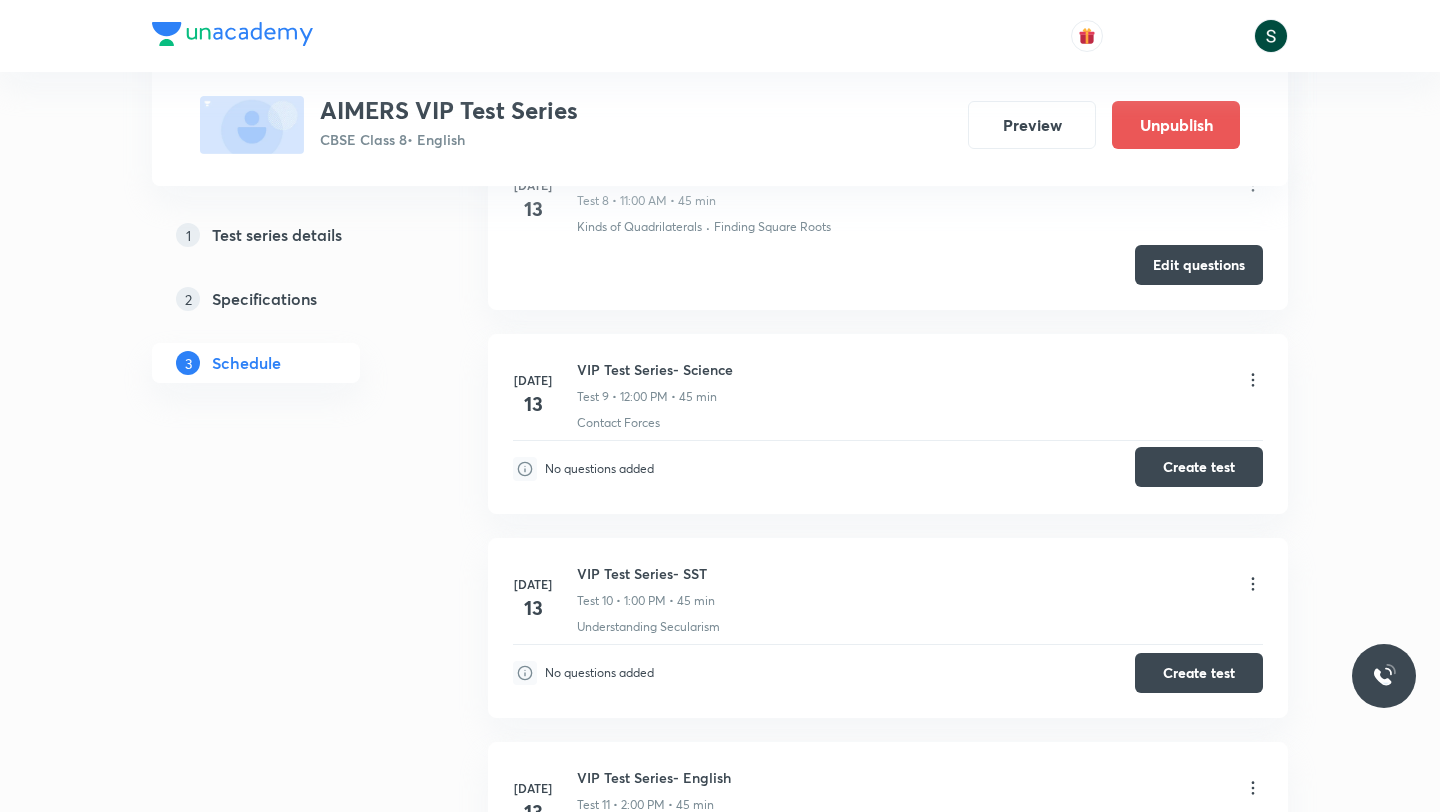 click on "Create test" at bounding box center [1199, 467] 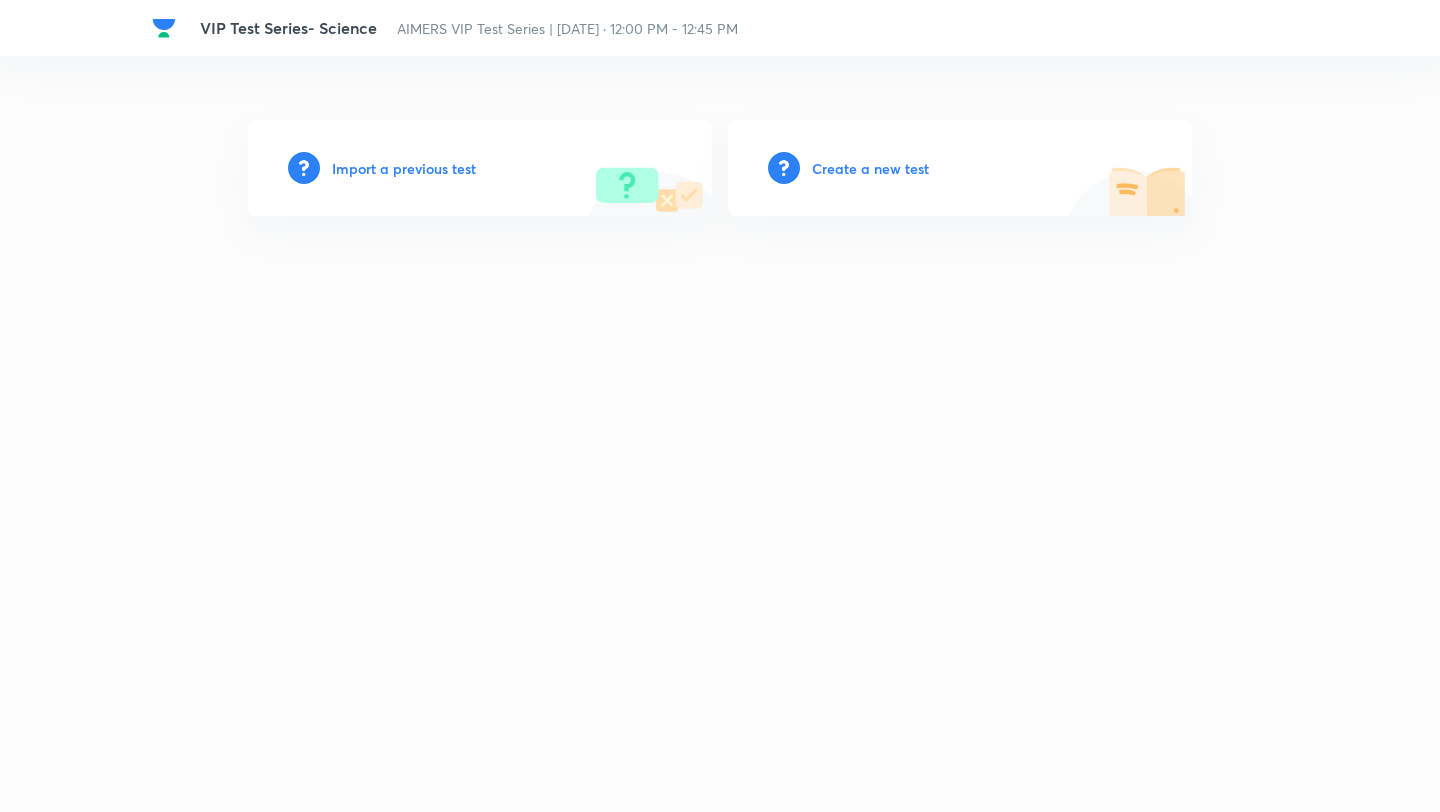 scroll, scrollTop: 0, scrollLeft: 0, axis: both 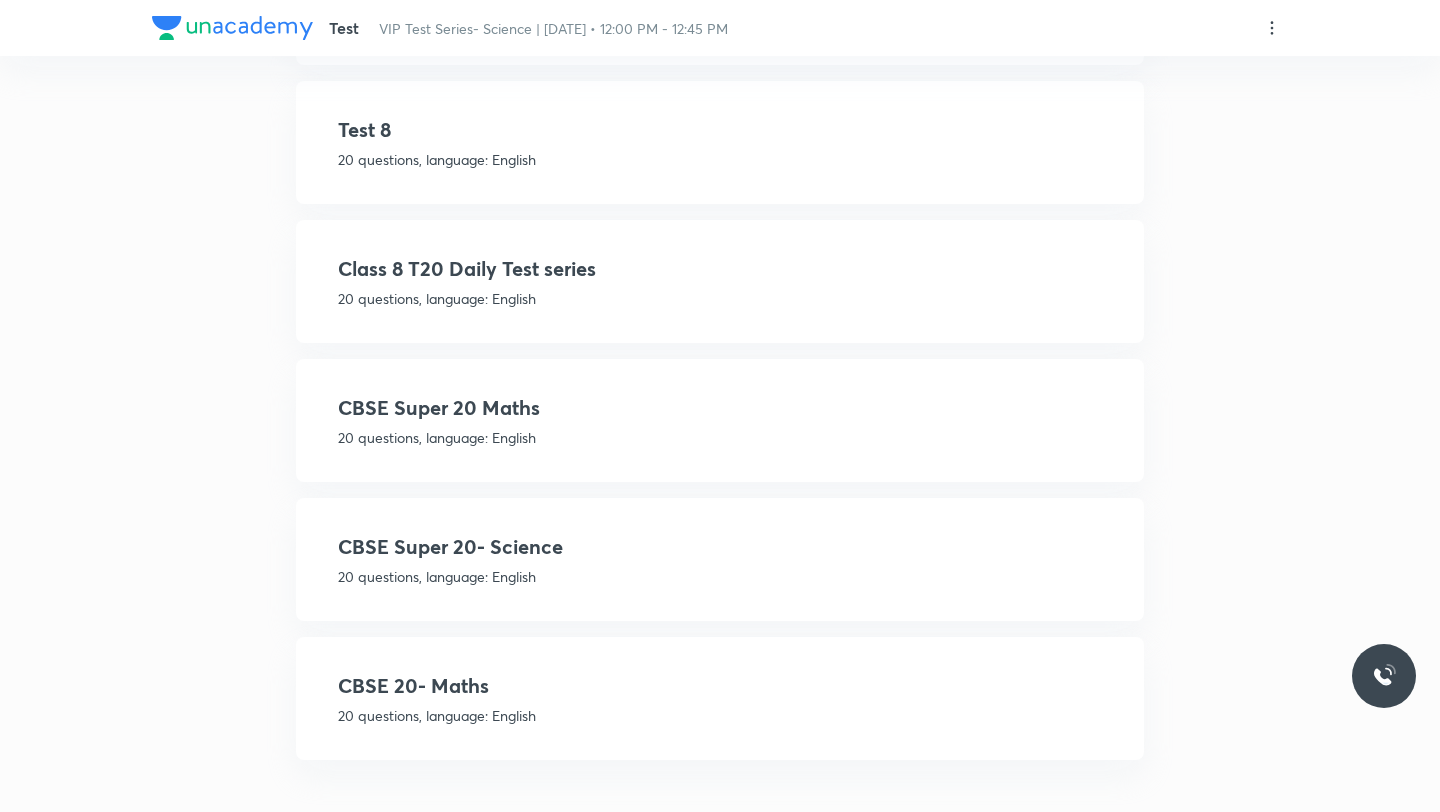 click on "20 questions, language: English" at bounding box center [720, 576] 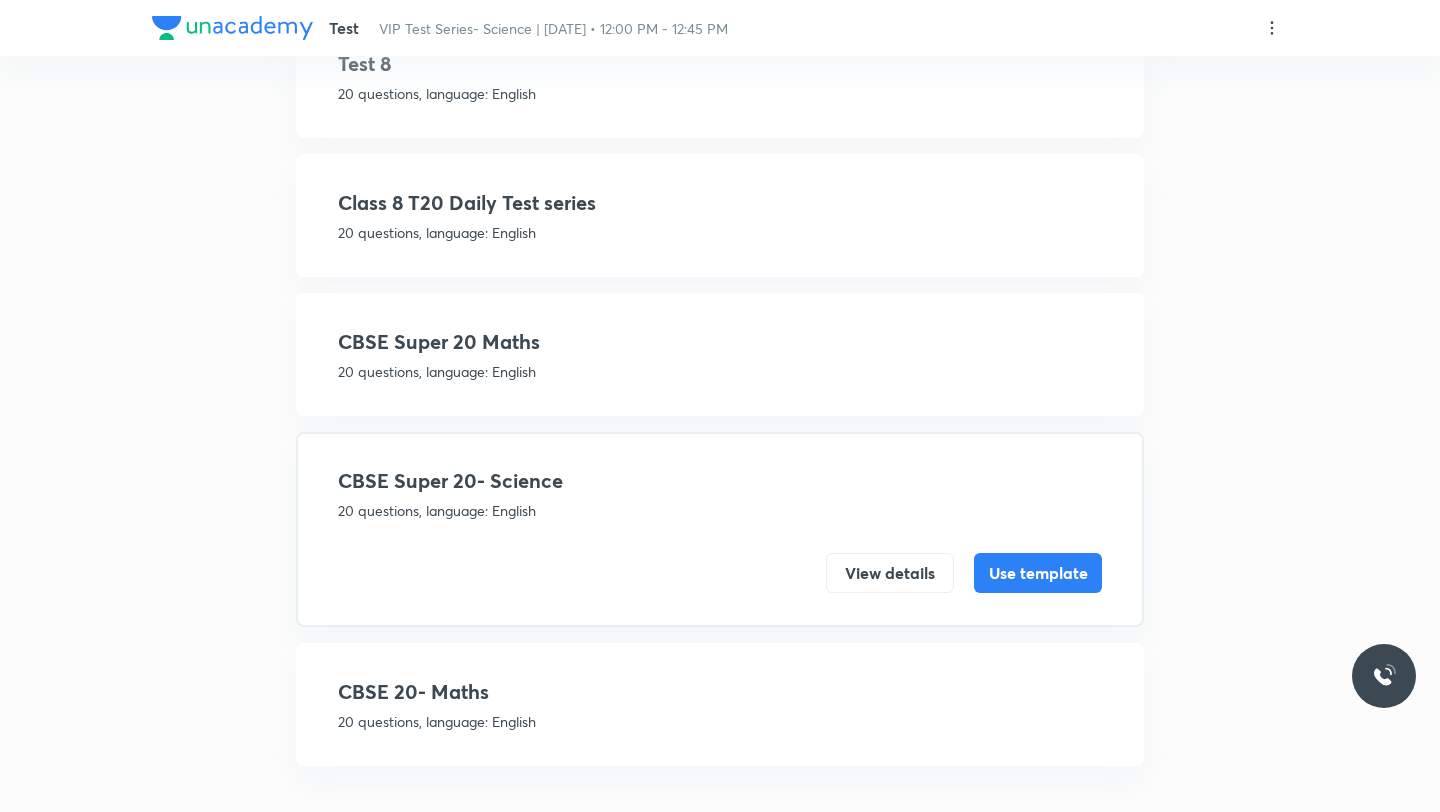 scroll, scrollTop: 474, scrollLeft: 0, axis: vertical 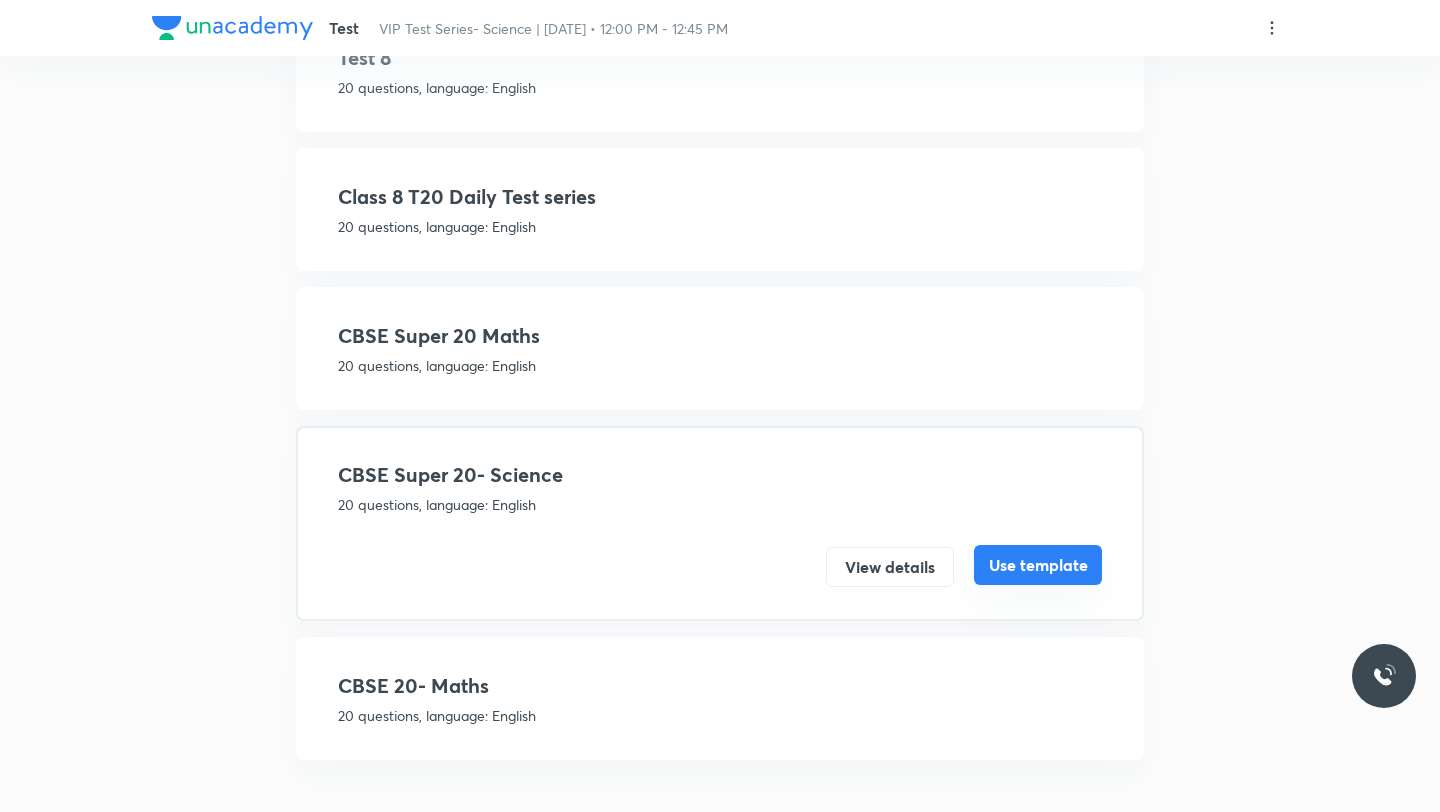 click on "Use template" at bounding box center [1038, 565] 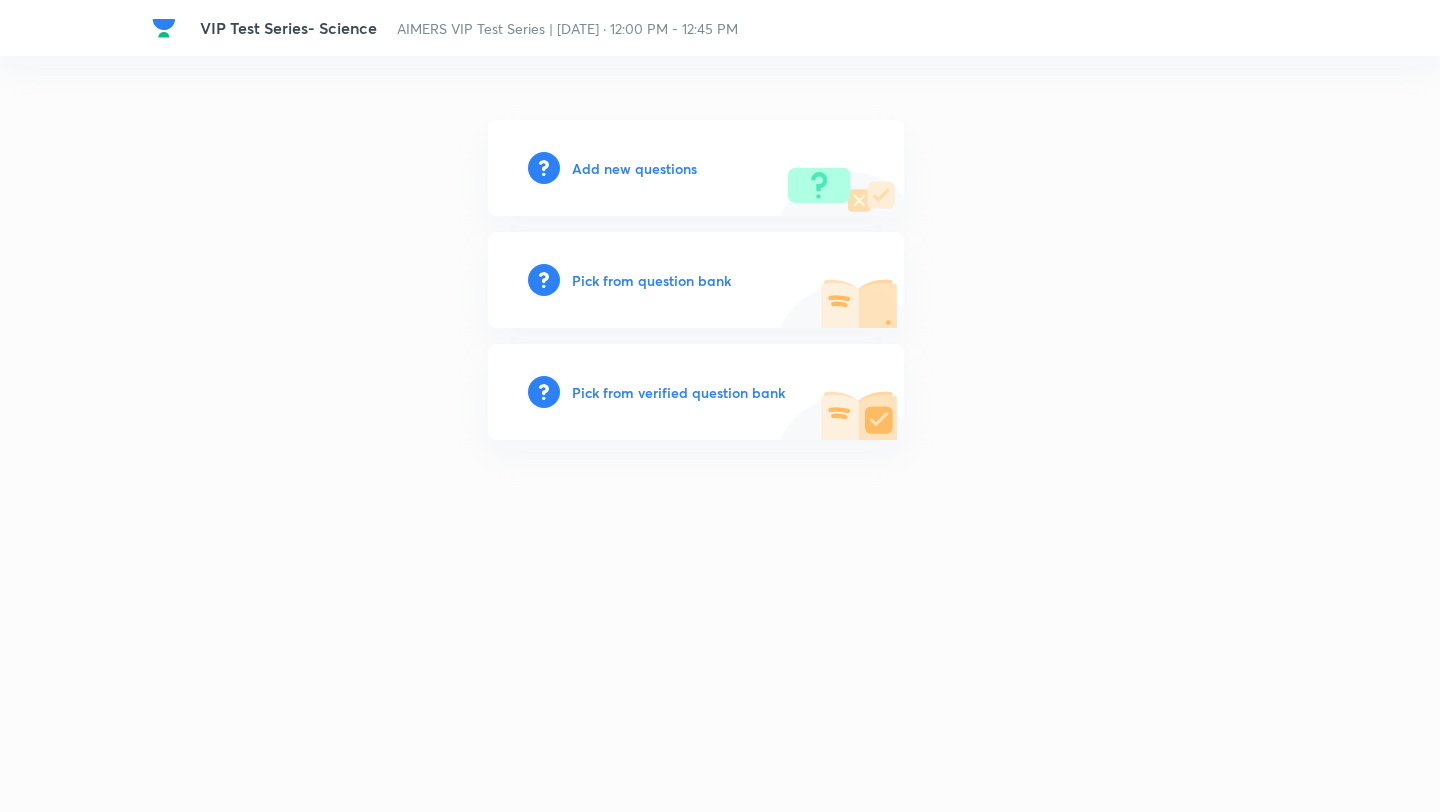 click on "Pick from question bank" at bounding box center [651, 280] 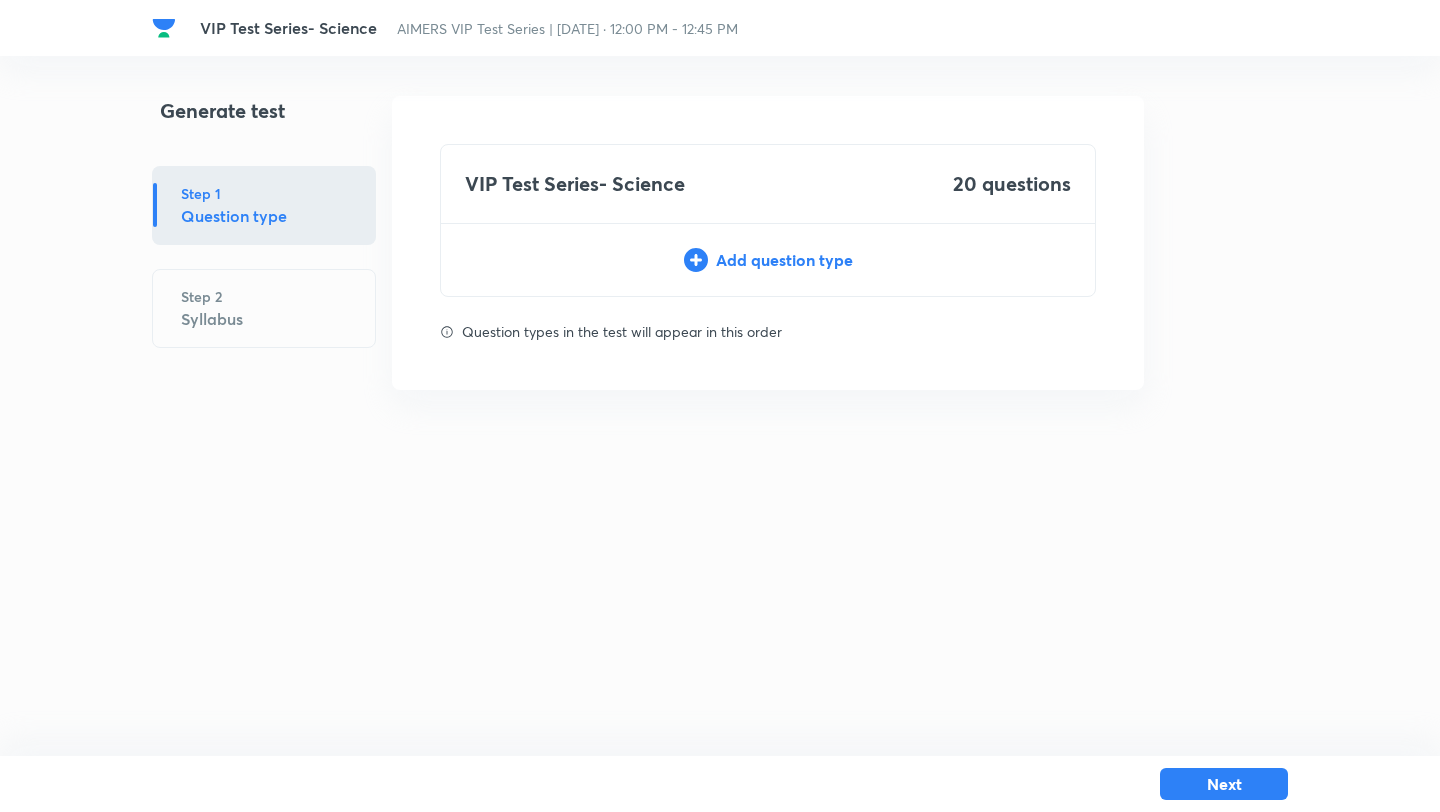 click 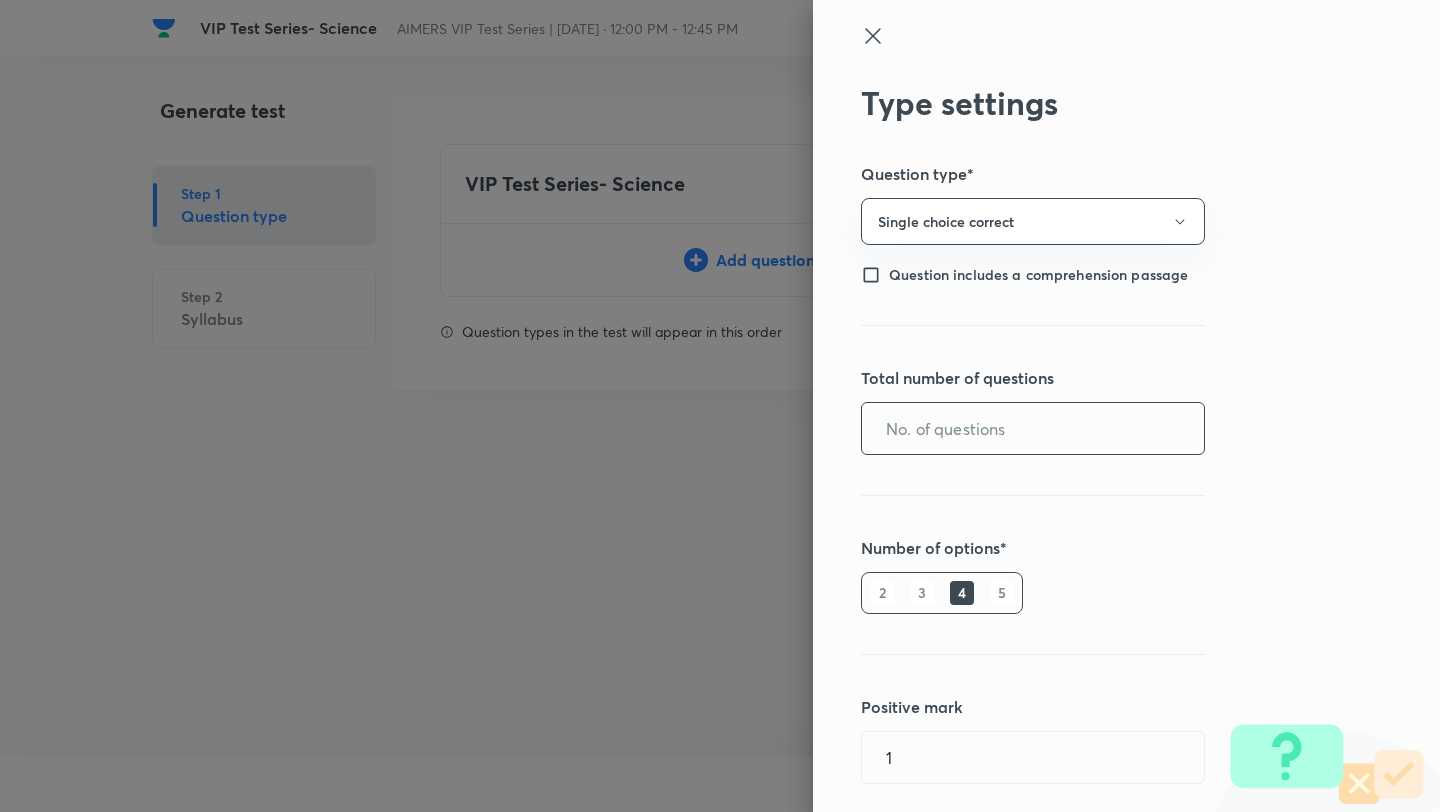 click at bounding box center [1033, 428] 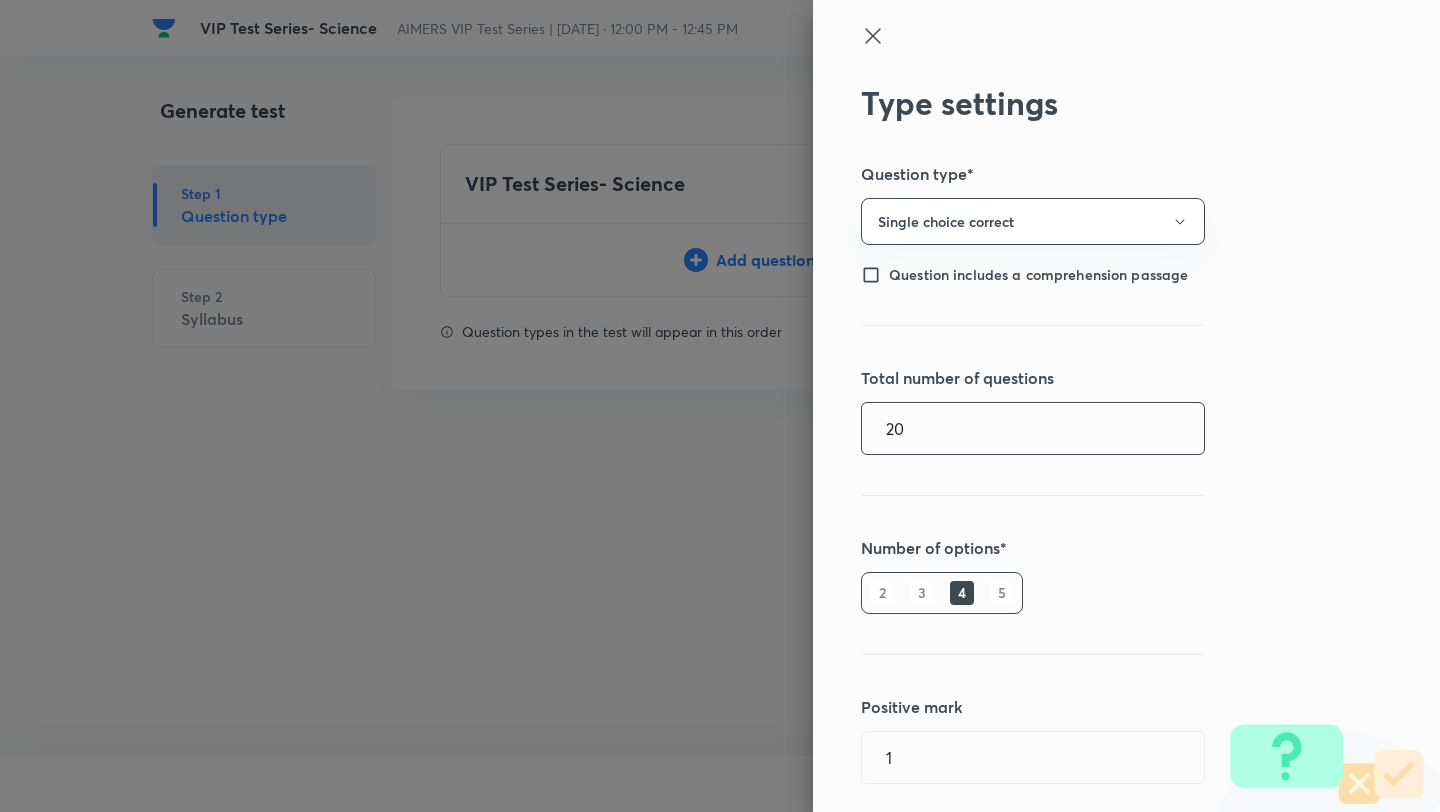 scroll, scrollTop: 250, scrollLeft: 0, axis: vertical 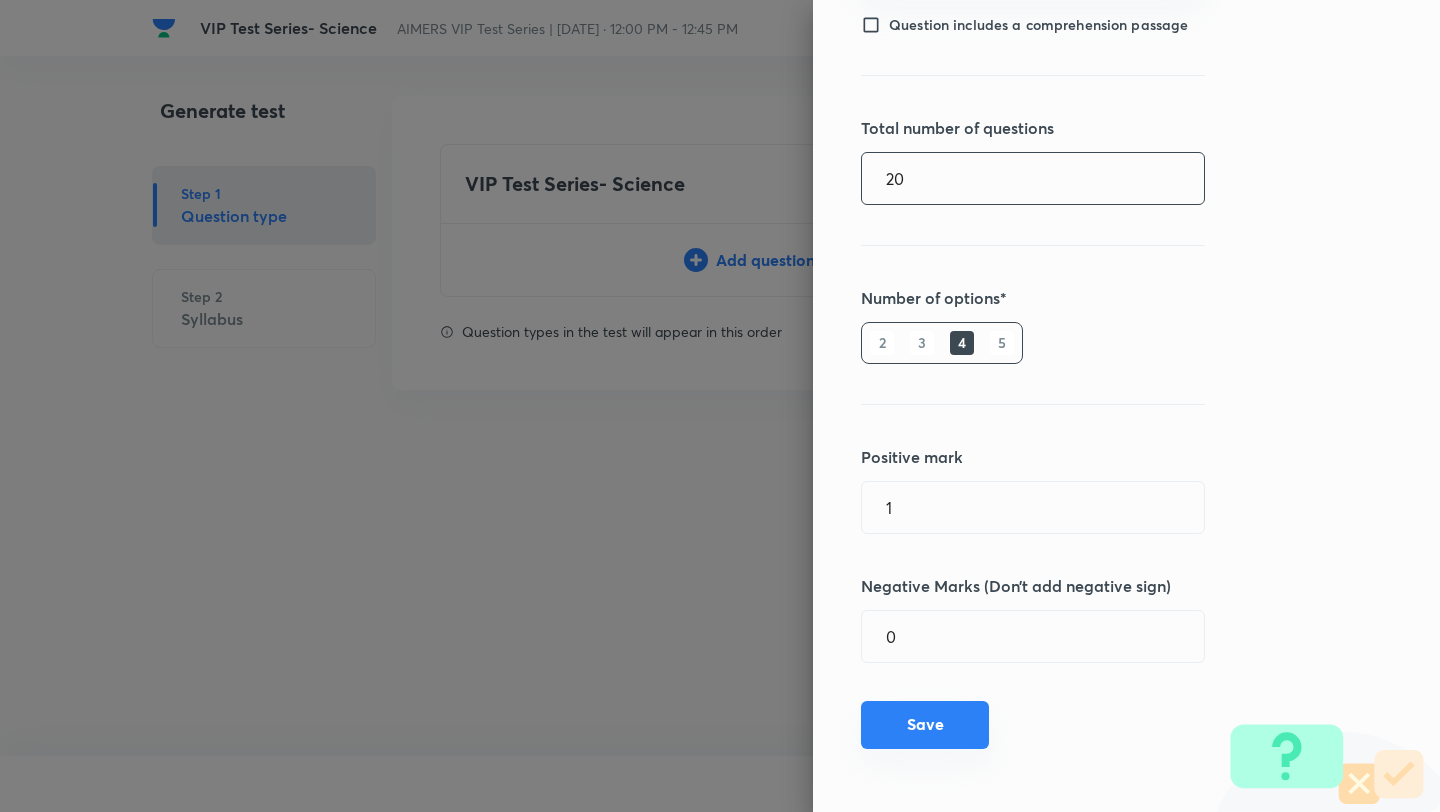 type on "20" 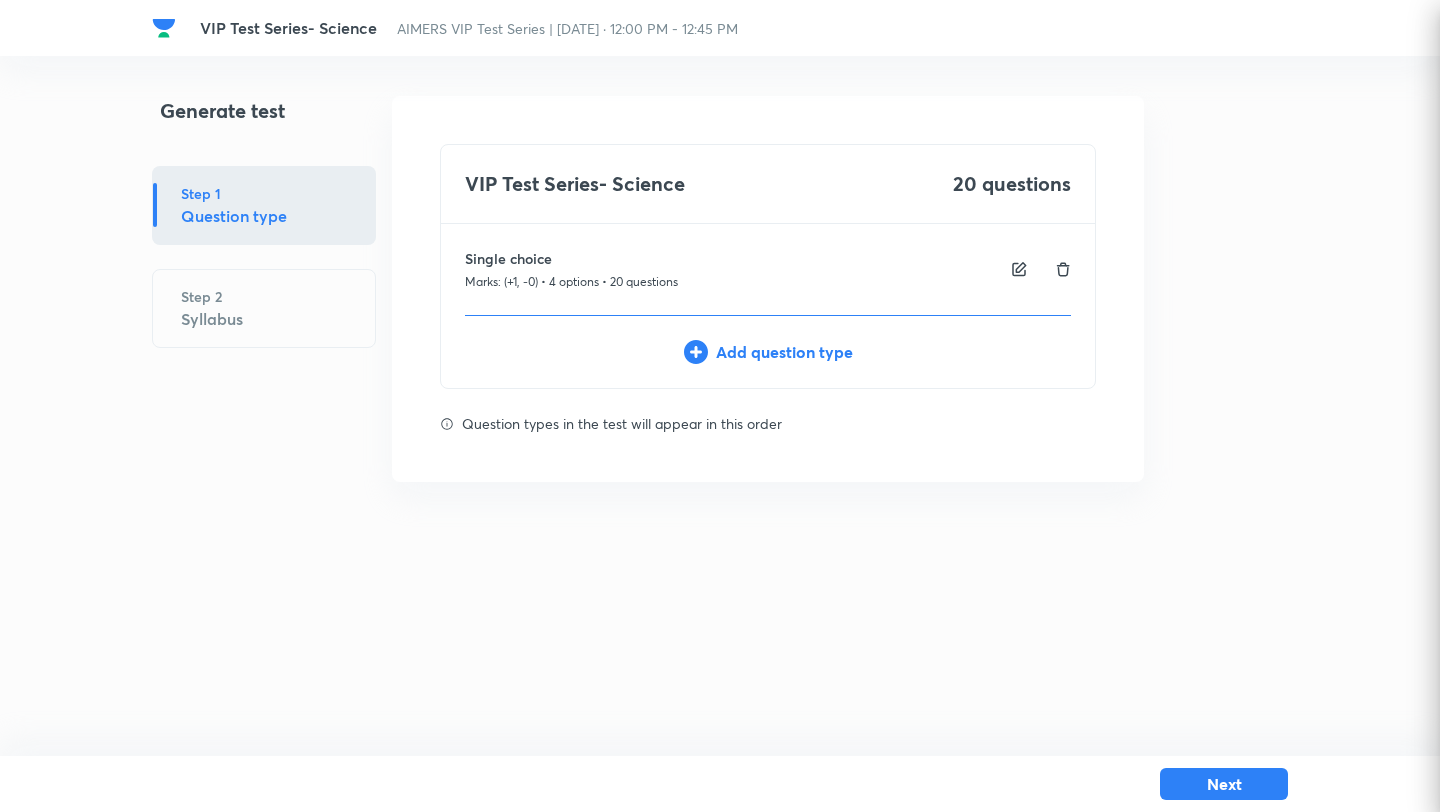 type 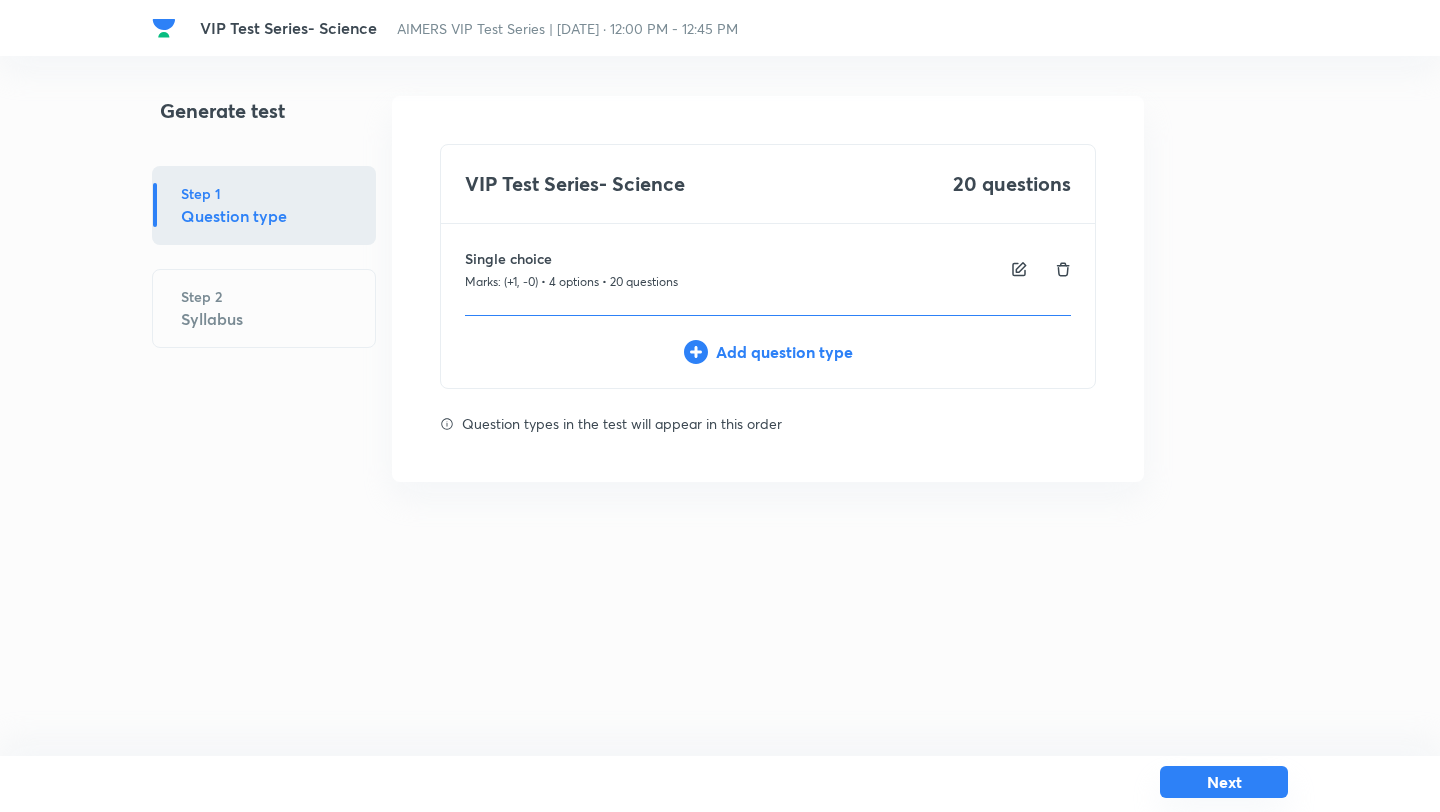 click on "Next" at bounding box center [1224, 782] 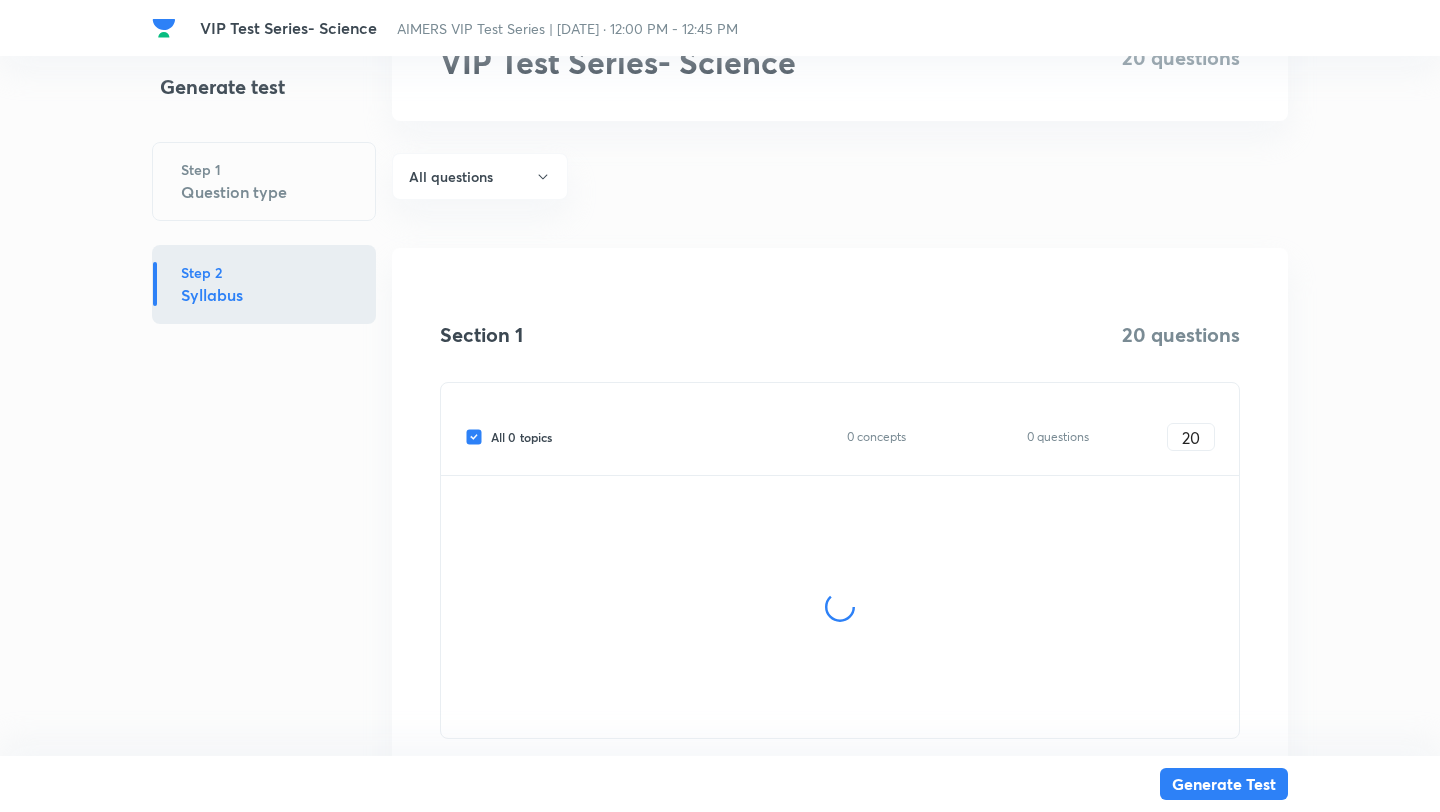 scroll, scrollTop: 212, scrollLeft: 0, axis: vertical 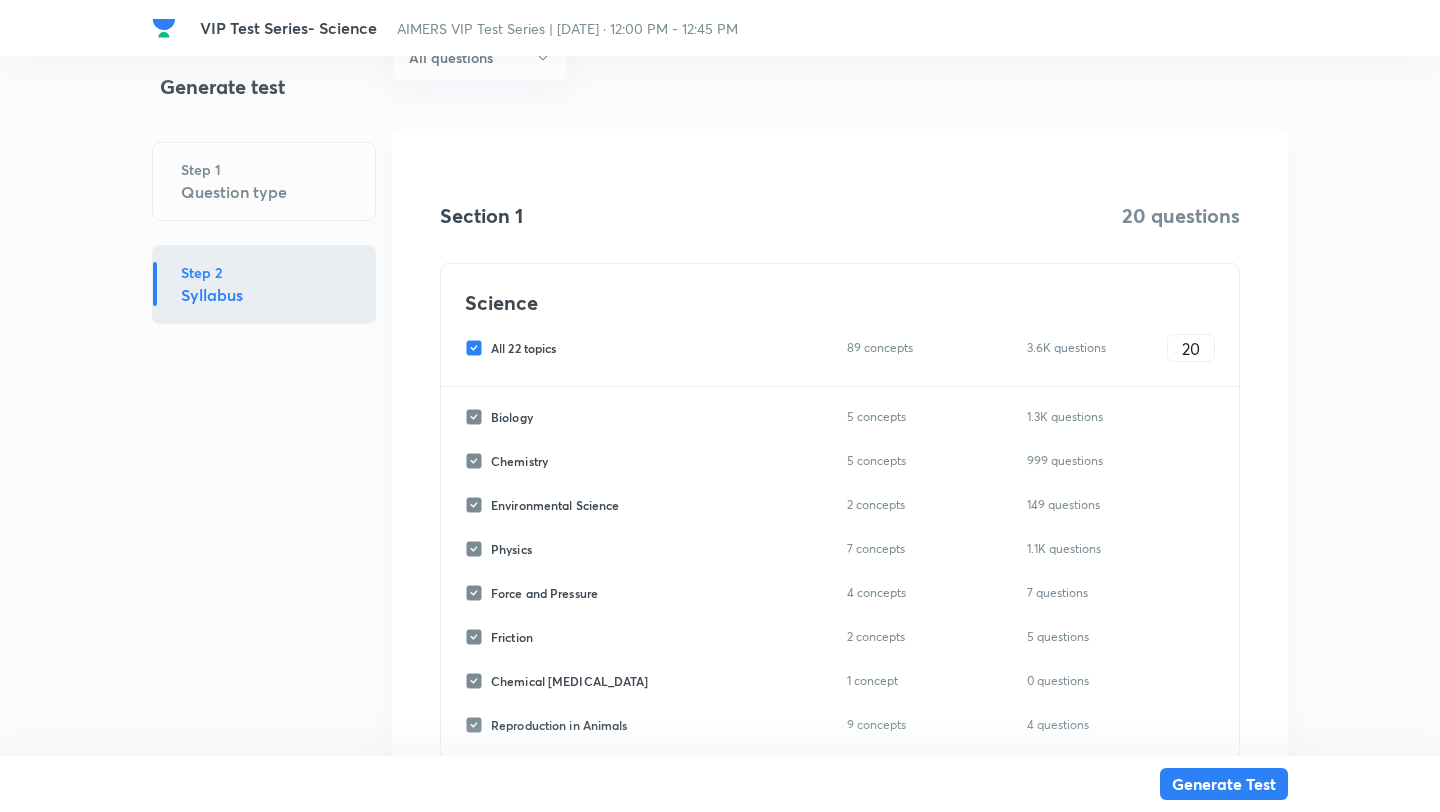 click on "All 22 topics" at bounding box center [478, 348] 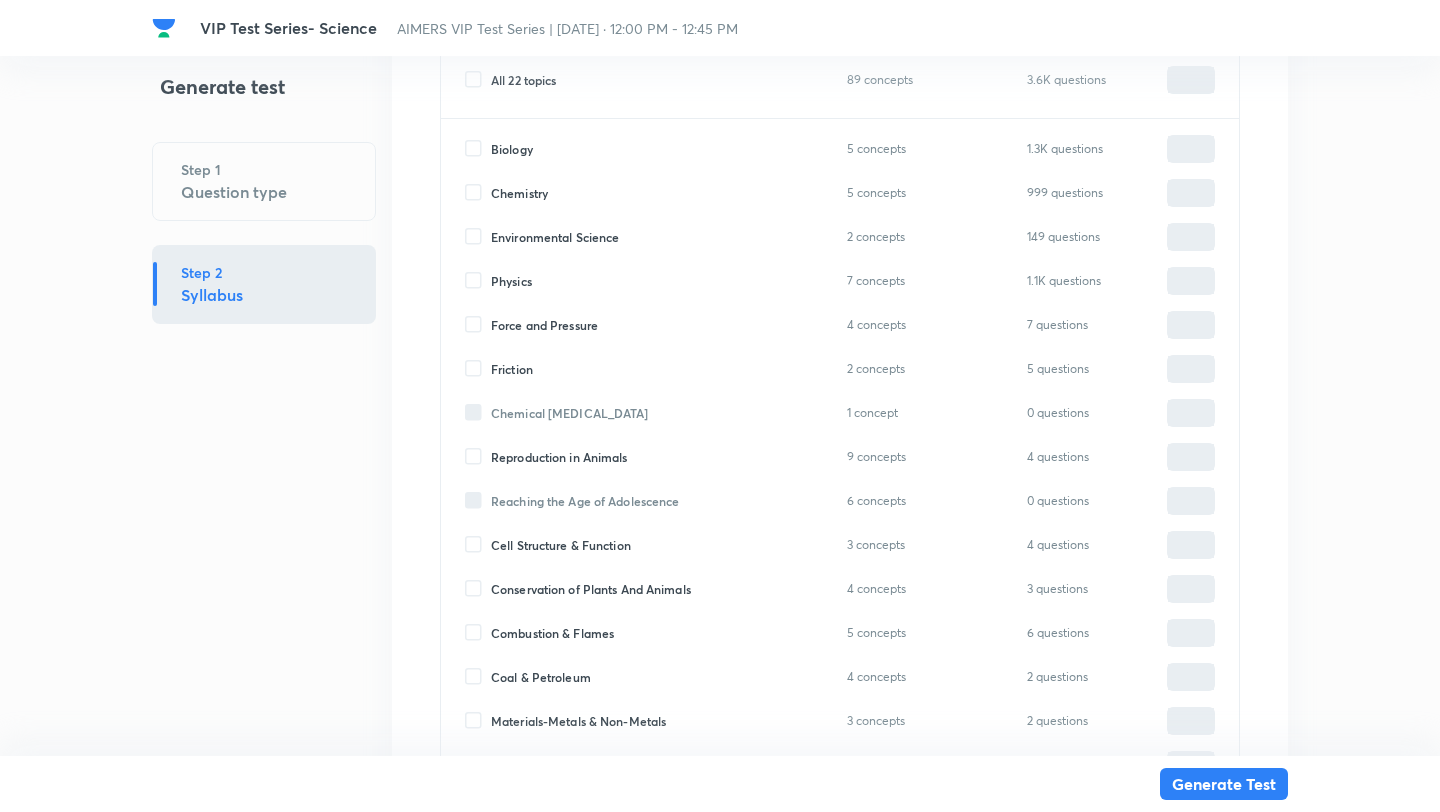 scroll, scrollTop: 486, scrollLeft: 0, axis: vertical 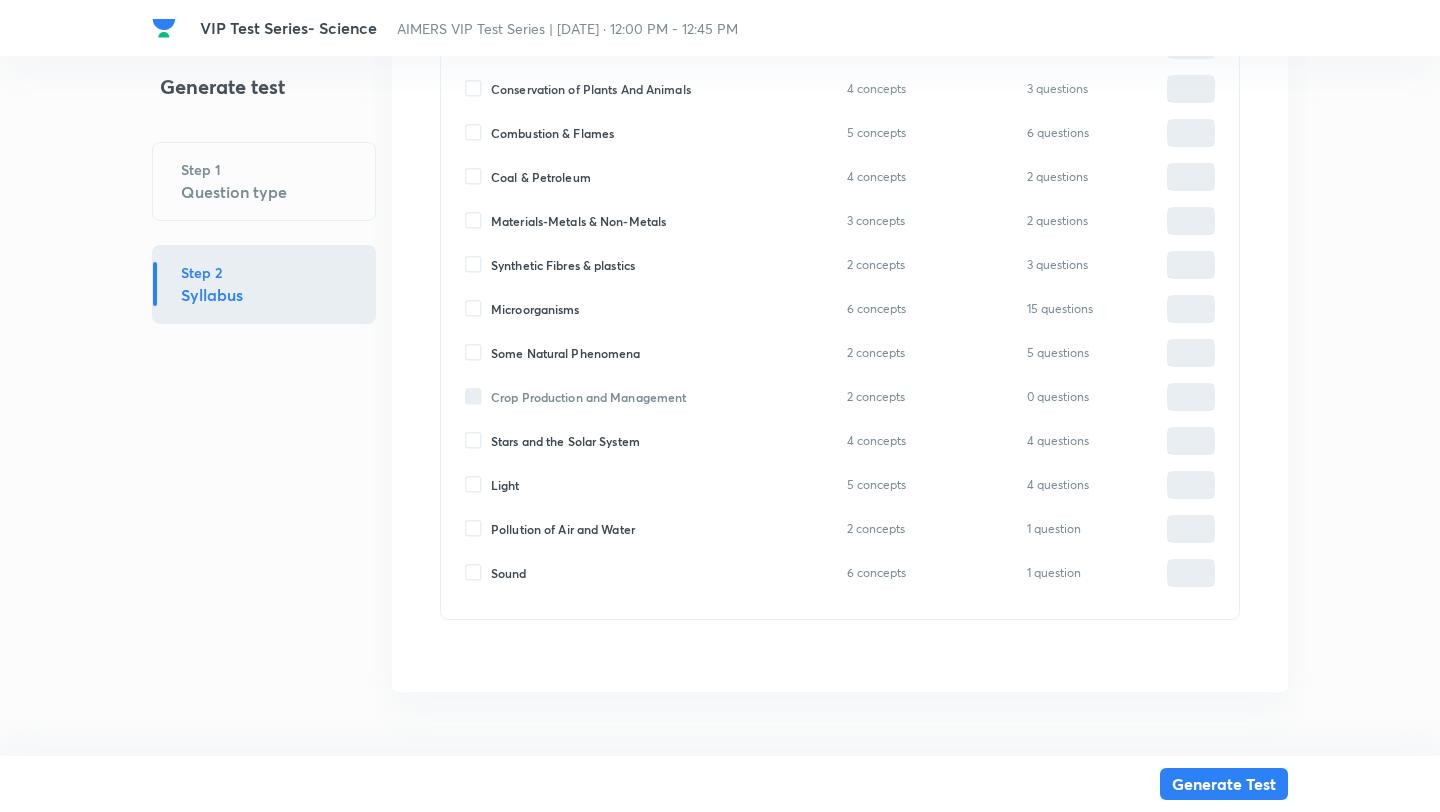 click on "Crop Production and Management" at bounding box center [575, 397] 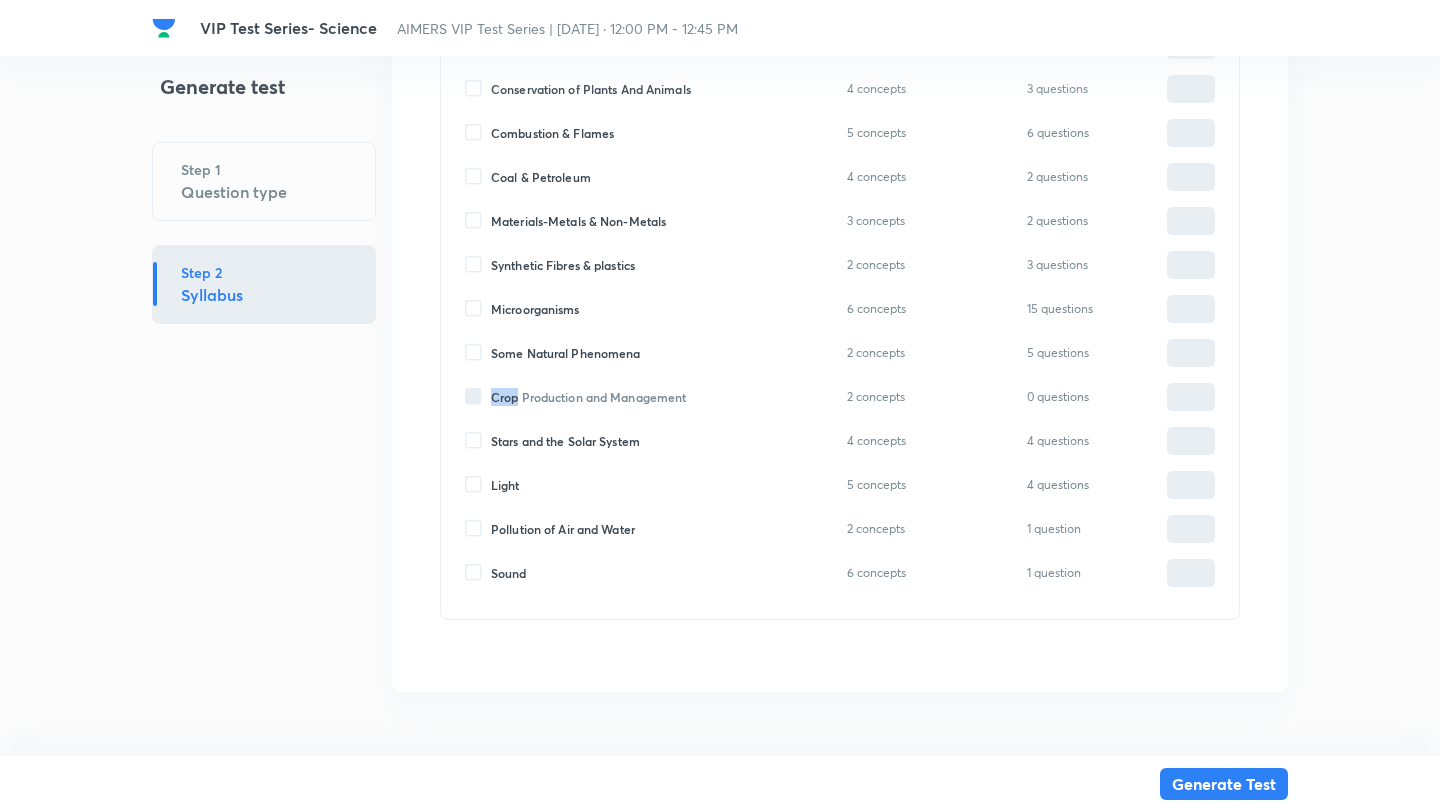 click on "Crop Production and Management" at bounding box center [575, 397] 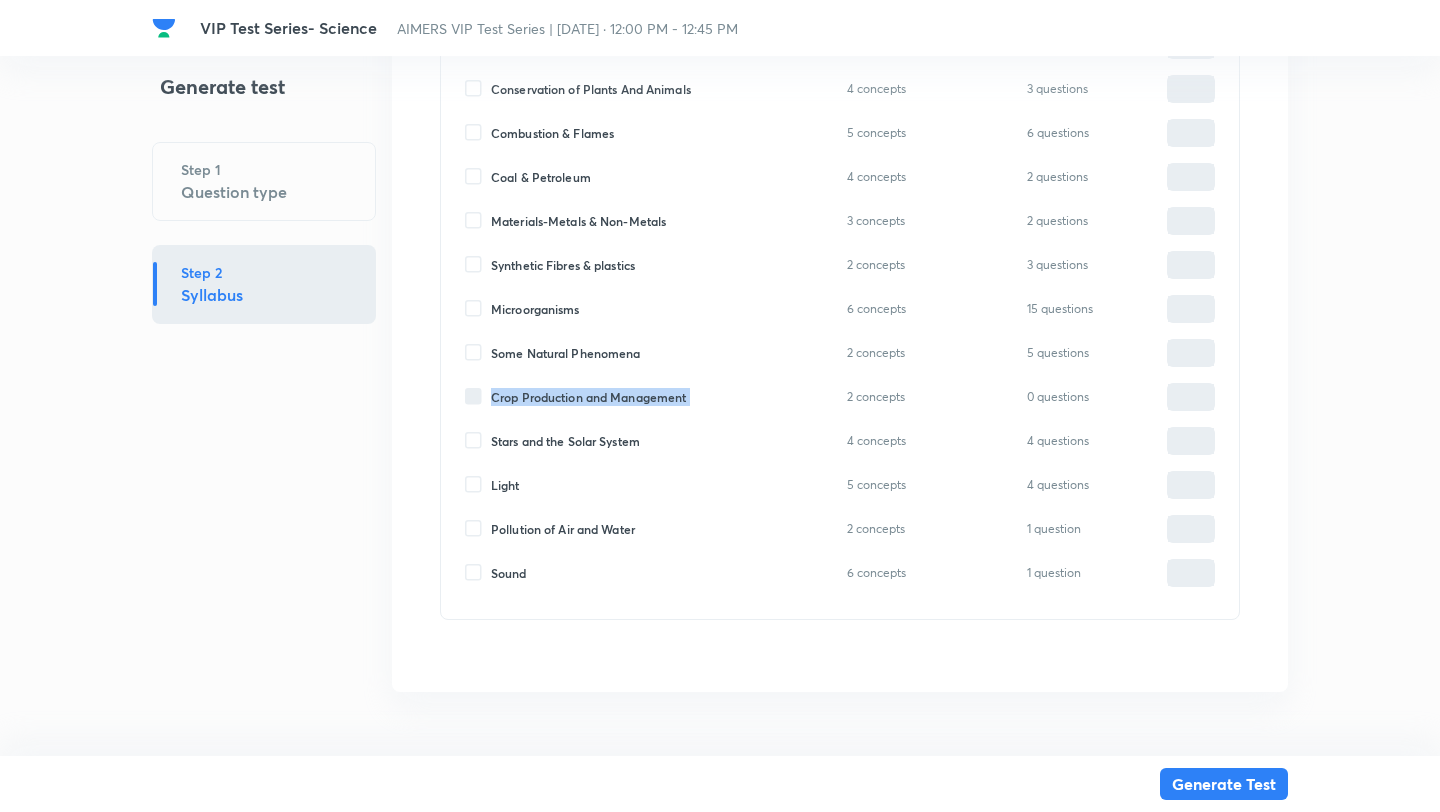 click on "Crop Production and Management" at bounding box center [575, 397] 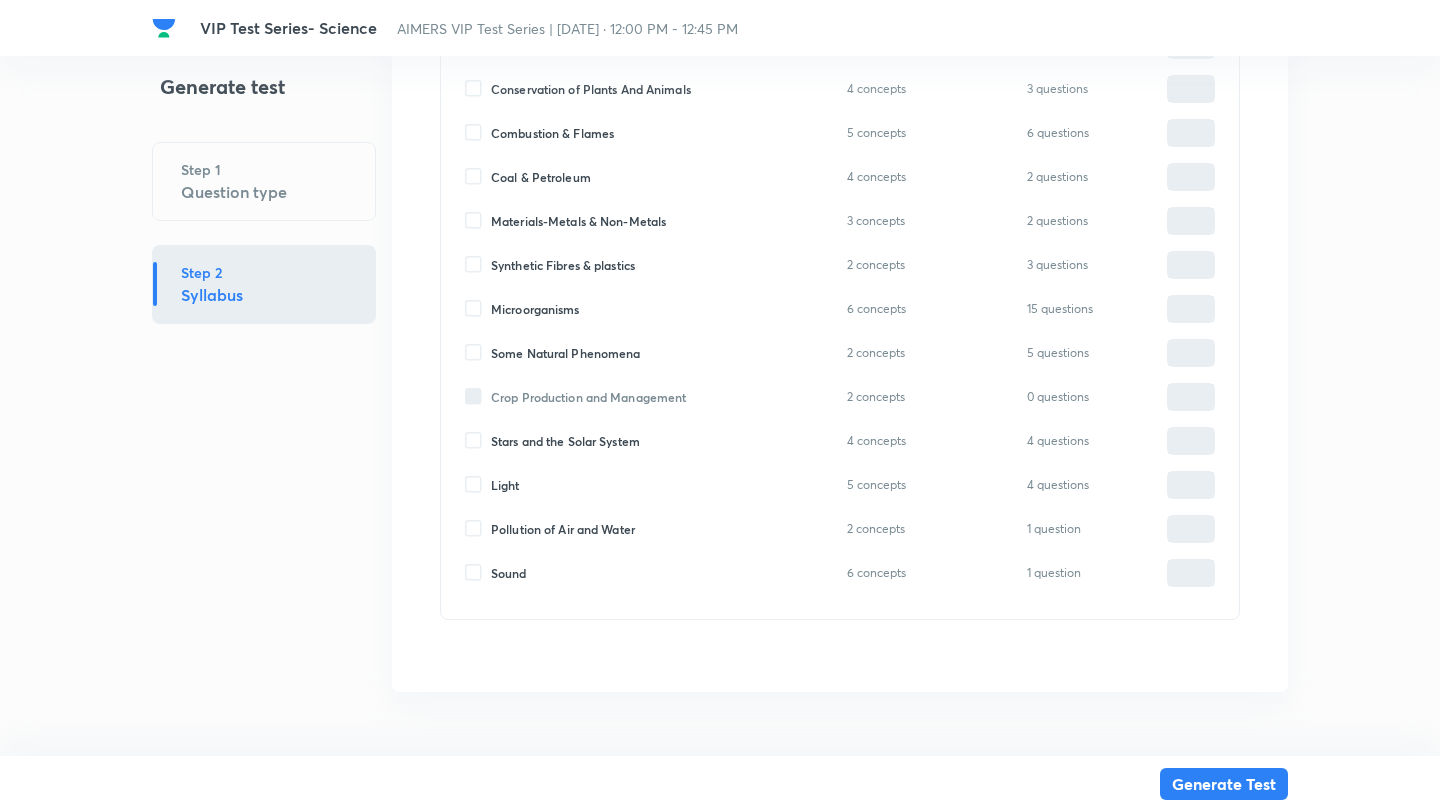click on "Biology 5 concepts 1.3K questions ​ Chemistry 5 concepts 999 questions ​ Environmental Science 2 concepts 149 questions ​ Physics 7 concepts 1.1K questions ​ Force and Pressure 4 concepts 7 questions ​ Friction 2 concepts 5 questions ​ Chemical Effects of Electric Current 1 concept 0 questions ​ Reproduction in Animals 9 concepts 4 questions ​ Reaching the Age of Adolescence 6 concepts 0 questions ​ Cell Structure & Function 3 concepts 4 questions ​ Conservation of Plants And Animals 4 concepts 3 questions ​ Combustion & Flames 5 concepts 6 questions ​ Coal & Petroleum 4 concepts 2 questions ​ Materials-Metals & Non-Metals 3 concepts 2 questions ​ Synthetic Fibres & plastics 2 concepts 3 questions ​ Microorganisms 6 concepts 15 questions ​ Some Natural Phenomena 2 concepts 5 questions ​ Crop Production and Management 2 concepts 0 questions ​ Stars and the Solar System 4 concepts 4 questions ​ Light 5 concepts 4 questions ​ Pollution of Air and Water 2 concepts ​ Sound" at bounding box center [840, 119] 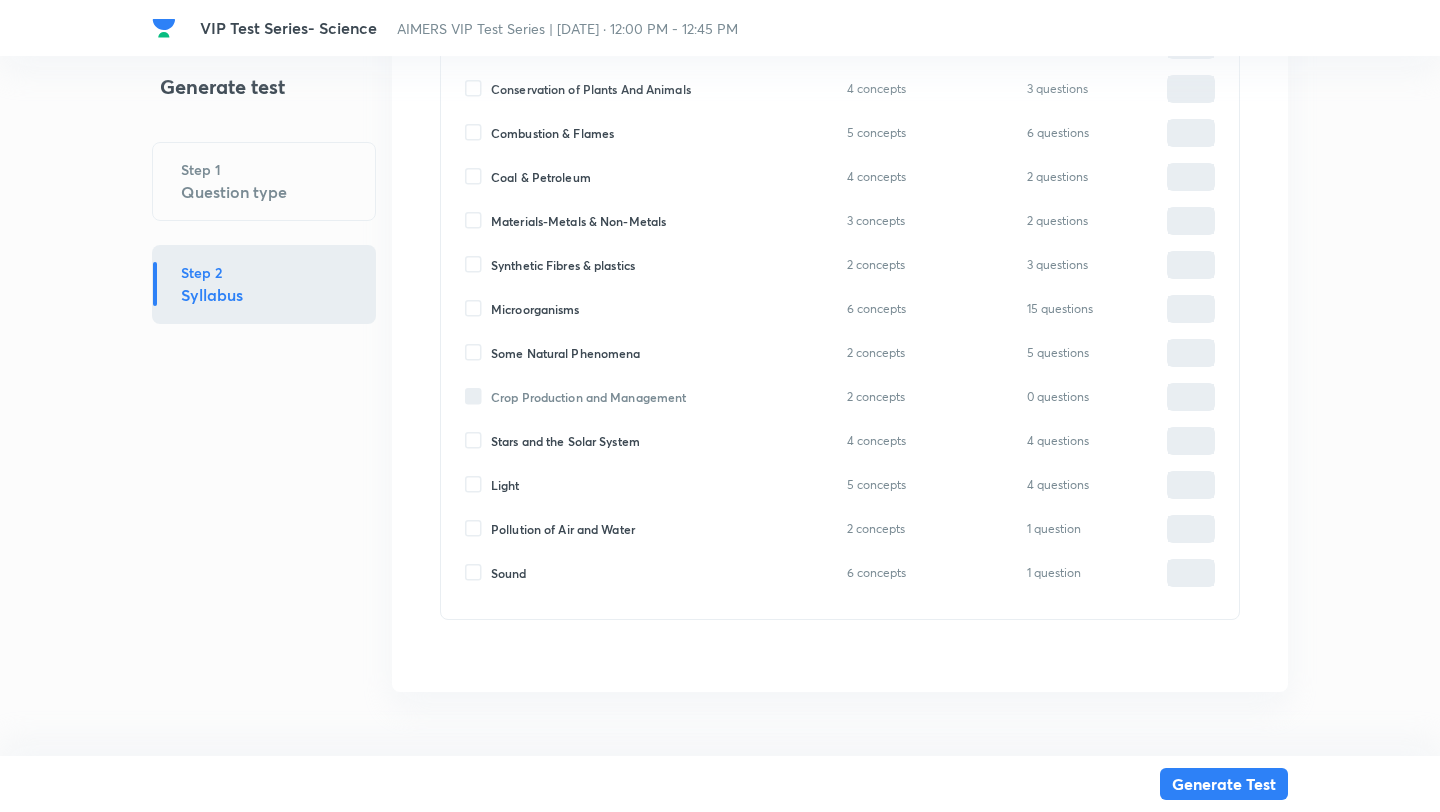 click on "Microorganisms" at bounding box center [478, 309] 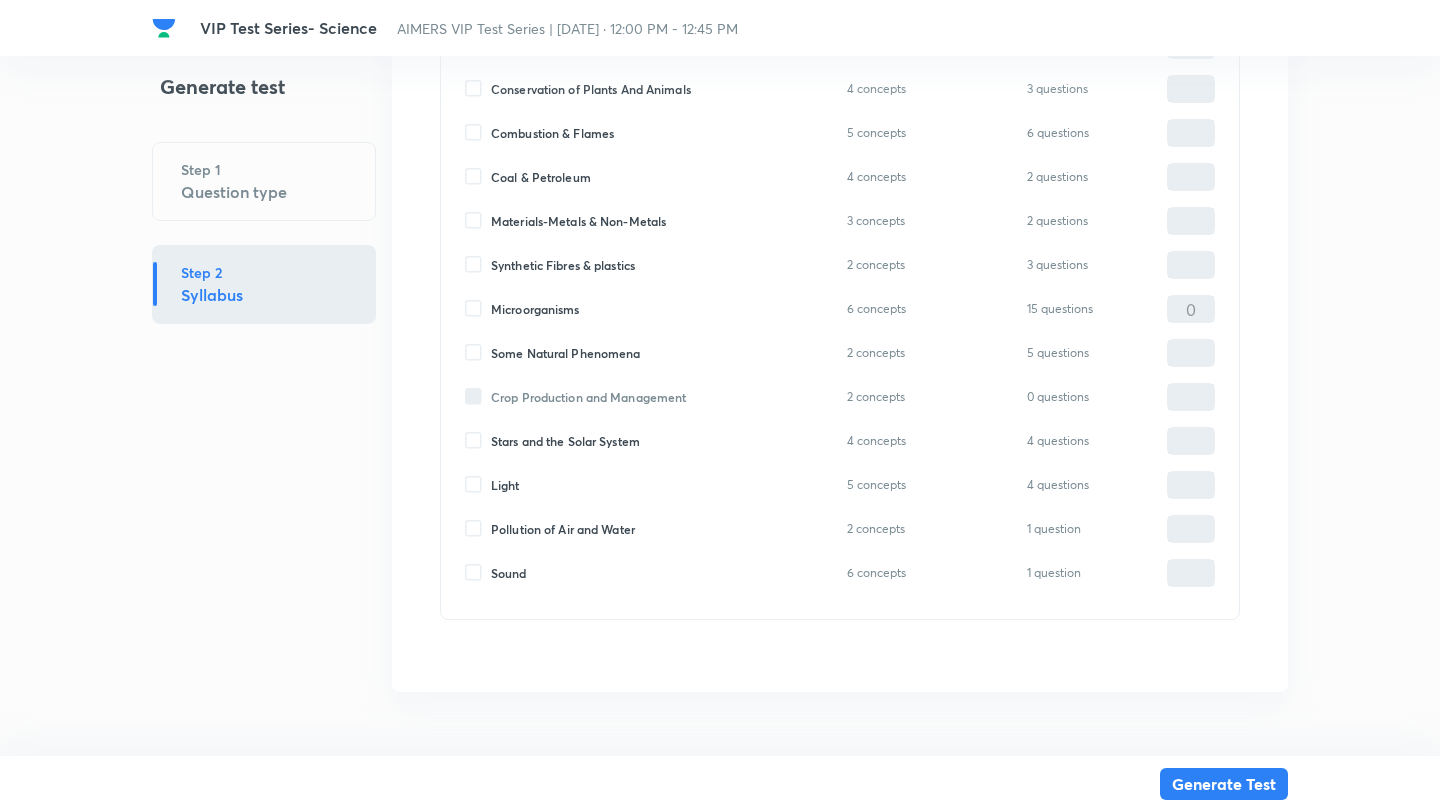 type on "0" 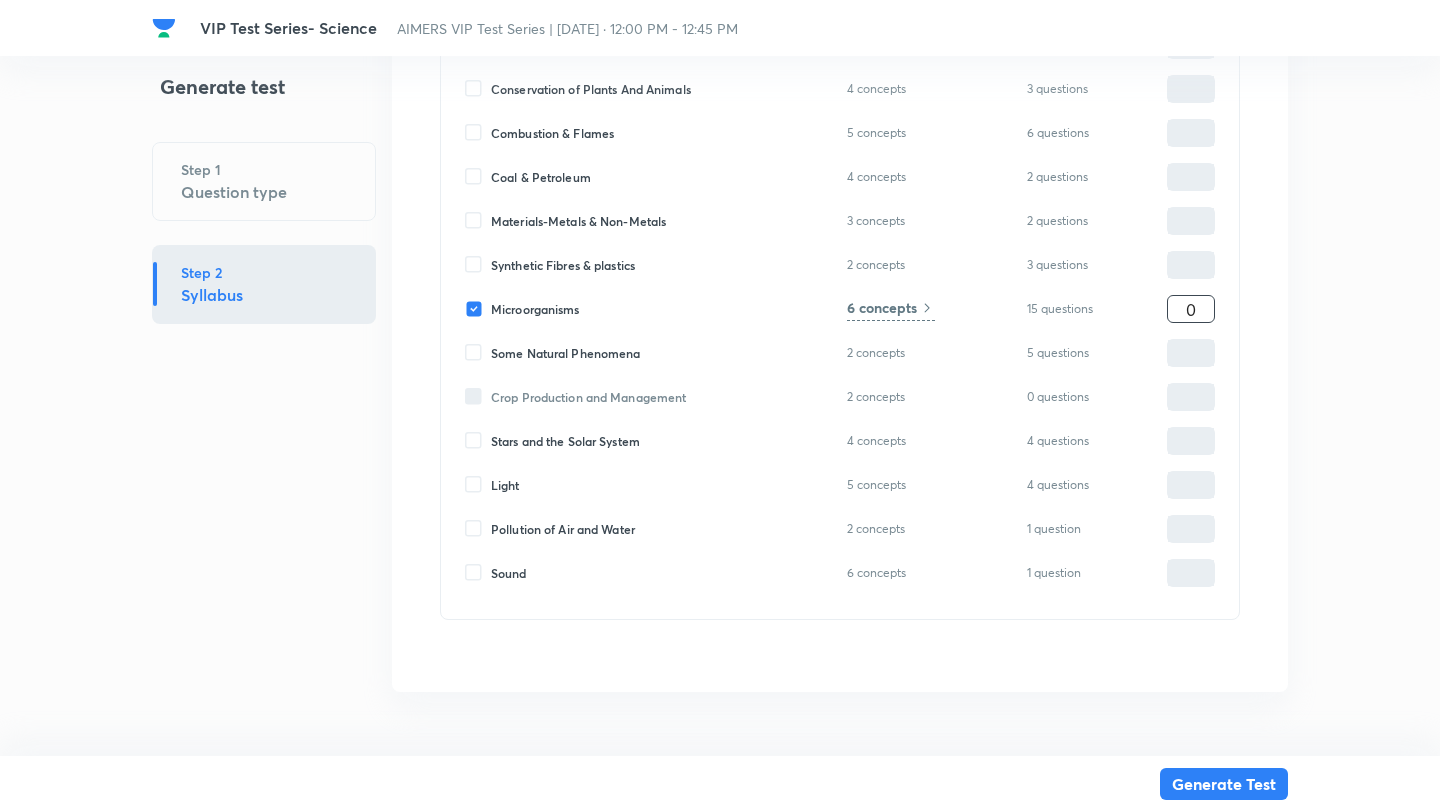 click on "0" at bounding box center (1191, 309) 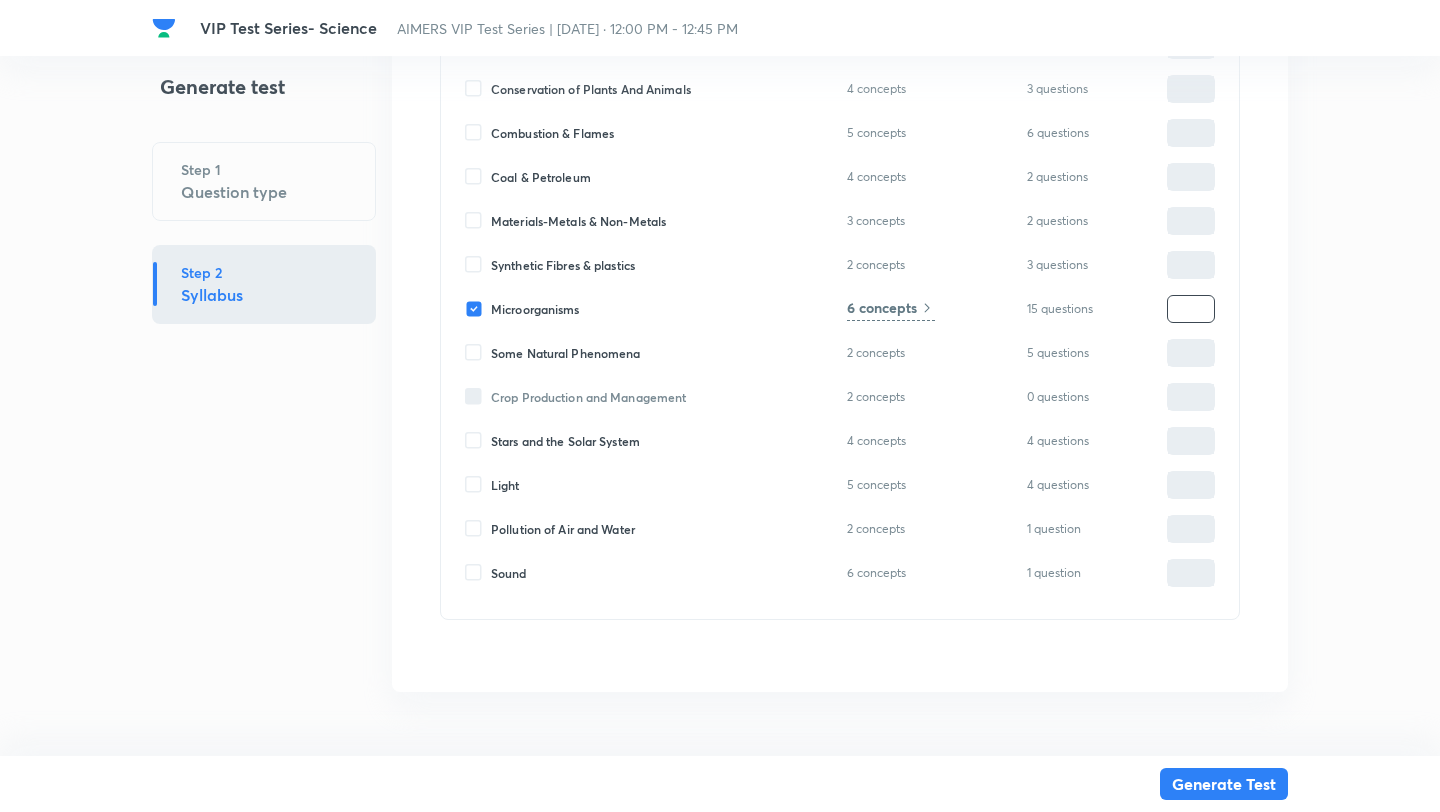 type on "2" 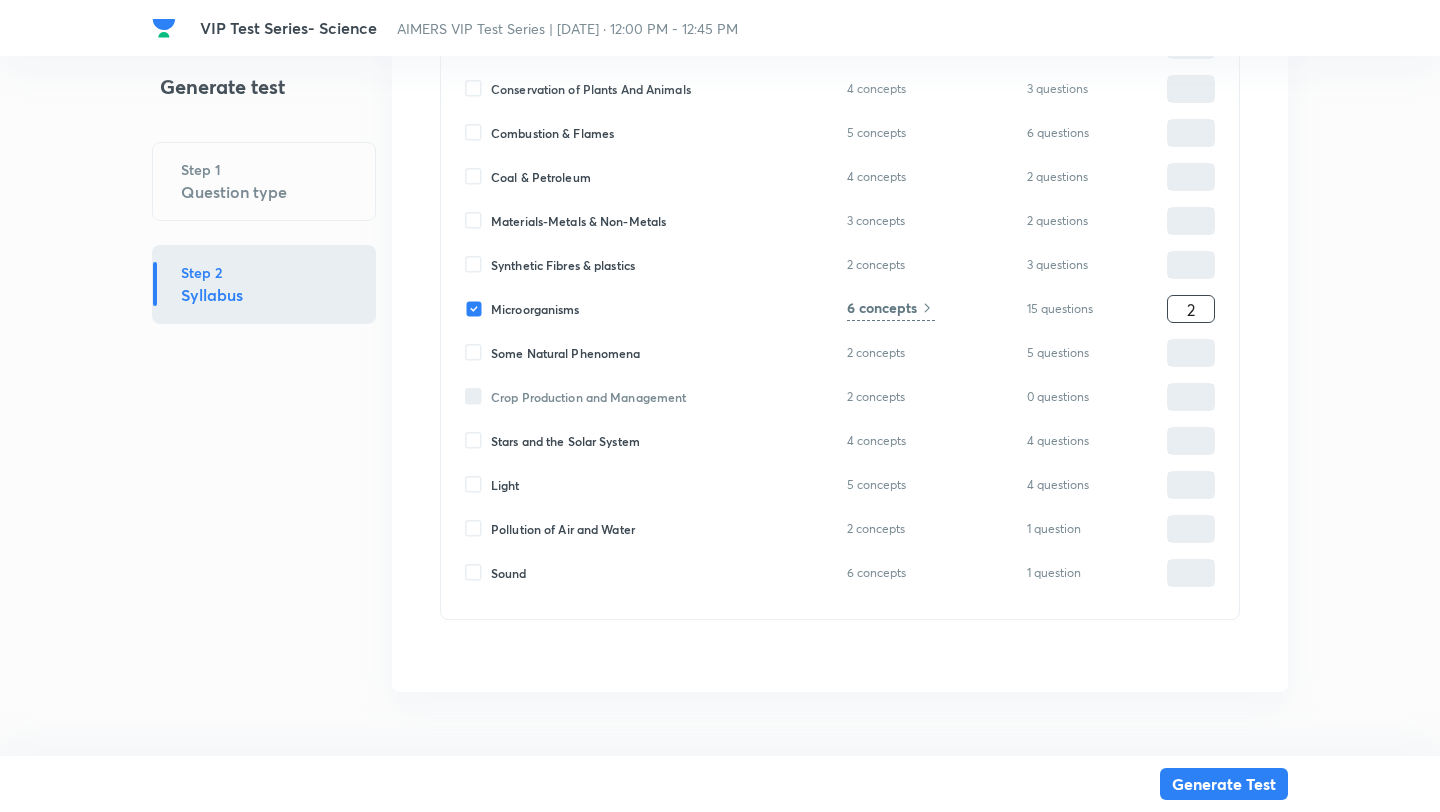 type on "2" 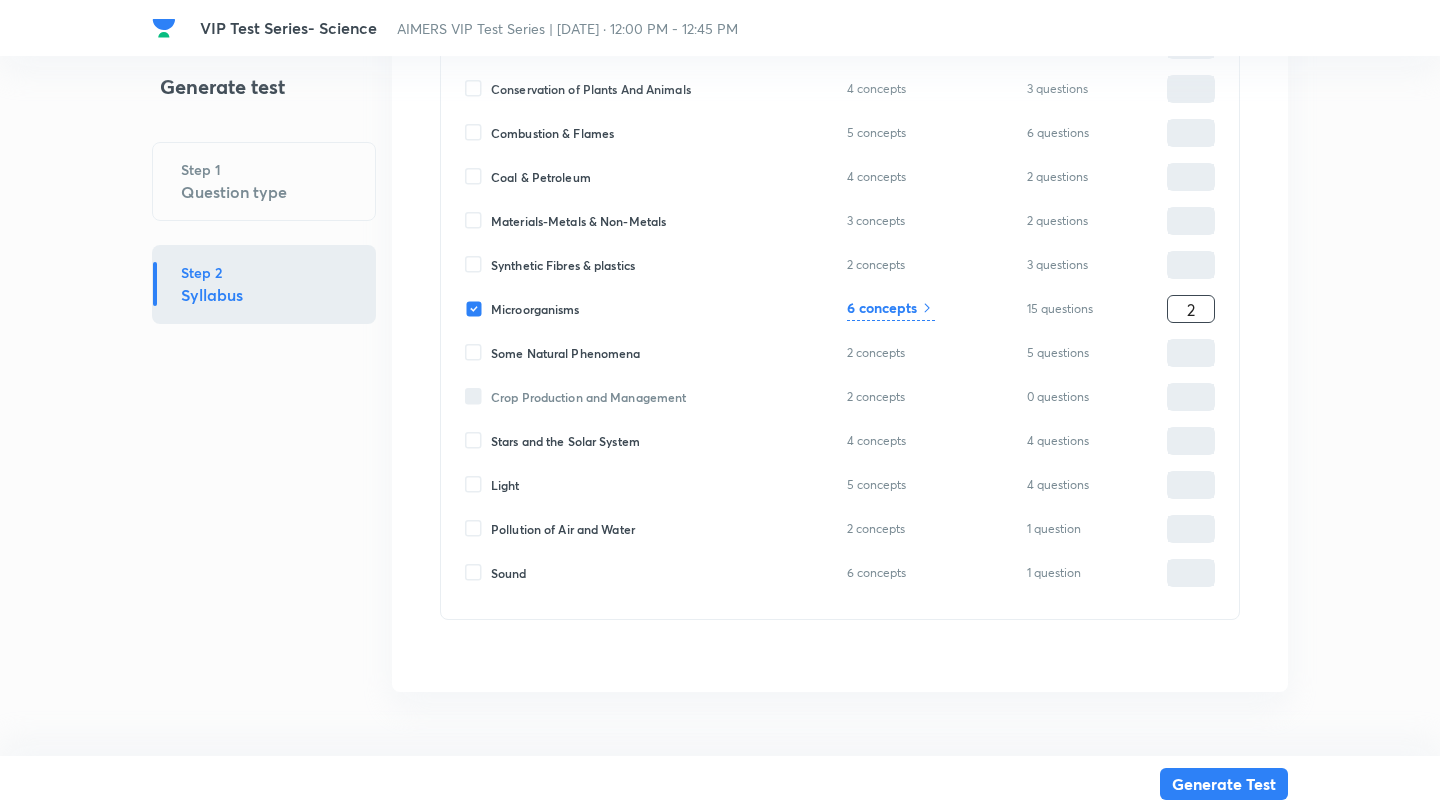 type on "2" 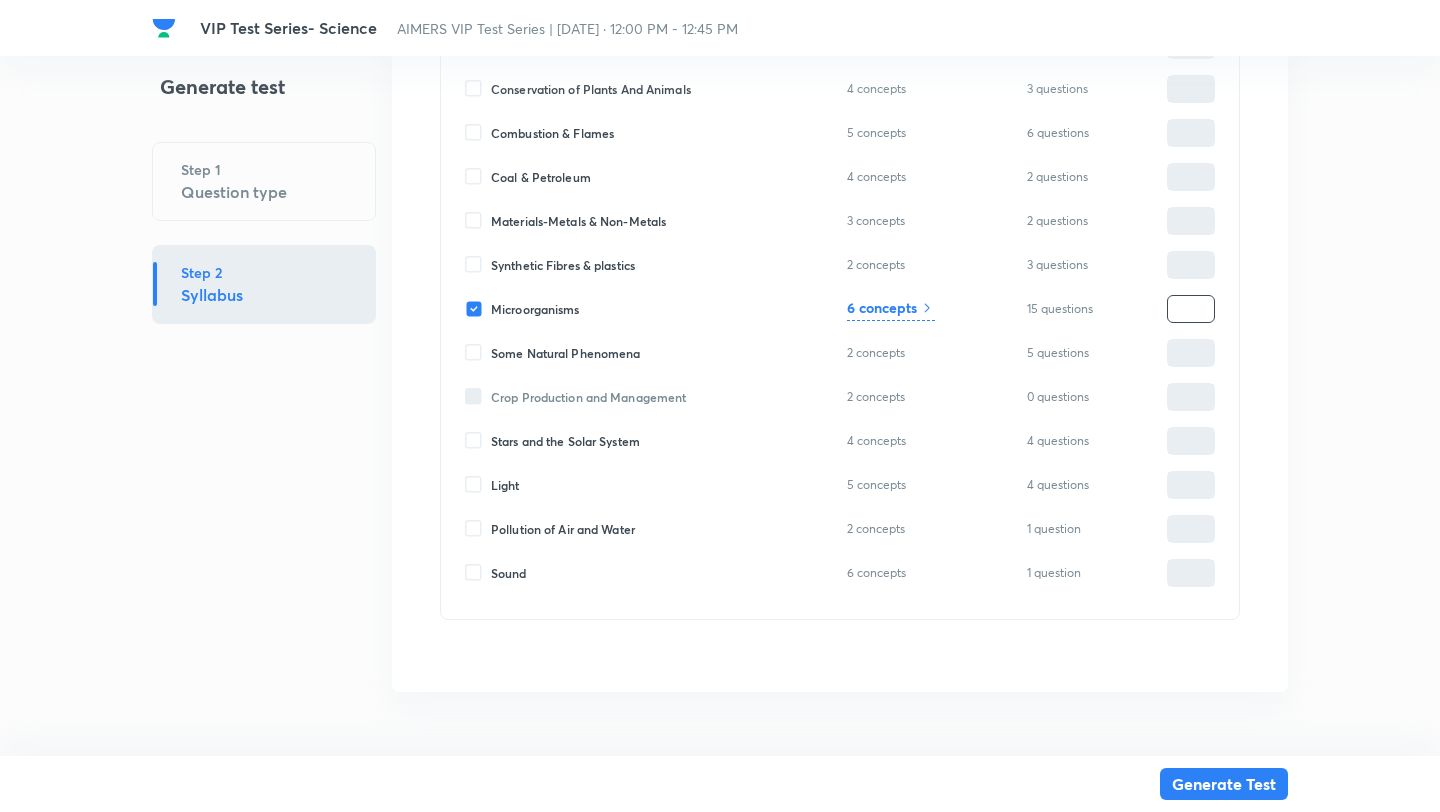 type on "0" 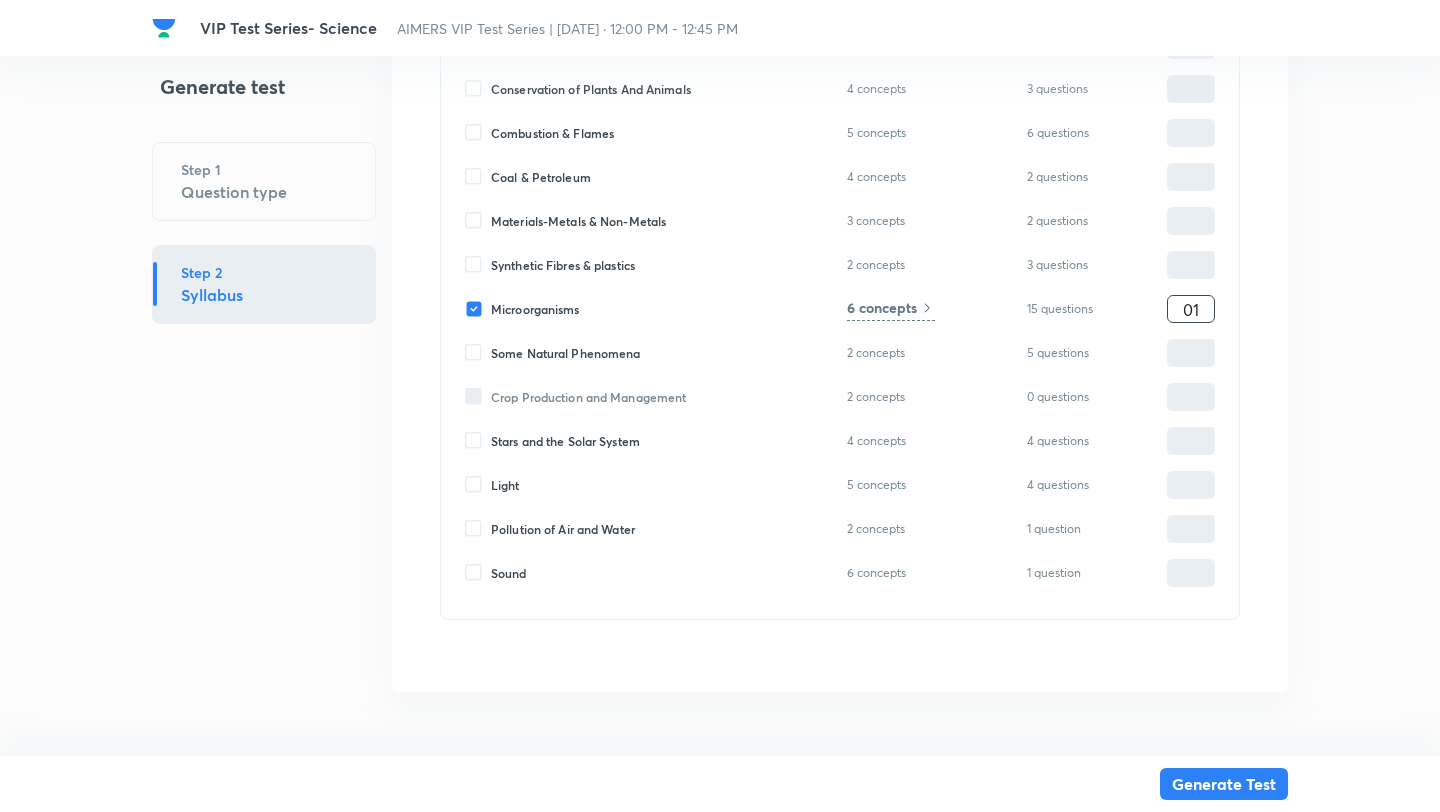 type on "1" 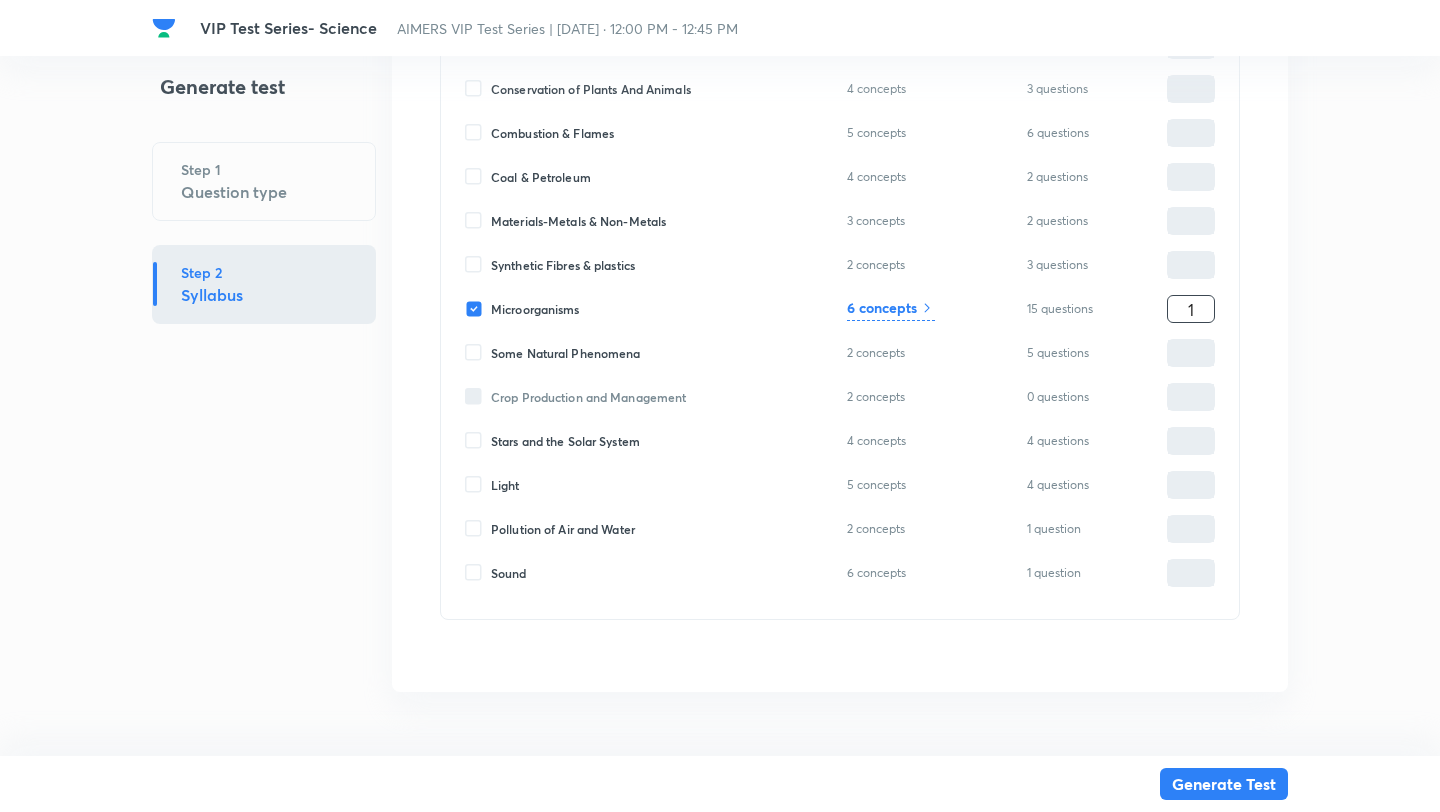 type on "10" 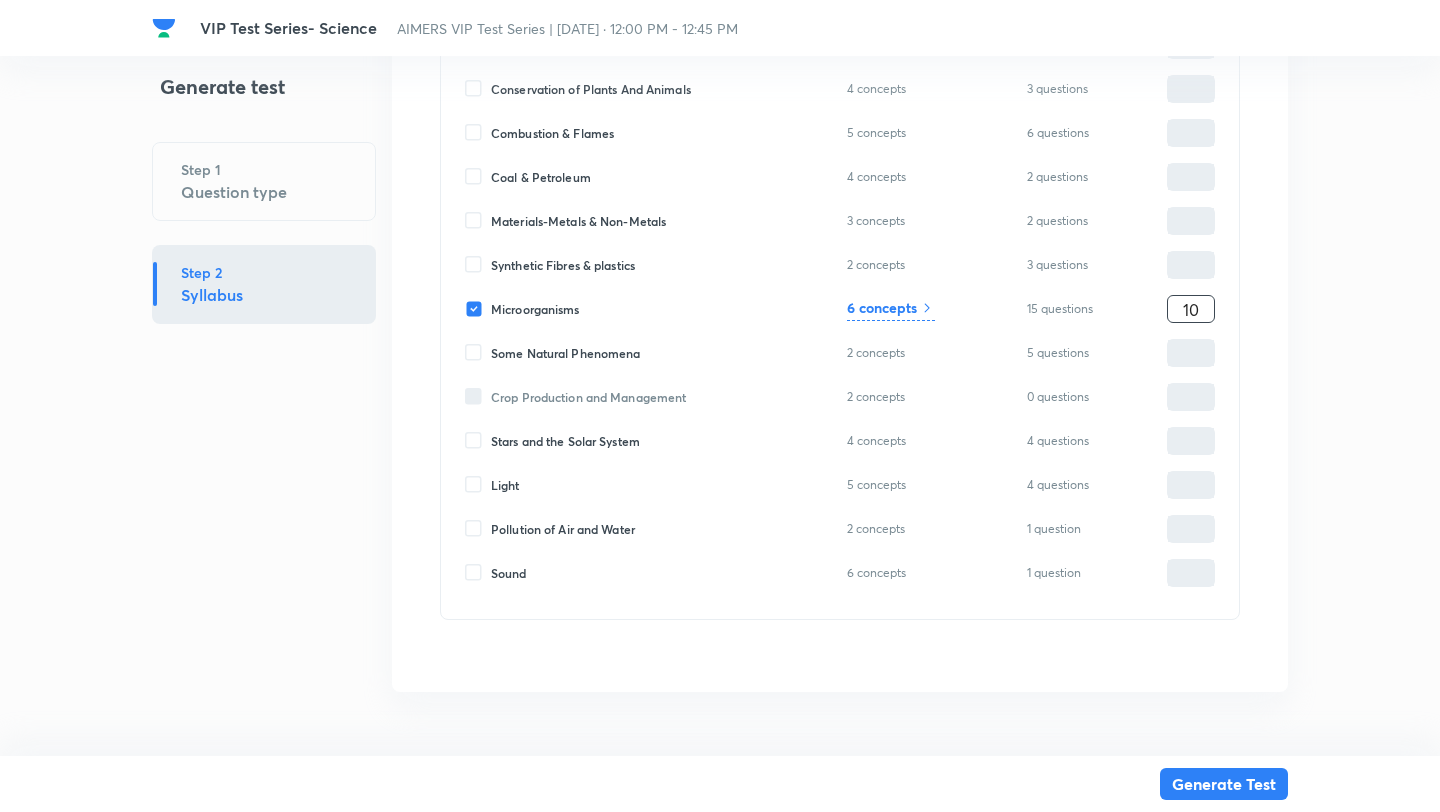 type on "10" 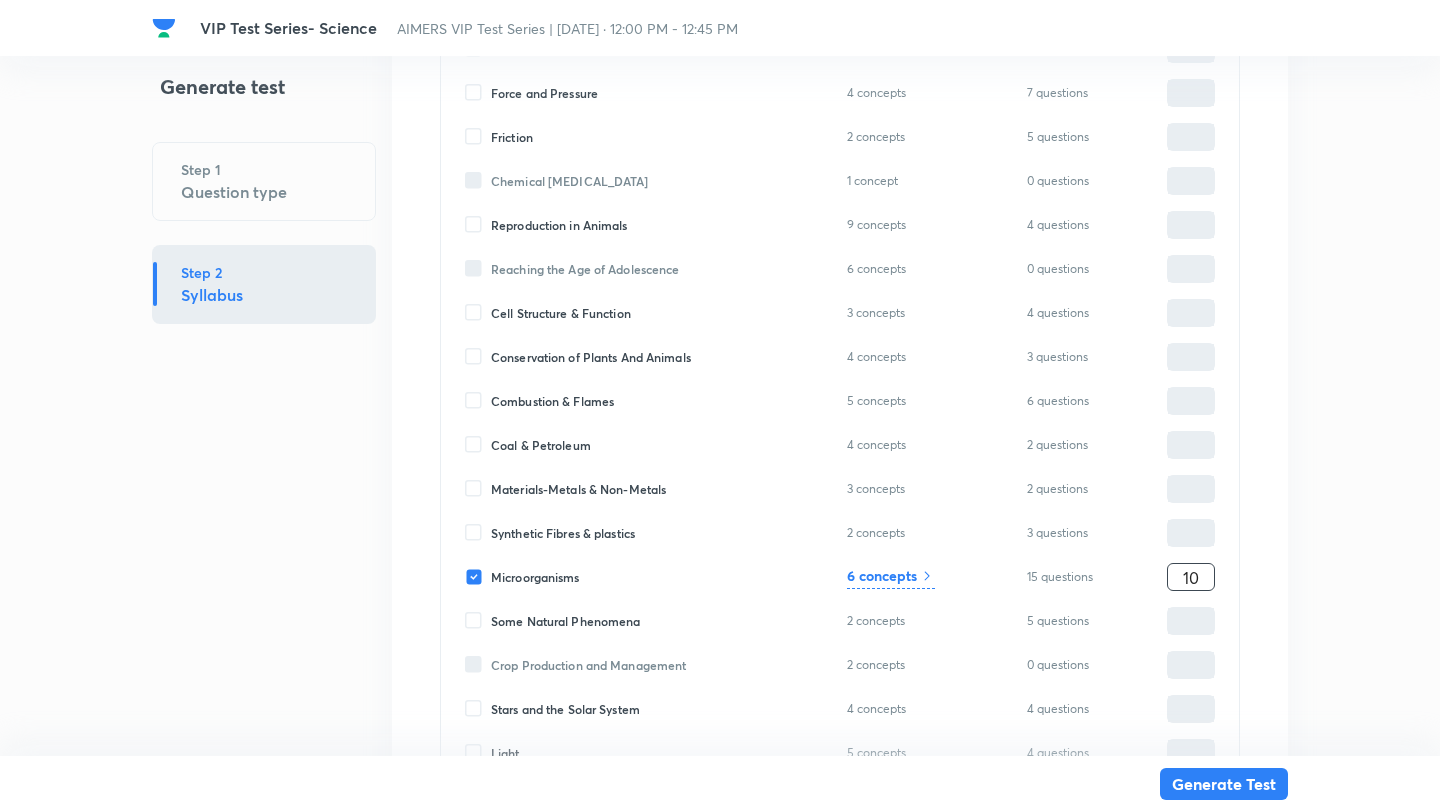 scroll, scrollTop: 705, scrollLeft: 0, axis: vertical 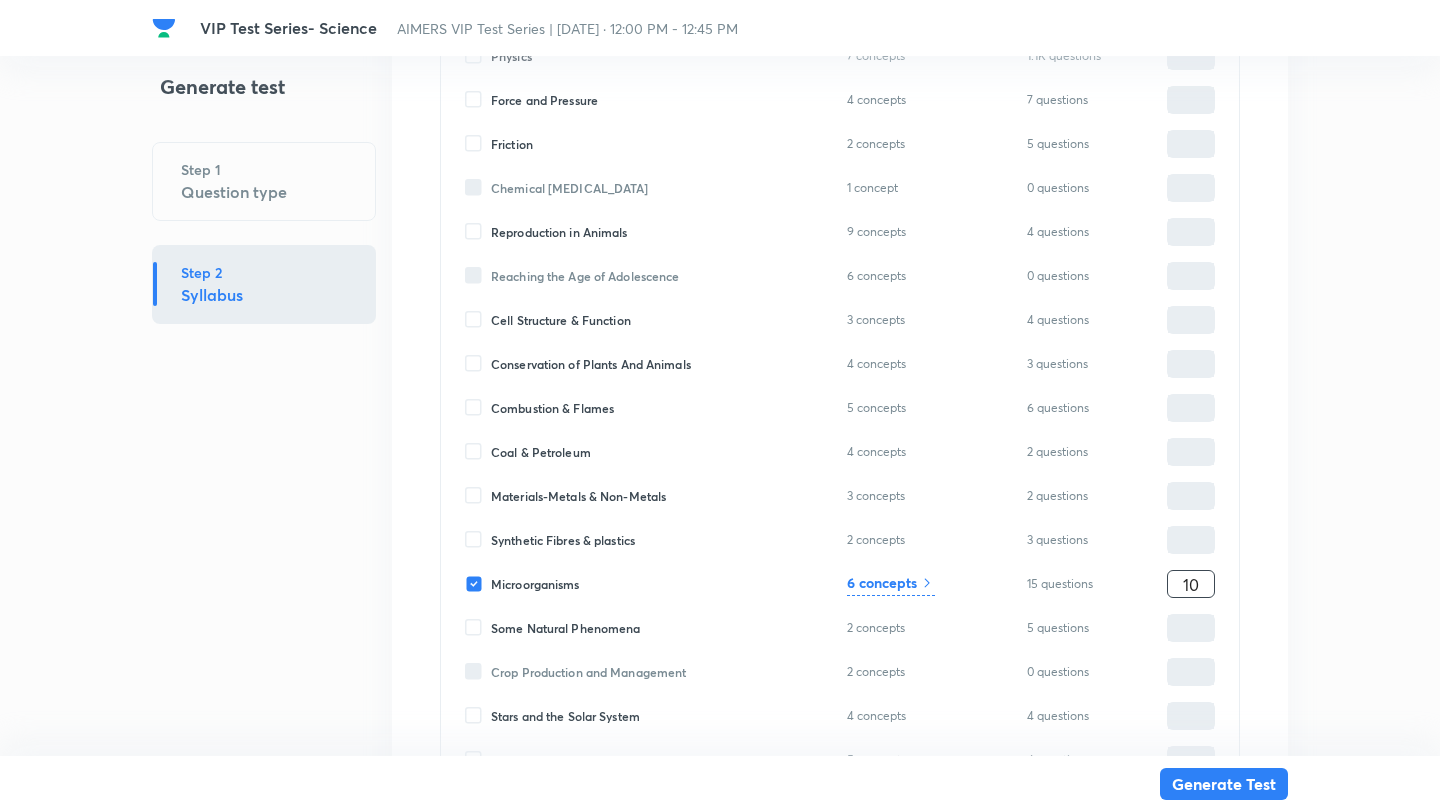 type on "10" 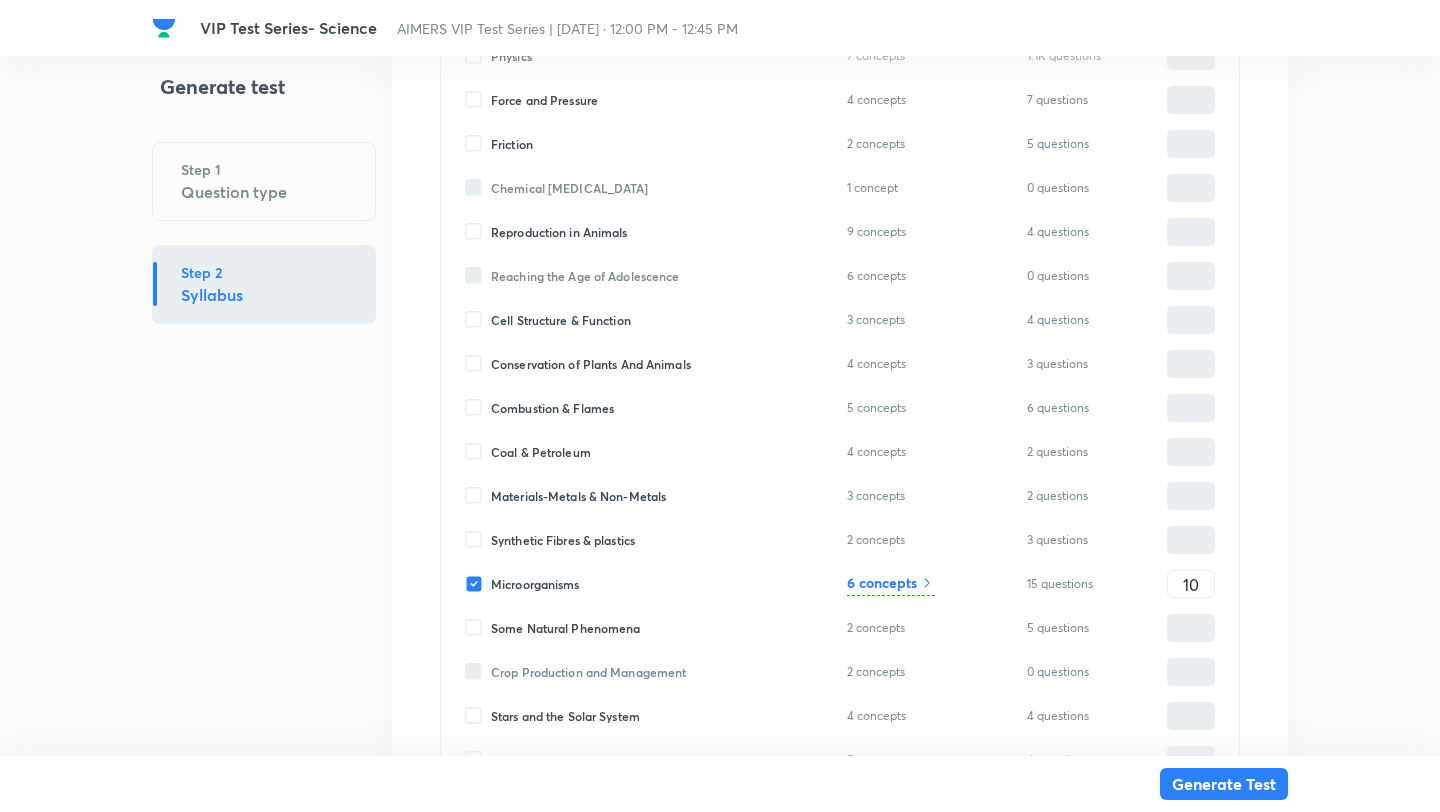 click on "Cell Structure & Function" at bounding box center (478, 320) 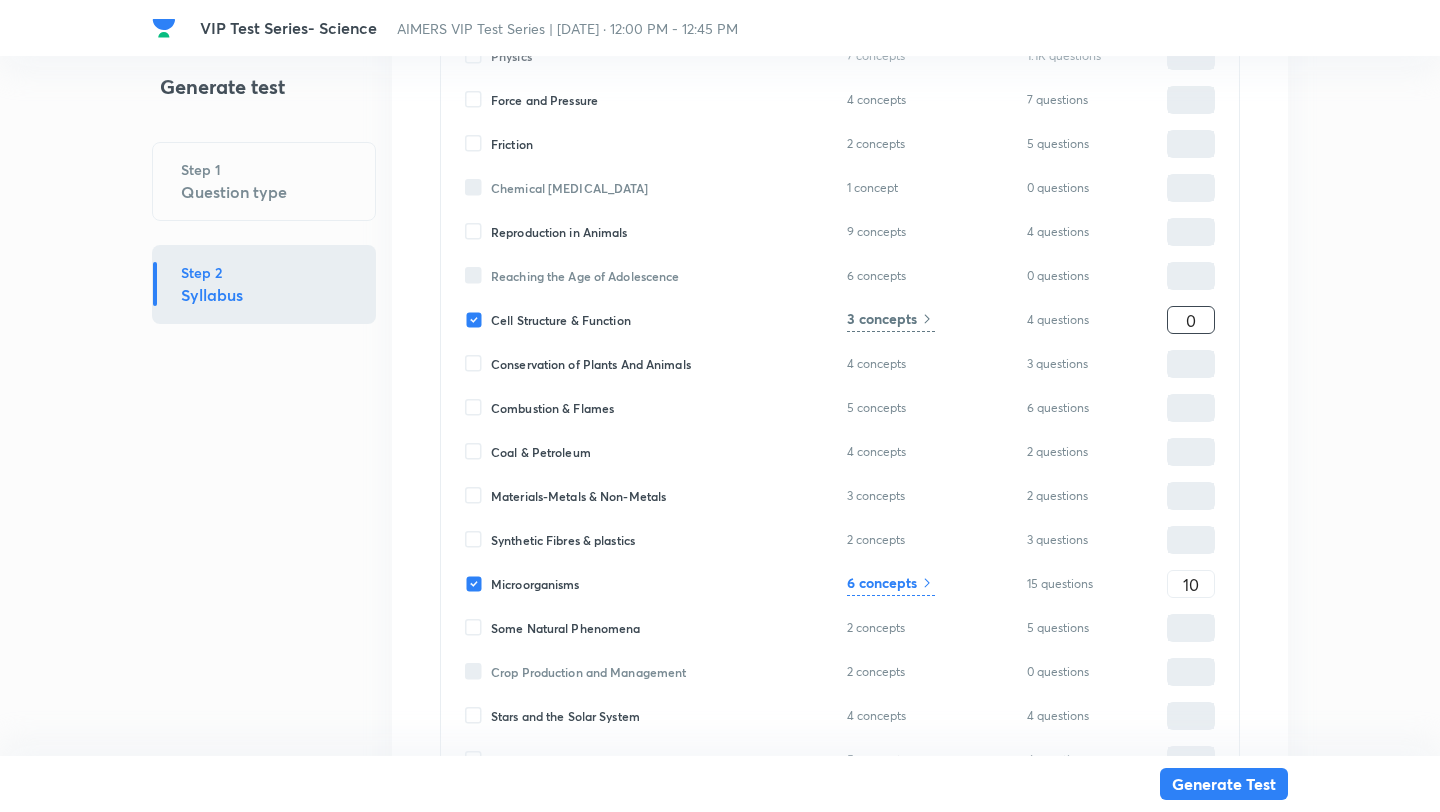 click on "0" at bounding box center (1191, 320) 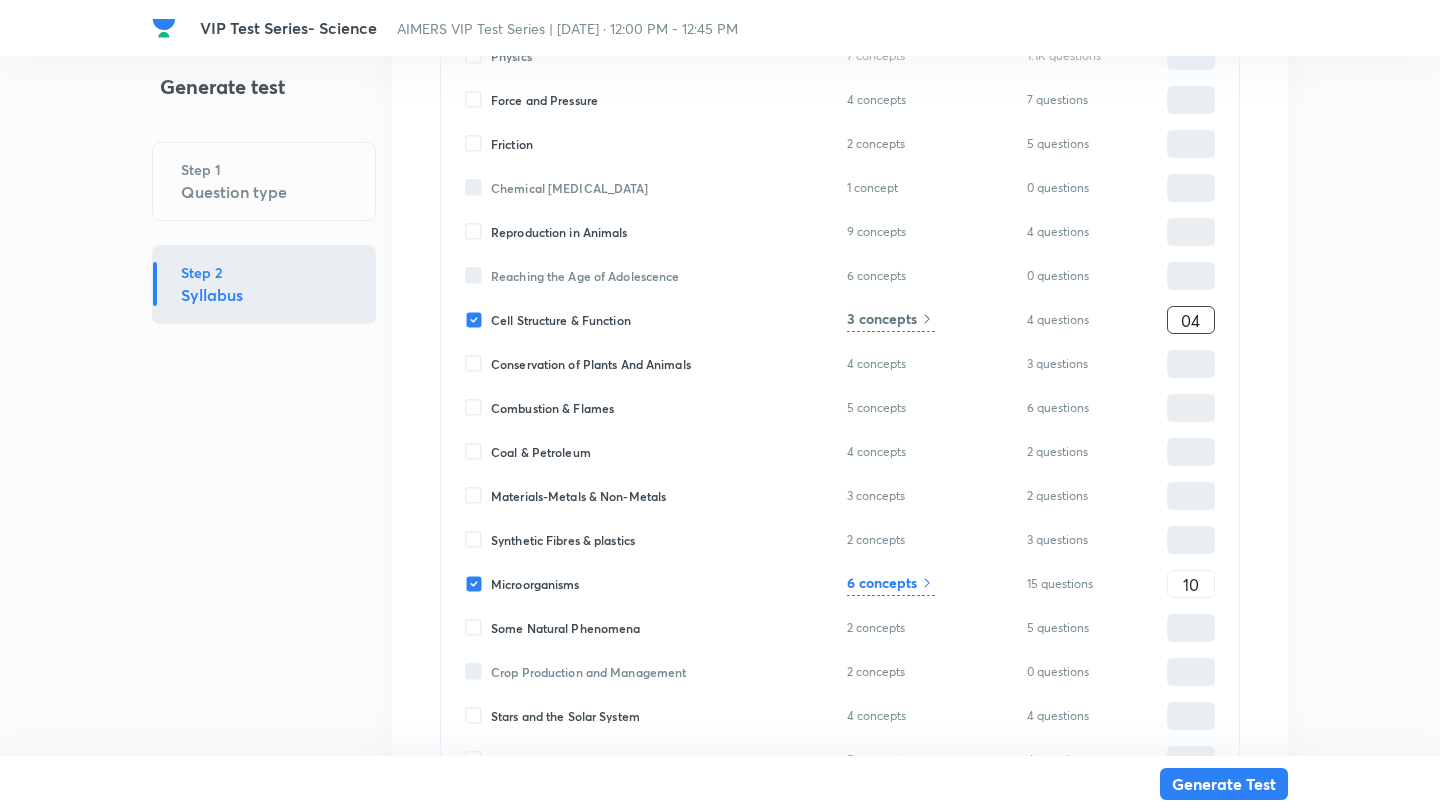 type on "4" 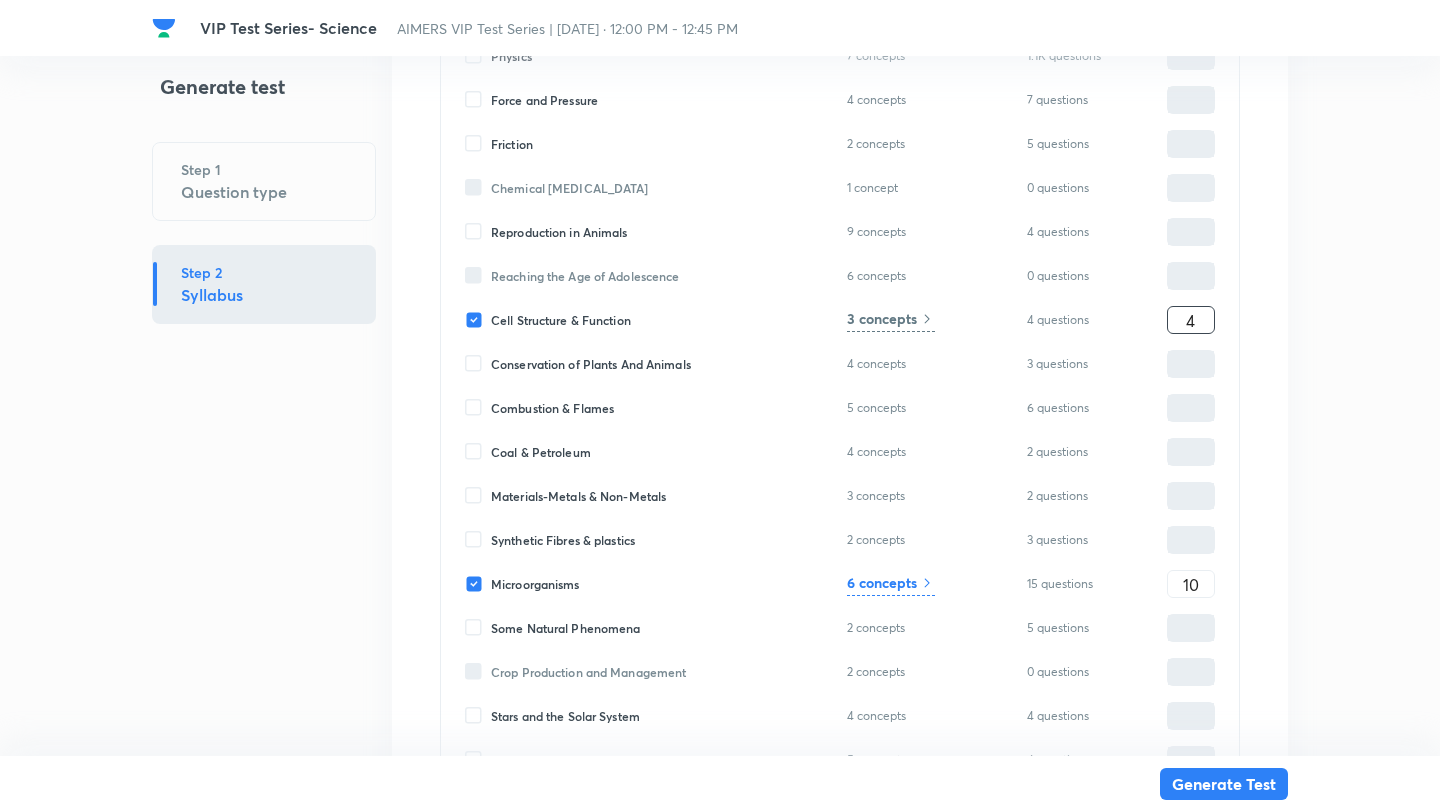 type on "14" 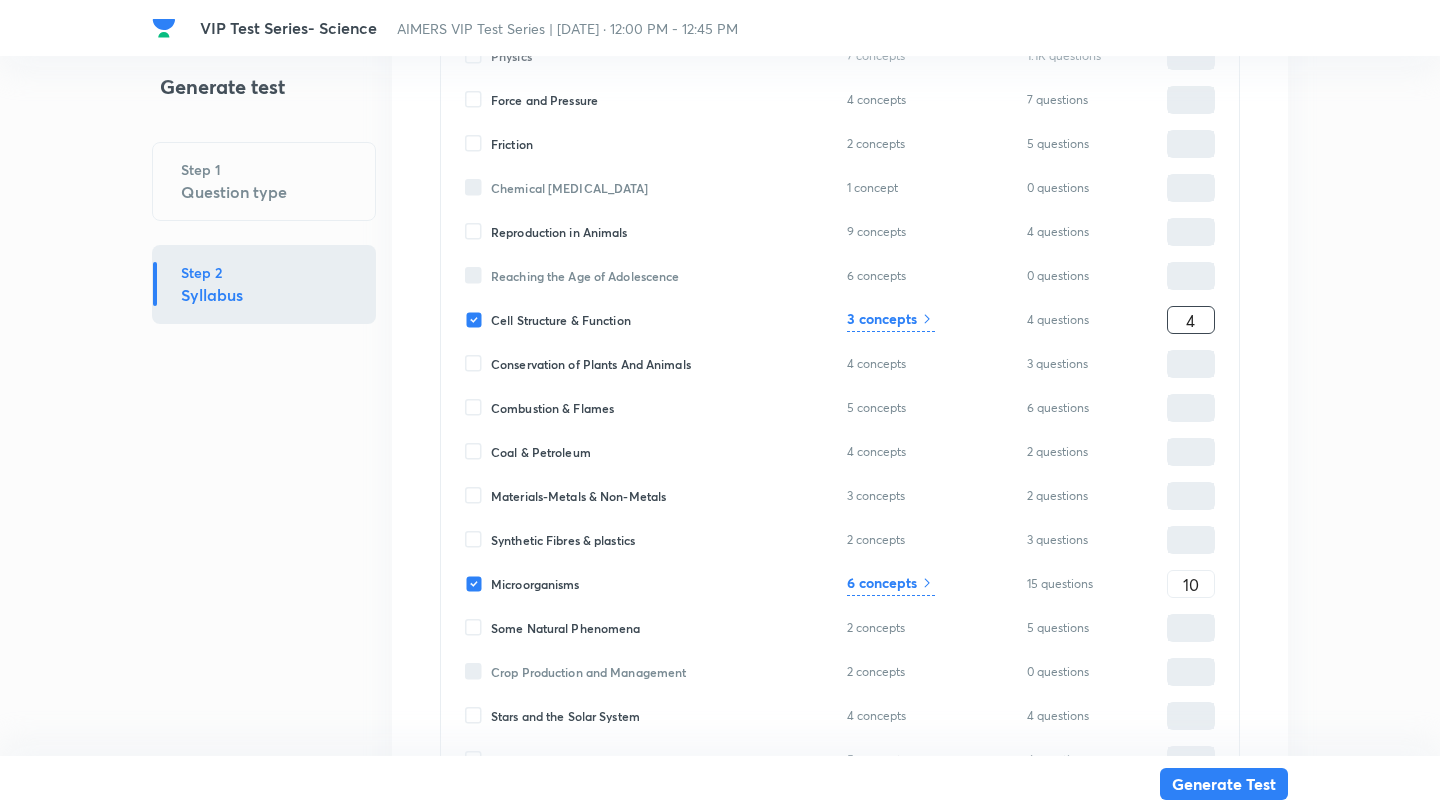 type on "4" 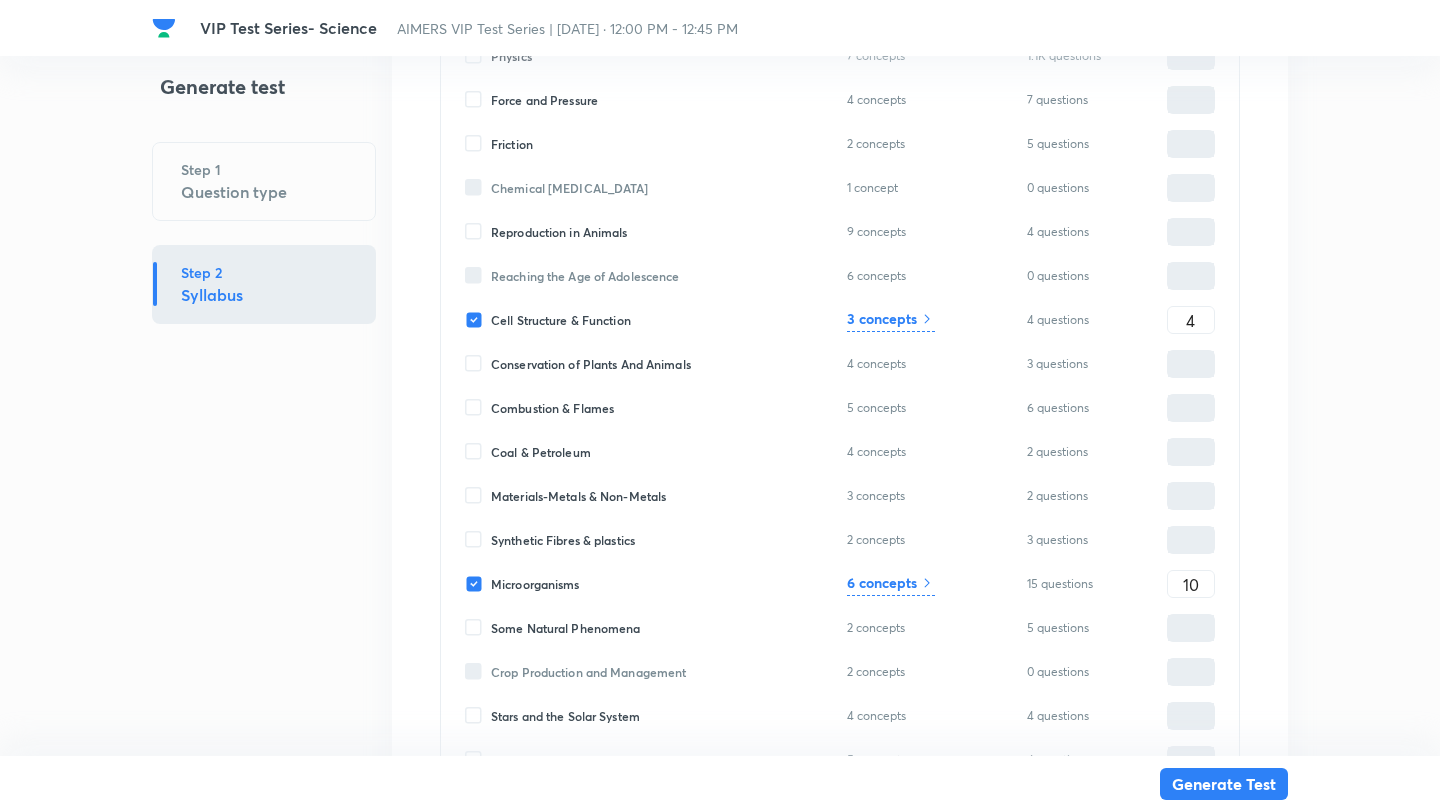 click on "Conservation of Plants And Animals" at bounding box center (478, 364) 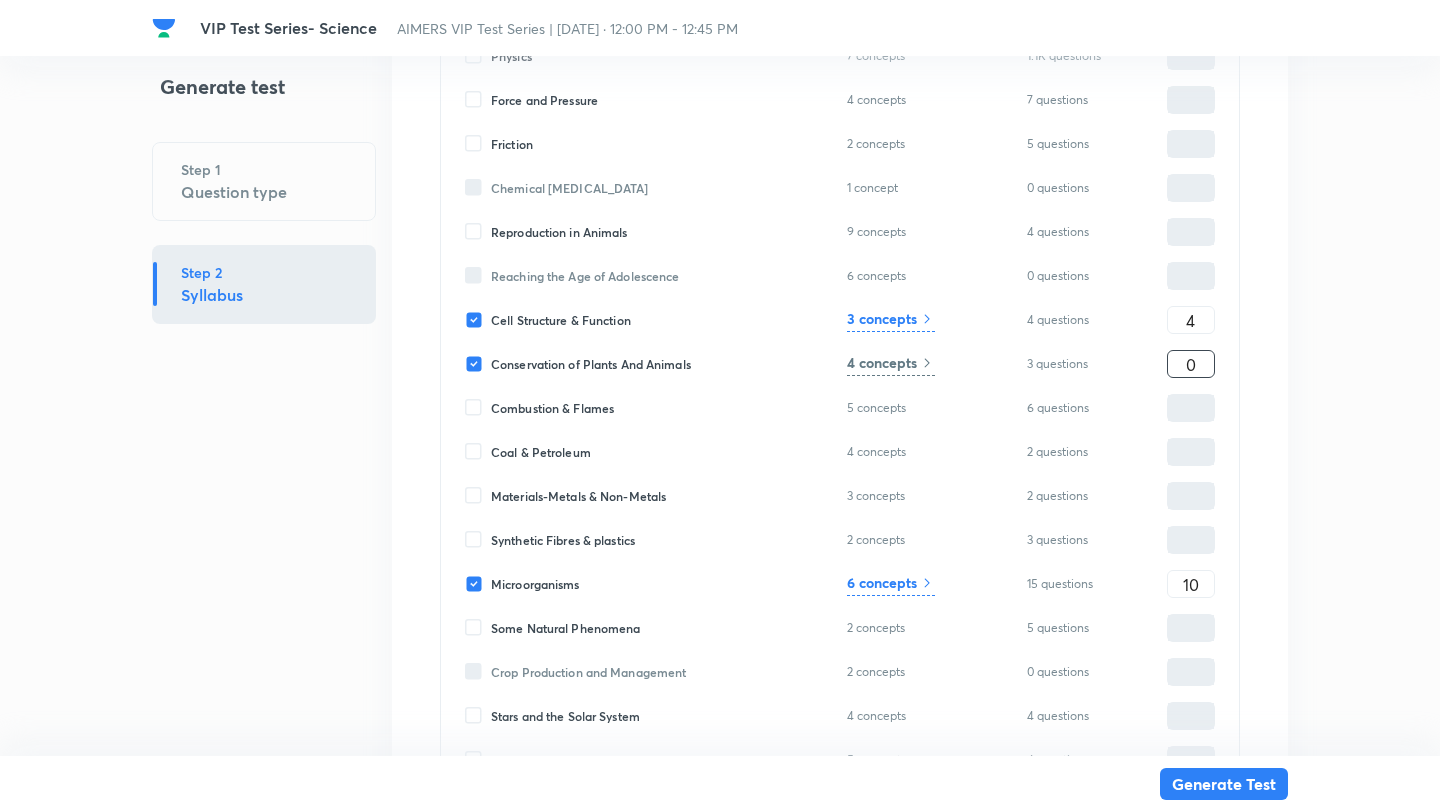 click on "0" at bounding box center [1191, 364] 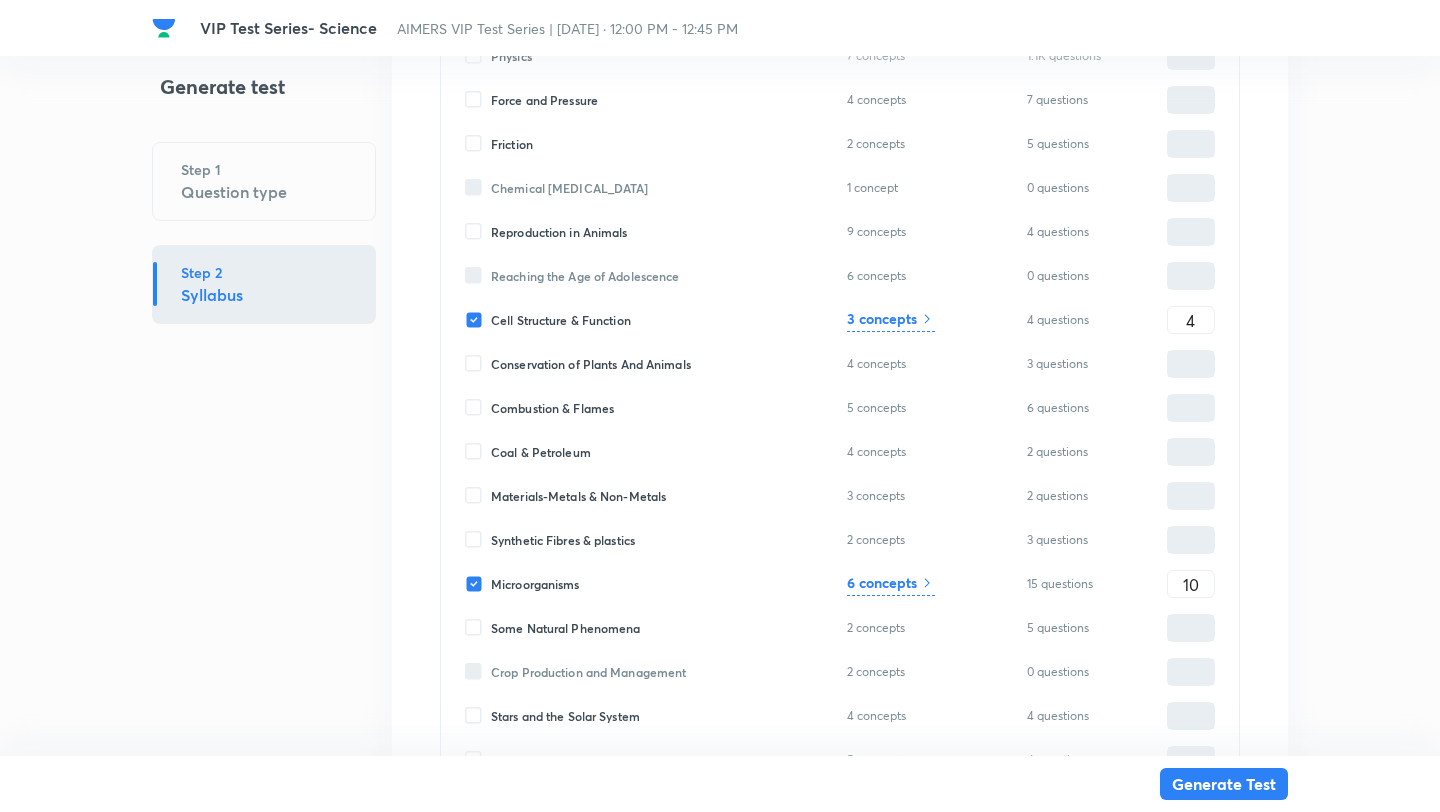 click on "Combustion & Flames" at bounding box center [478, 408] 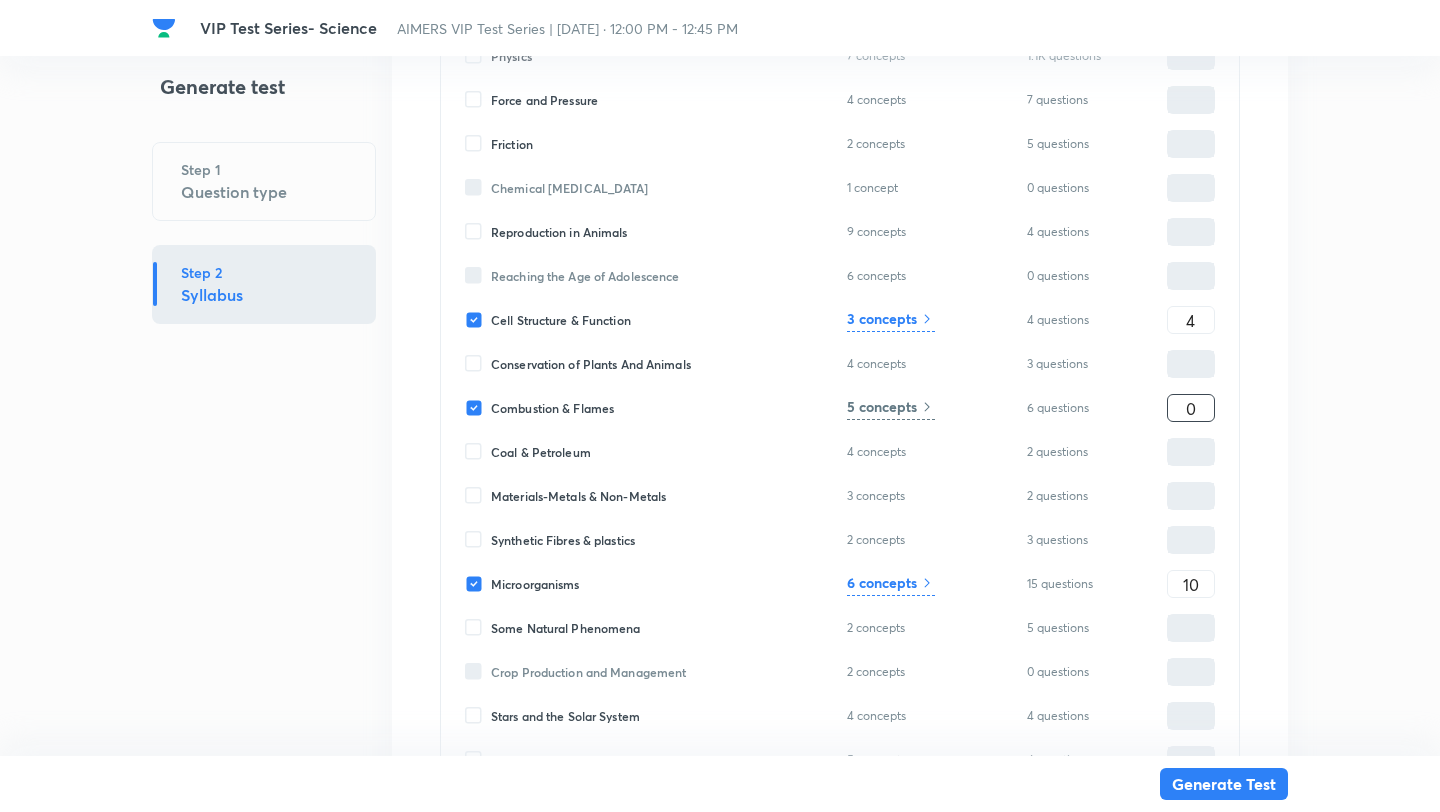 click on "0" at bounding box center [1191, 408] 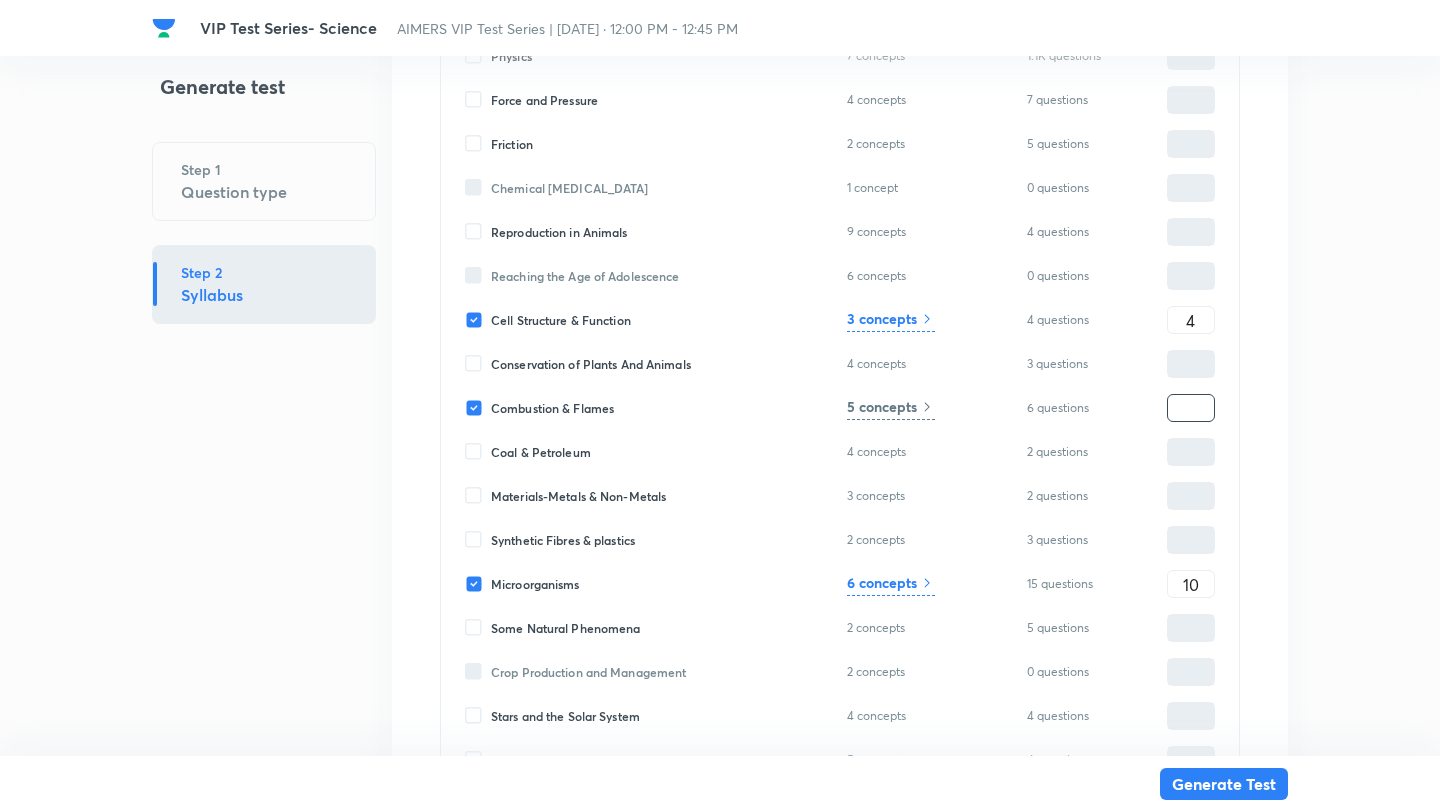 type on "6" 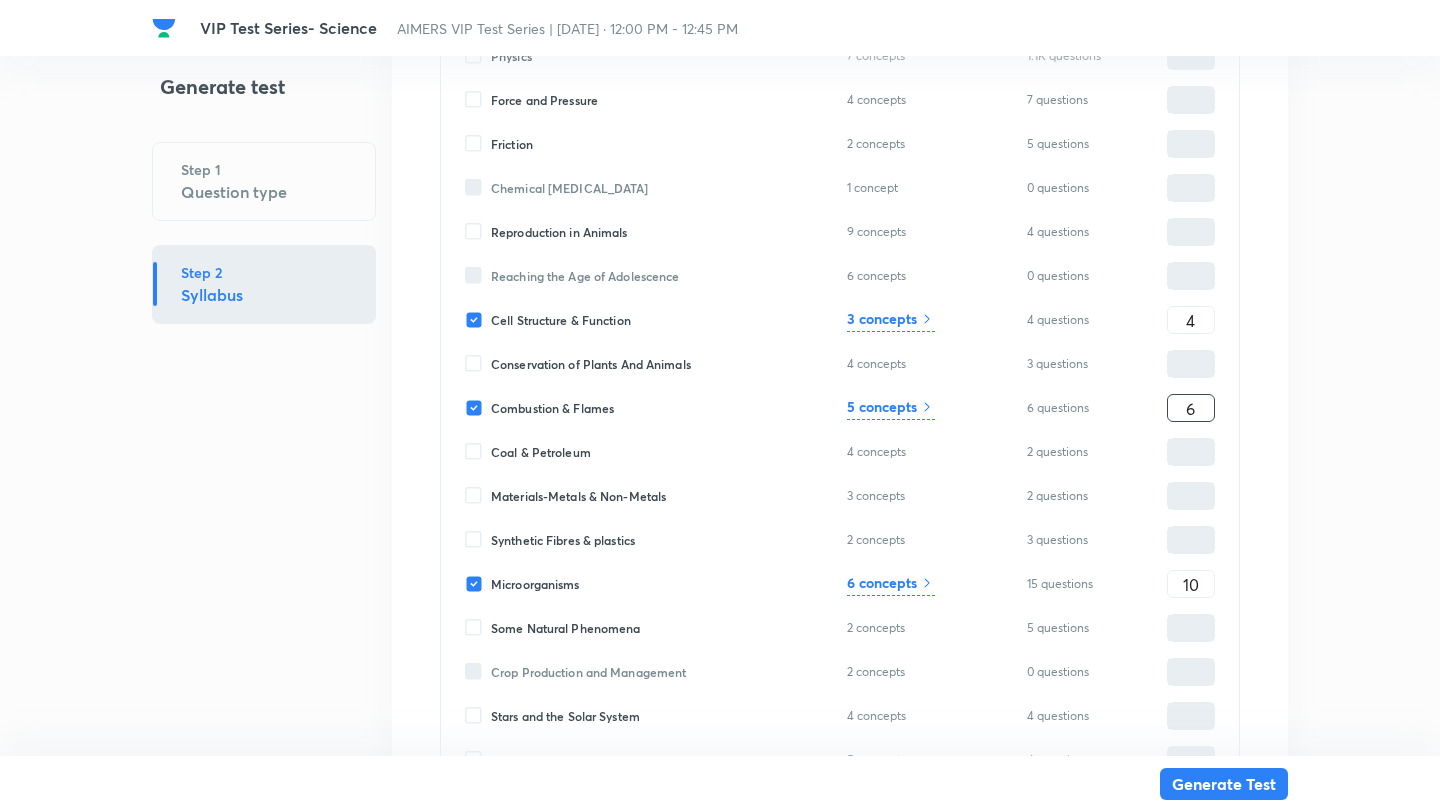 type on "20" 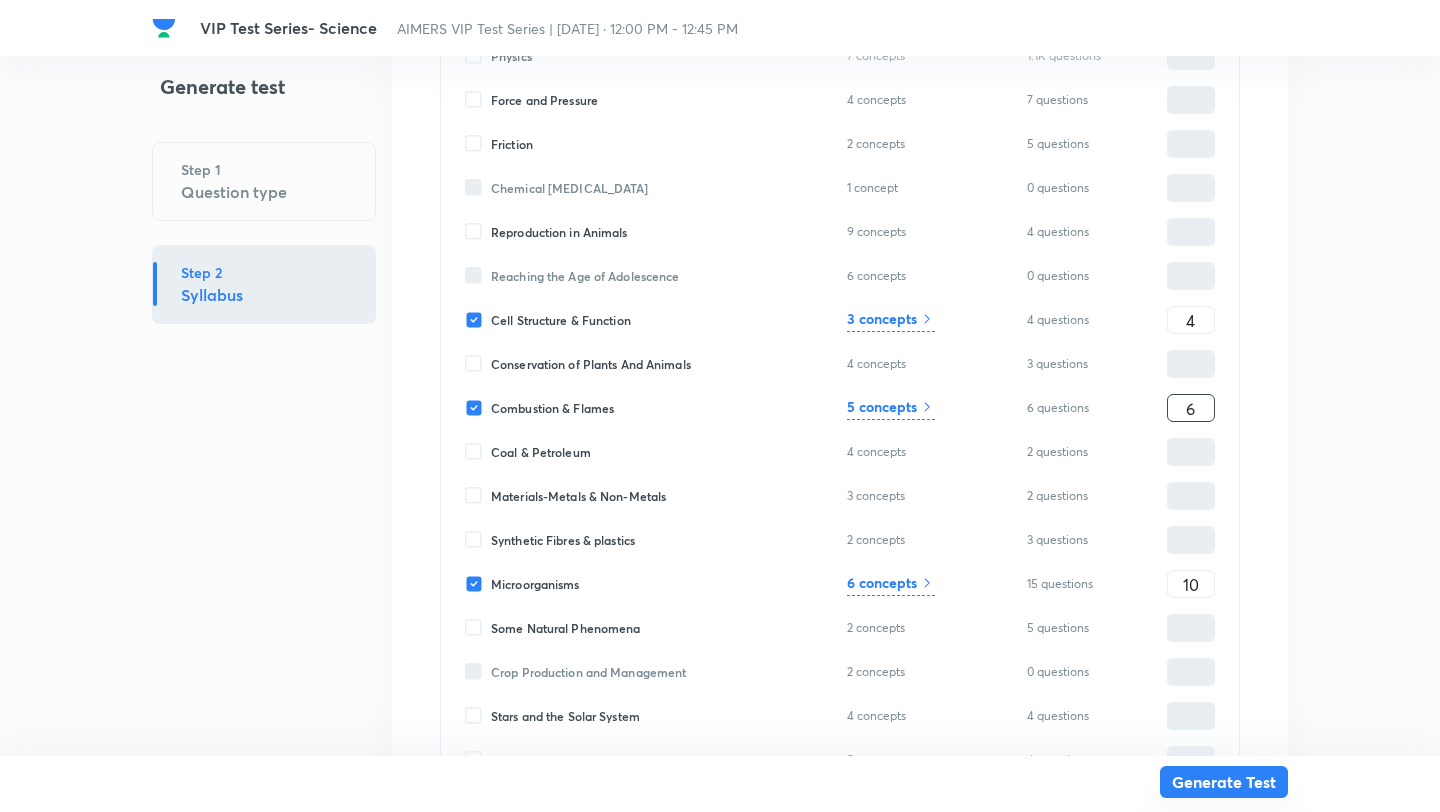 type on "6" 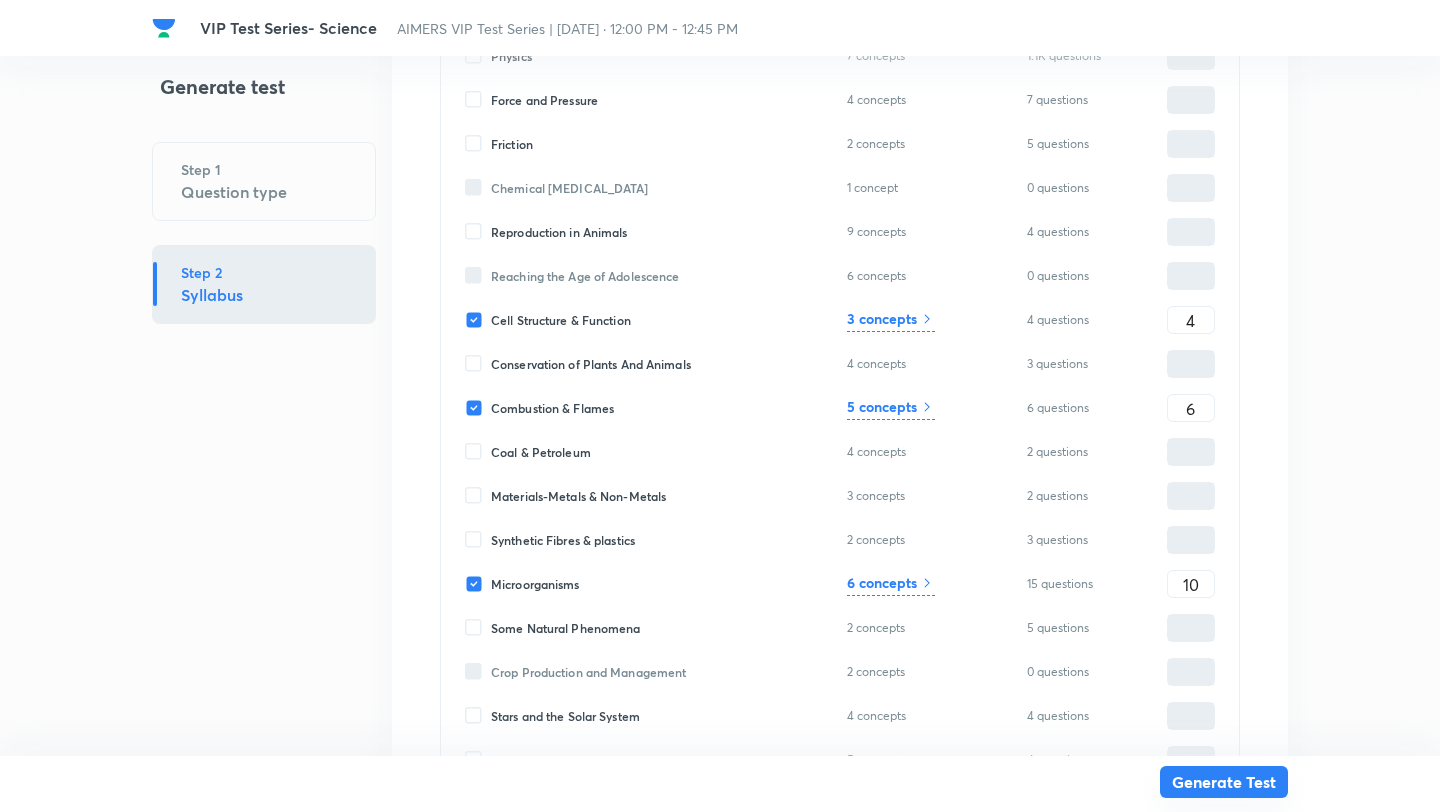 click on "Generate Test" at bounding box center [1224, 782] 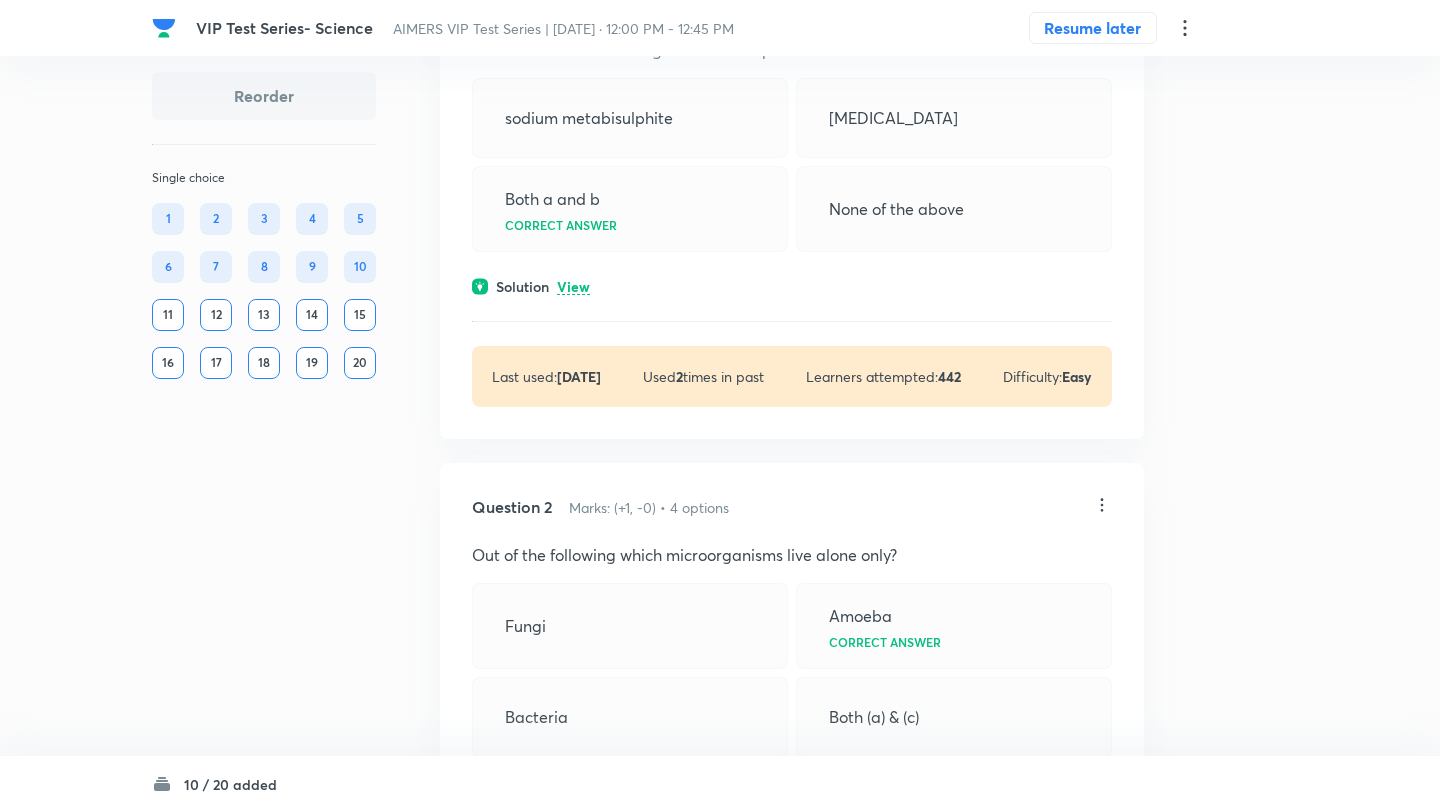 scroll, scrollTop: 0, scrollLeft: 0, axis: both 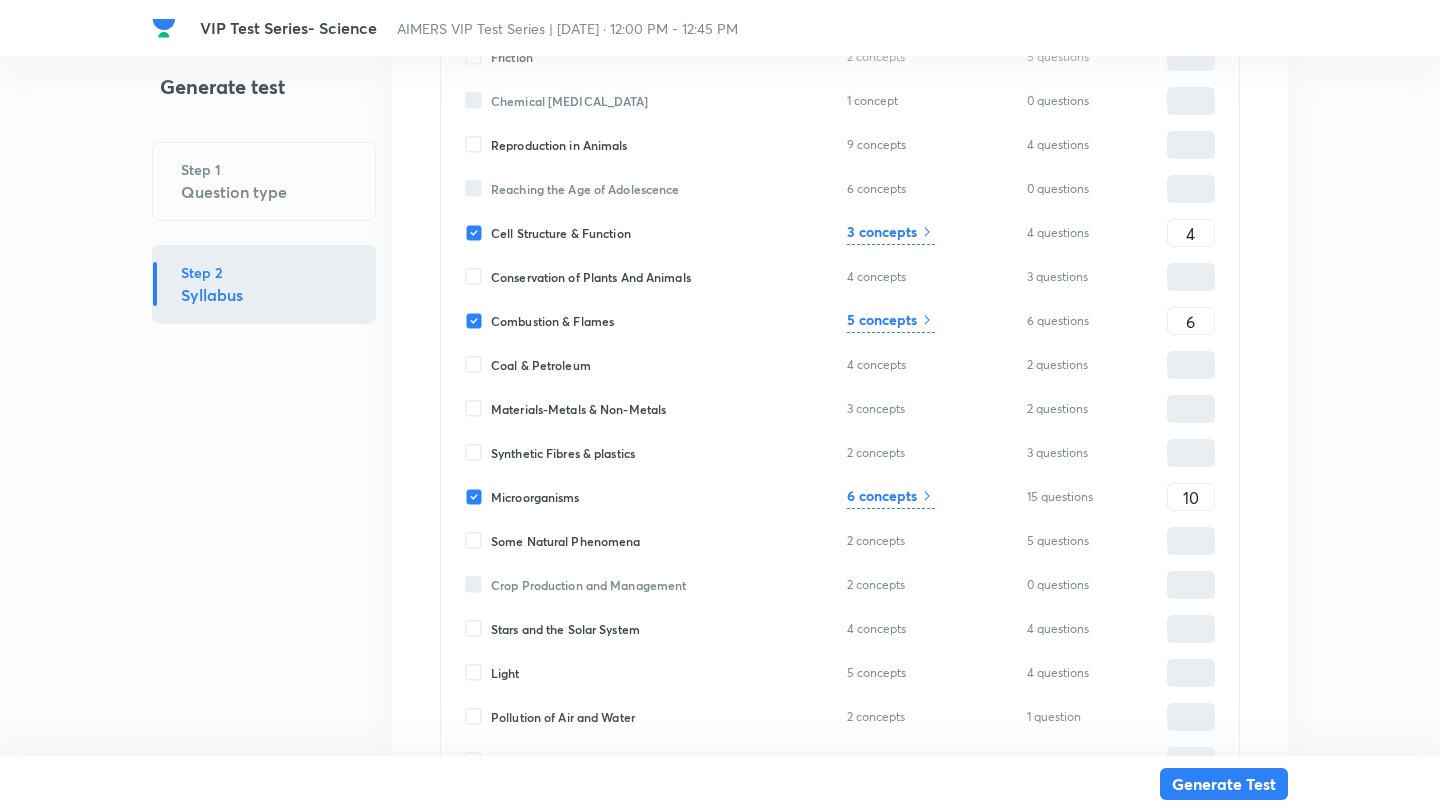 click on "Biology 5 concepts 1.3K questions ​ Chemistry 5 concepts 999 questions ​ Environmental Science 2 concepts 149 questions ​ Physics 7 concepts 1.1K questions ​ Force and Pressure 4 concepts 7 questions ​ Friction 2 concepts 5 questions ​ Chemical [MEDICAL_DATA] 1 concept 0 questions ​ Reproduction in Animals 9 concepts 4 questions ​ Reaching the Age of Adolescence 6 concepts 0 questions ​ Cell Structure & Function 3 concepts 4 questions 4 ​ Conservation of Plants And Animals 4 concepts 3 questions ​ Combustion & Flames 5 concepts 6 questions 6 ​ Coal & Petroleum 4 concepts 2 questions ​ Materials-Metals & Non-Metals 3 concepts 2 questions ​ Synthetic Fibres & plastics 2 concepts 3 questions ​ Microorganisms 6 concepts 15 questions 10 ​ Some Natural Phenomena 2 concepts 5 questions ​ Crop Production and Management 2 concepts 0 questions ​ Stars and the Solar System 4 concepts 4 questions ​ Light 5 concepts 4 questions ​ Pollution of Air and Water 2 concepts" at bounding box center (840, 307) 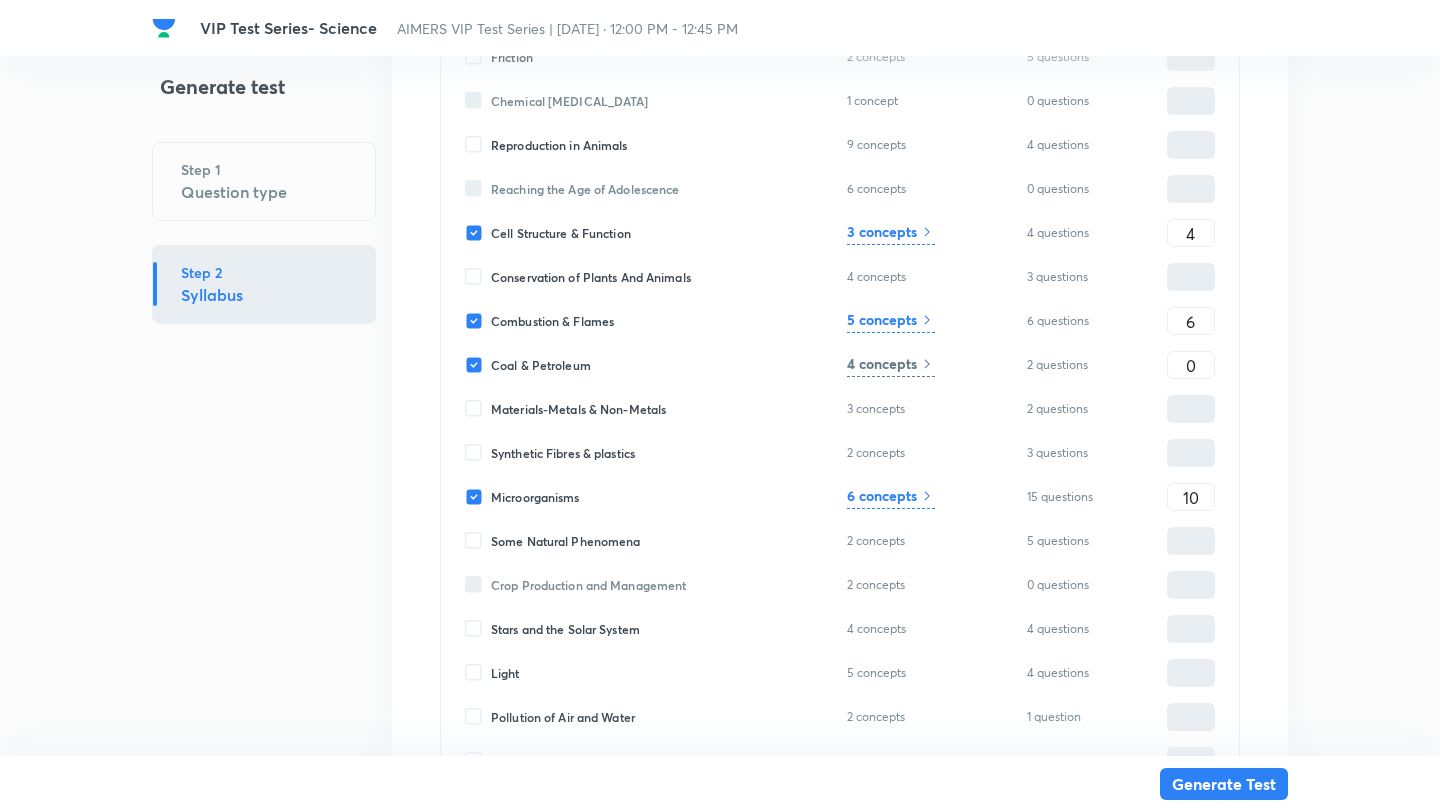 click on "Coal & Petroleum" at bounding box center (478, 365) 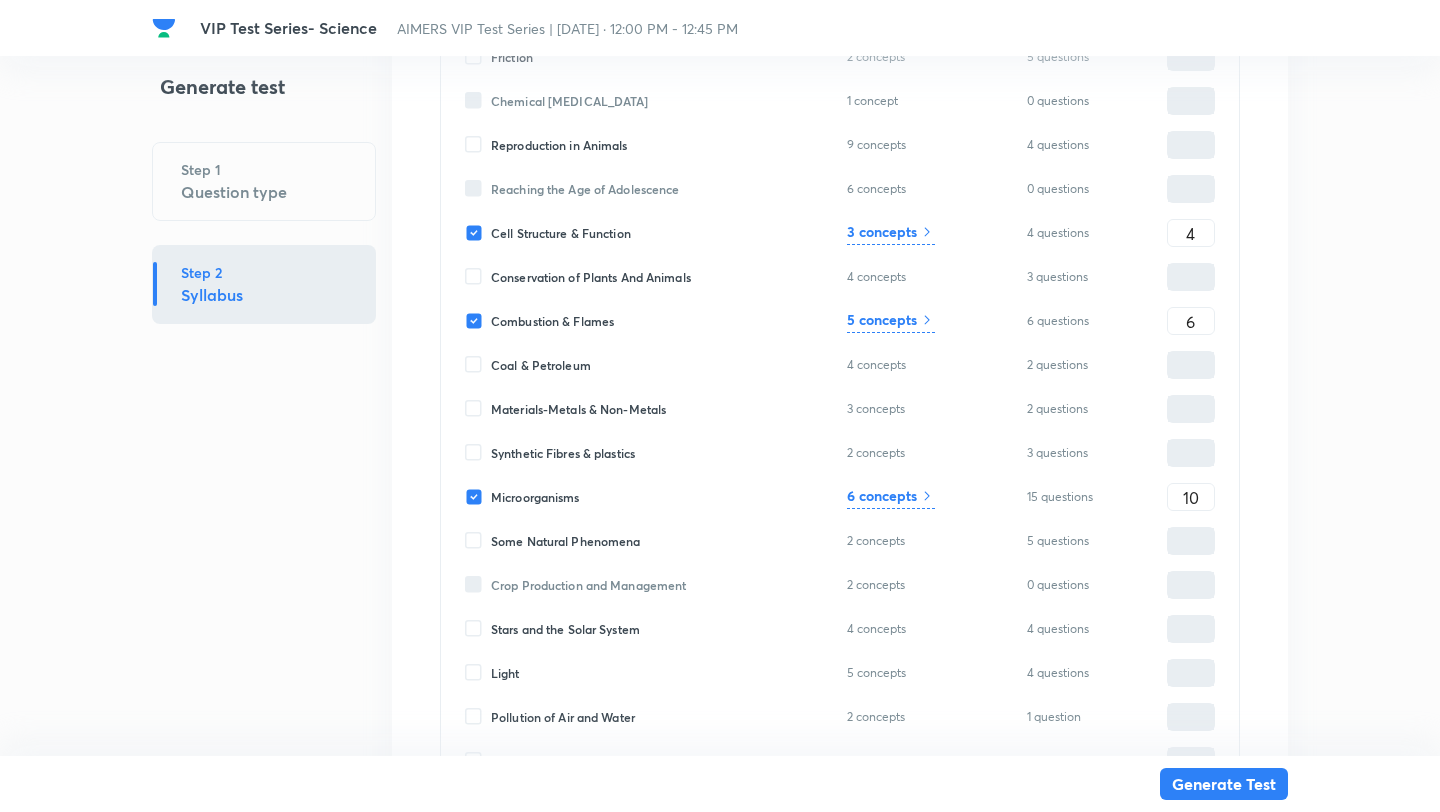 click on "Materials-Metals & Non-Metals" at bounding box center [478, 409] 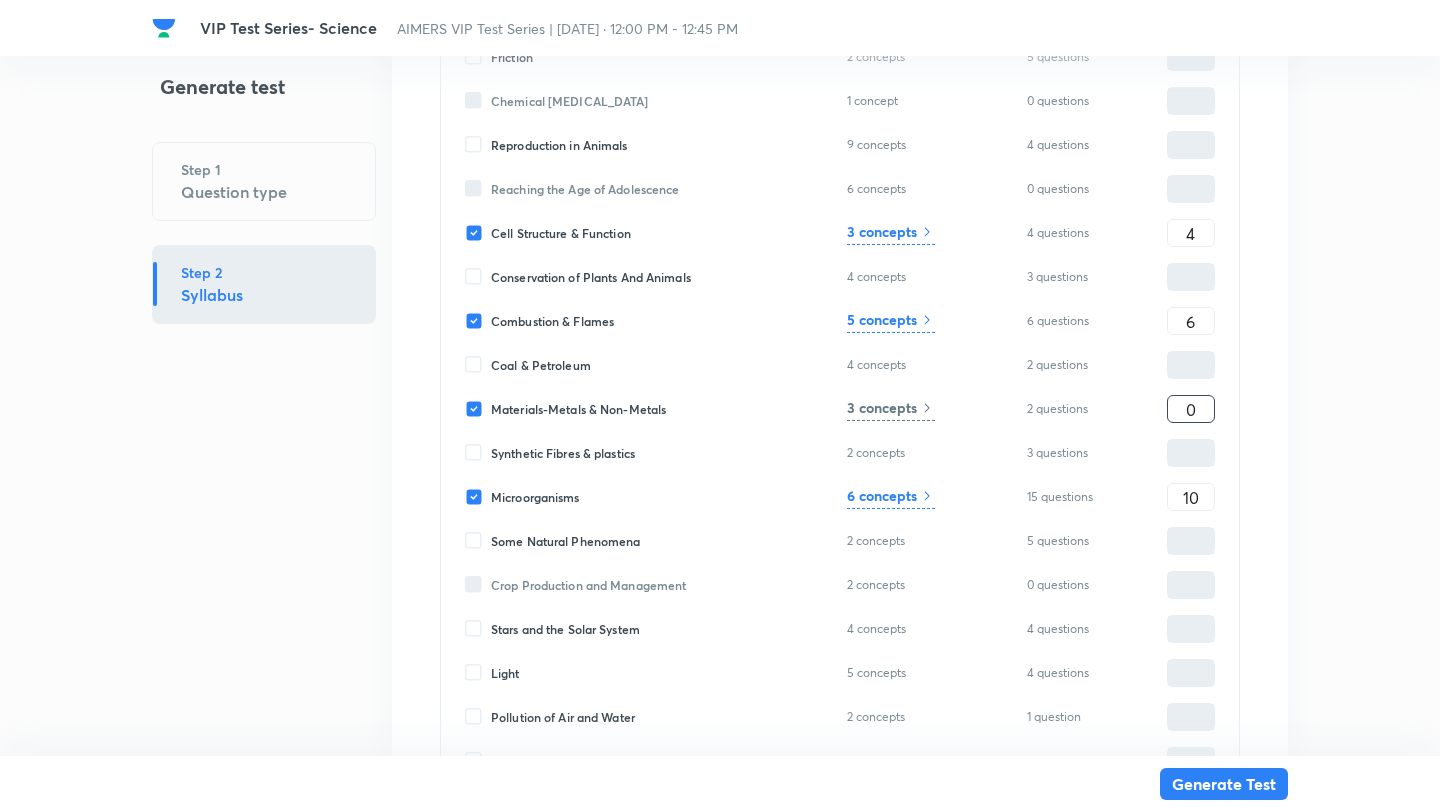 click on "0" at bounding box center (1191, 409) 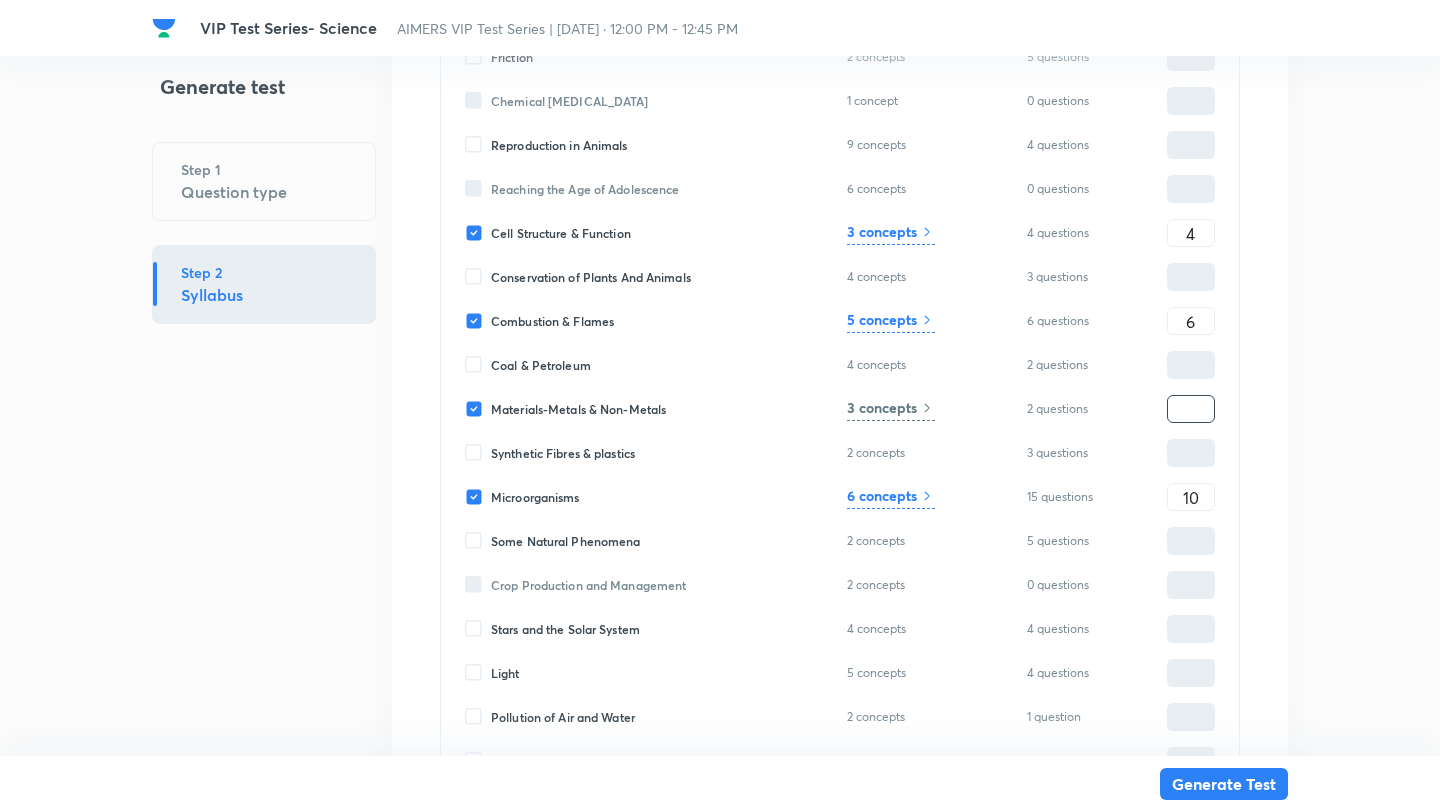 type on "2" 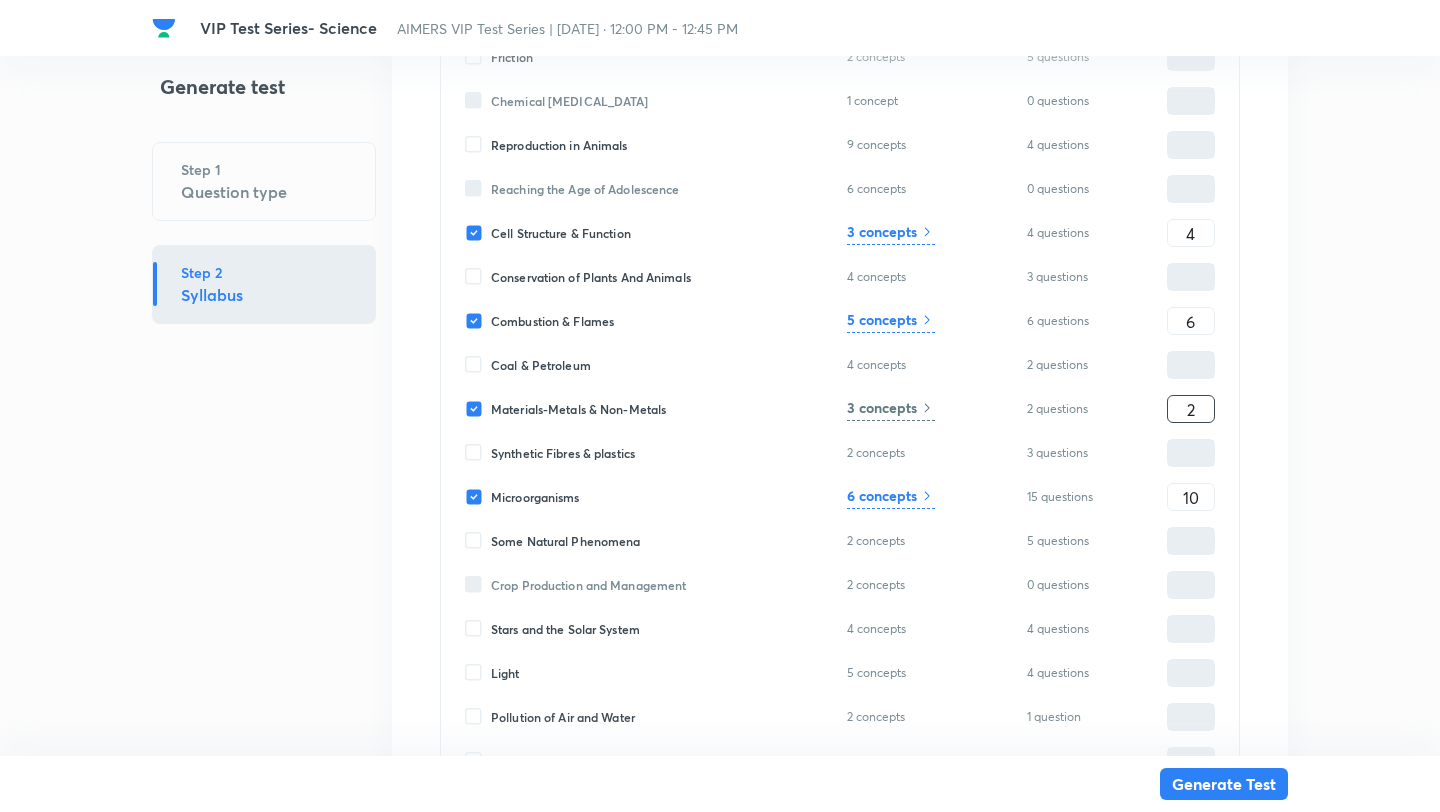 type on "22" 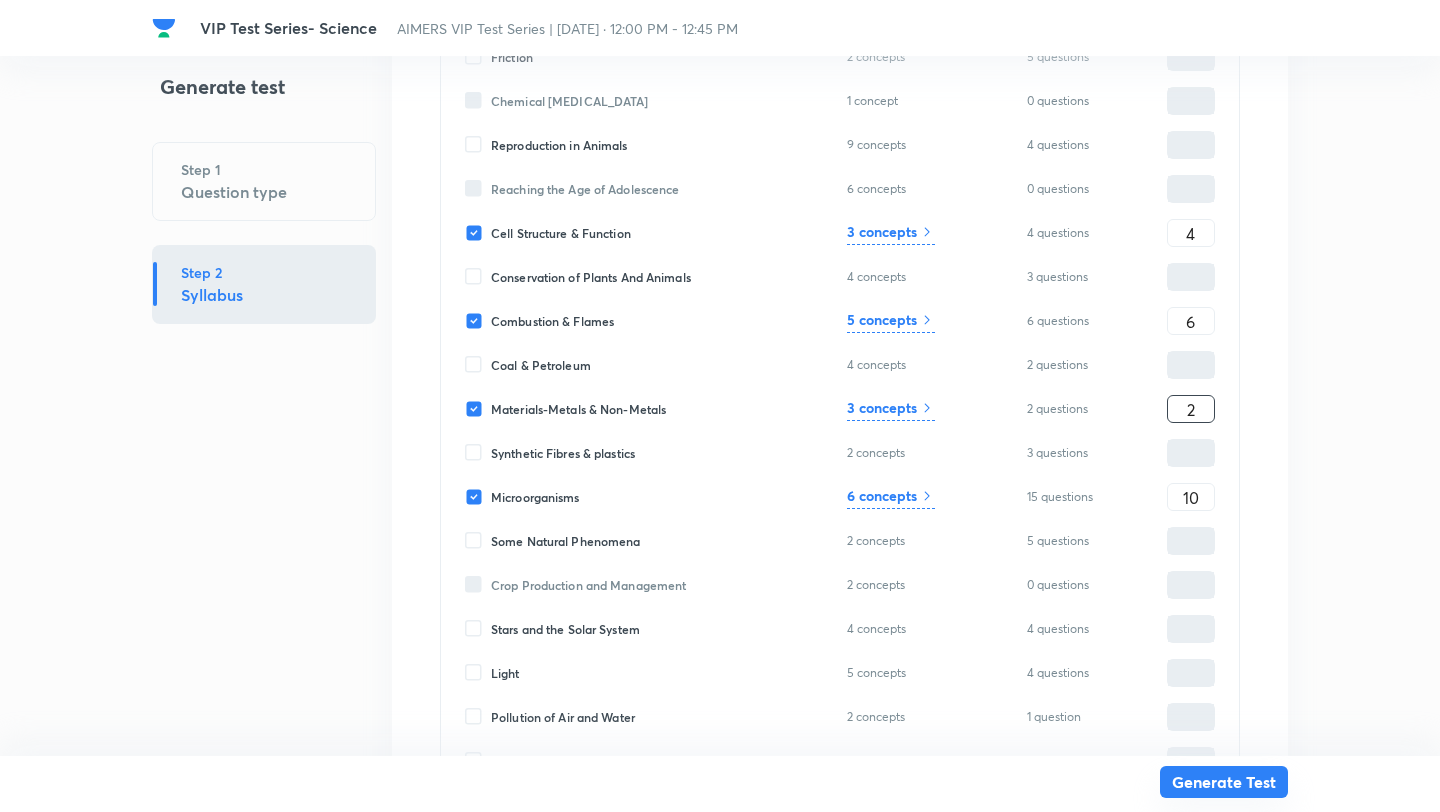 type on "2" 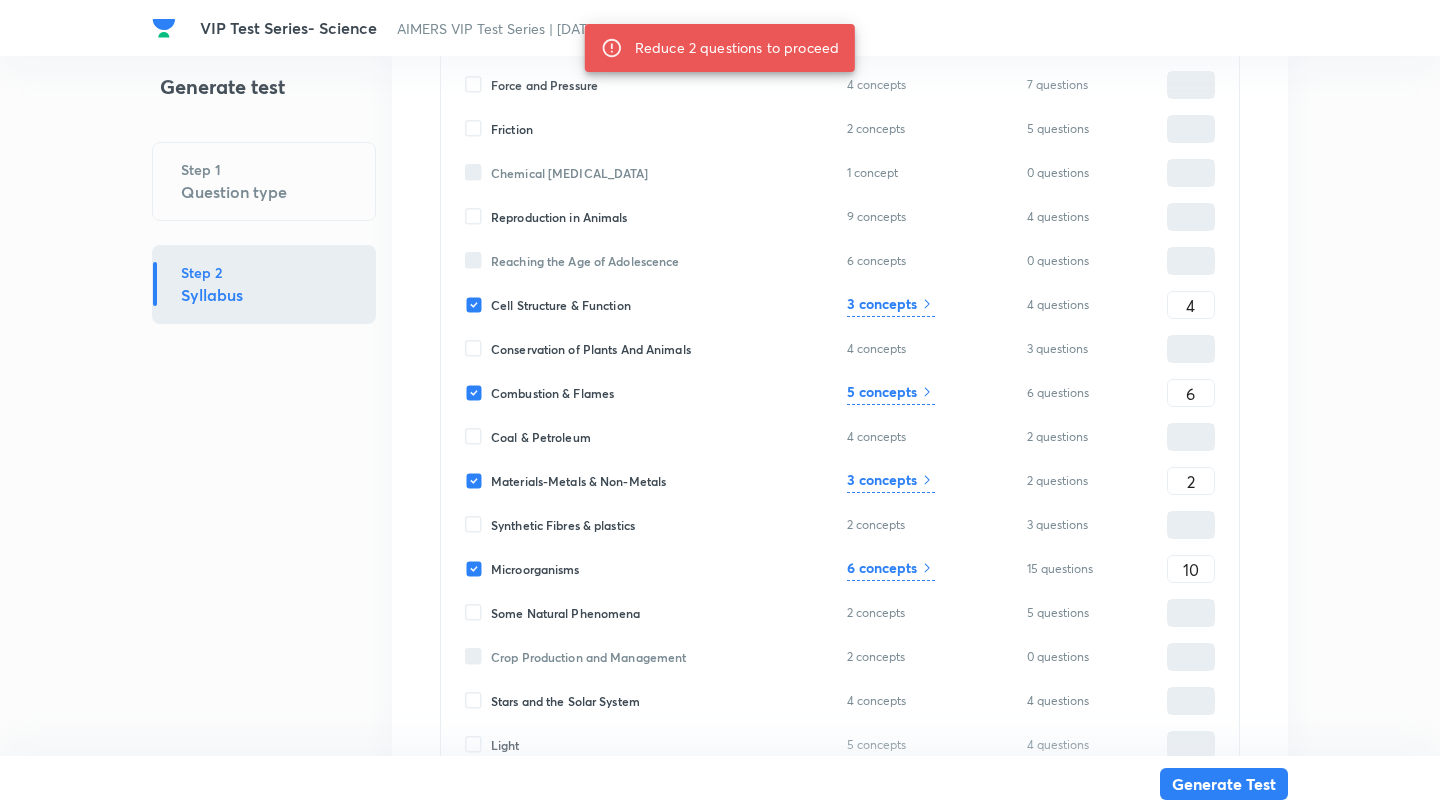 click on "Materials-Metals & Non-Metals" at bounding box center [478, 481] 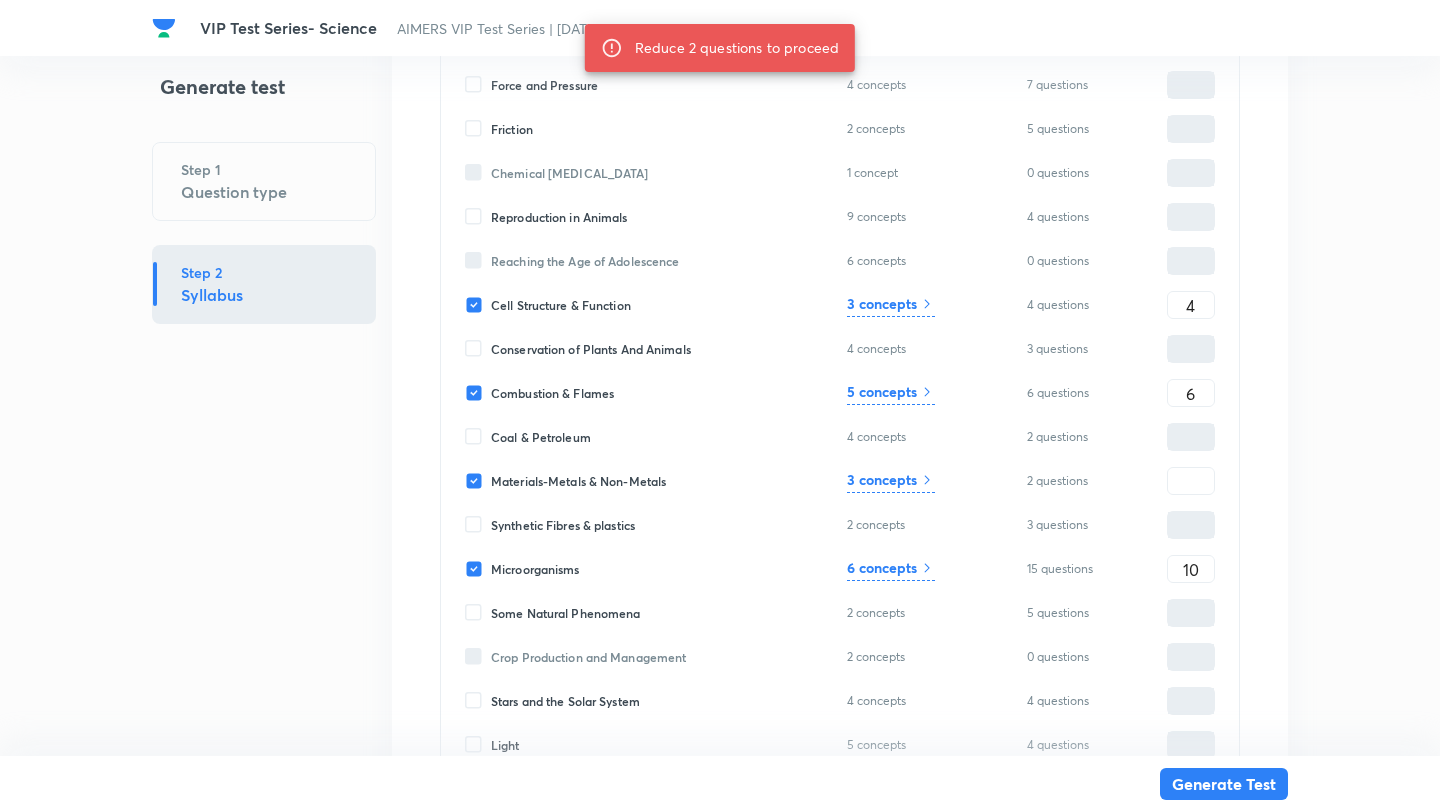 type on "20" 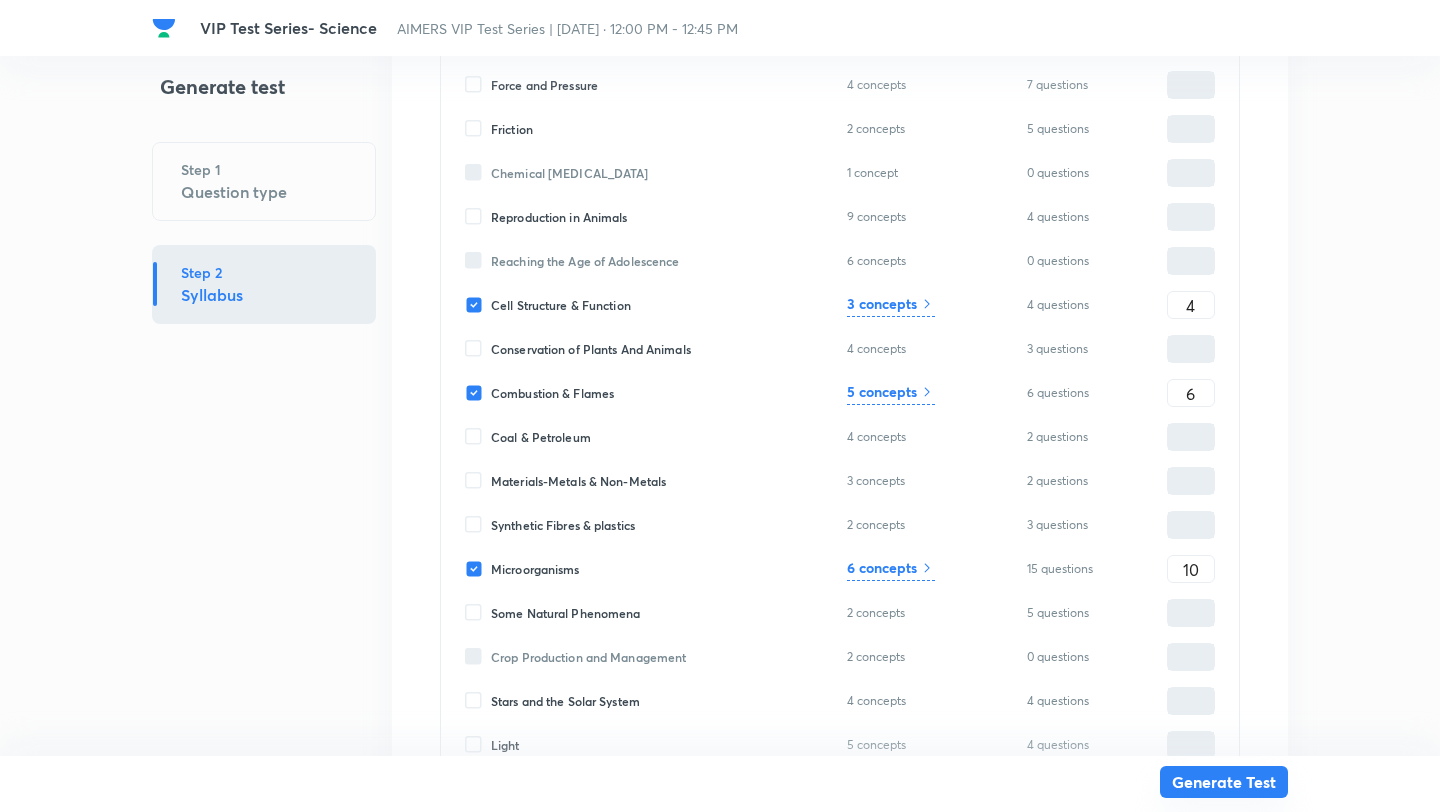 click on "Generate Test" at bounding box center [1224, 782] 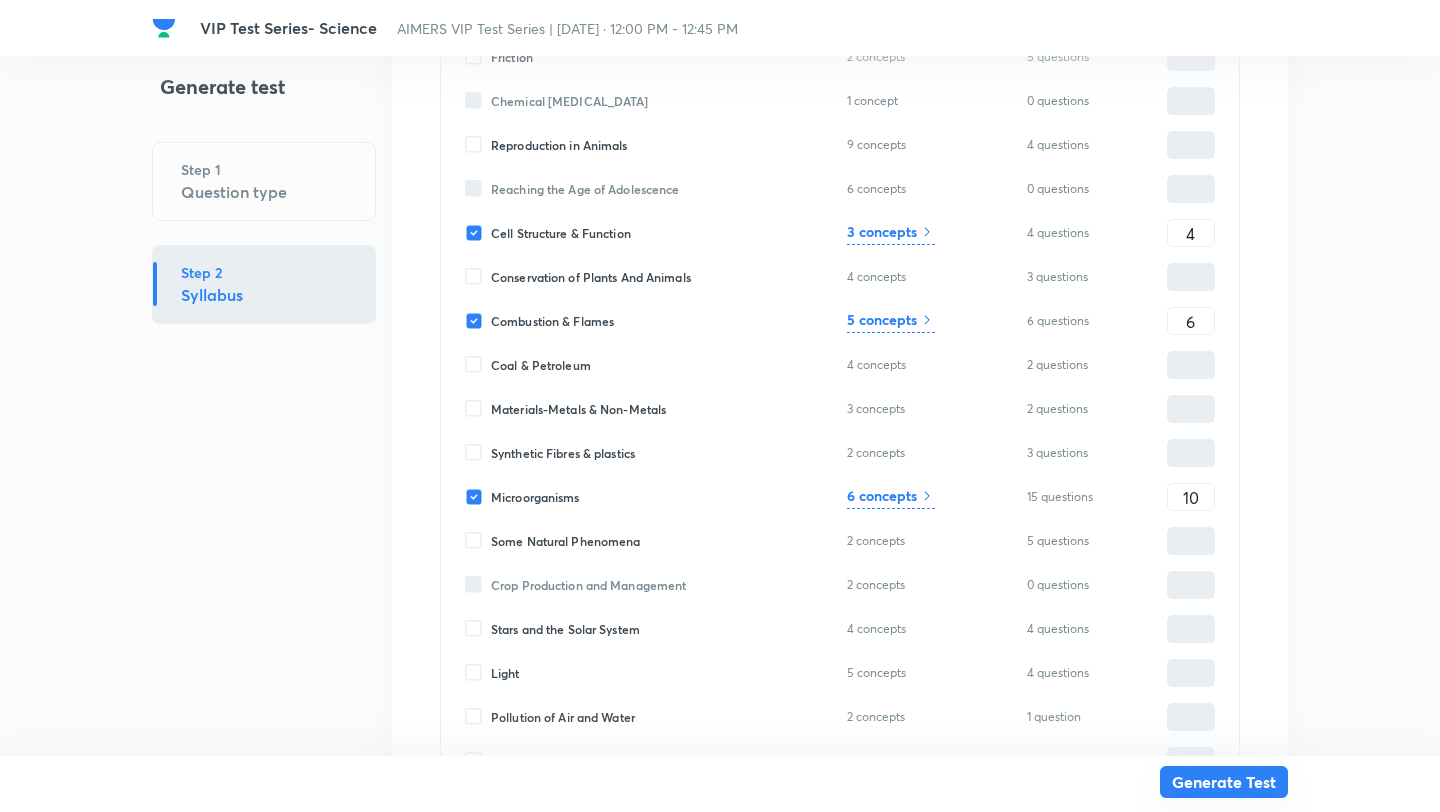 scroll, scrollTop: 0, scrollLeft: 0, axis: both 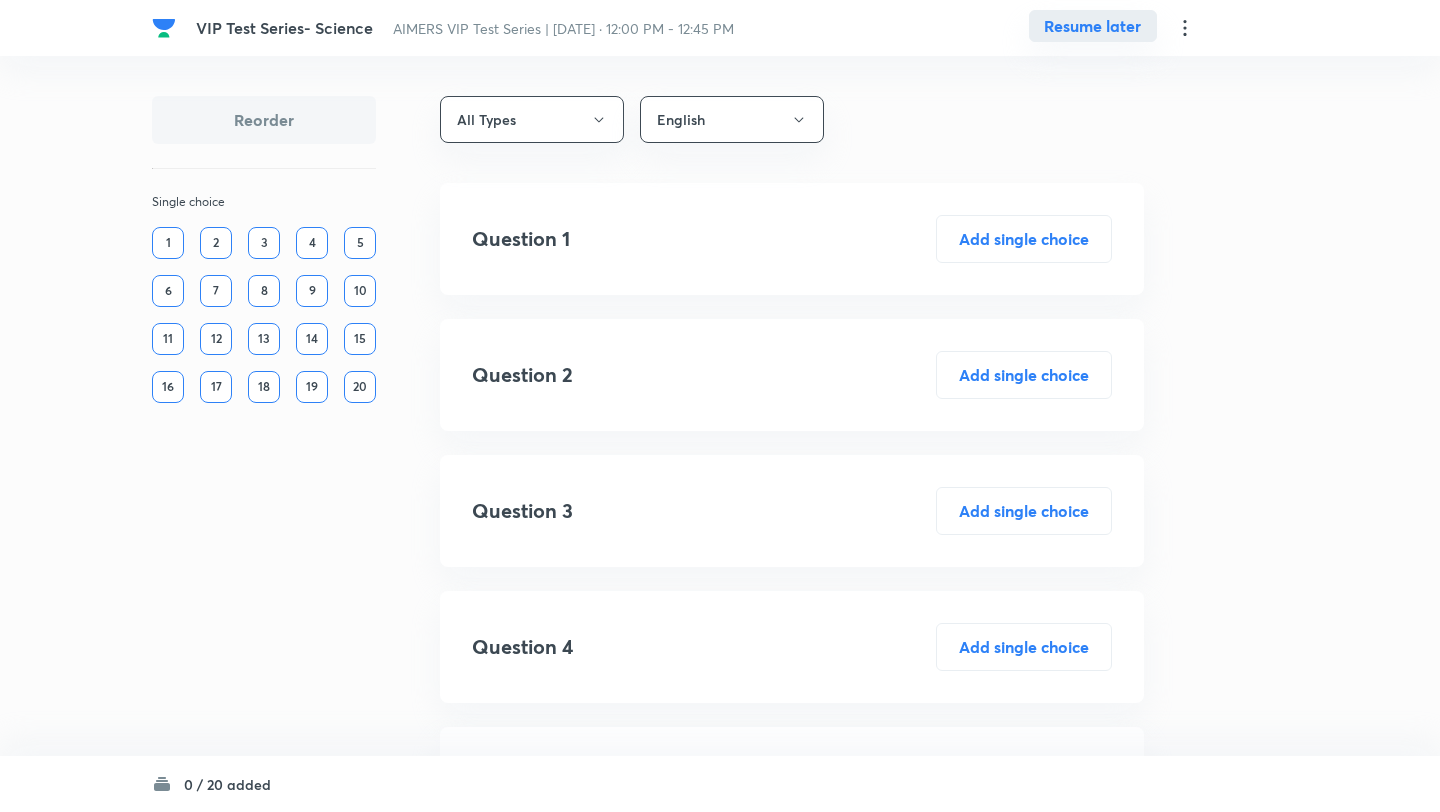 click on "Resume later" at bounding box center (1093, 26) 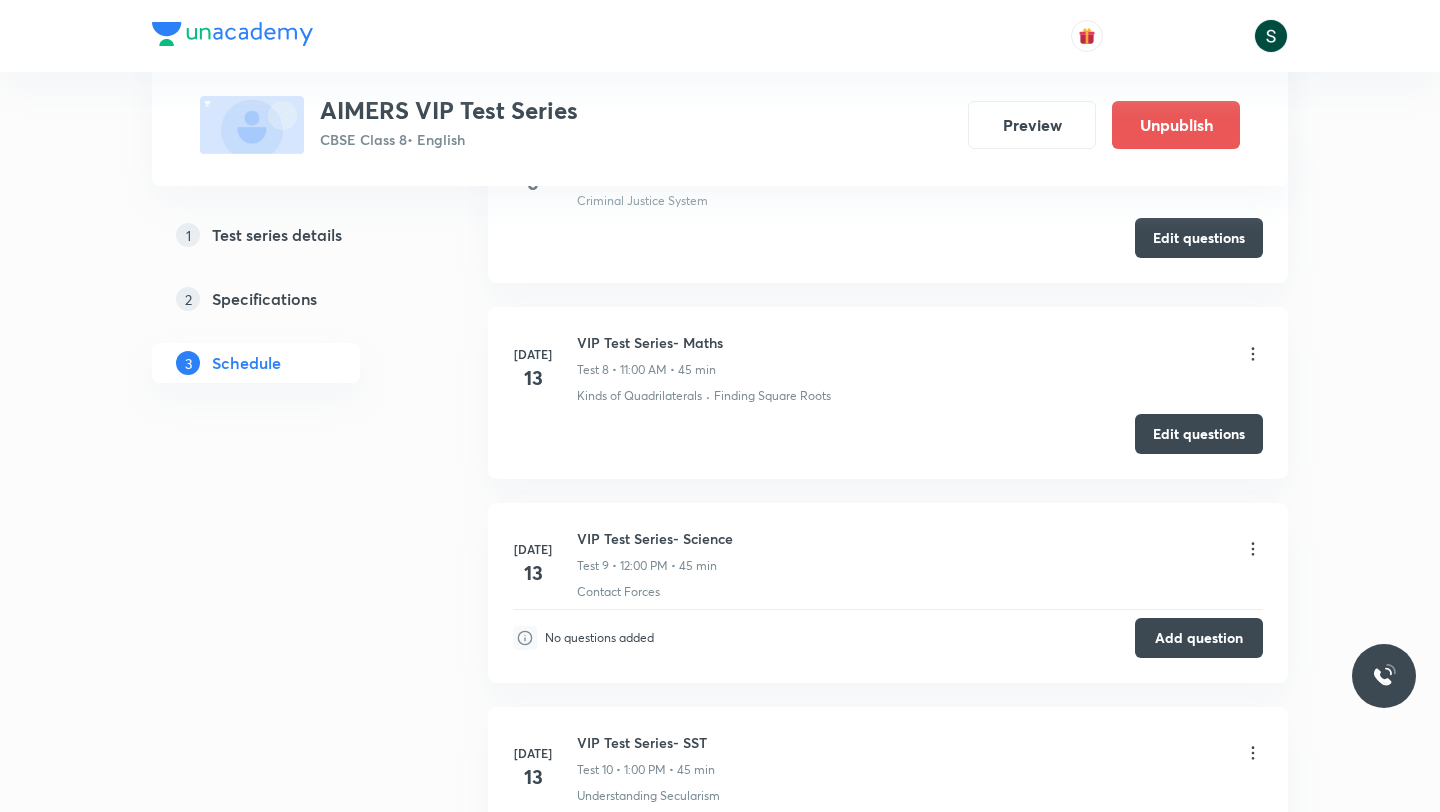 scroll, scrollTop: 2255, scrollLeft: 0, axis: vertical 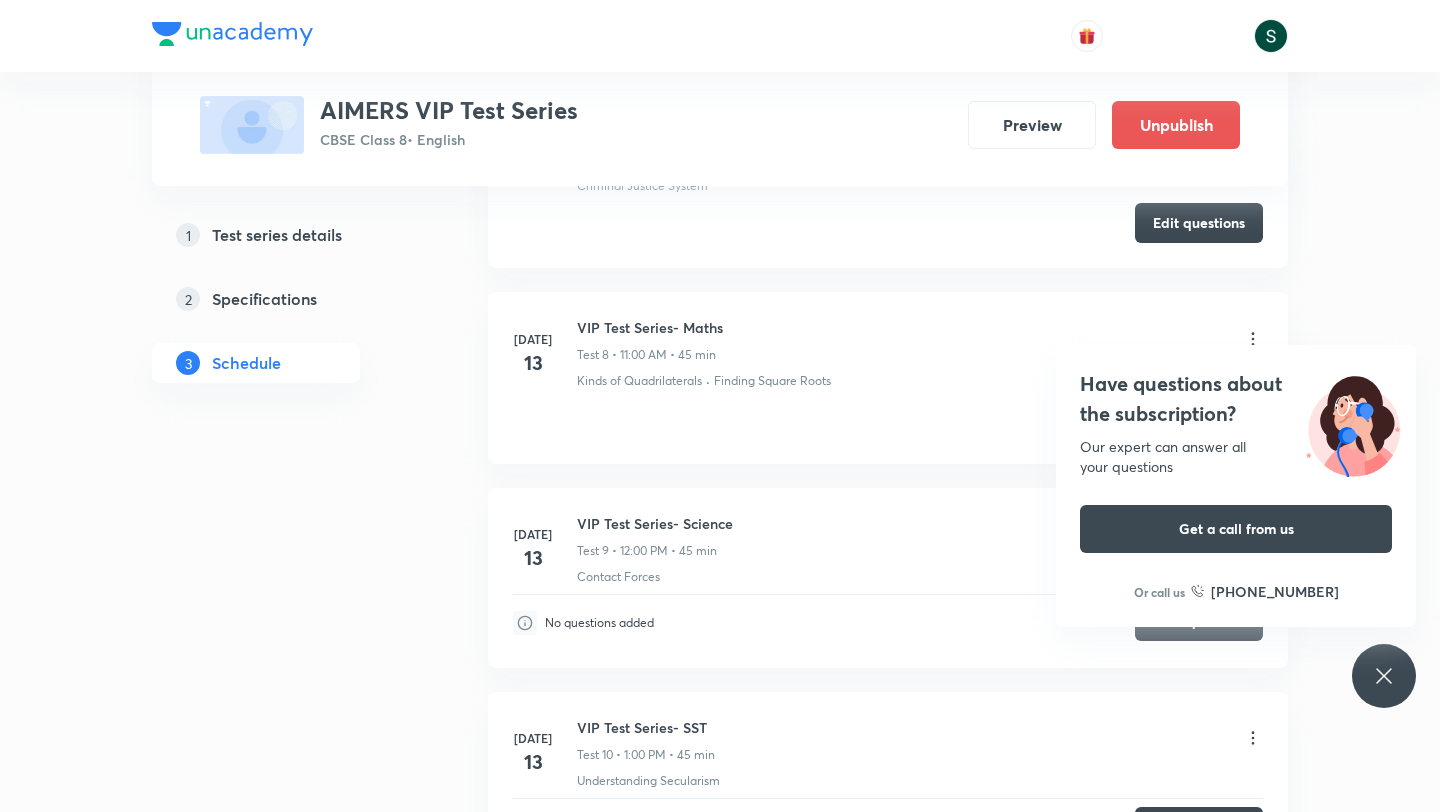 click on "Add question" at bounding box center (1199, 621) 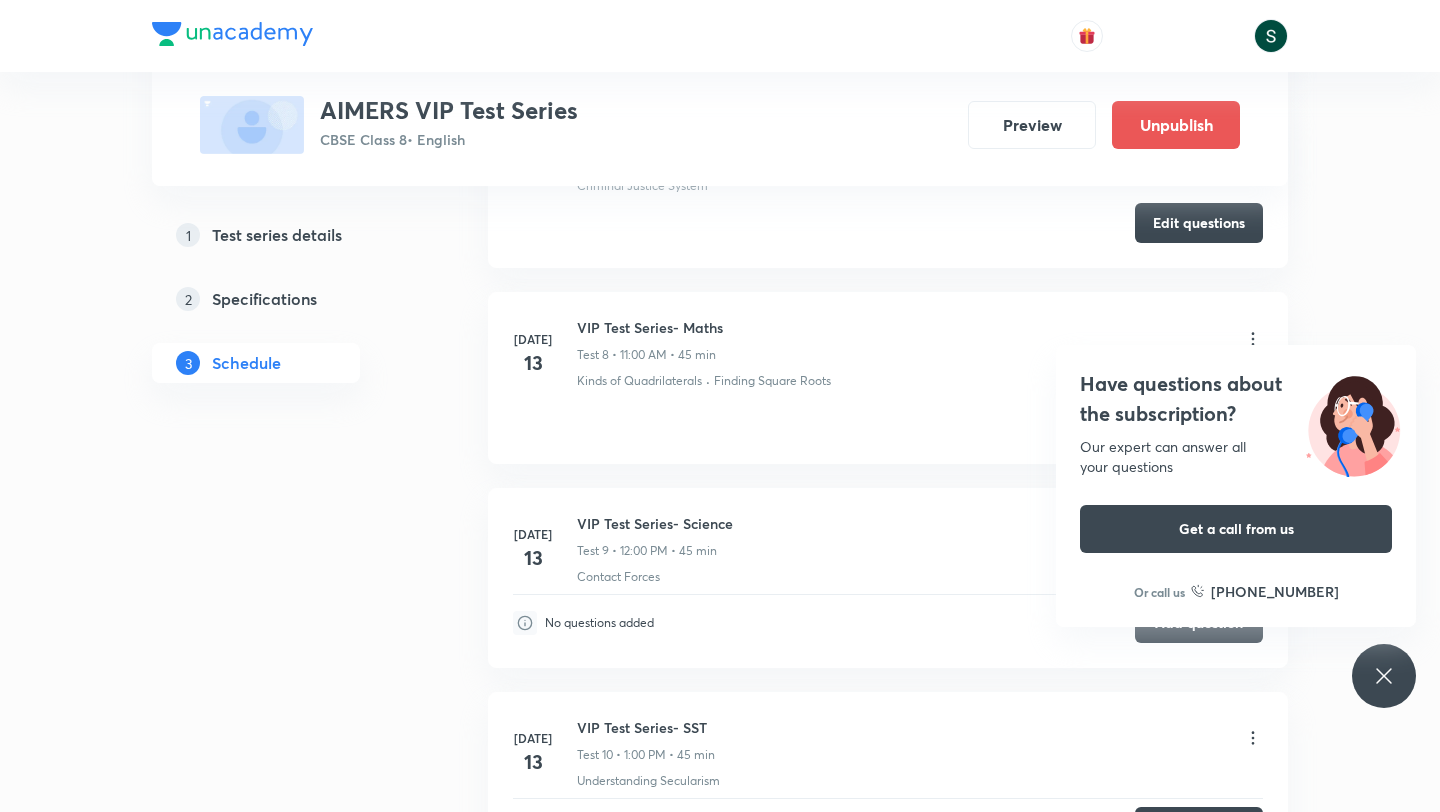 click on "Have questions about the subscription? Our expert can answer all your questions Get a call from us Or call us +91 8585858585" at bounding box center [1384, 676] 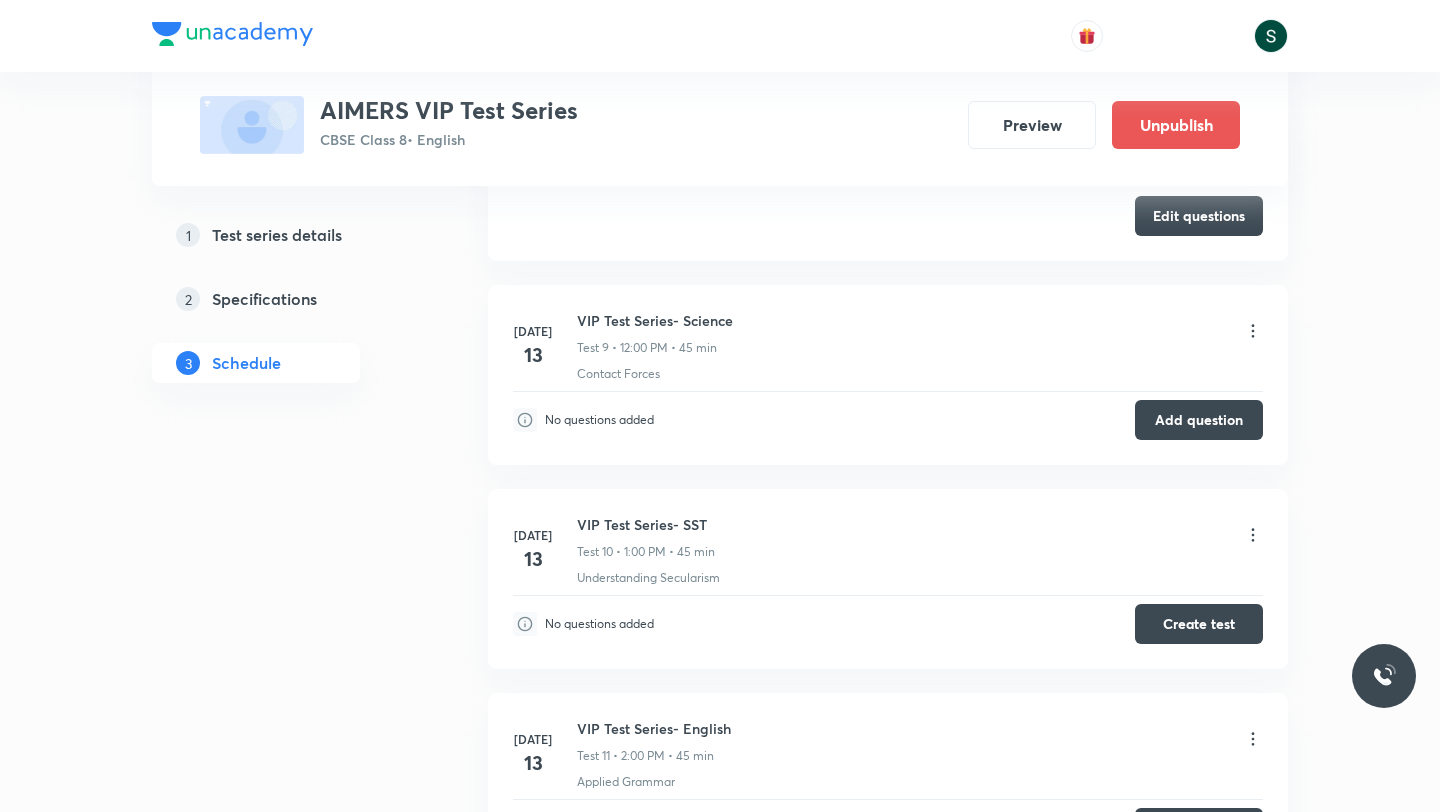 scroll, scrollTop: 2452, scrollLeft: 0, axis: vertical 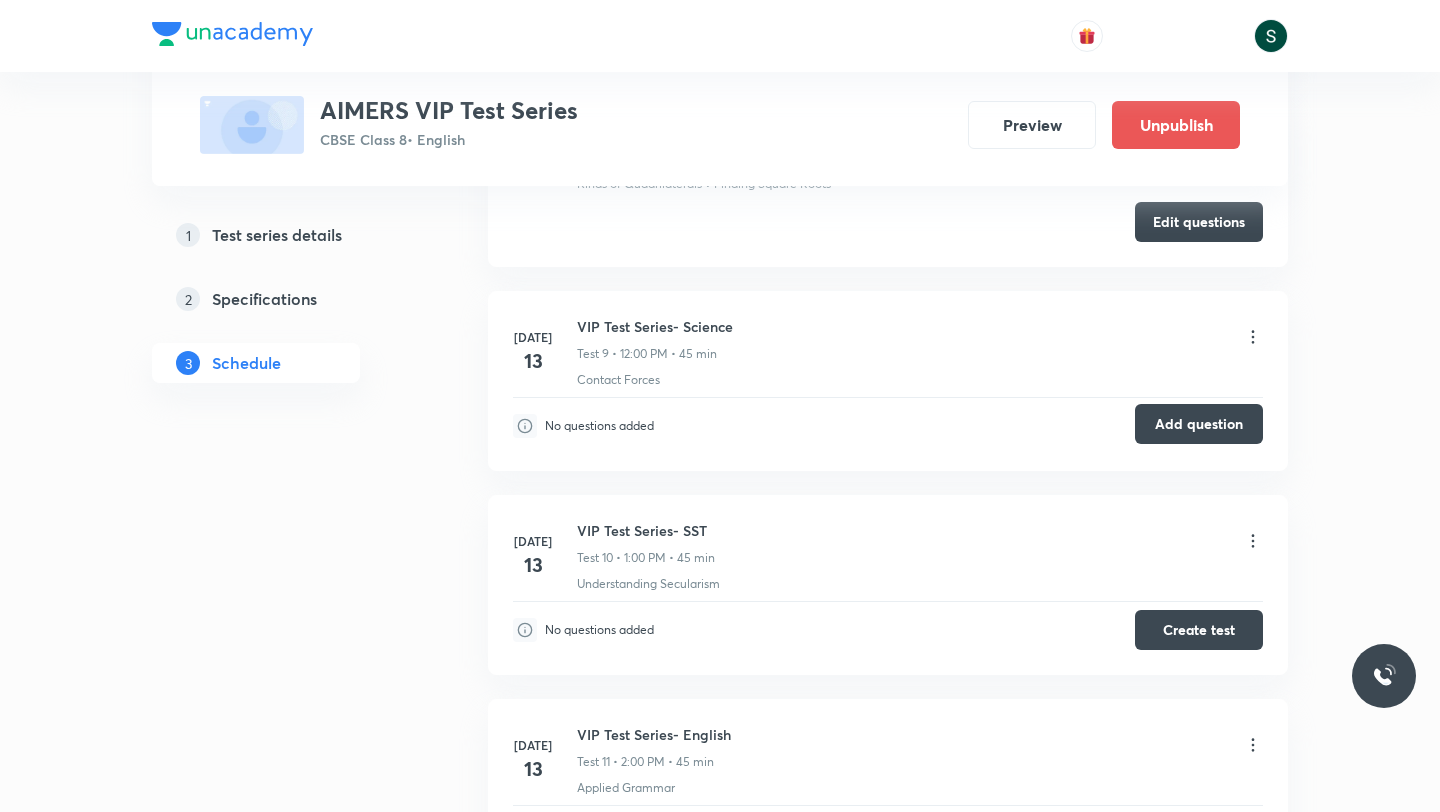 click on "Add question" at bounding box center (1199, 424) 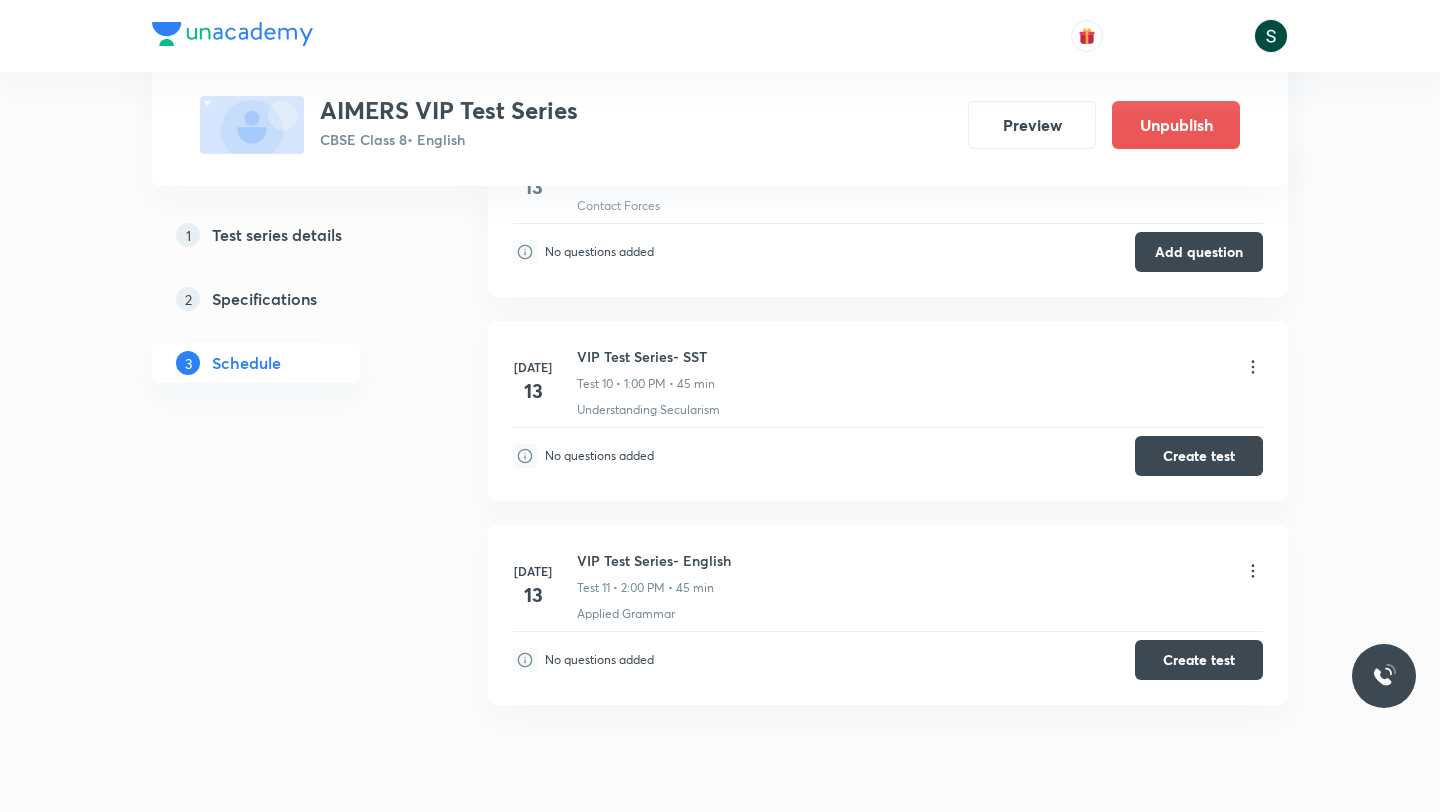 scroll, scrollTop: 2633, scrollLeft: 0, axis: vertical 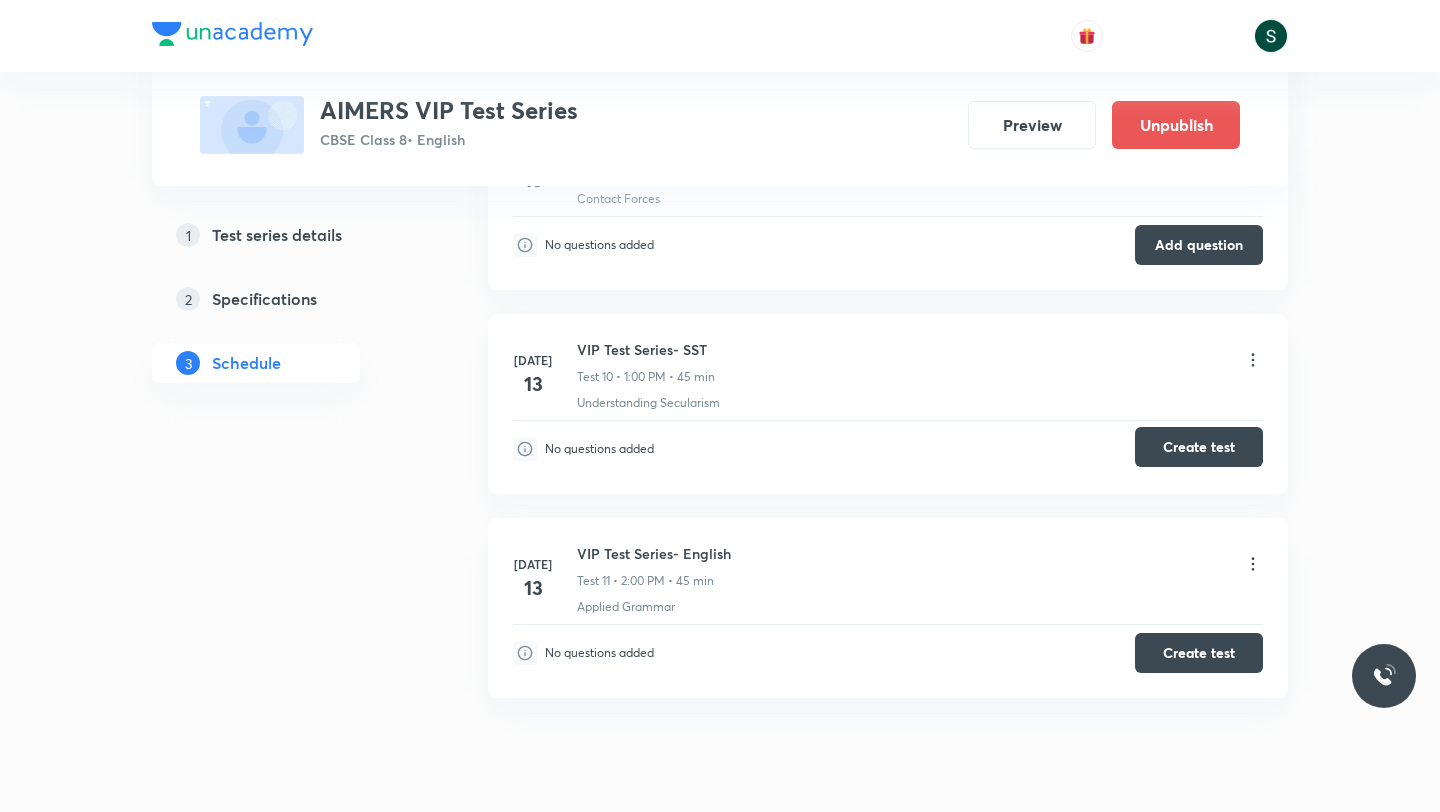 click on "Create test" at bounding box center (1199, 447) 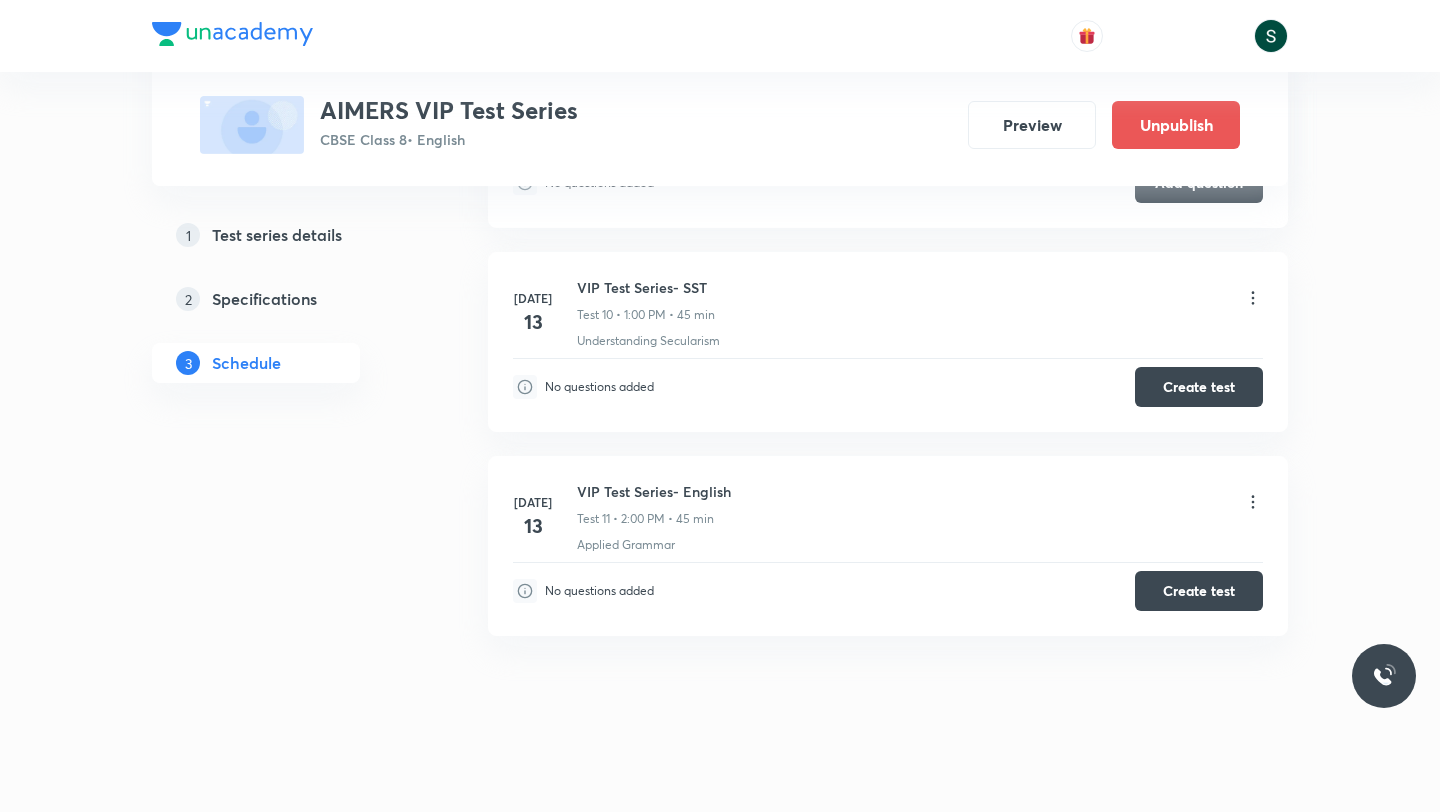 scroll, scrollTop: 2706, scrollLeft: 0, axis: vertical 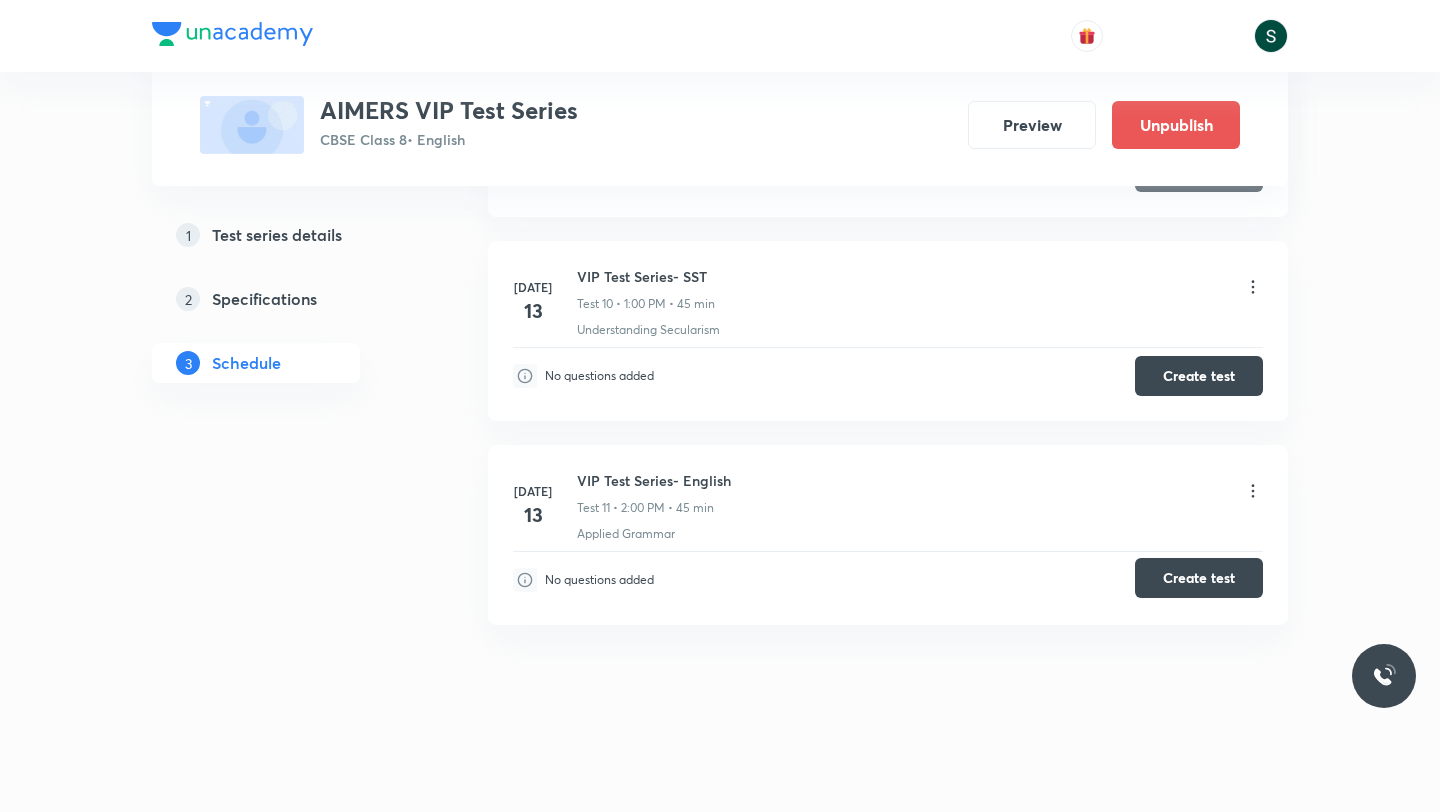 click on "Create test" at bounding box center (1199, 578) 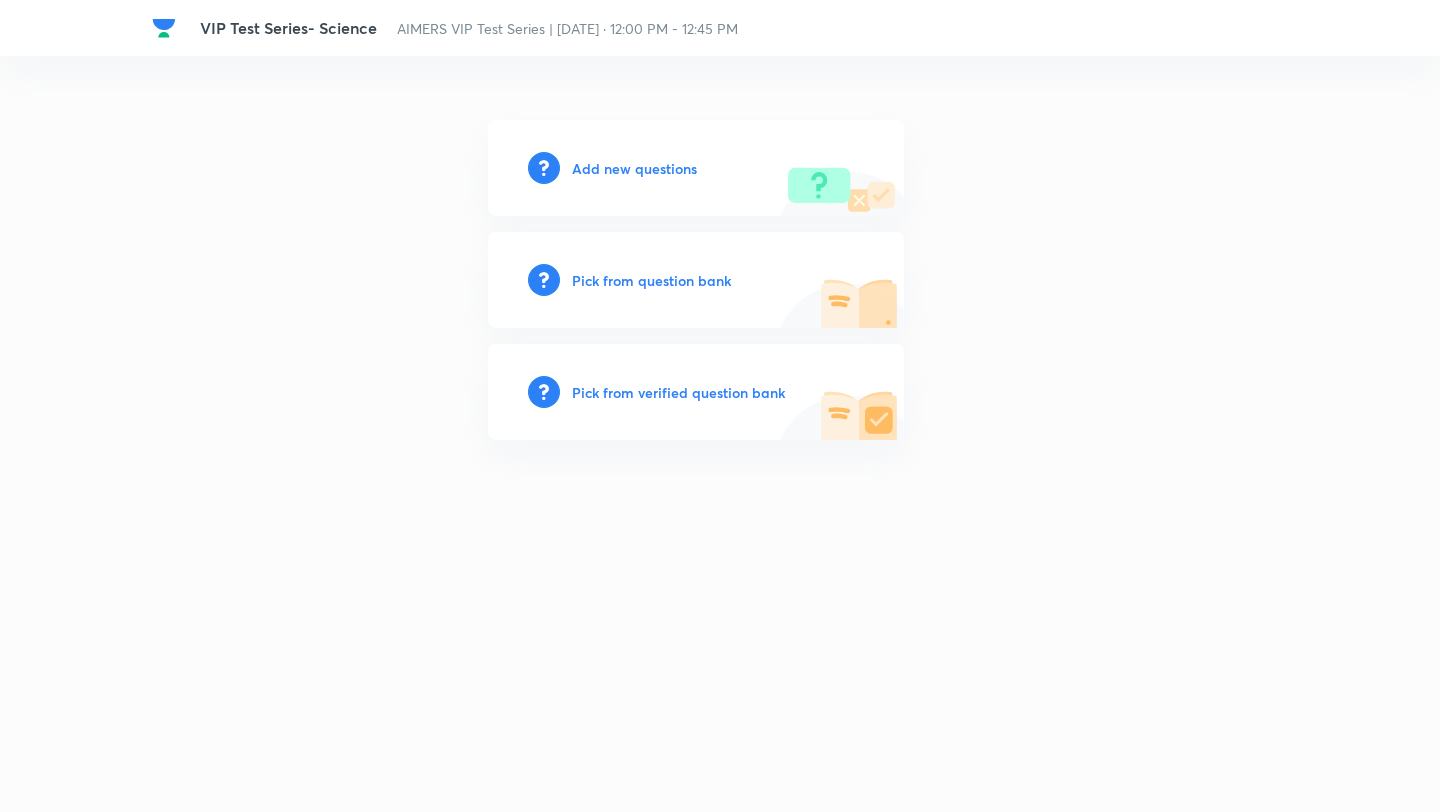 scroll, scrollTop: 0, scrollLeft: 0, axis: both 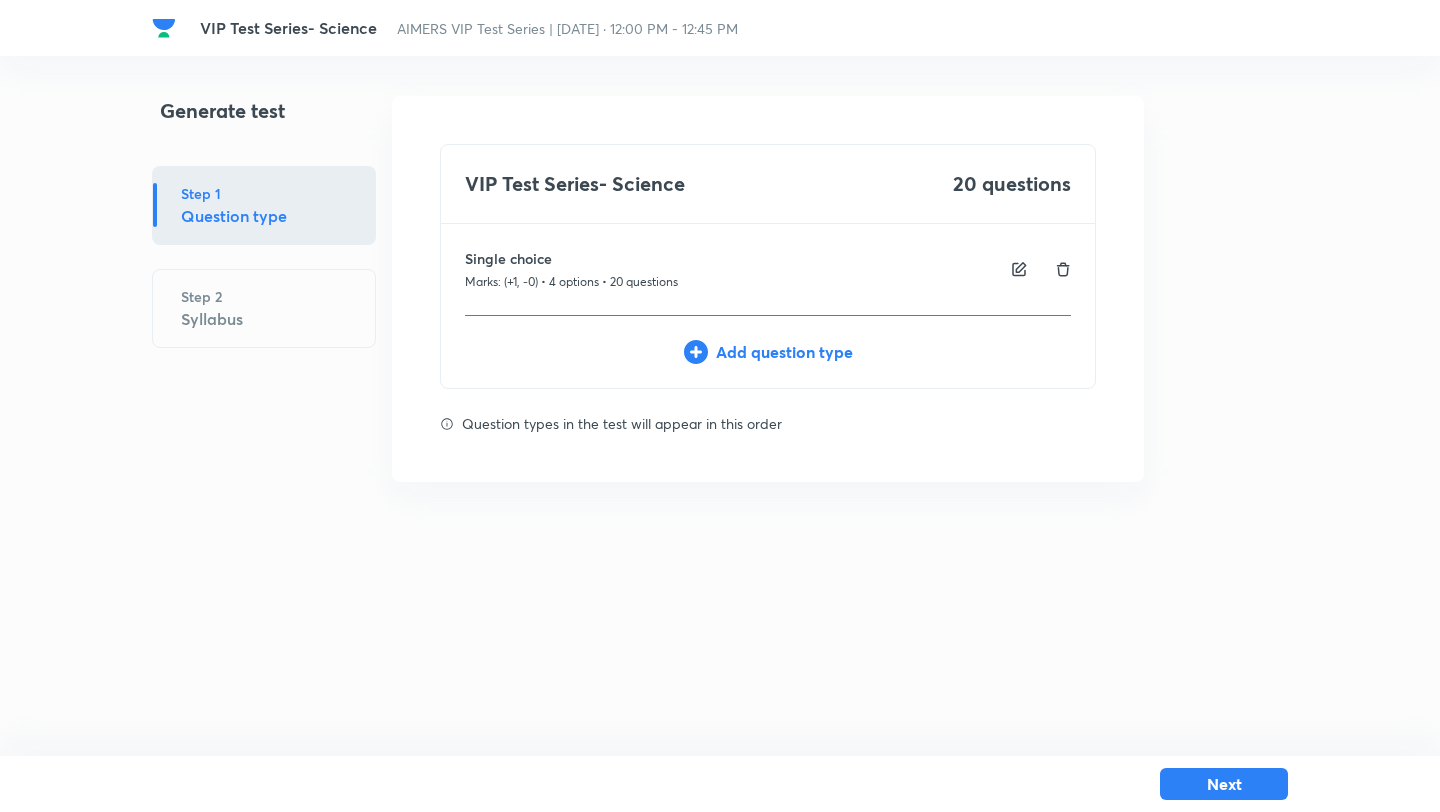 click 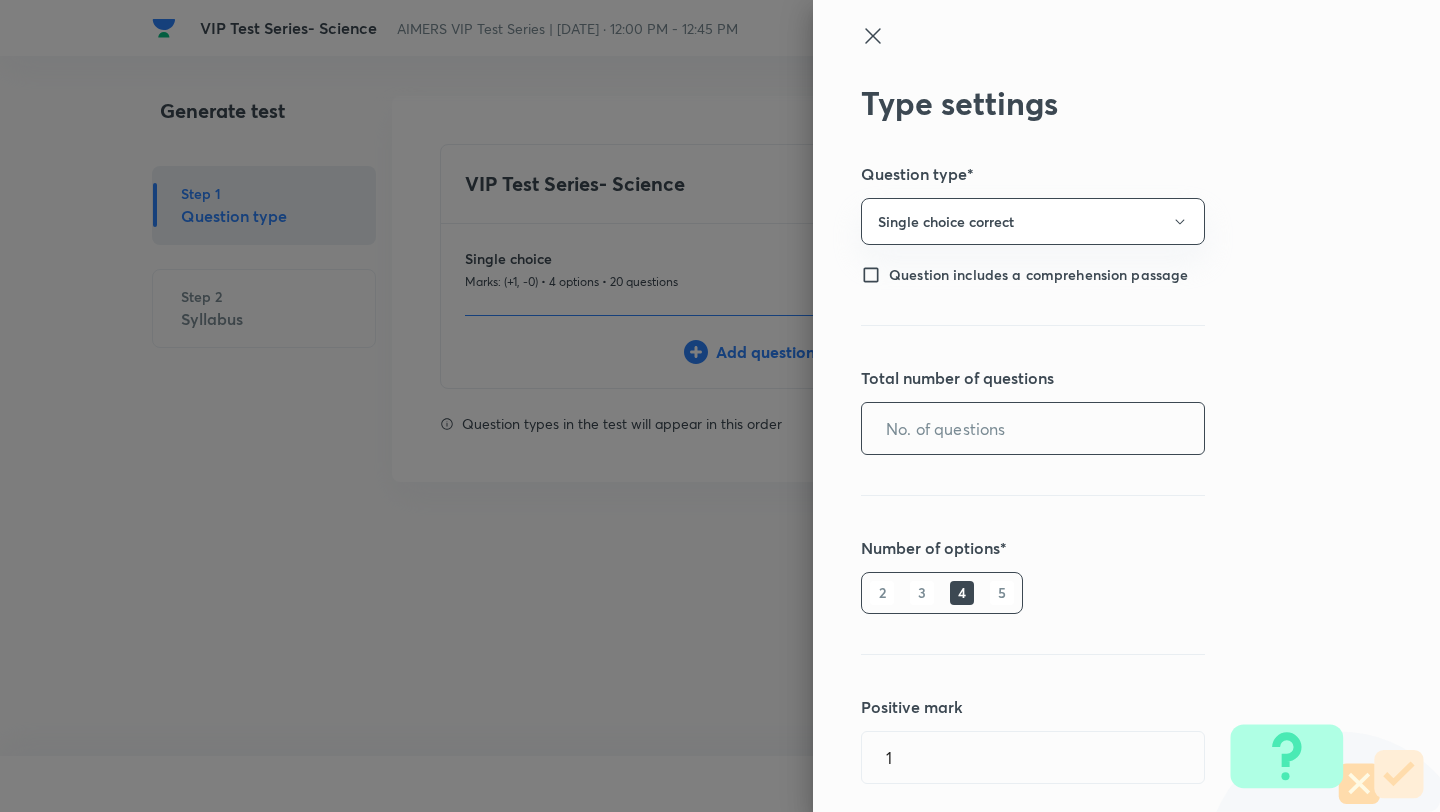 click at bounding box center [1033, 428] 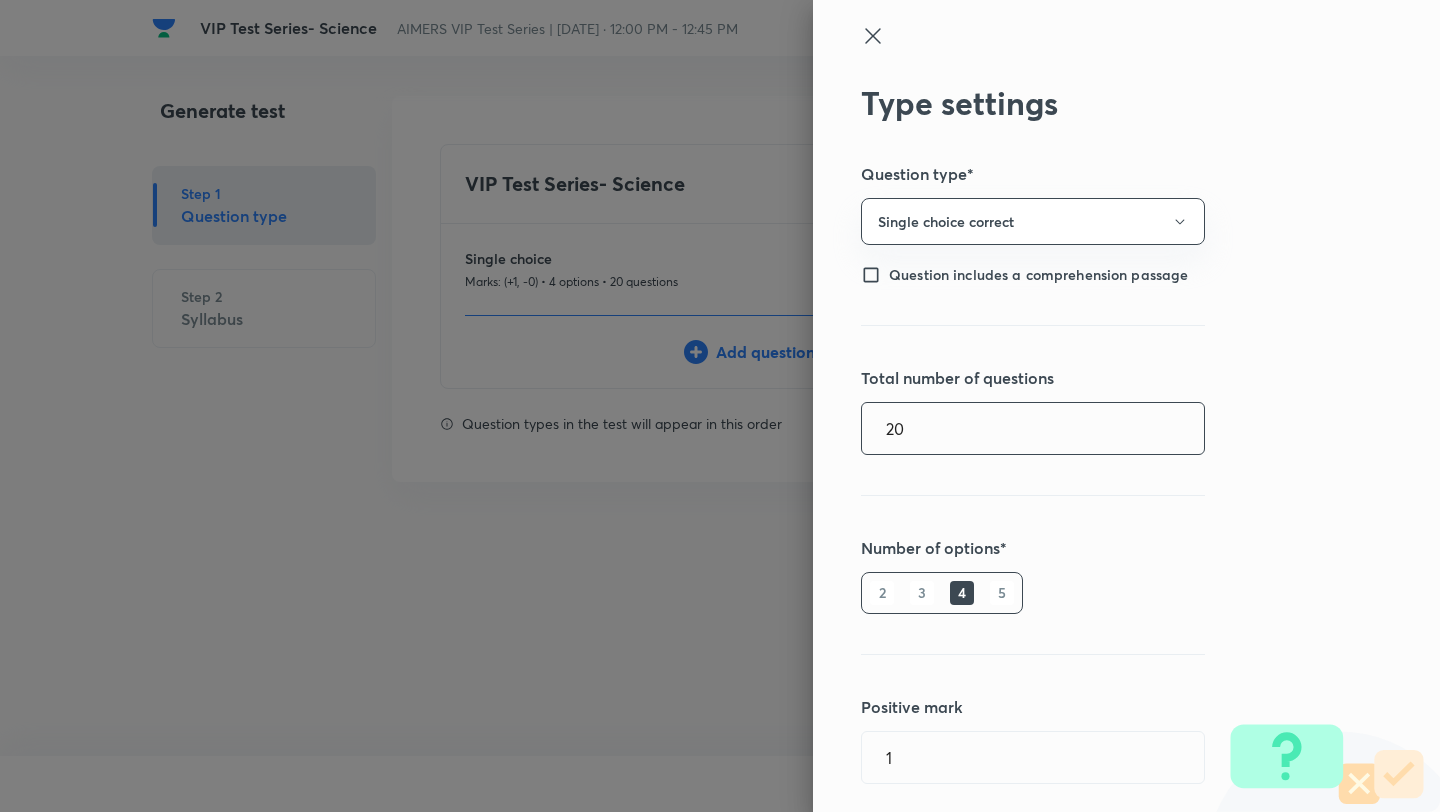 scroll, scrollTop: 250, scrollLeft: 0, axis: vertical 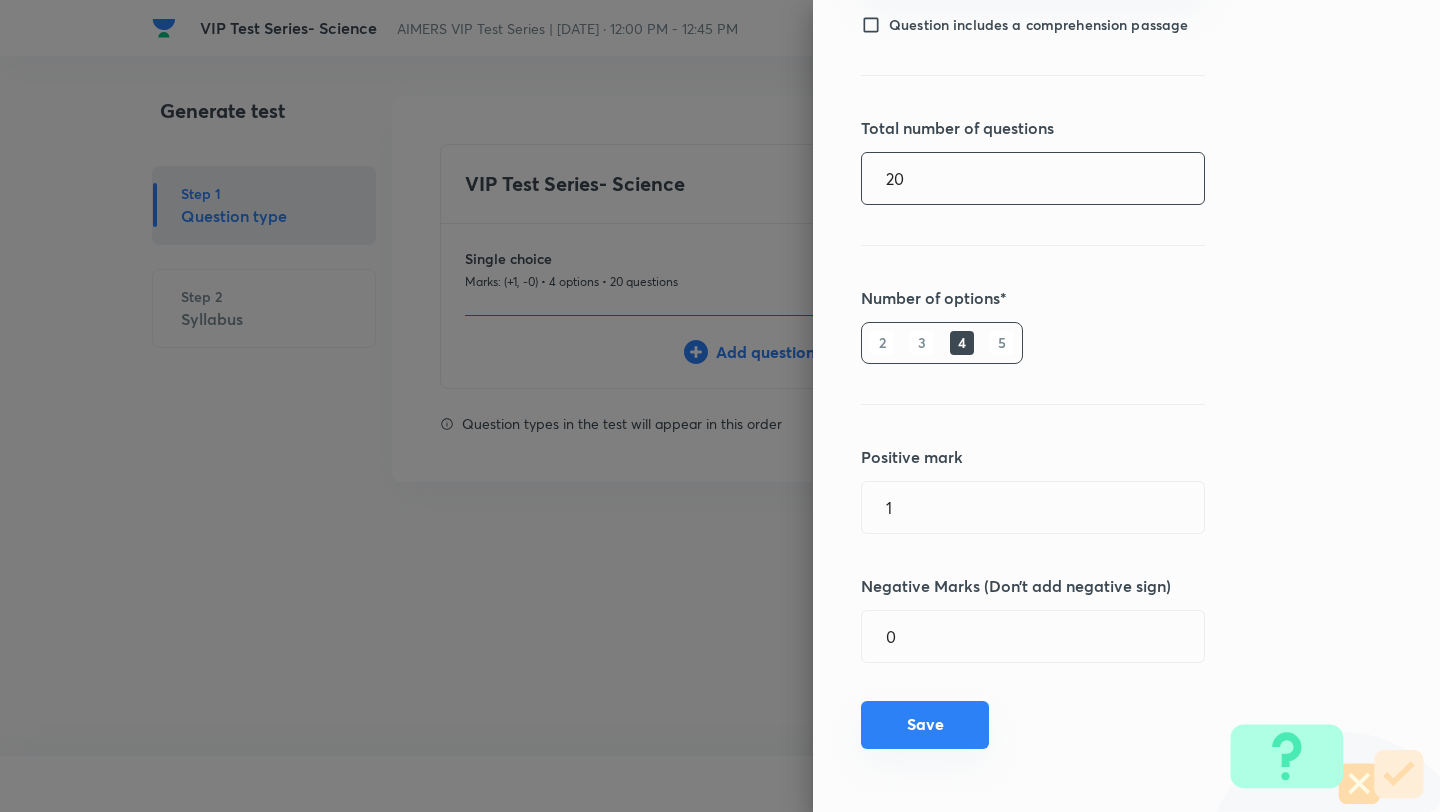 type on "20" 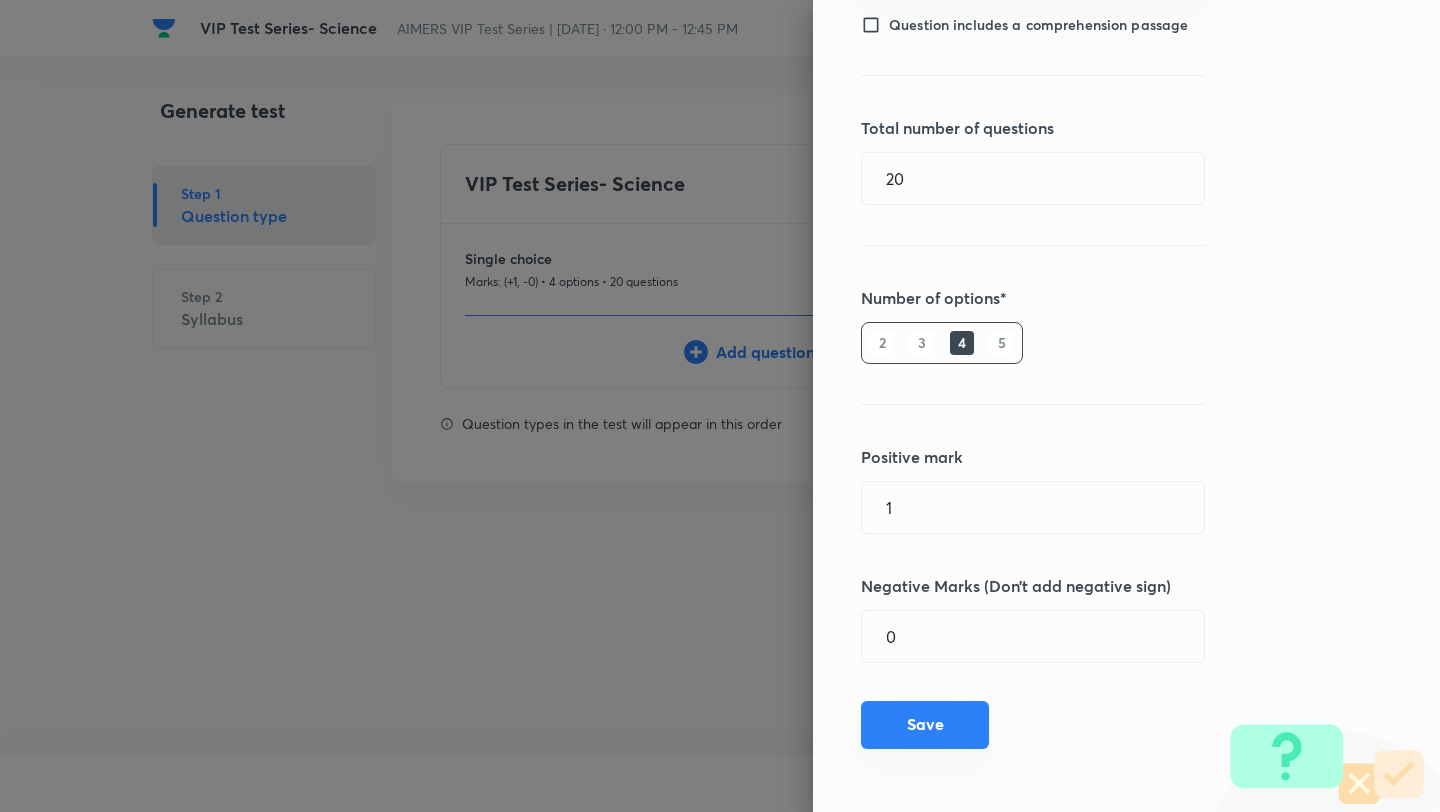click on "Save" at bounding box center [925, 725] 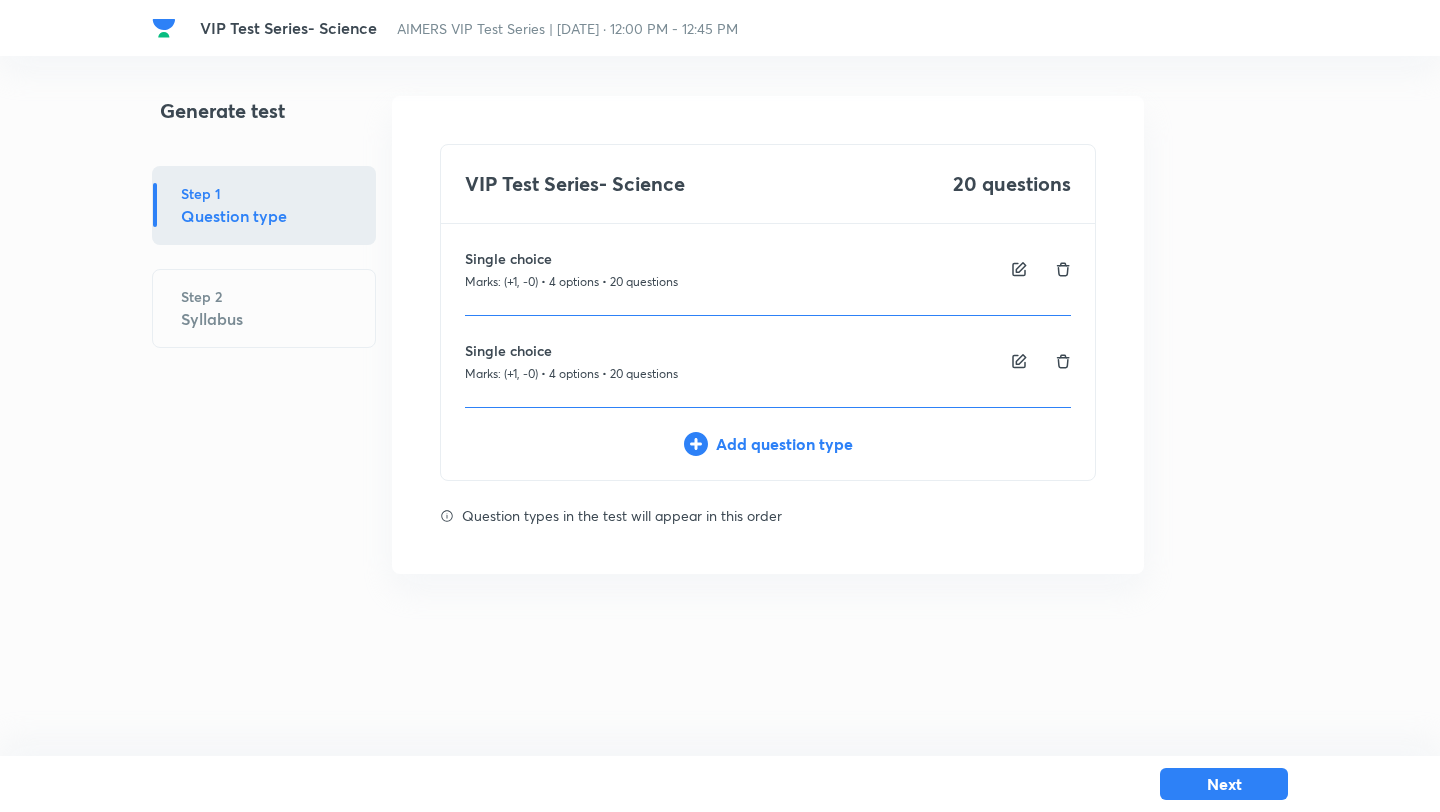 click on "Add question type" at bounding box center [768, 444] 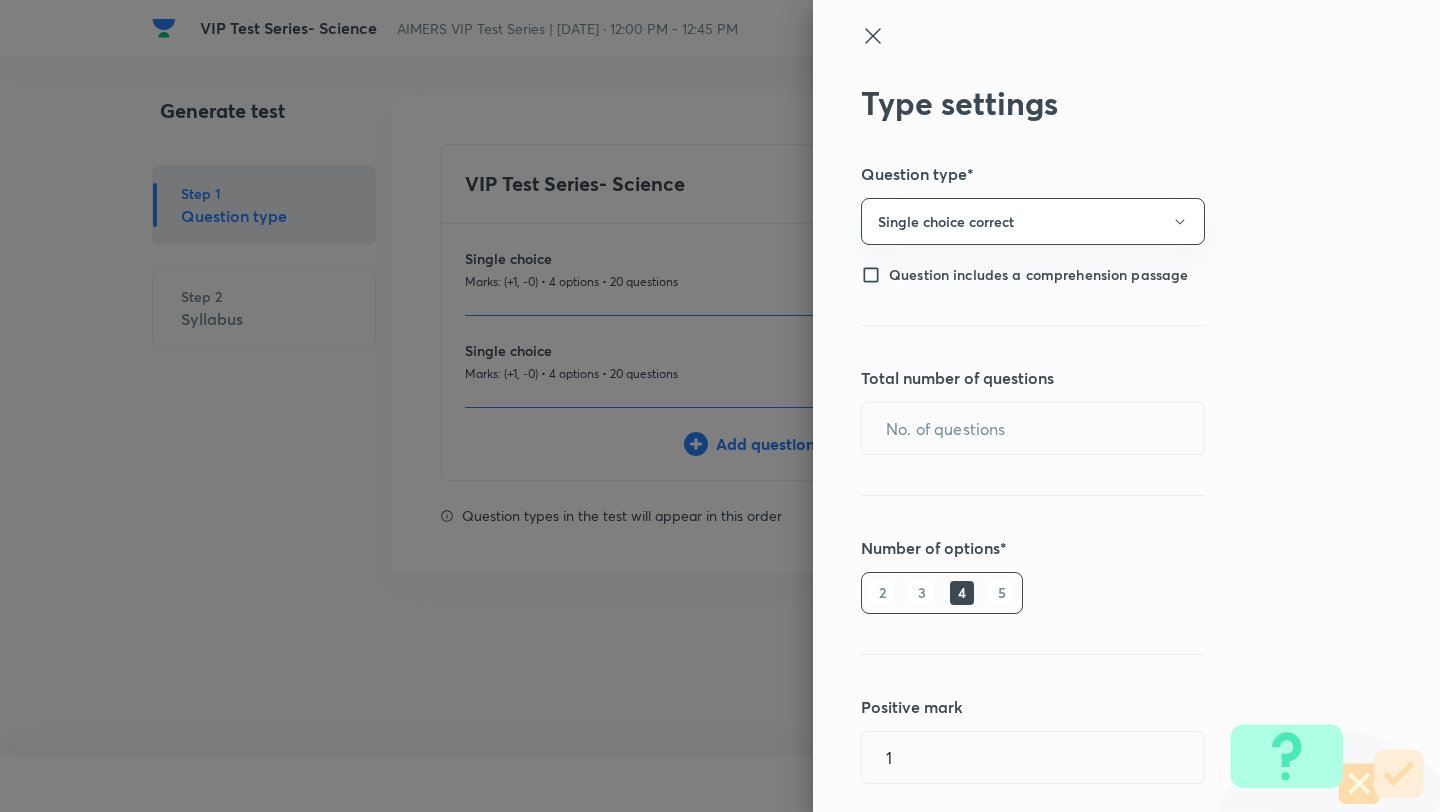 click at bounding box center [720, 406] 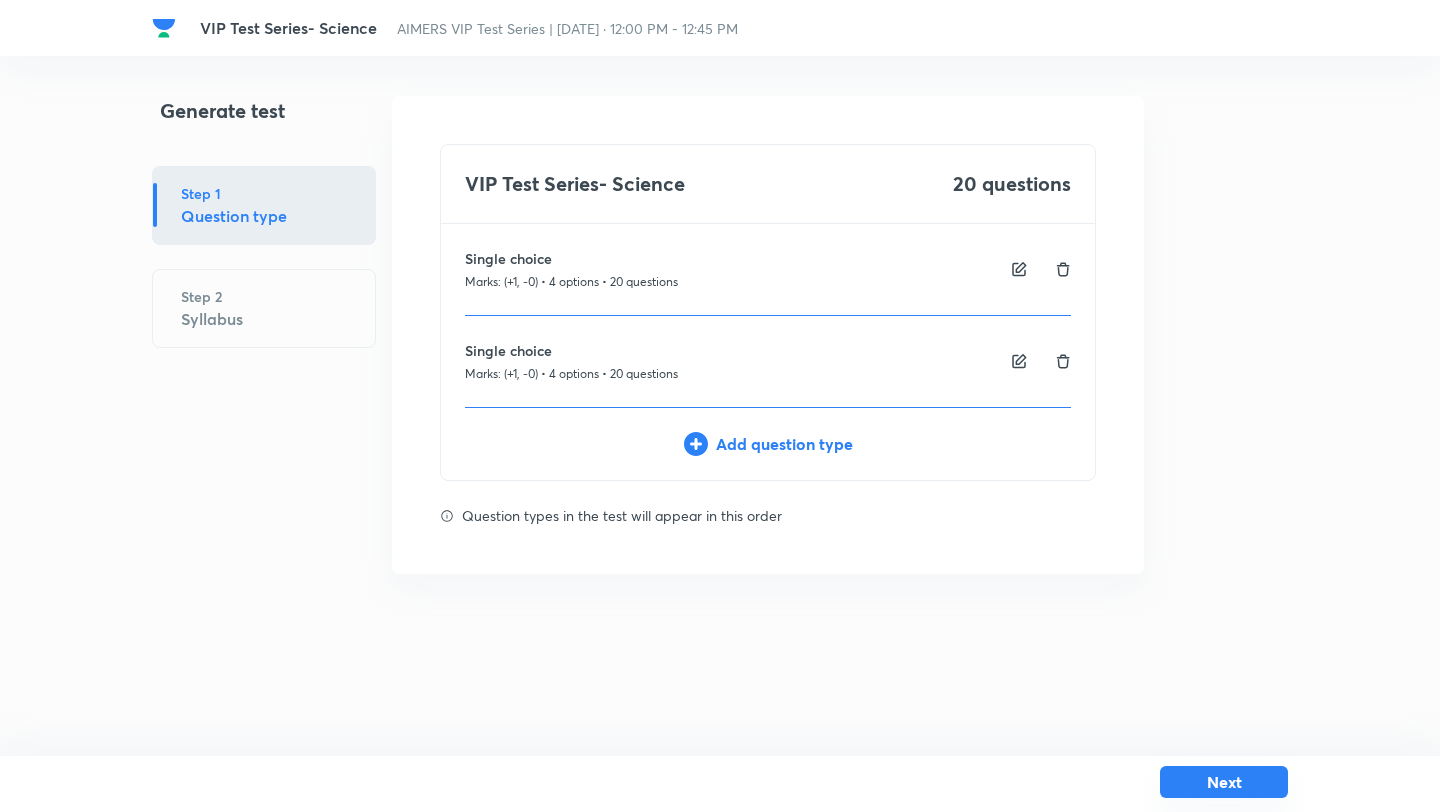 click on "Next" at bounding box center (1224, 782) 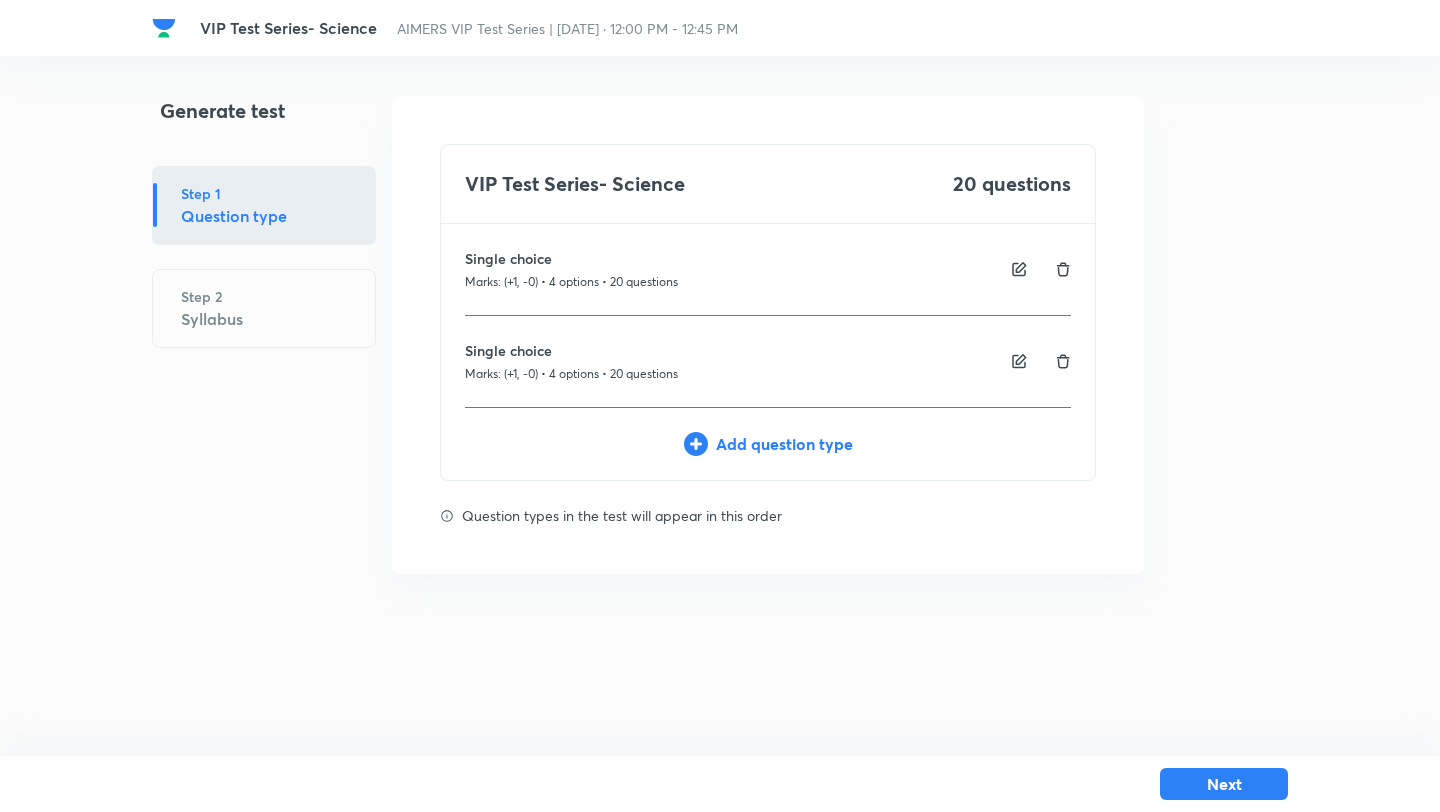 click at bounding box center [1063, 361] 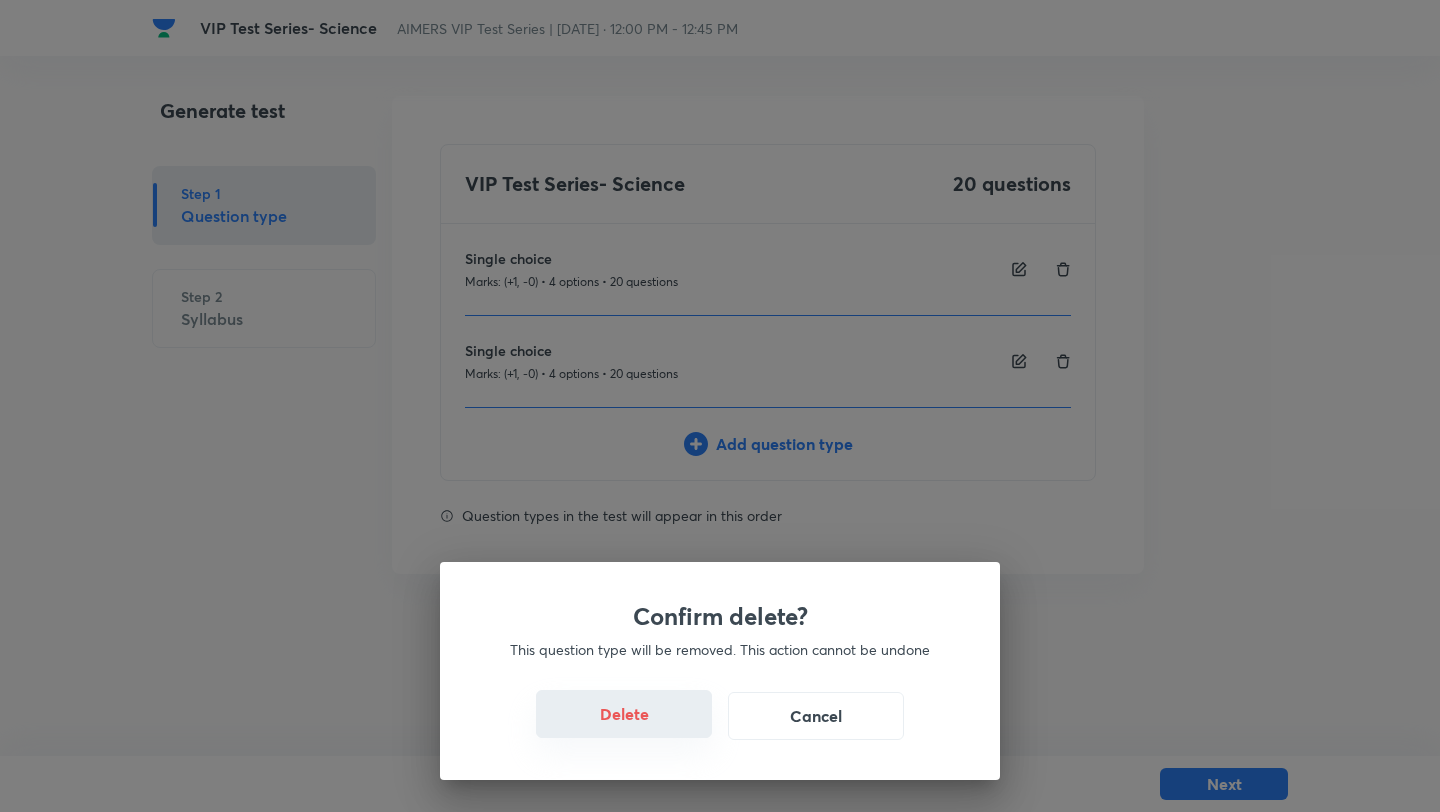 click on "Delete" at bounding box center [624, 714] 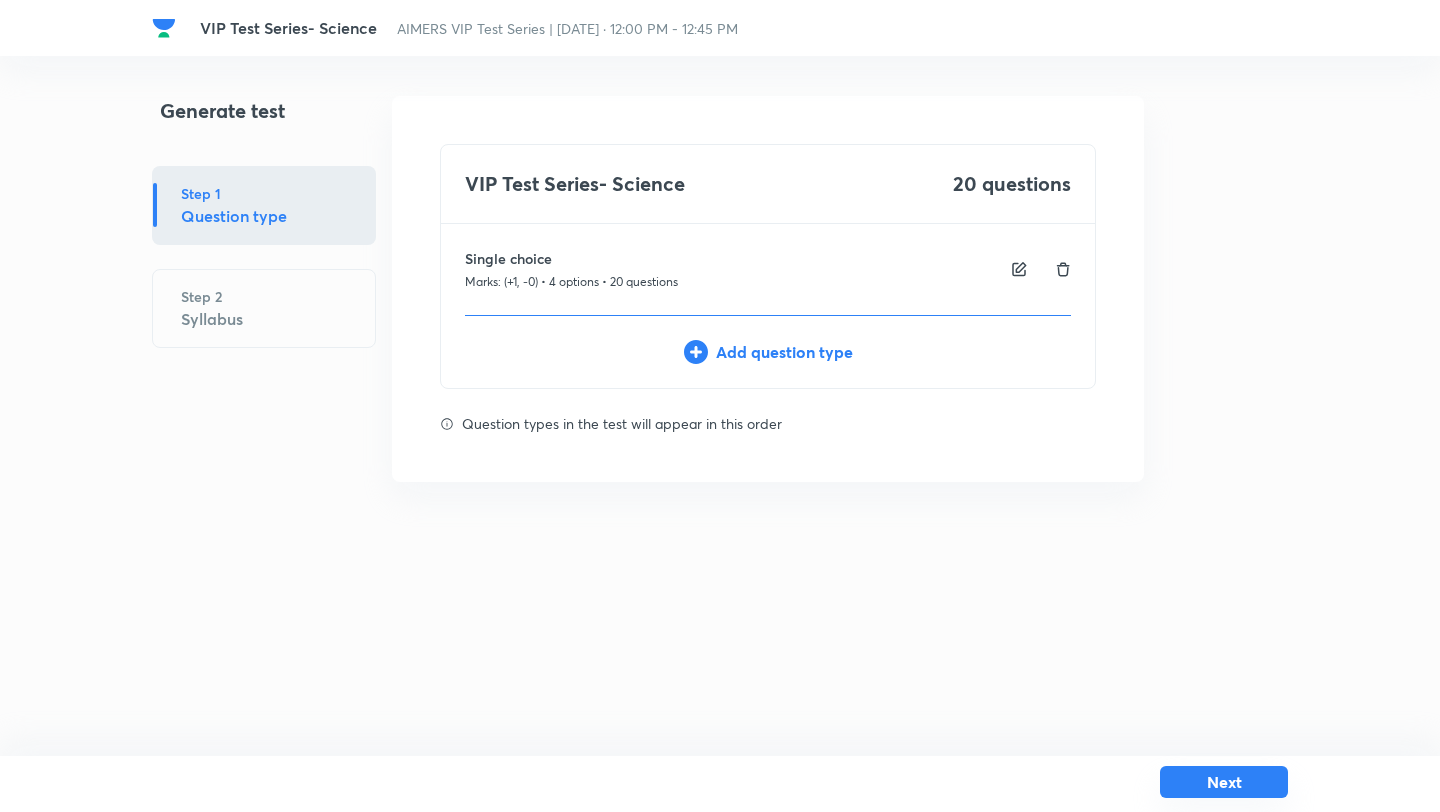 click on "Next" at bounding box center [1224, 782] 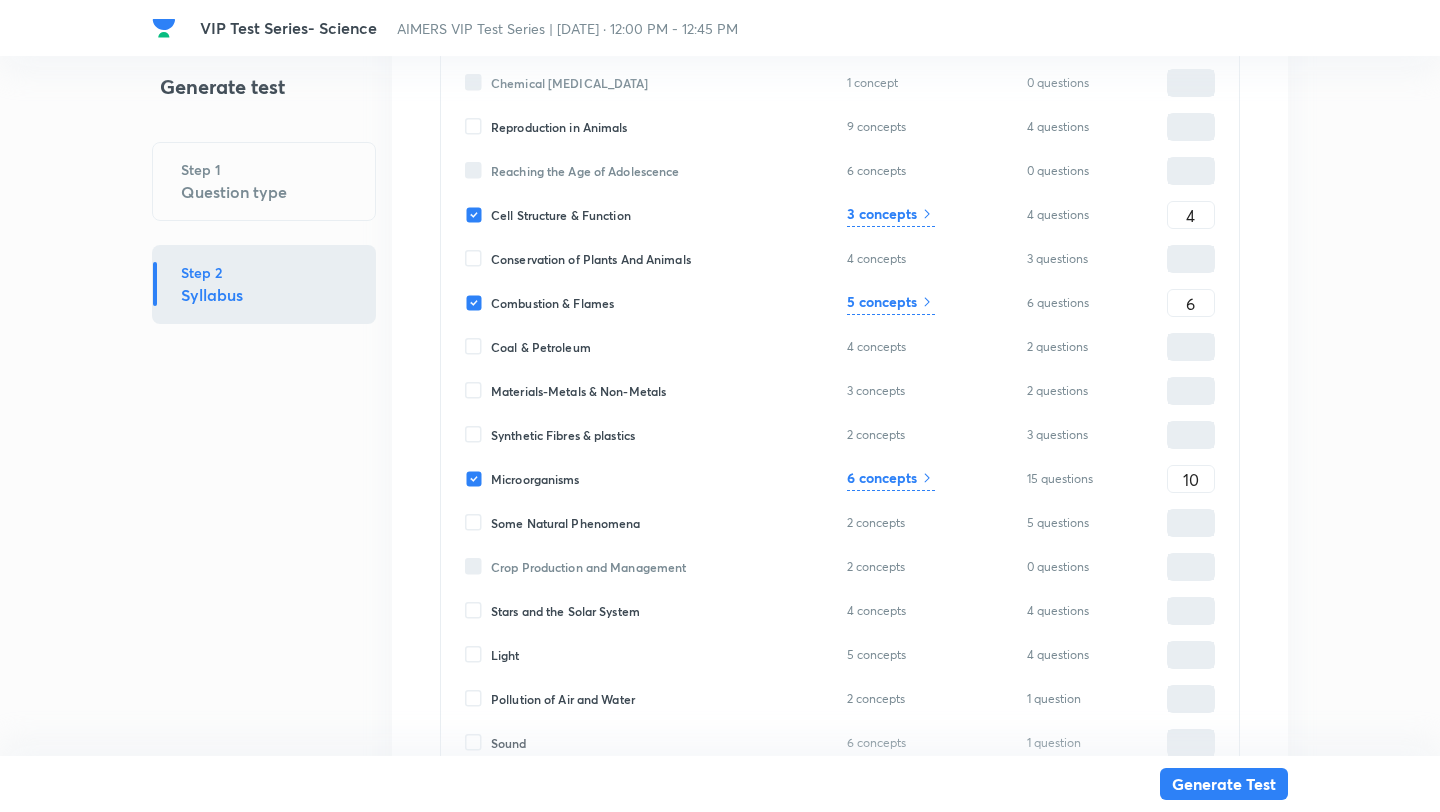 scroll, scrollTop: 867, scrollLeft: 0, axis: vertical 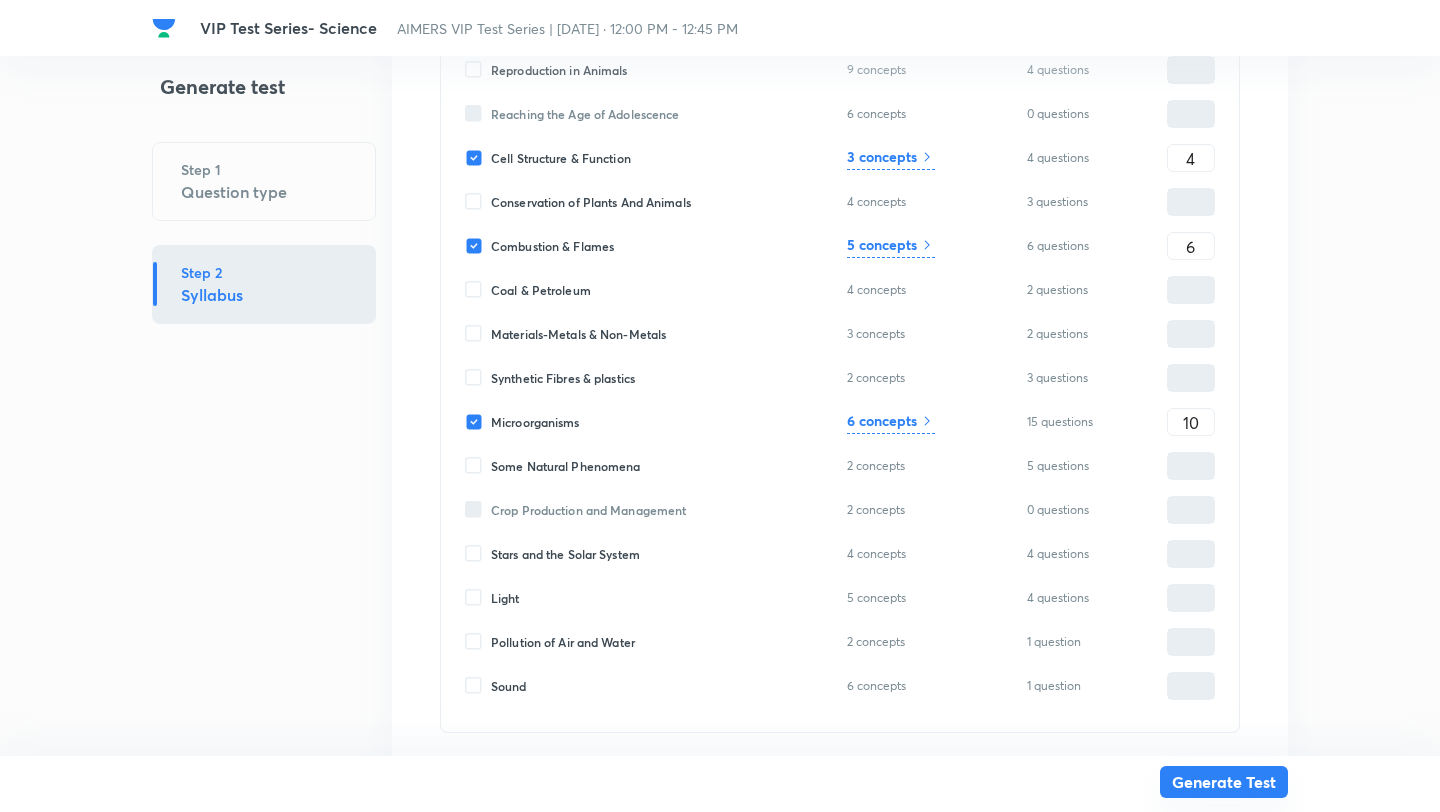 click on "Generate Test" at bounding box center [1224, 782] 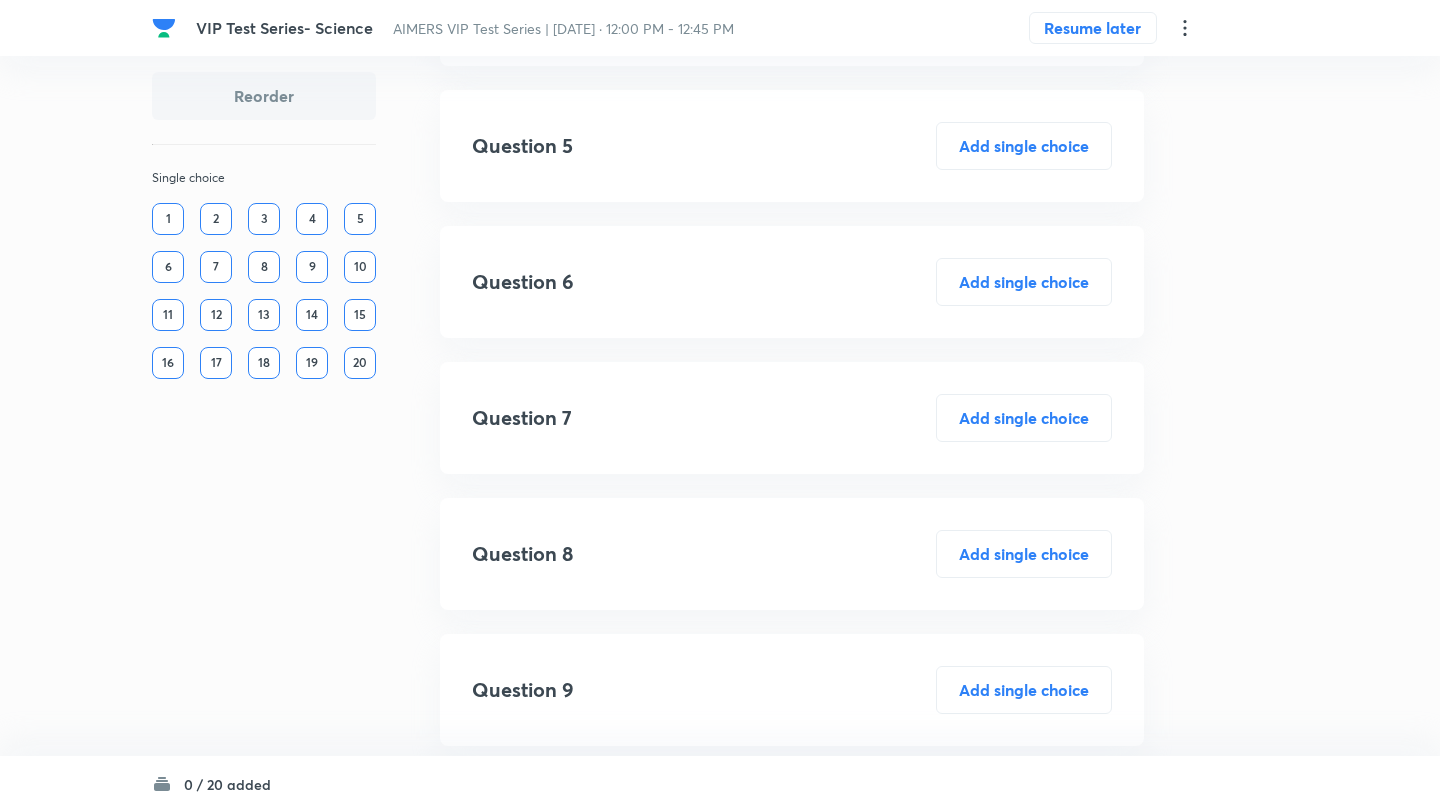 scroll, scrollTop: 0, scrollLeft: 0, axis: both 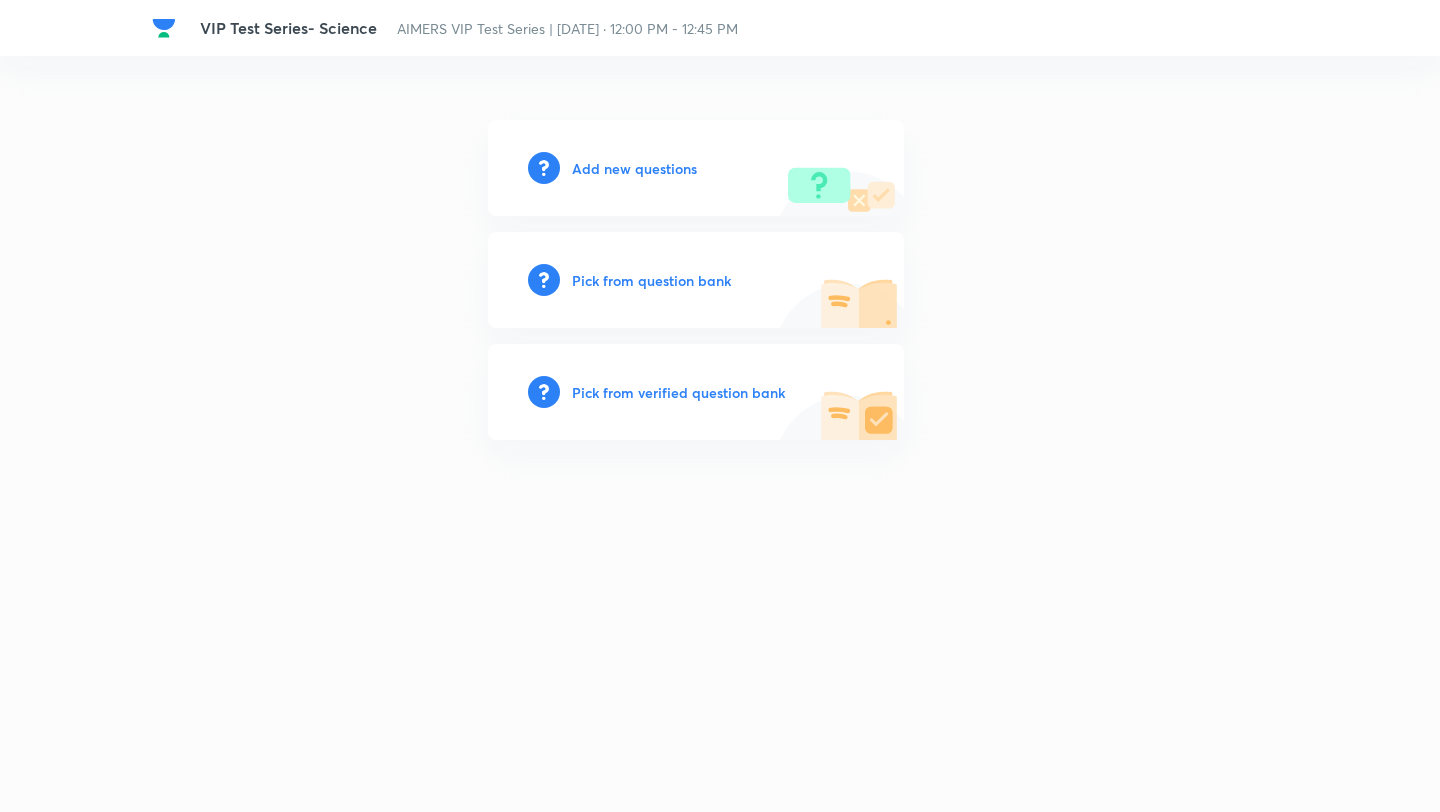 click on "Pick from question bank" at bounding box center (651, 280) 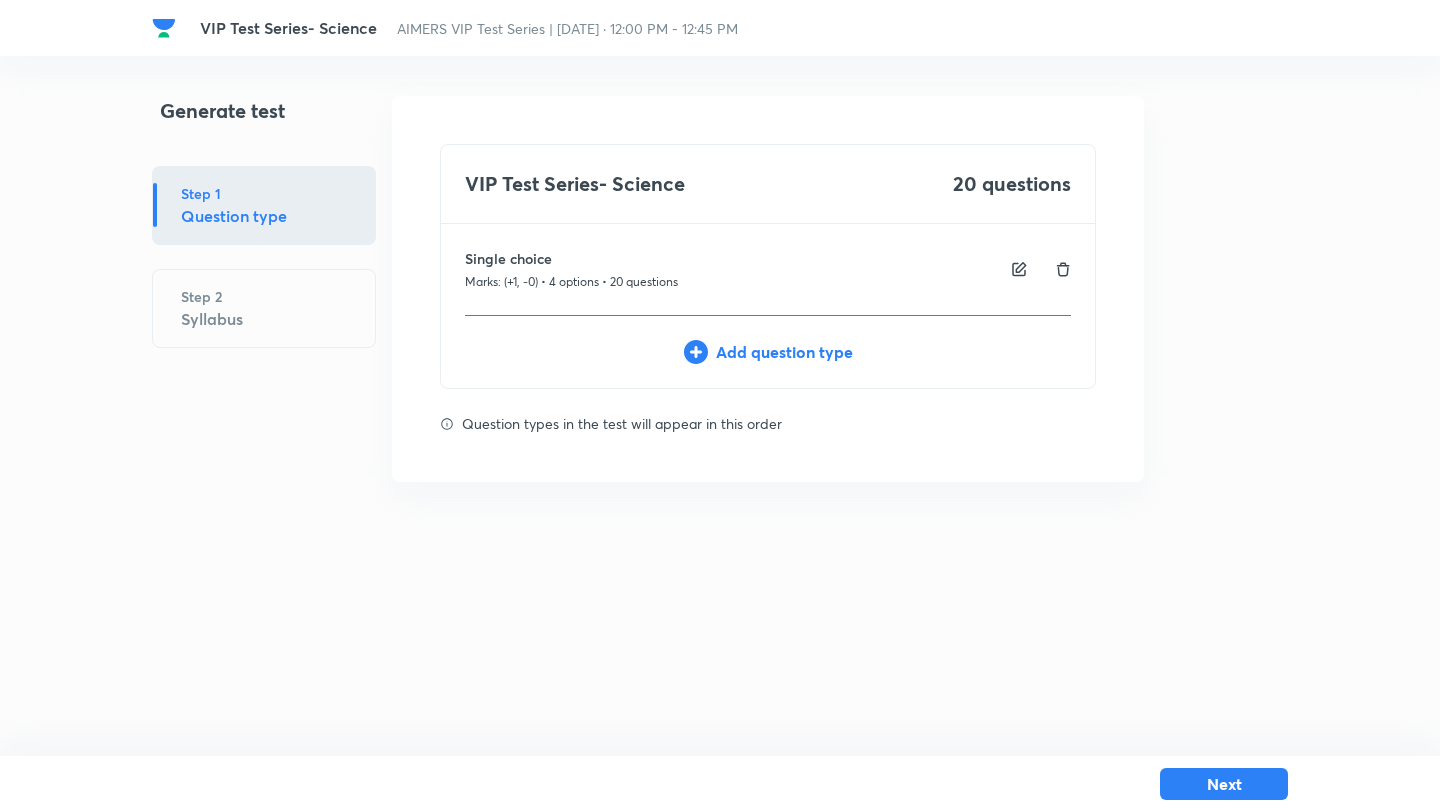 click at bounding box center (1019, 269) 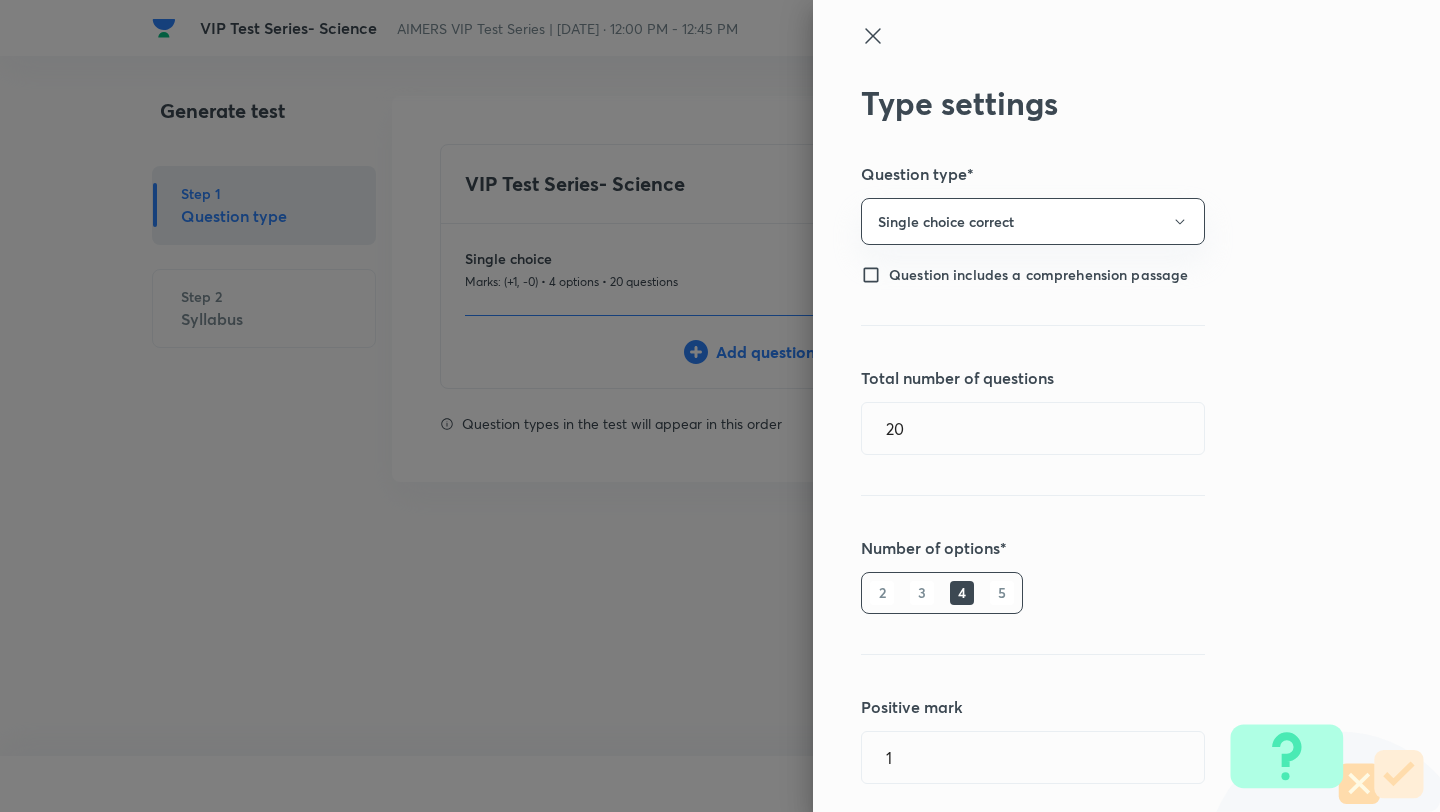 click 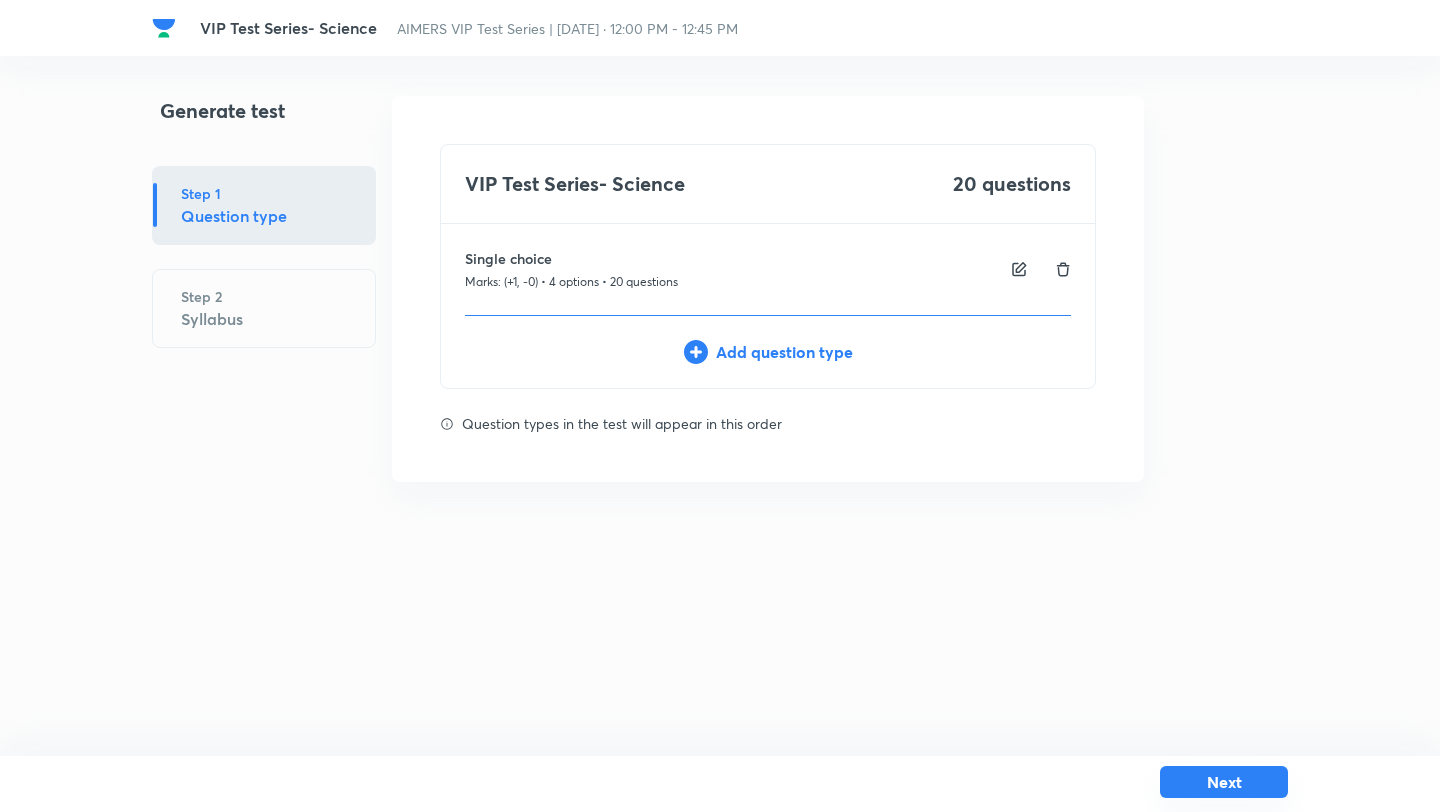 click on "Next" at bounding box center [1224, 782] 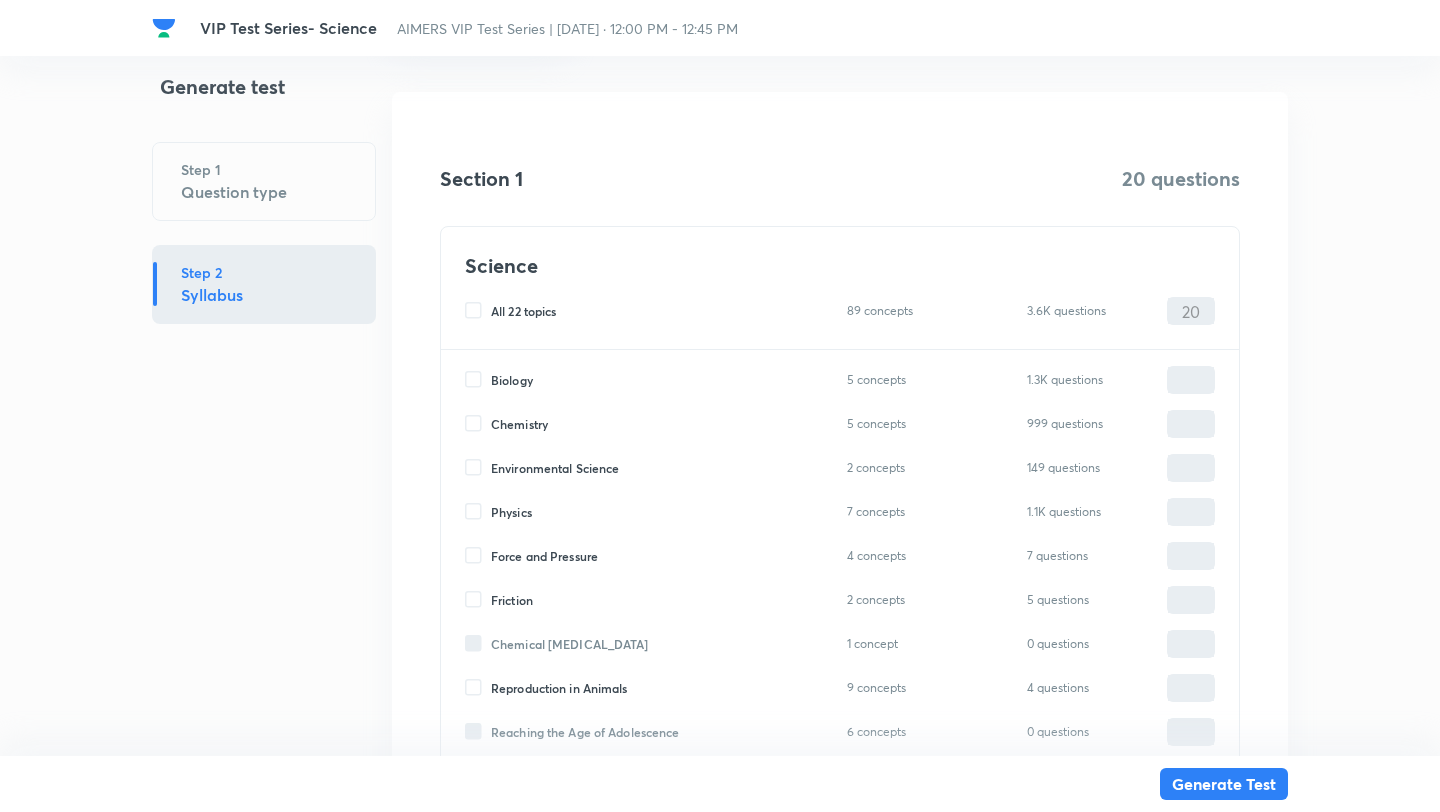 scroll, scrollTop: 232, scrollLeft: 0, axis: vertical 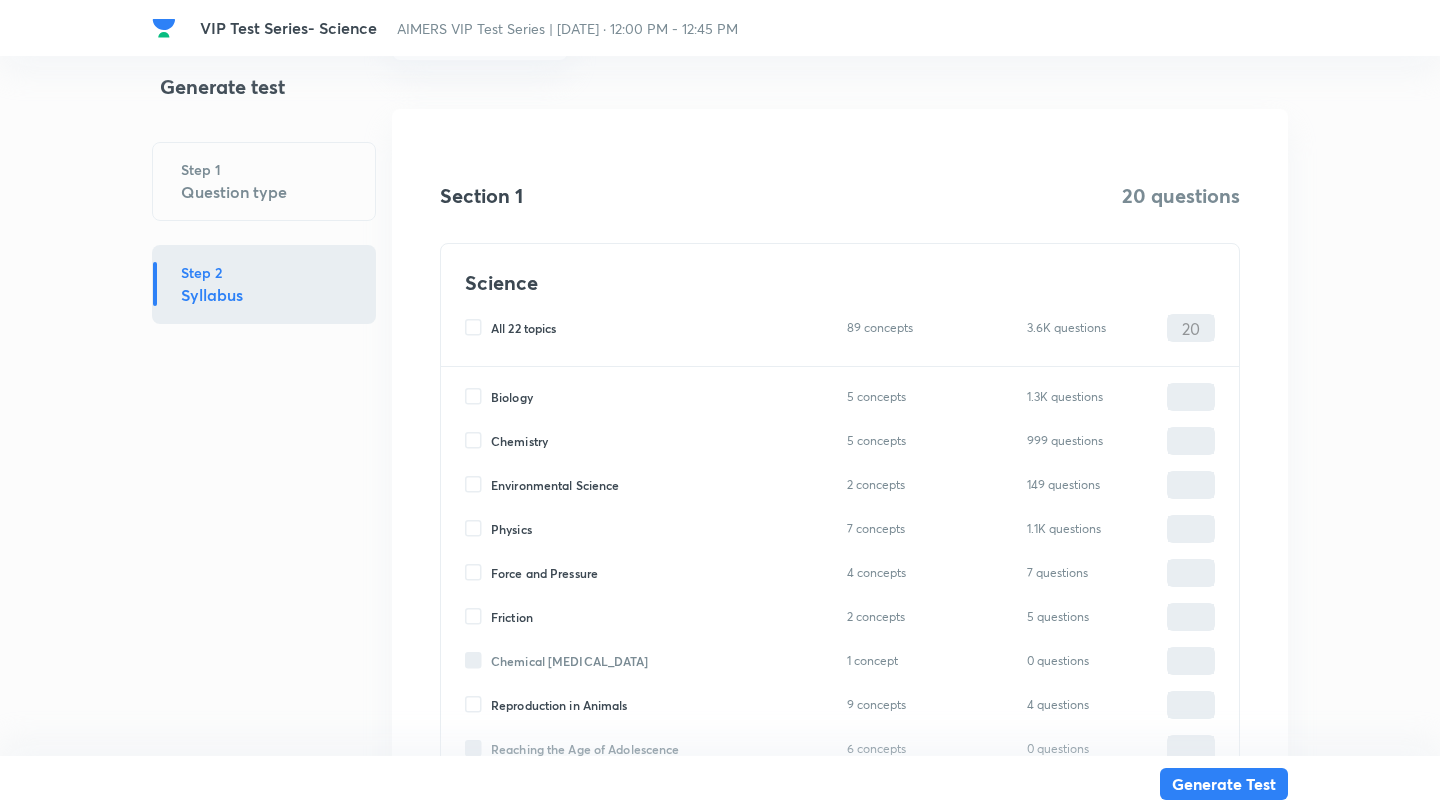 click on "All 22 topics" at bounding box center (478, 328) 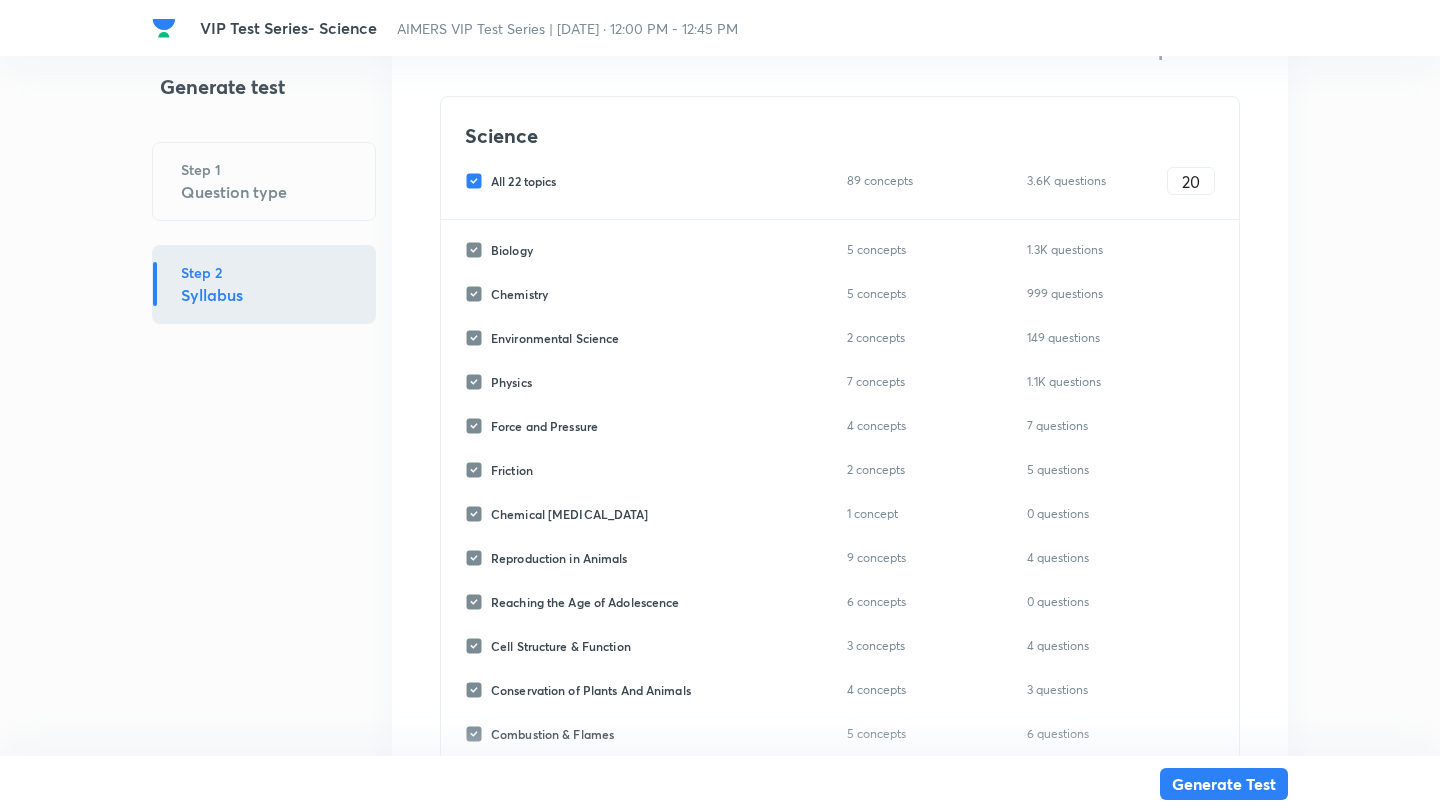 scroll, scrollTop: 263, scrollLeft: 0, axis: vertical 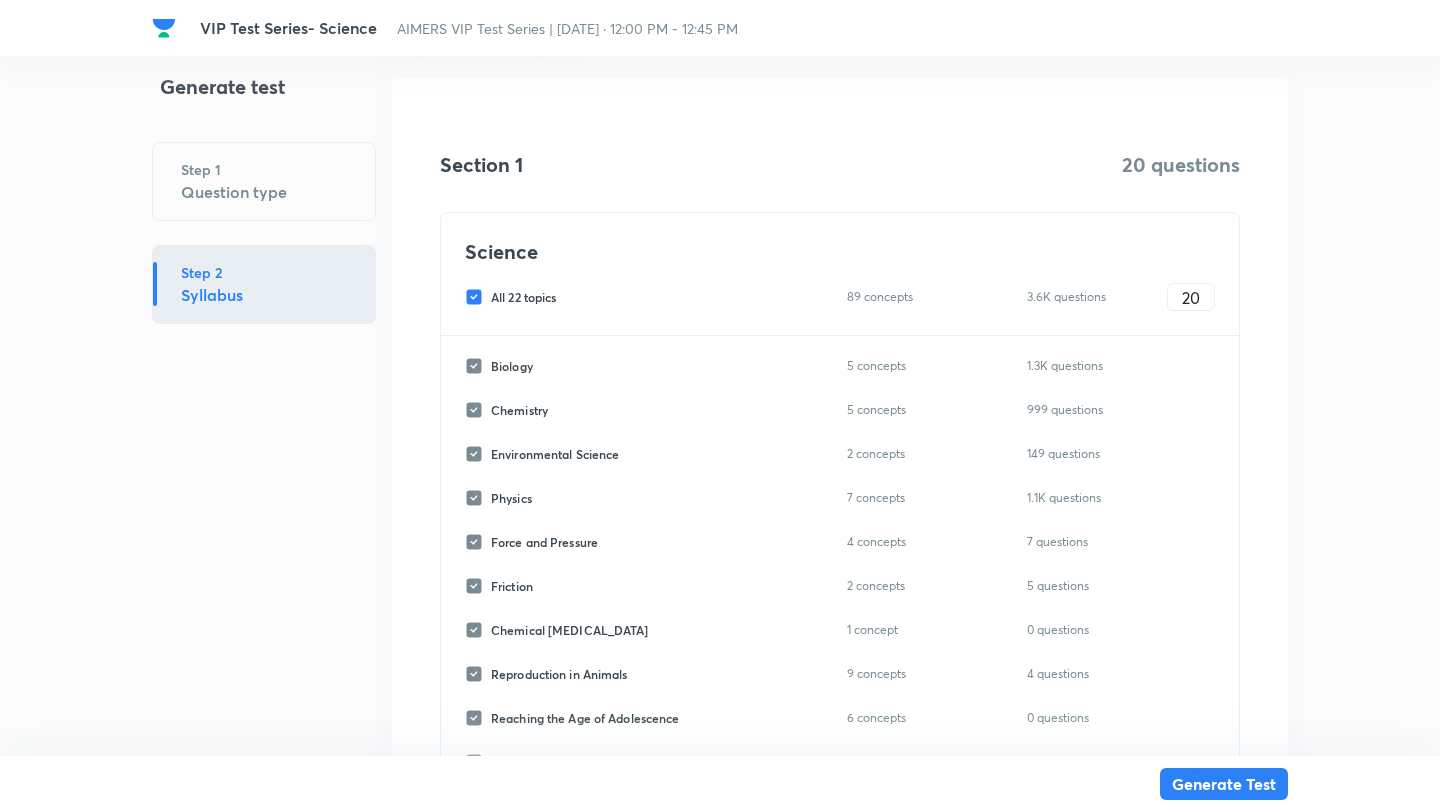 click on "All 22 topics" at bounding box center [478, 297] 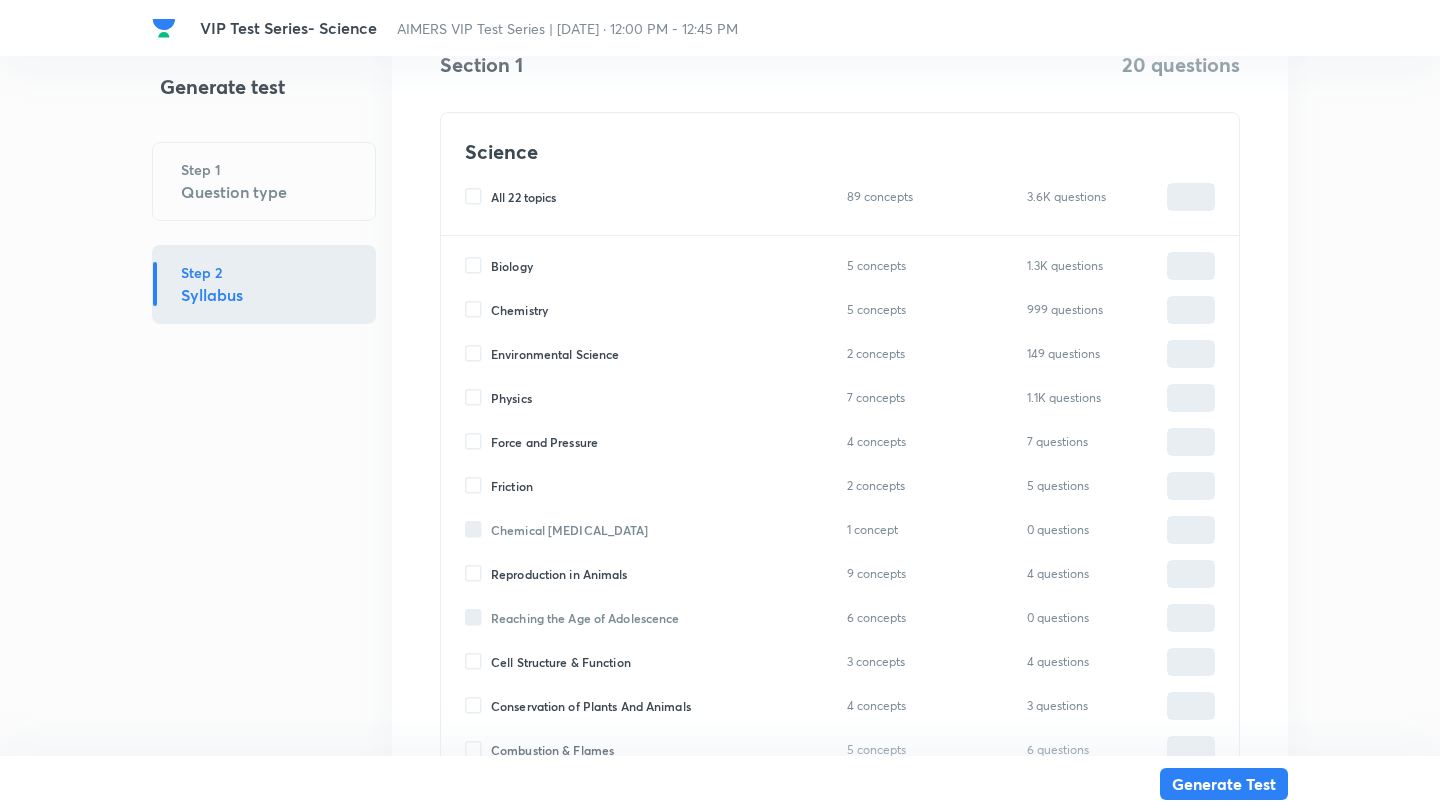scroll, scrollTop: 403, scrollLeft: 0, axis: vertical 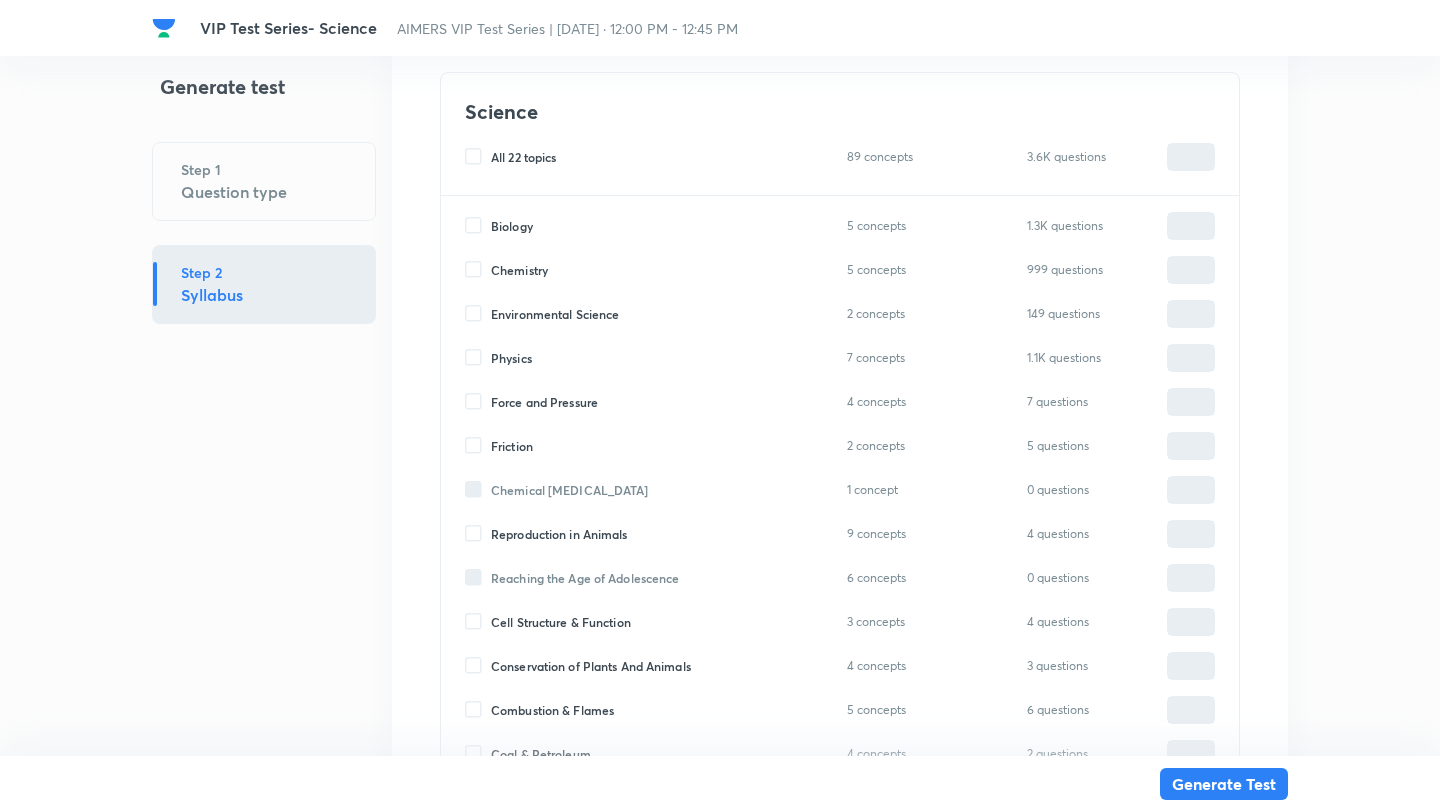 click on "Biology" at bounding box center (478, 226) 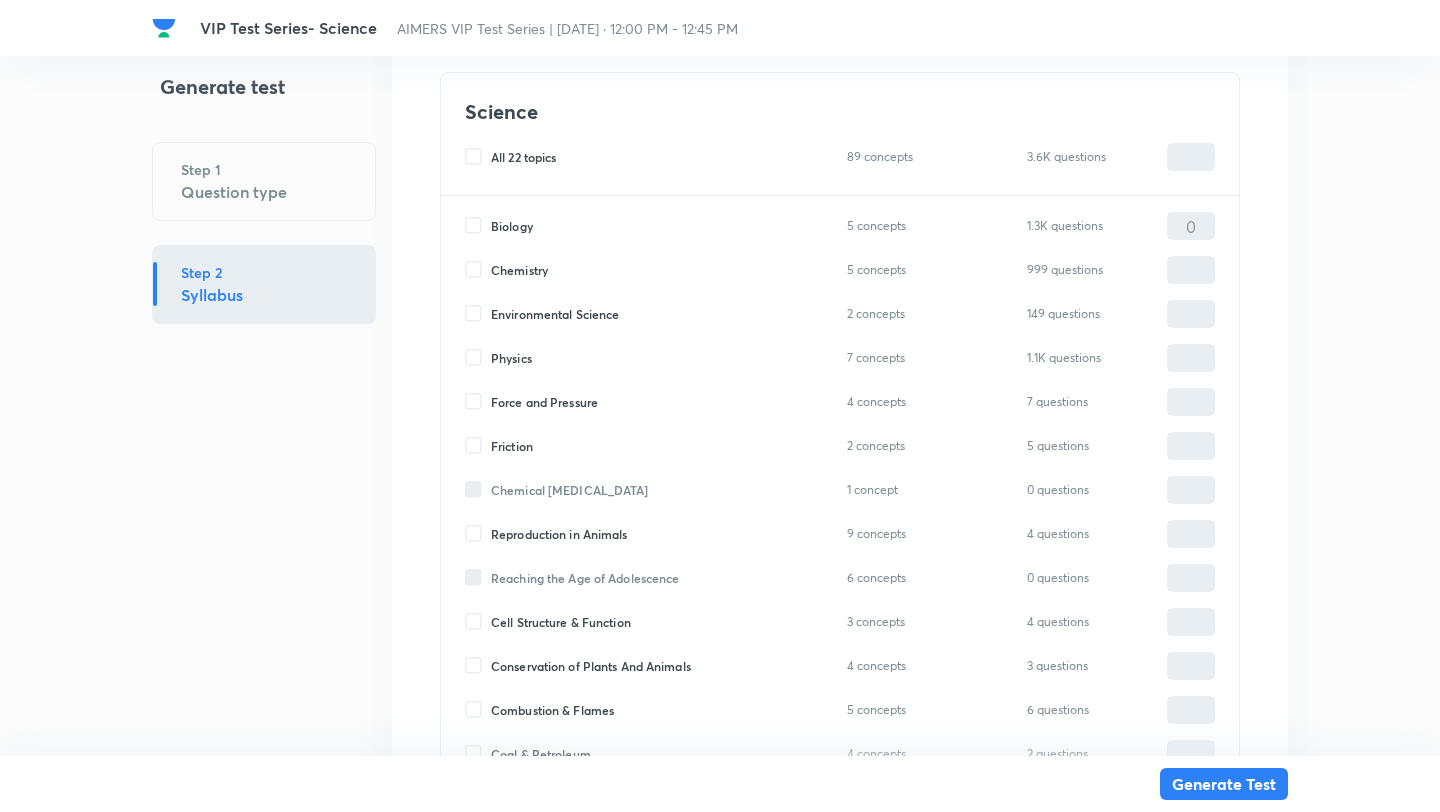 type on "0" 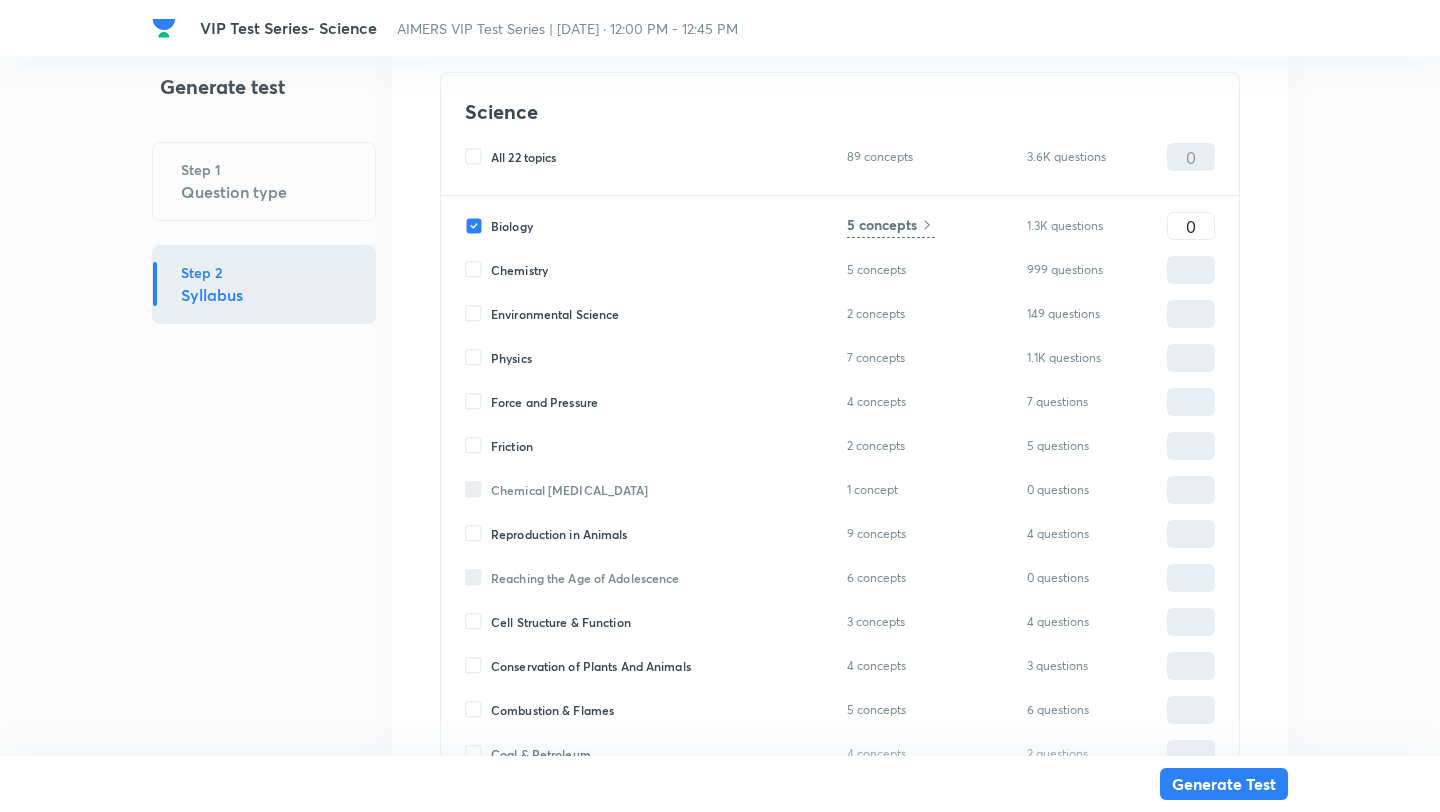 click on "Chemistry" at bounding box center (478, 270) 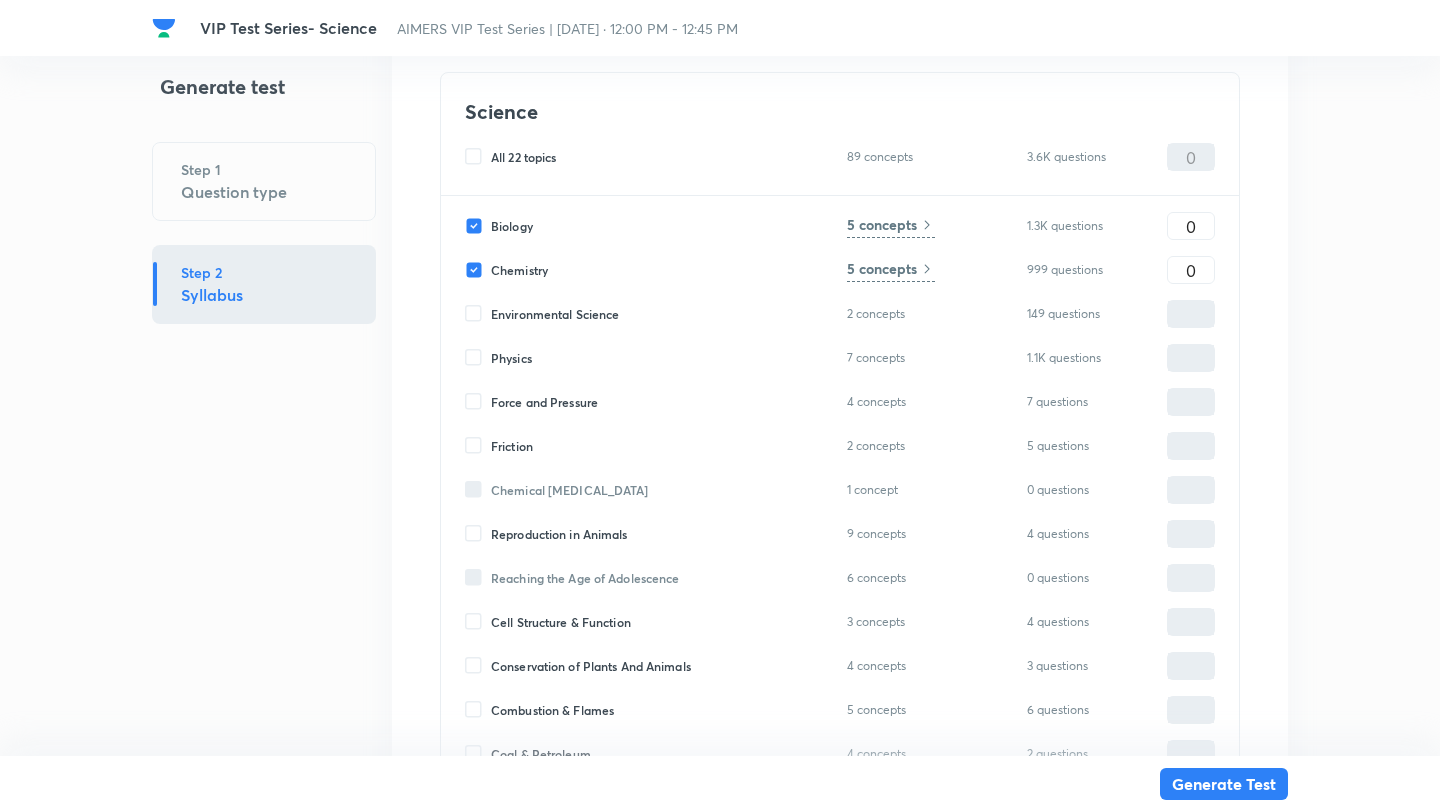 click on "Environmental Science" at bounding box center [478, 314] 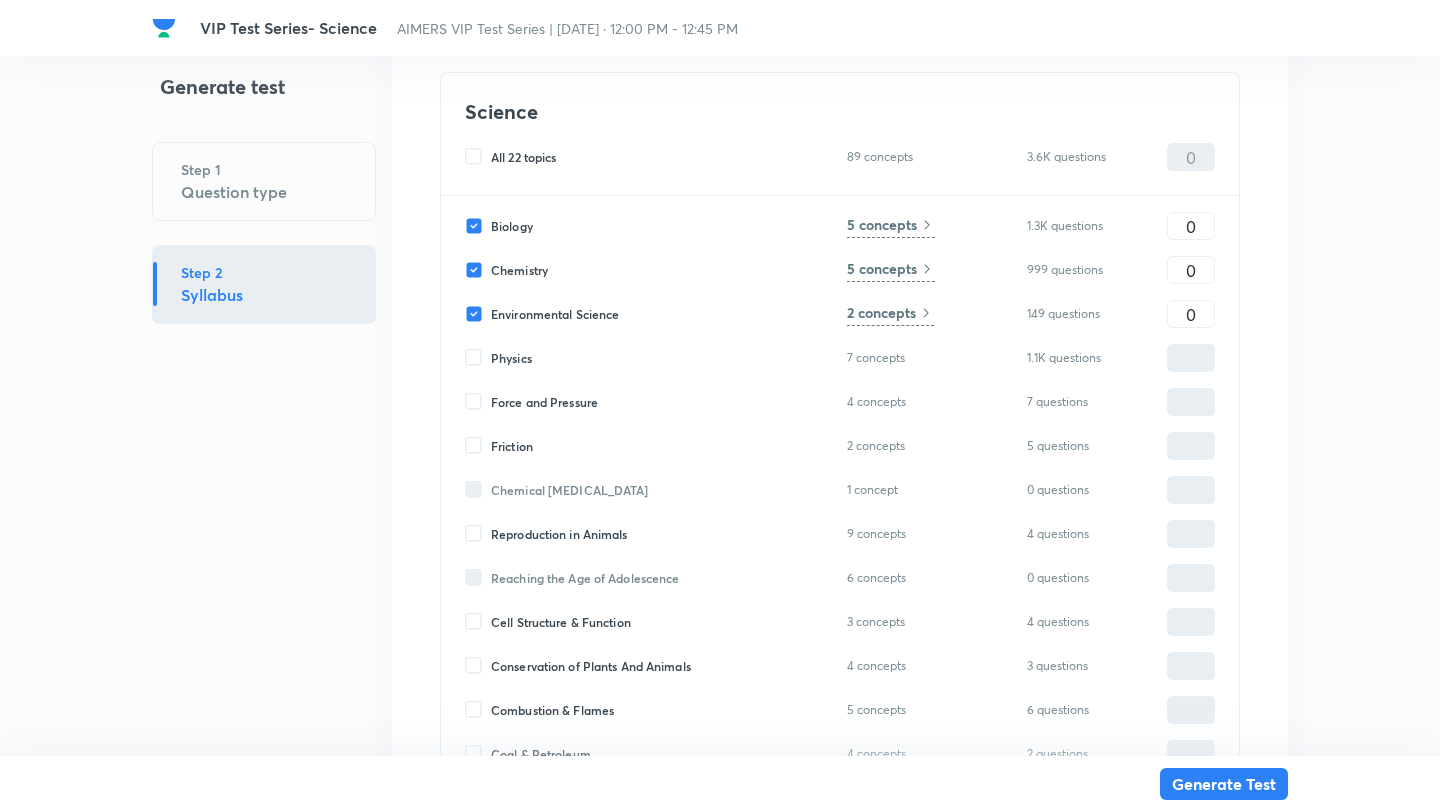 click on "Physics" at bounding box center (478, 358) 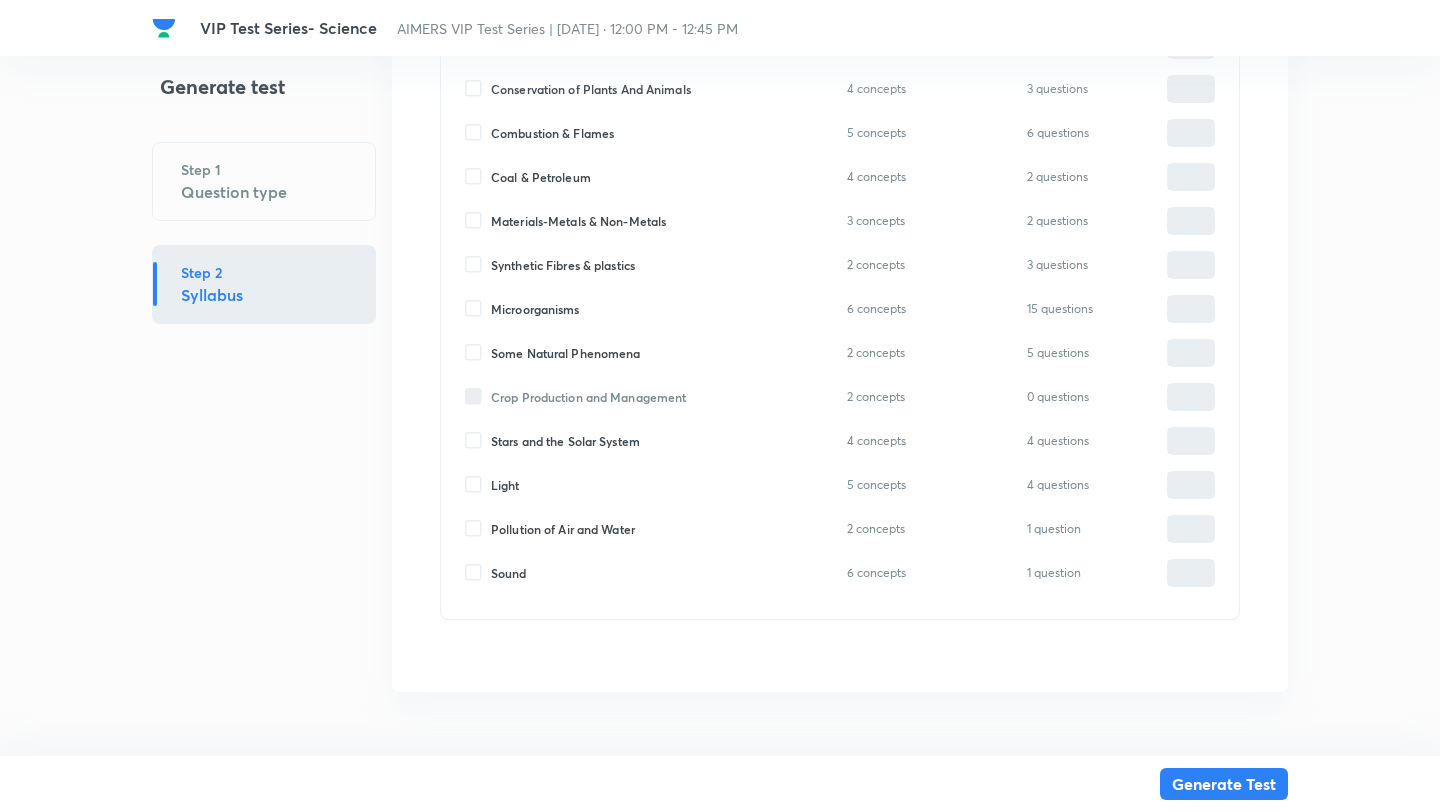 scroll, scrollTop: 944, scrollLeft: 0, axis: vertical 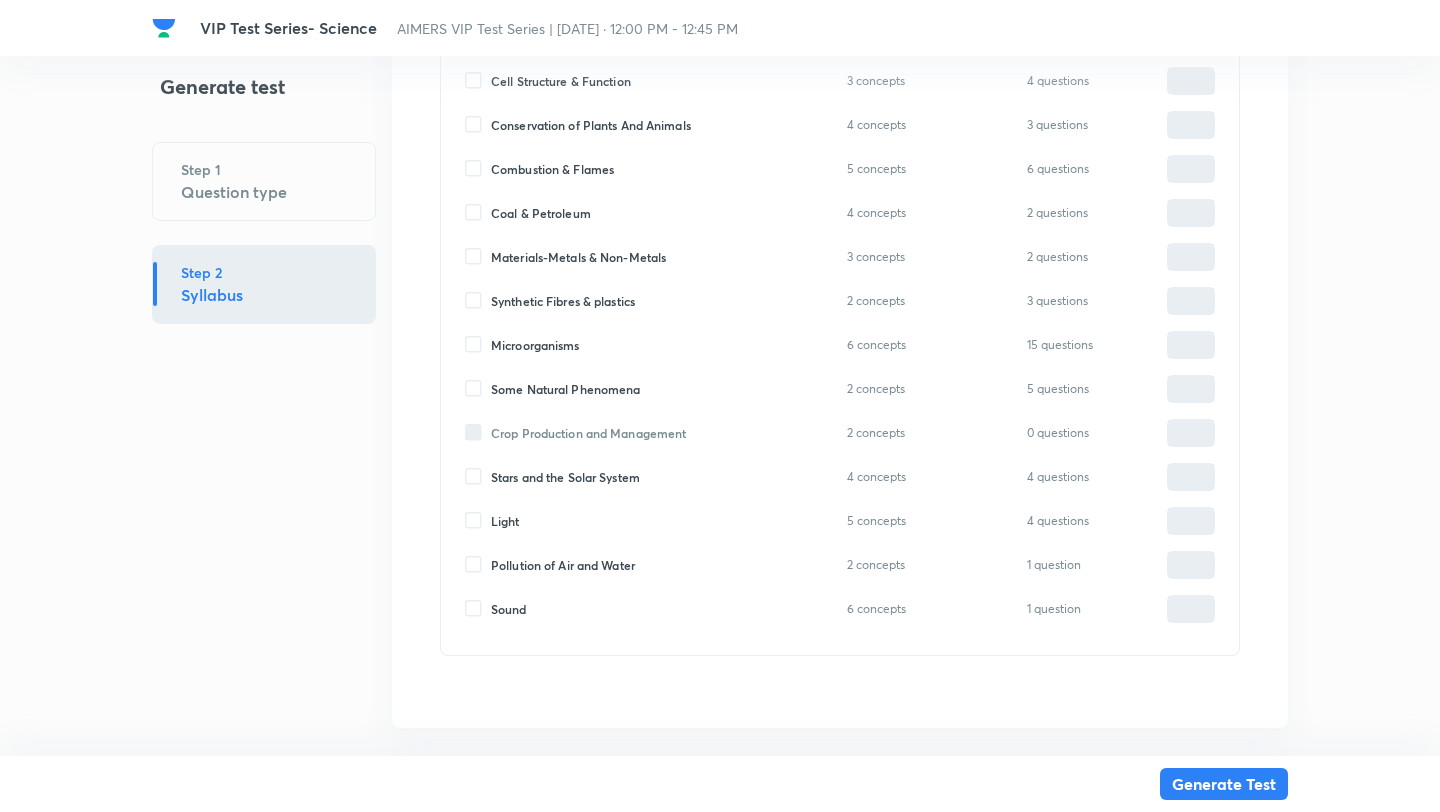 click on "Microorganisms" at bounding box center [478, 345] 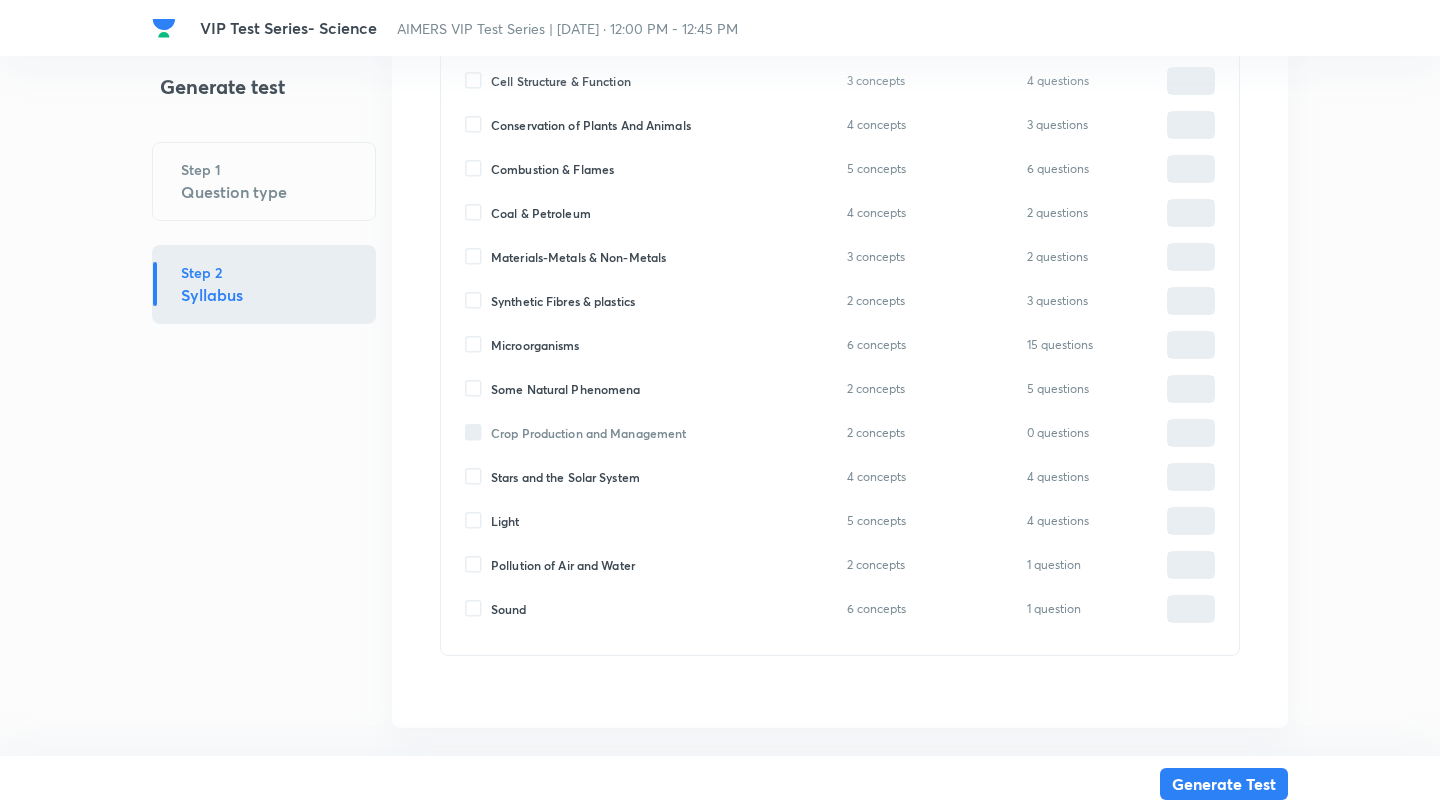 checkbox on "true" 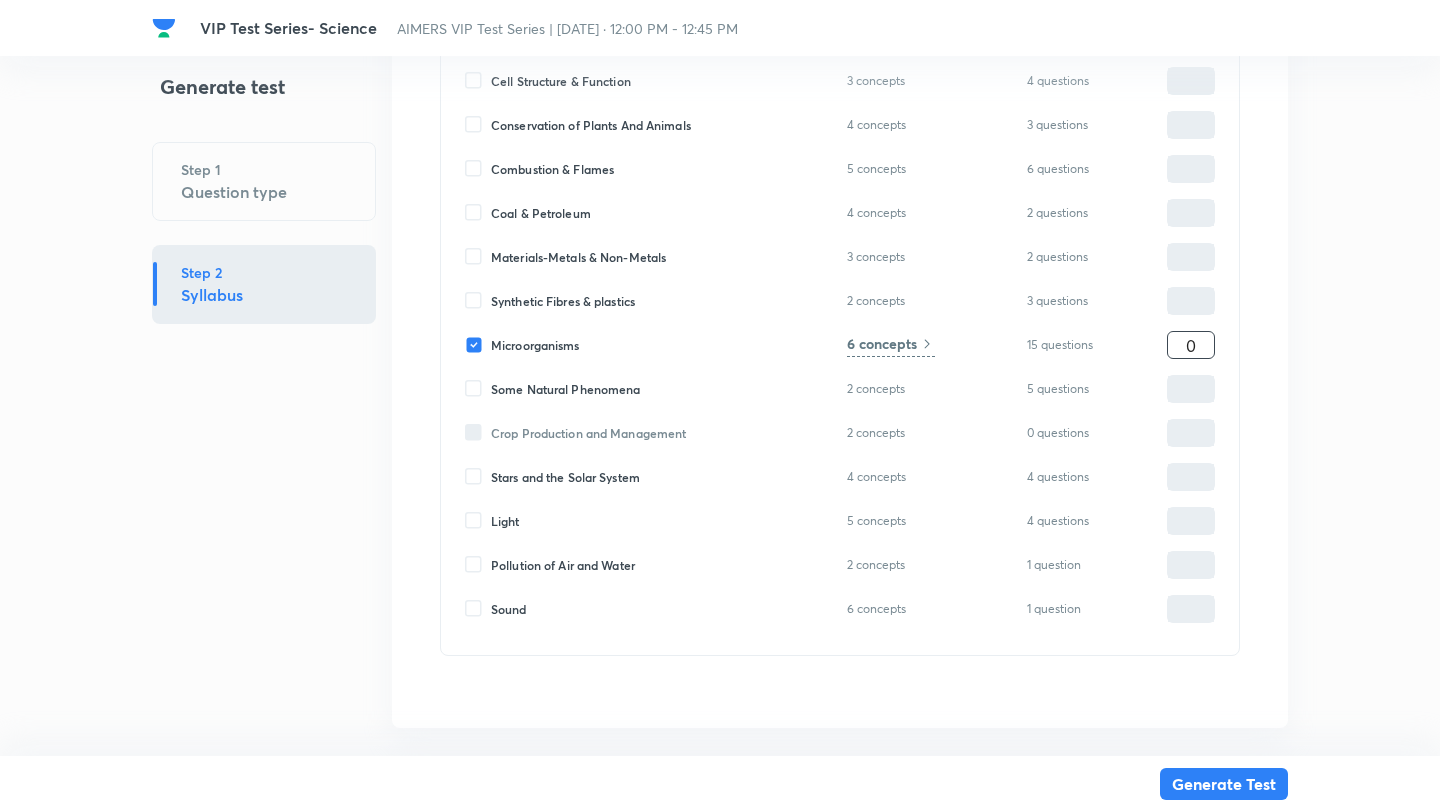 click on "0" at bounding box center [1191, 345] 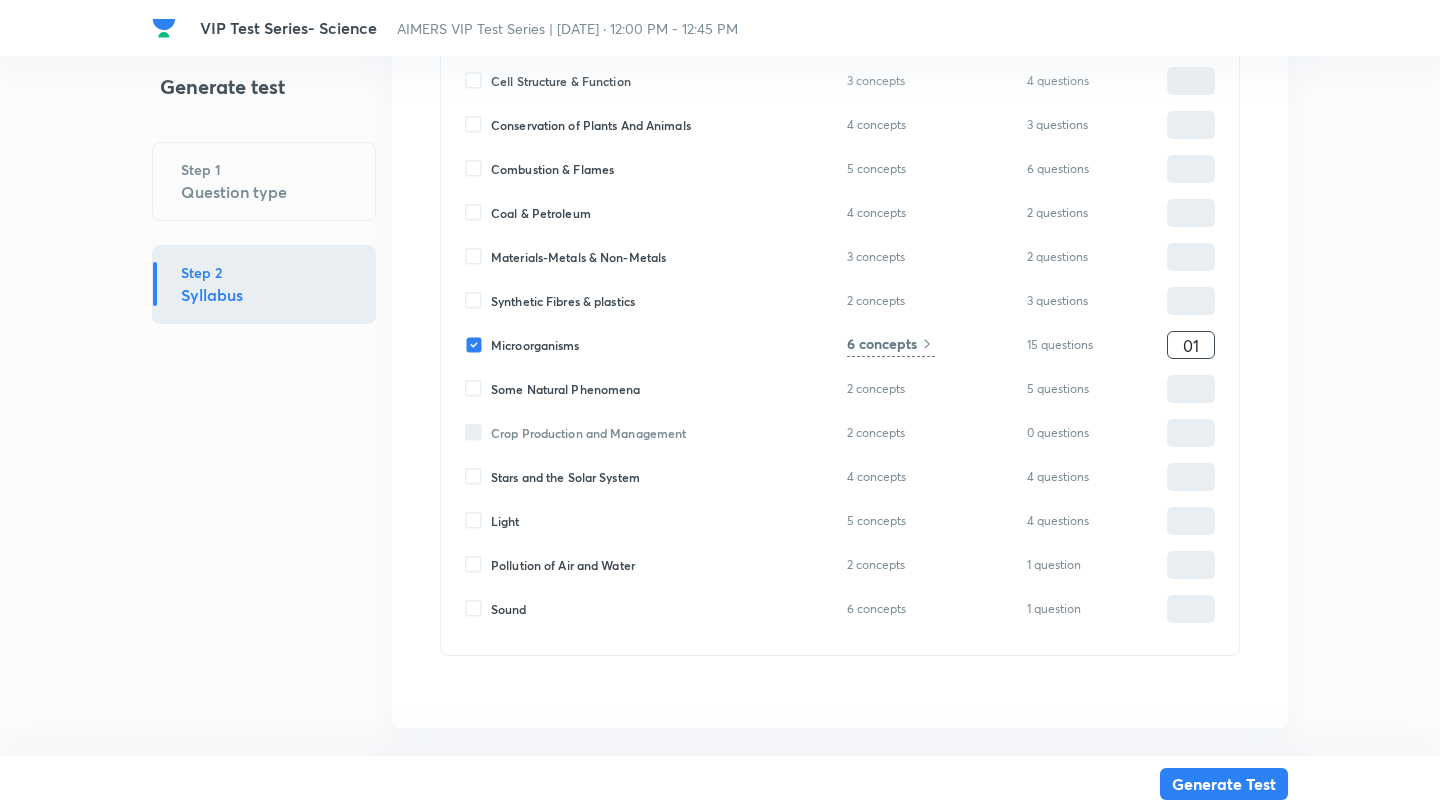 type on "1" 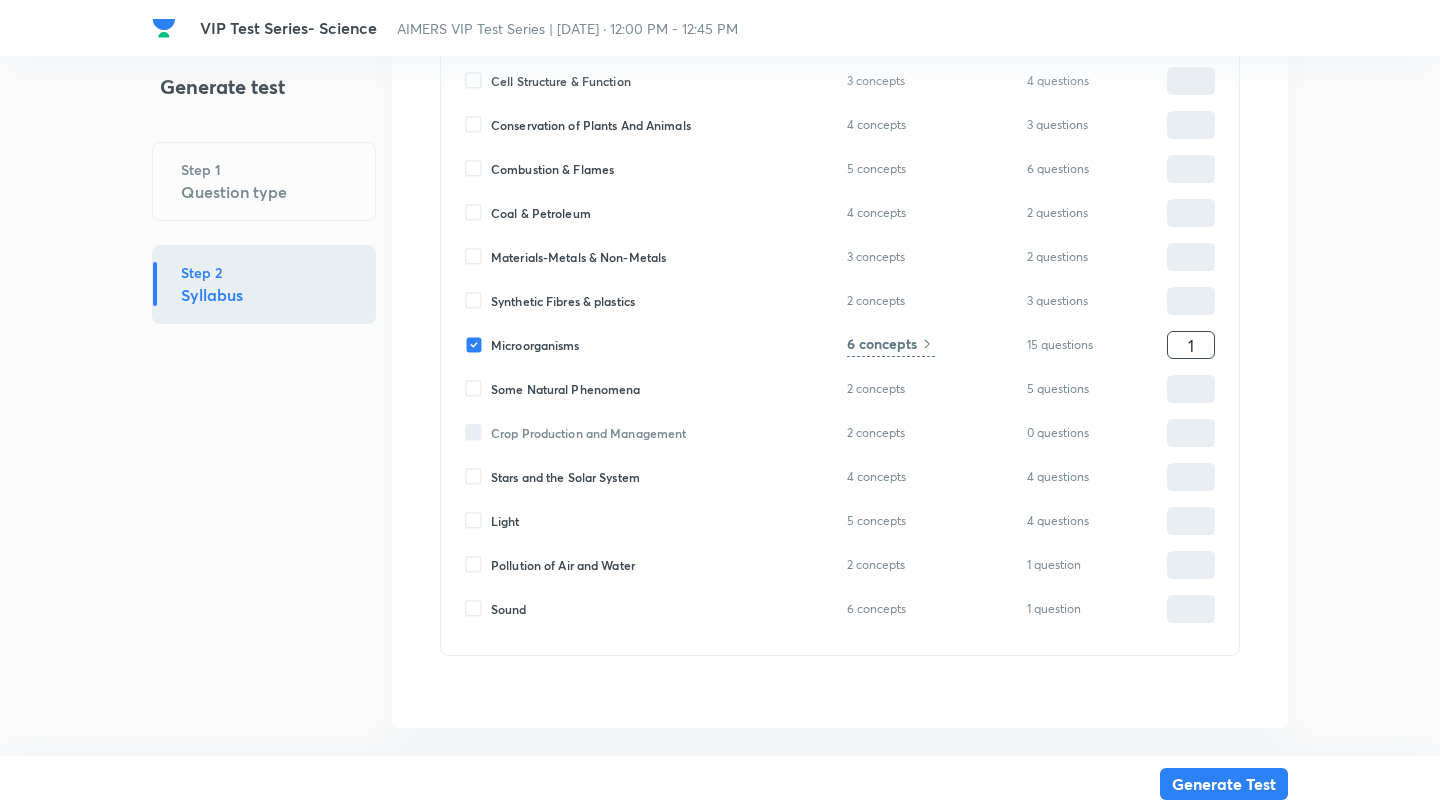 type on "1" 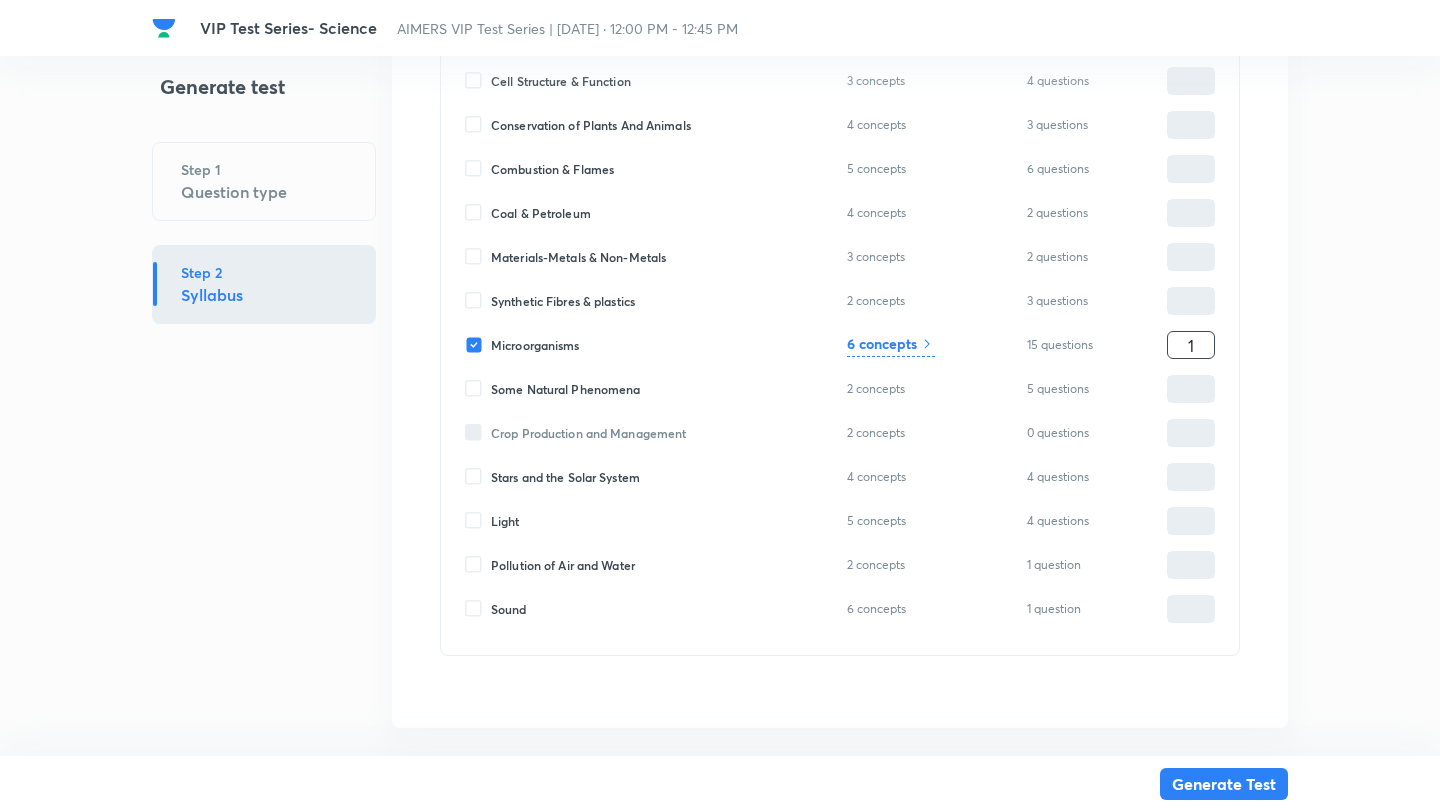 type on "10" 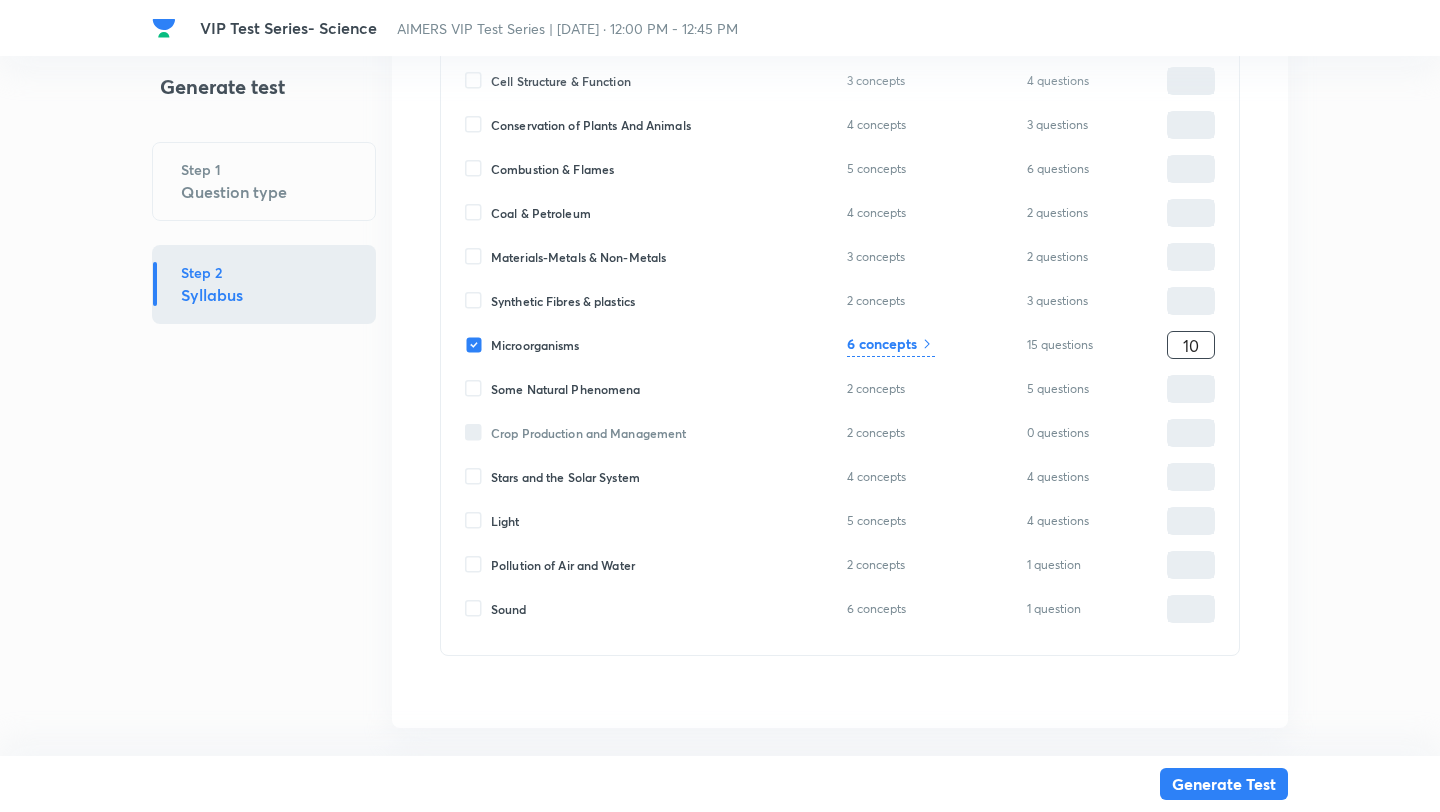 type on "10" 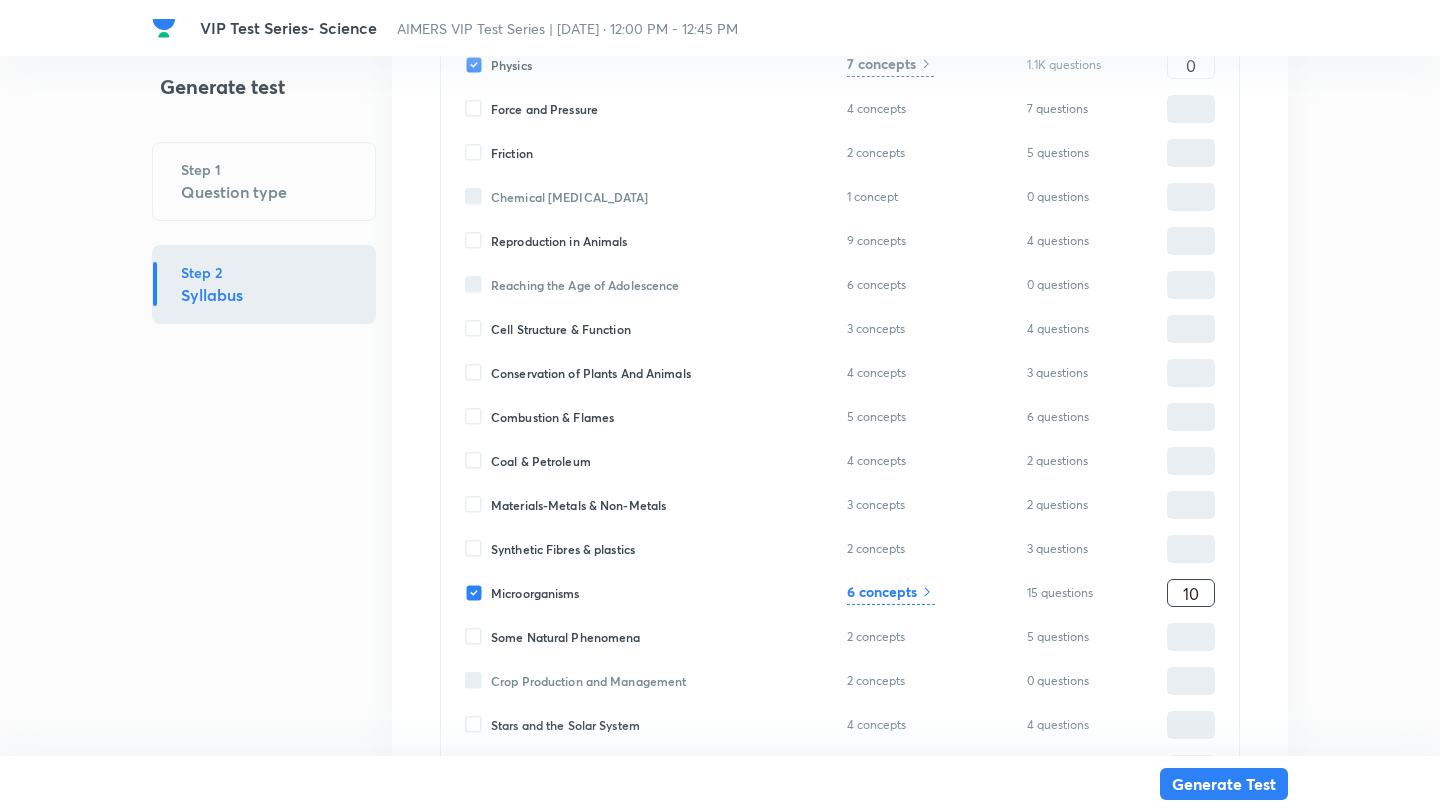 scroll, scrollTop: 705, scrollLeft: 0, axis: vertical 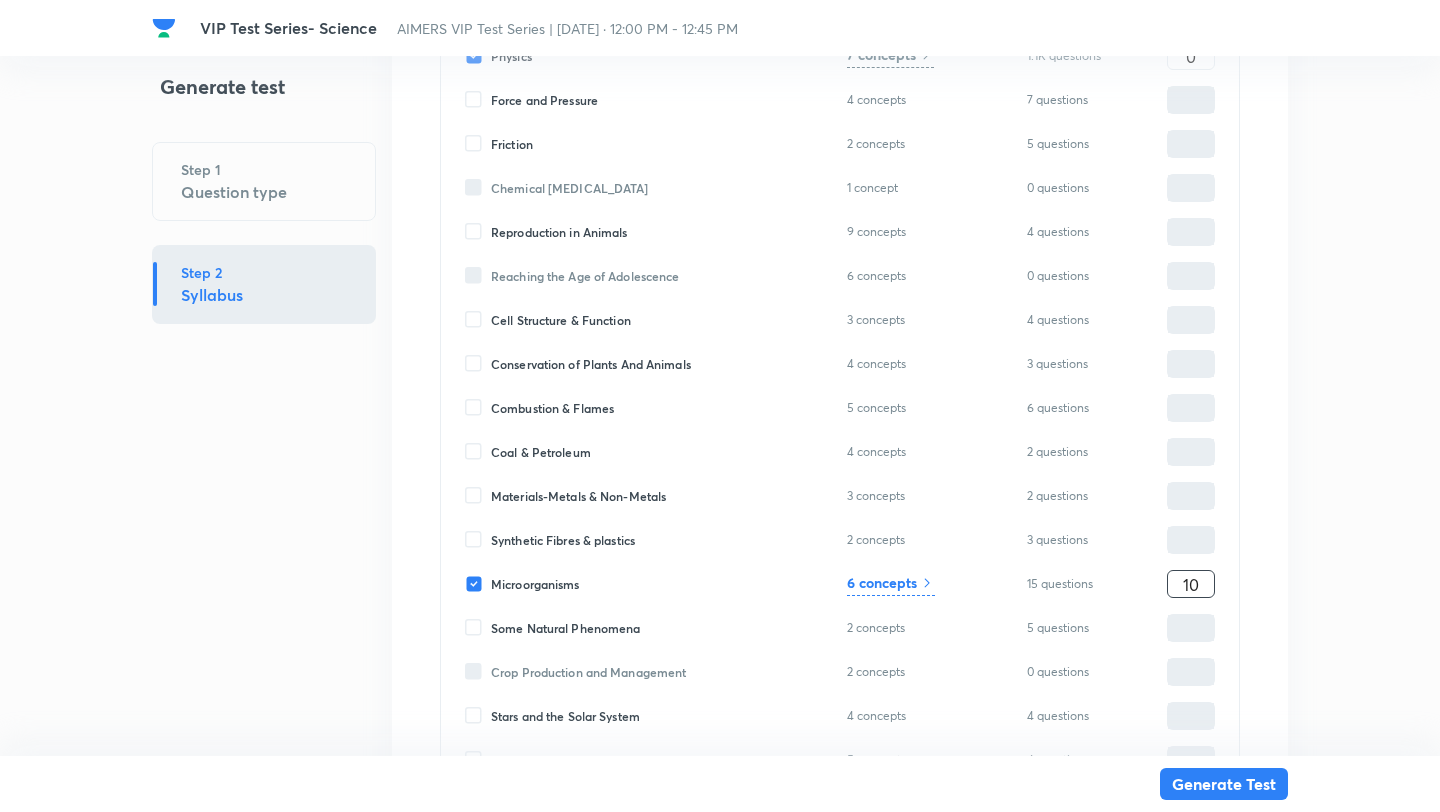 type on "10" 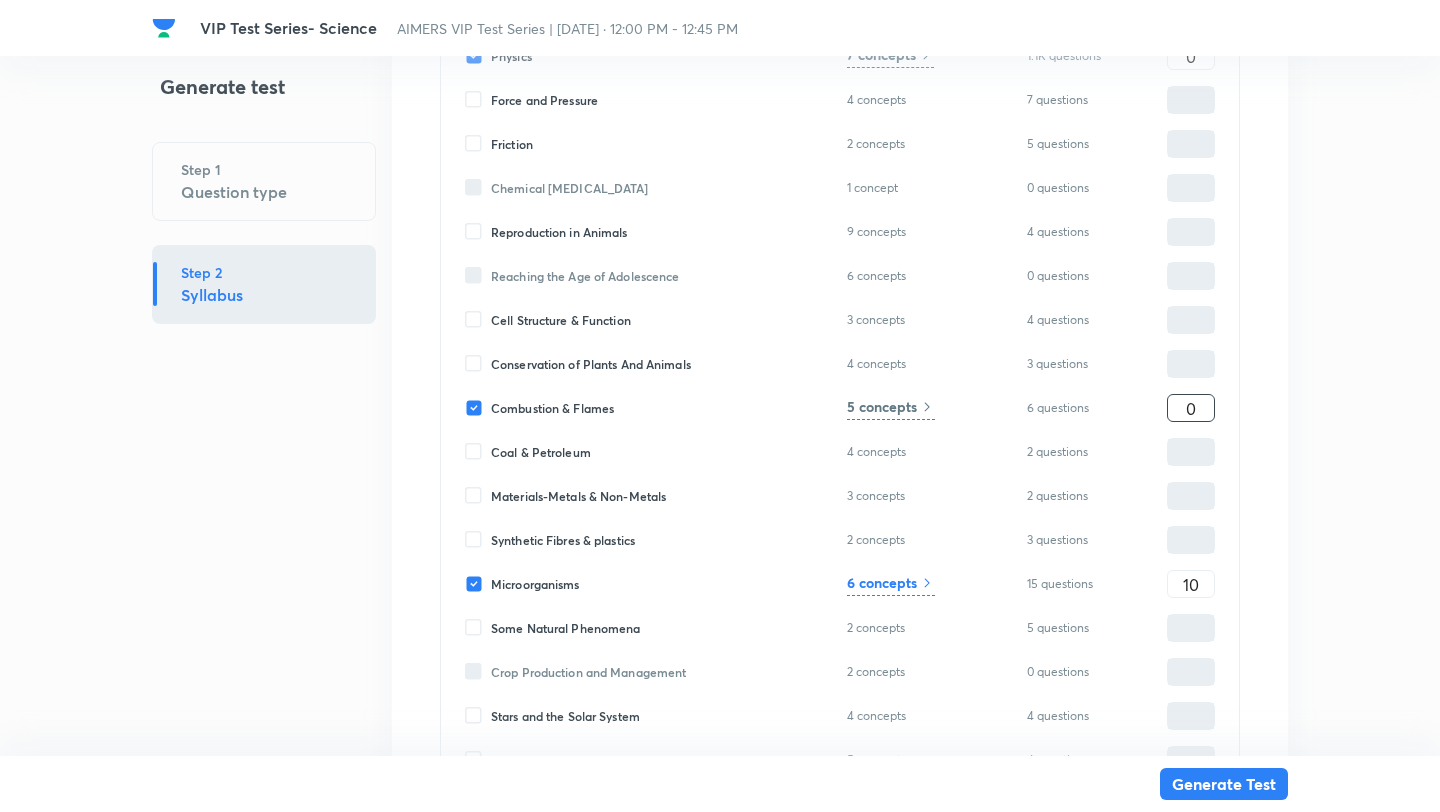 click on "0" at bounding box center [1191, 408] 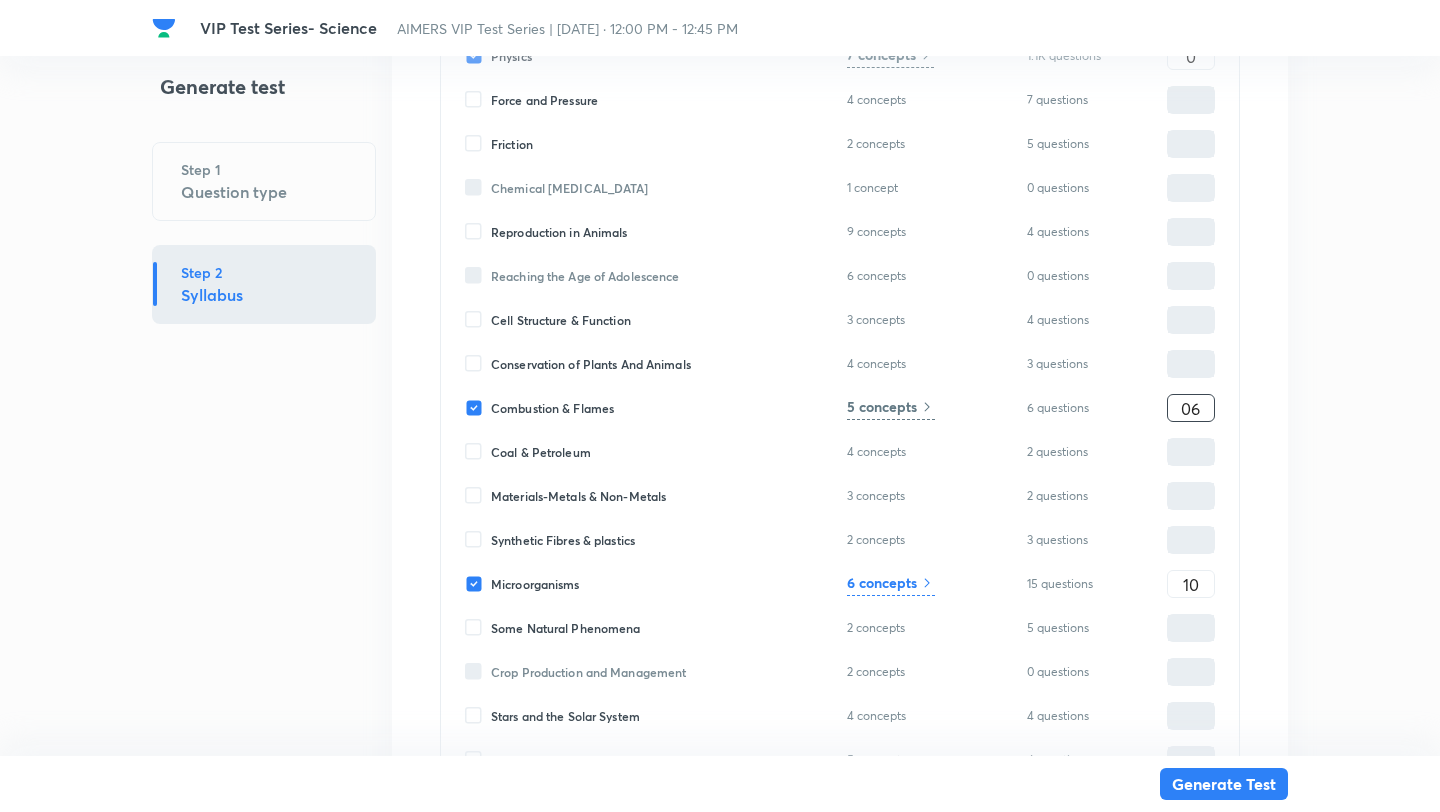 type on "6" 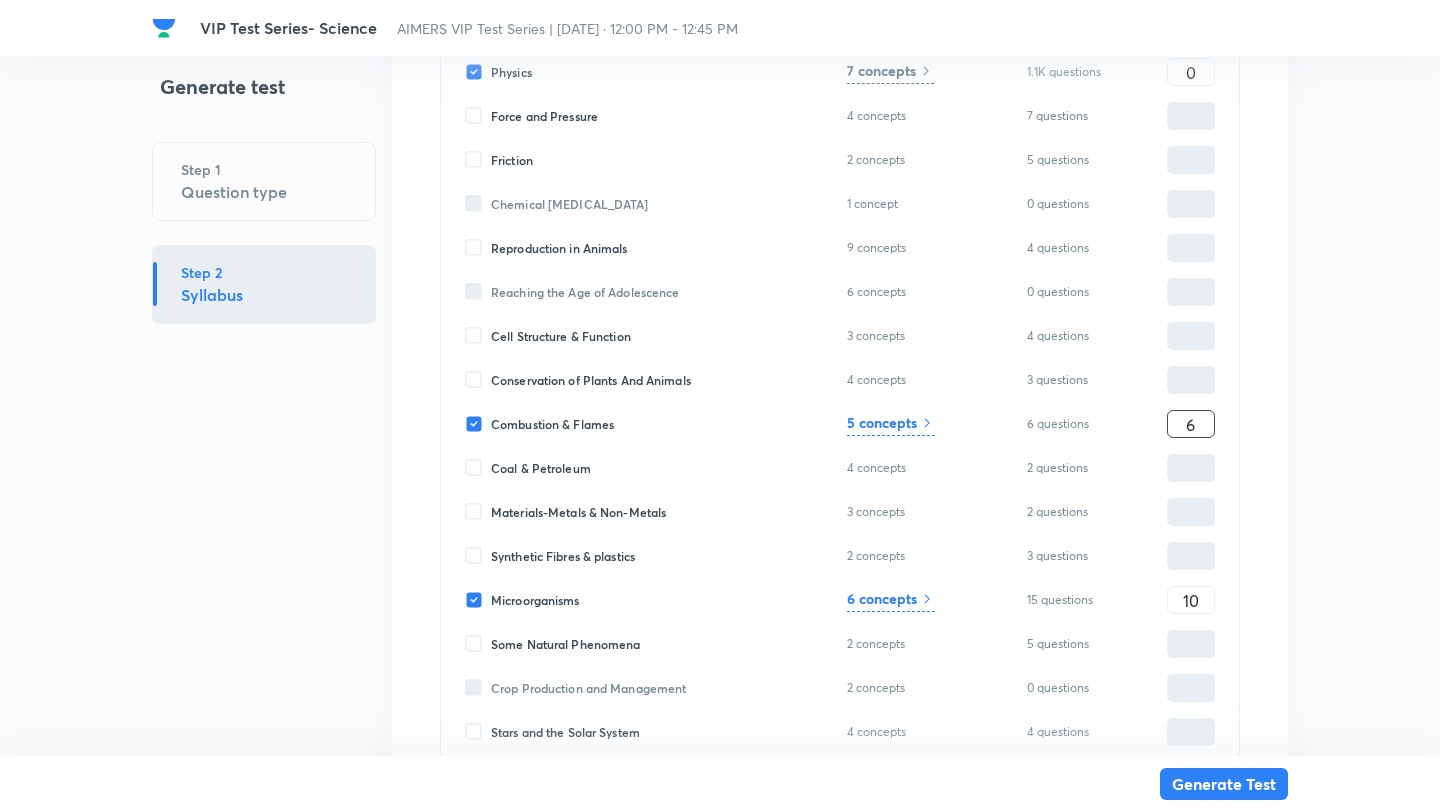 scroll, scrollTop: 686, scrollLeft: 0, axis: vertical 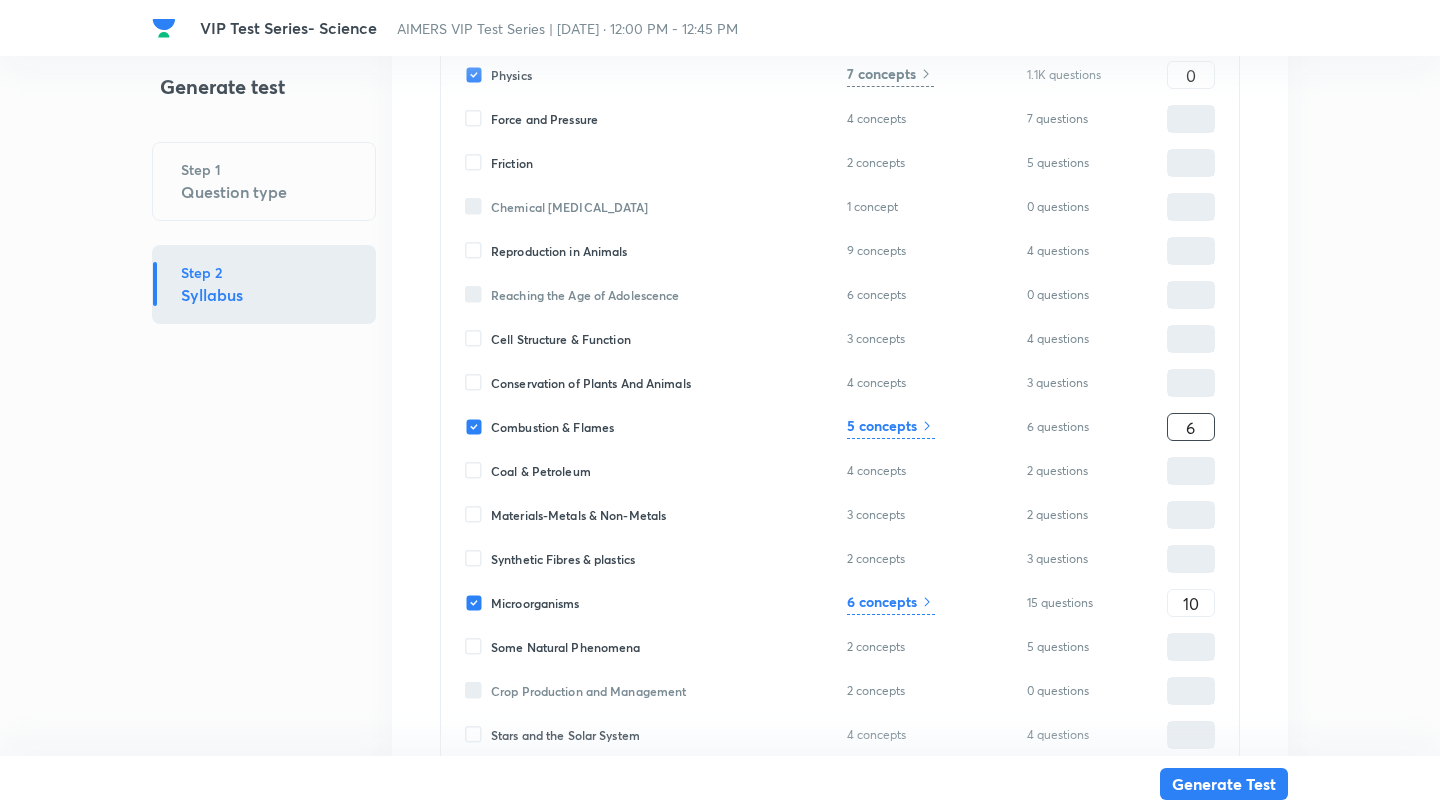 type on "6" 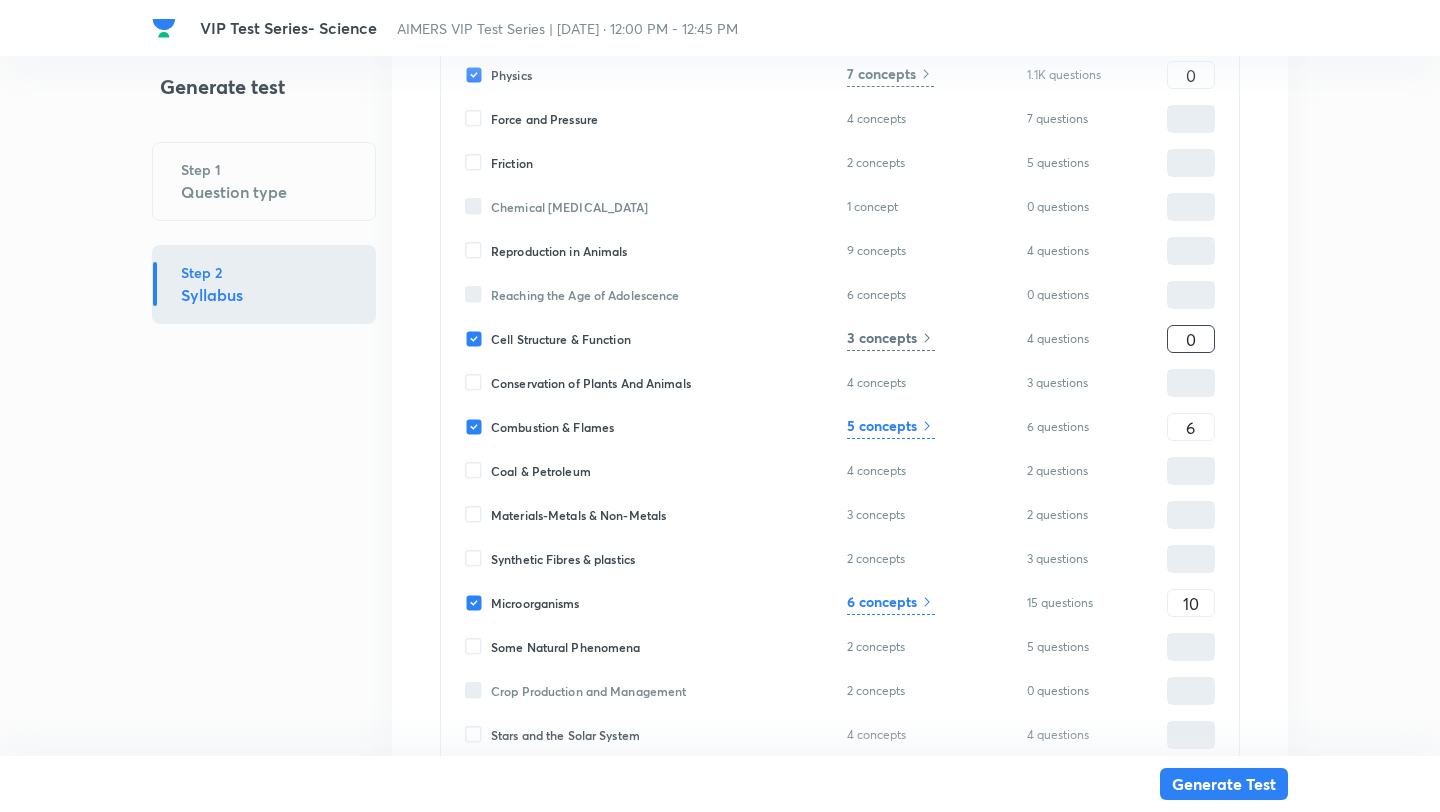 click on "0" at bounding box center [1191, 339] 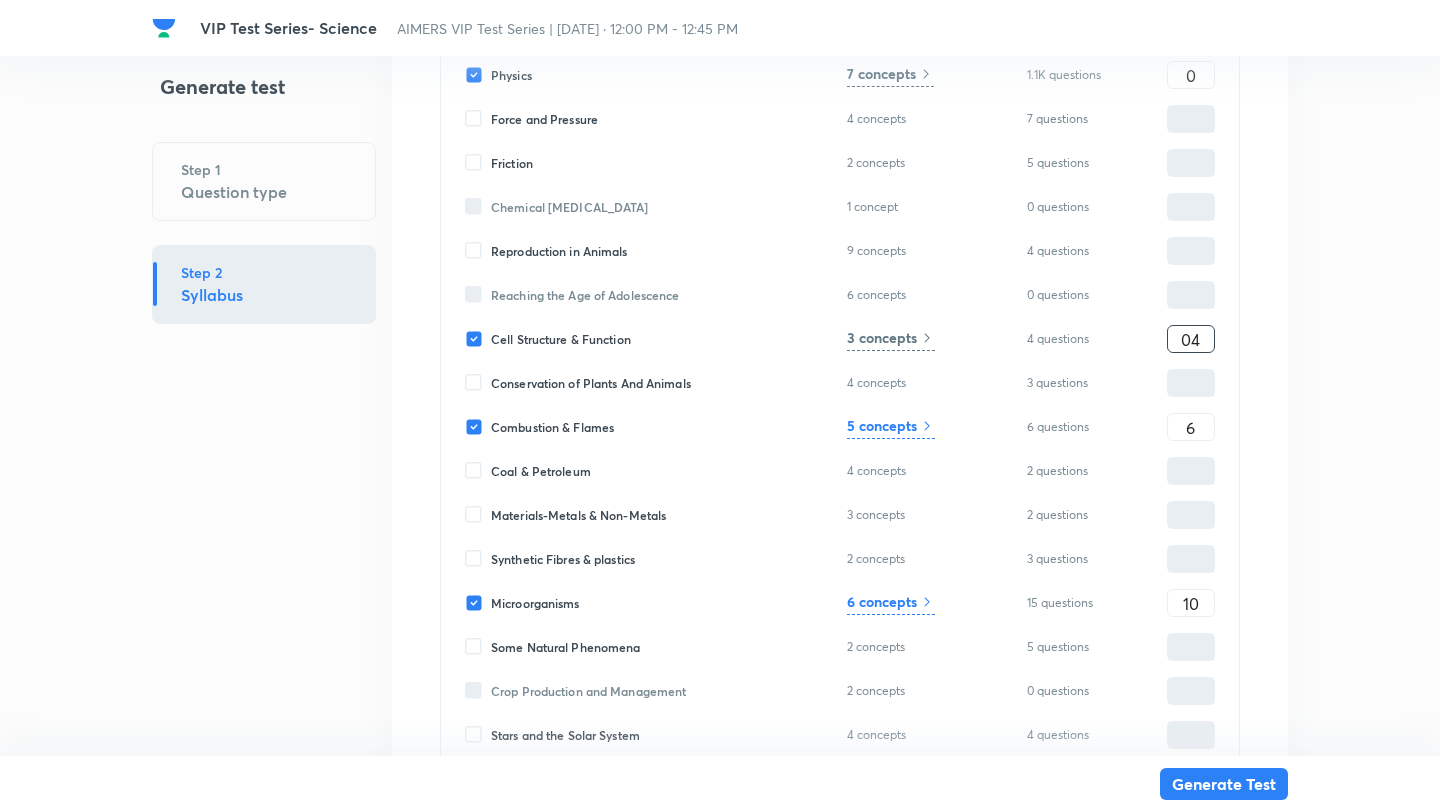 type on "4" 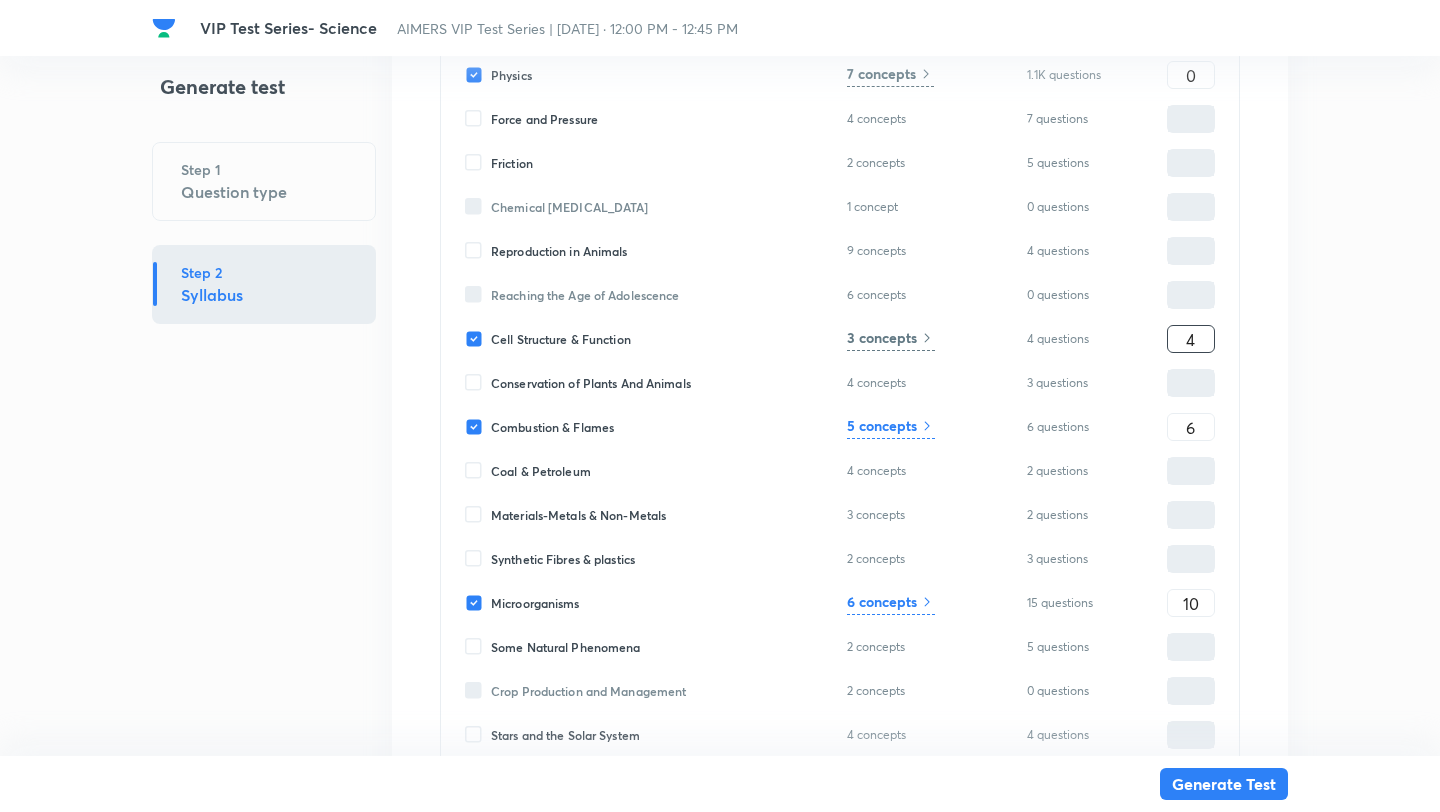 type on "20" 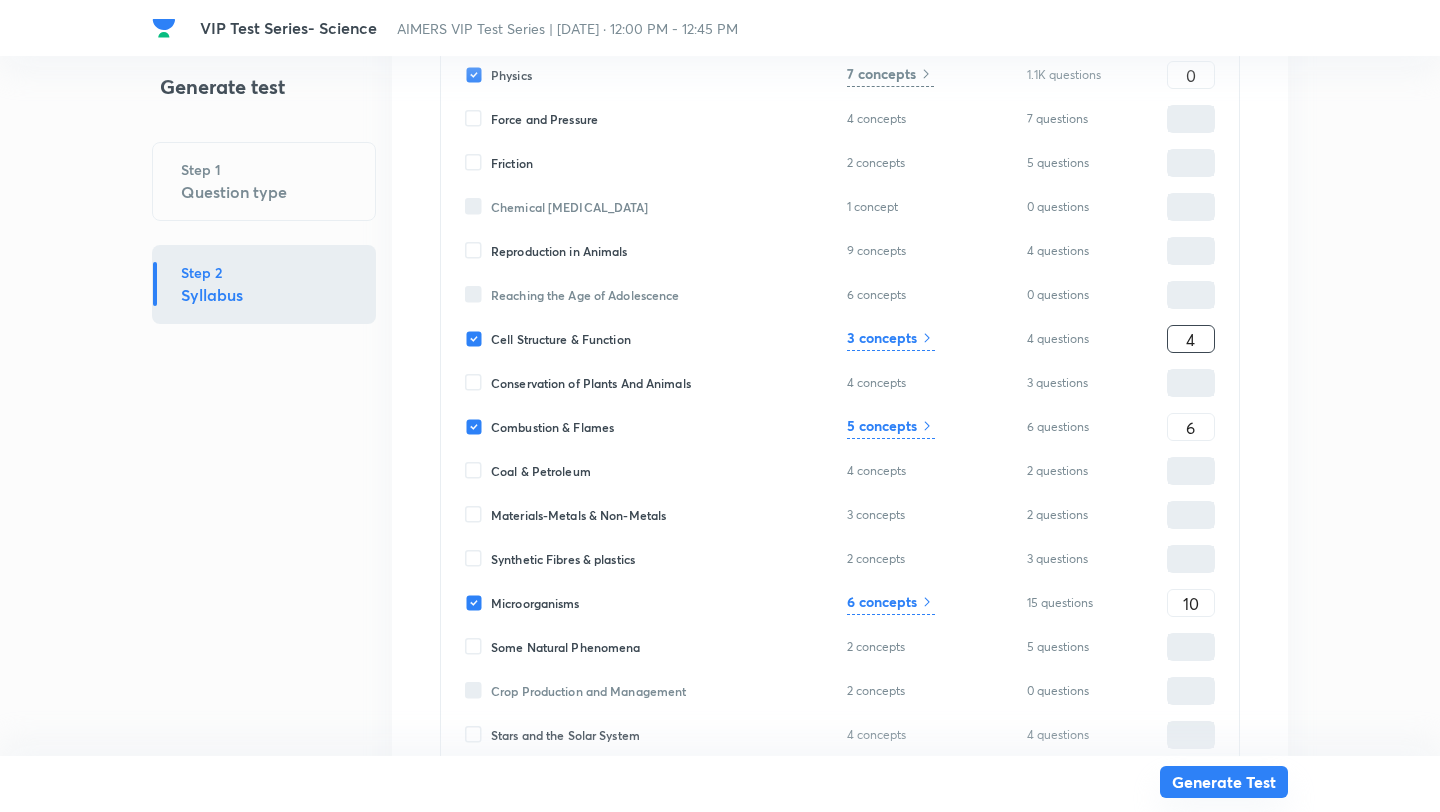 type on "4" 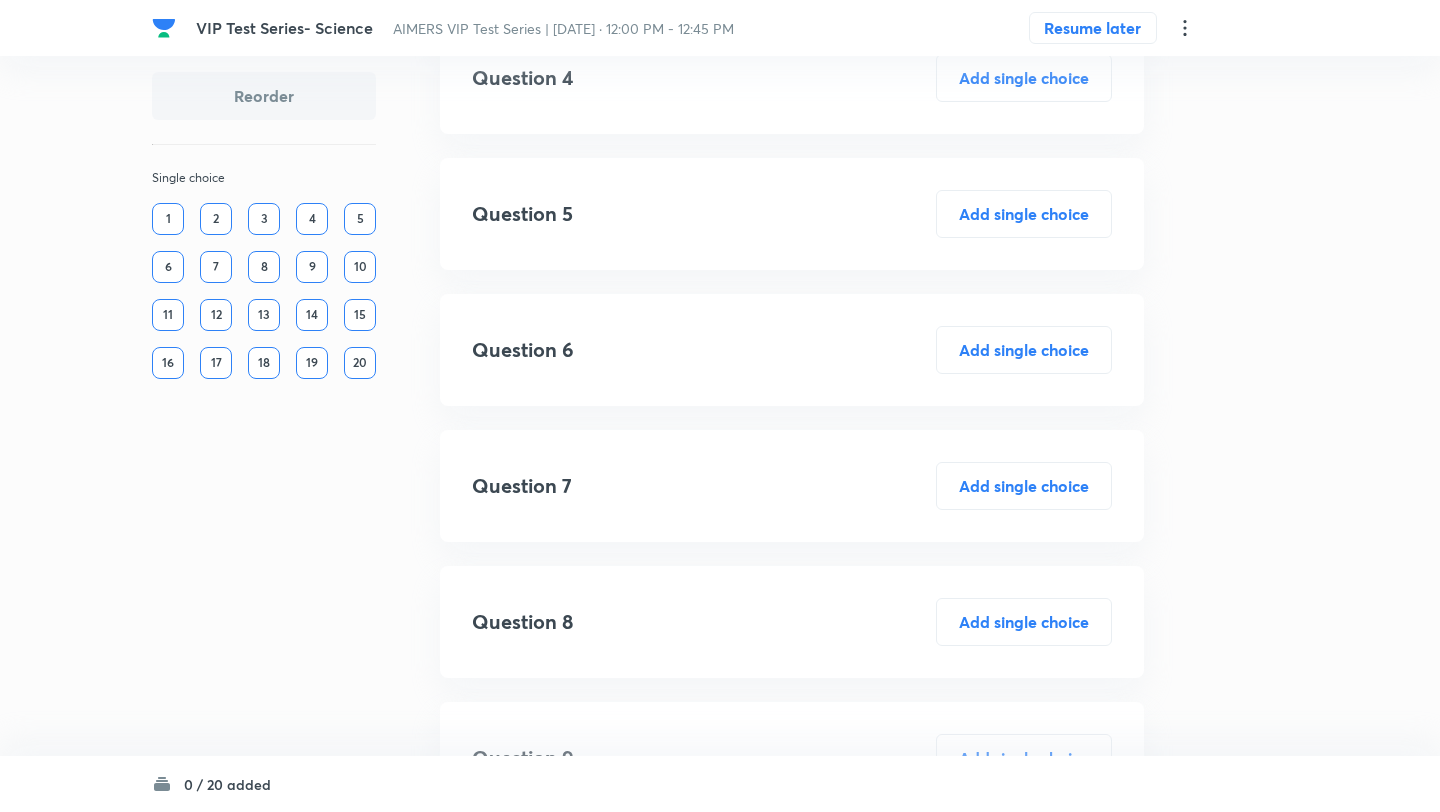 scroll, scrollTop: 0, scrollLeft: 0, axis: both 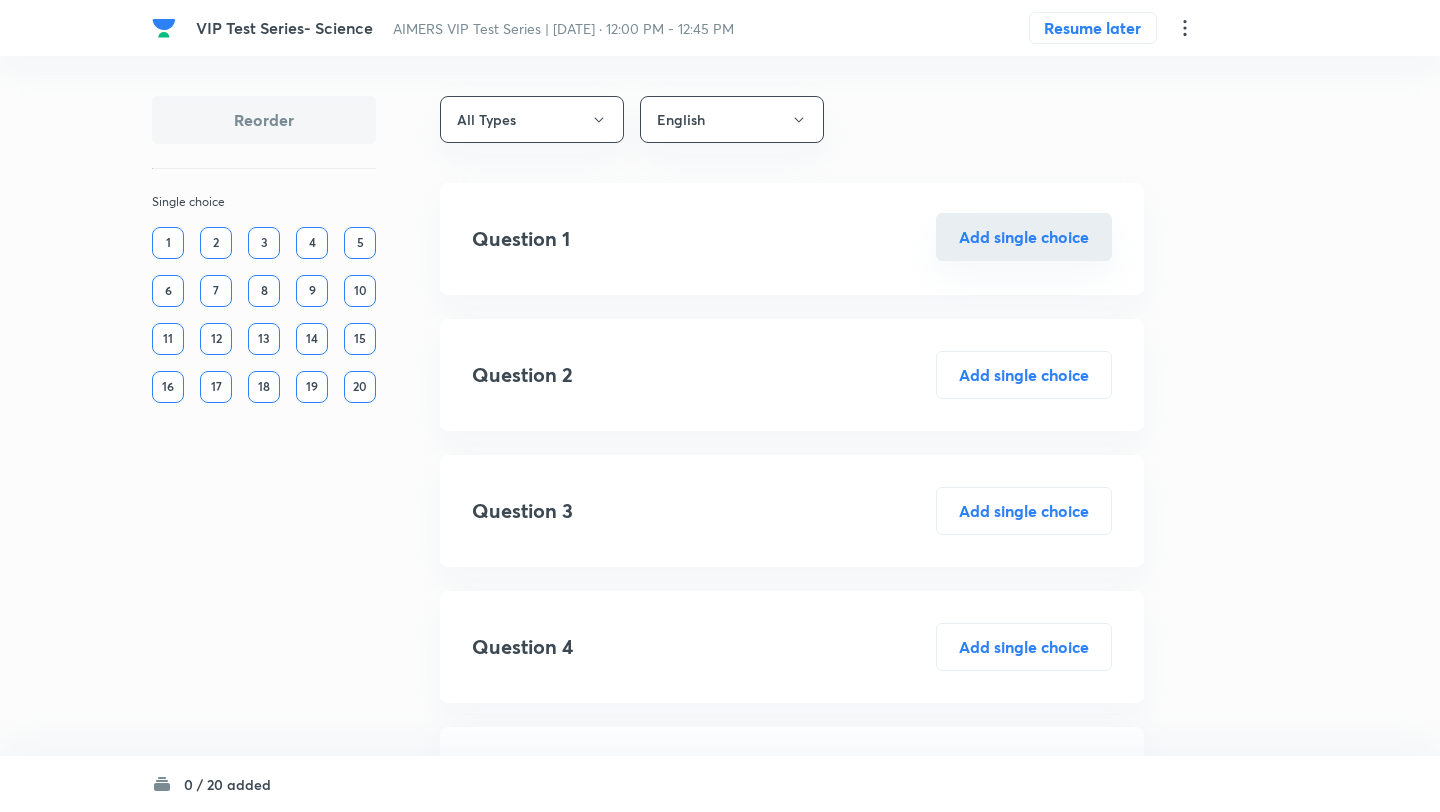 click on "Add single choice" at bounding box center (1024, 237) 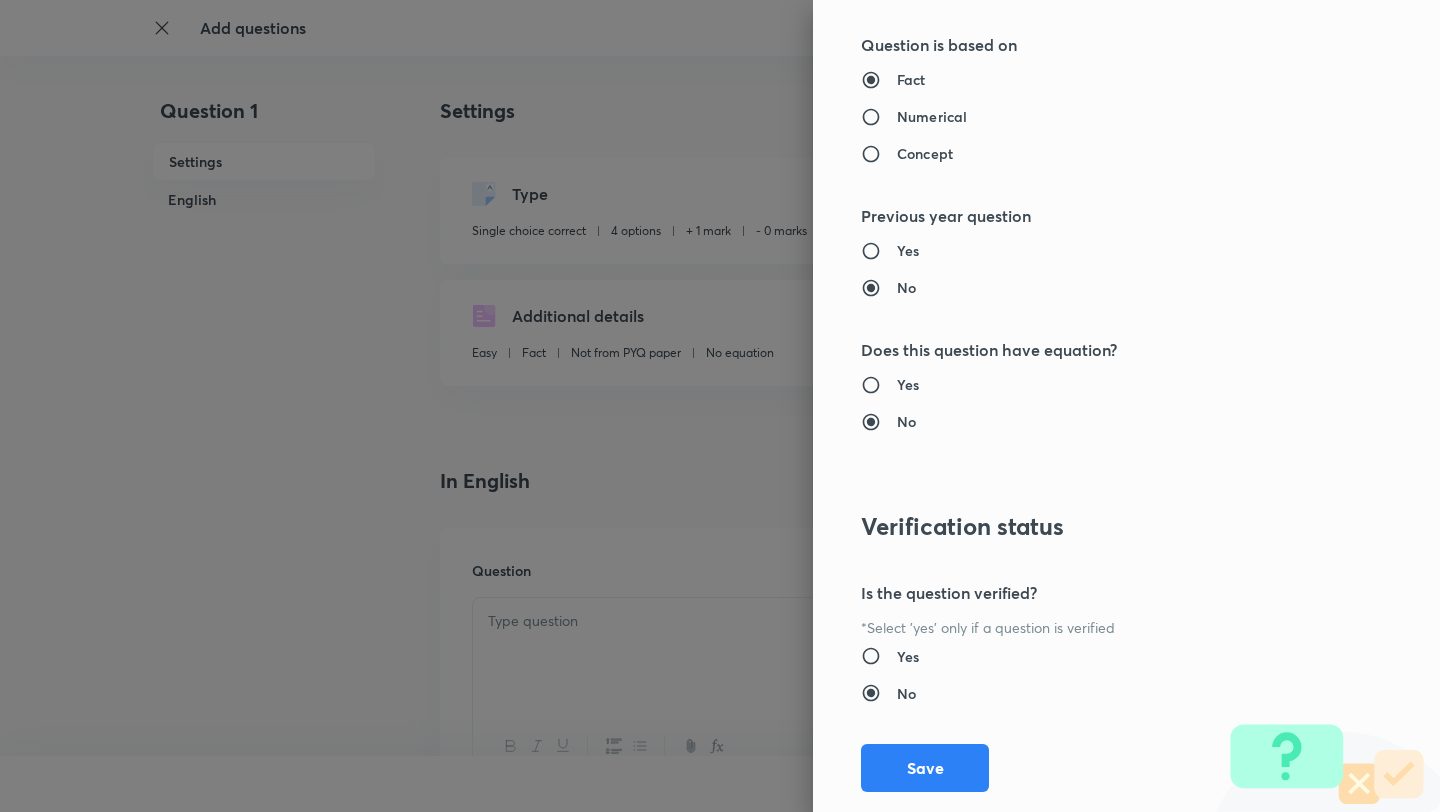 scroll, scrollTop: 1854, scrollLeft: 0, axis: vertical 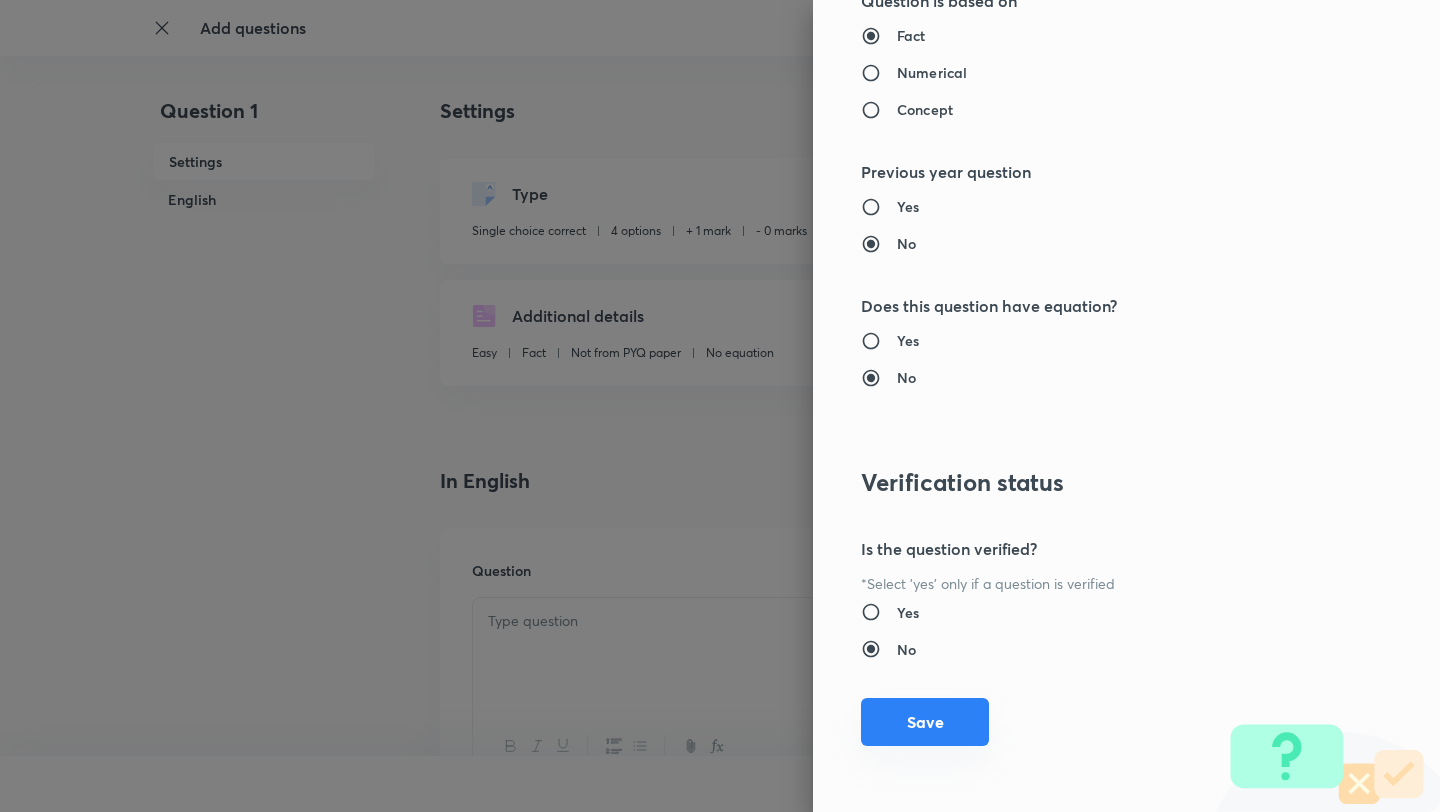 click on "Save" at bounding box center (925, 722) 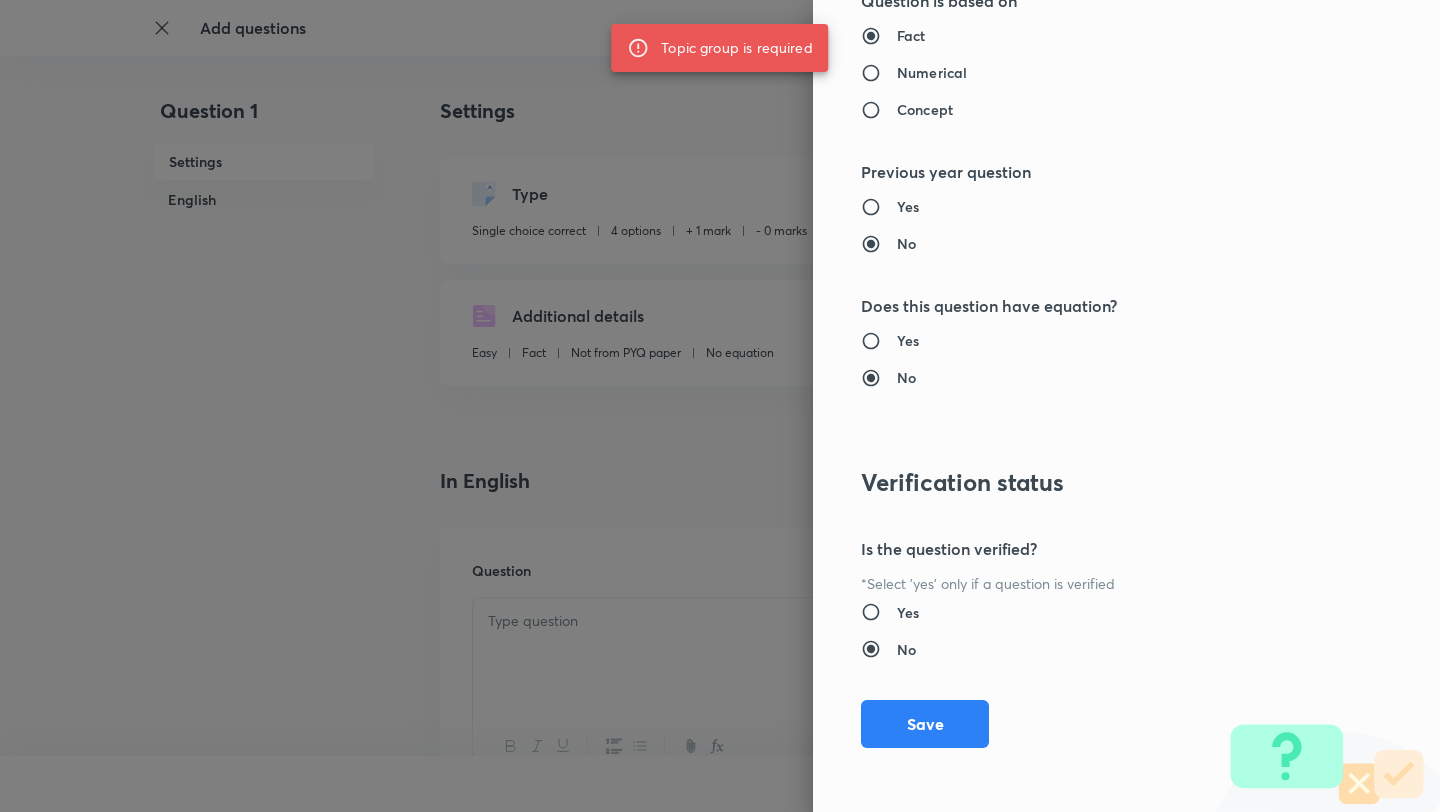 click at bounding box center [720, 406] 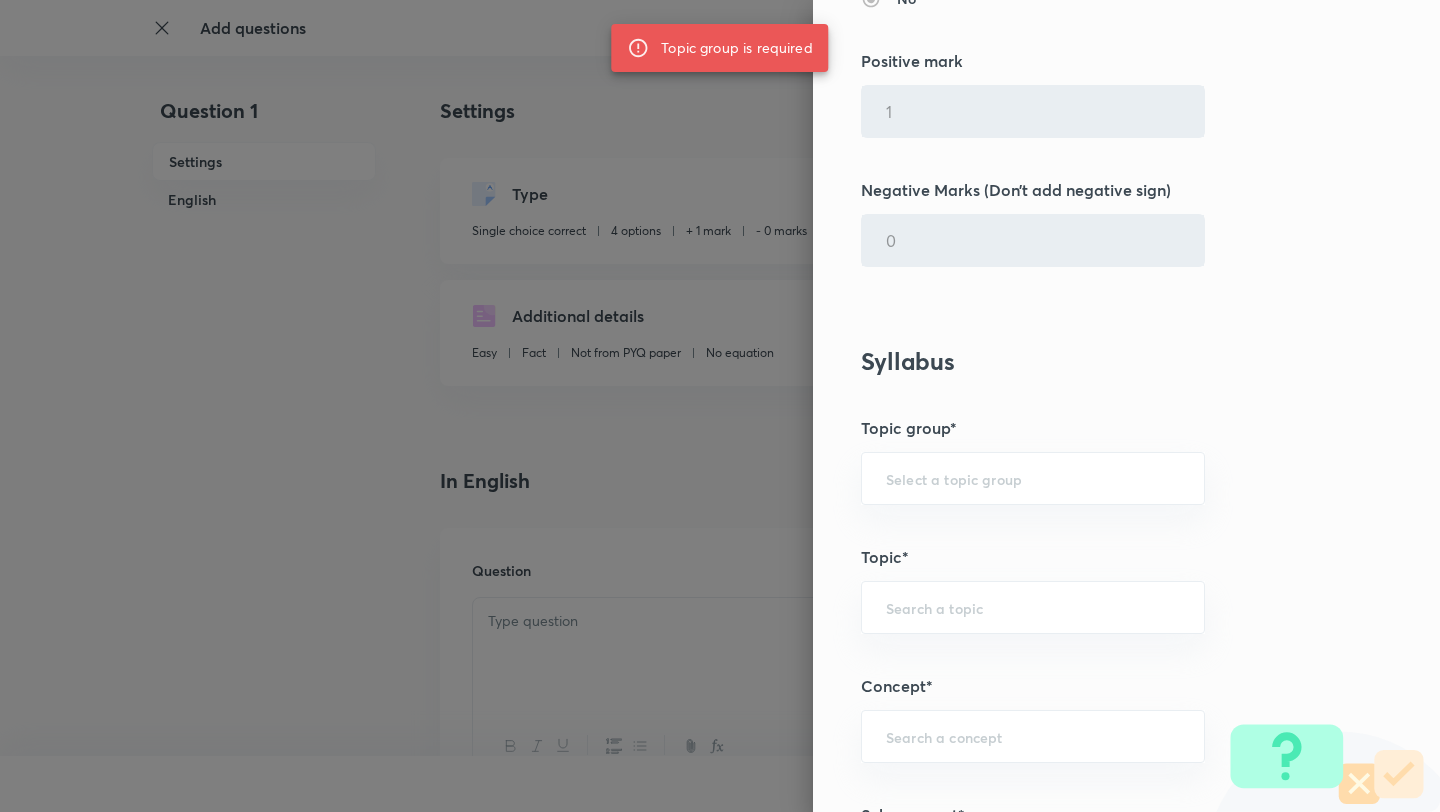 scroll, scrollTop: 0, scrollLeft: 0, axis: both 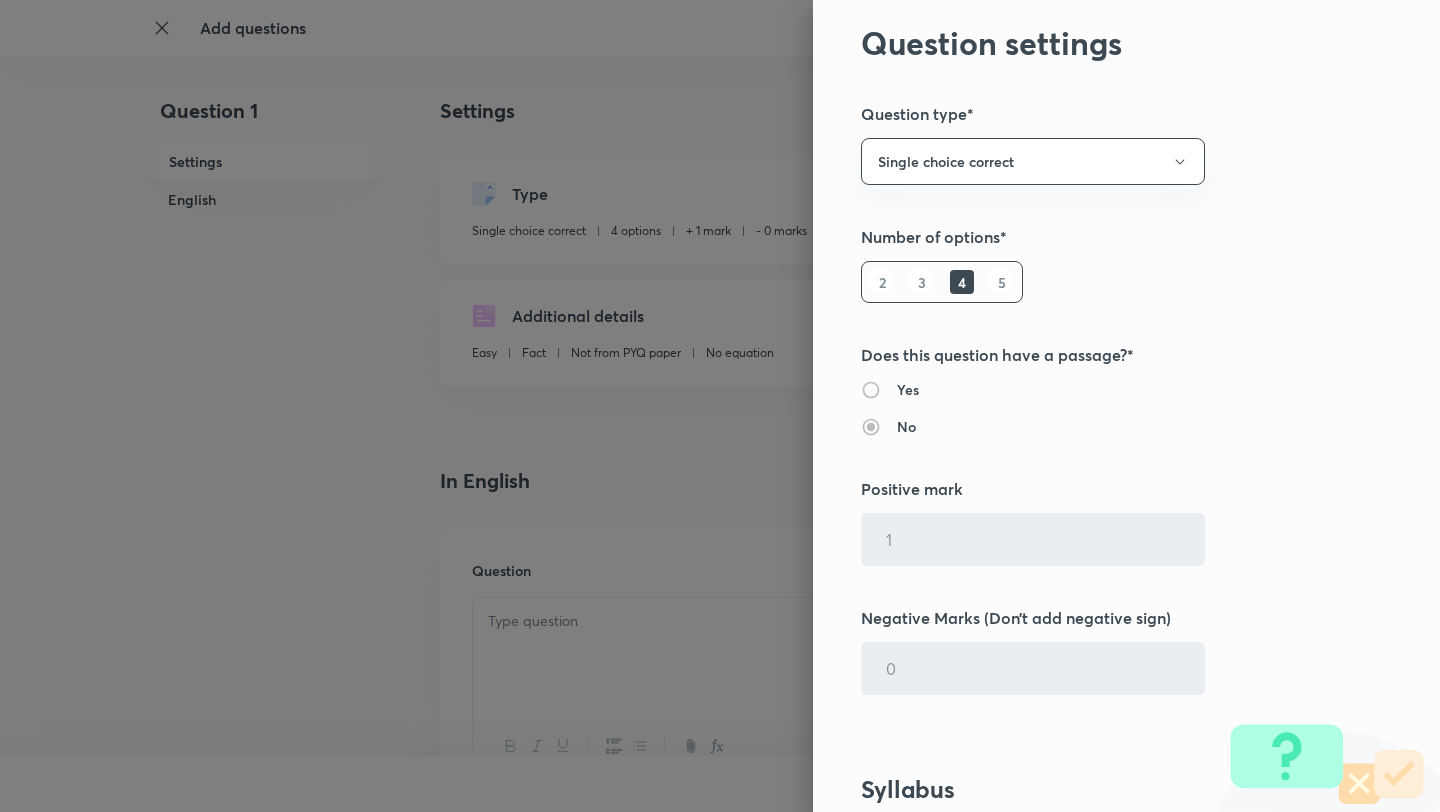 click at bounding box center (720, 406) 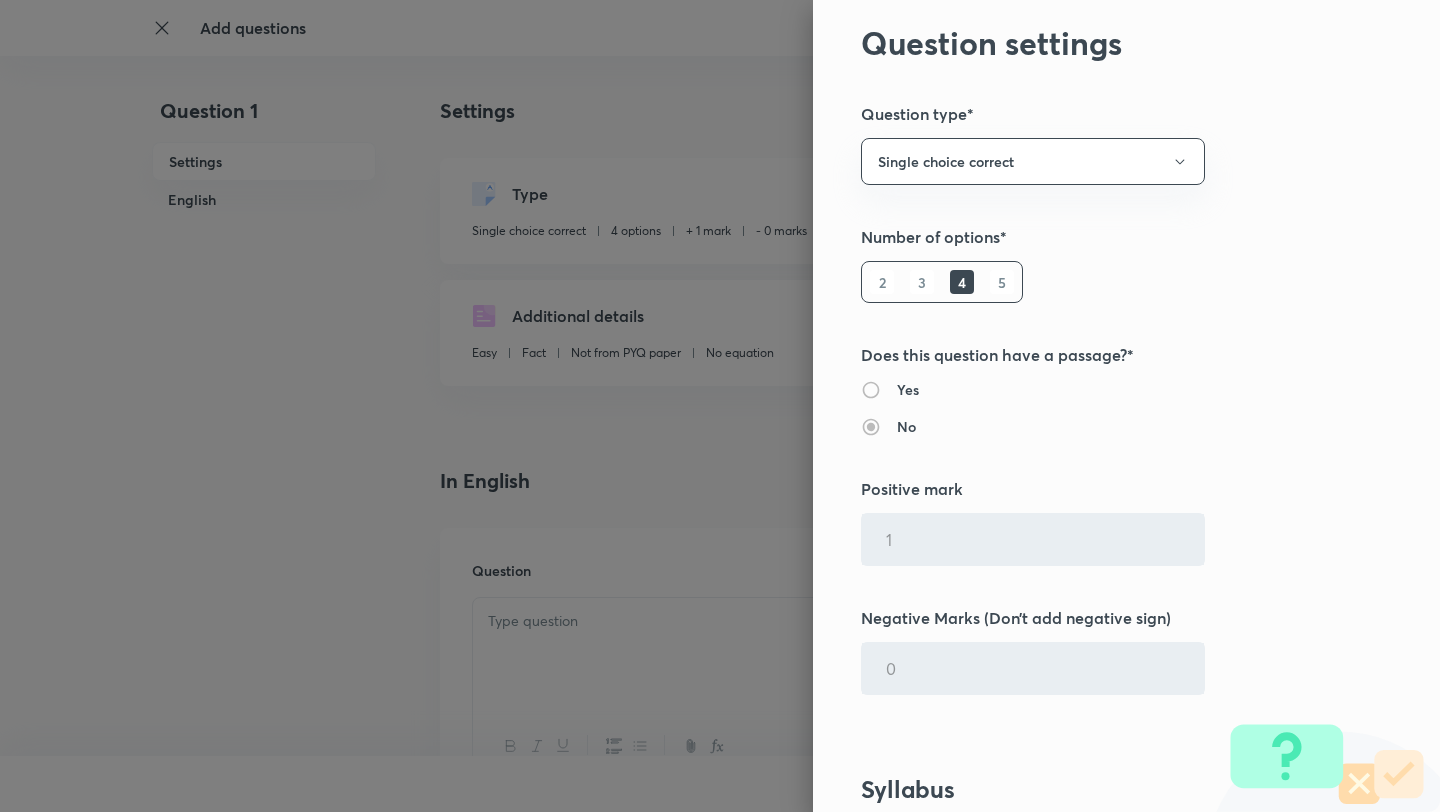click at bounding box center [720, 406] 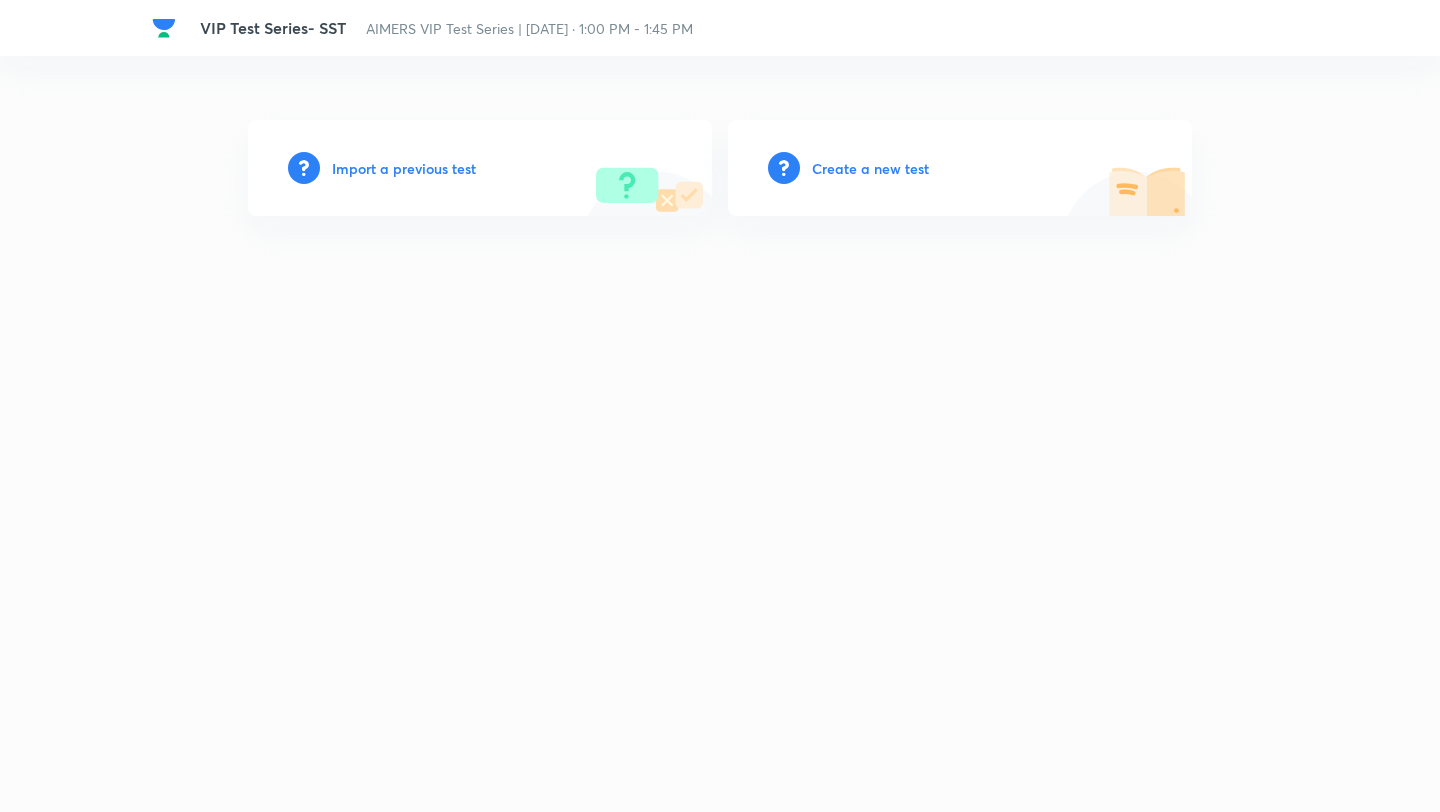 scroll, scrollTop: 0, scrollLeft: 0, axis: both 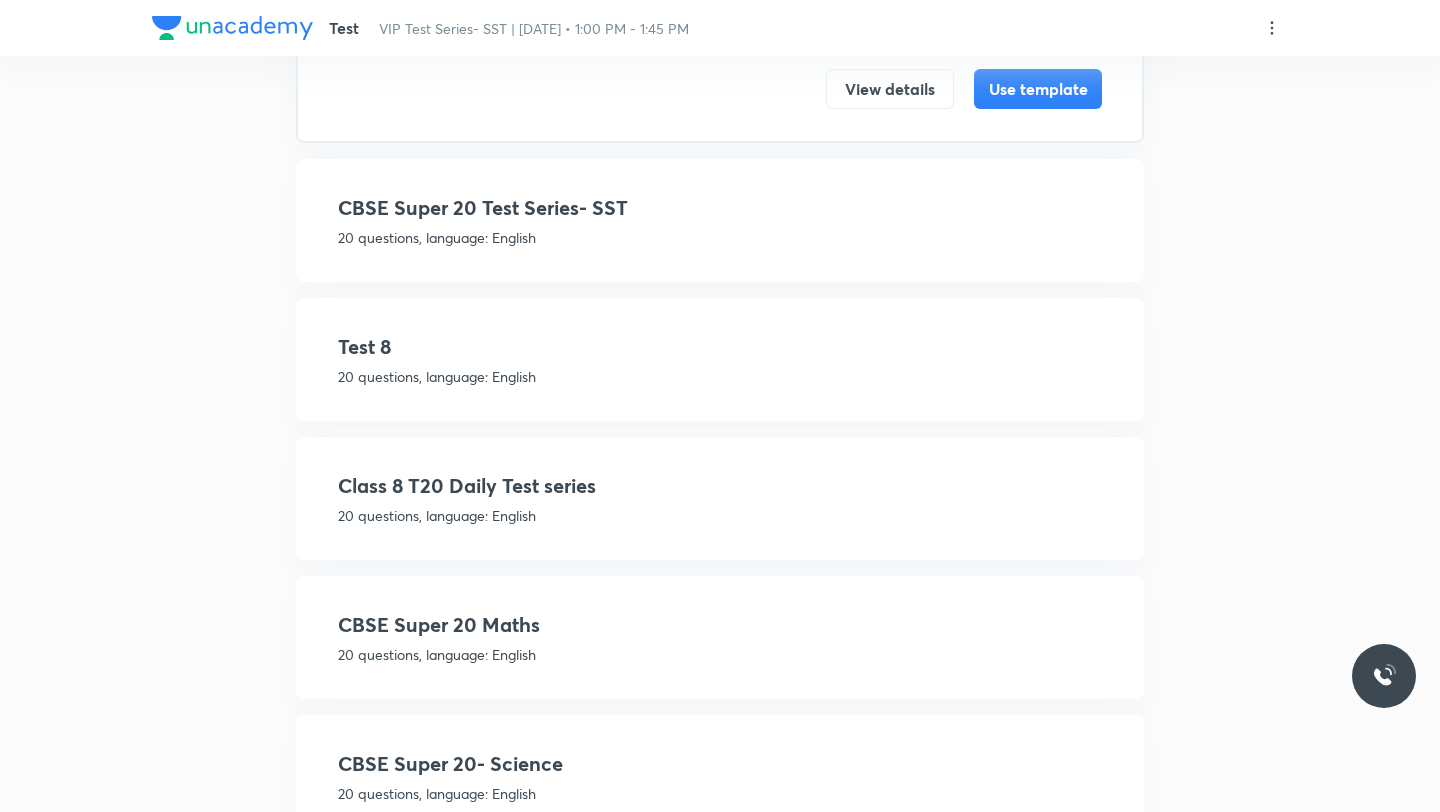 click on "20 questions, language: English" at bounding box center (720, 237) 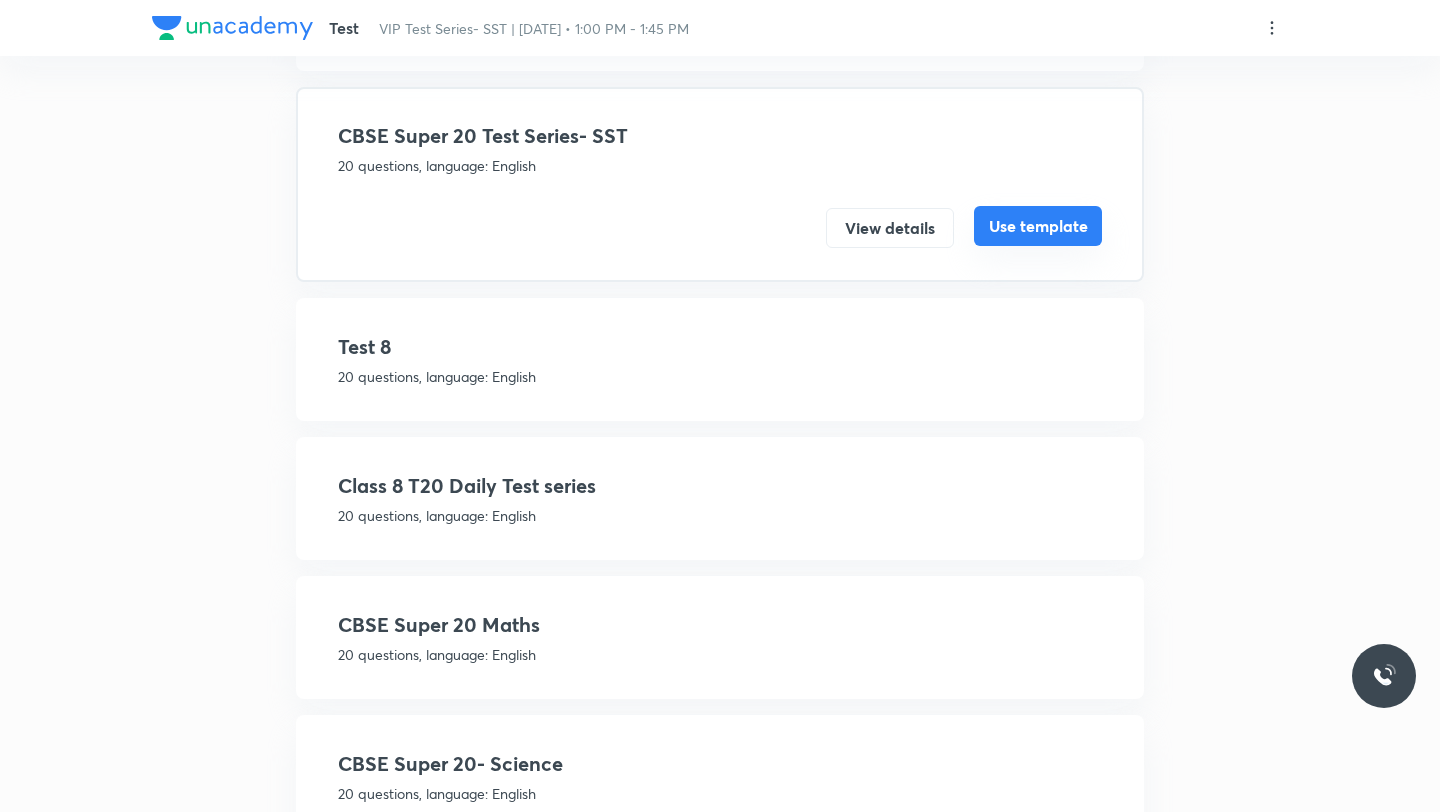 click on "Use template" at bounding box center [1038, 226] 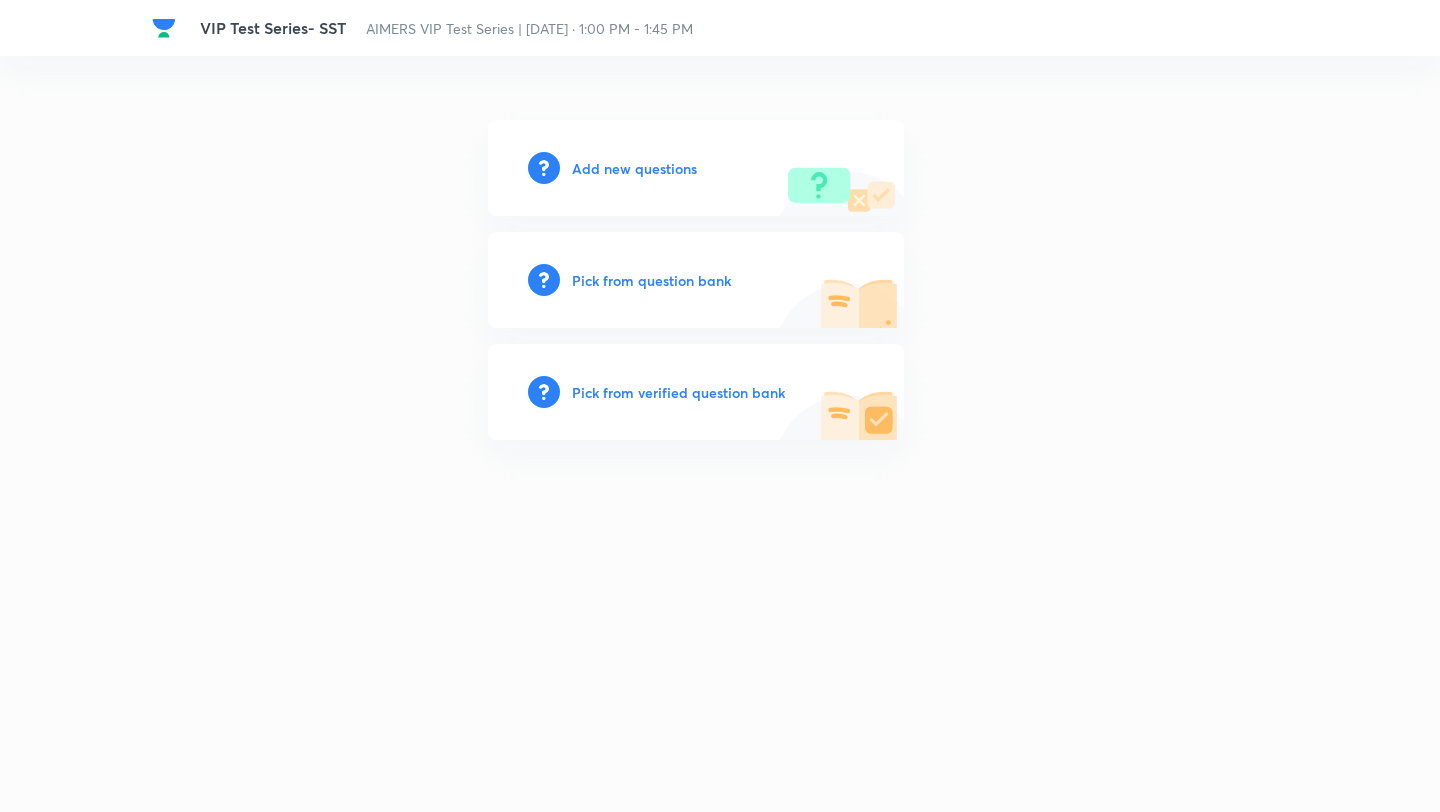scroll, scrollTop: 0, scrollLeft: 0, axis: both 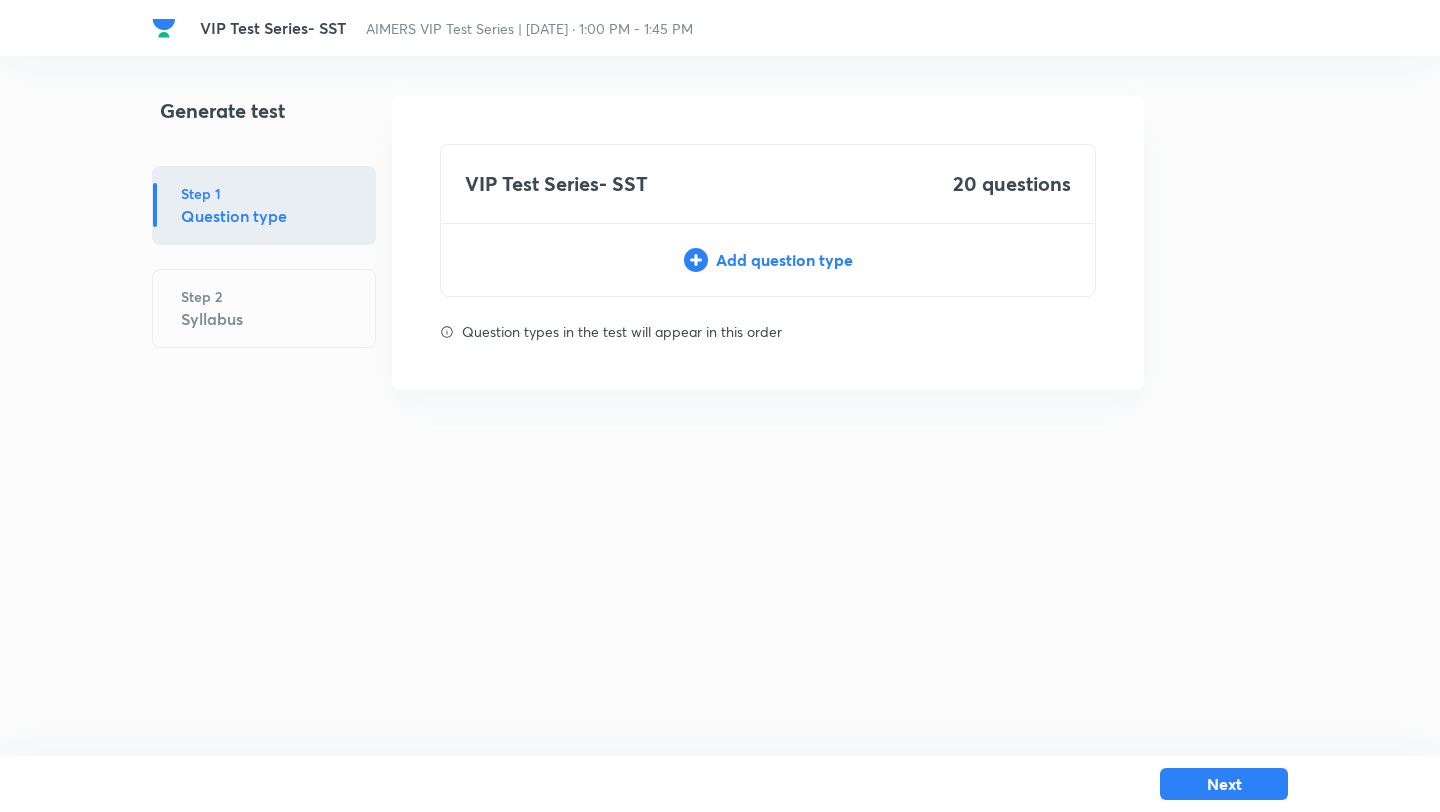 click 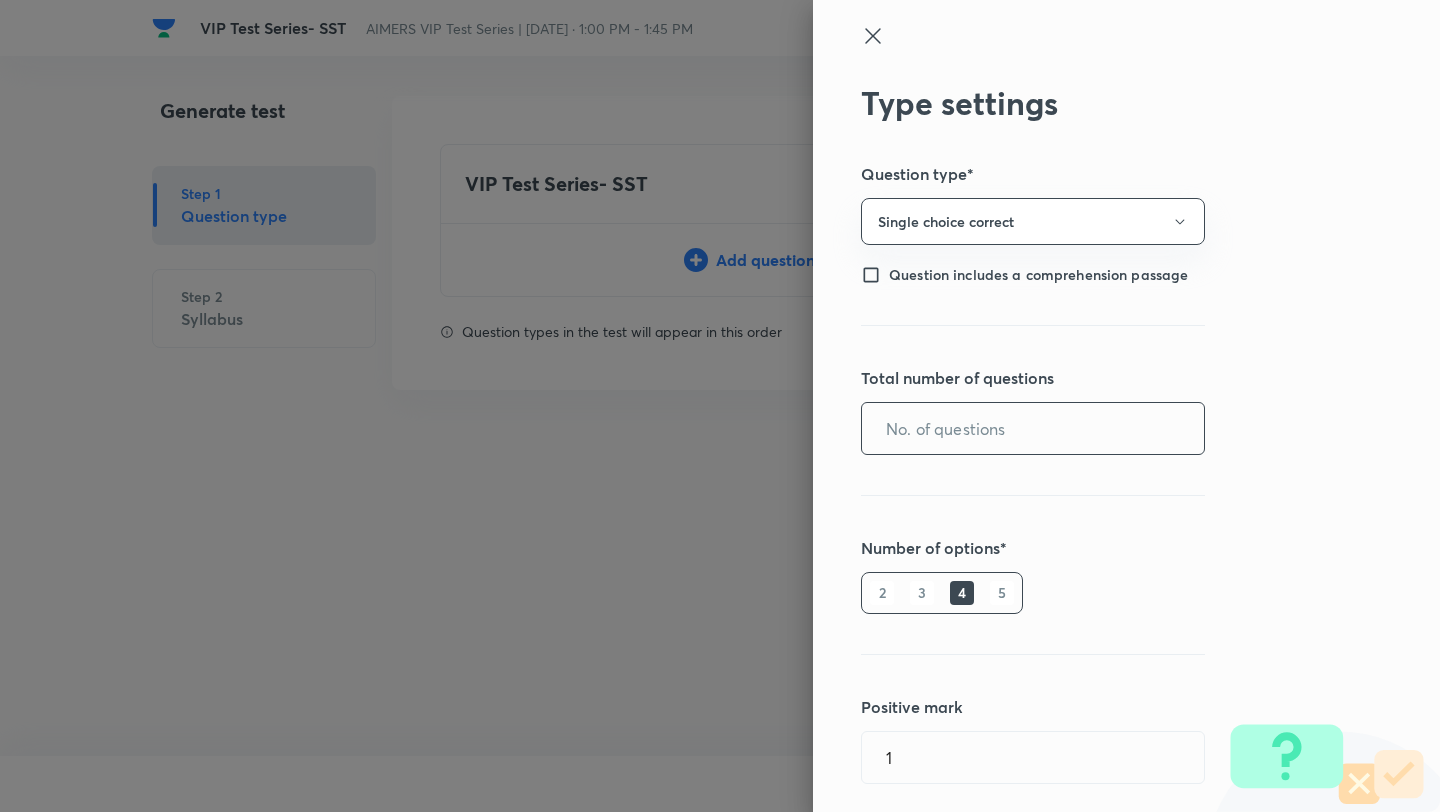 click at bounding box center [1033, 428] 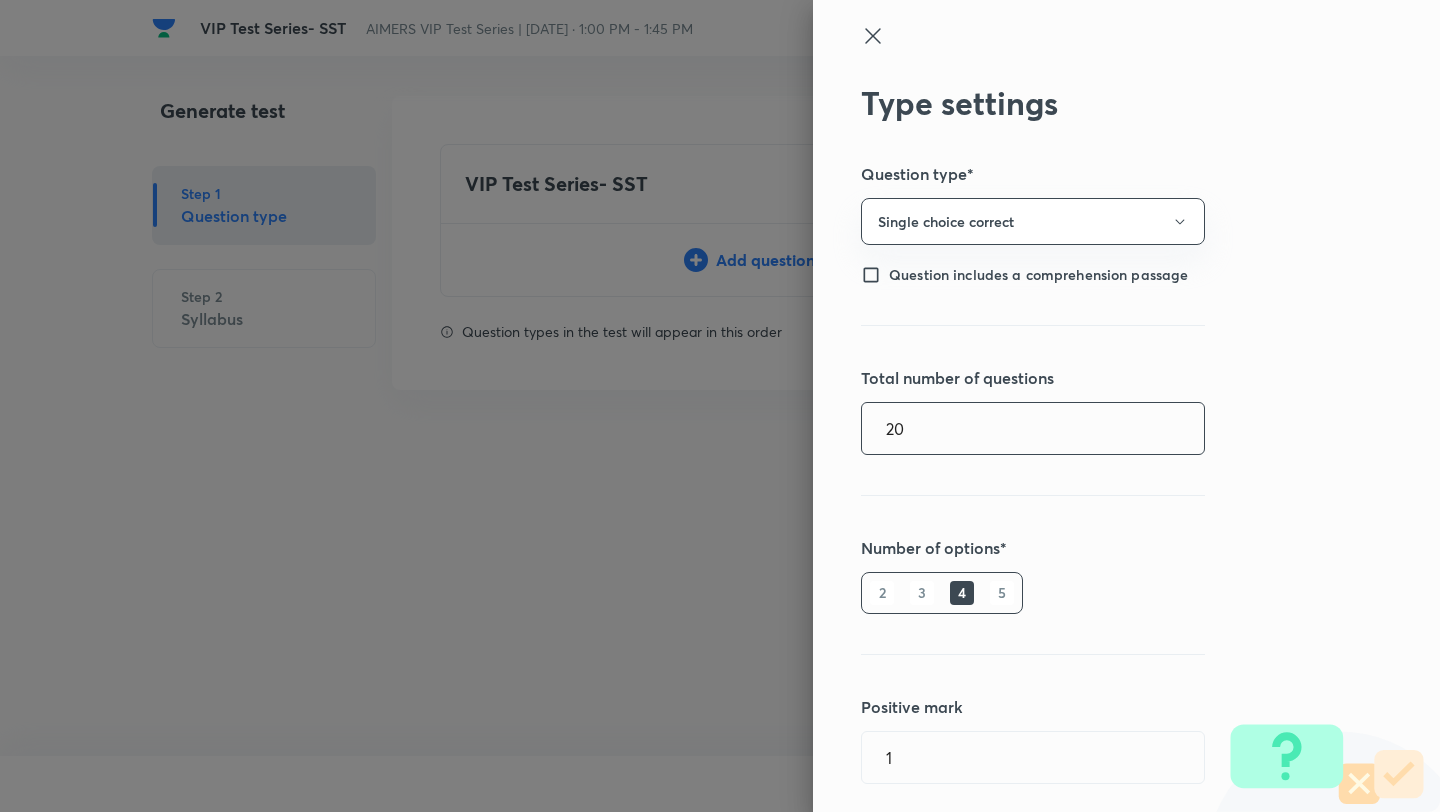 scroll, scrollTop: 250, scrollLeft: 0, axis: vertical 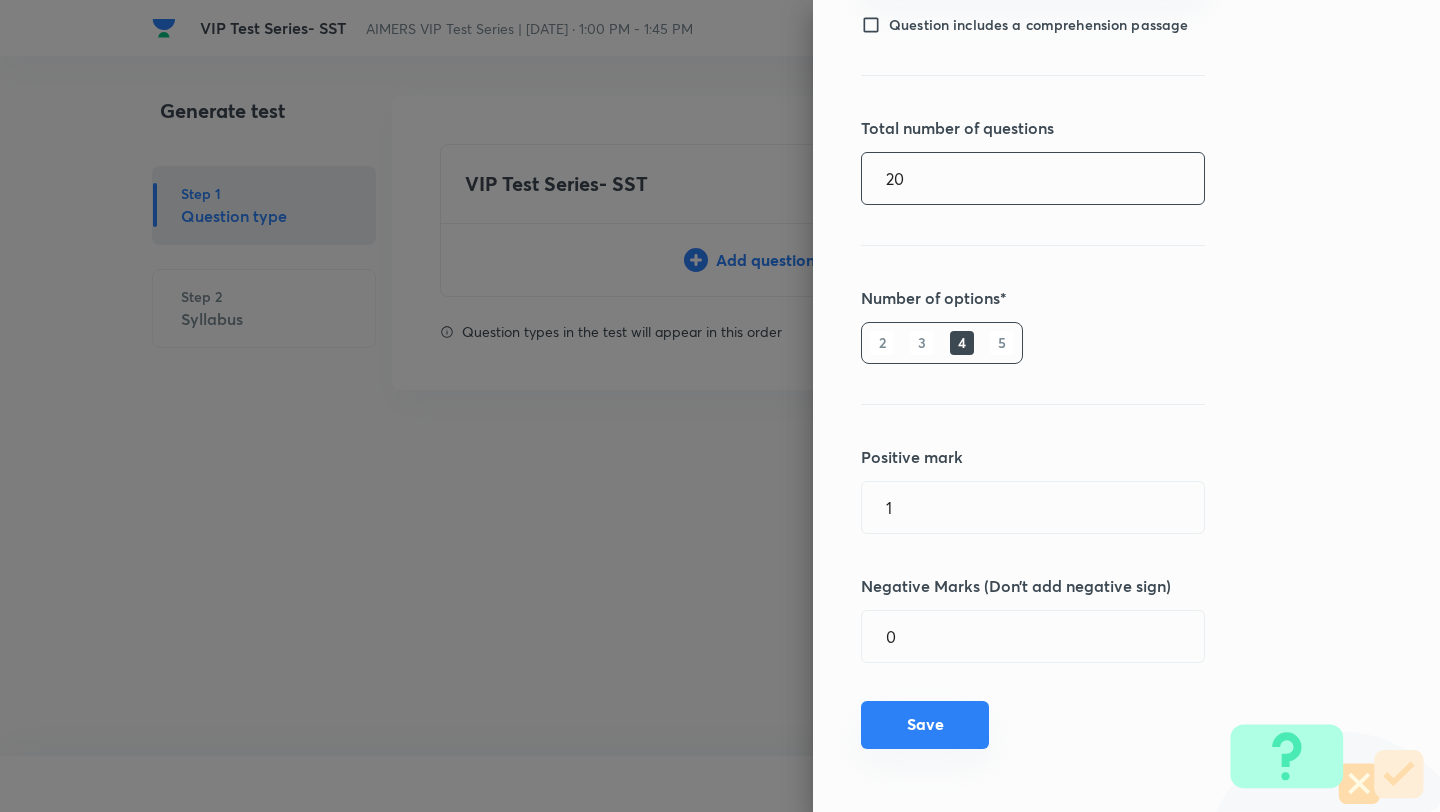 type on "20" 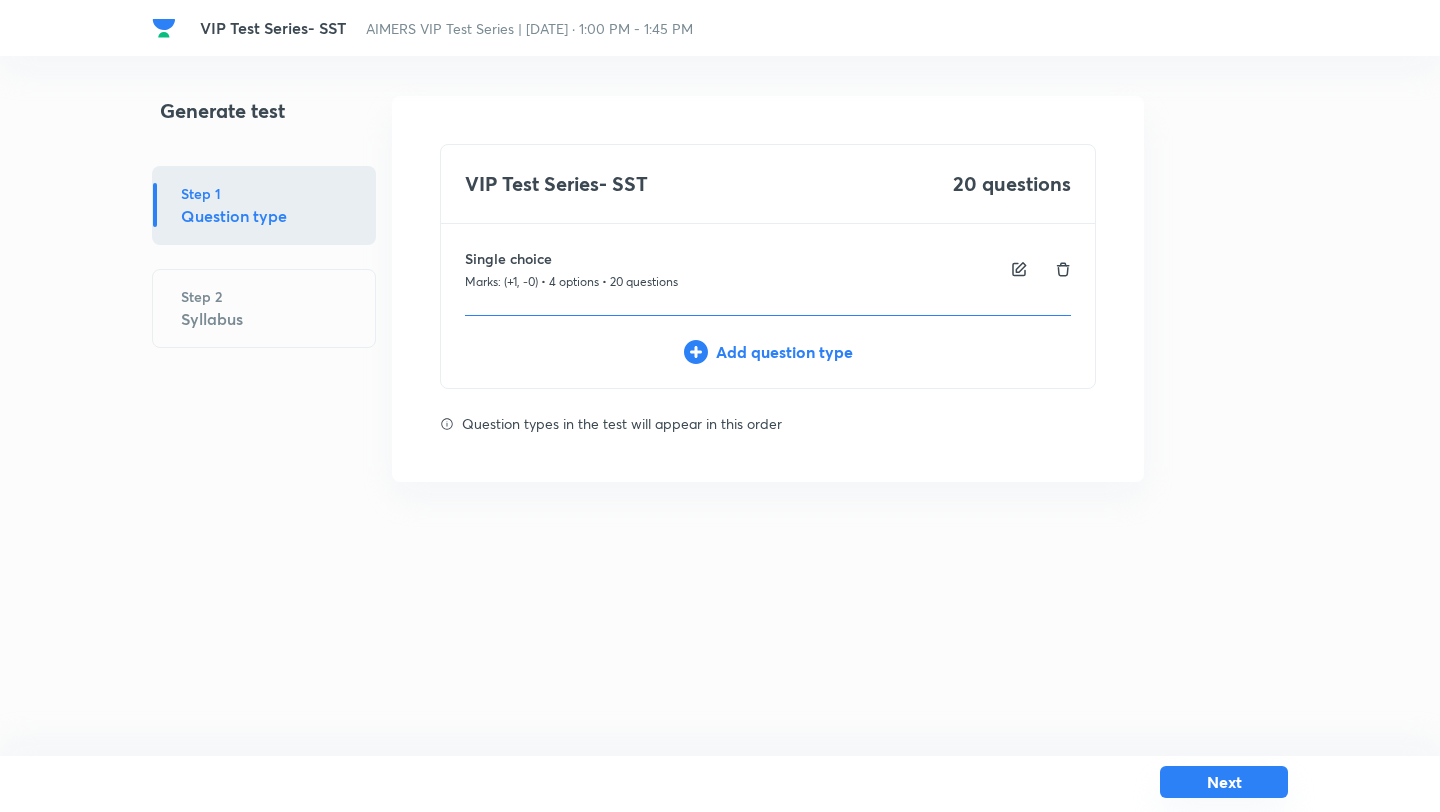 click on "Next" at bounding box center [1224, 782] 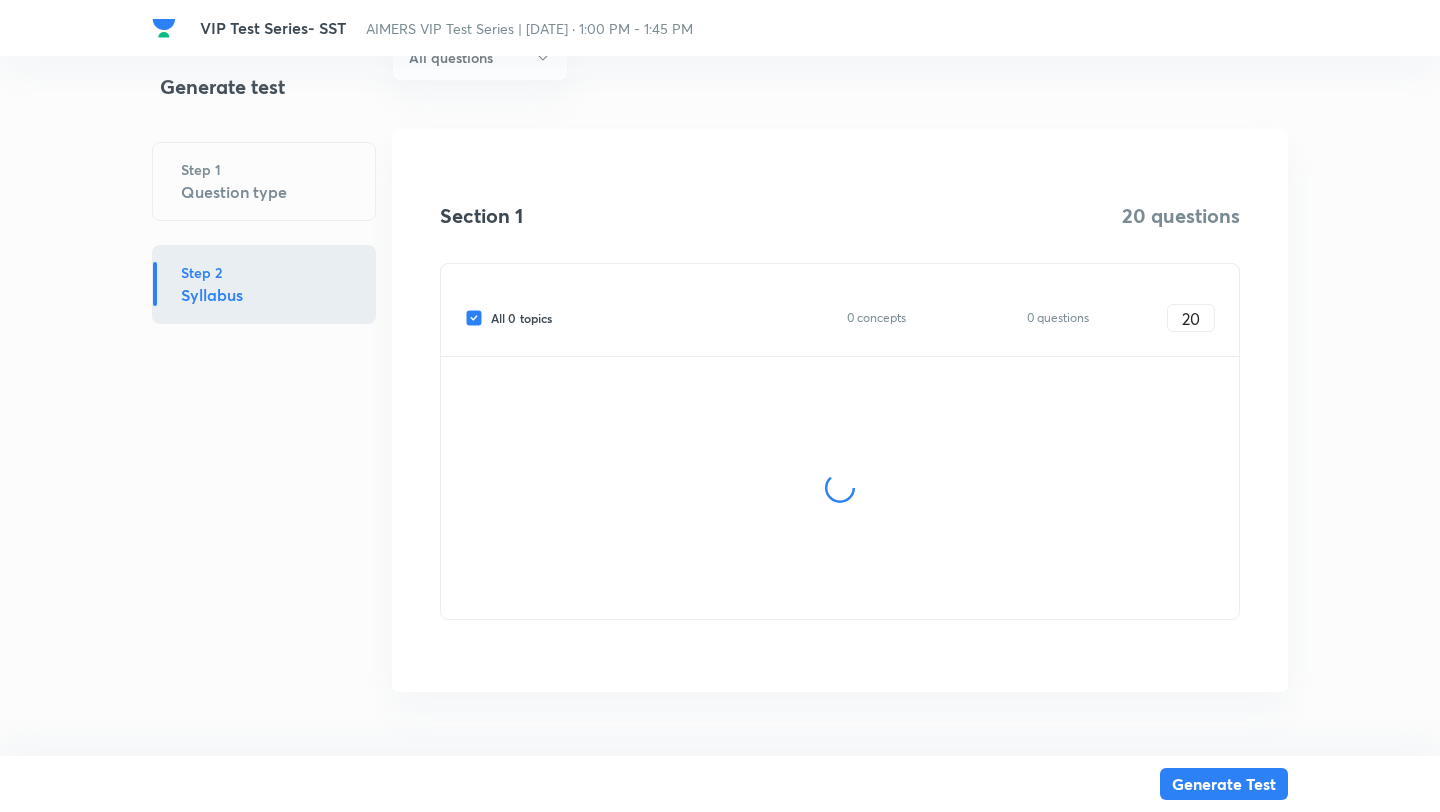scroll, scrollTop: 188, scrollLeft: 0, axis: vertical 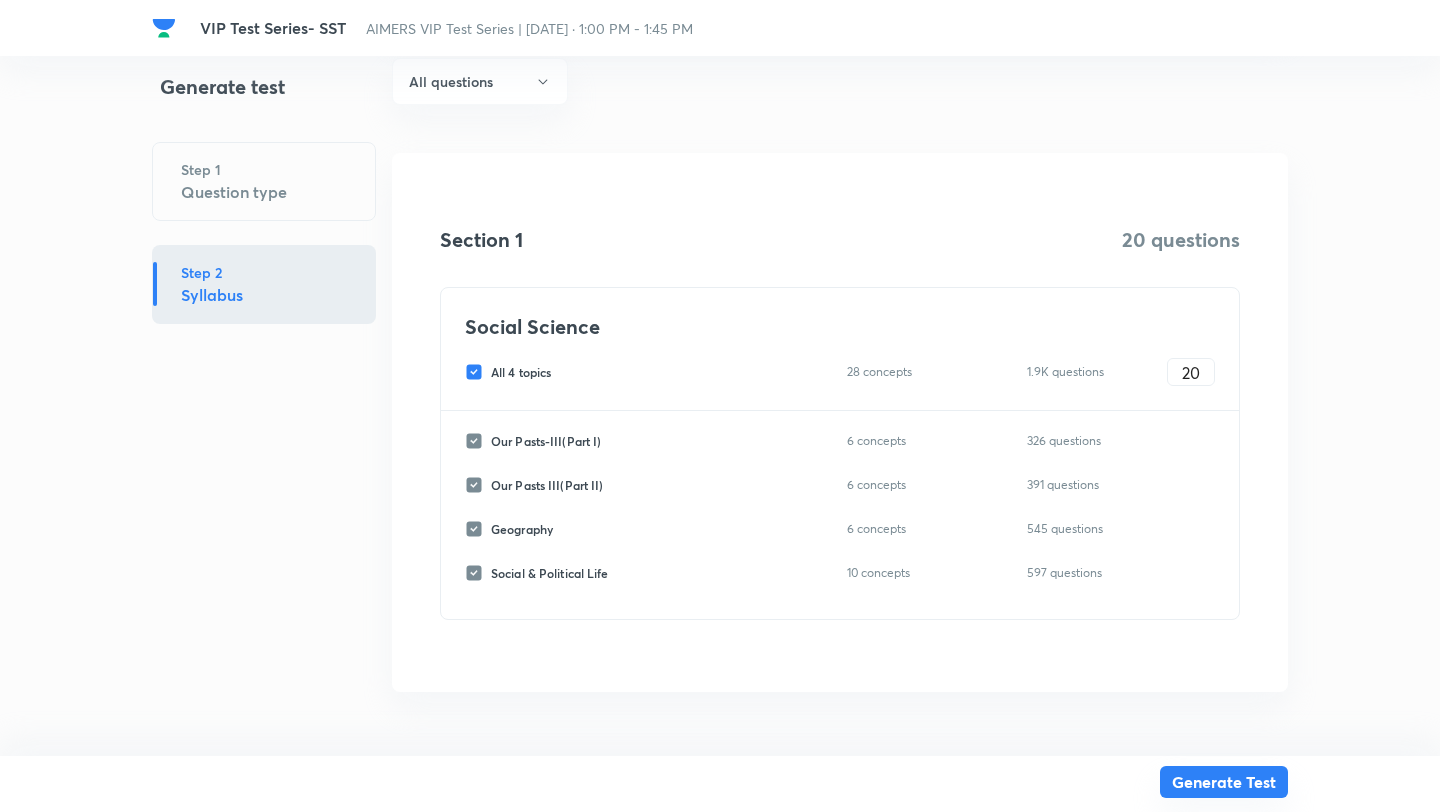 click on "Generate Test" at bounding box center (1224, 782) 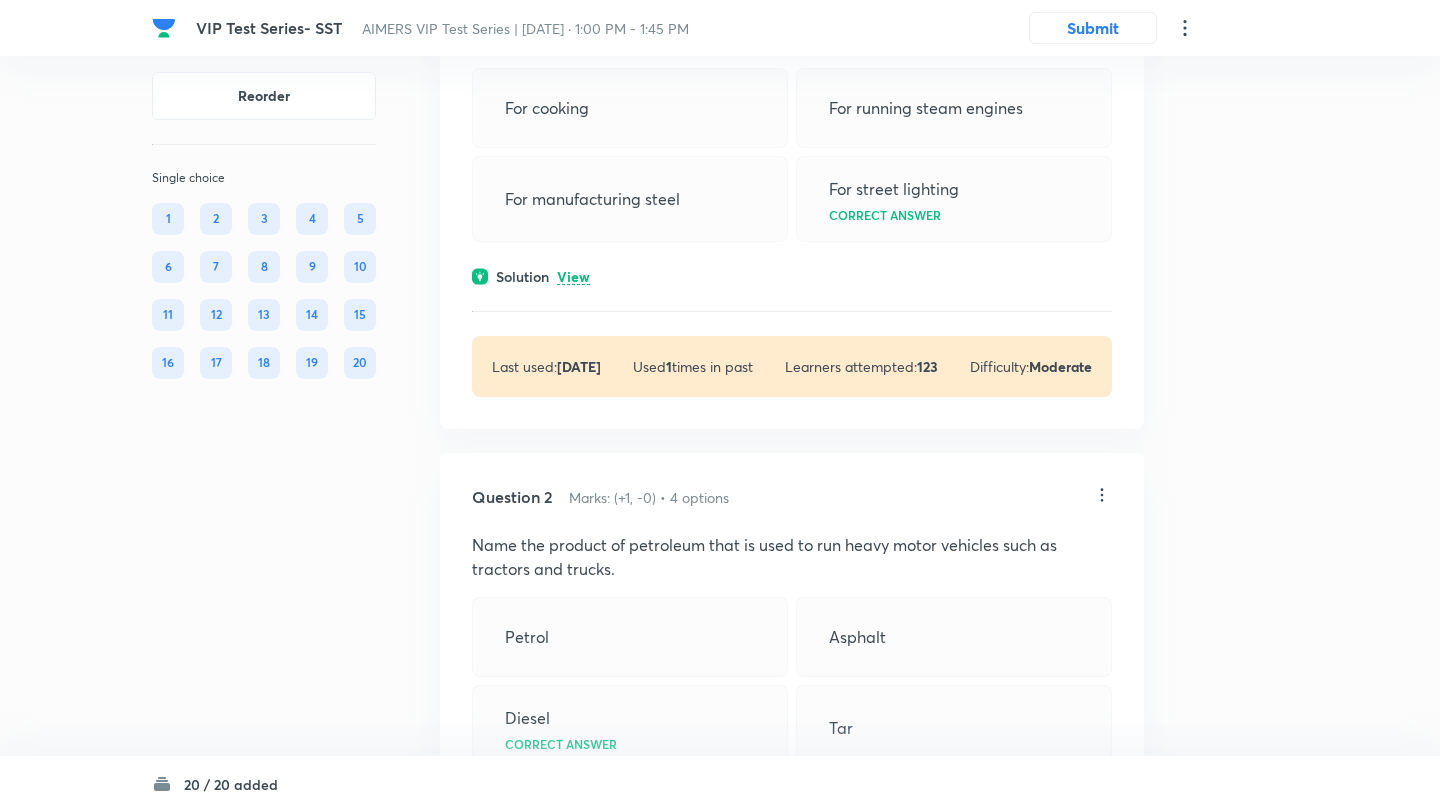 scroll, scrollTop: 0, scrollLeft: 0, axis: both 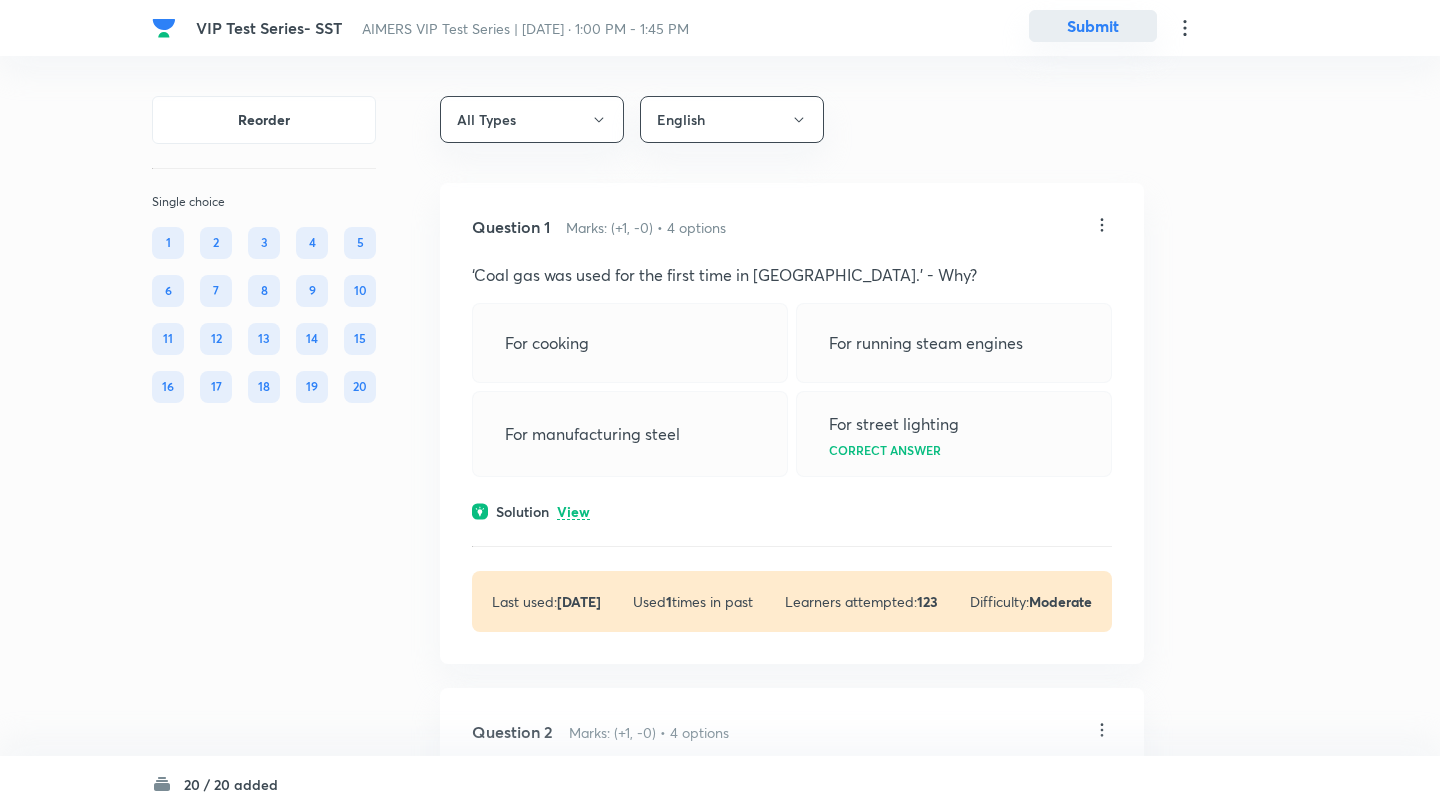 click on "Submit" at bounding box center [1093, 26] 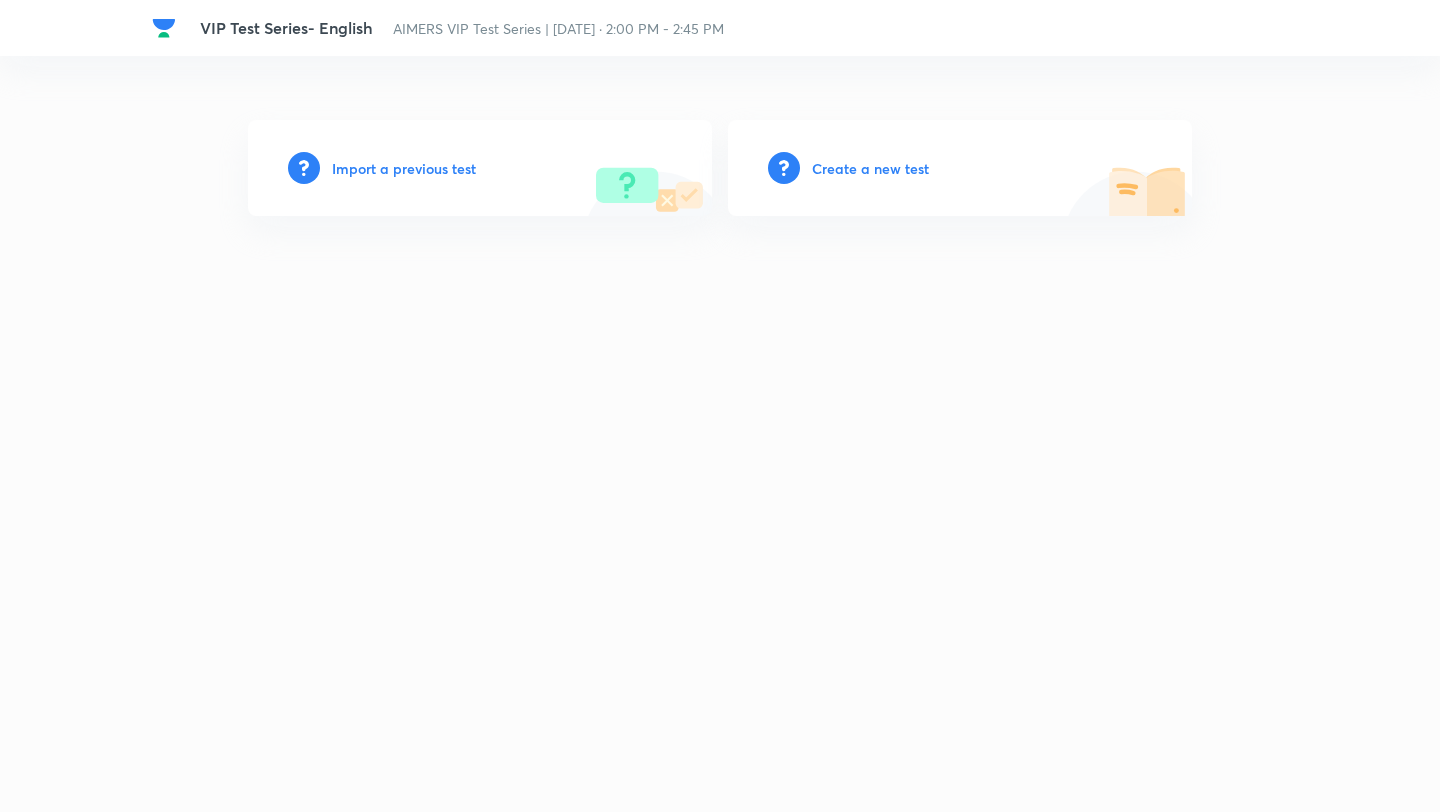 scroll, scrollTop: 0, scrollLeft: 0, axis: both 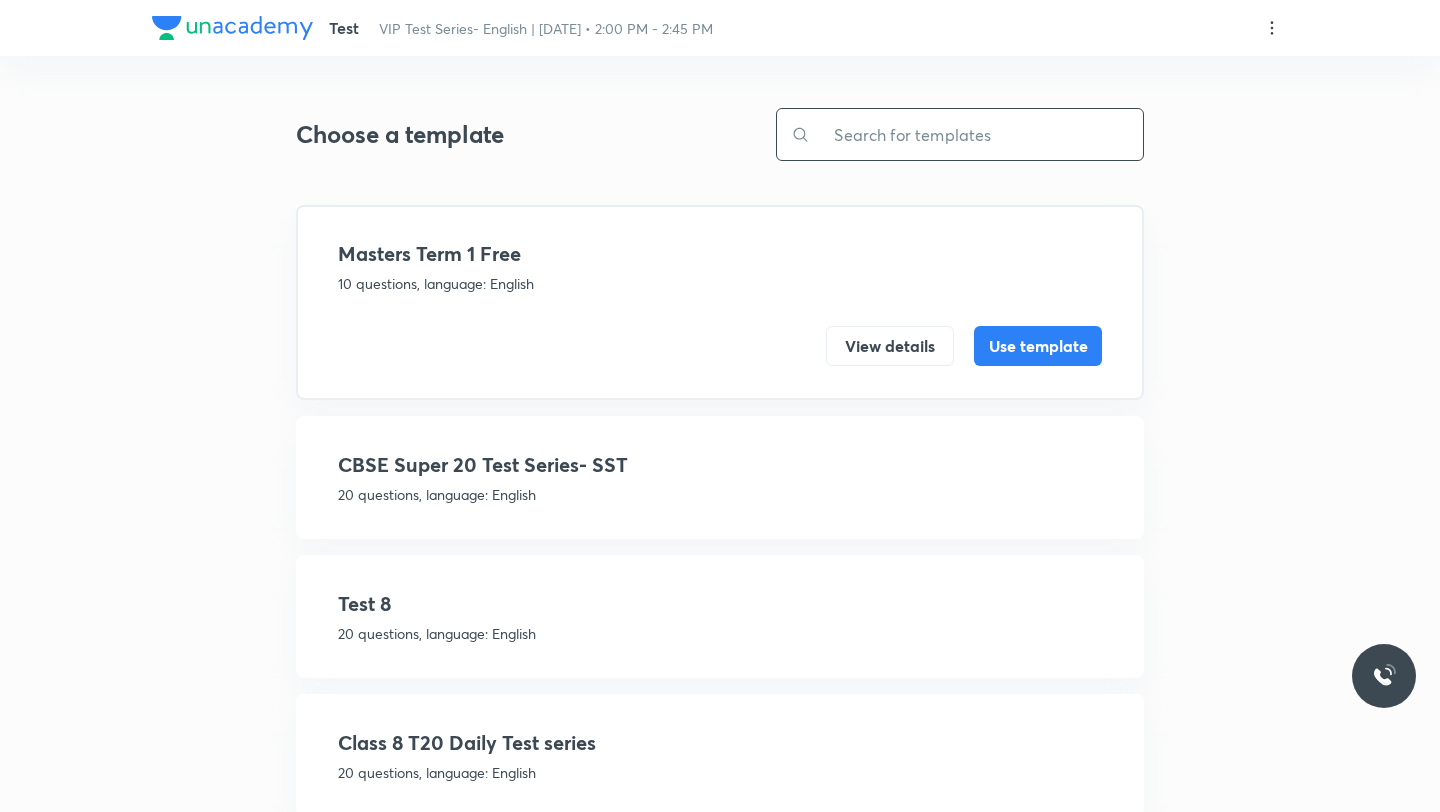 click at bounding box center (976, 134) 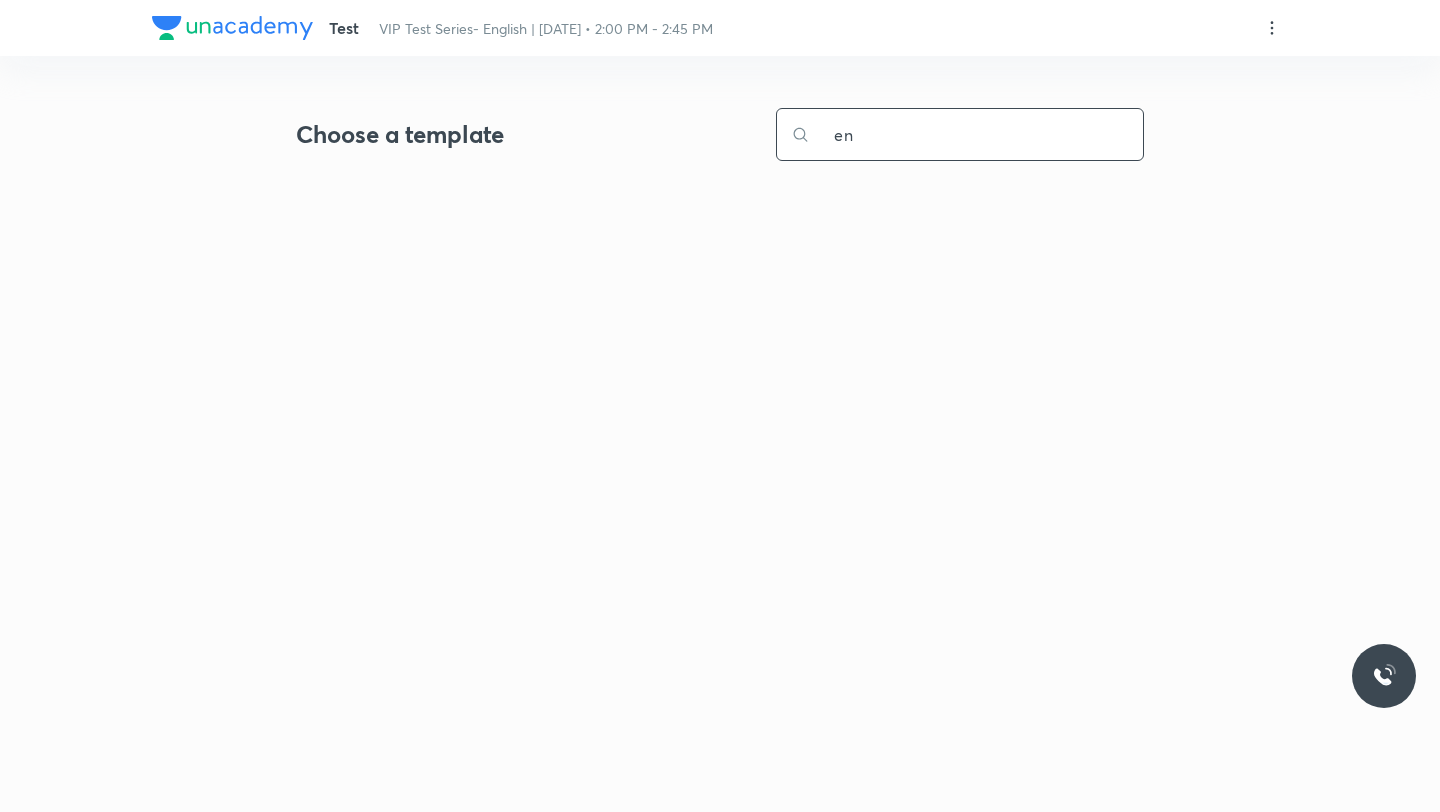type on "e" 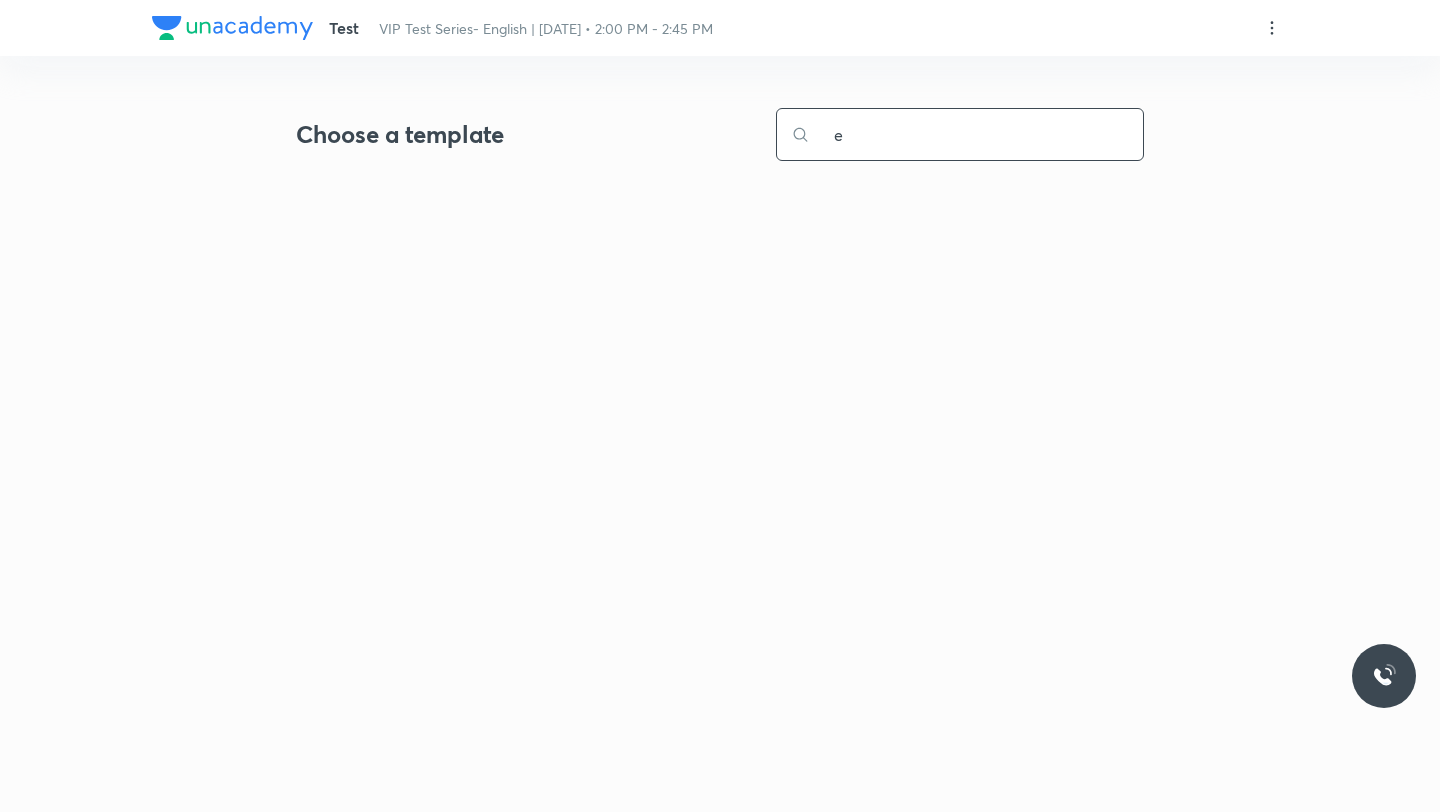 type 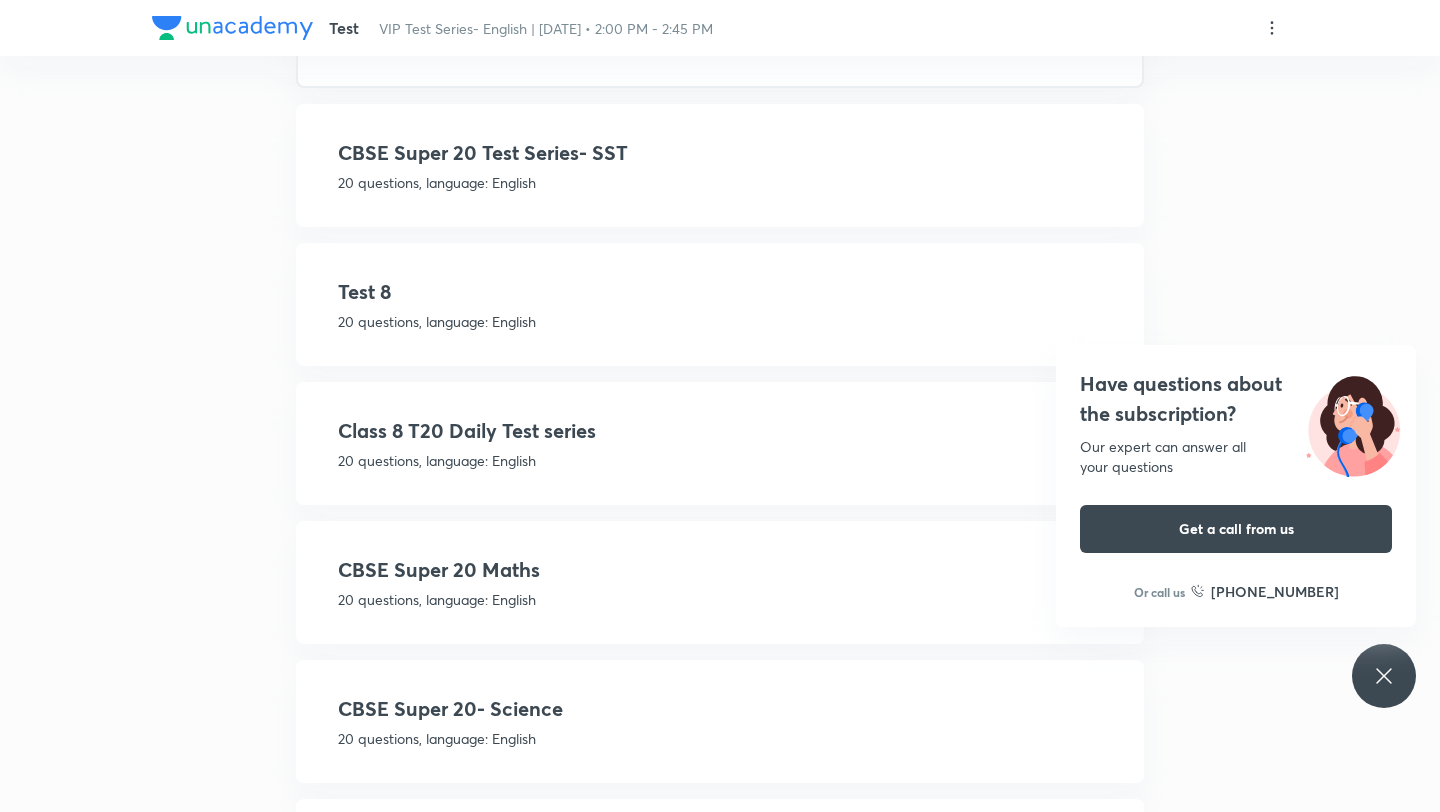scroll, scrollTop: 0, scrollLeft: 0, axis: both 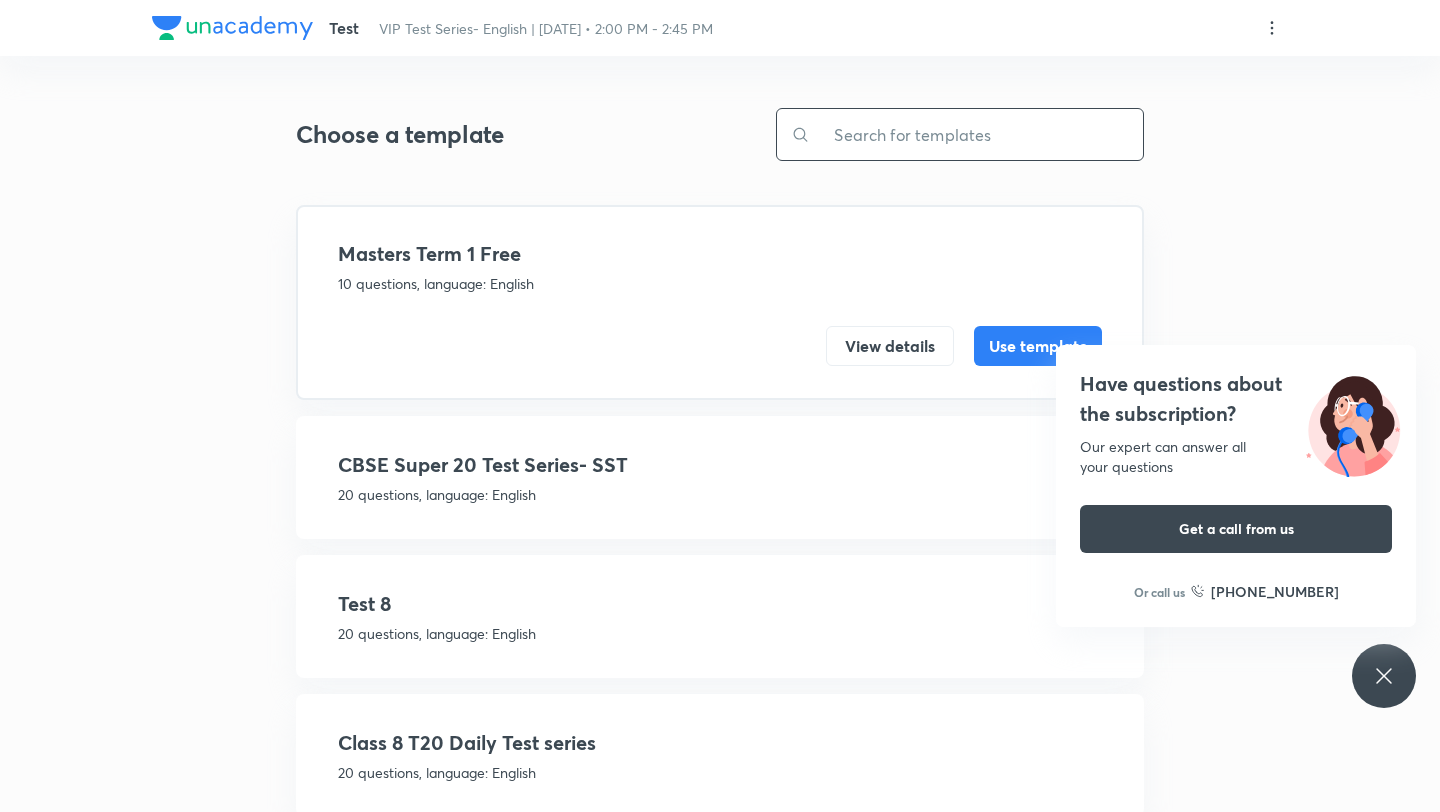 click on "Class 8 T20 Daily Test series  20 questions, language: English View details Use template" at bounding box center [720, 755] 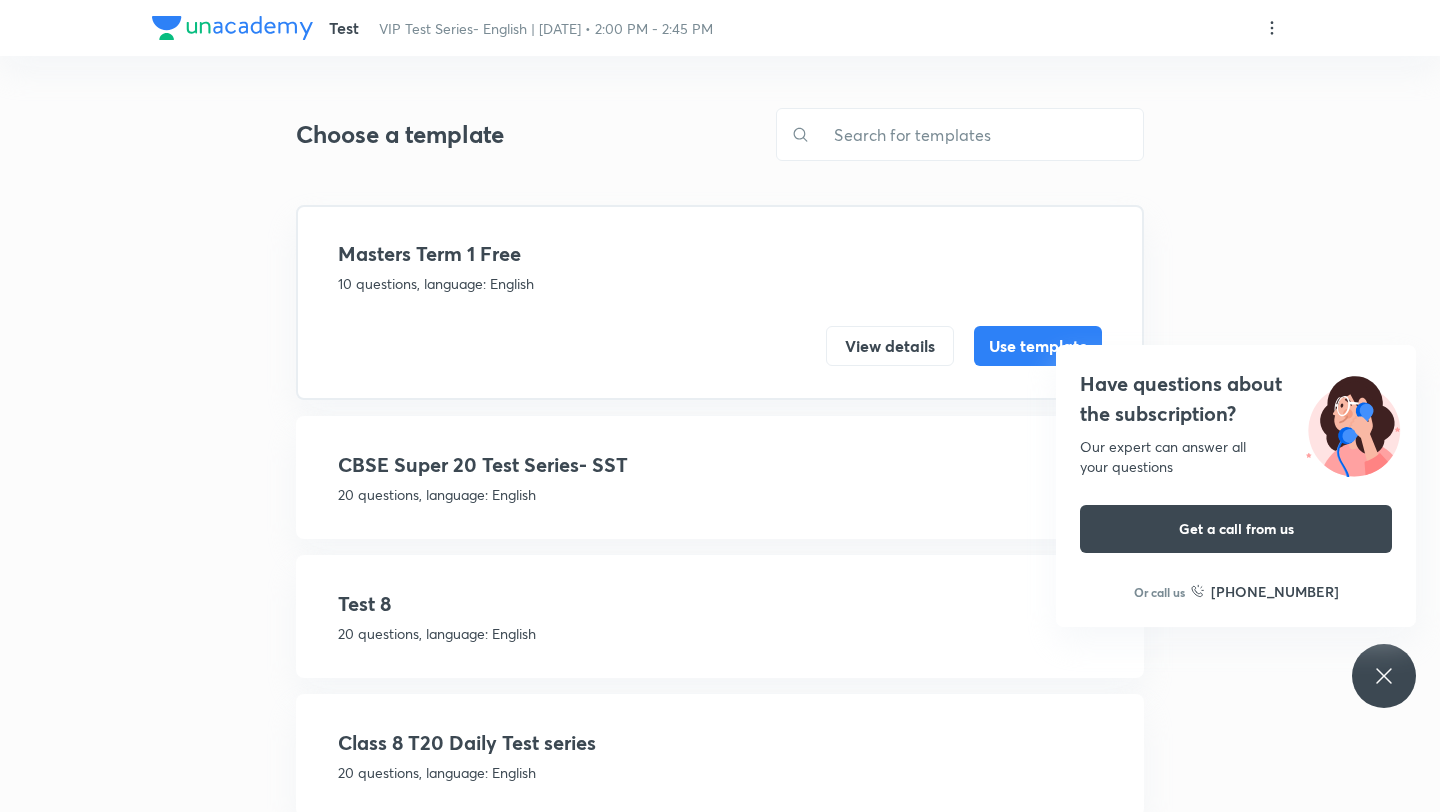 click on "Class 8 T20 Daily Test series  20 questions, language: English View details Use template" at bounding box center [720, 755] 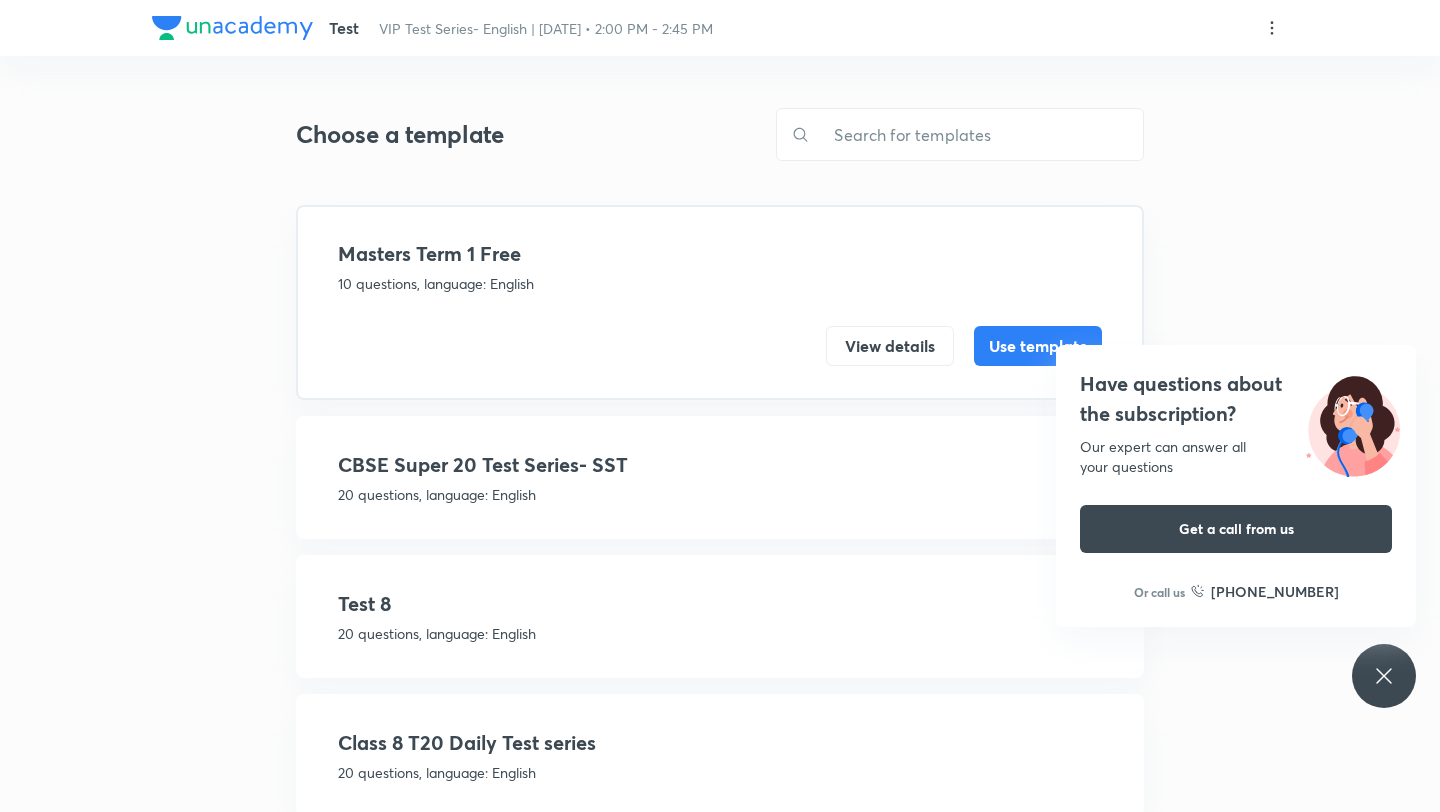 click 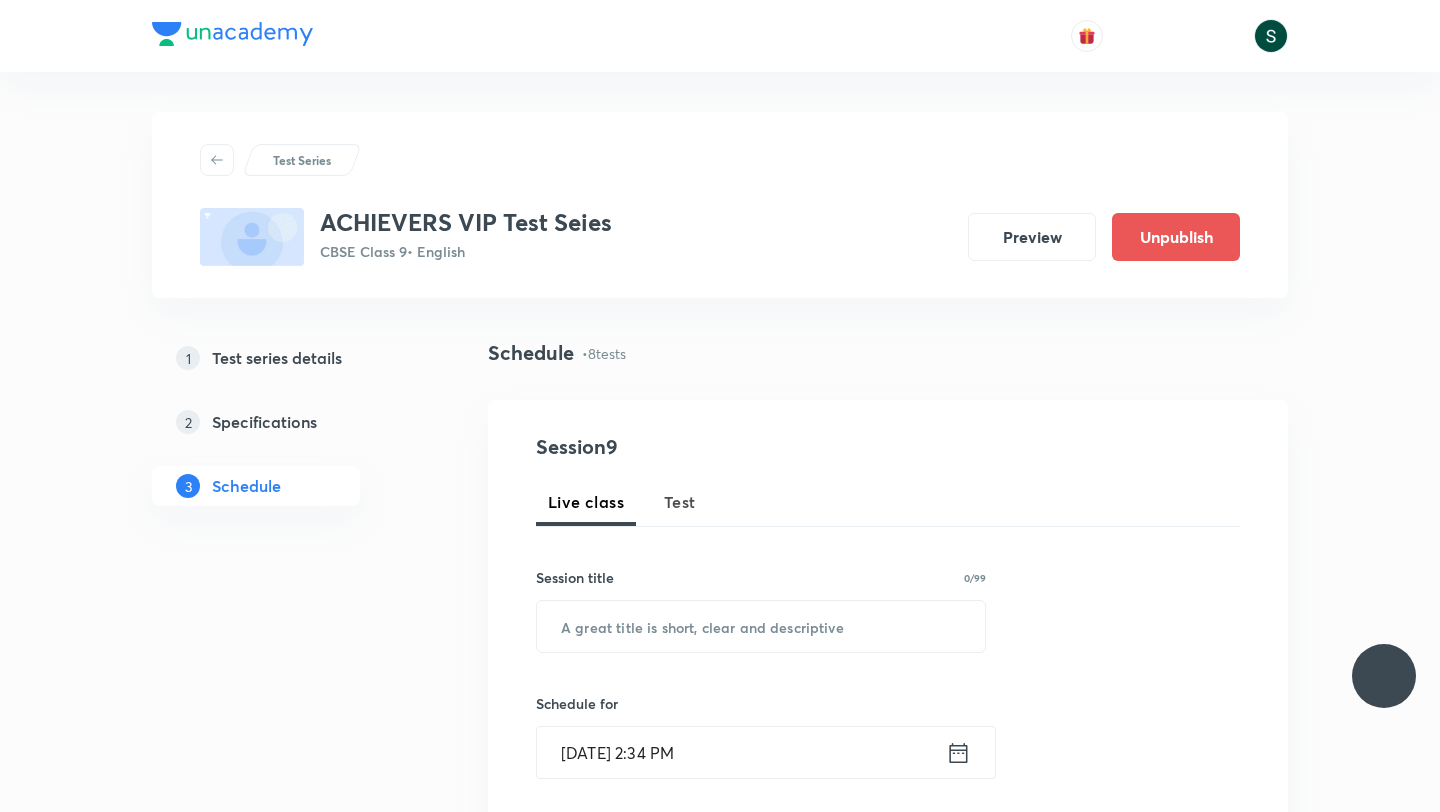 scroll, scrollTop: 0, scrollLeft: 0, axis: both 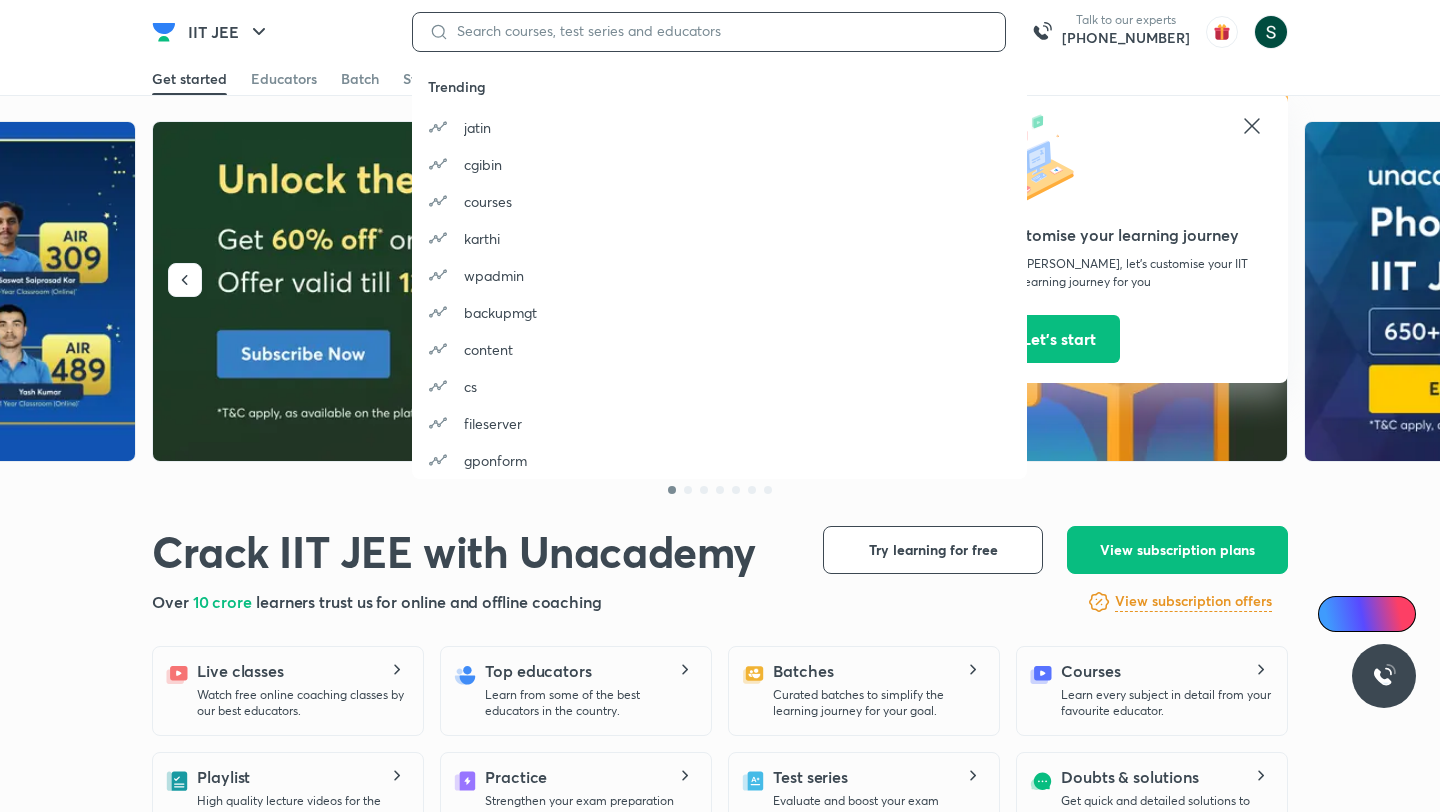 click at bounding box center (719, 31) 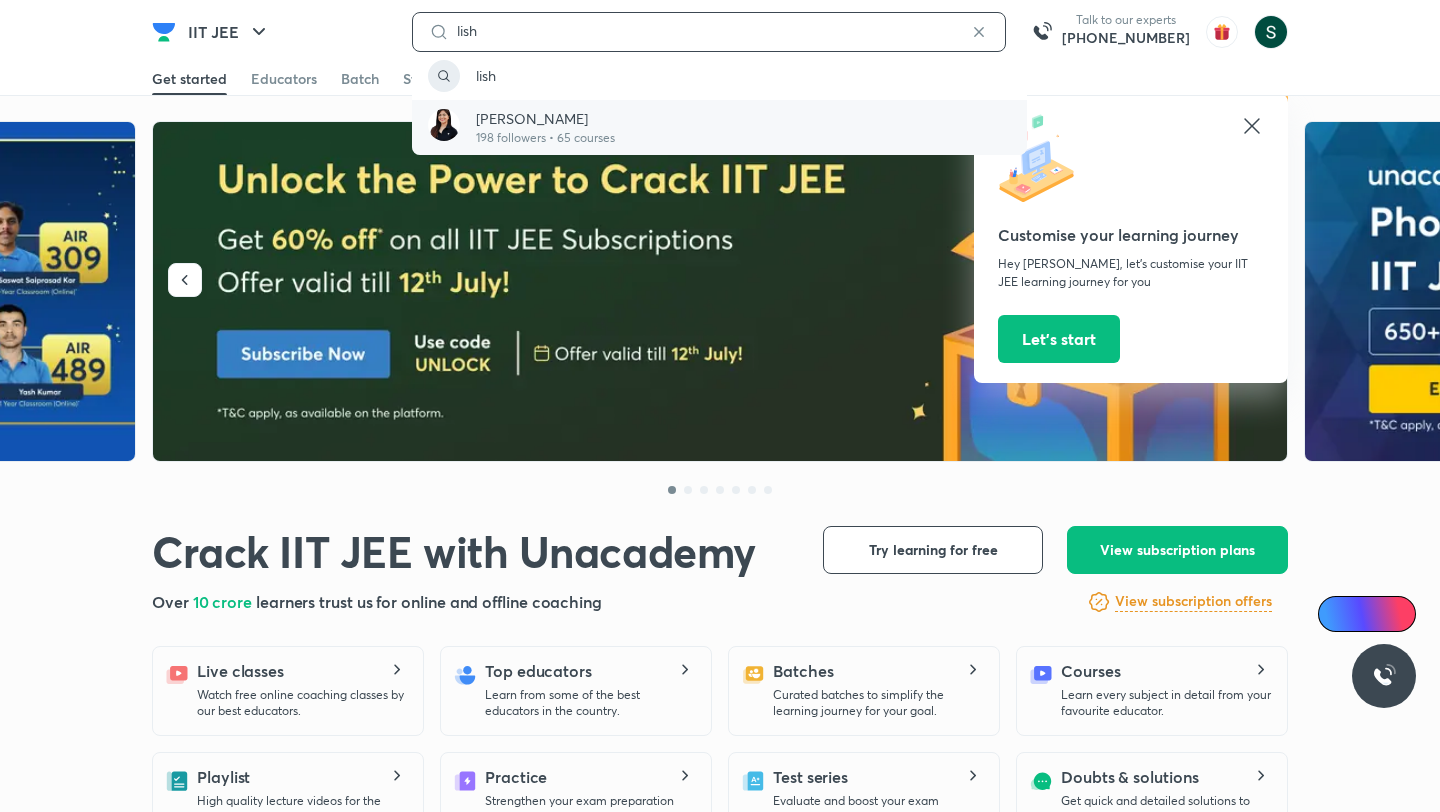 type on "lish" 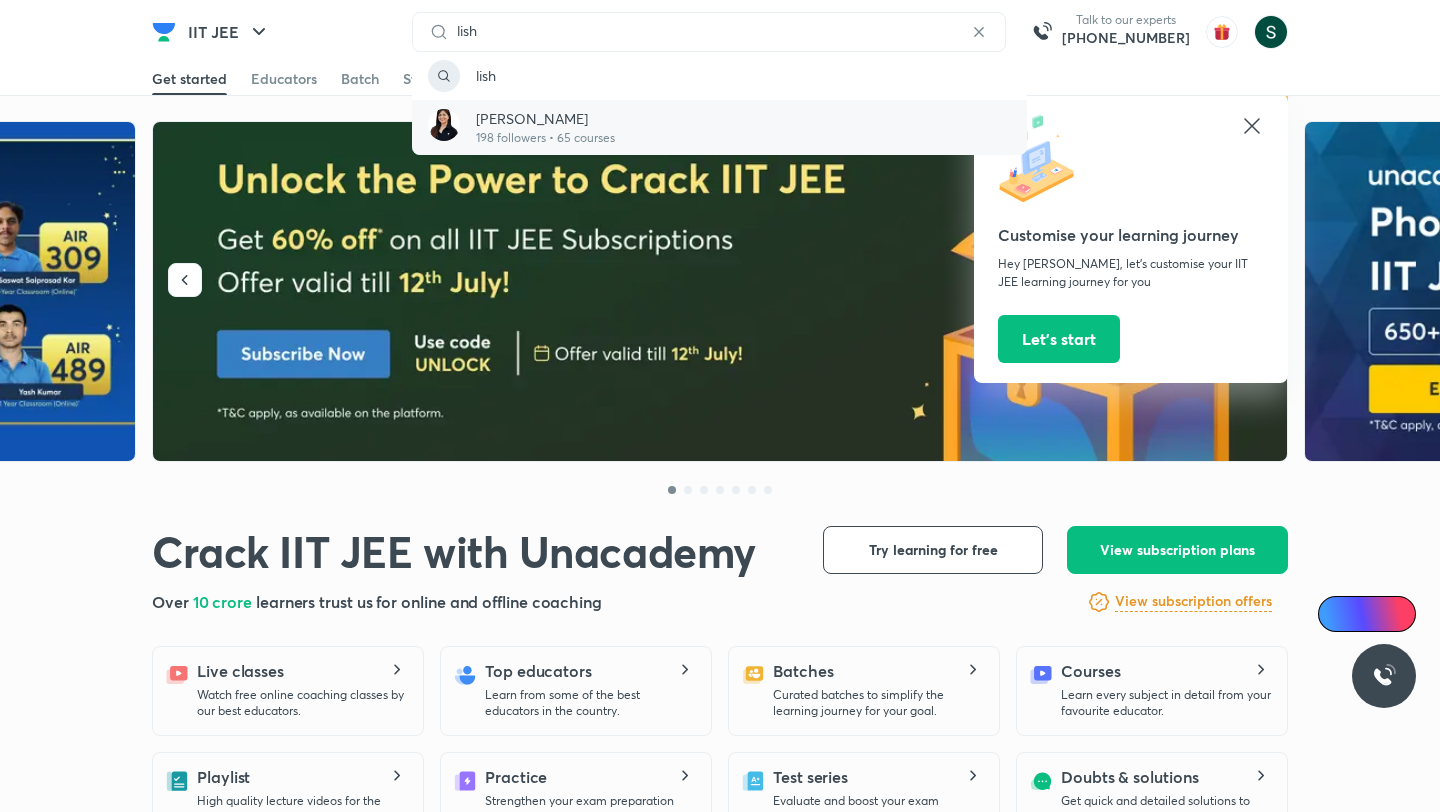 click on "198 followers • 65 courses" at bounding box center (545, 138) 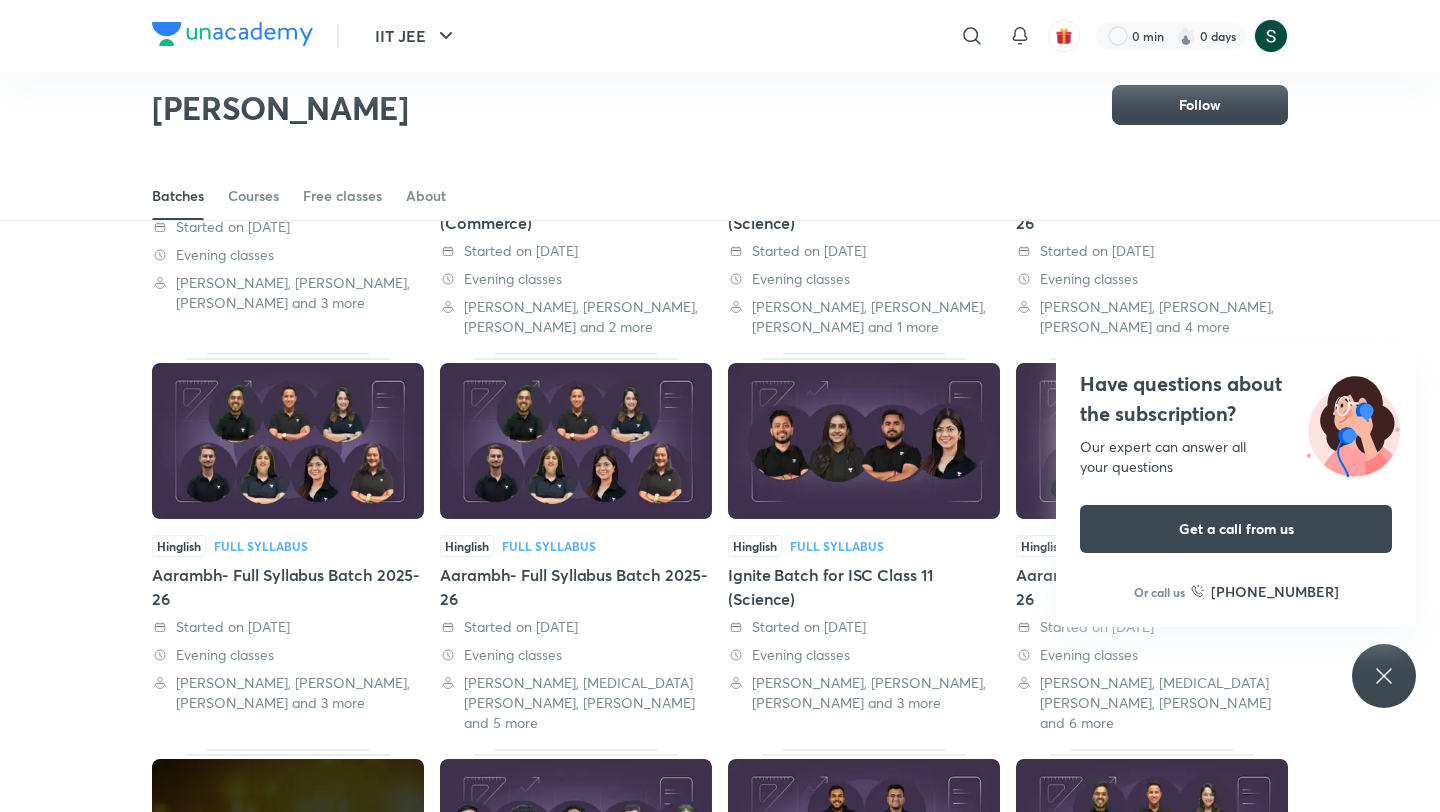 scroll, scrollTop: 339, scrollLeft: 0, axis: vertical 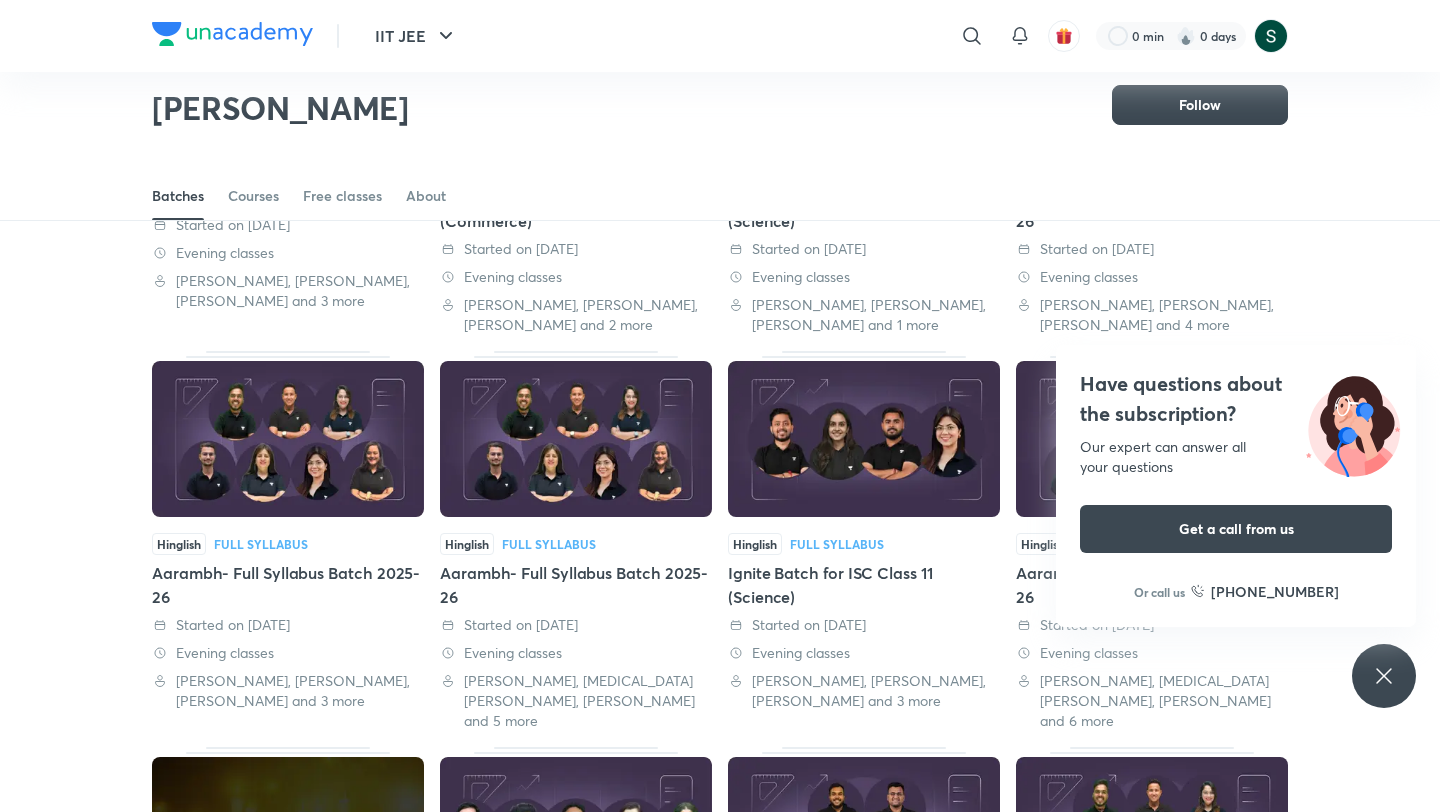 click 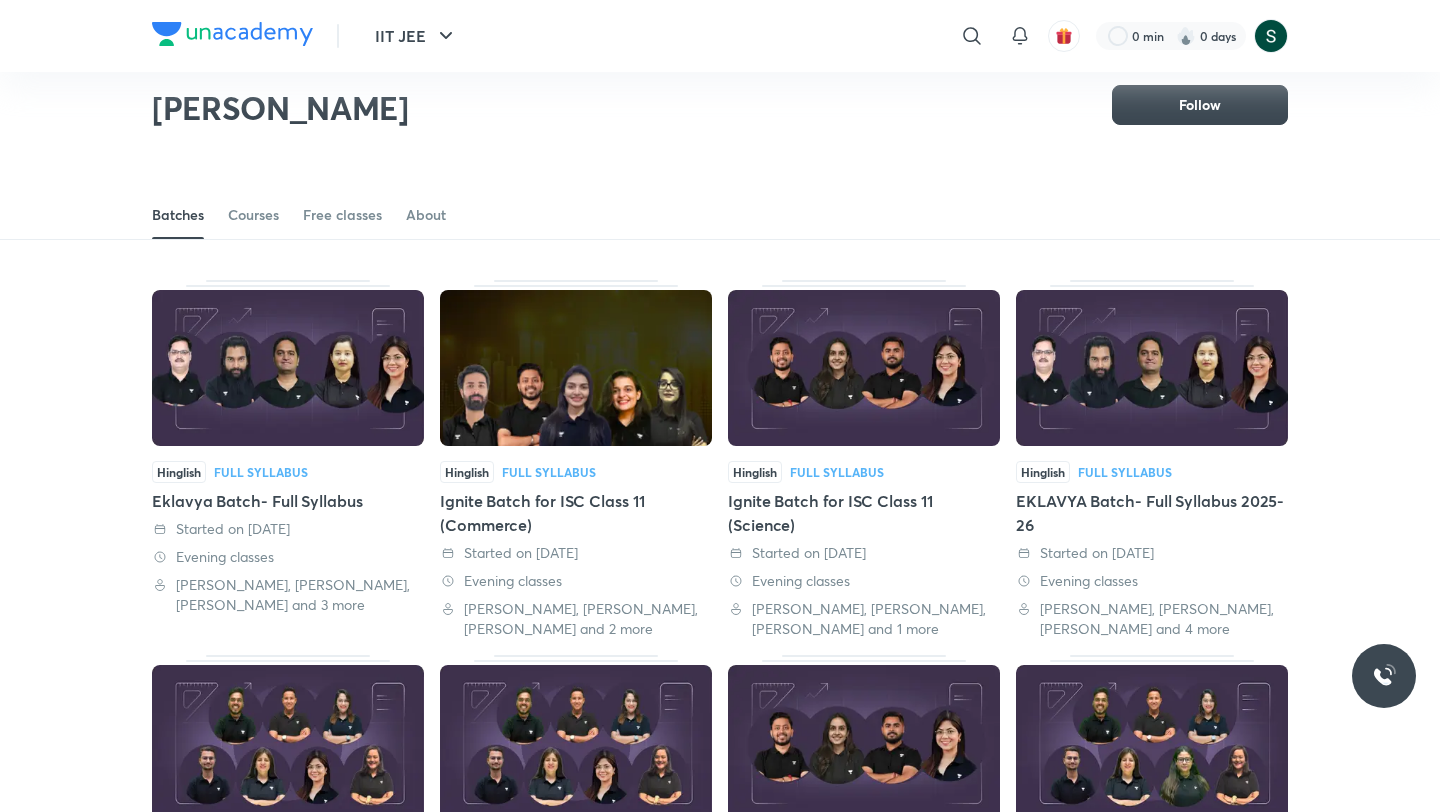 scroll, scrollTop: 0, scrollLeft: 0, axis: both 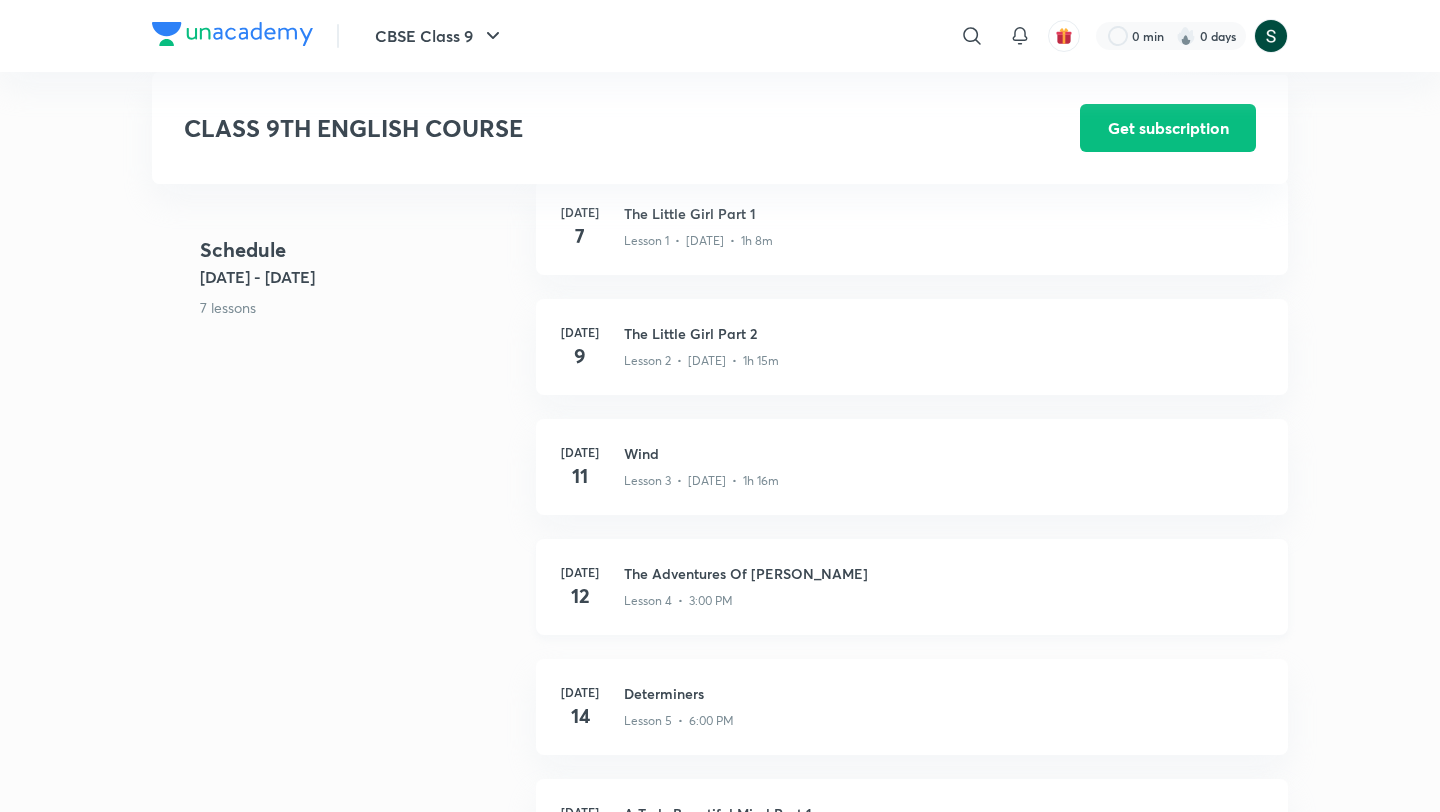 click on "The Adventures Of Toto" at bounding box center (944, 573) 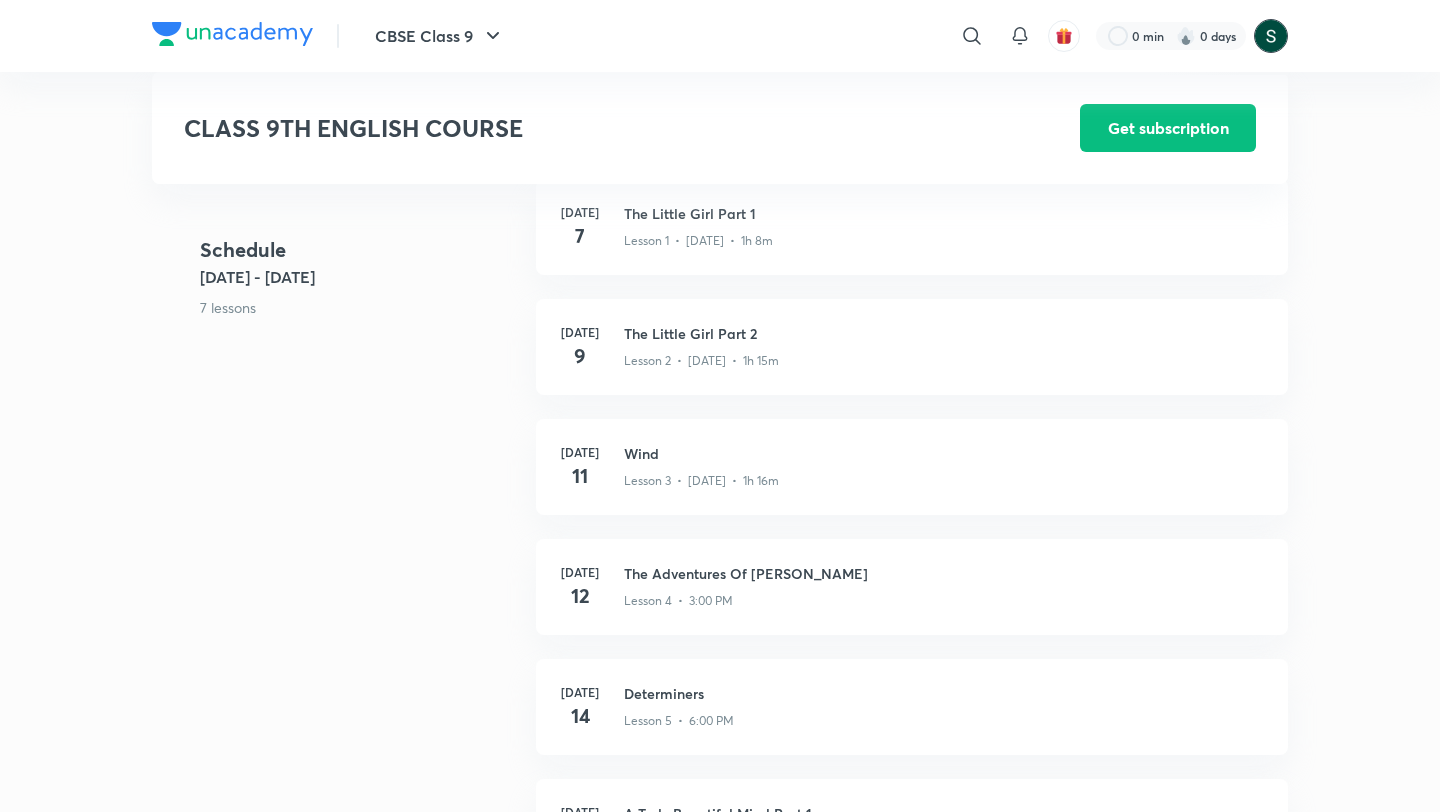 click at bounding box center [1271, 36] 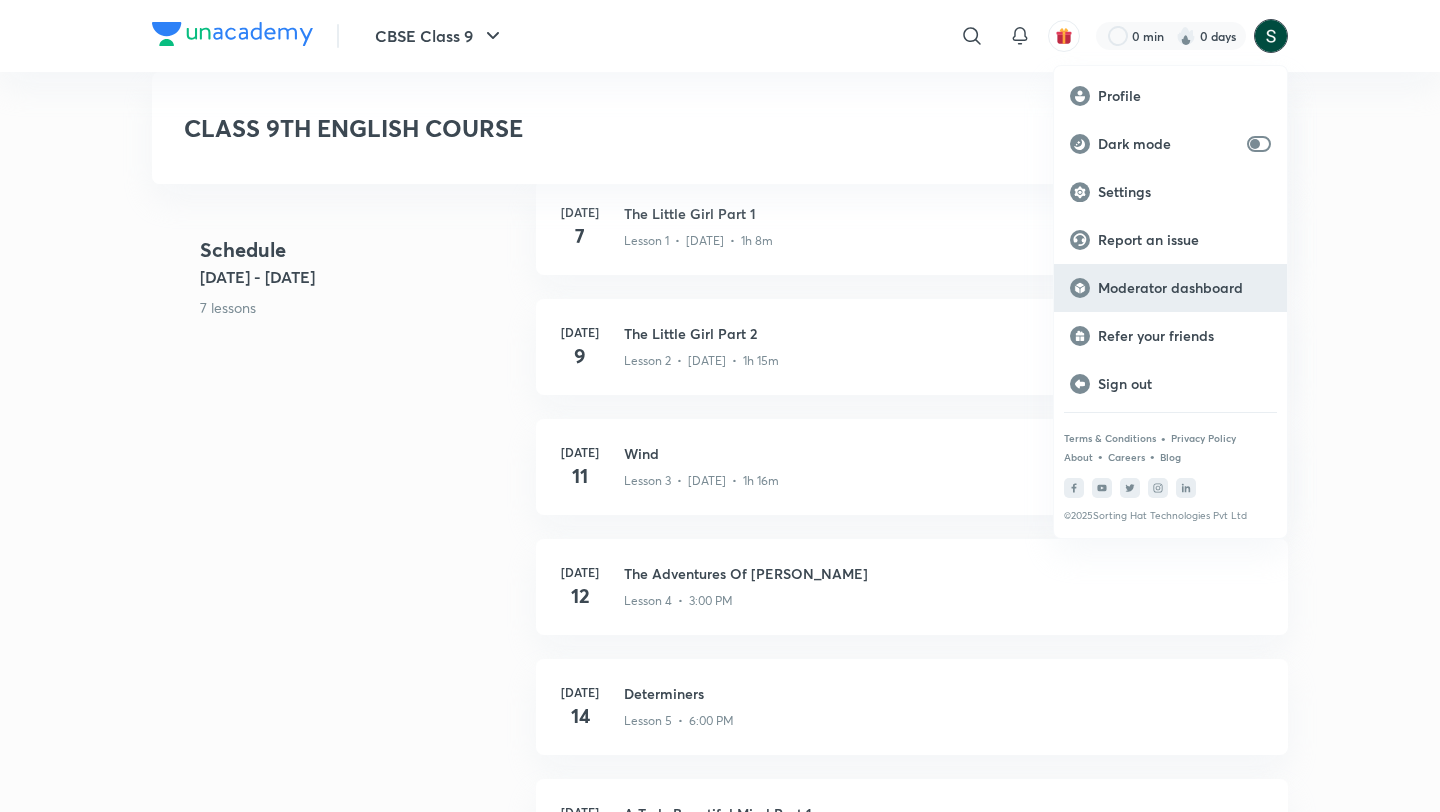 click on "Moderator dashboard" at bounding box center [1170, 288] 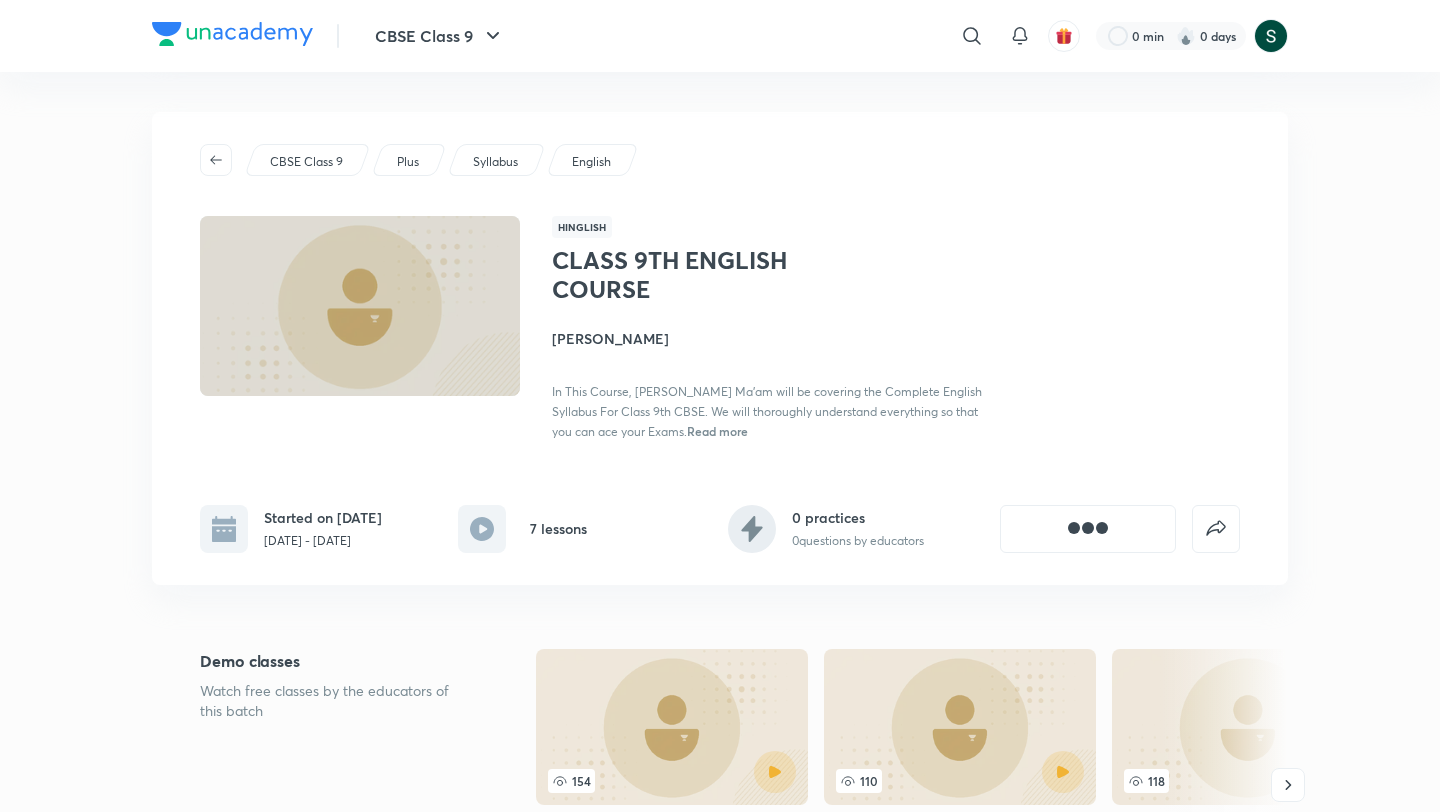 scroll, scrollTop: 0, scrollLeft: 0, axis: both 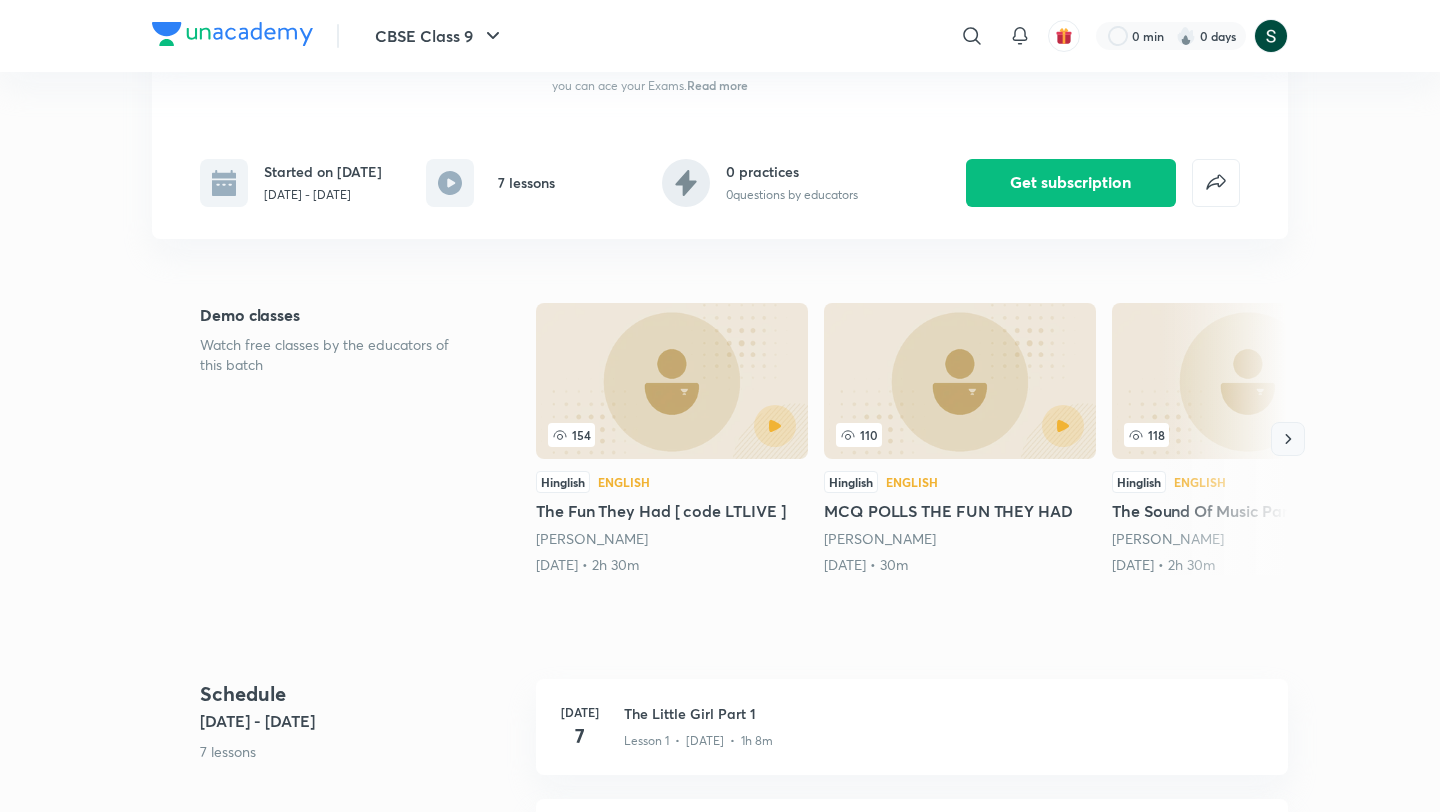 click 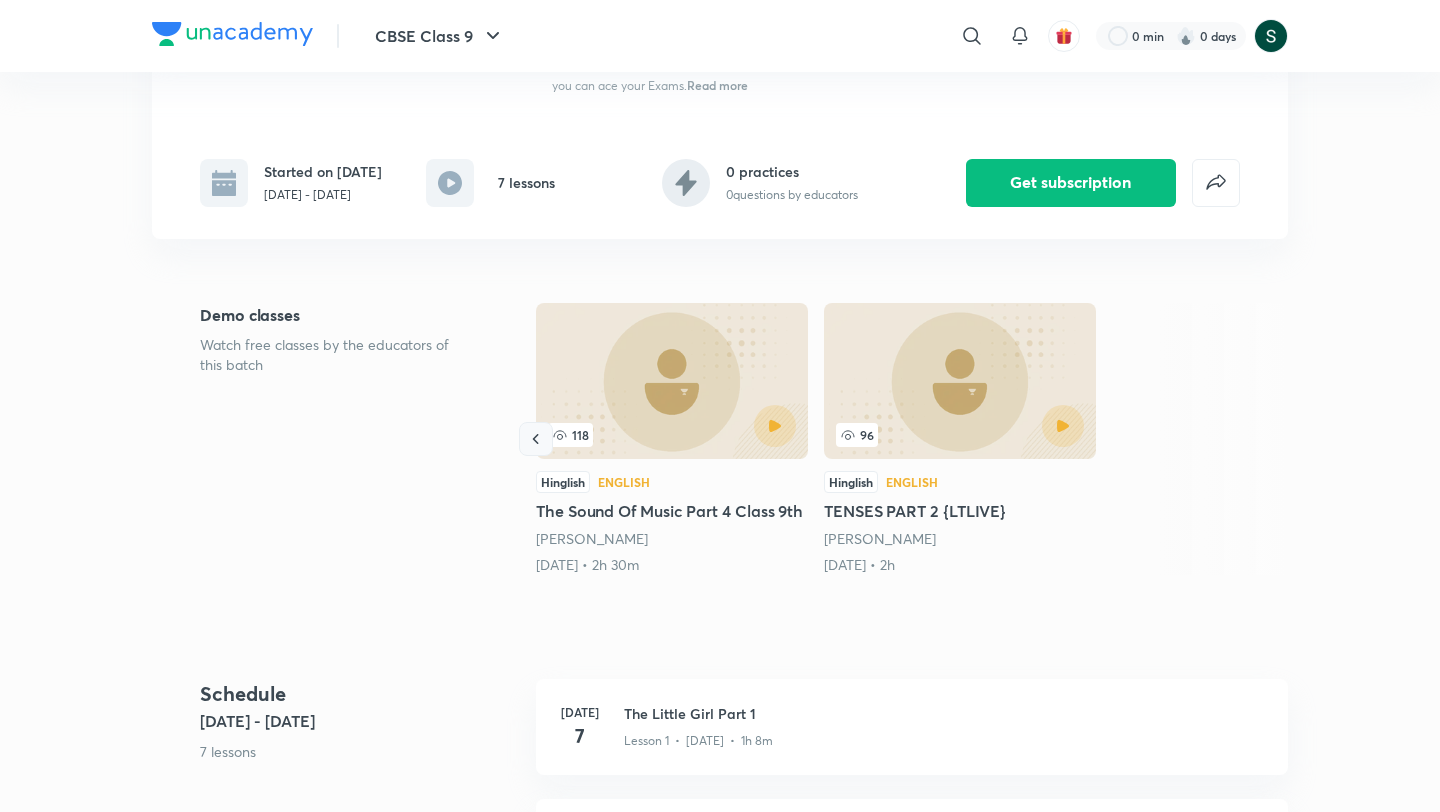 click 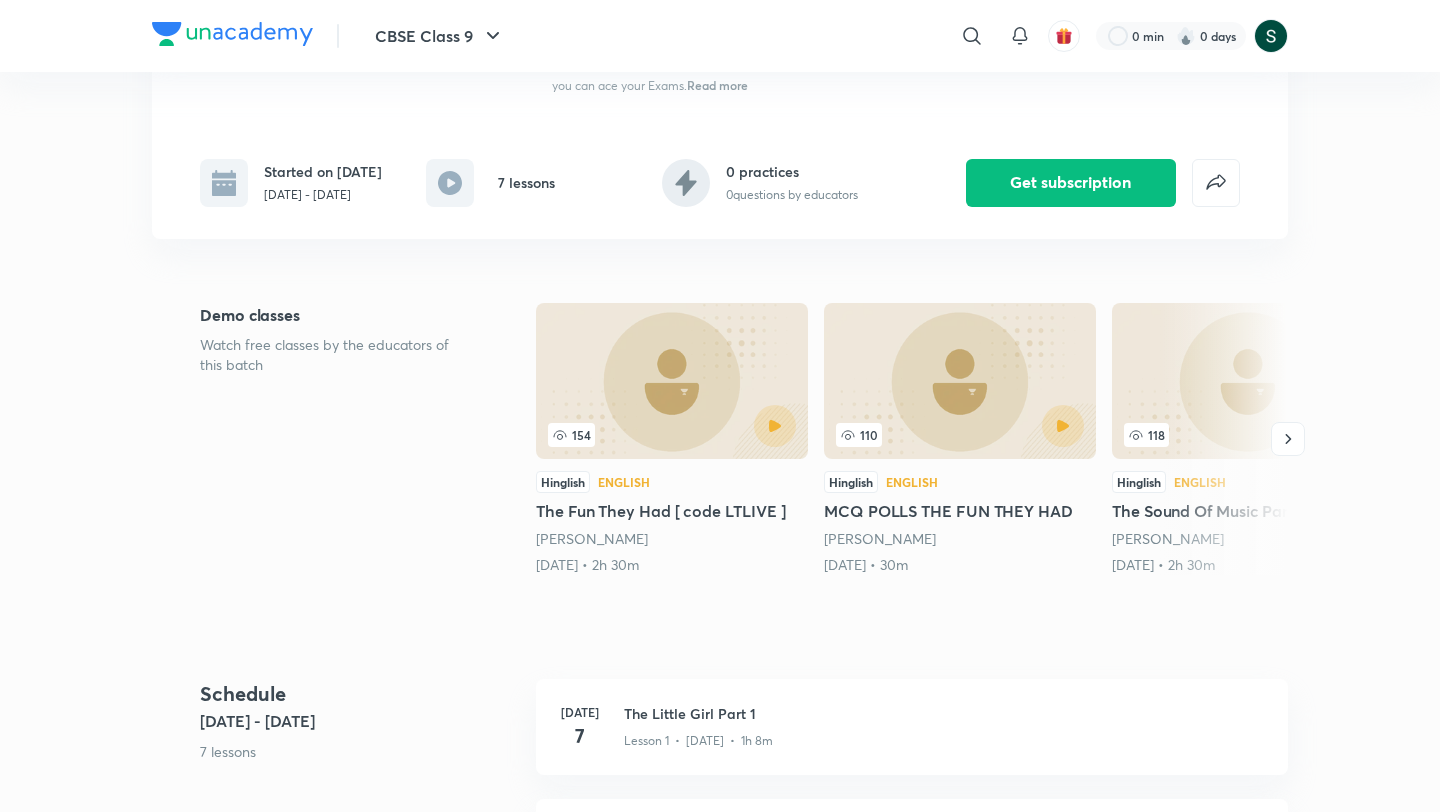 click at bounding box center (672, 381) 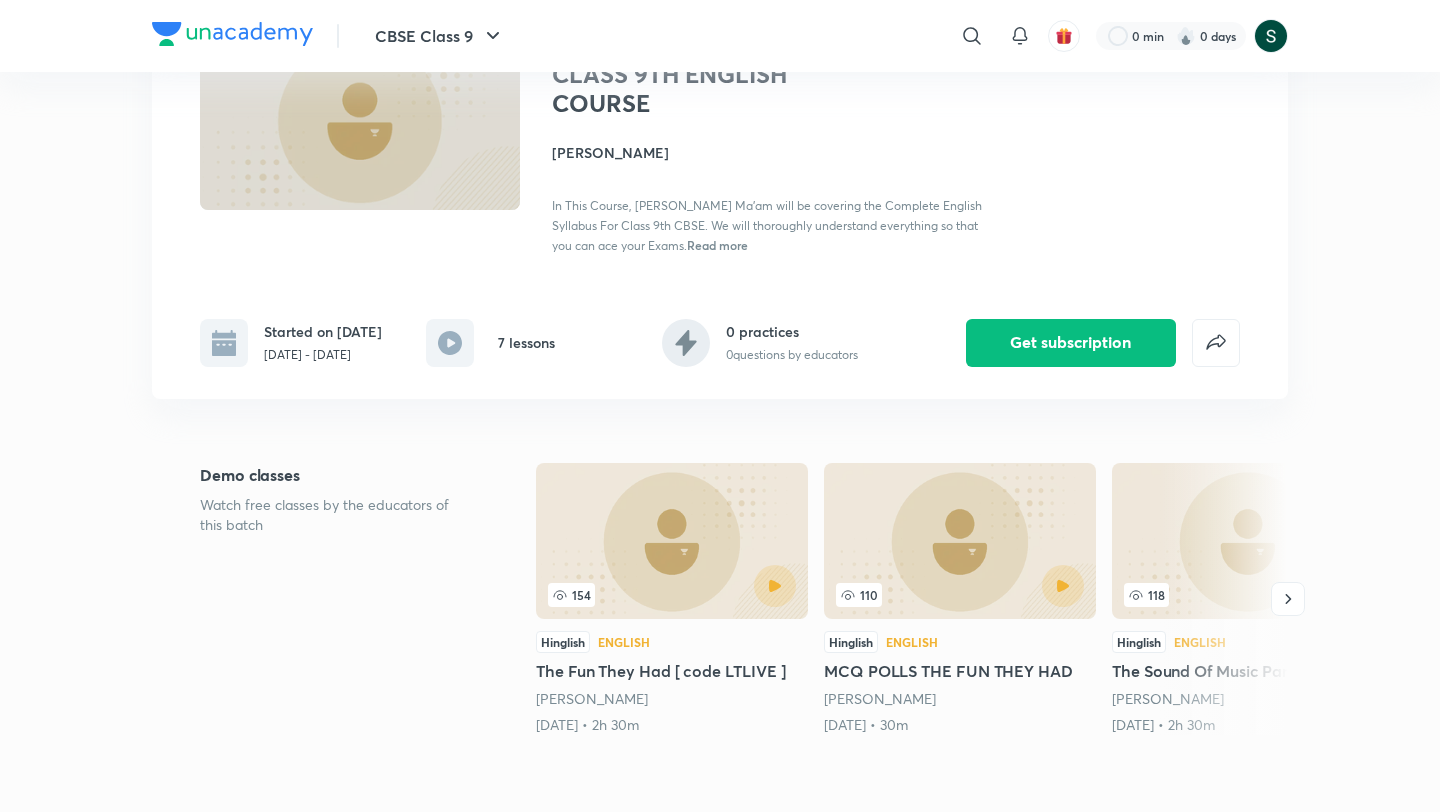 scroll, scrollTop: 0, scrollLeft: 0, axis: both 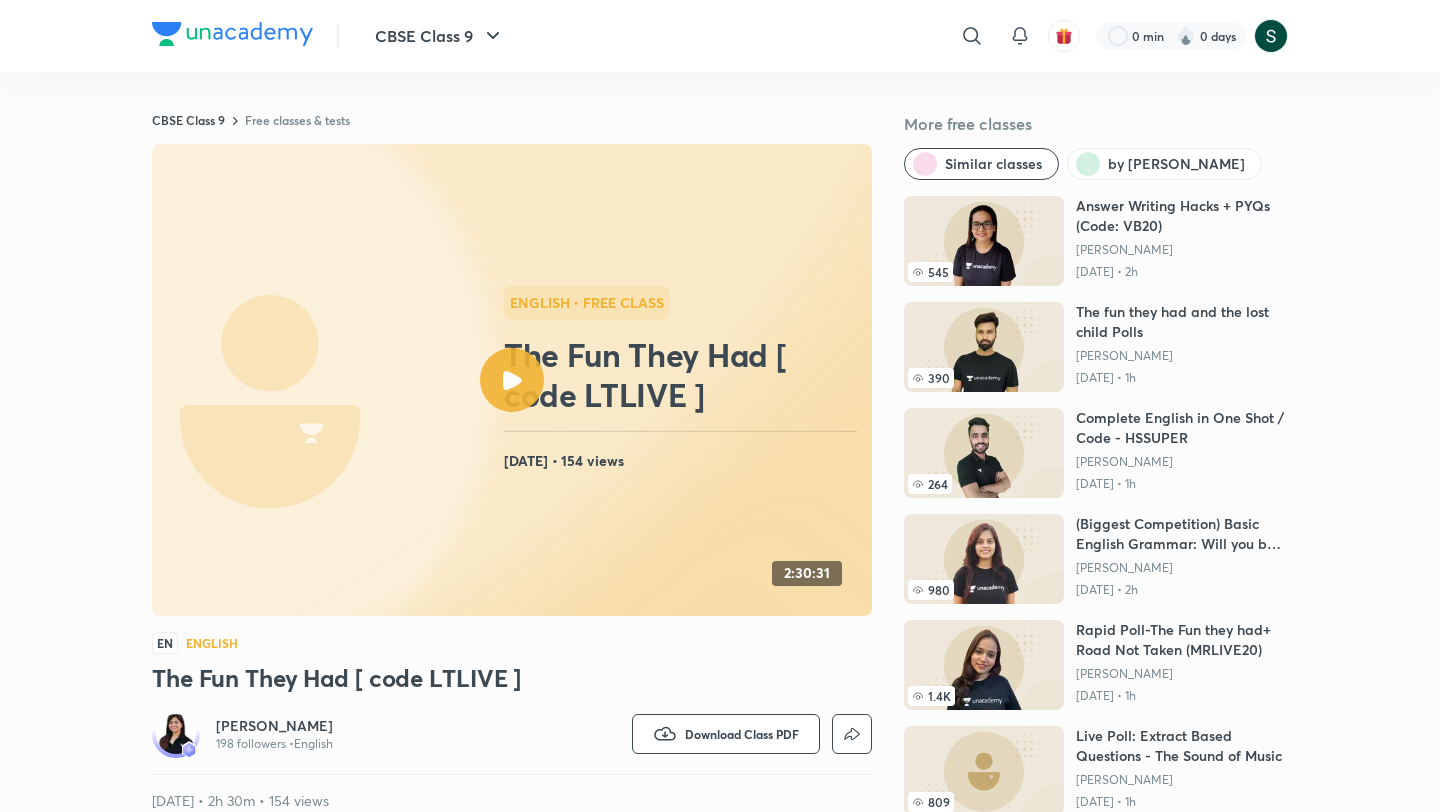 click at bounding box center (232, 34) 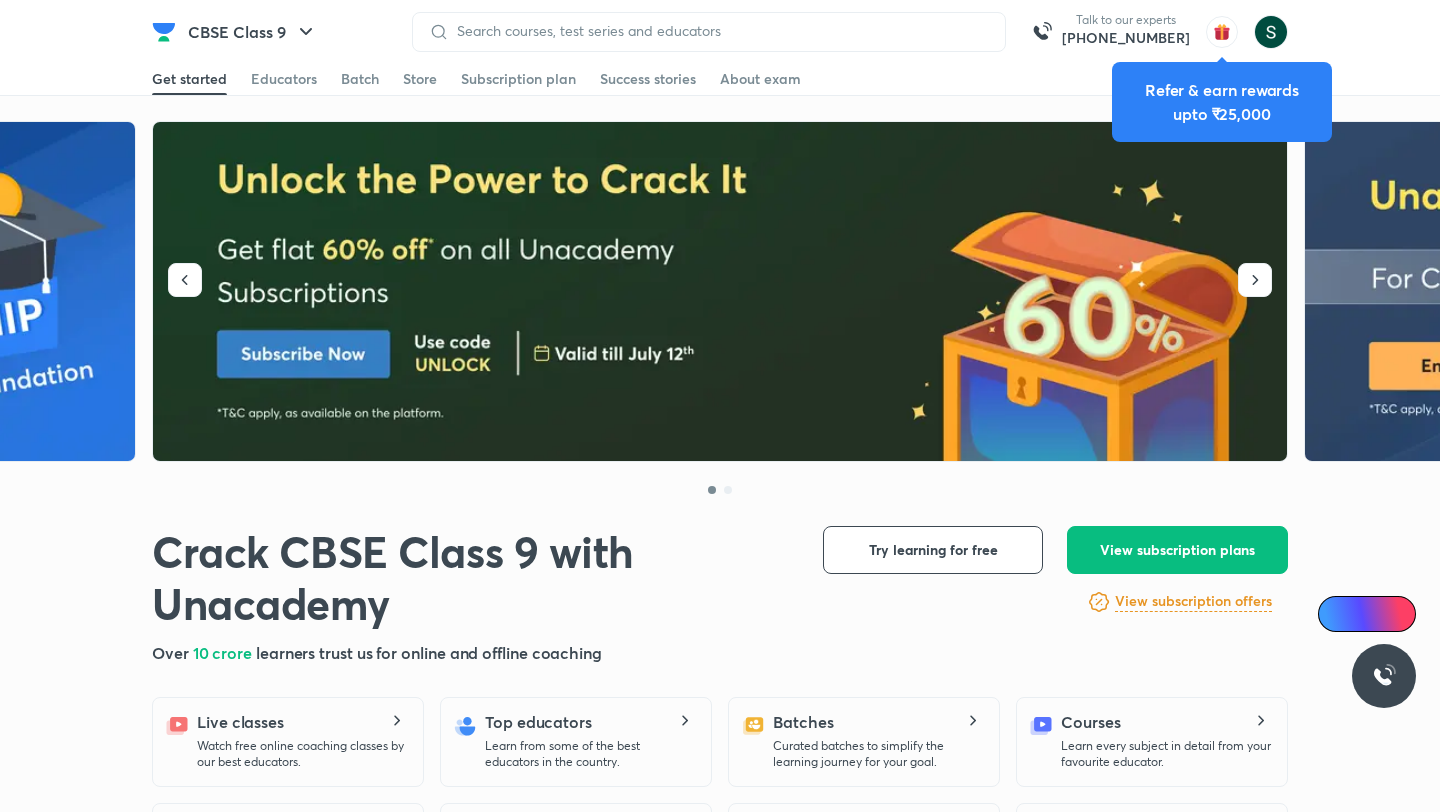 scroll, scrollTop: 0, scrollLeft: 0, axis: both 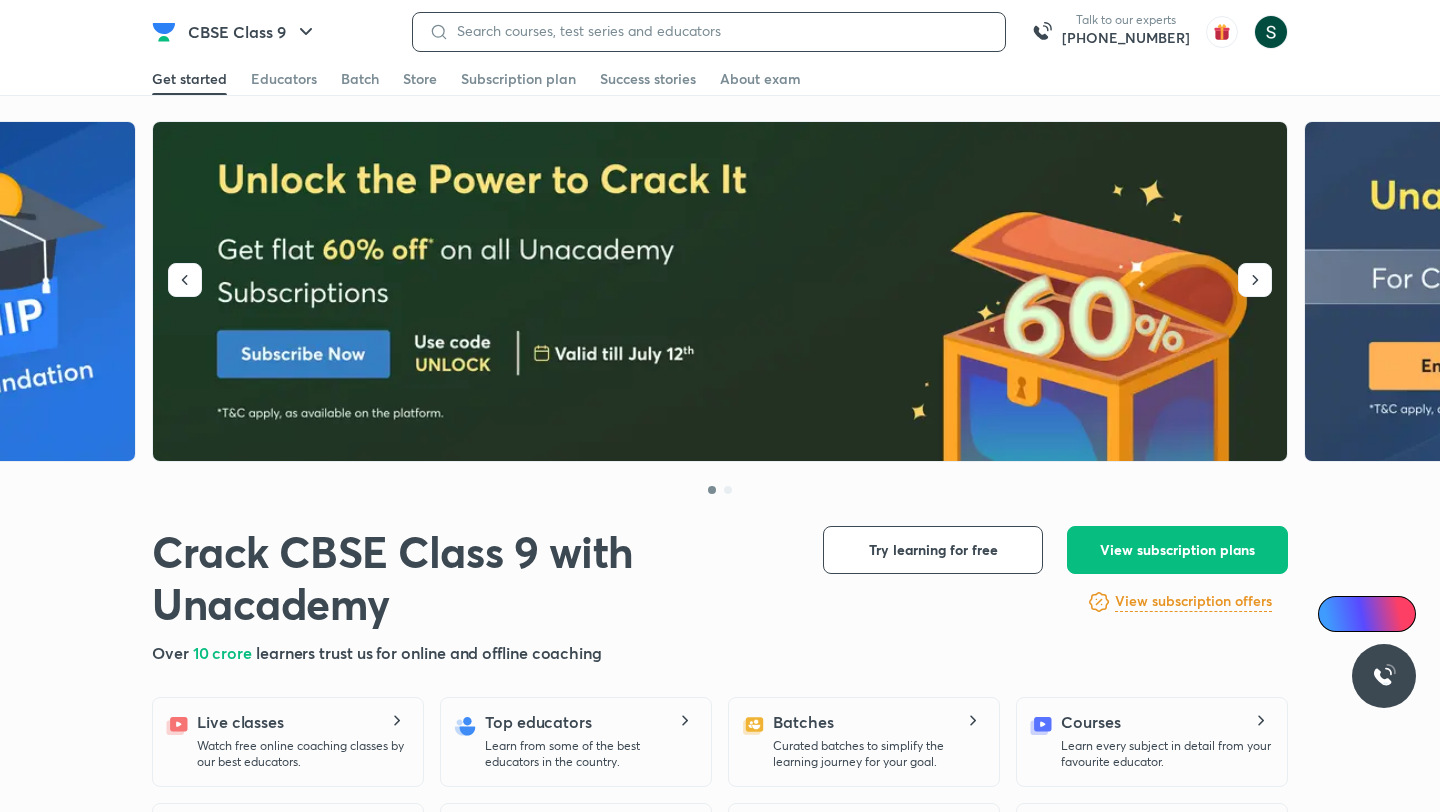 click at bounding box center [719, 31] 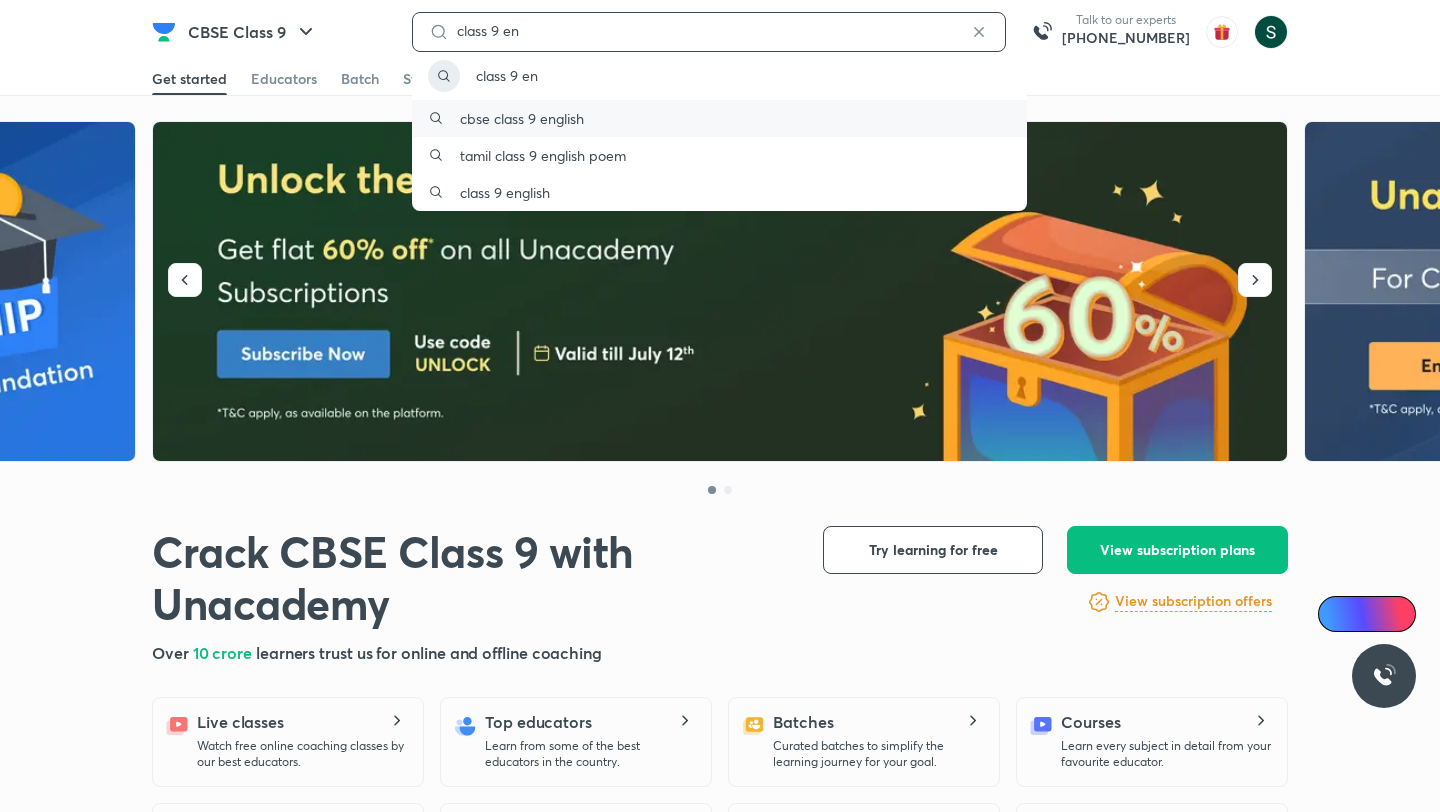 type on "class 9 en" 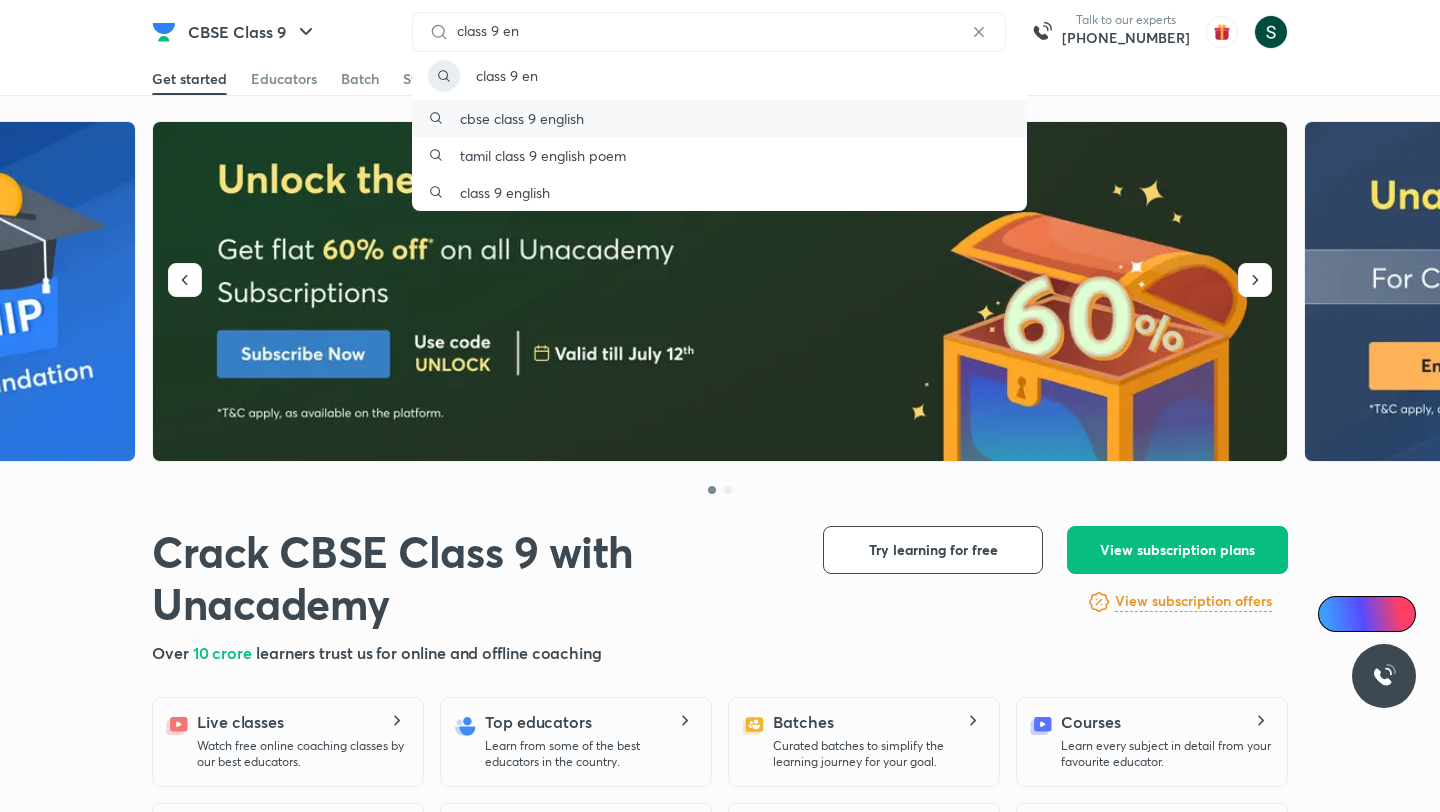 click on "cbse class 9 english" at bounding box center [522, 118] 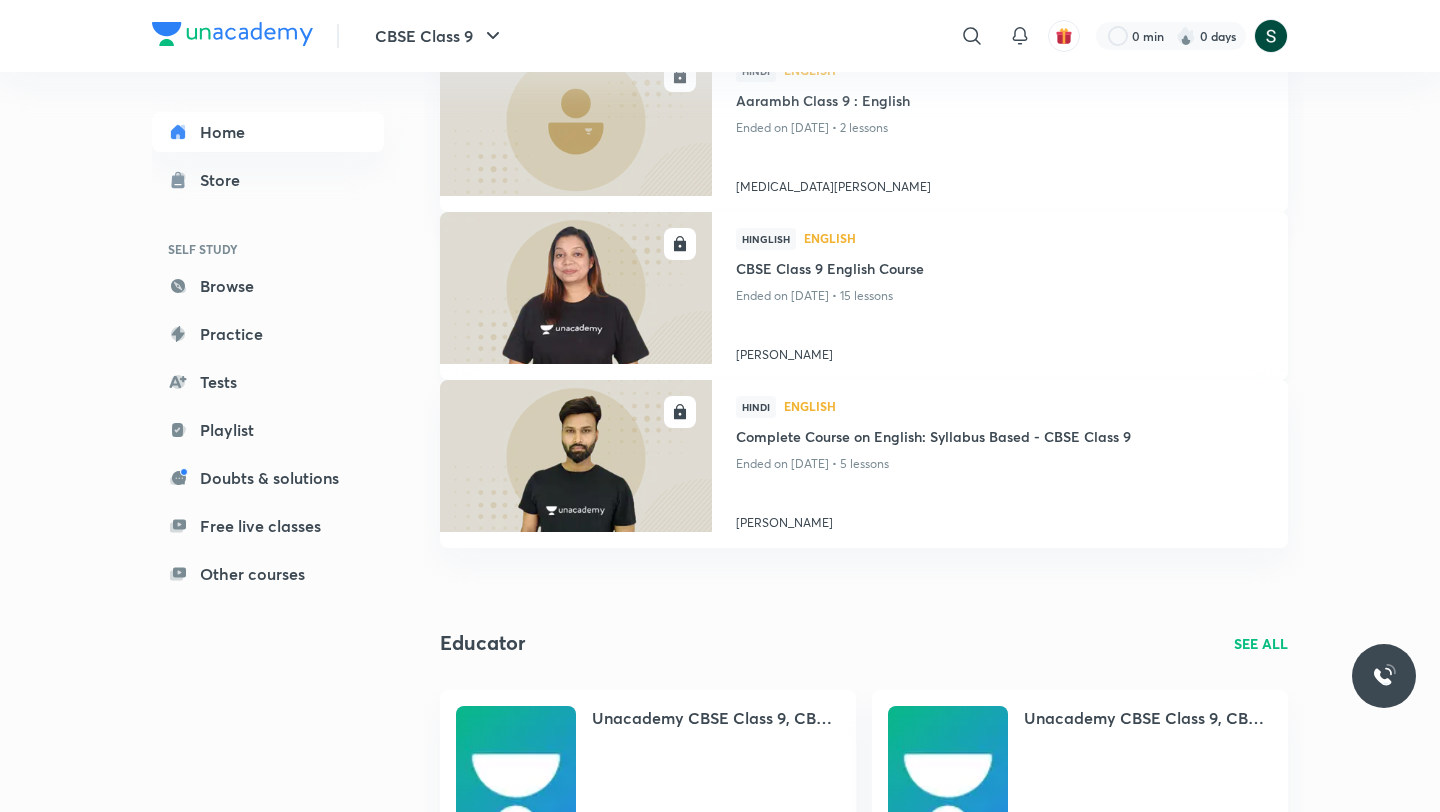 scroll, scrollTop: 0, scrollLeft: 0, axis: both 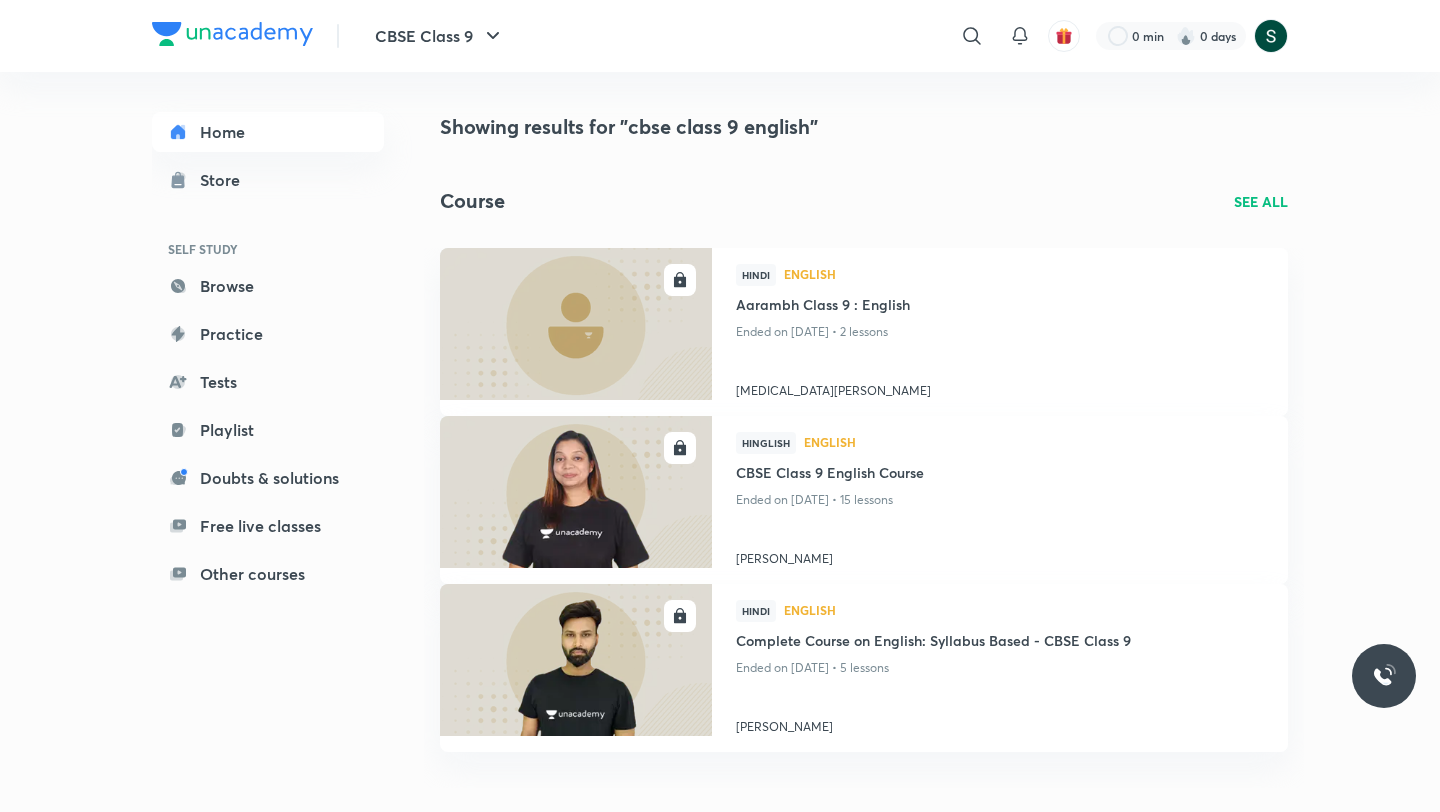 click at bounding box center (232, 36) 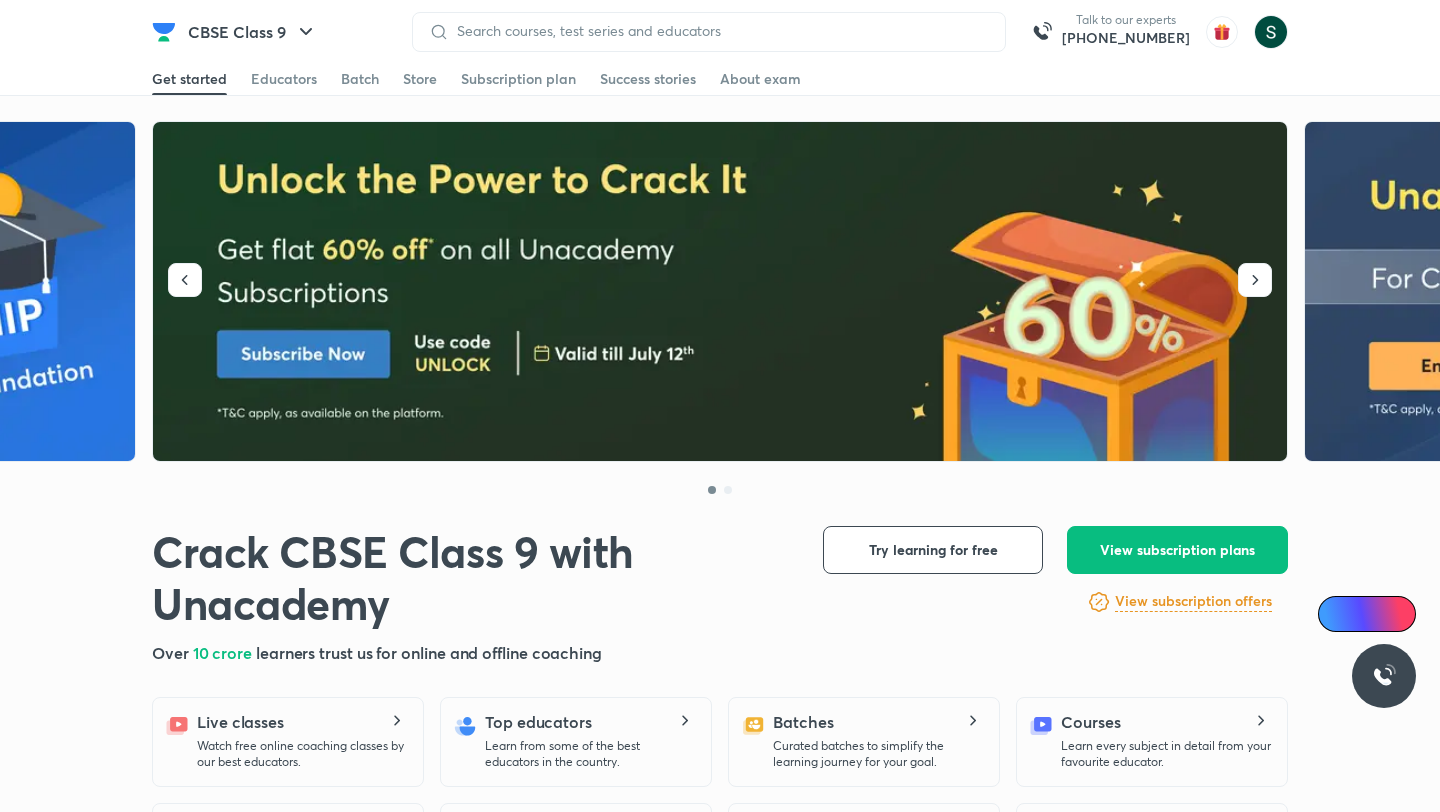 scroll, scrollTop: 0, scrollLeft: 0, axis: both 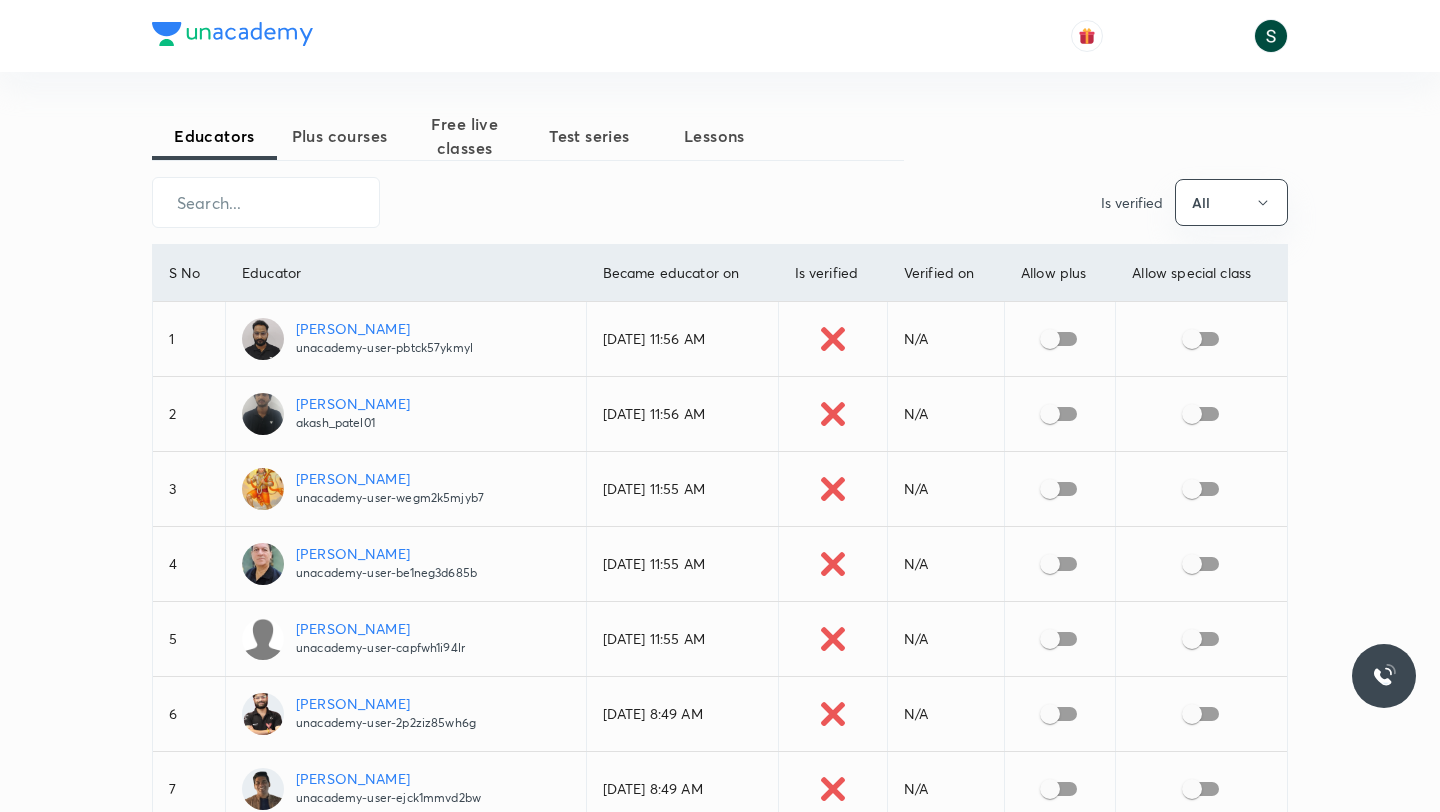 click on "Plus courses" at bounding box center (339, 136) 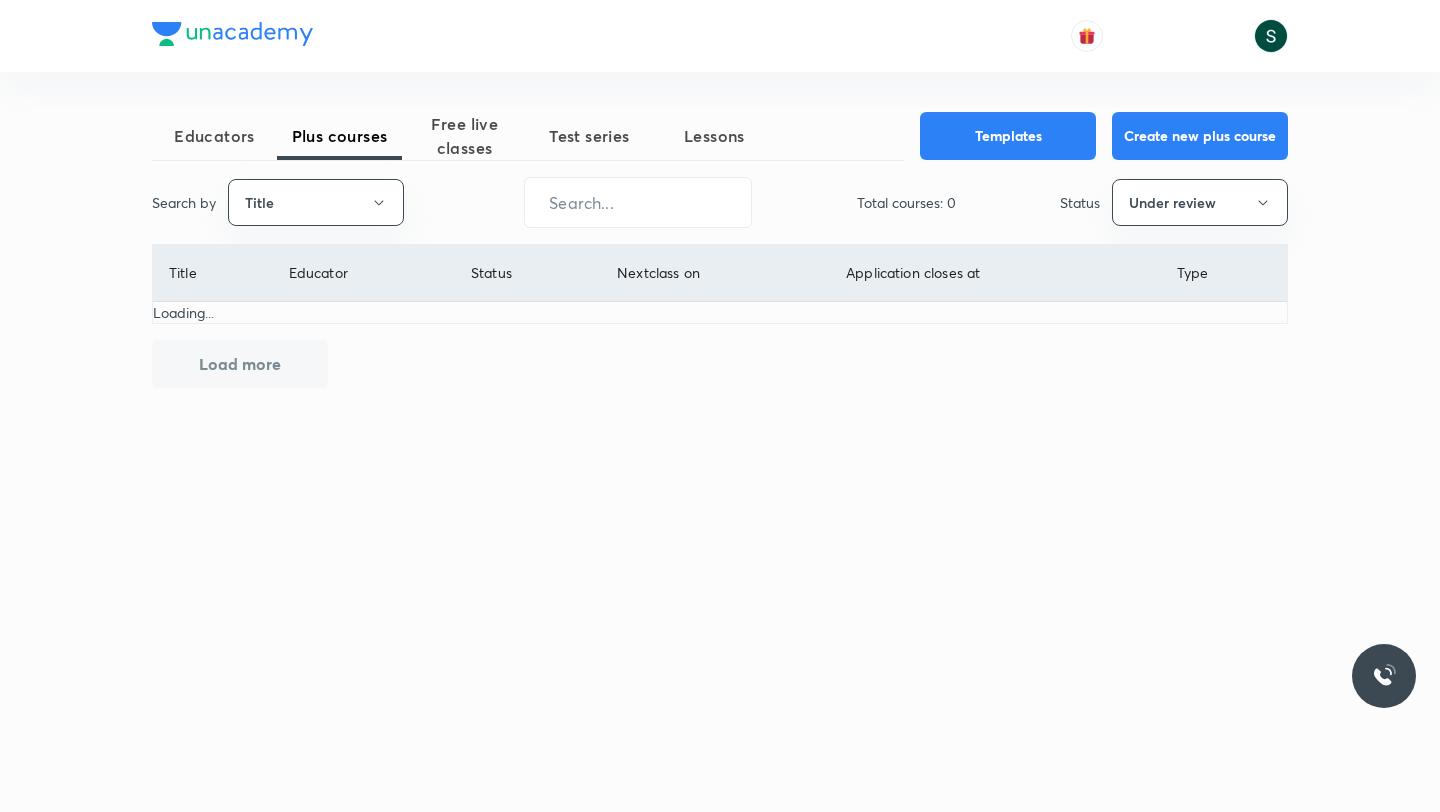 click on "Educators" at bounding box center (214, 136) 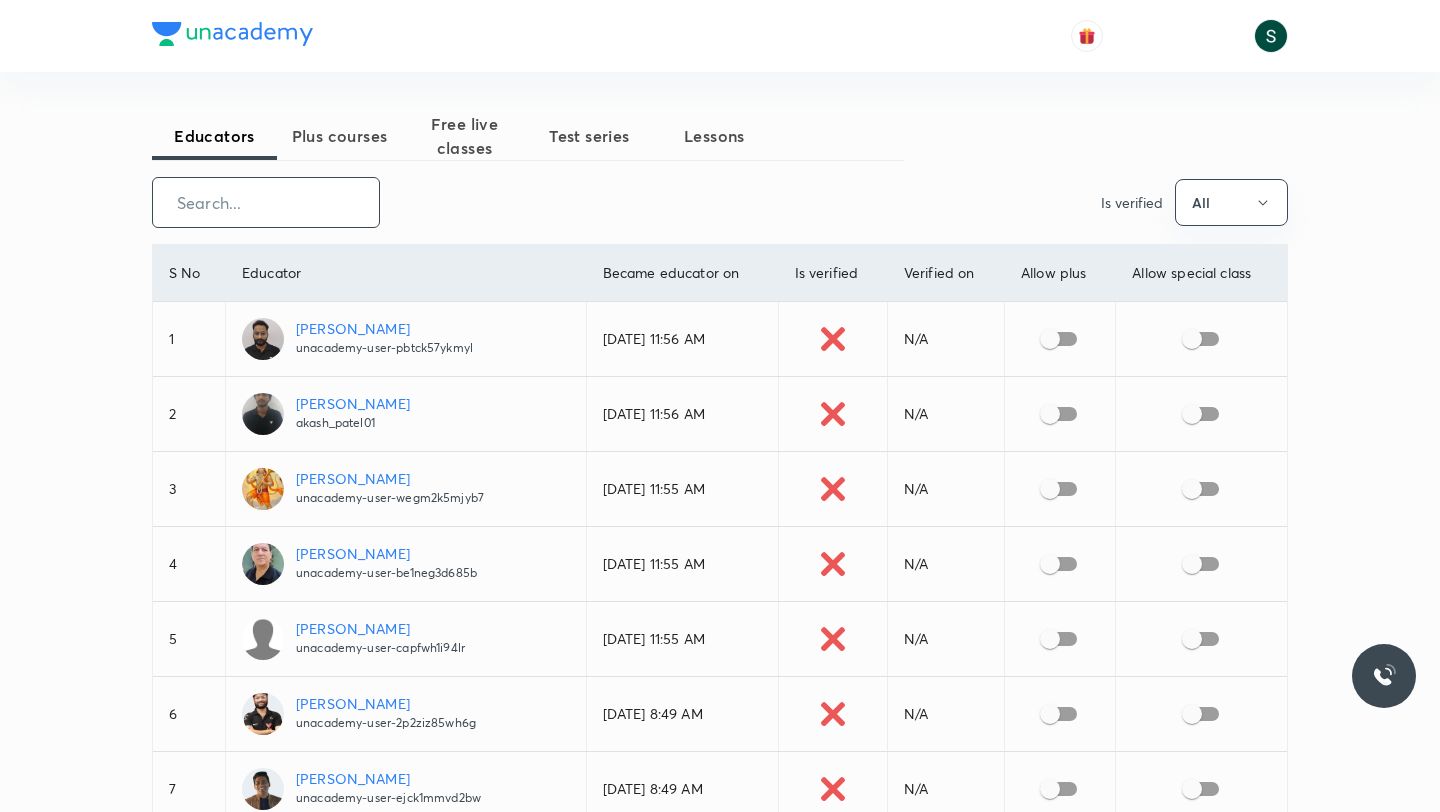 click at bounding box center [266, 202] 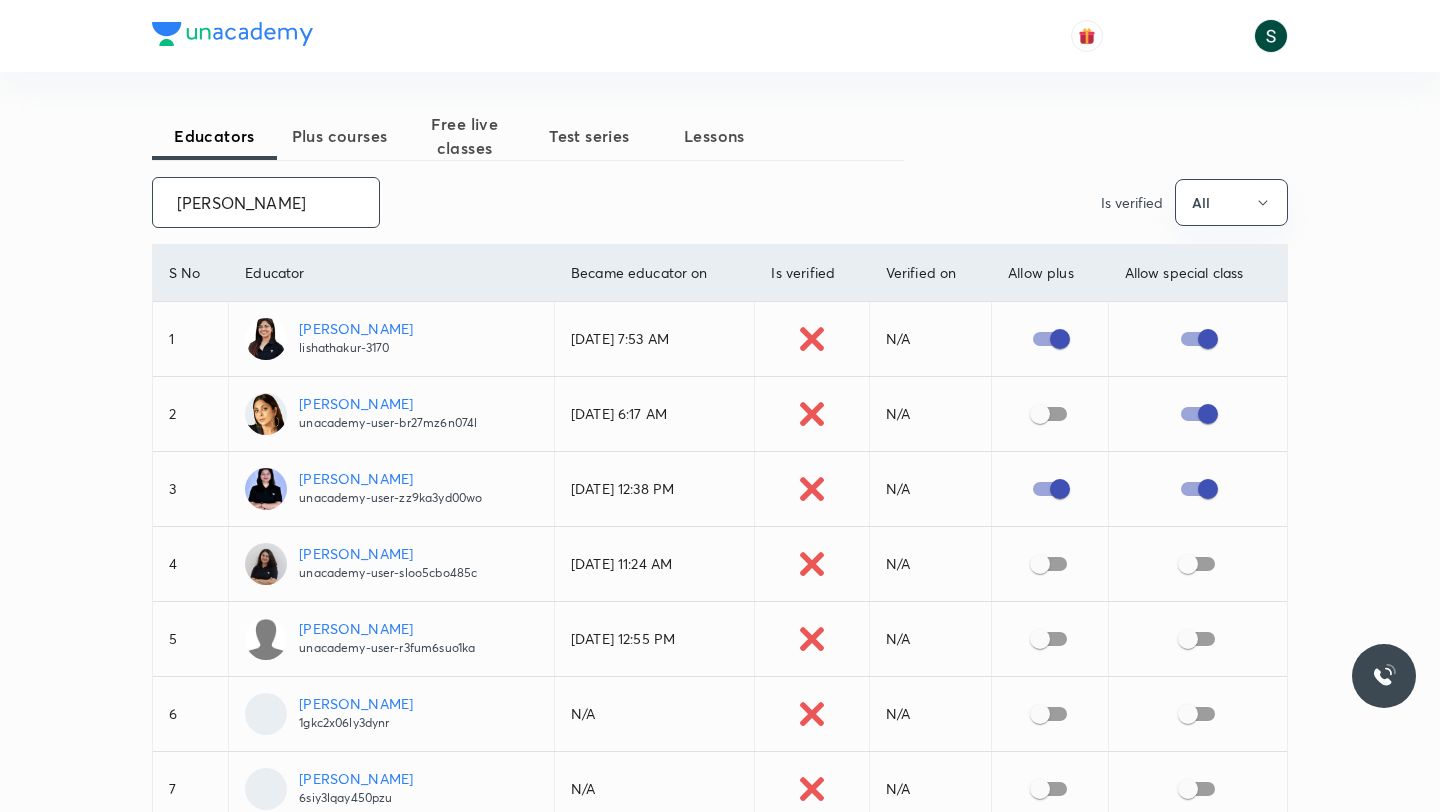type on "lisha" 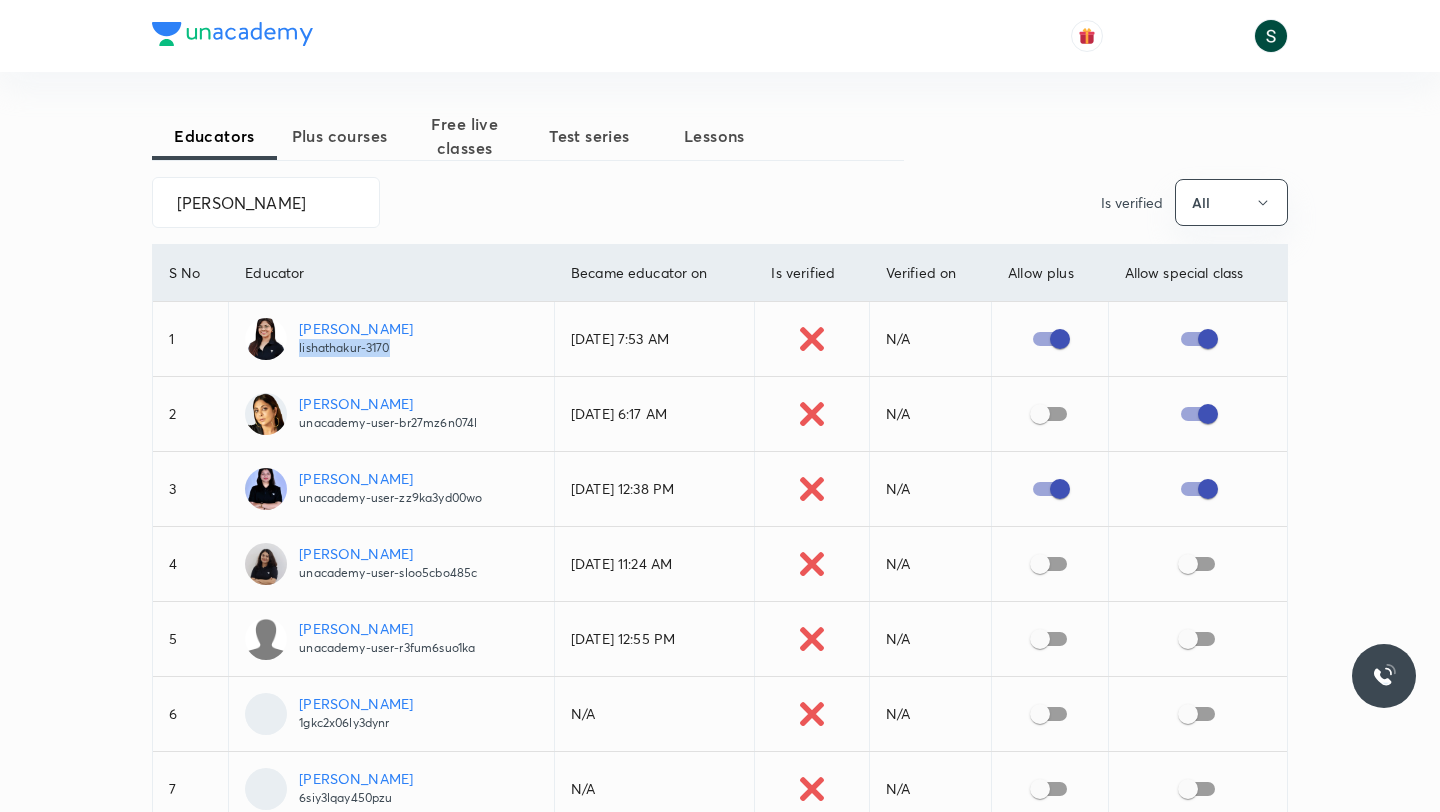 drag, startPoint x: 317, startPoint y: 364, endPoint x: 299, endPoint y: 355, distance: 20.12461 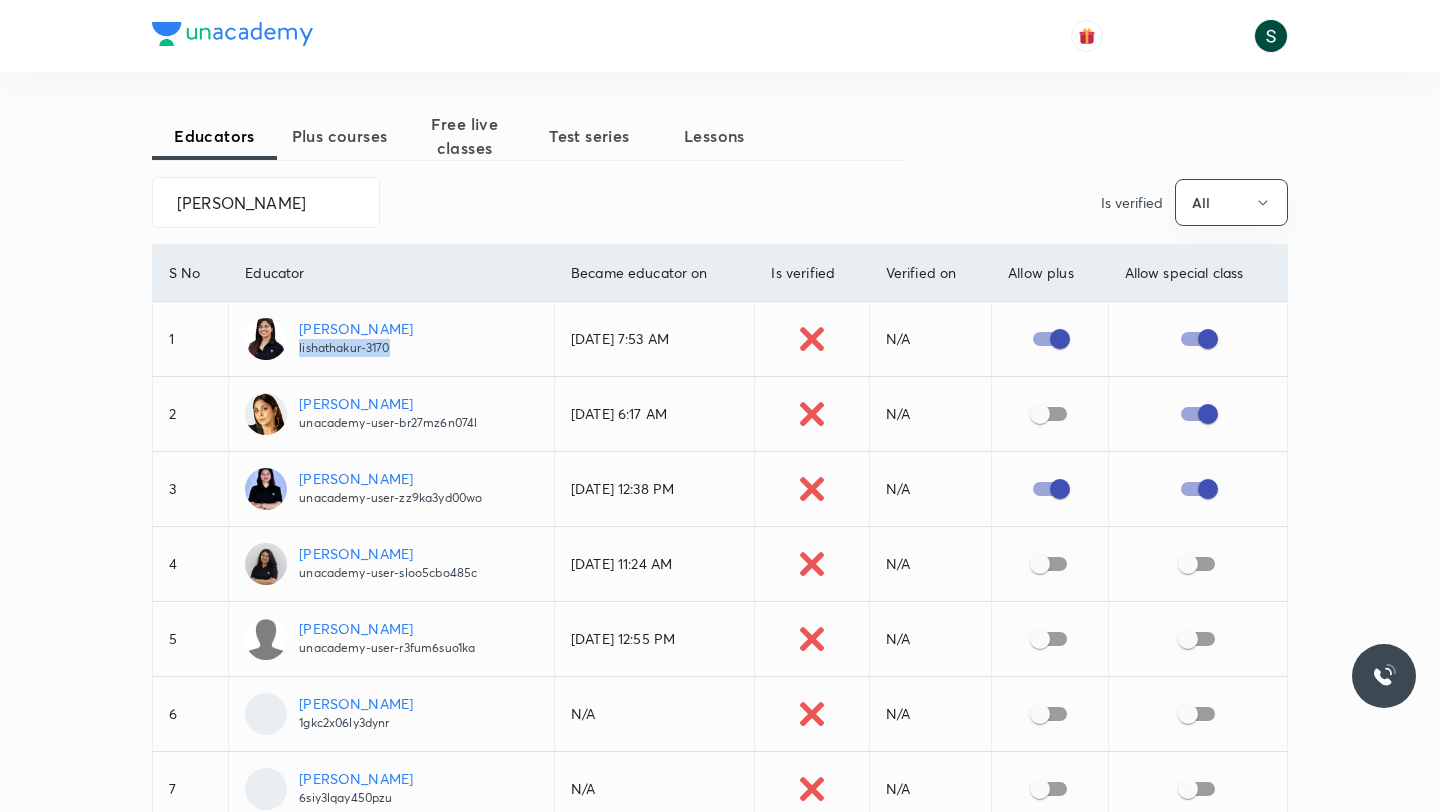 click on "Plus courses" at bounding box center [339, 136] 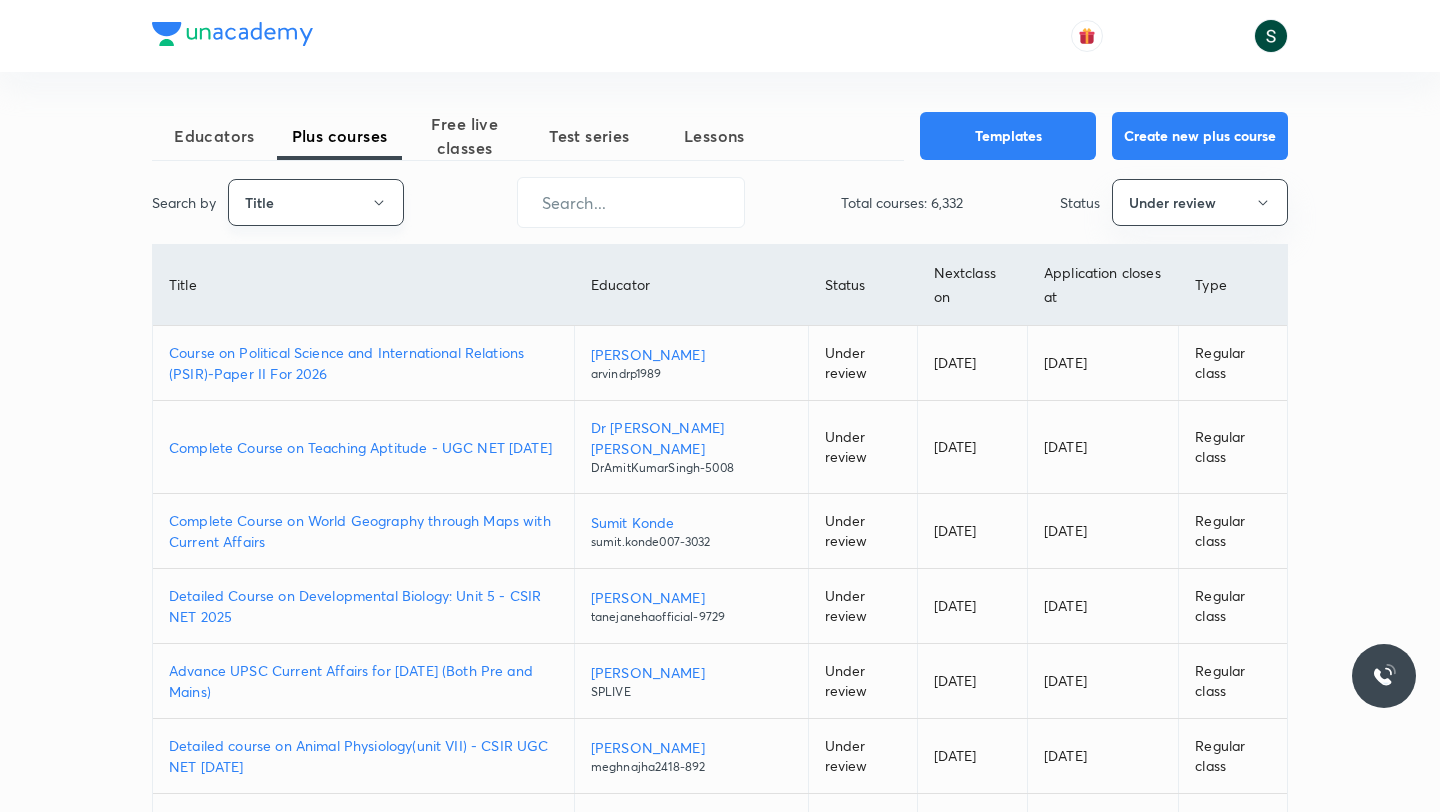 click 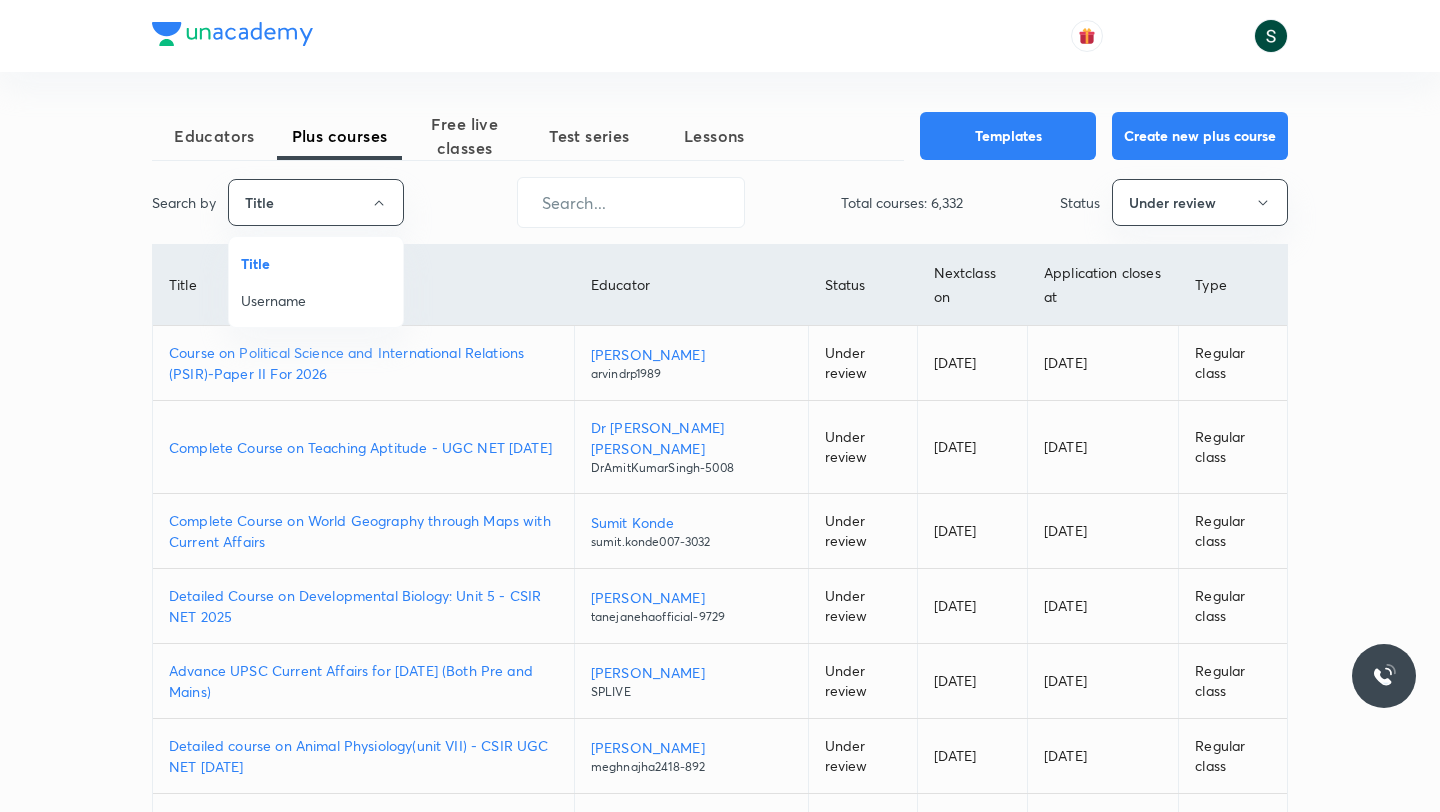 click on "Username" at bounding box center (316, 300) 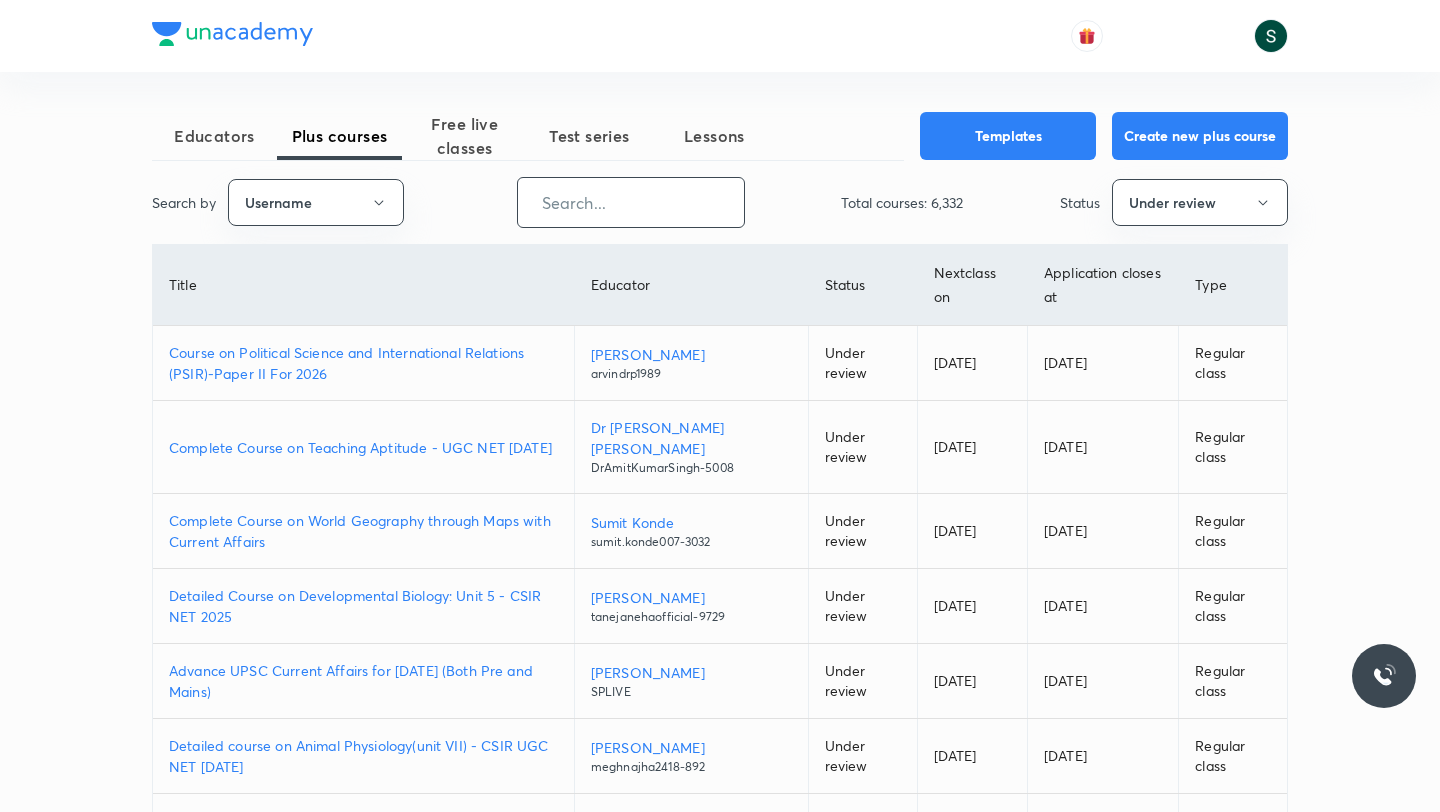 click at bounding box center (631, 202) 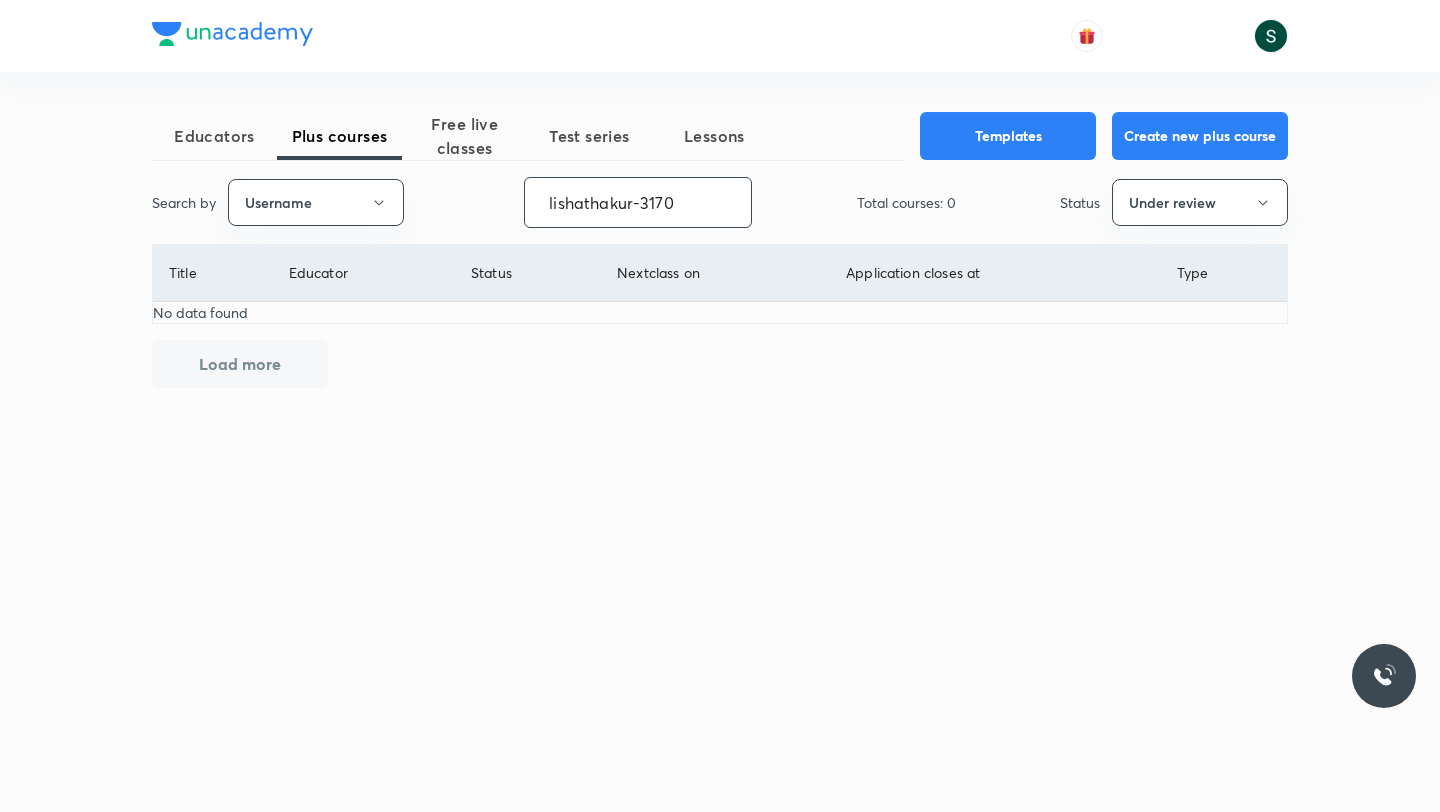 click on "lishathakur-3170" at bounding box center (638, 202) 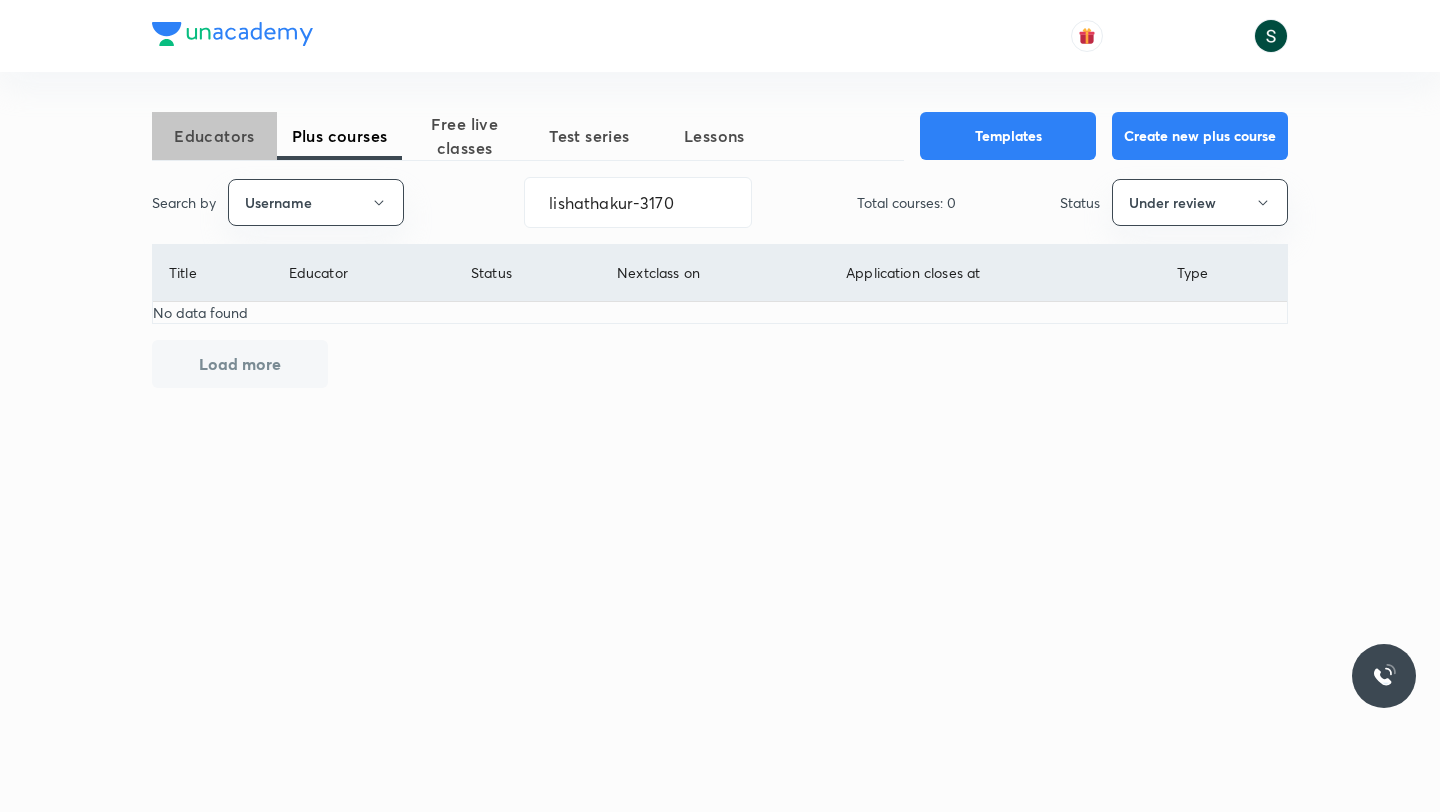 click on "Educators" at bounding box center [214, 136] 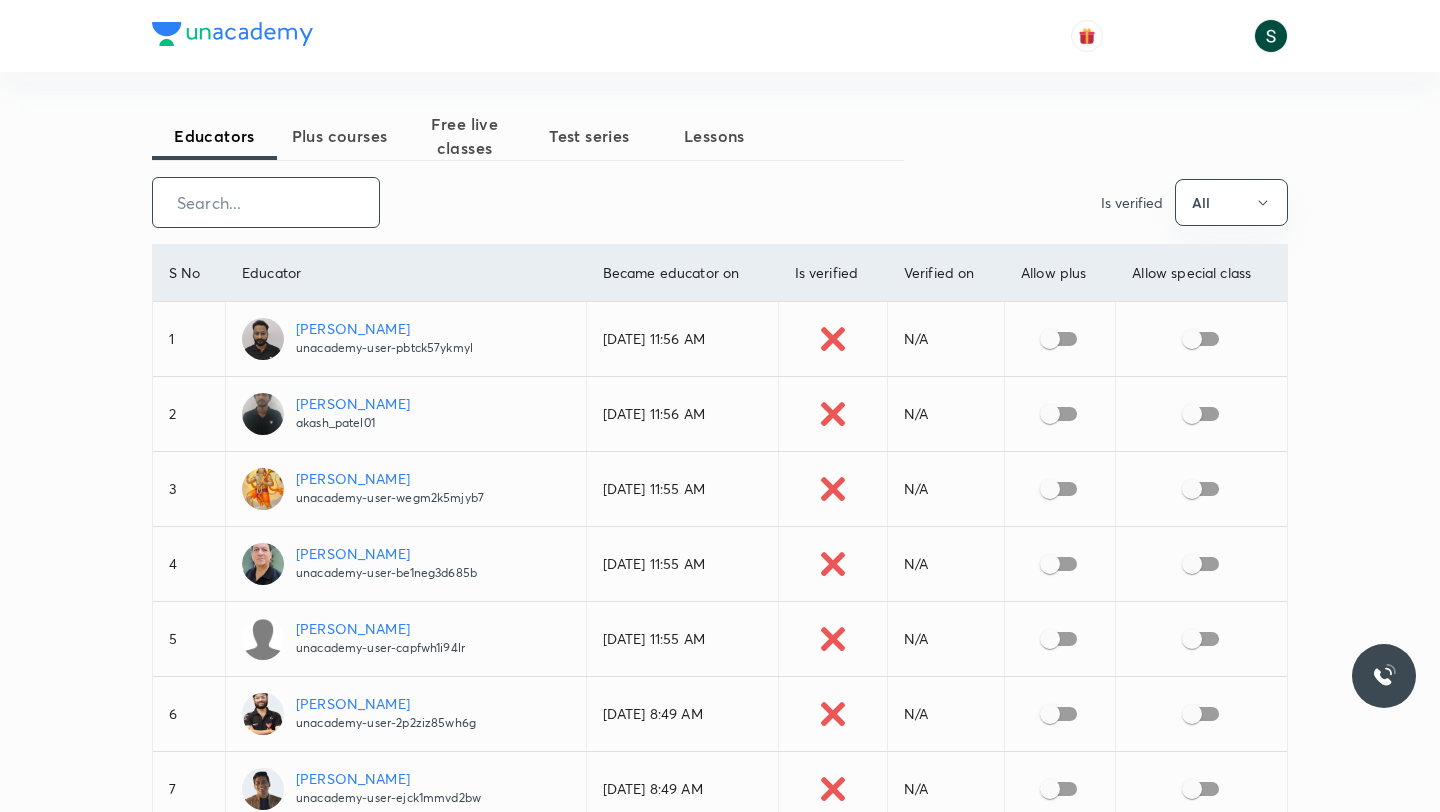 click at bounding box center (266, 202) 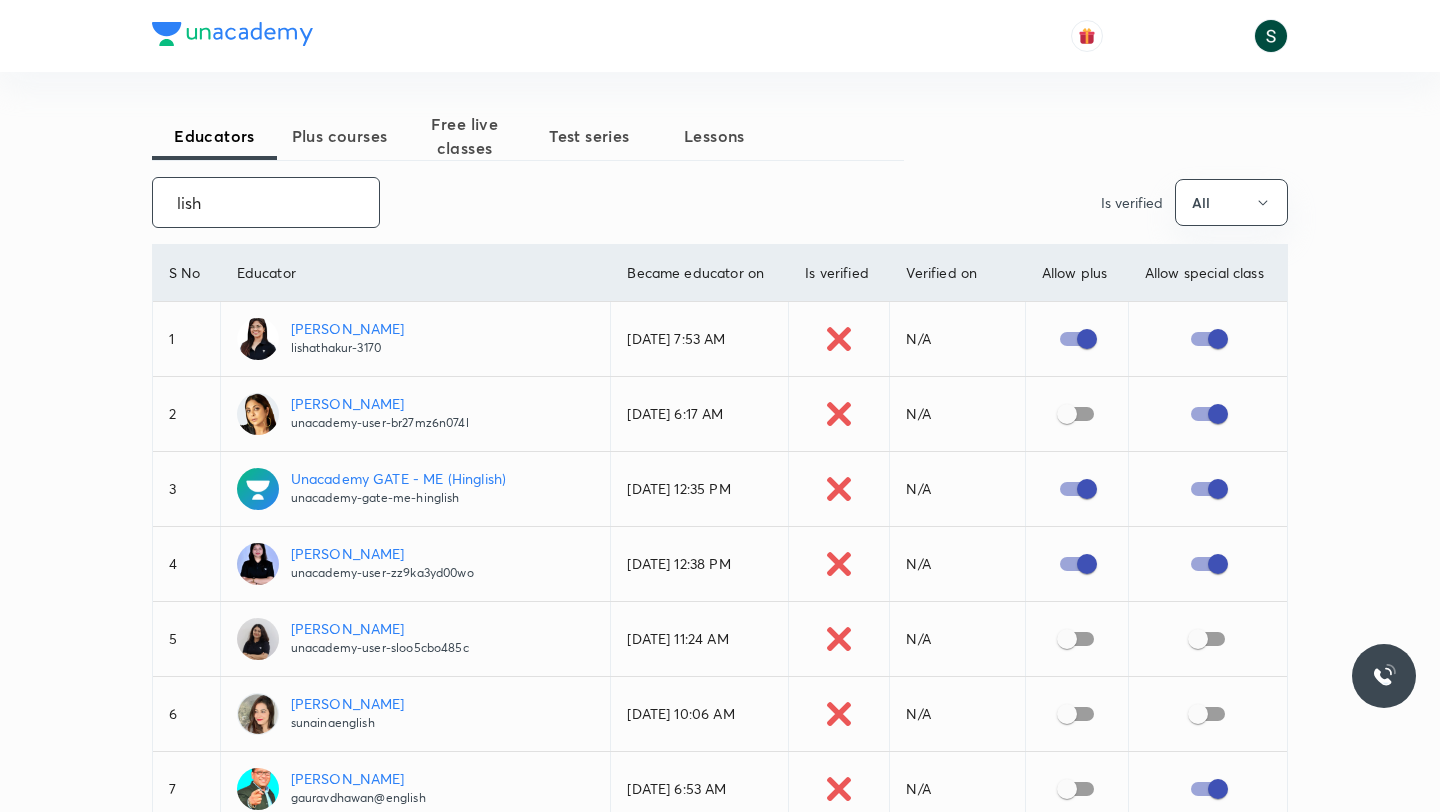 type on "lisha" 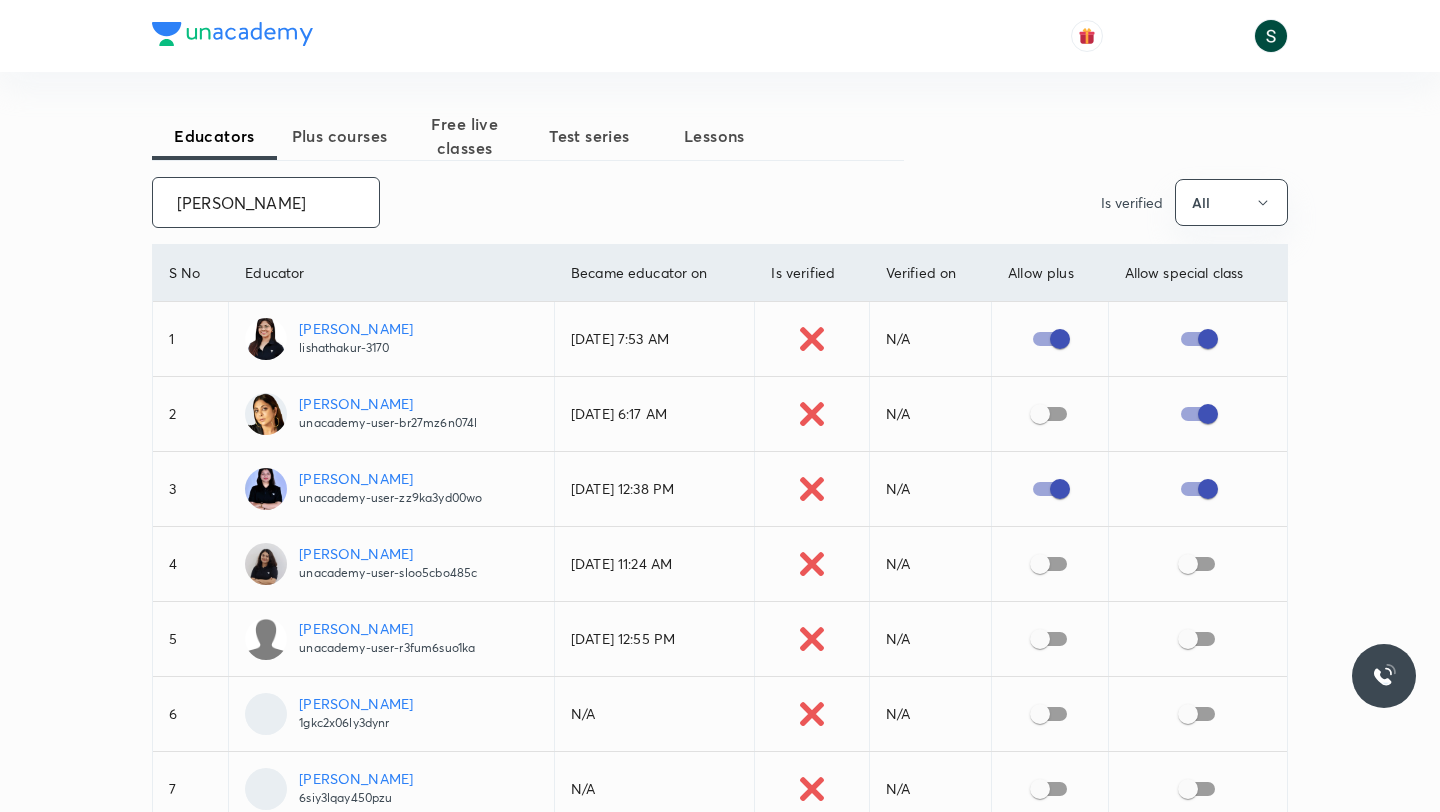 type on "lisha" 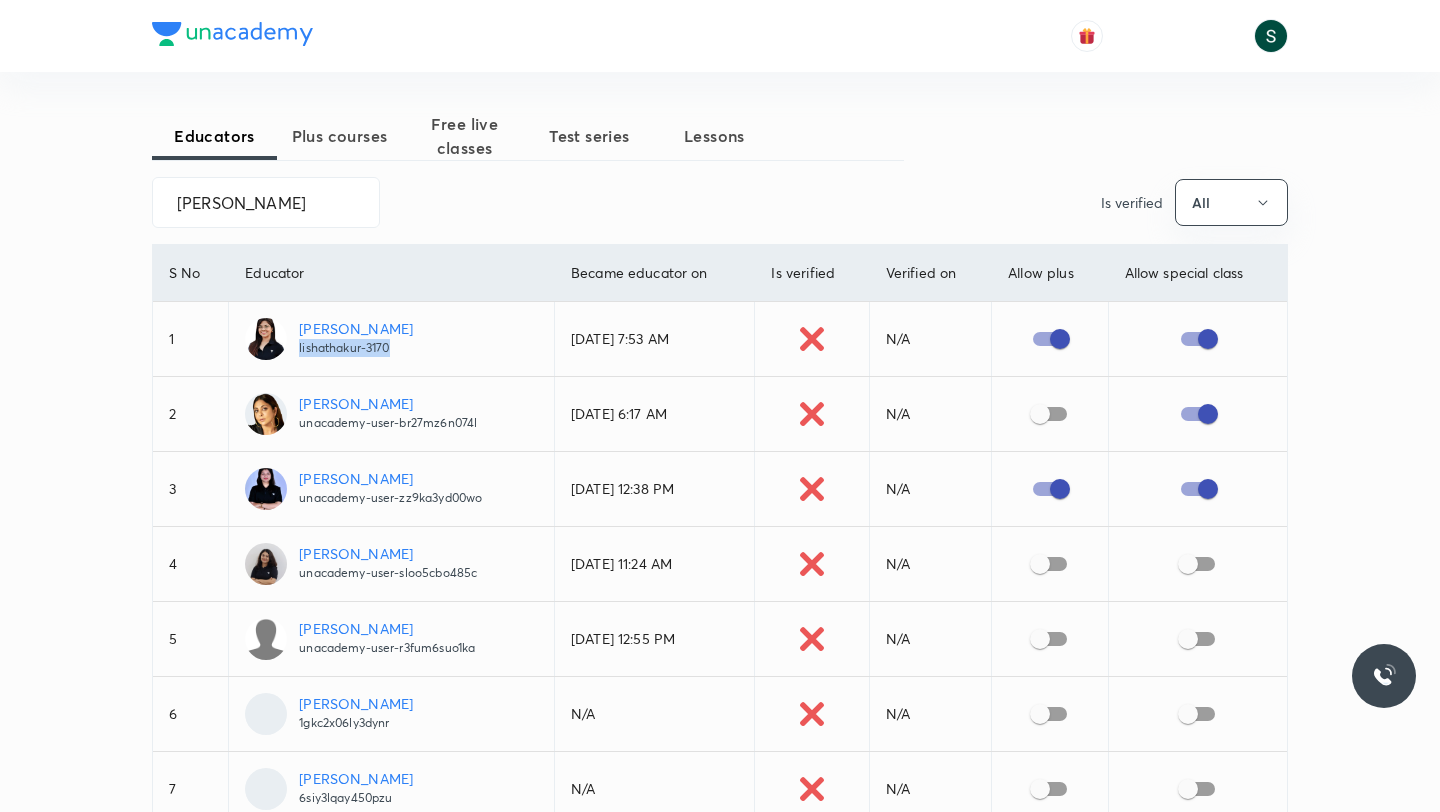 drag, startPoint x: 322, startPoint y: 368, endPoint x: 297, endPoint y: 354, distance: 28.653097 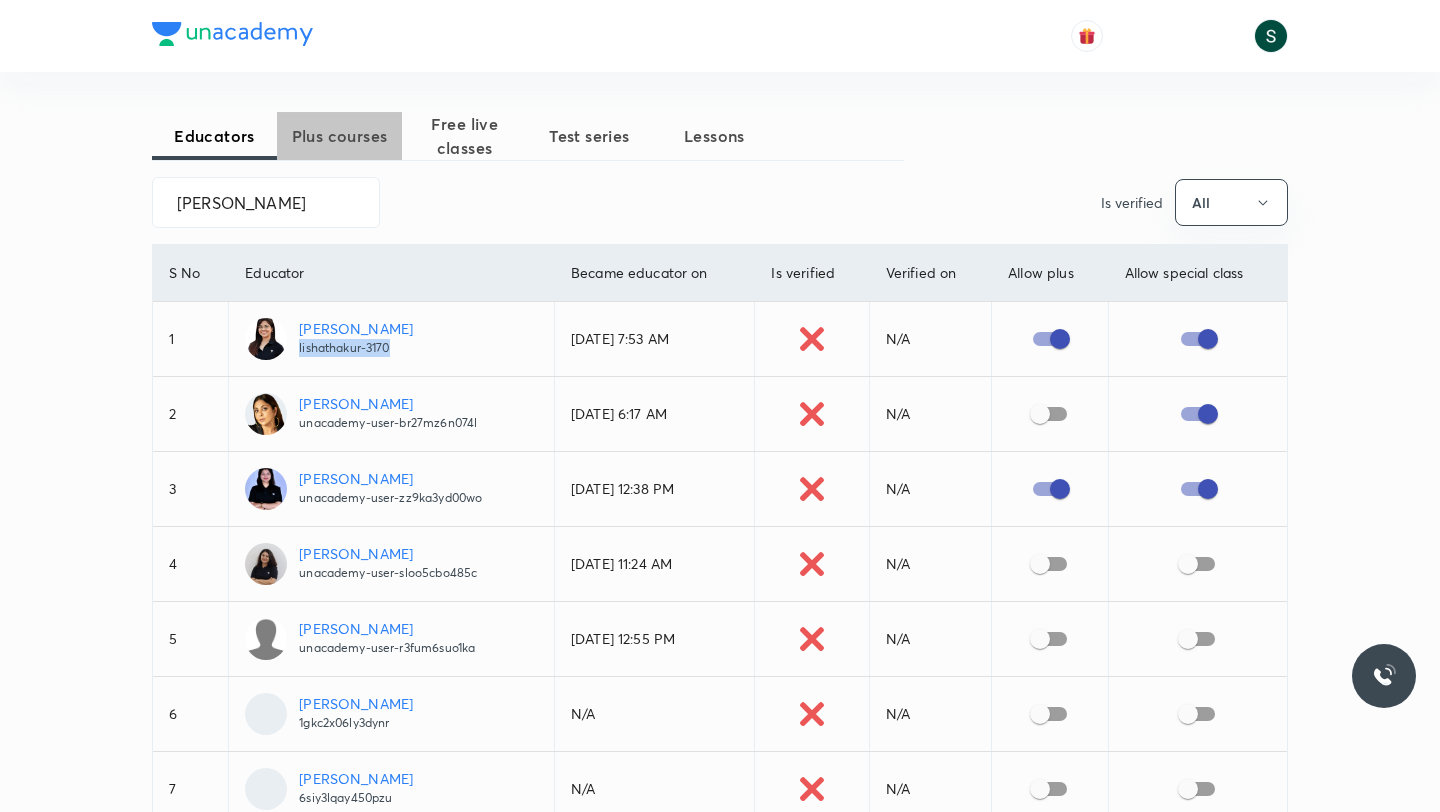 click on "Plus courses" at bounding box center [339, 136] 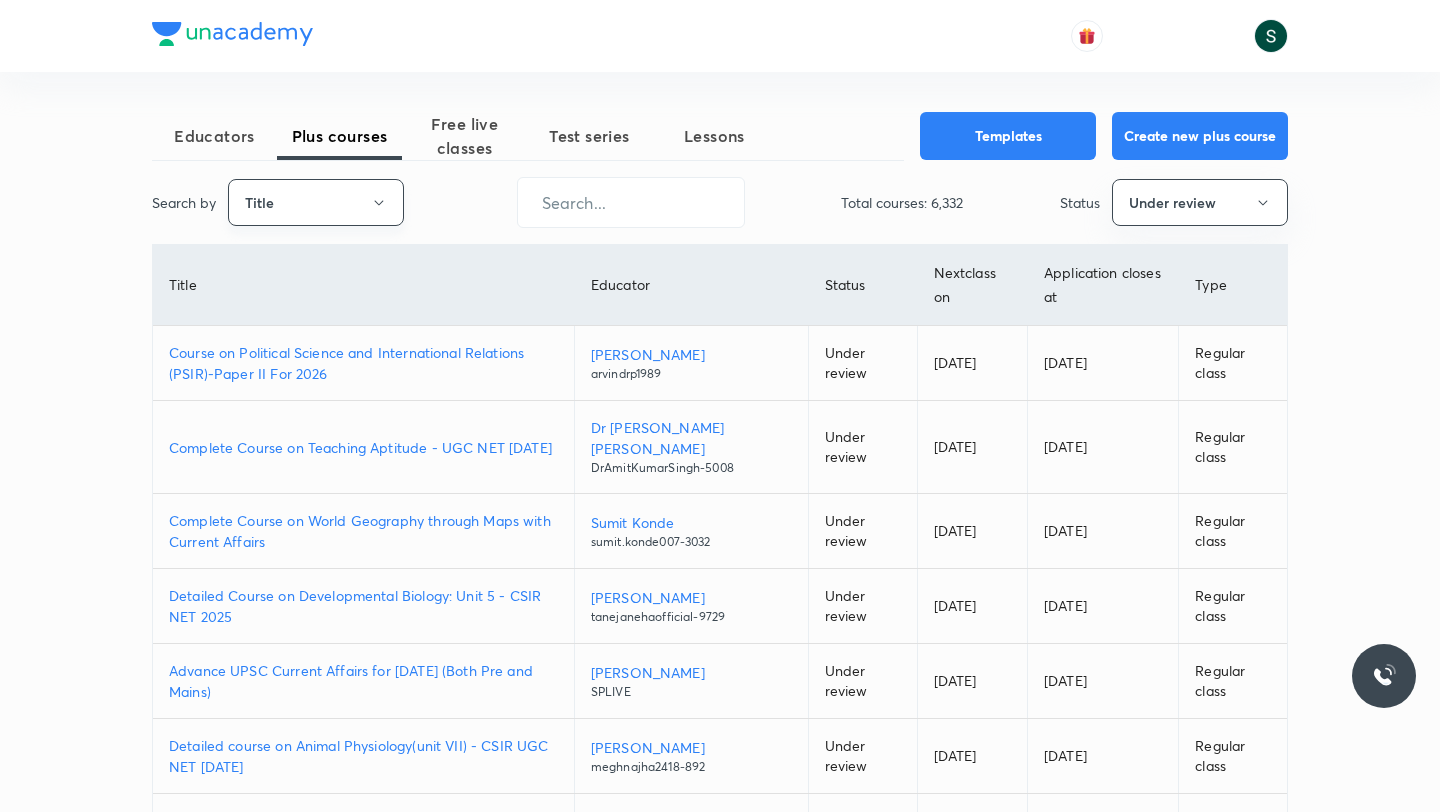 click on "Title" at bounding box center (316, 202) 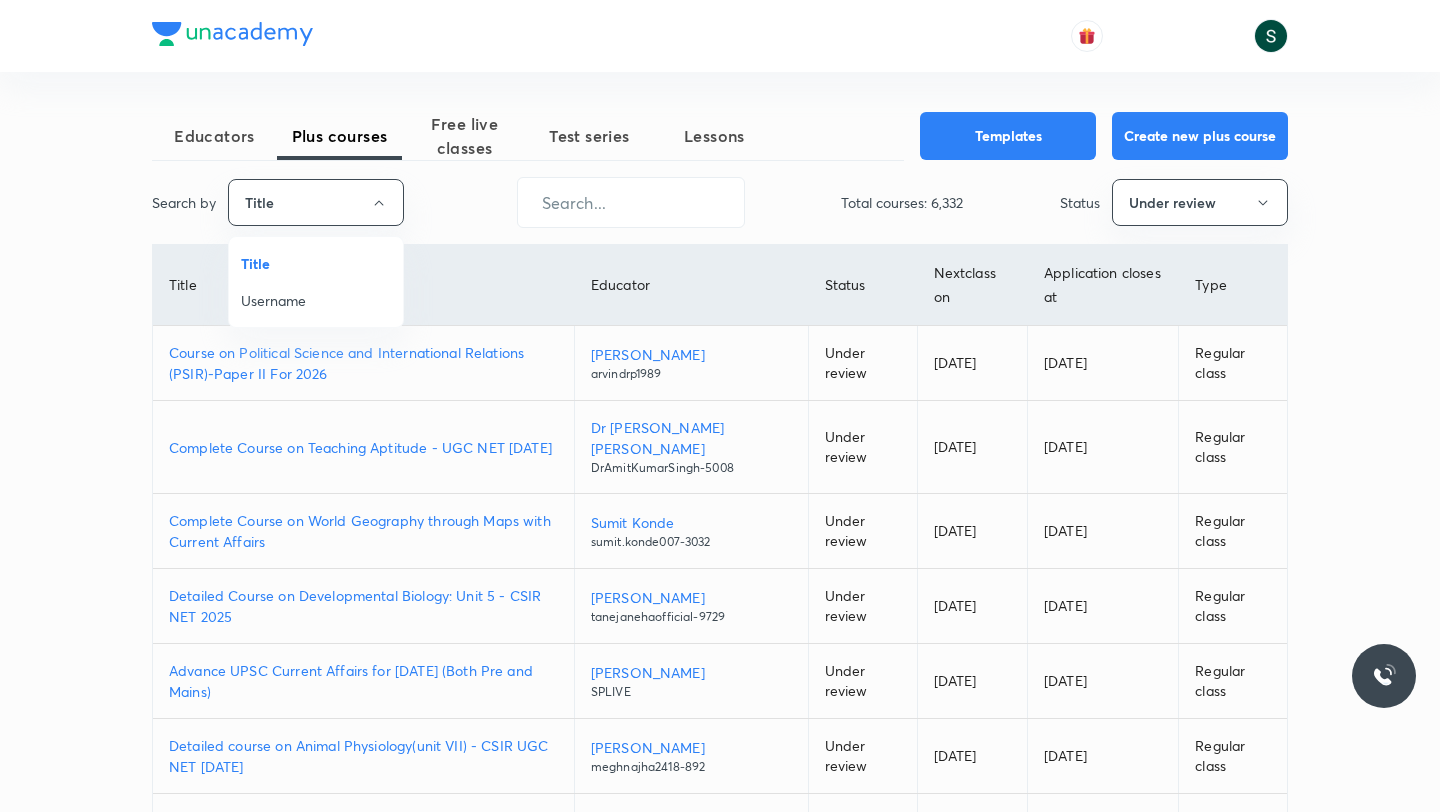 click on "Title" at bounding box center (316, 263) 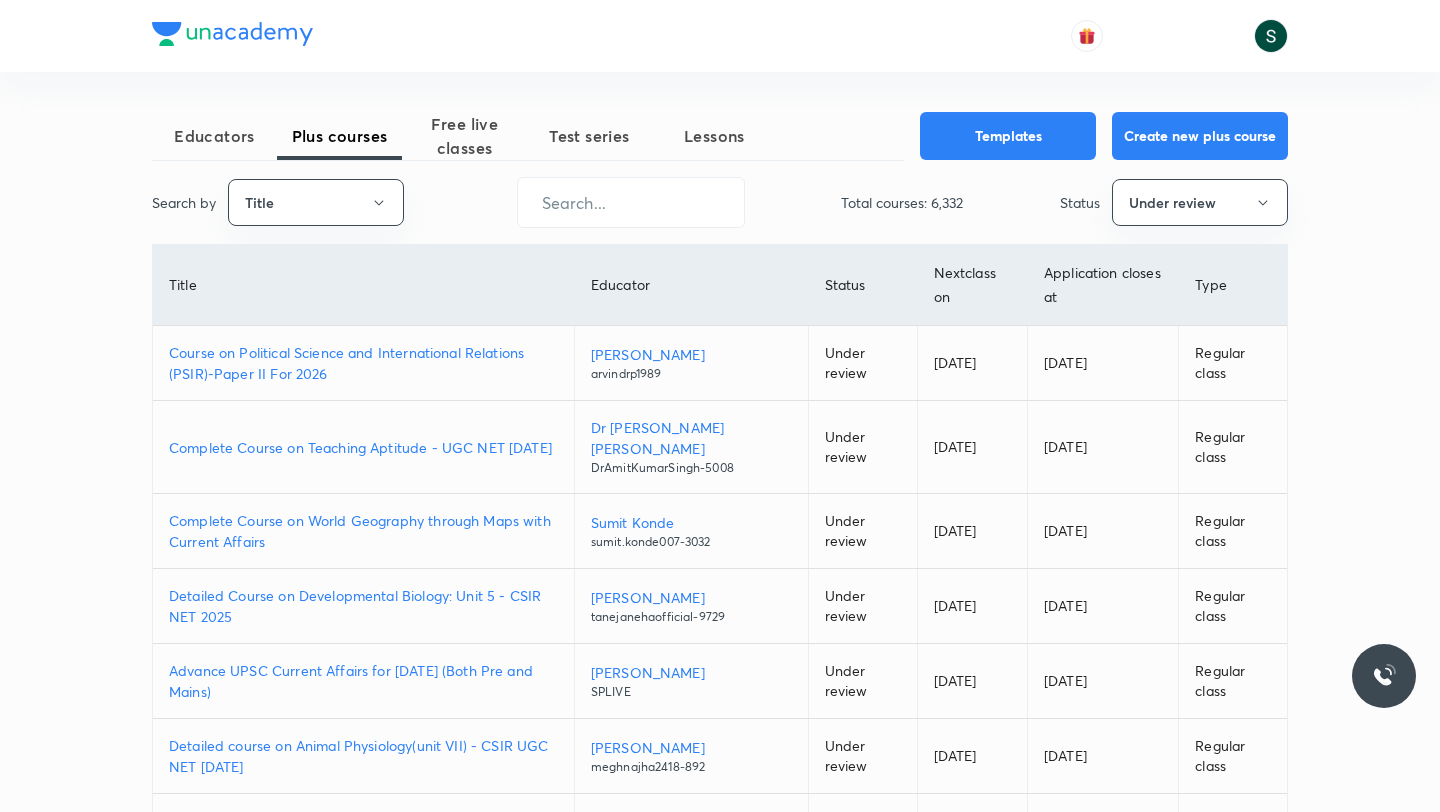 click on "Educators" at bounding box center [214, 136] 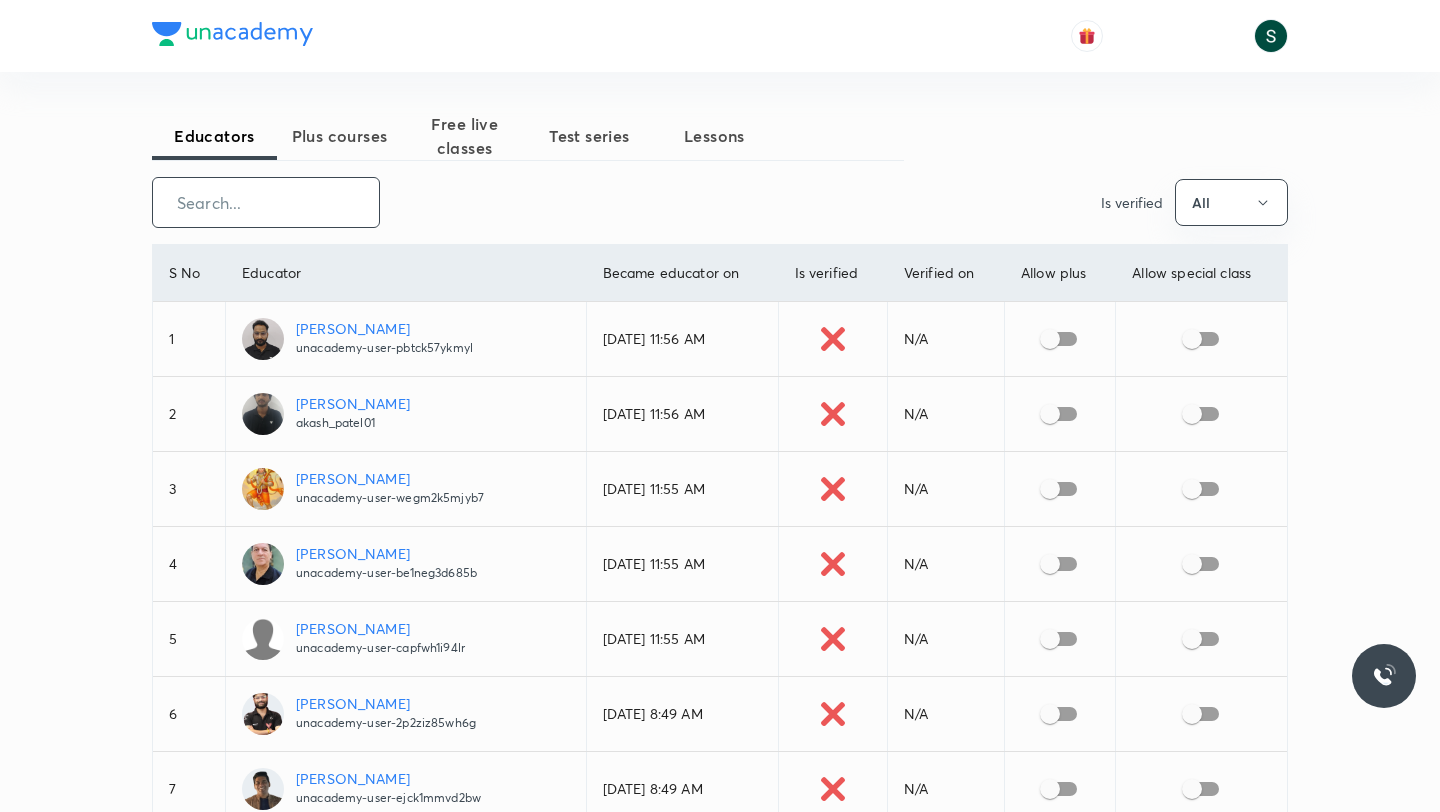 click at bounding box center [266, 202] 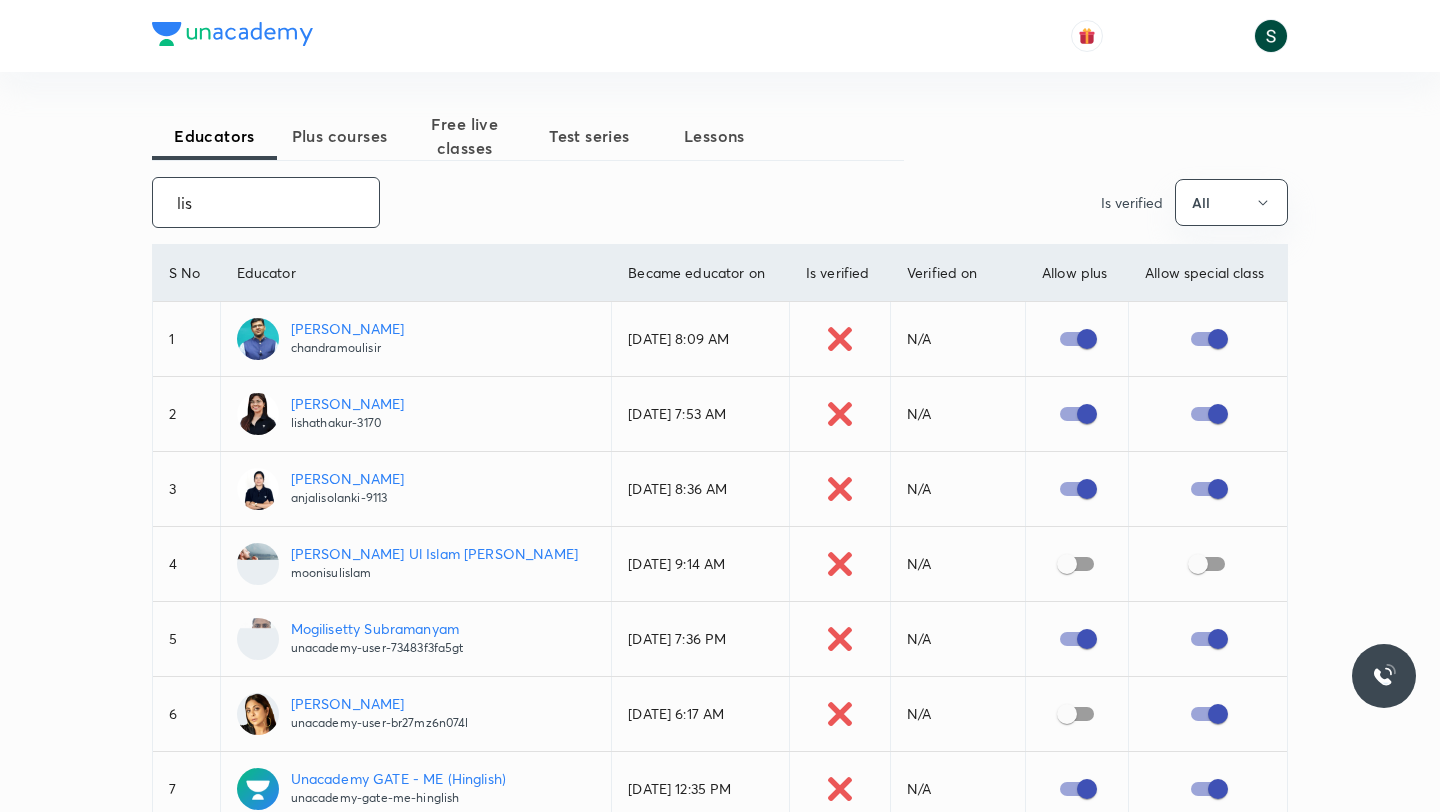 type on "lish" 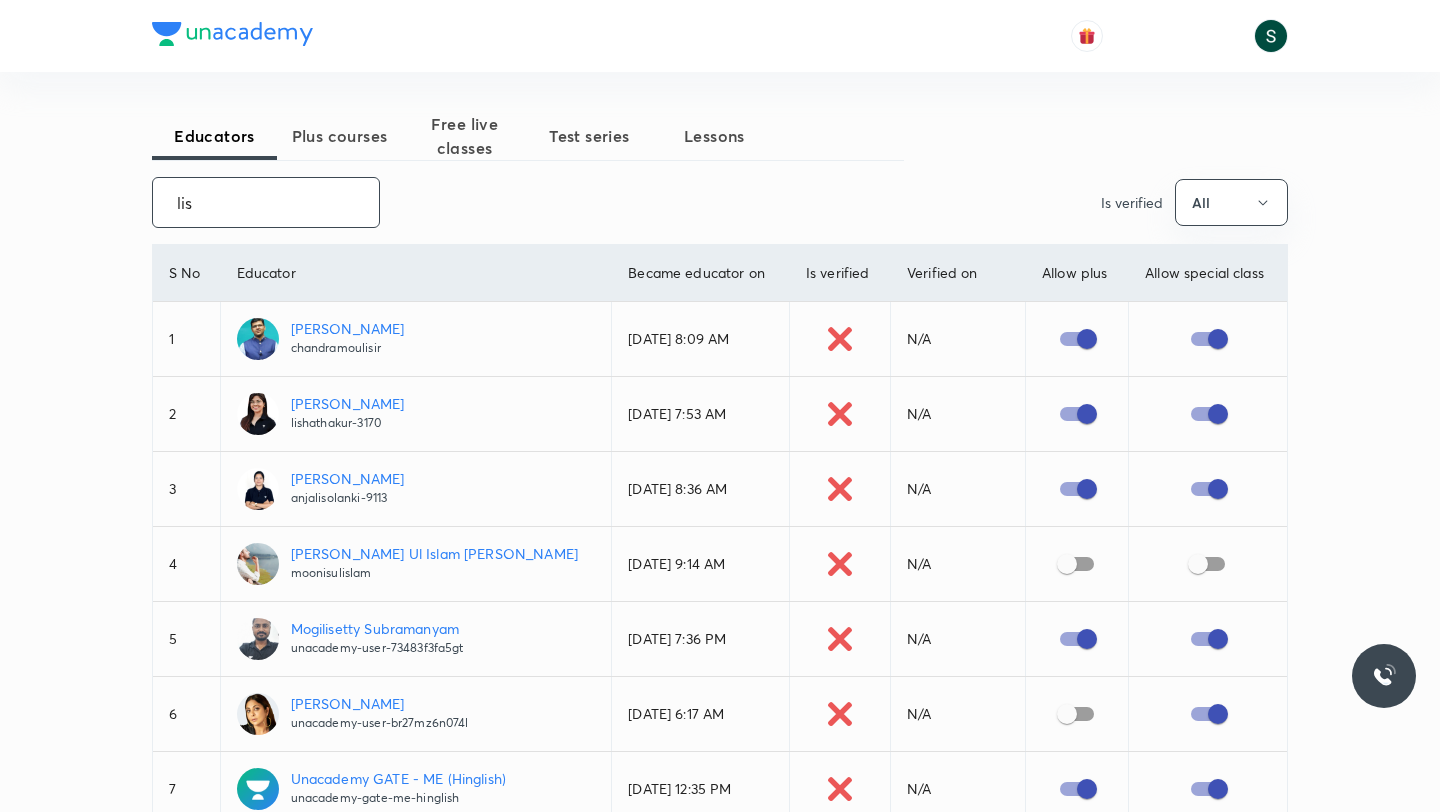 checkbox on "false" 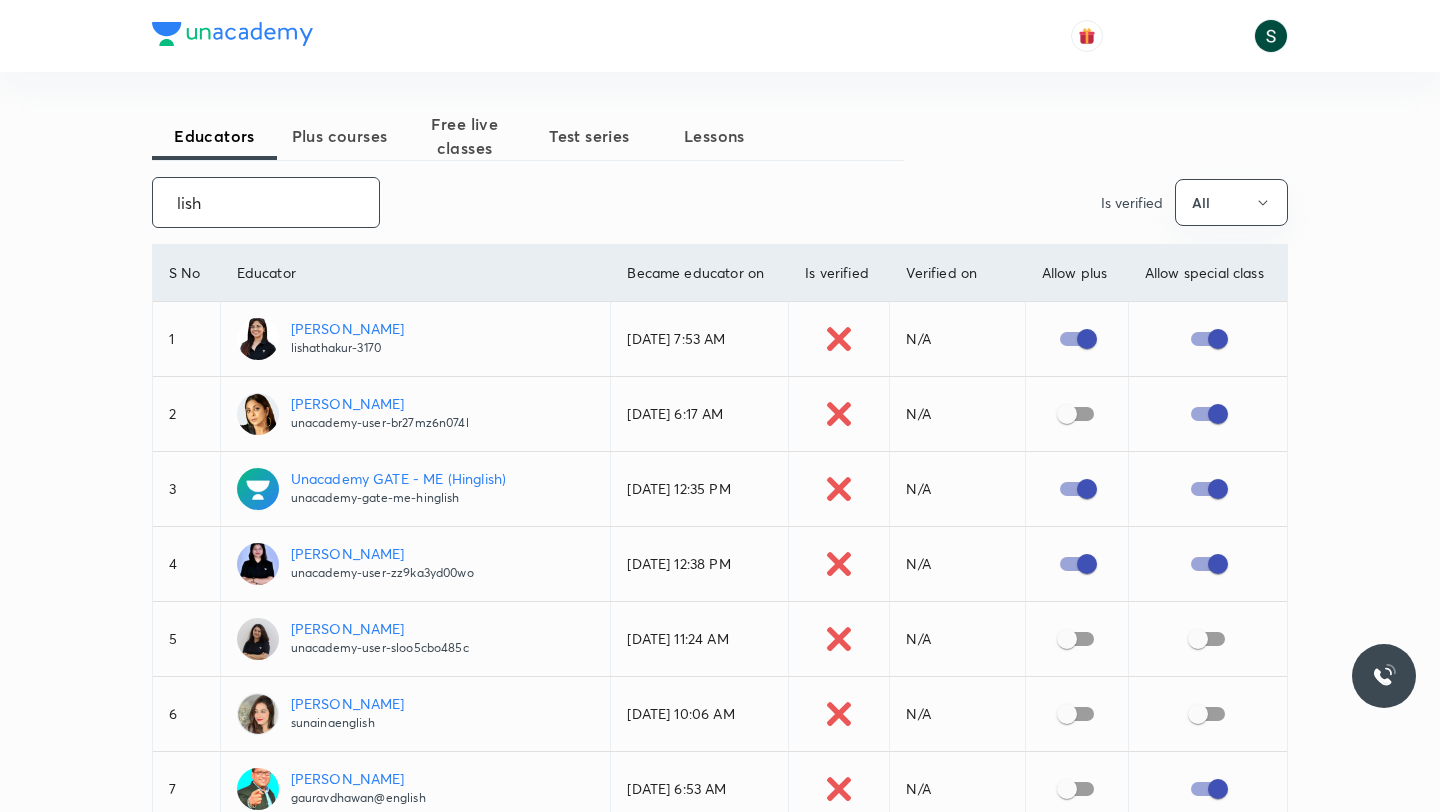 type on "lish" 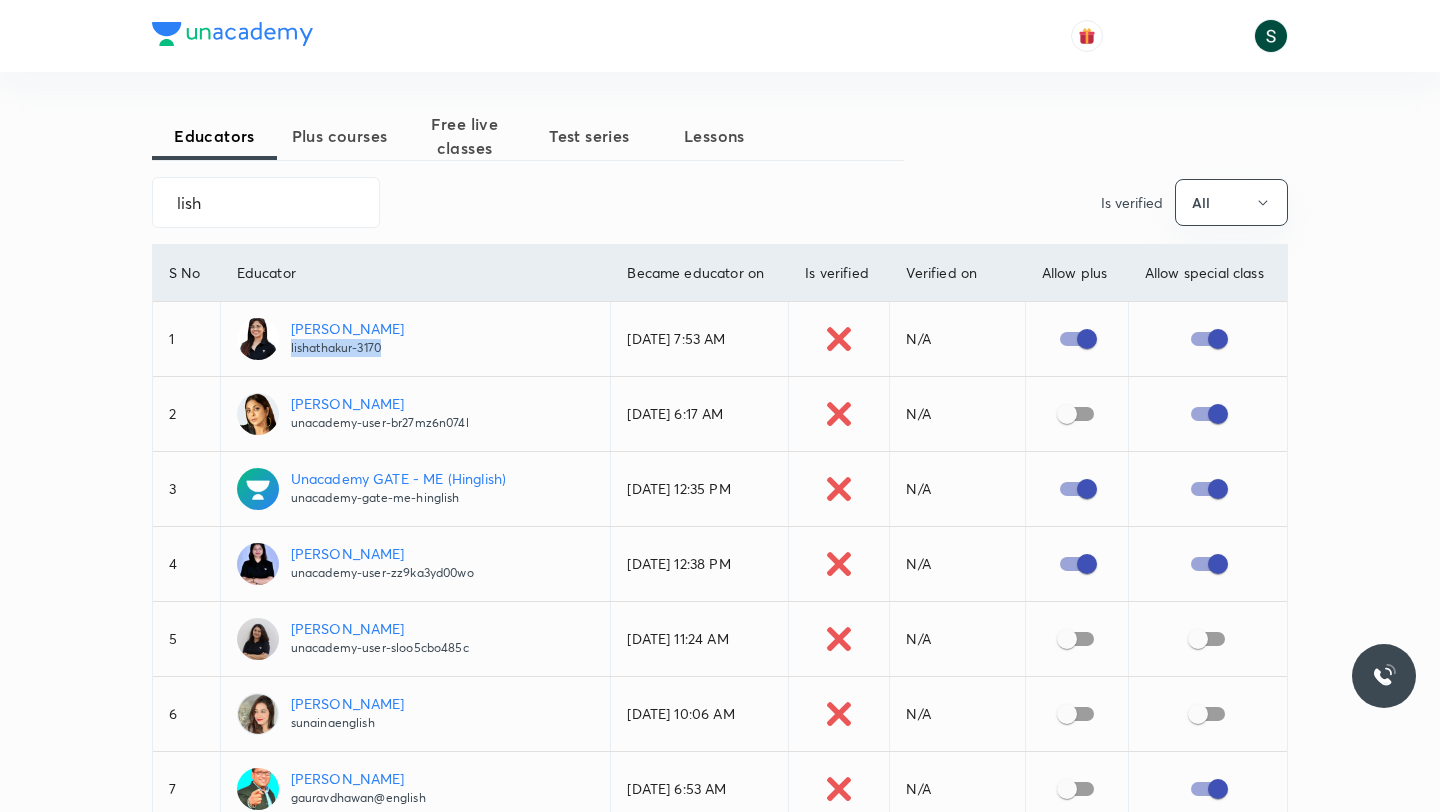 drag, startPoint x: 289, startPoint y: 388, endPoint x: 287, endPoint y: 373, distance: 15.132746 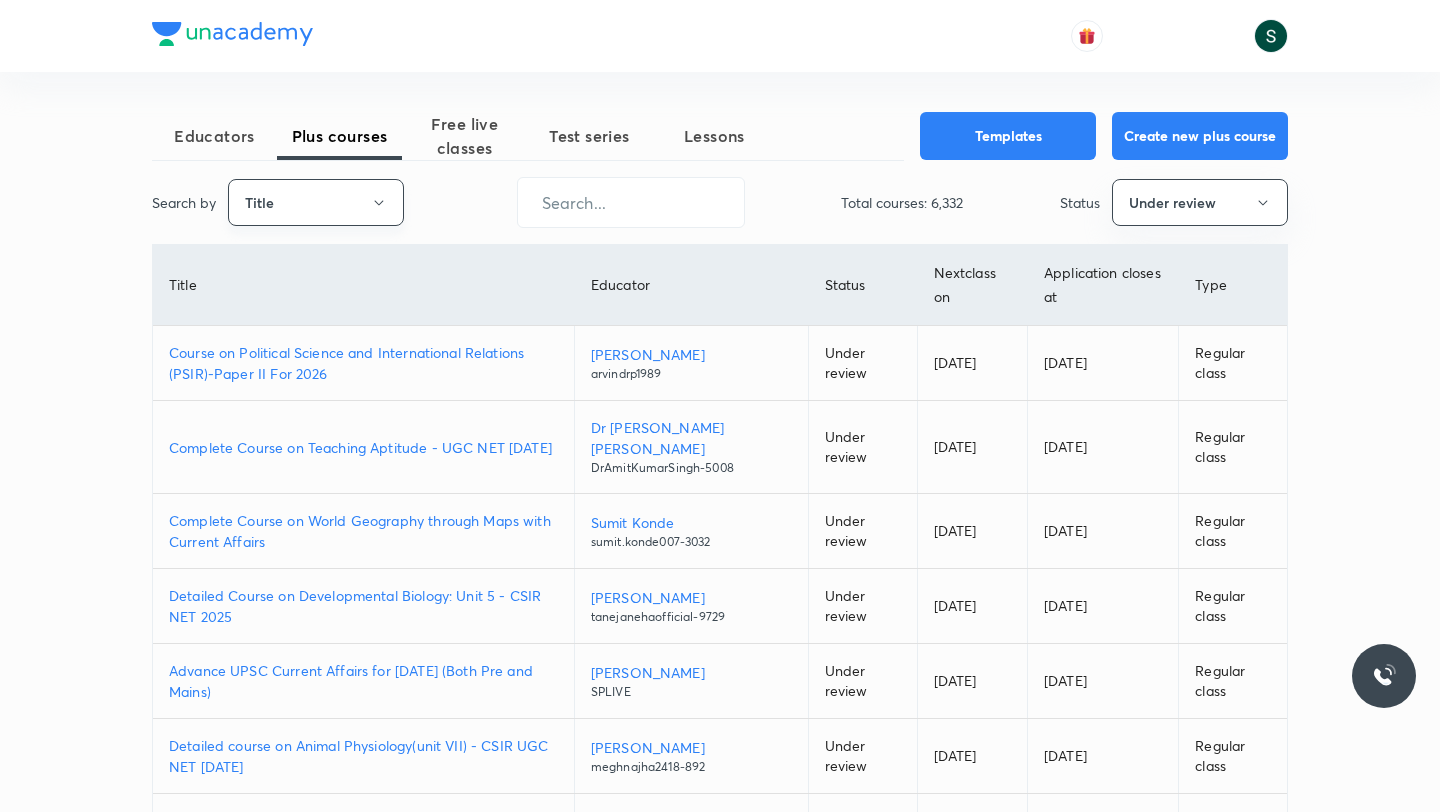 click on "Title" at bounding box center [316, 202] 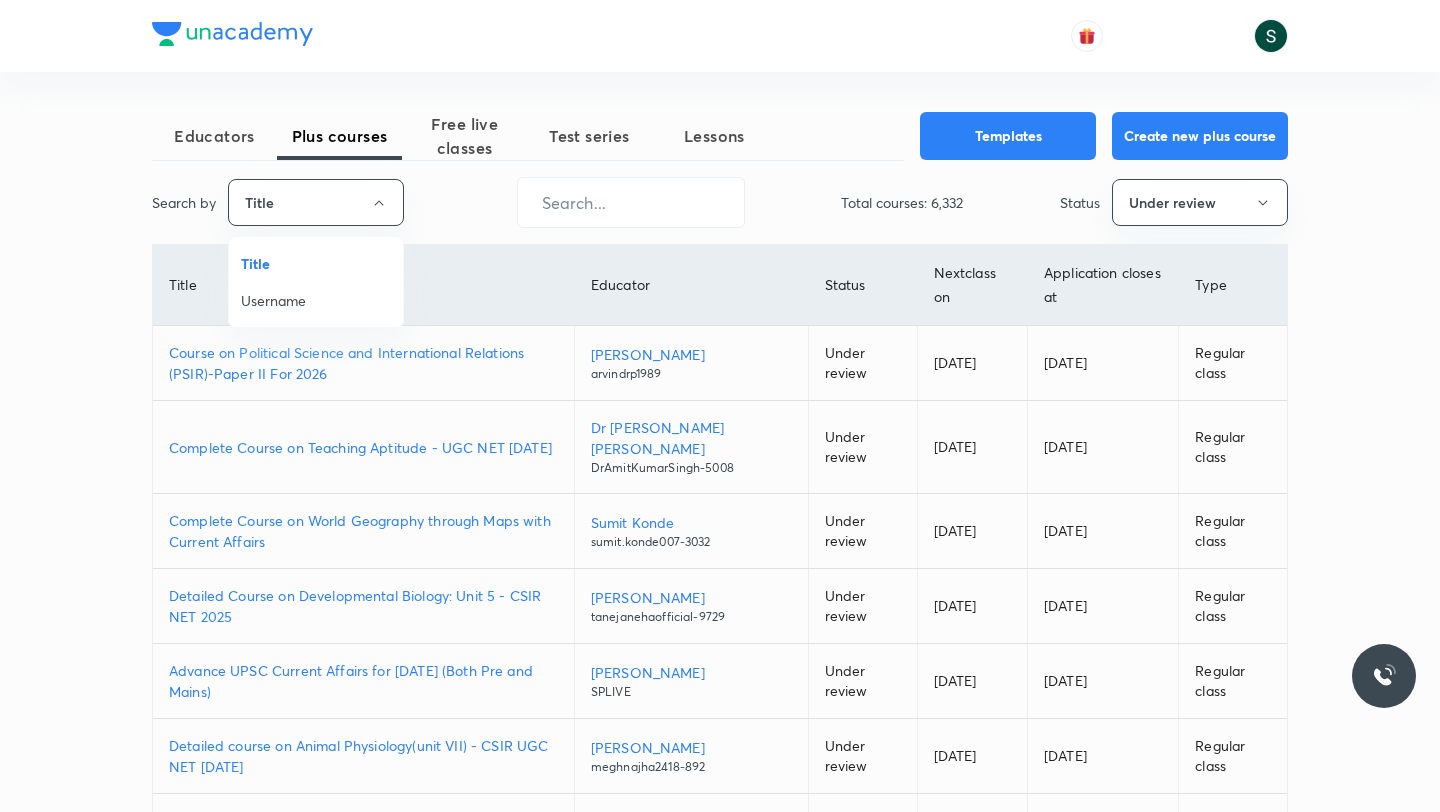 click on "Username" at bounding box center [316, 300] 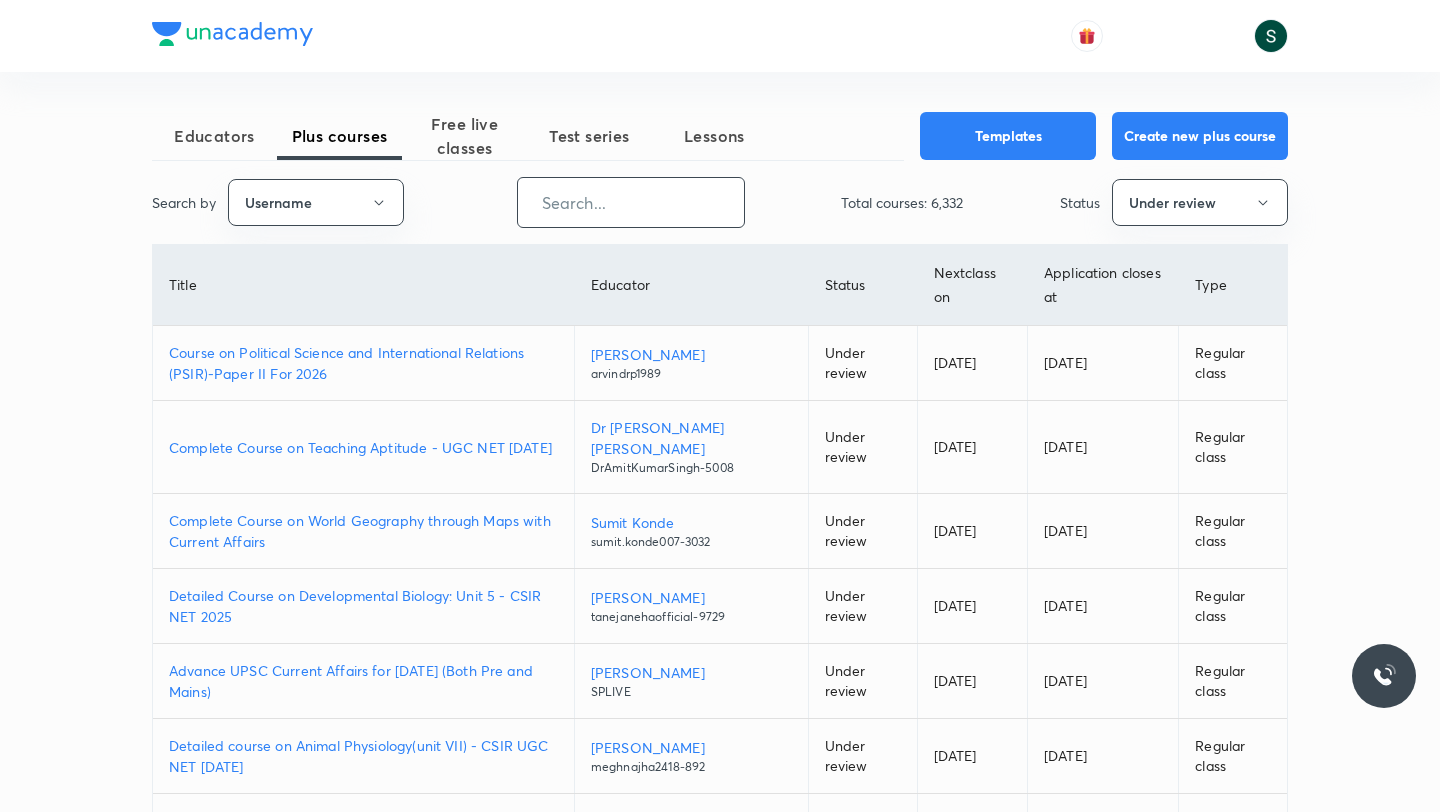 click at bounding box center (631, 202) 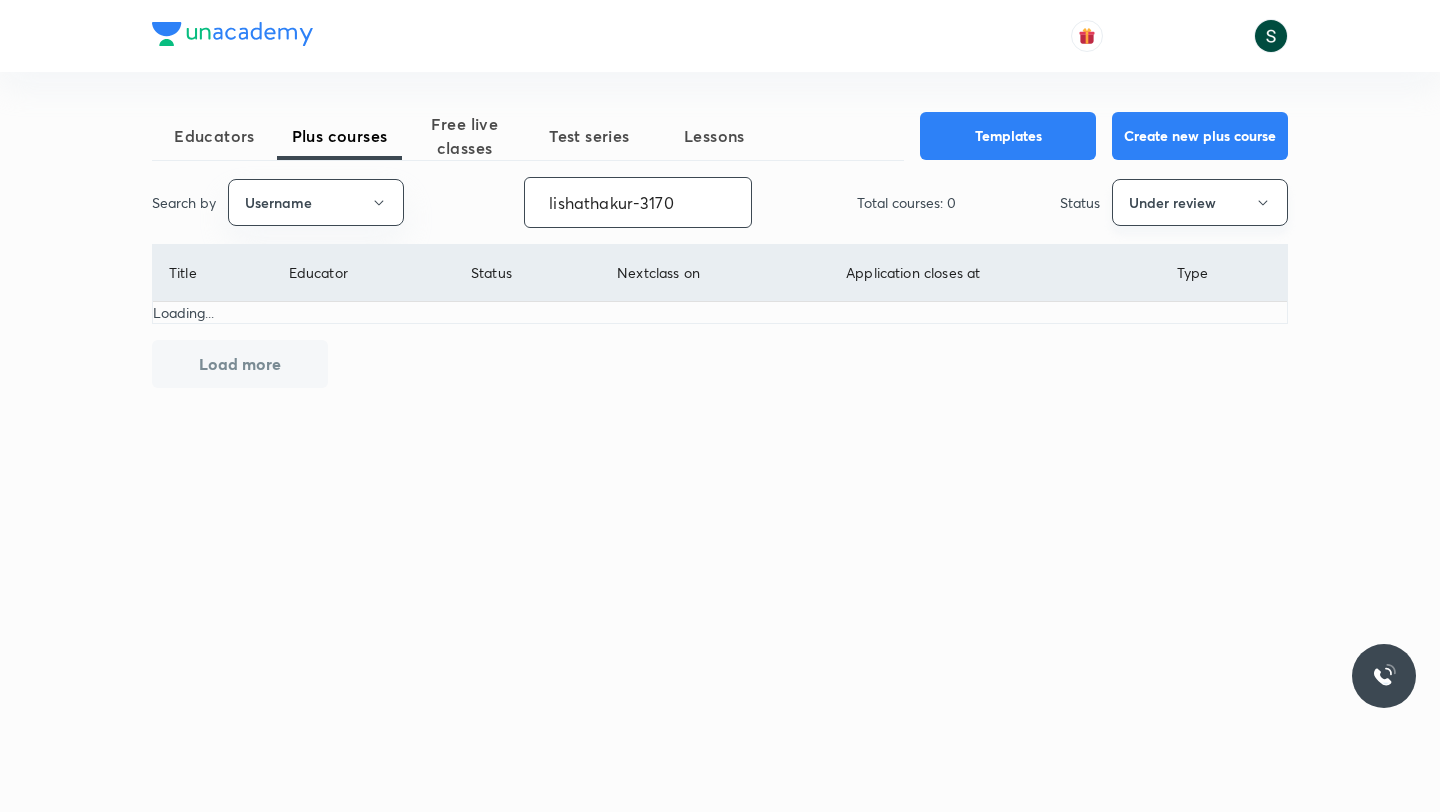 type on "lishathakur-3170" 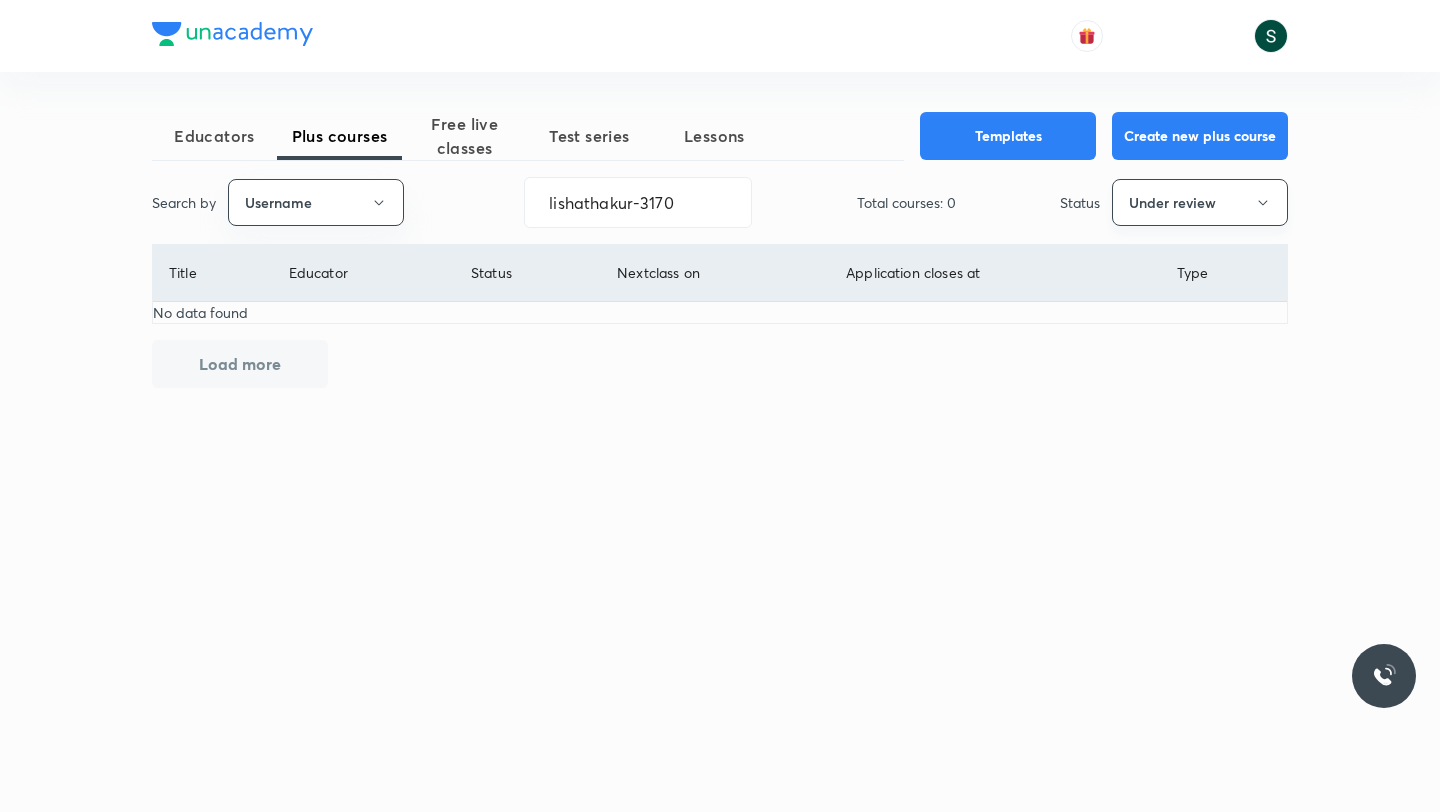 click on "Under review" at bounding box center (1200, 202) 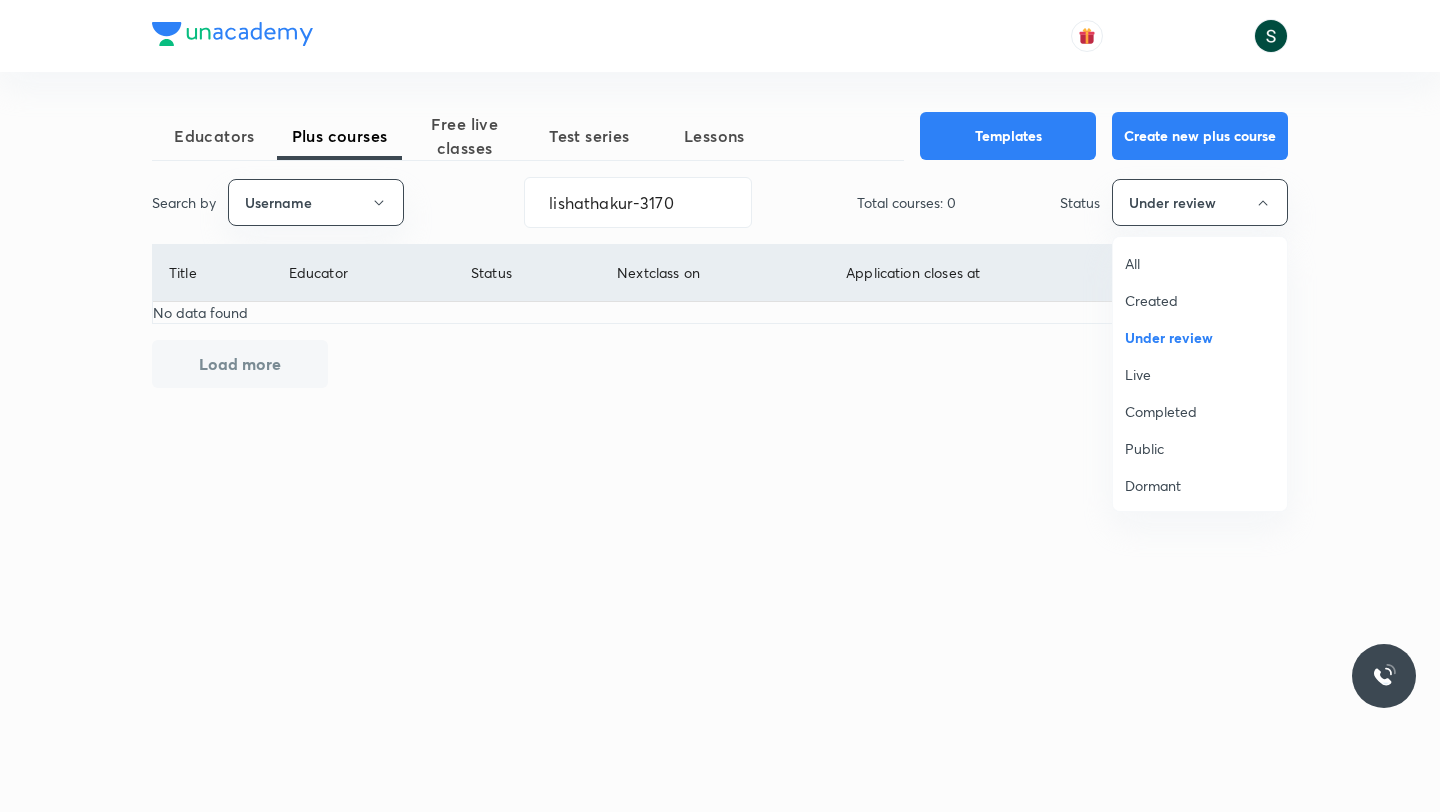 click on "Live" at bounding box center [1200, 374] 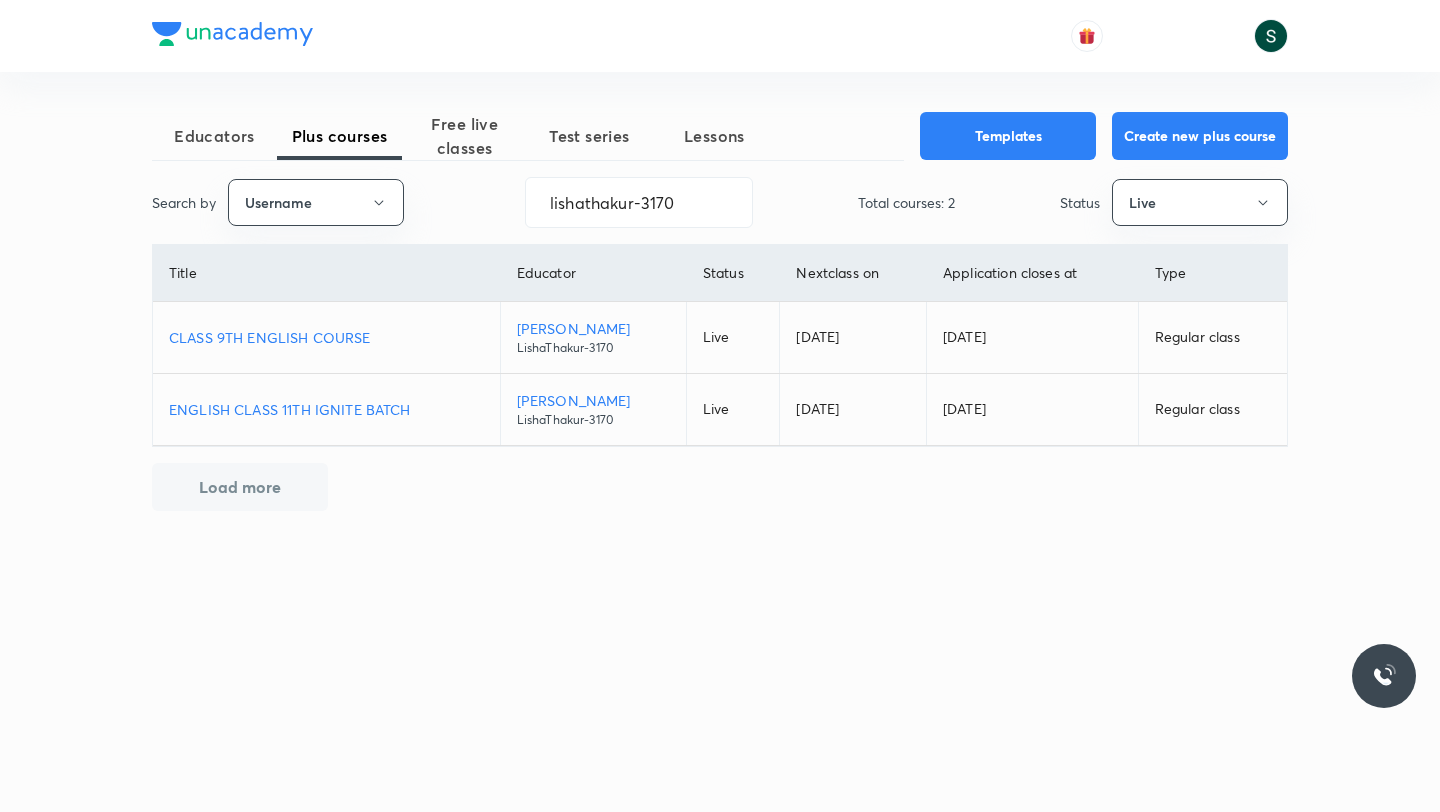 click on "CLASS 9TH ENGLISH COURSE" at bounding box center [326, 337] 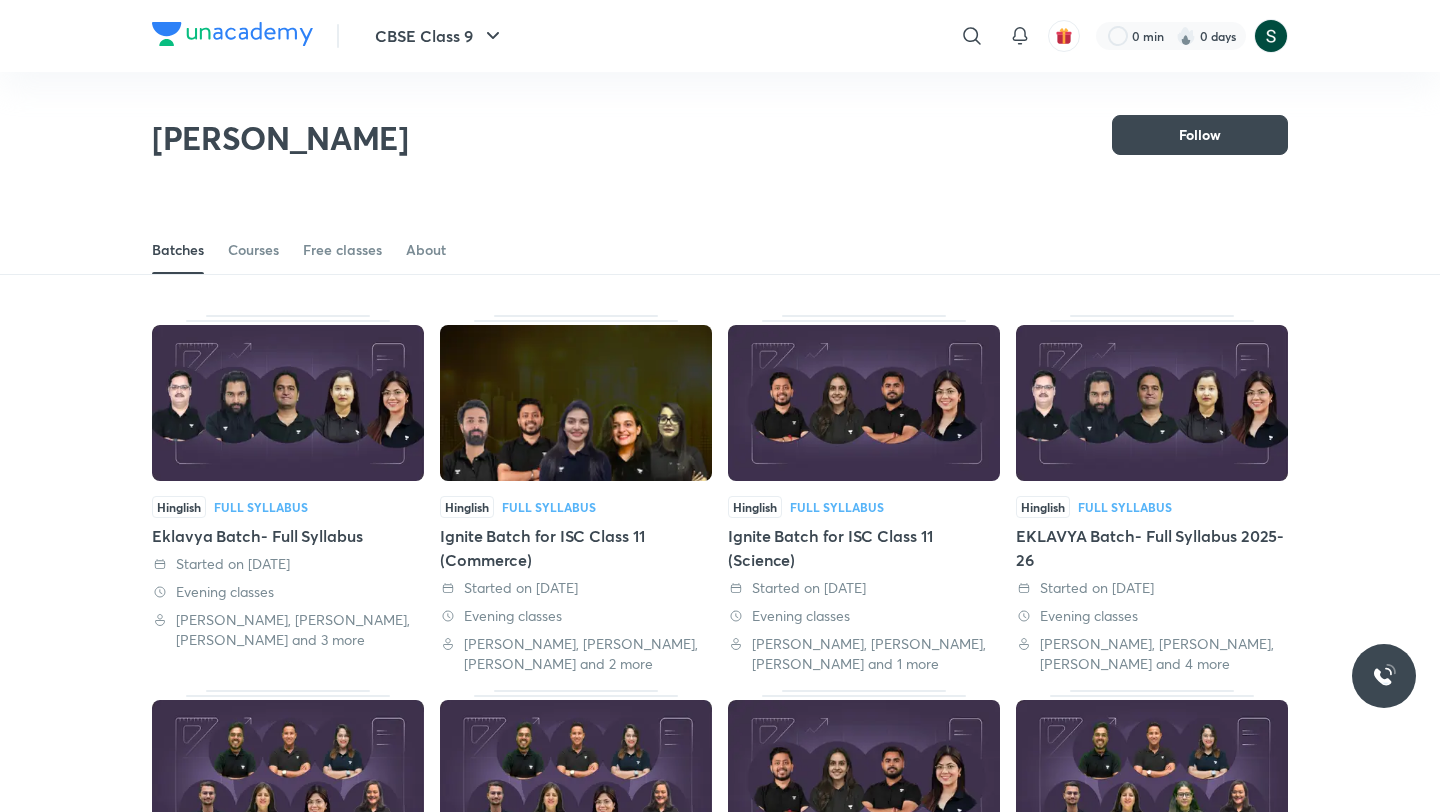scroll, scrollTop: 102, scrollLeft: 0, axis: vertical 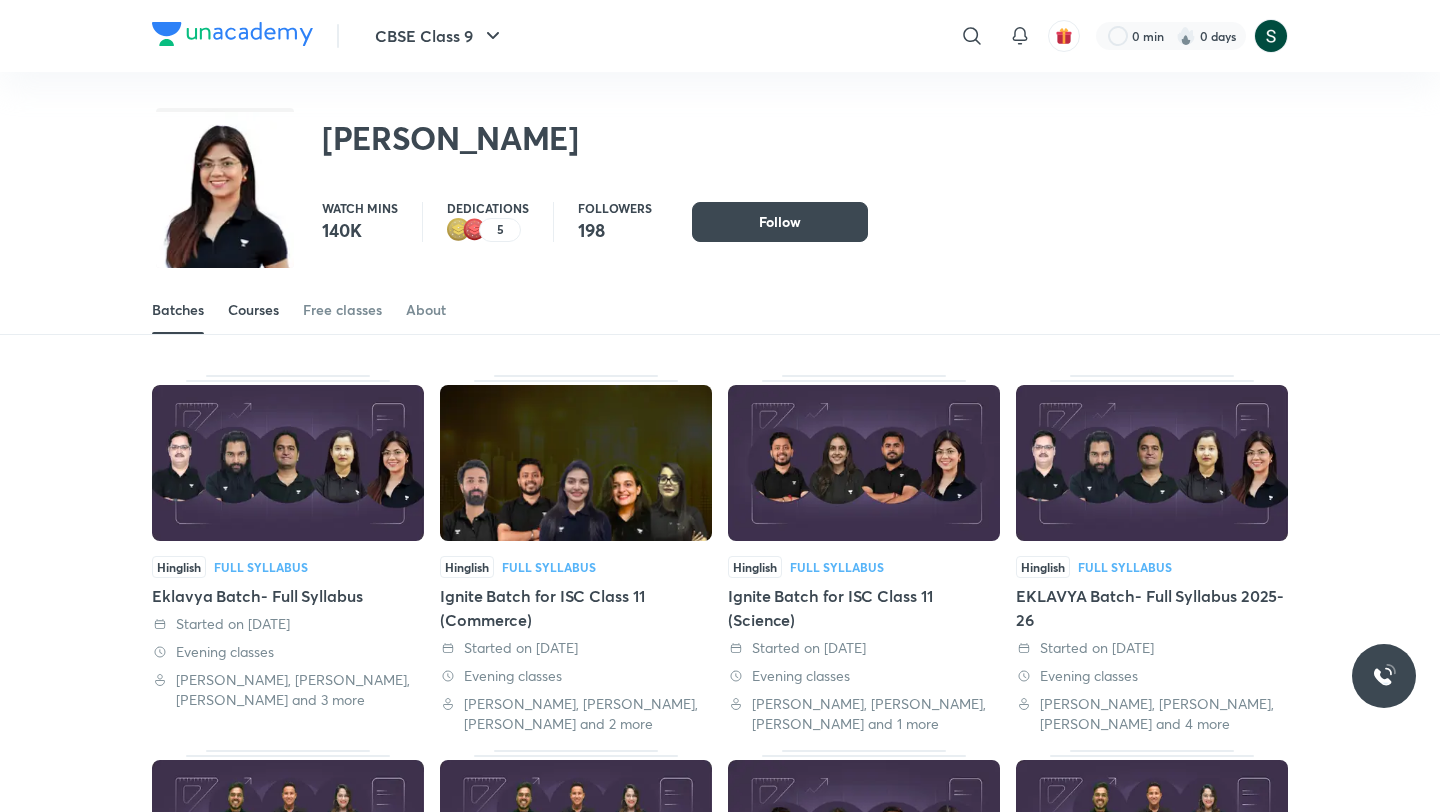 click on "Courses" at bounding box center [253, 310] 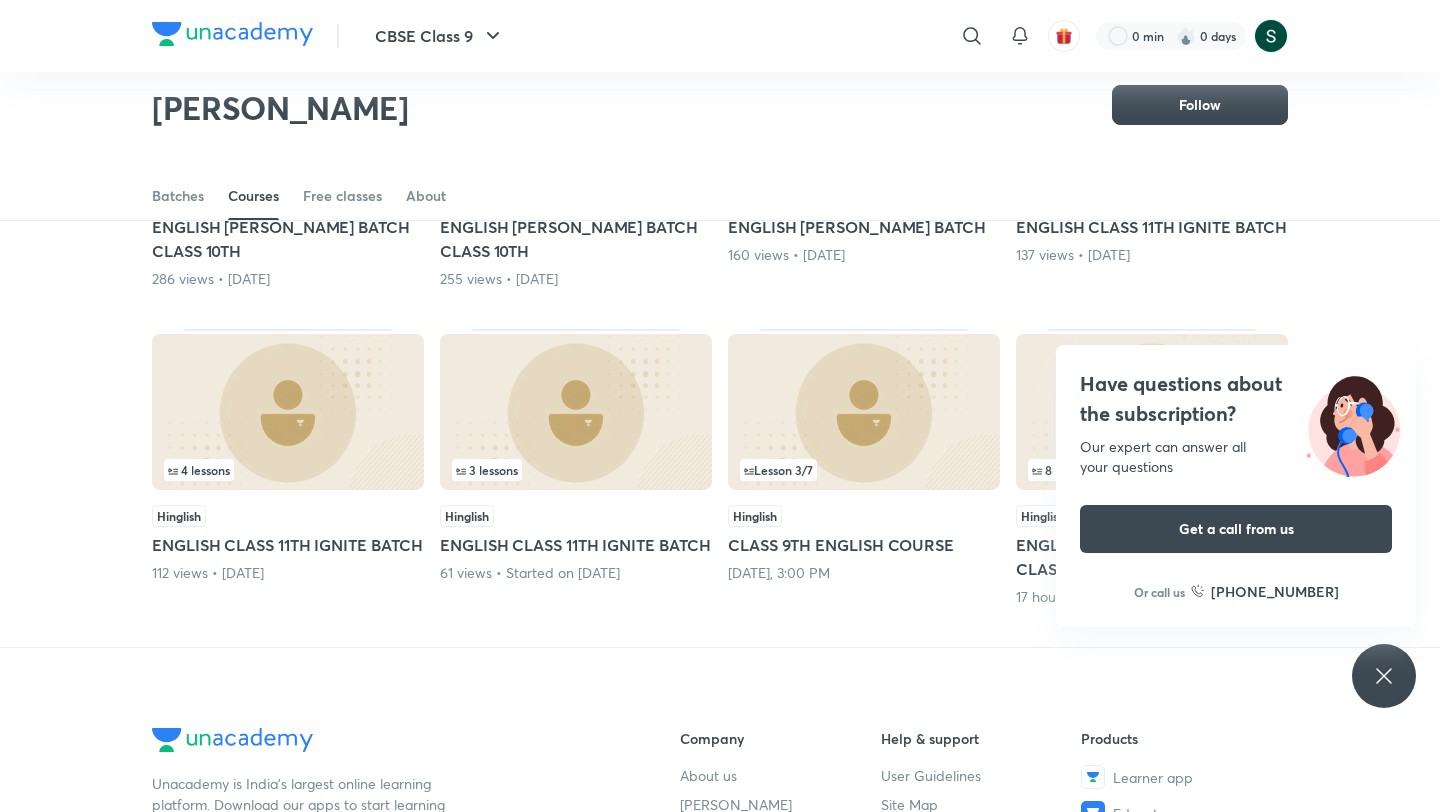 scroll, scrollTop: 691, scrollLeft: 0, axis: vertical 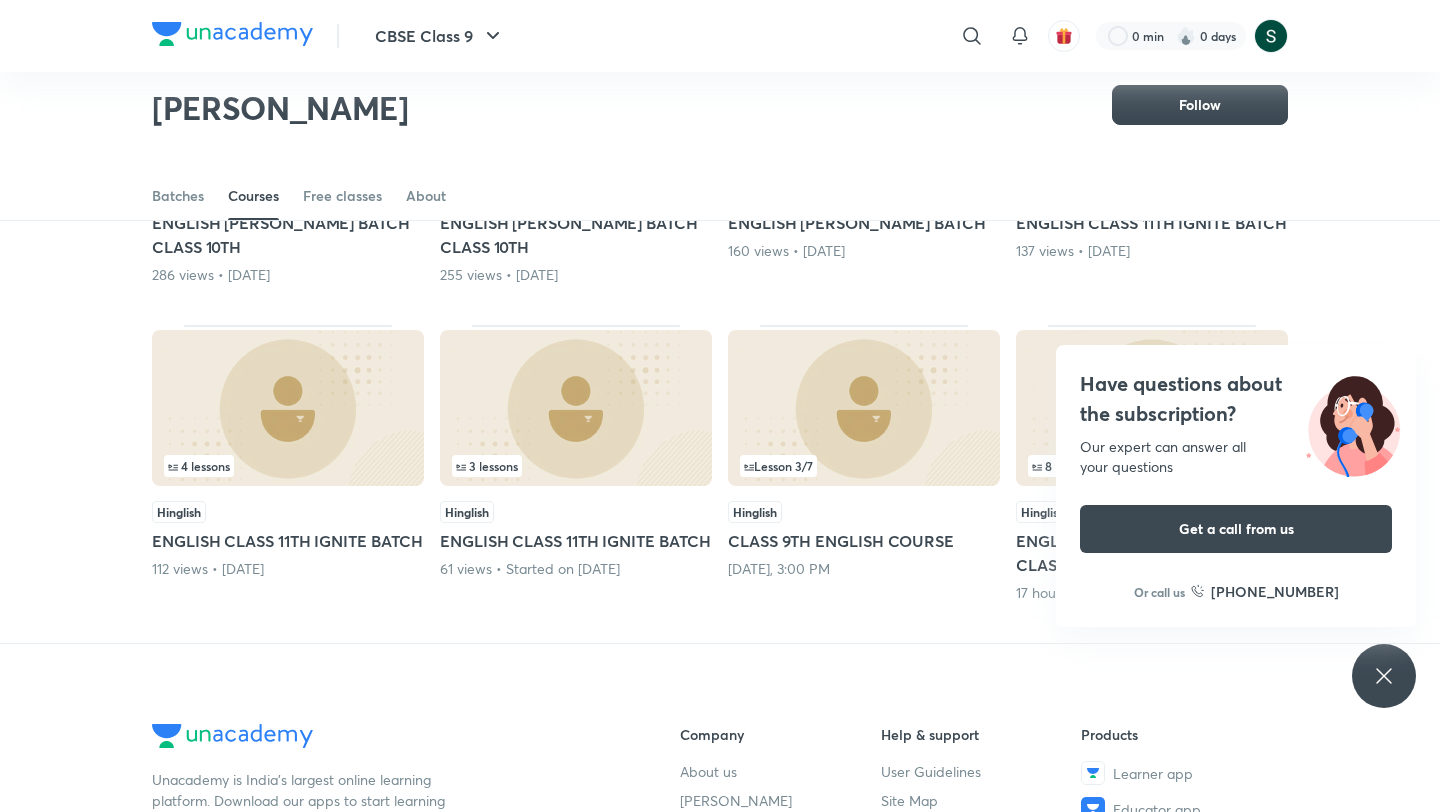 click on "Lesson   3 / 7" at bounding box center (864, 466) 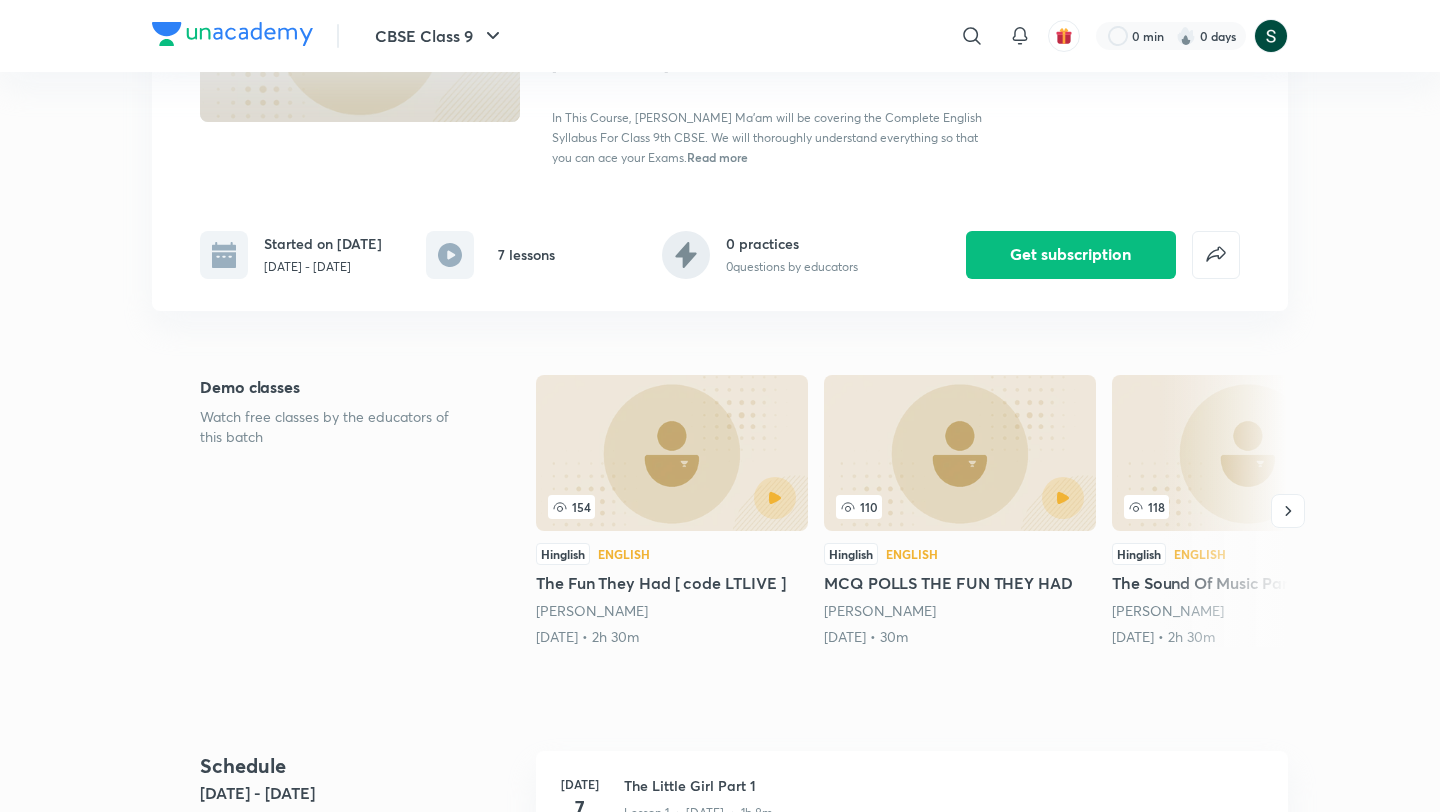 scroll, scrollTop: 275, scrollLeft: 0, axis: vertical 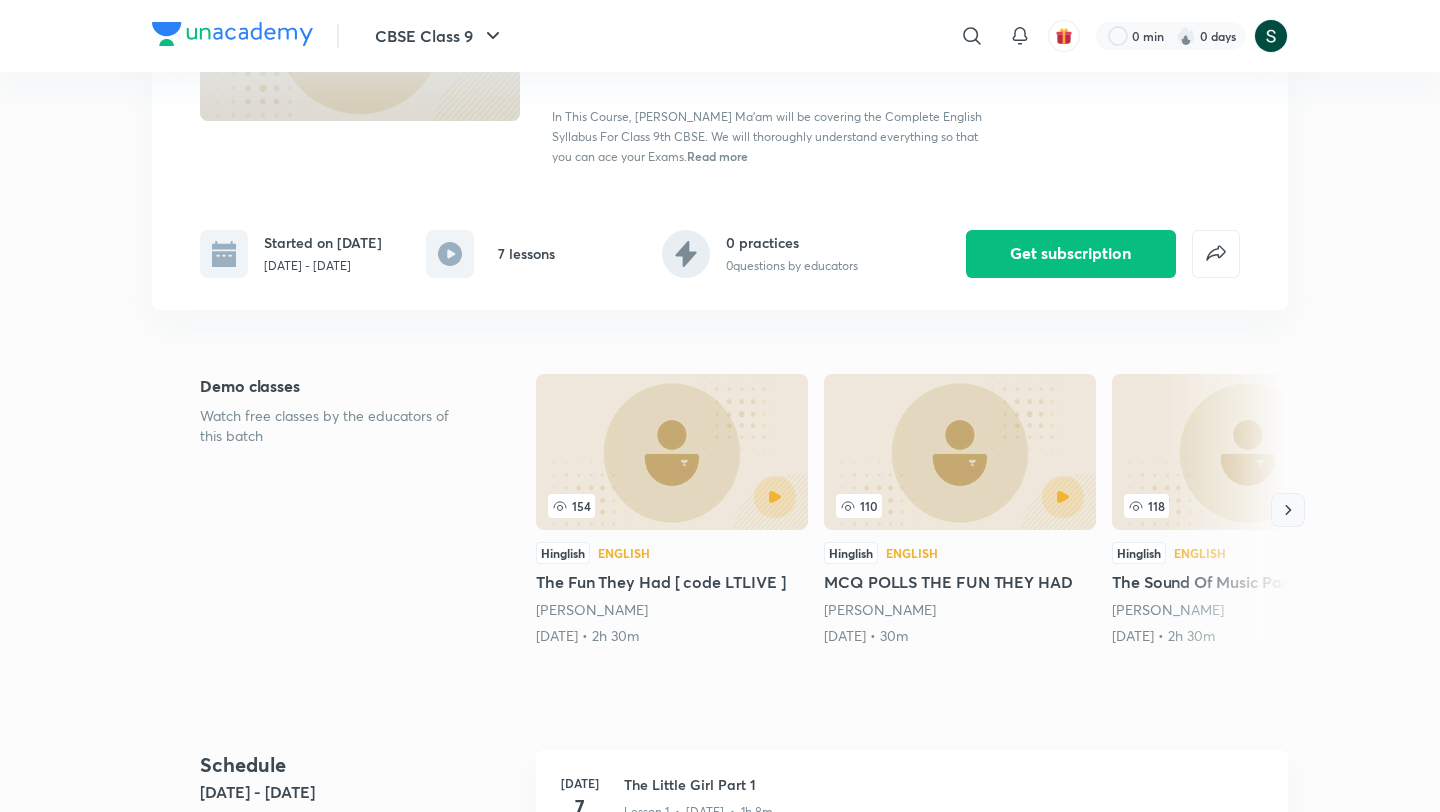 click 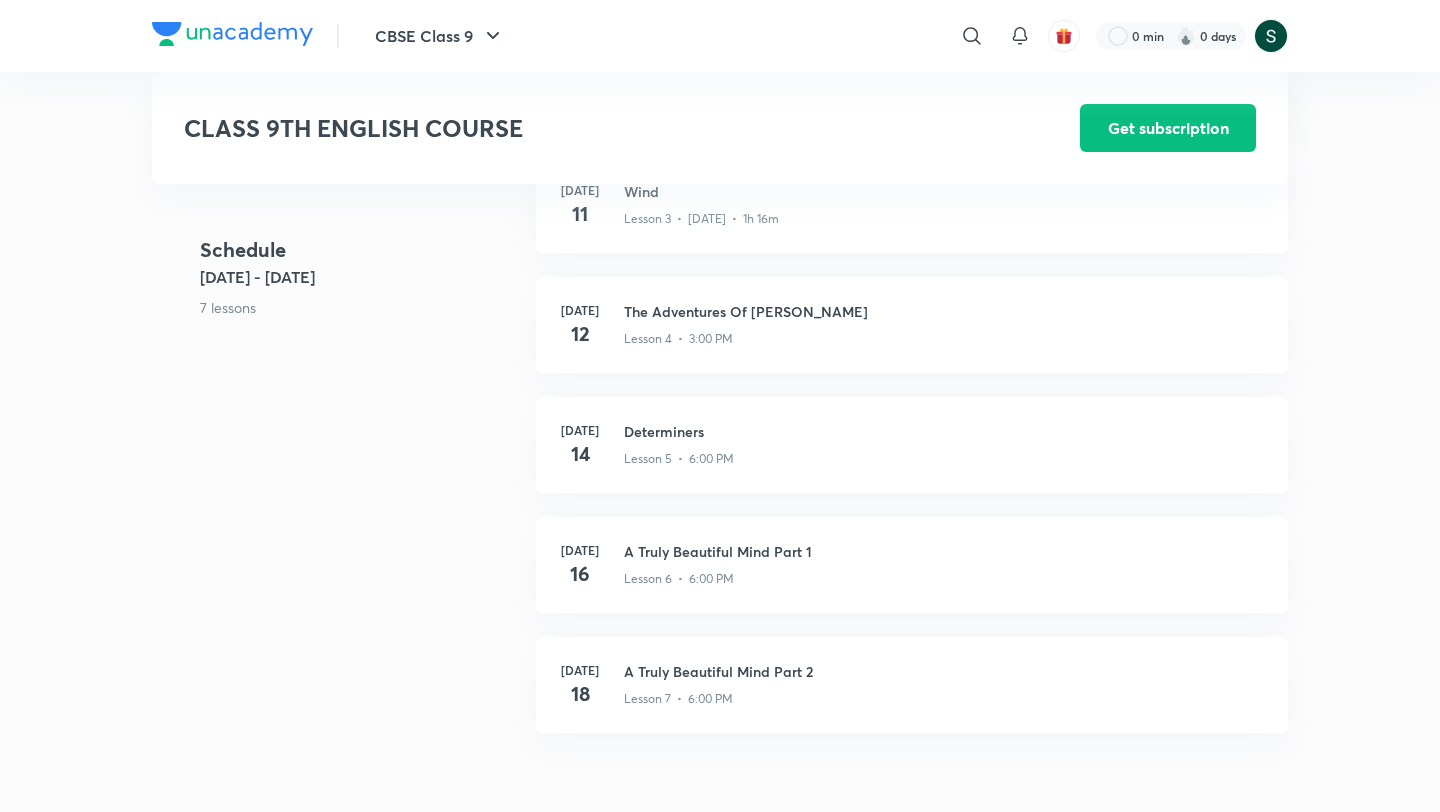 scroll, scrollTop: 1109, scrollLeft: 0, axis: vertical 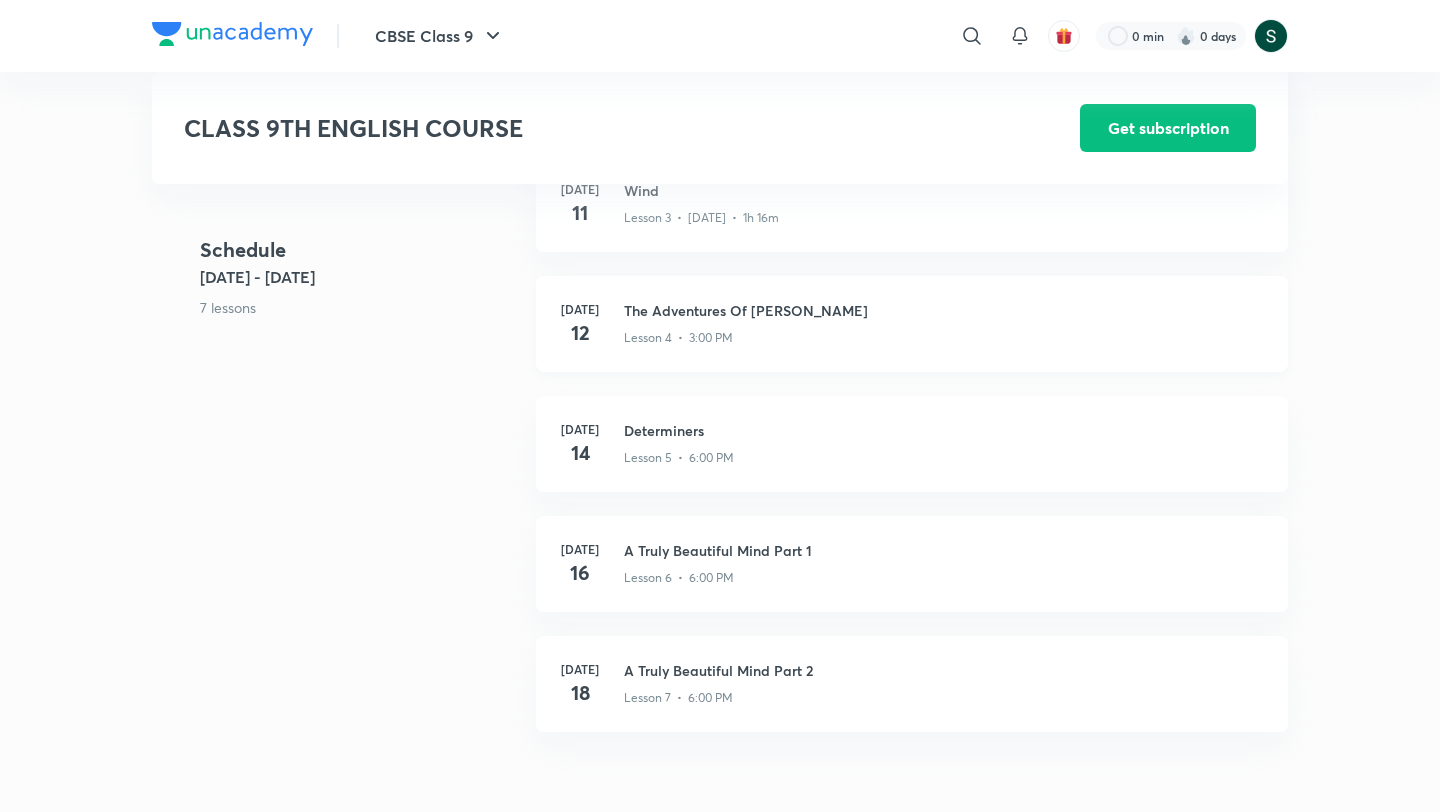 click on "The Adventures Of [PERSON_NAME]" at bounding box center (944, 310) 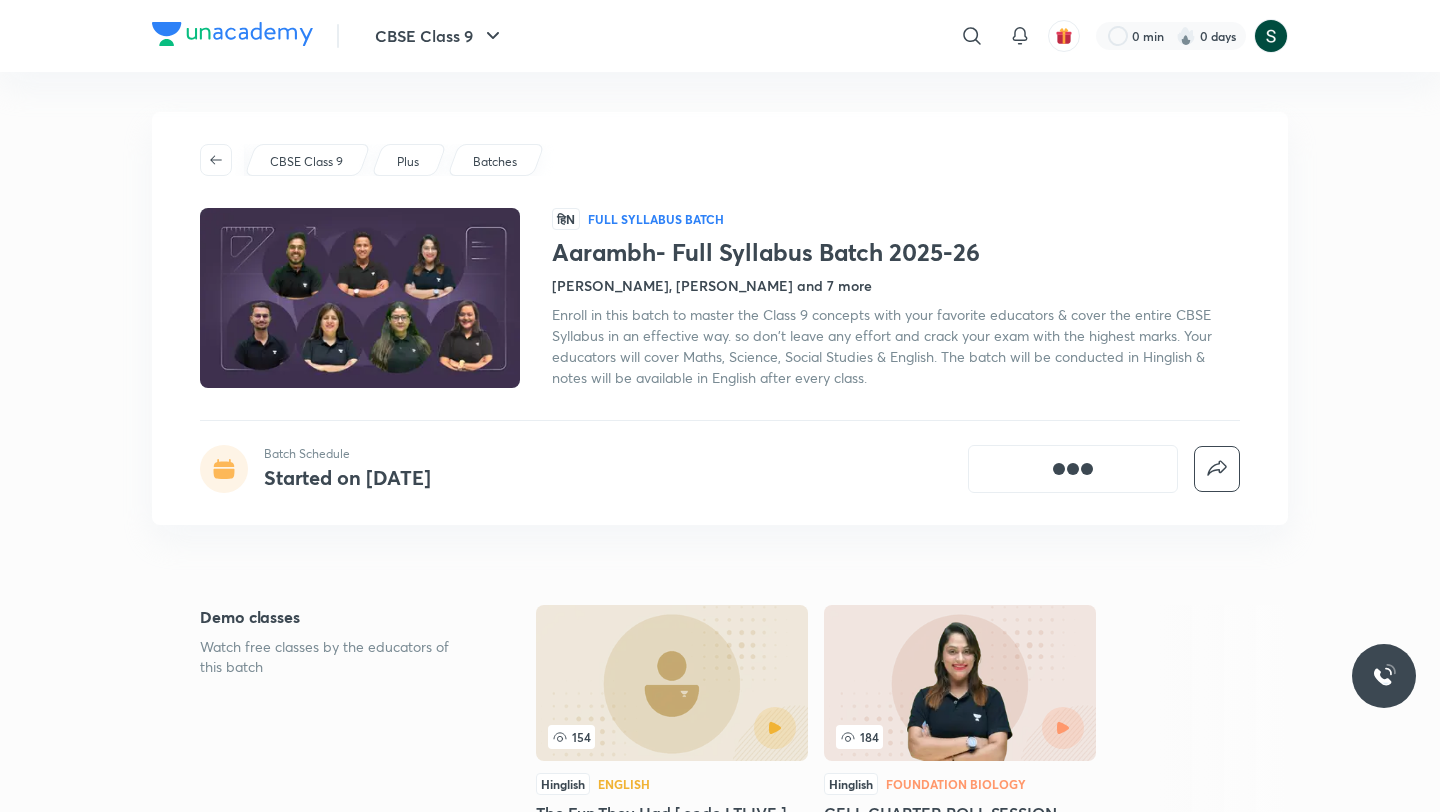 scroll, scrollTop: 0, scrollLeft: 0, axis: both 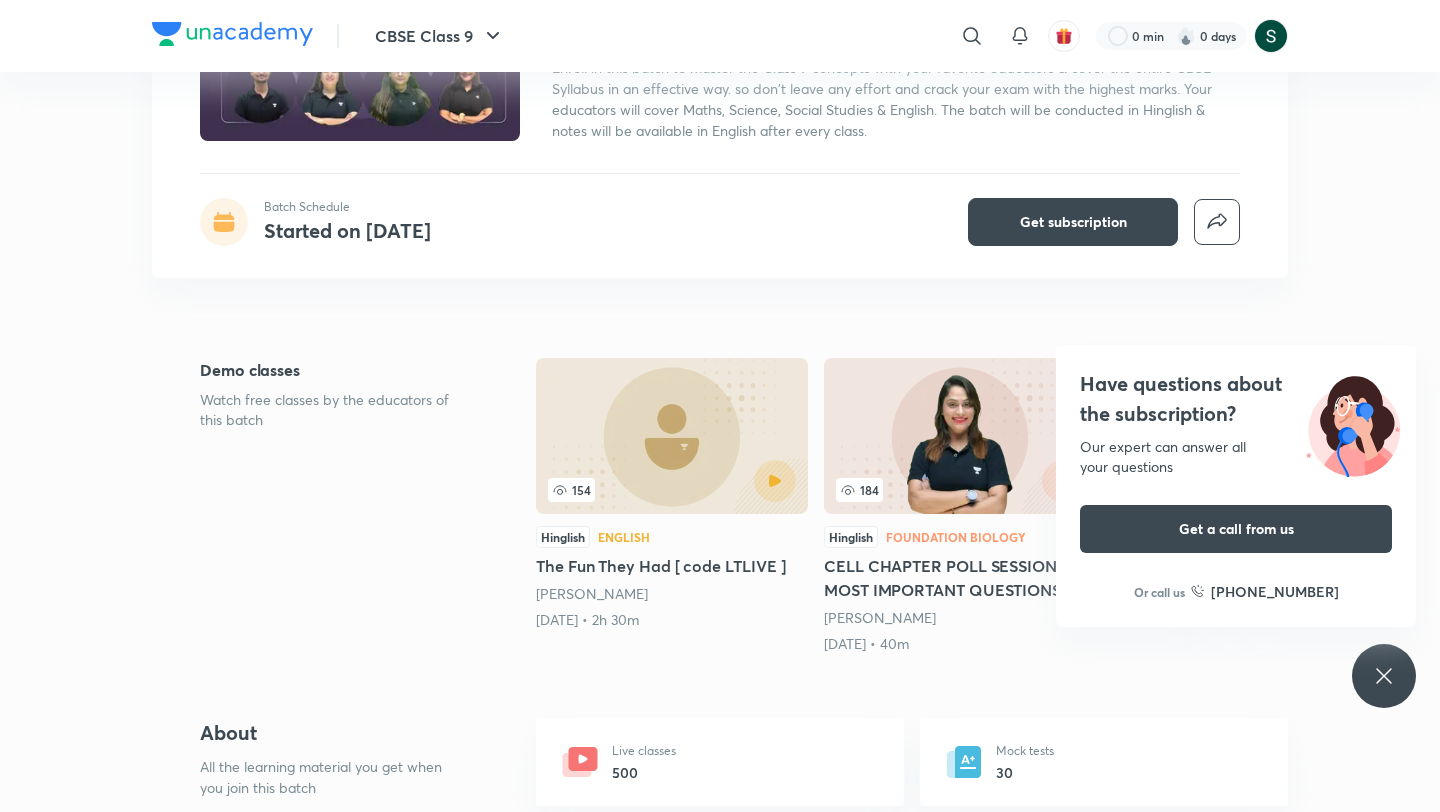click on "Have questions about the subscription? Our expert can answer all your questions Get a call from us Or call us +91 8585858585" at bounding box center (1384, 676) 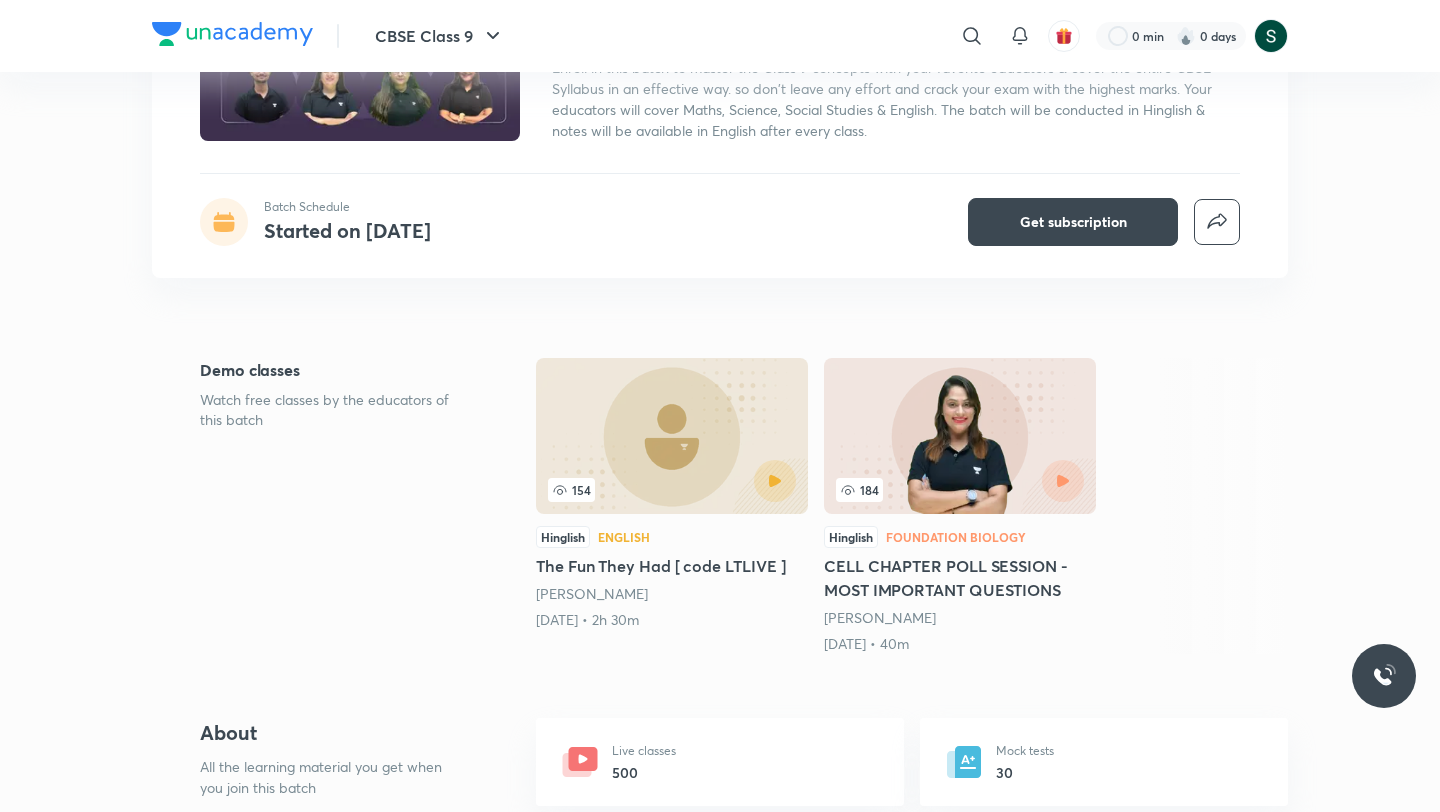 scroll, scrollTop: 0, scrollLeft: 0, axis: both 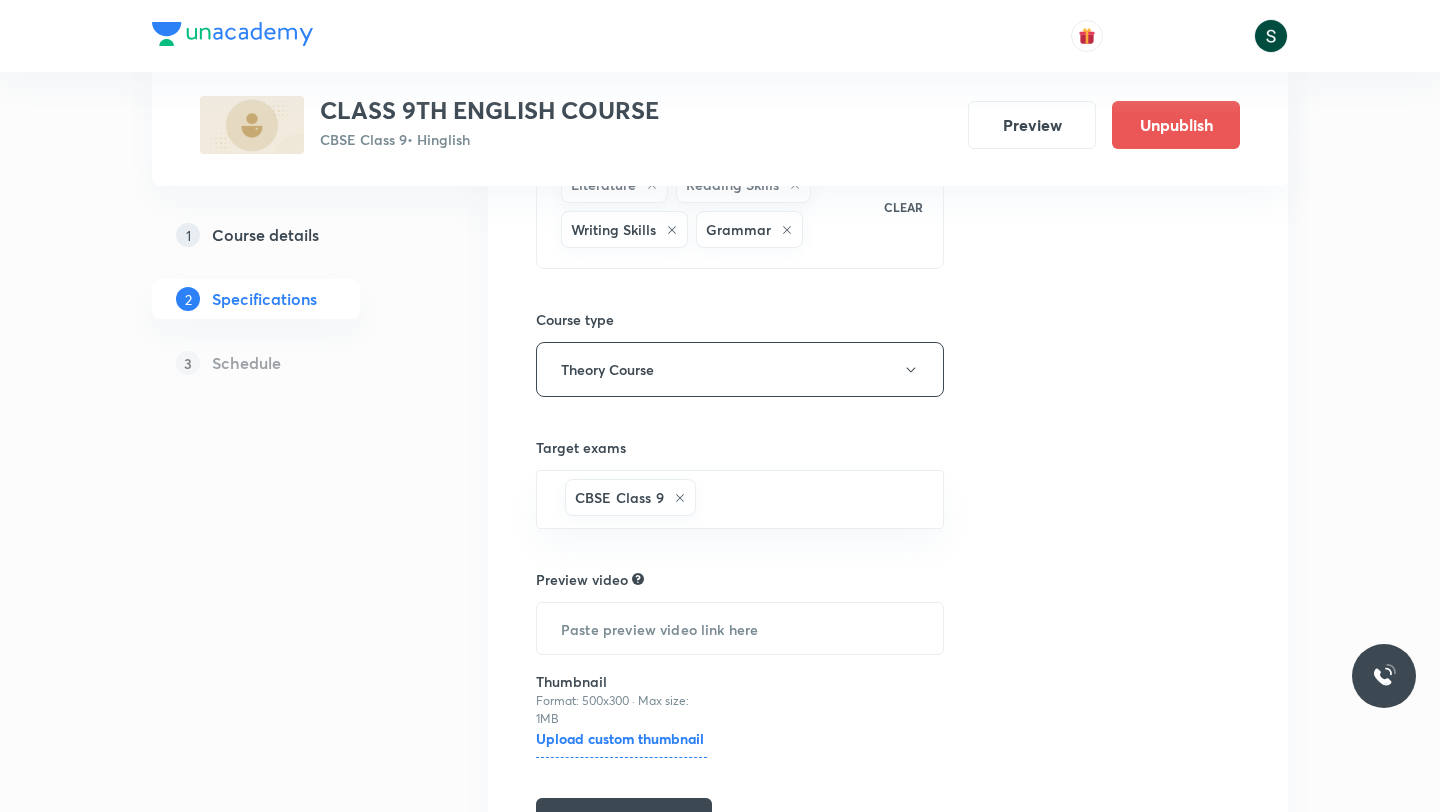 click on "Schedule" at bounding box center (246, 363) 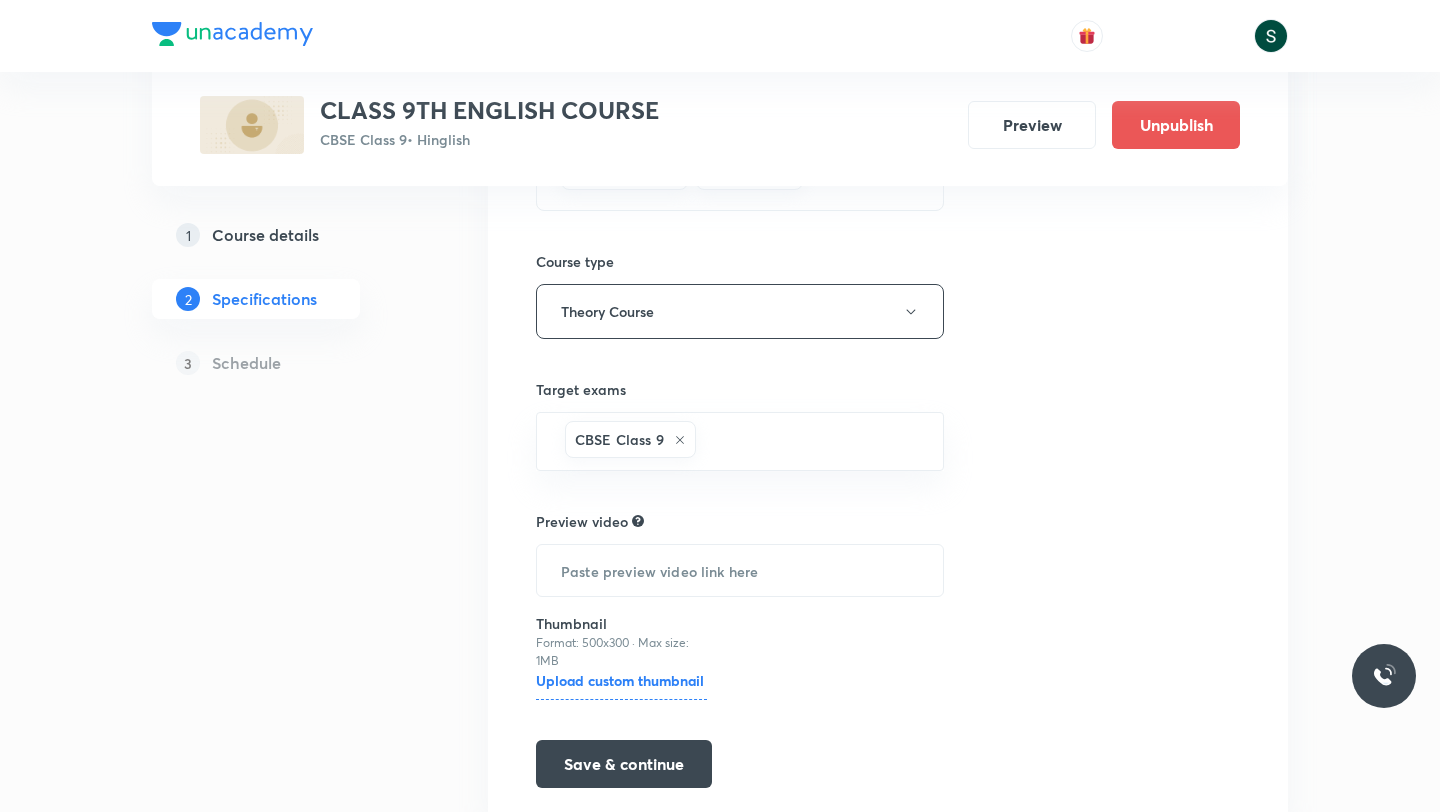 scroll, scrollTop: 388, scrollLeft: 0, axis: vertical 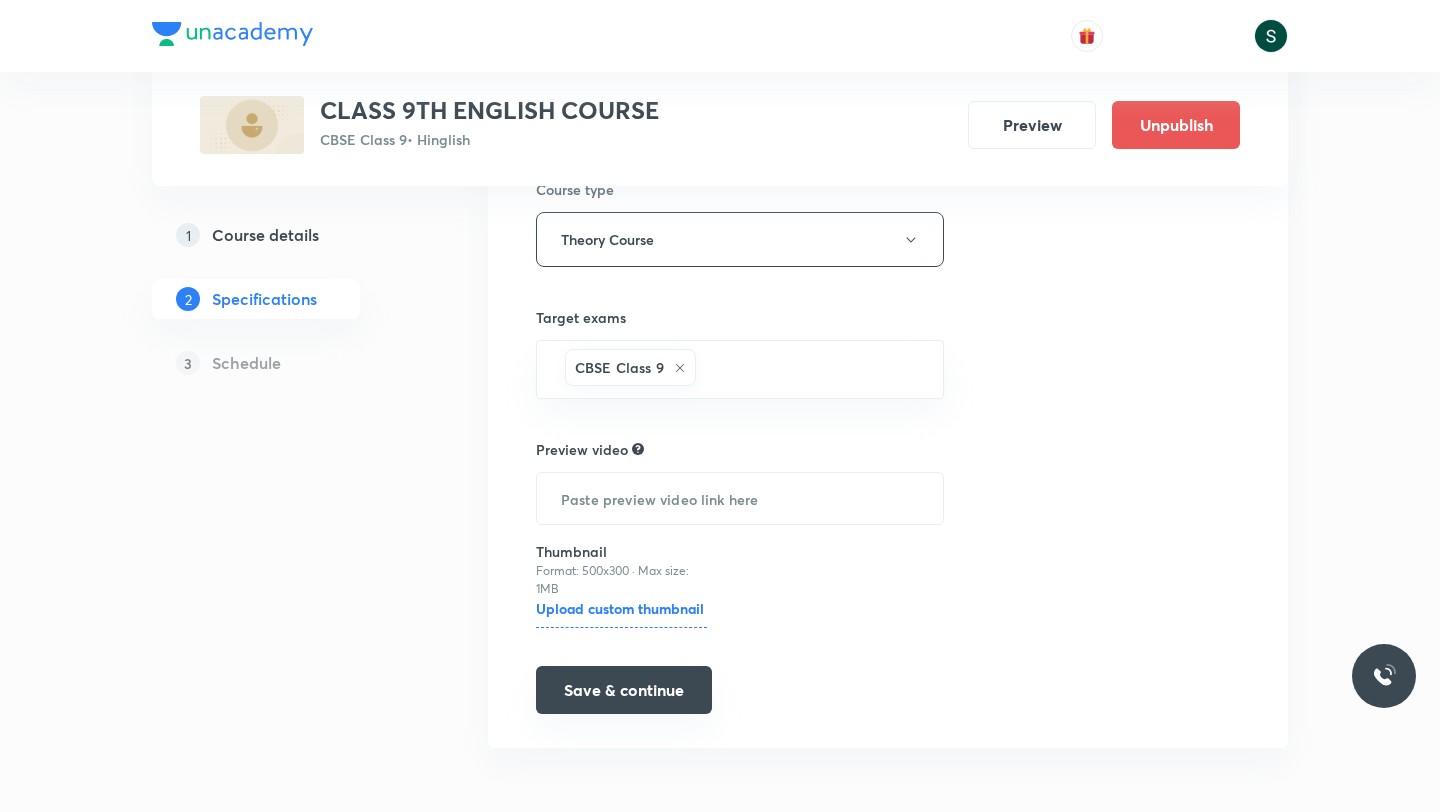 click on "Save & continue" at bounding box center (624, 690) 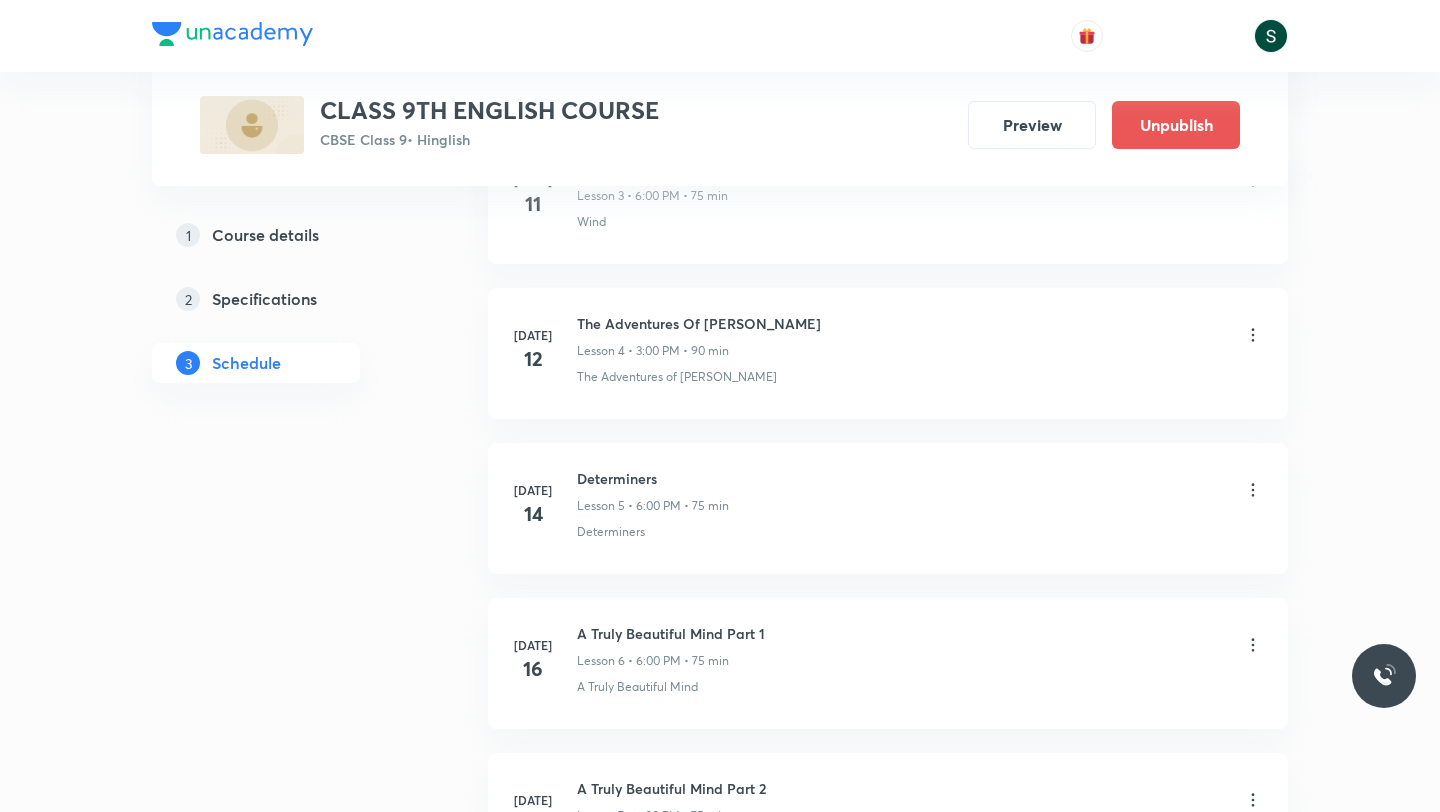 scroll, scrollTop: 1522, scrollLeft: 0, axis: vertical 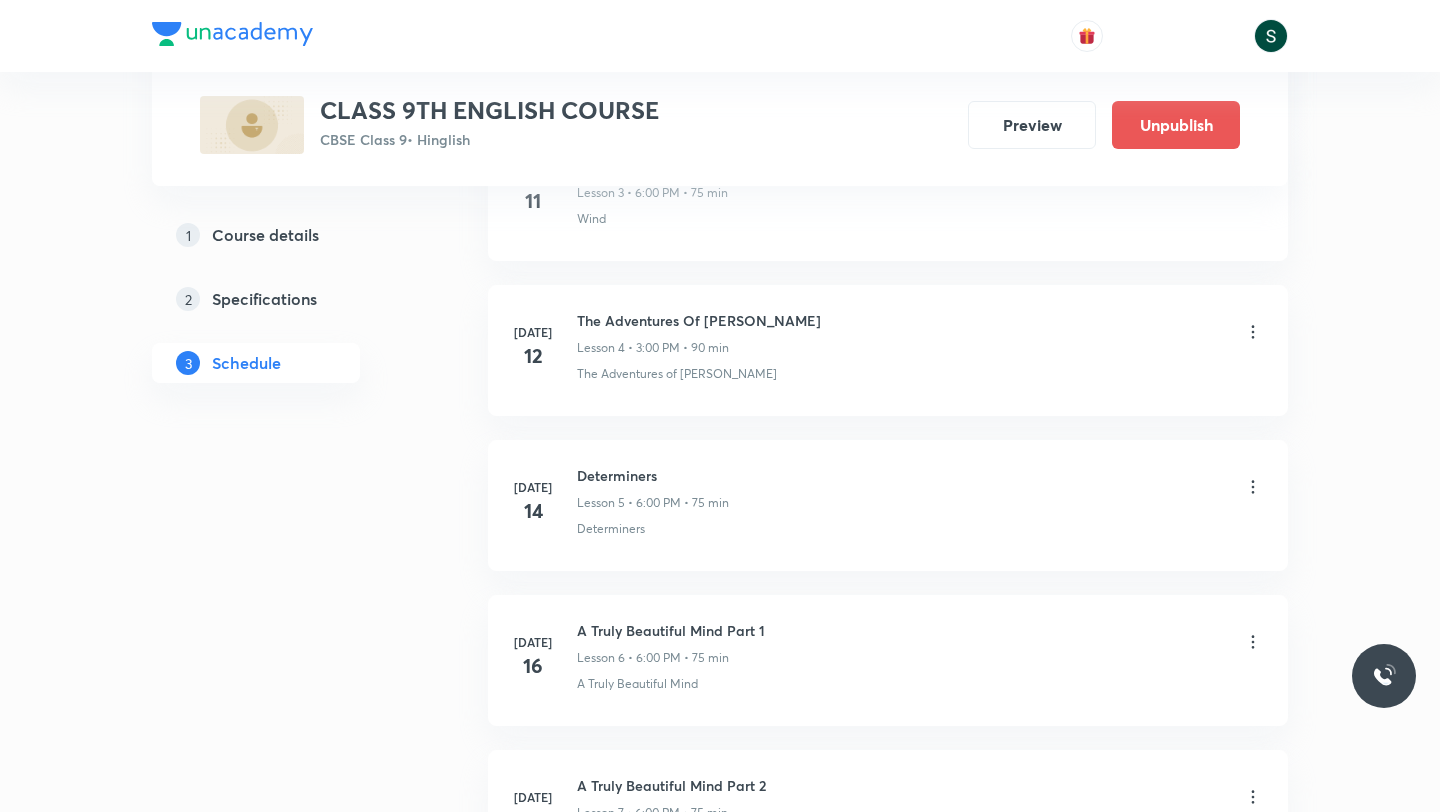 click 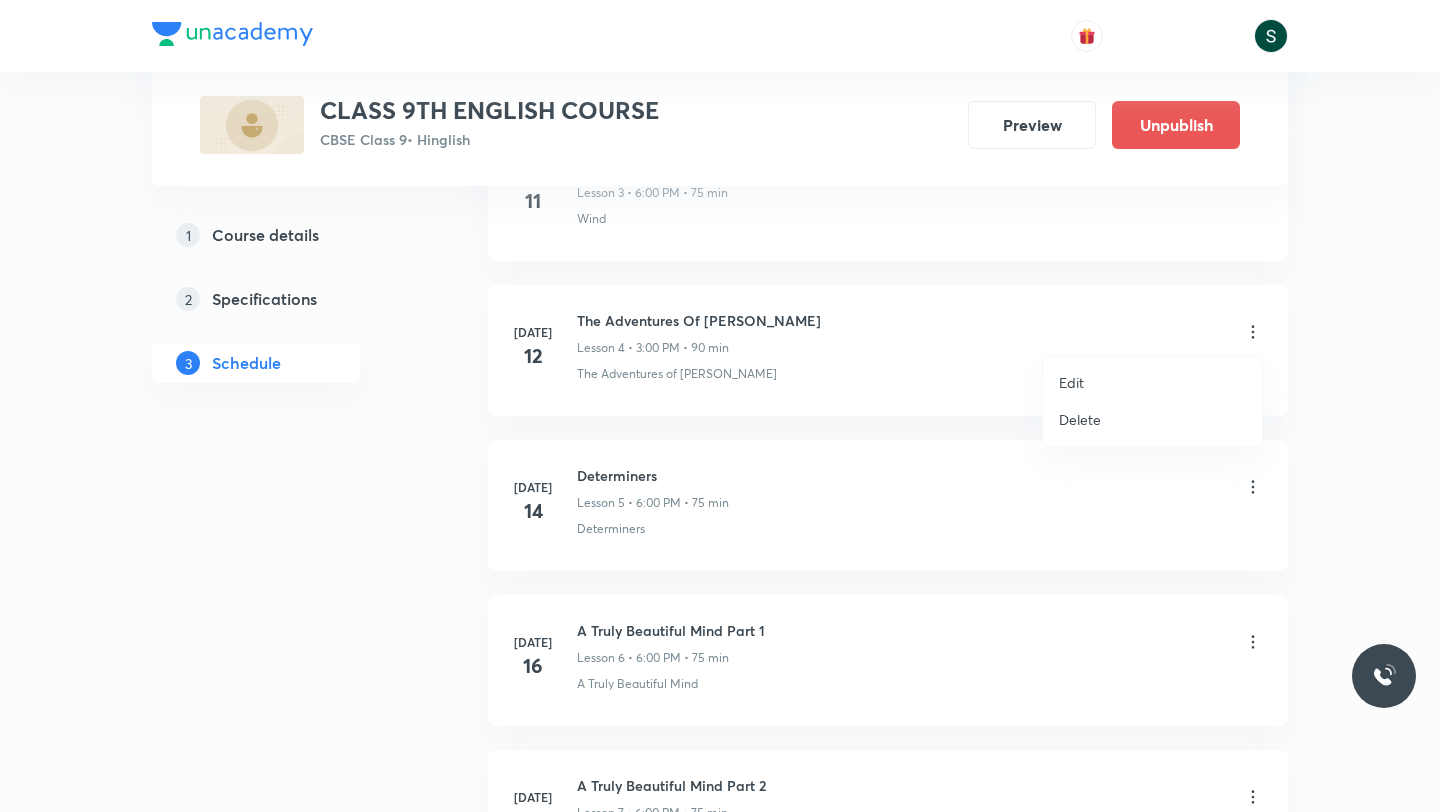 click on "Edit" at bounding box center (1152, 382) 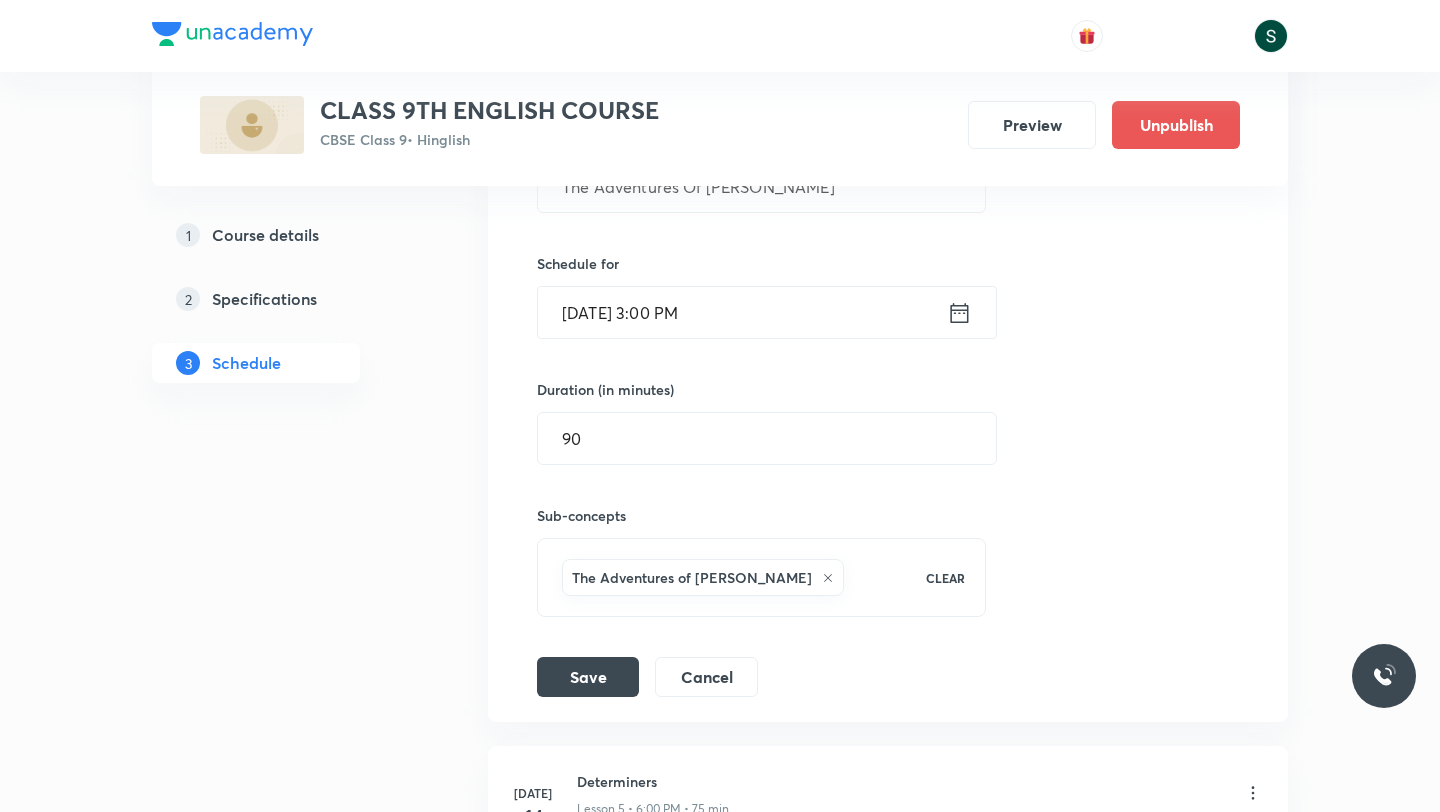 scroll, scrollTop: 1038, scrollLeft: 0, axis: vertical 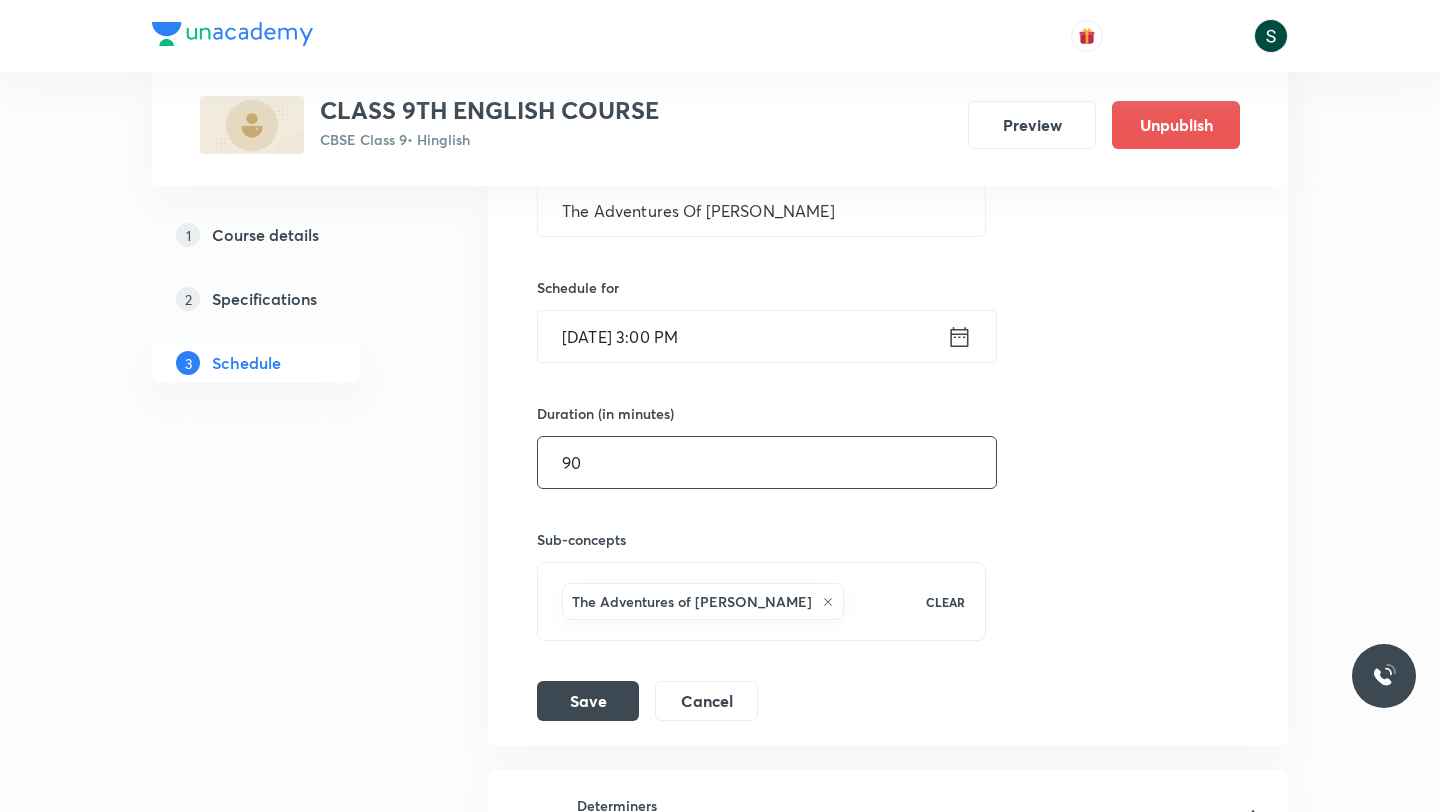 click on "90" at bounding box center (767, 462) 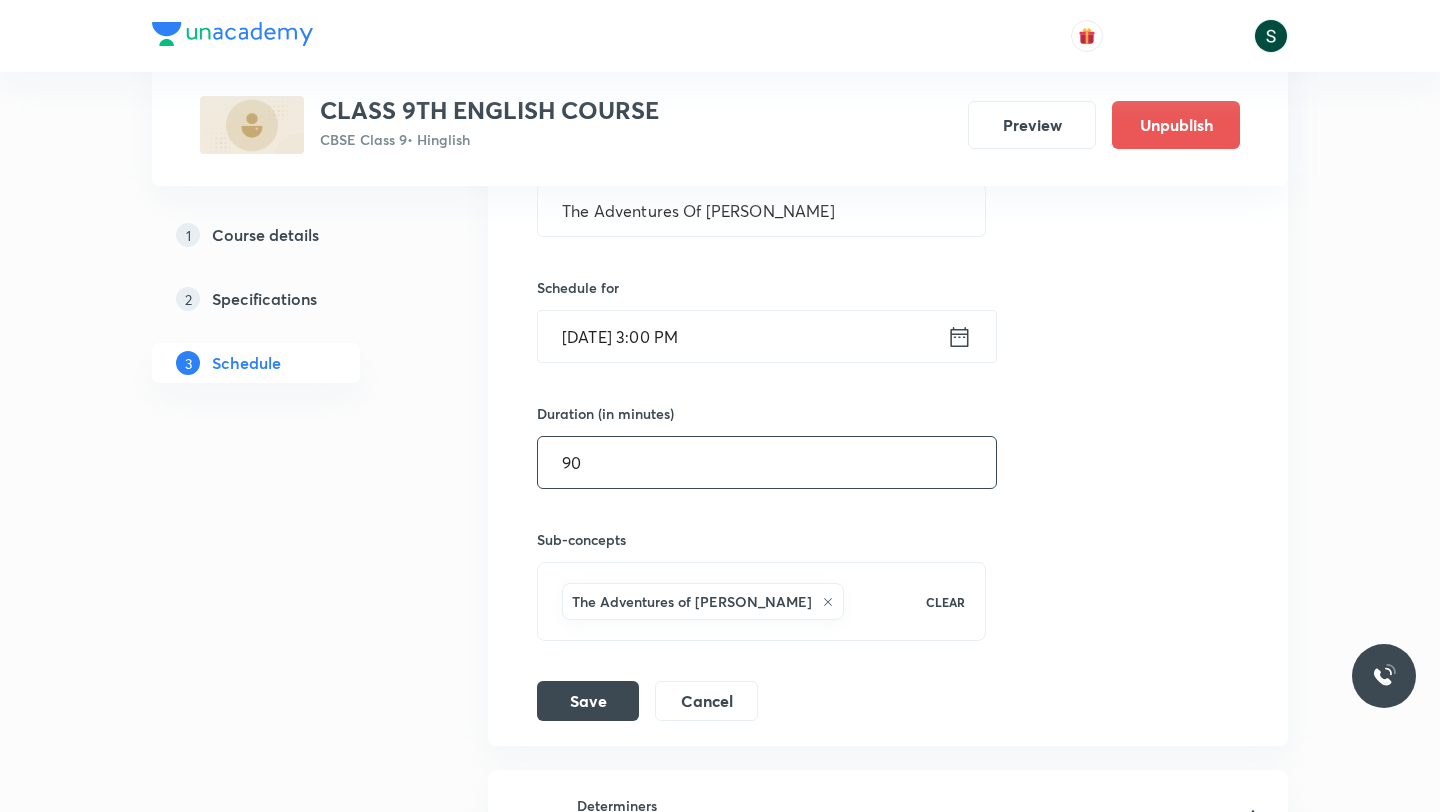 type on "9" 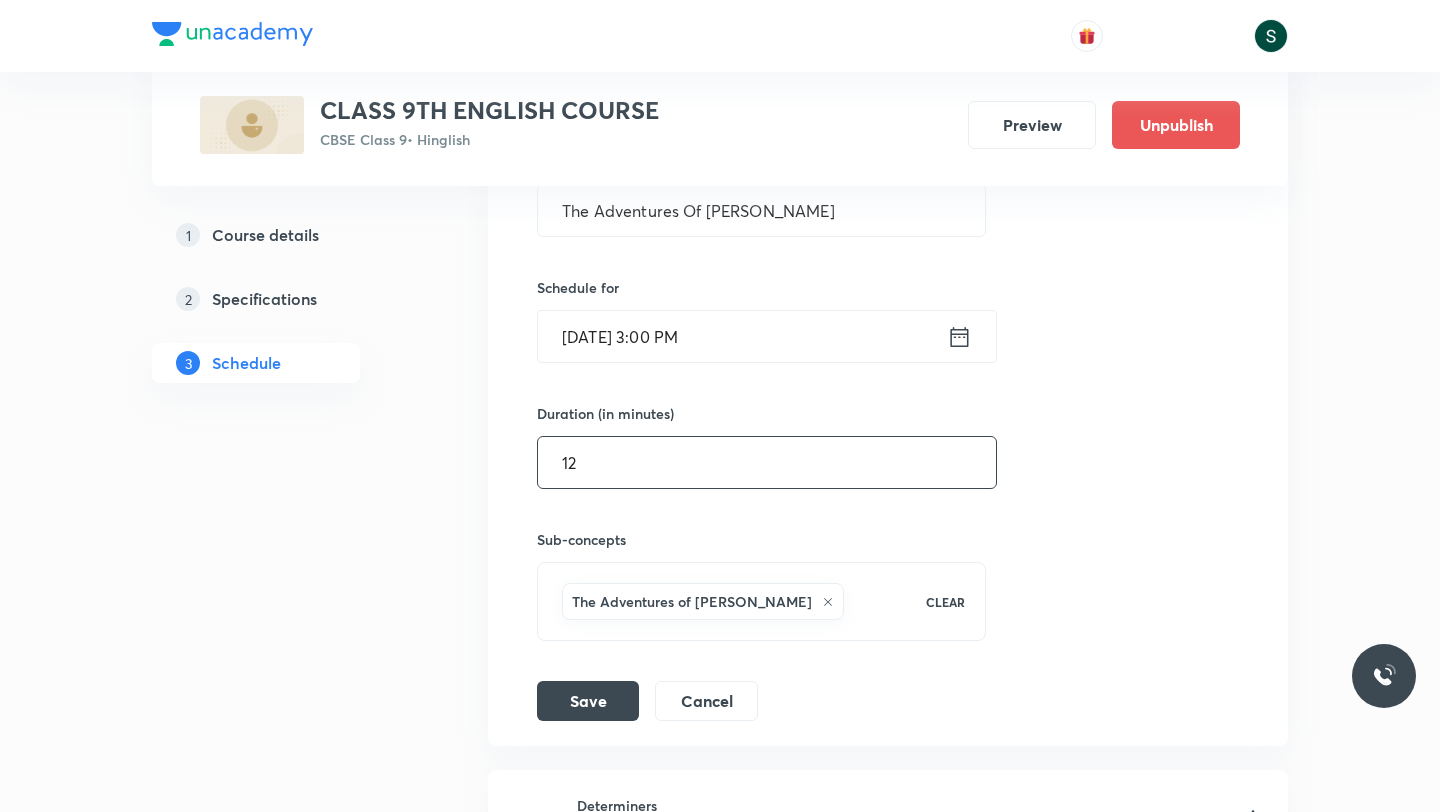 type on "120" 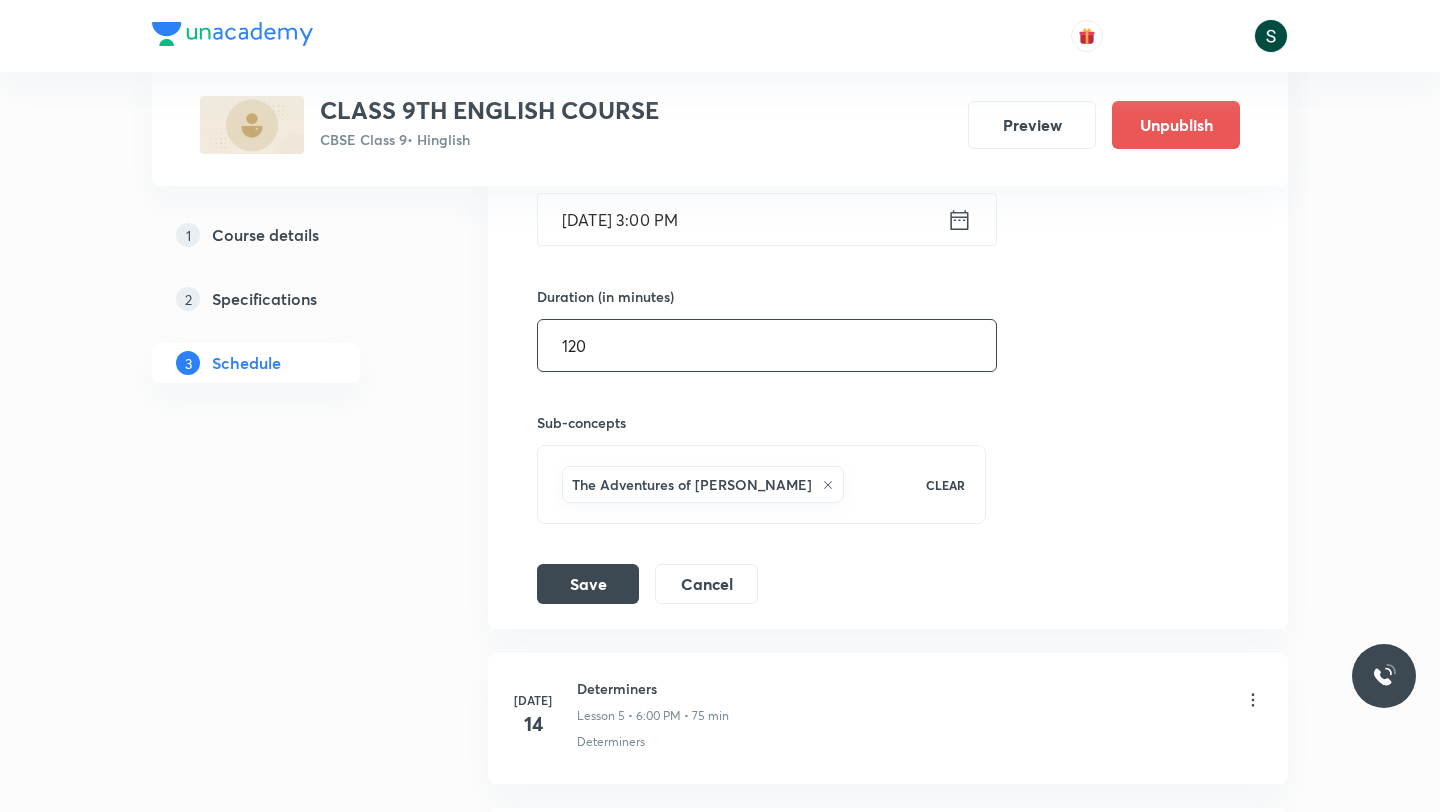 scroll, scrollTop: 1158, scrollLeft: 0, axis: vertical 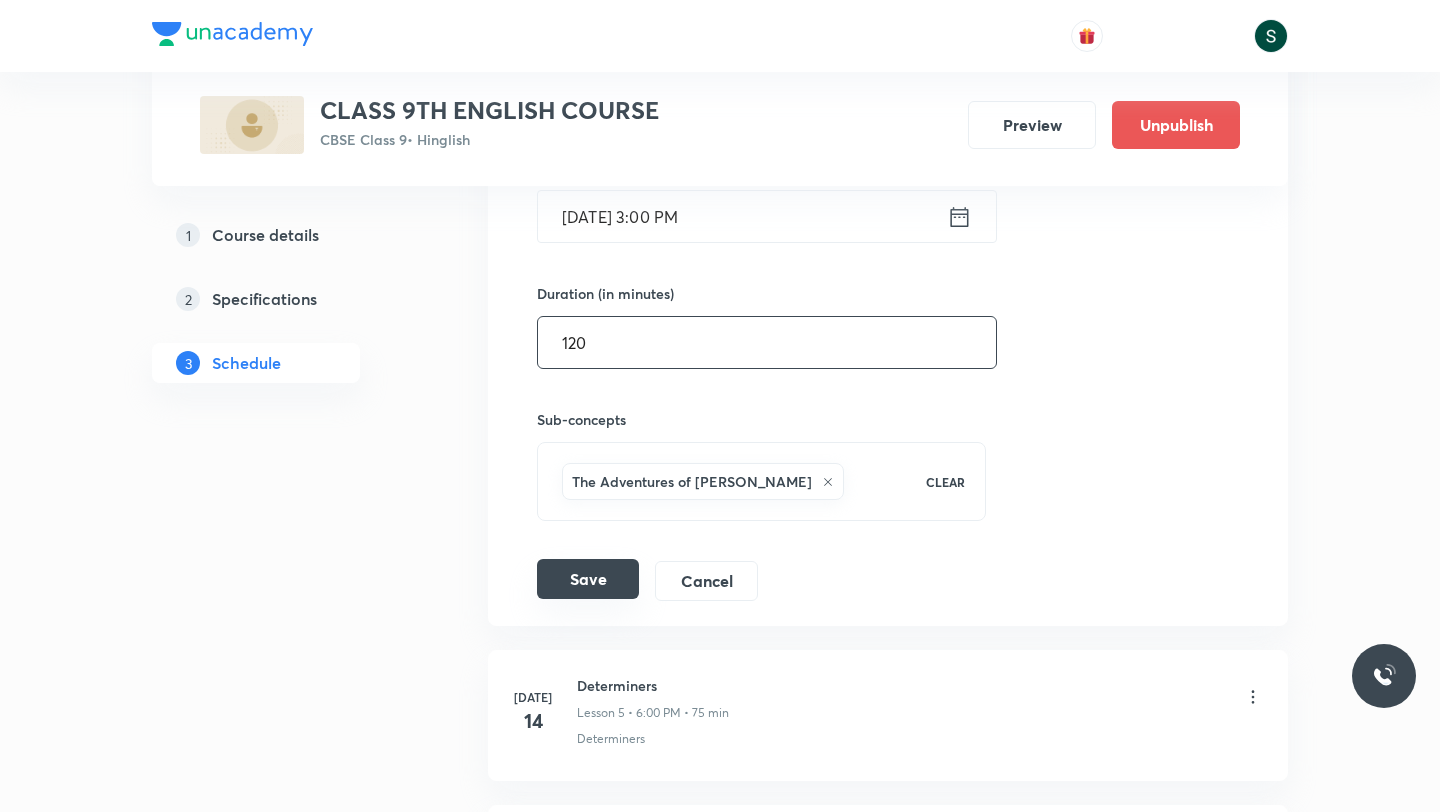 click on "Save" at bounding box center (588, 579) 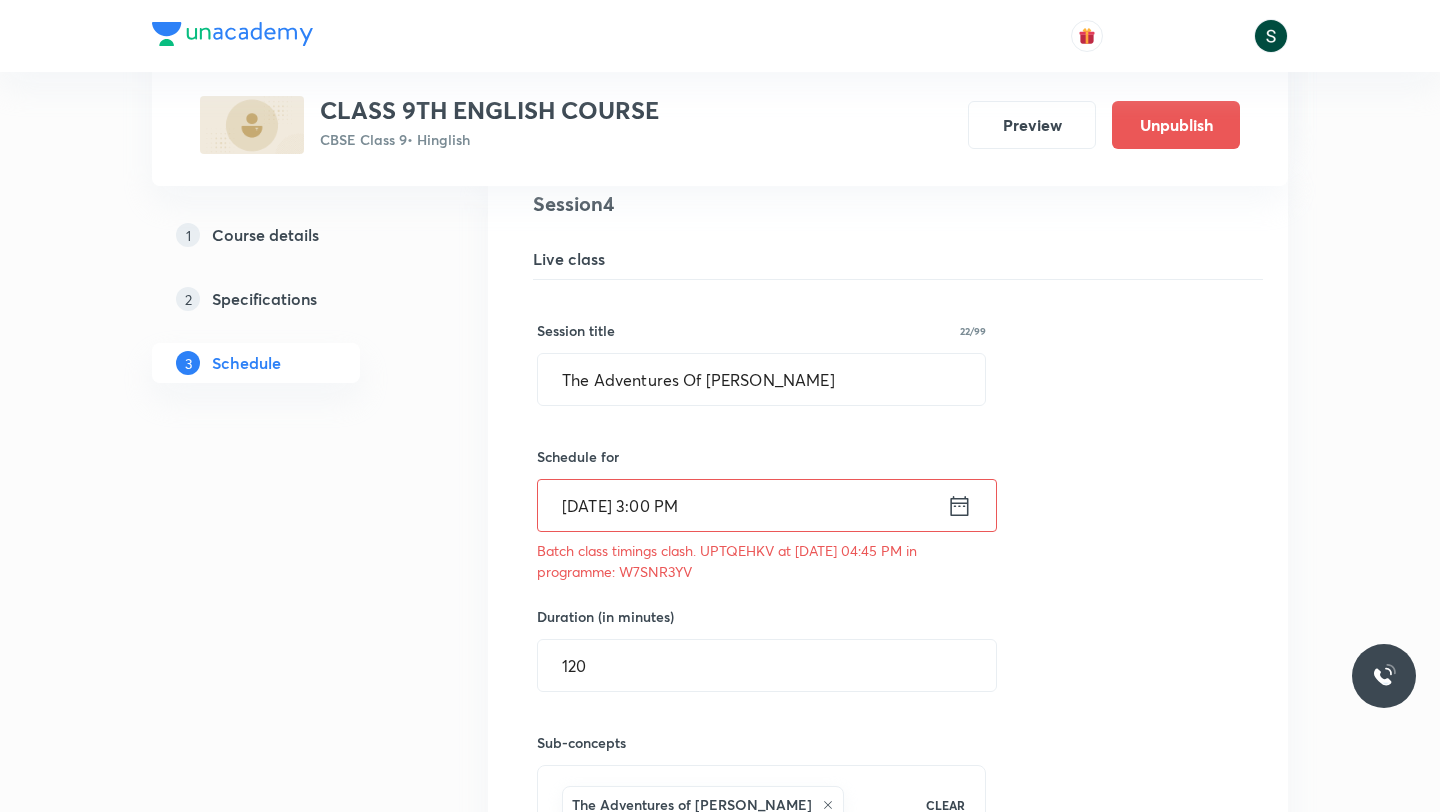 scroll, scrollTop: 876, scrollLeft: 0, axis: vertical 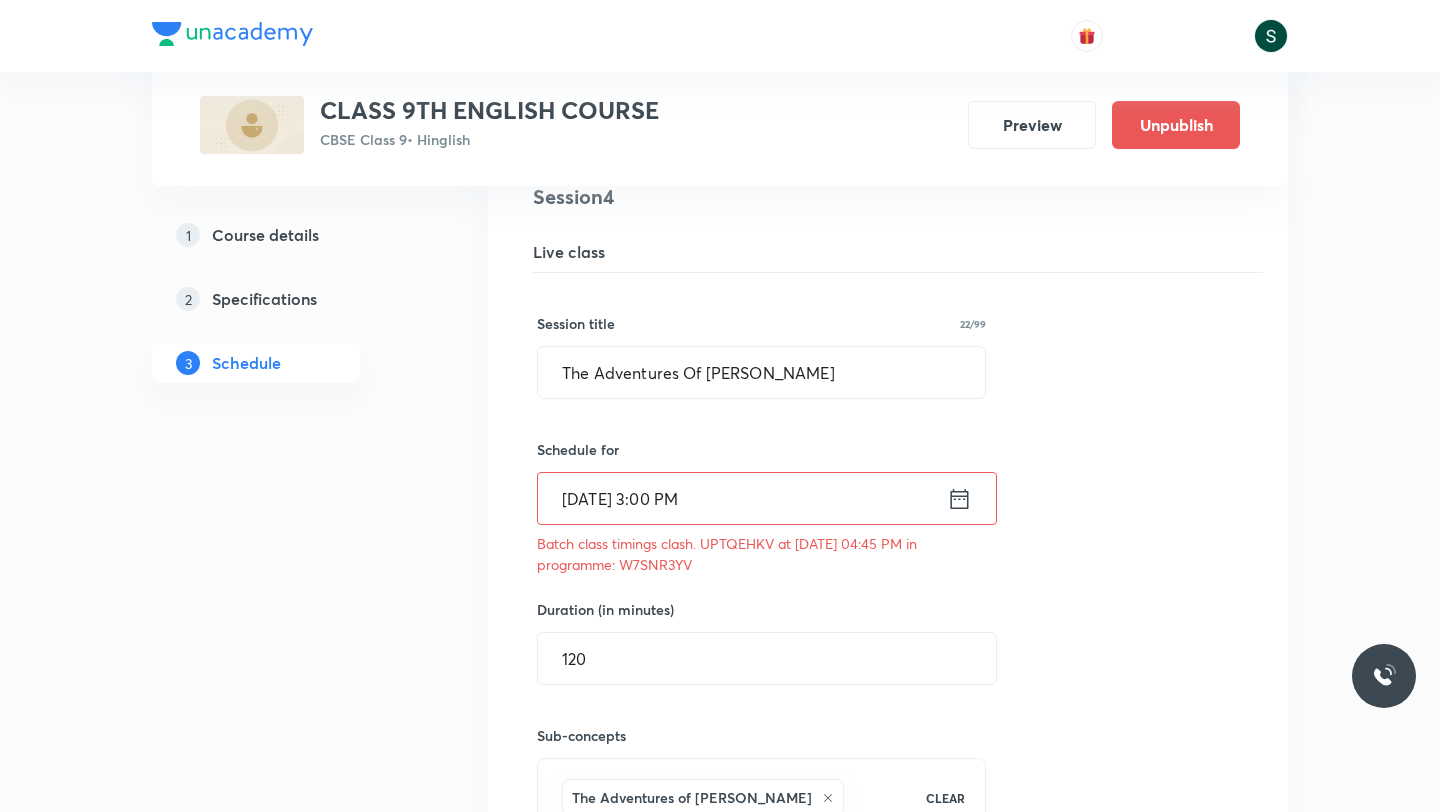 drag, startPoint x: 622, startPoint y: 567, endPoint x: 691, endPoint y: 576, distance: 69.58448 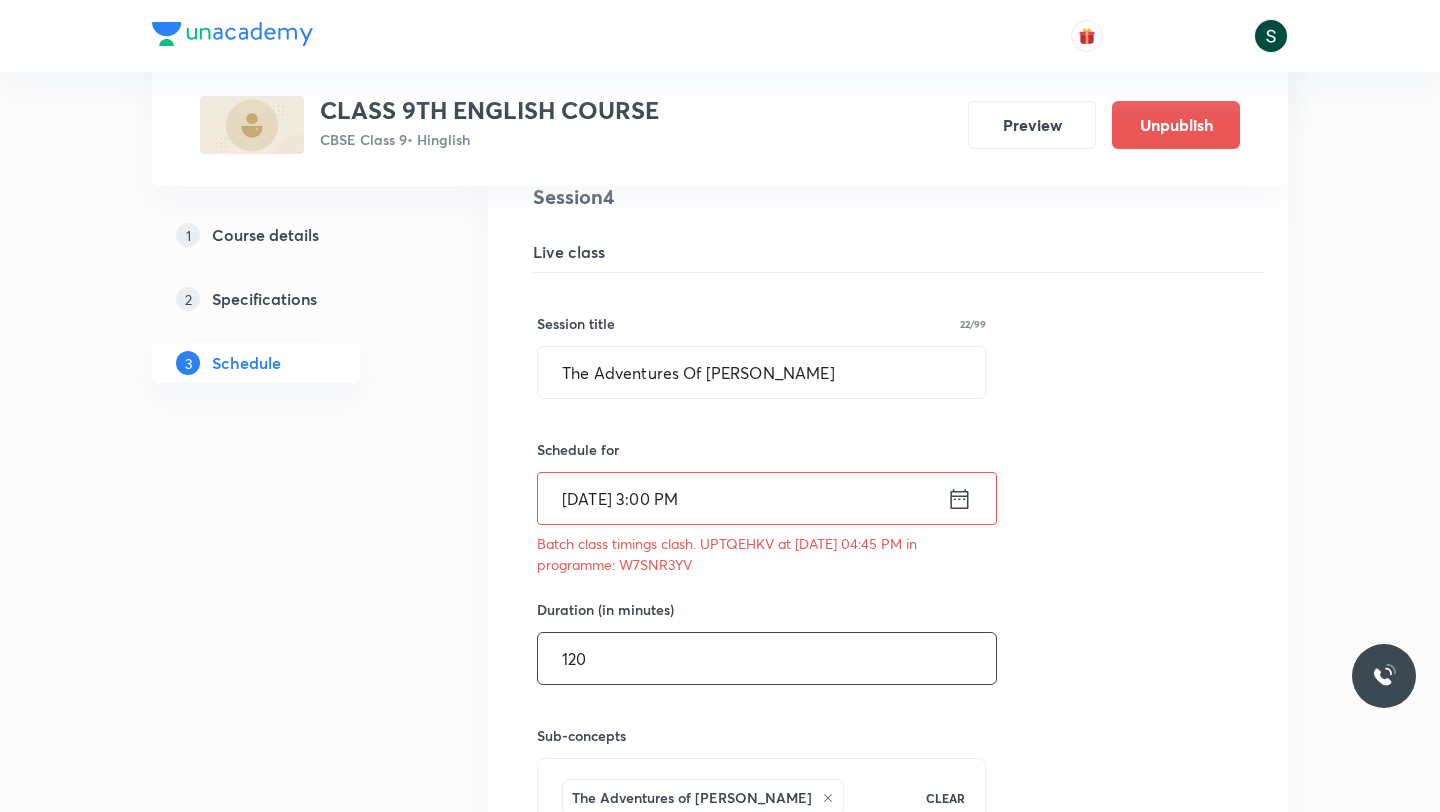 click on "120" at bounding box center (767, 658) 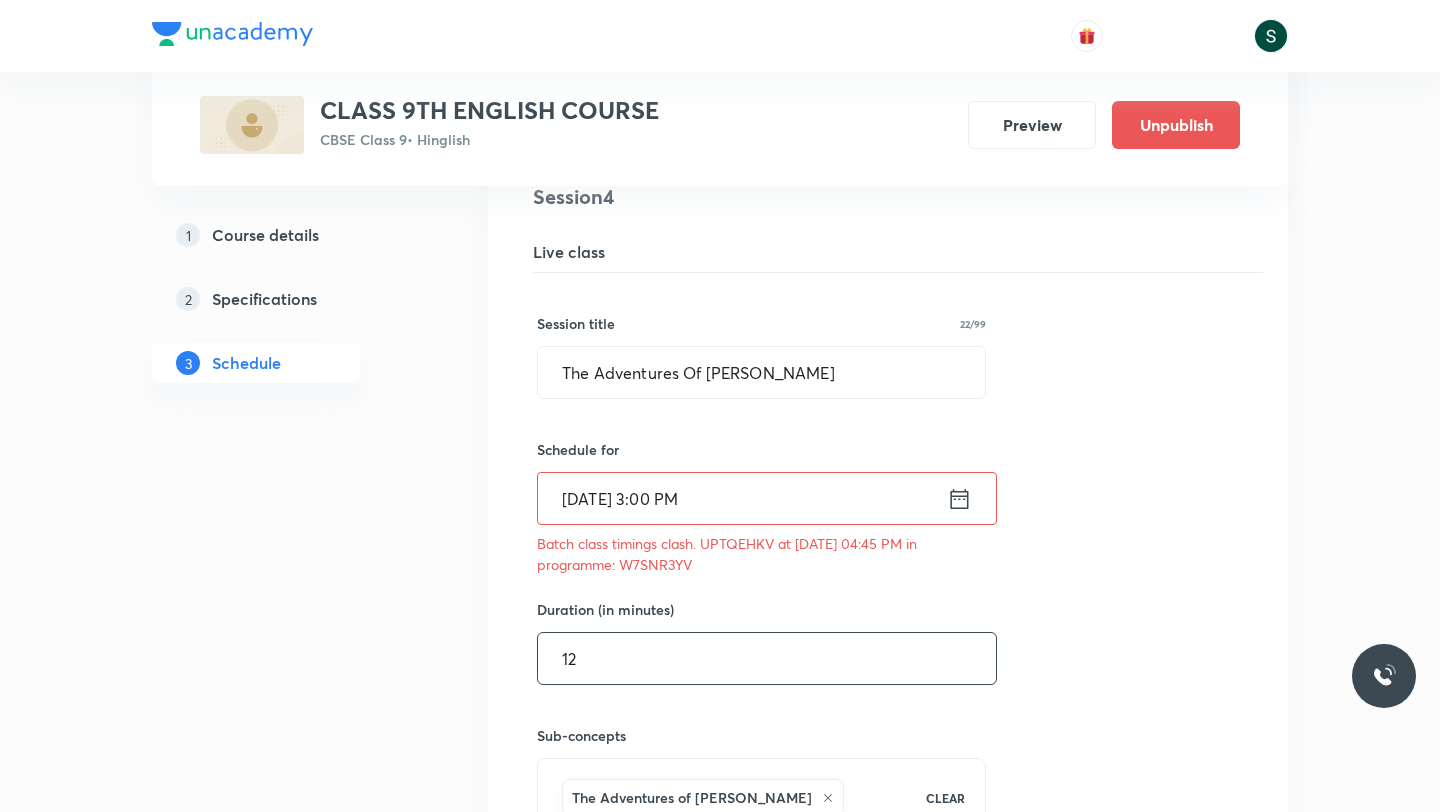 type on "1" 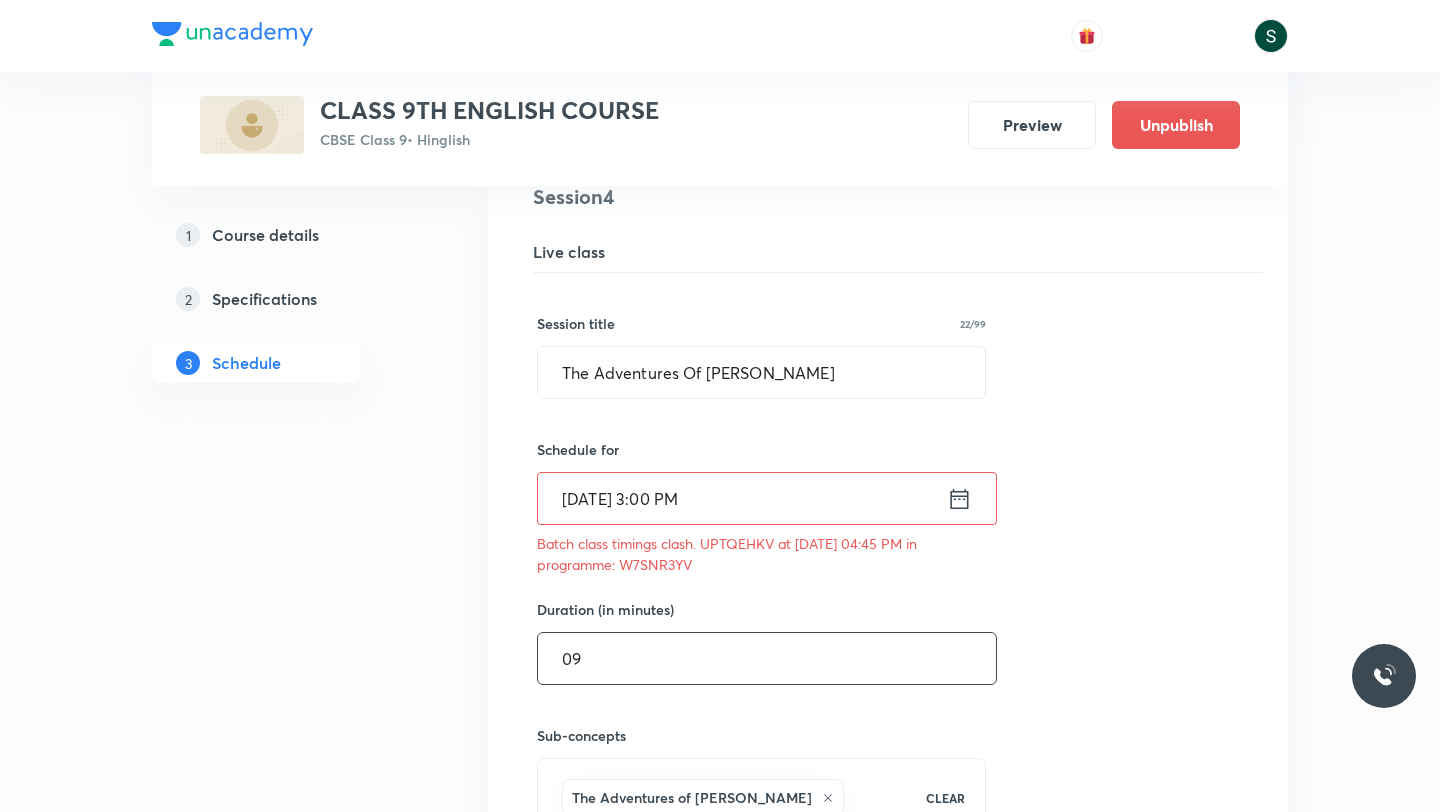type on "9" 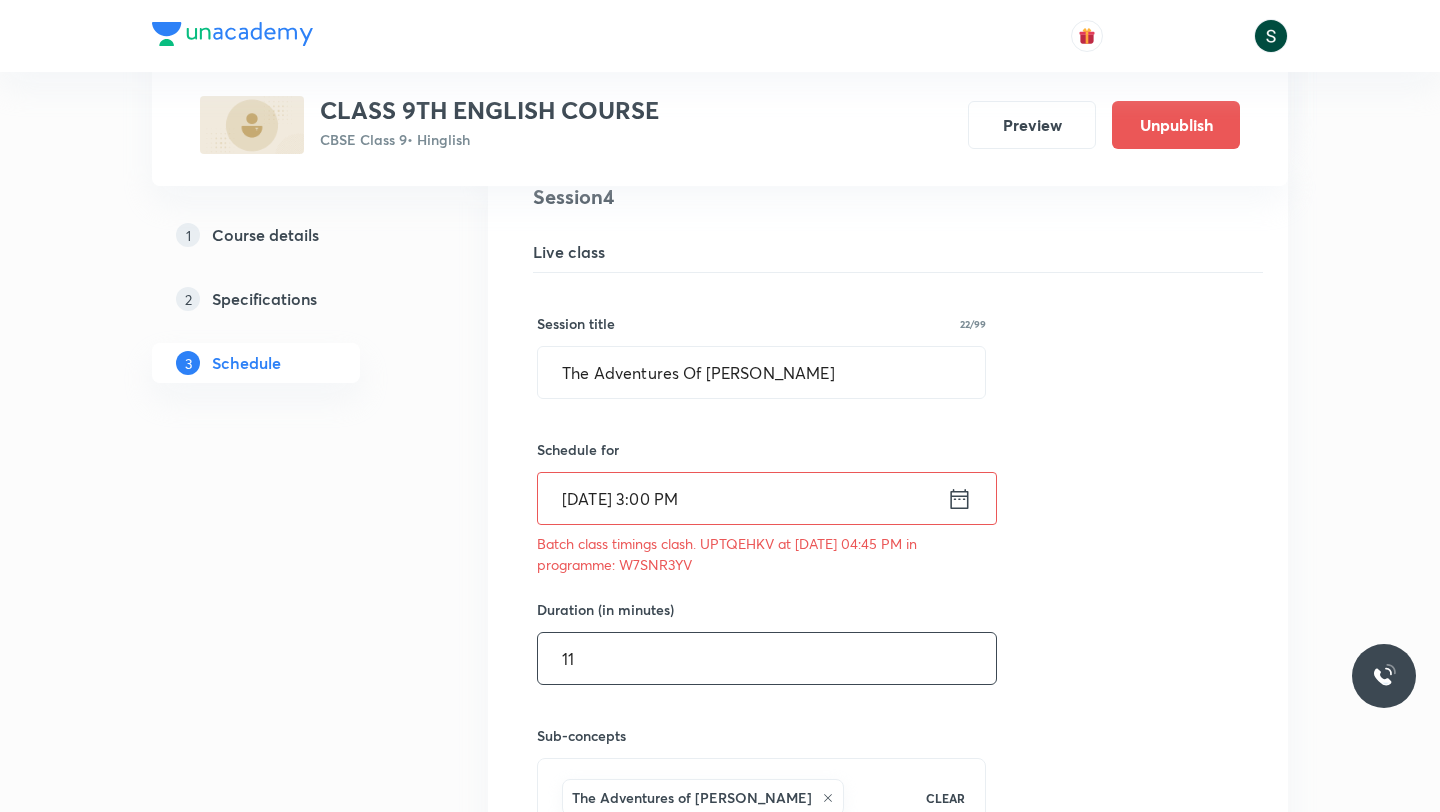 type on "115" 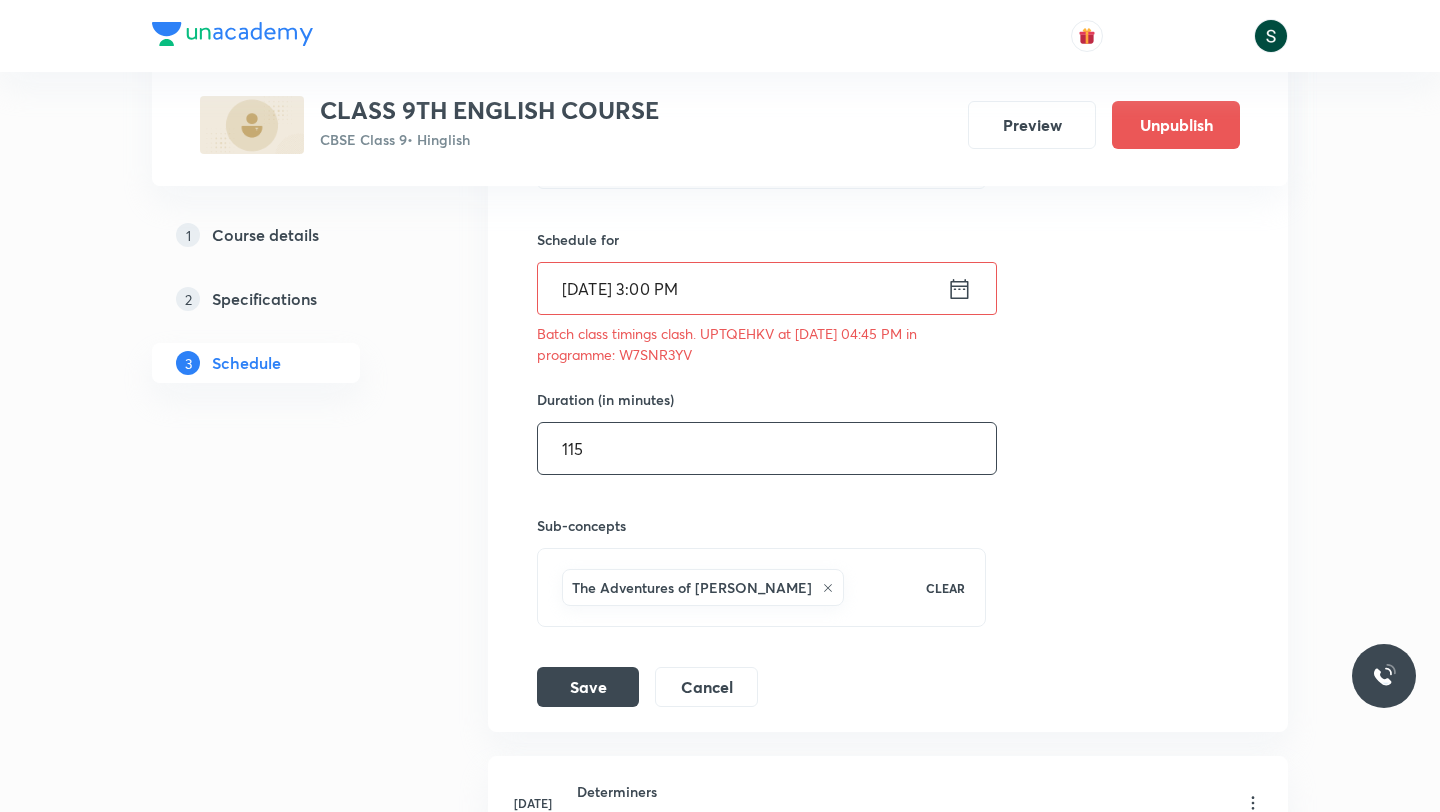 scroll, scrollTop: 1109, scrollLeft: 0, axis: vertical 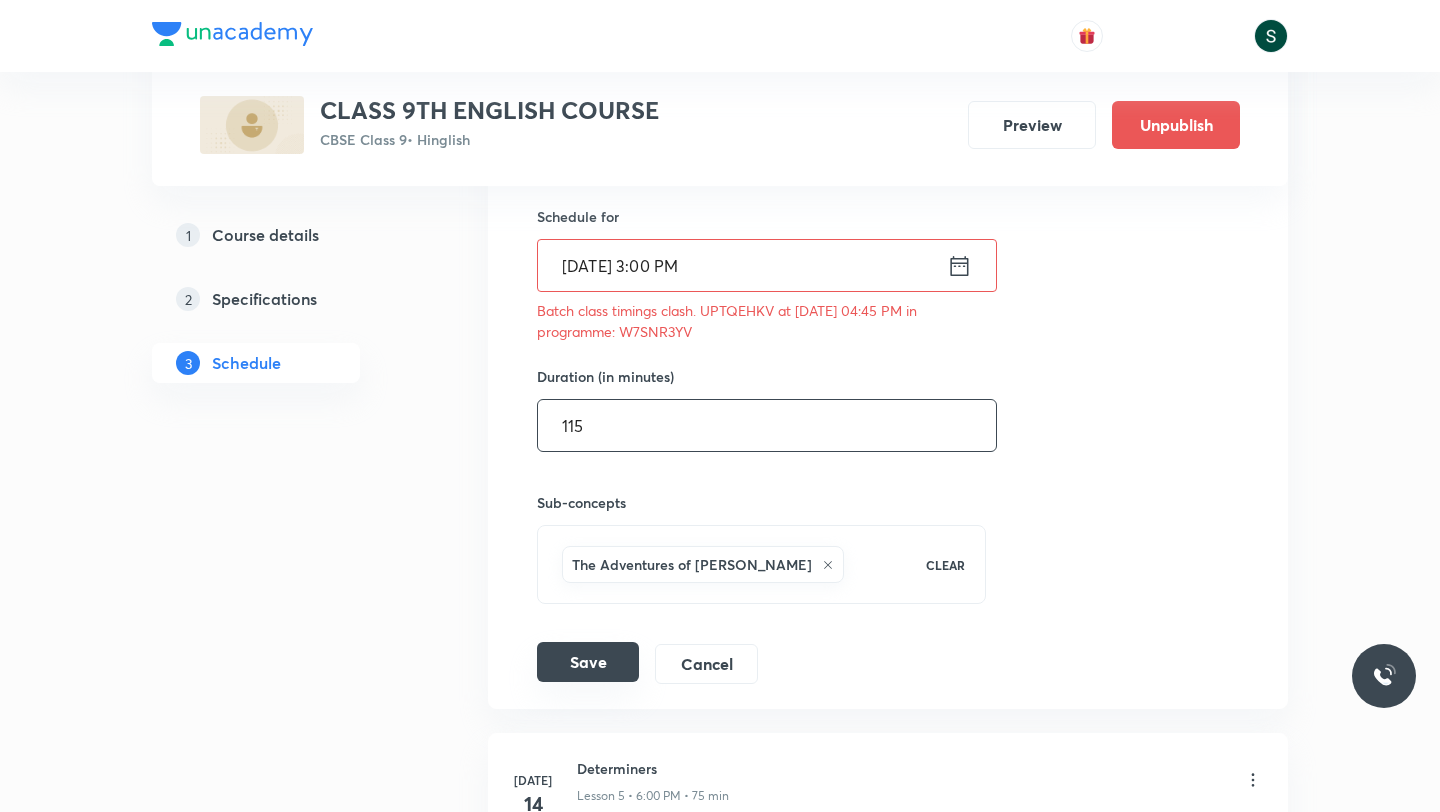click on "Save" at bounding box center [588, 662] 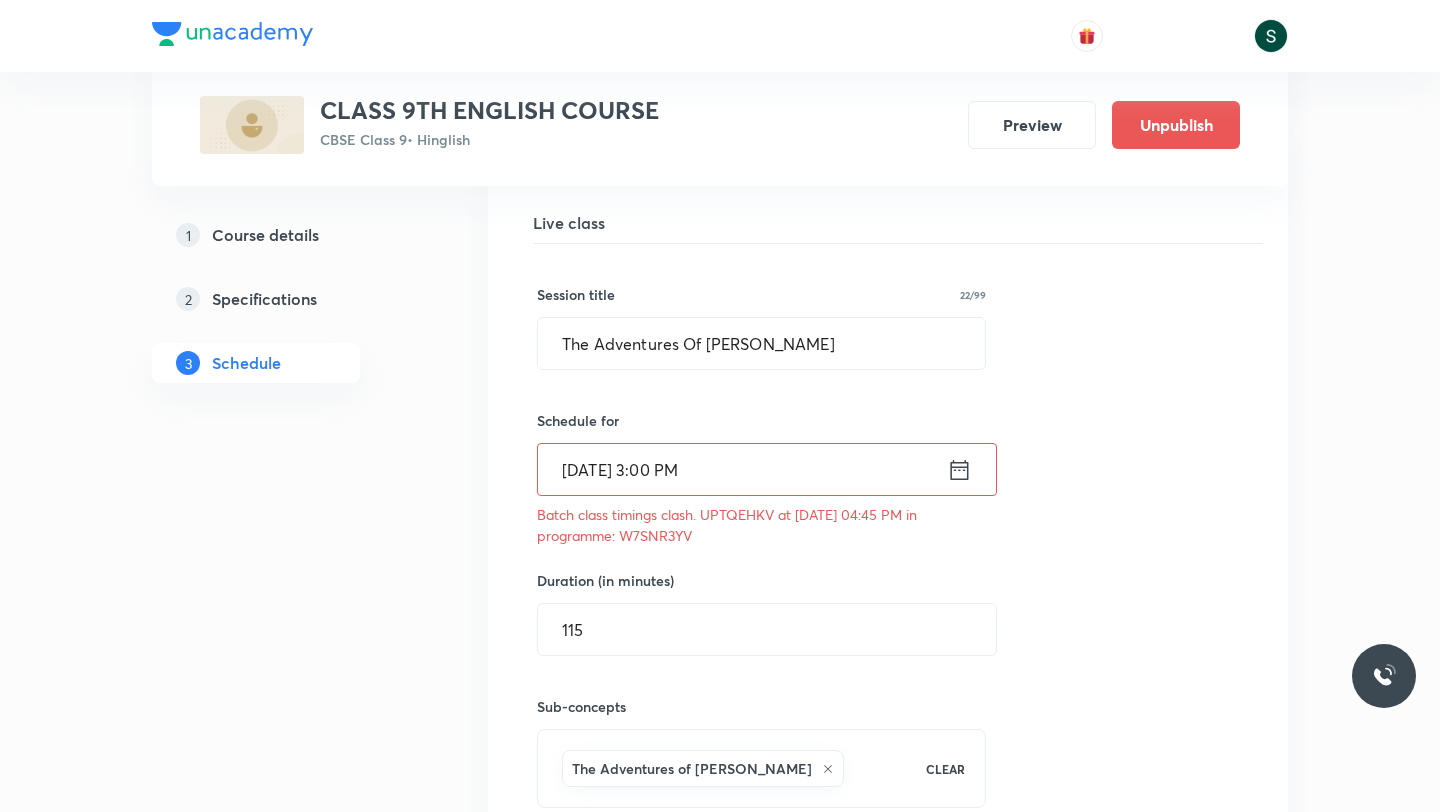 scroll, scrollTop: 908, scrollLeft: 0, axis: vertical 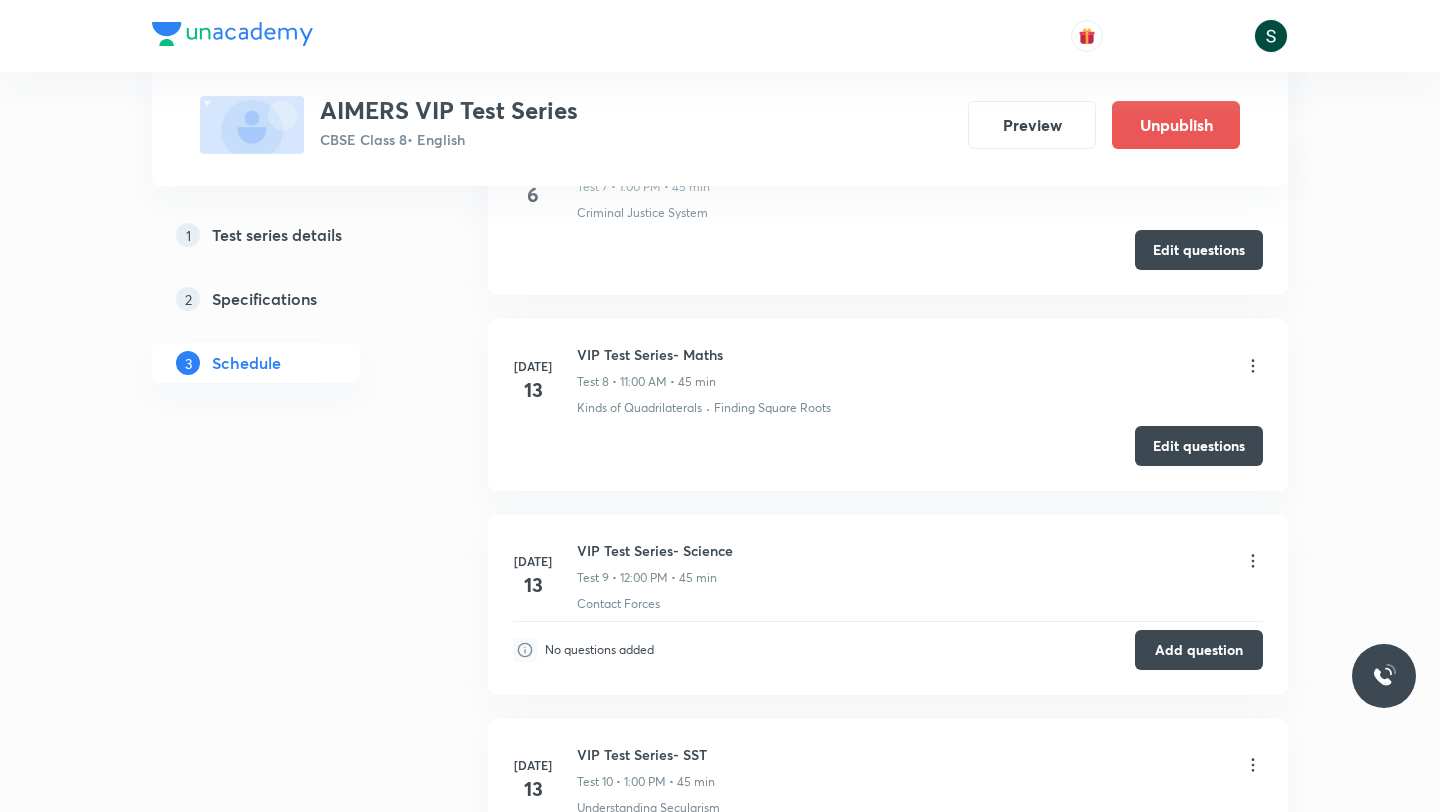click 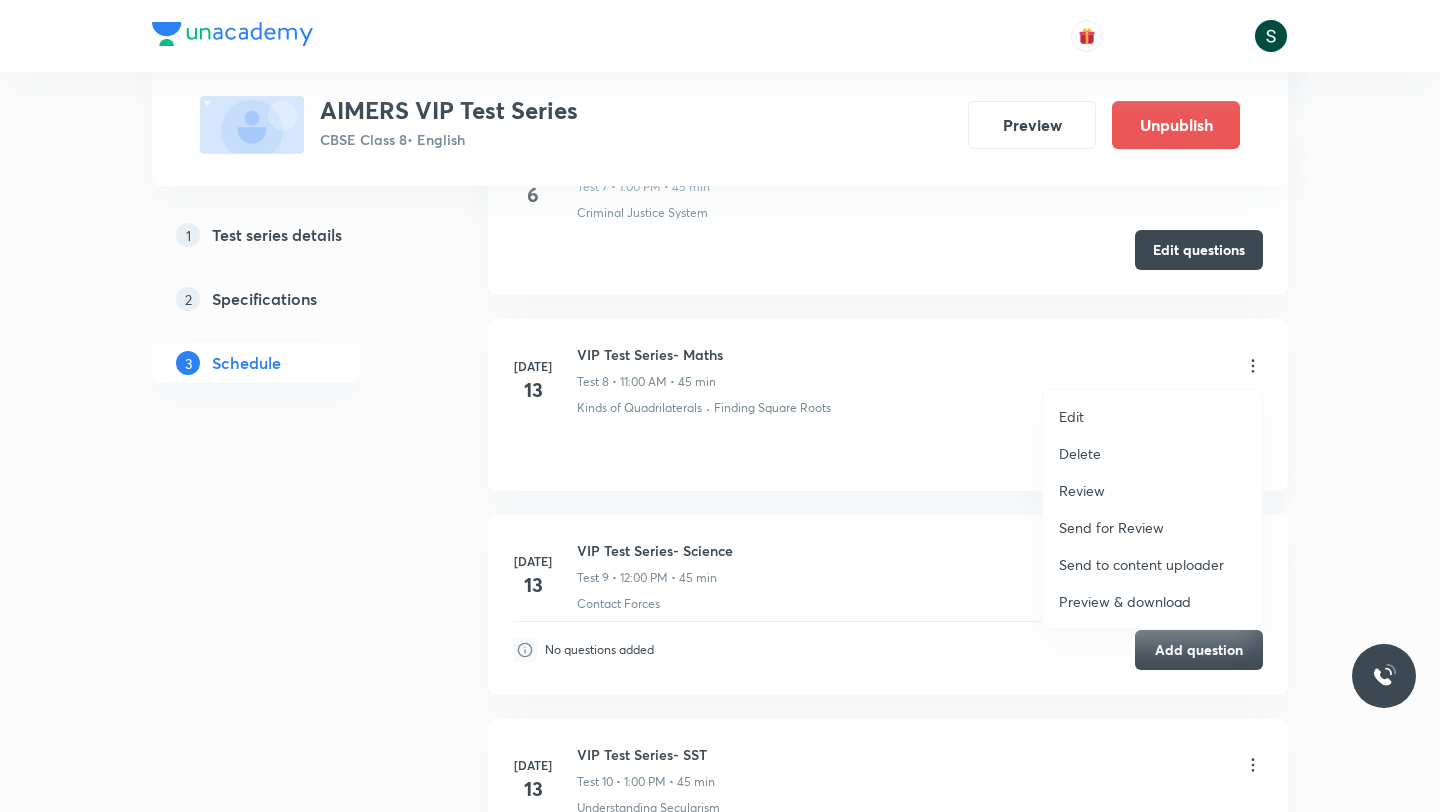 click on "Edit" at bounding box center [1152, 416] 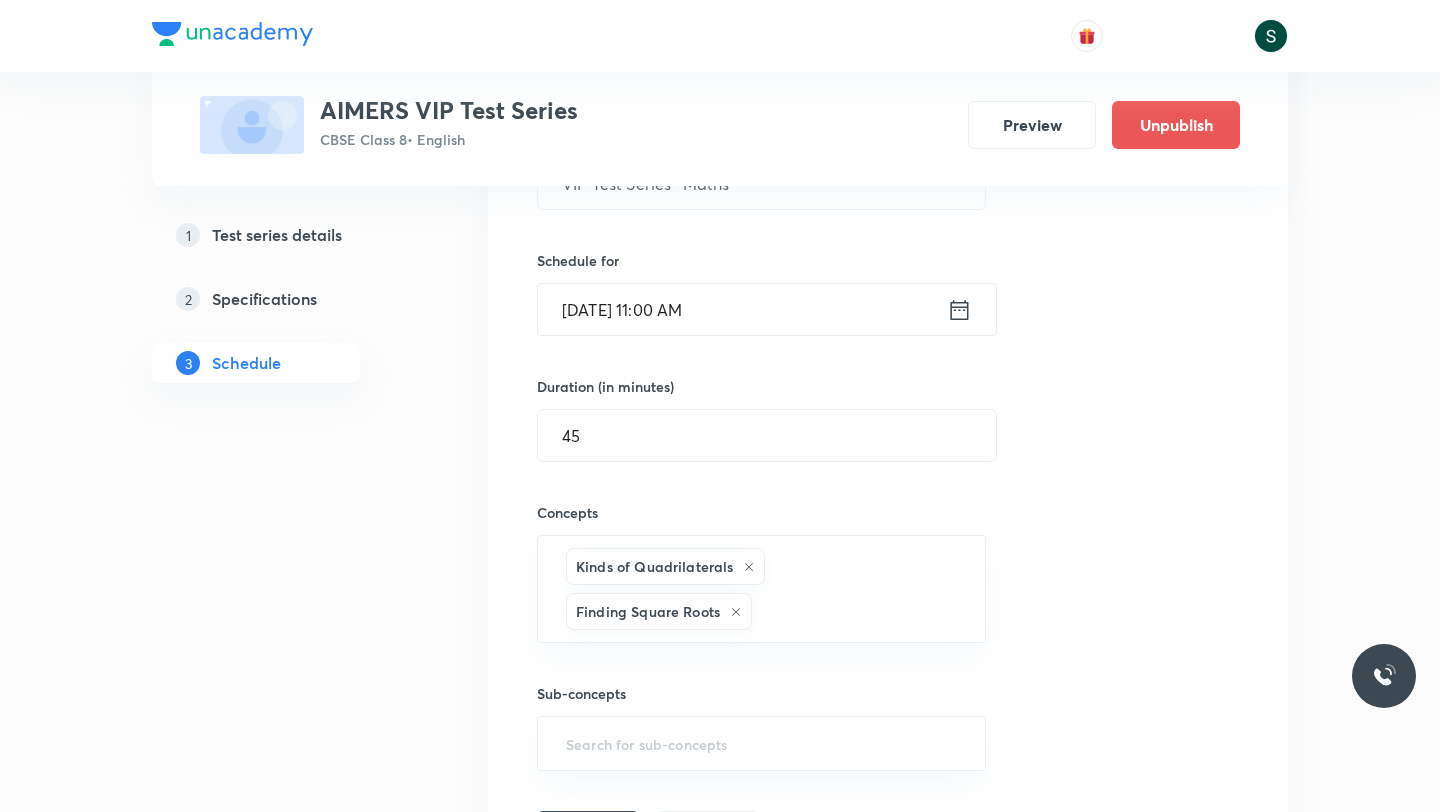scroll, scrollTop: 1804, scrollLeft: 0, axis: vertical 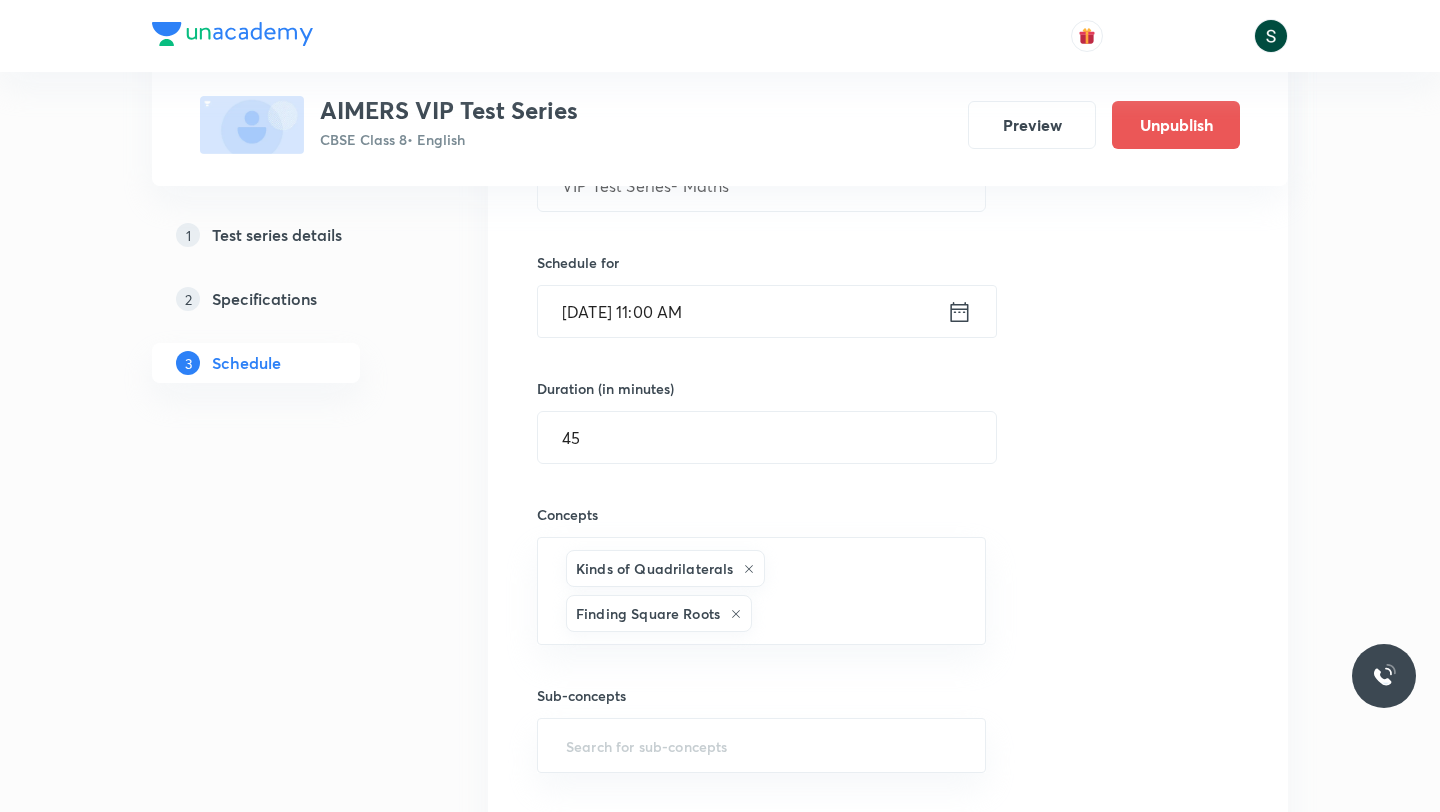 click 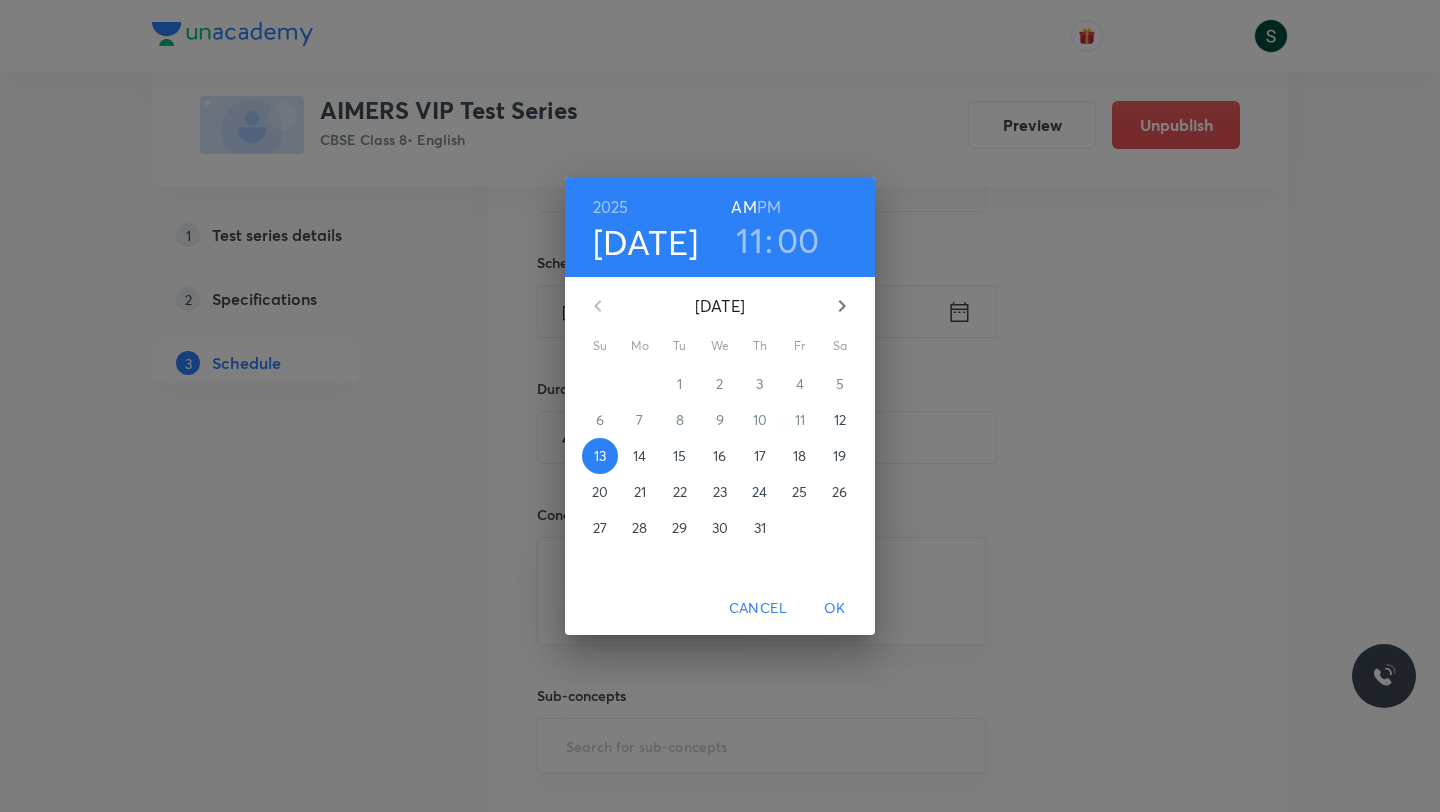 click on "20" at bounding box center (600, 492) 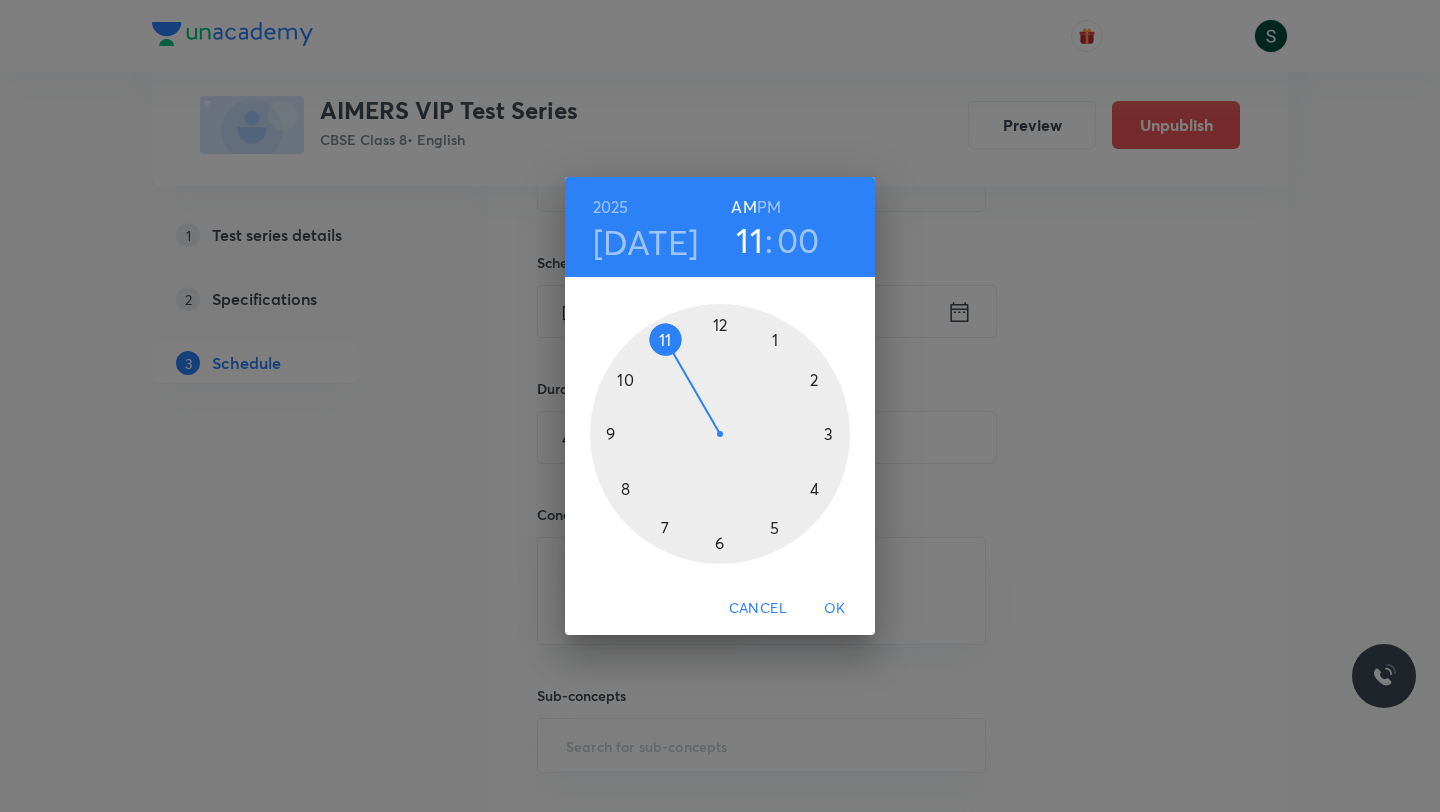 click on "OK" at bounding box center [835, 608] 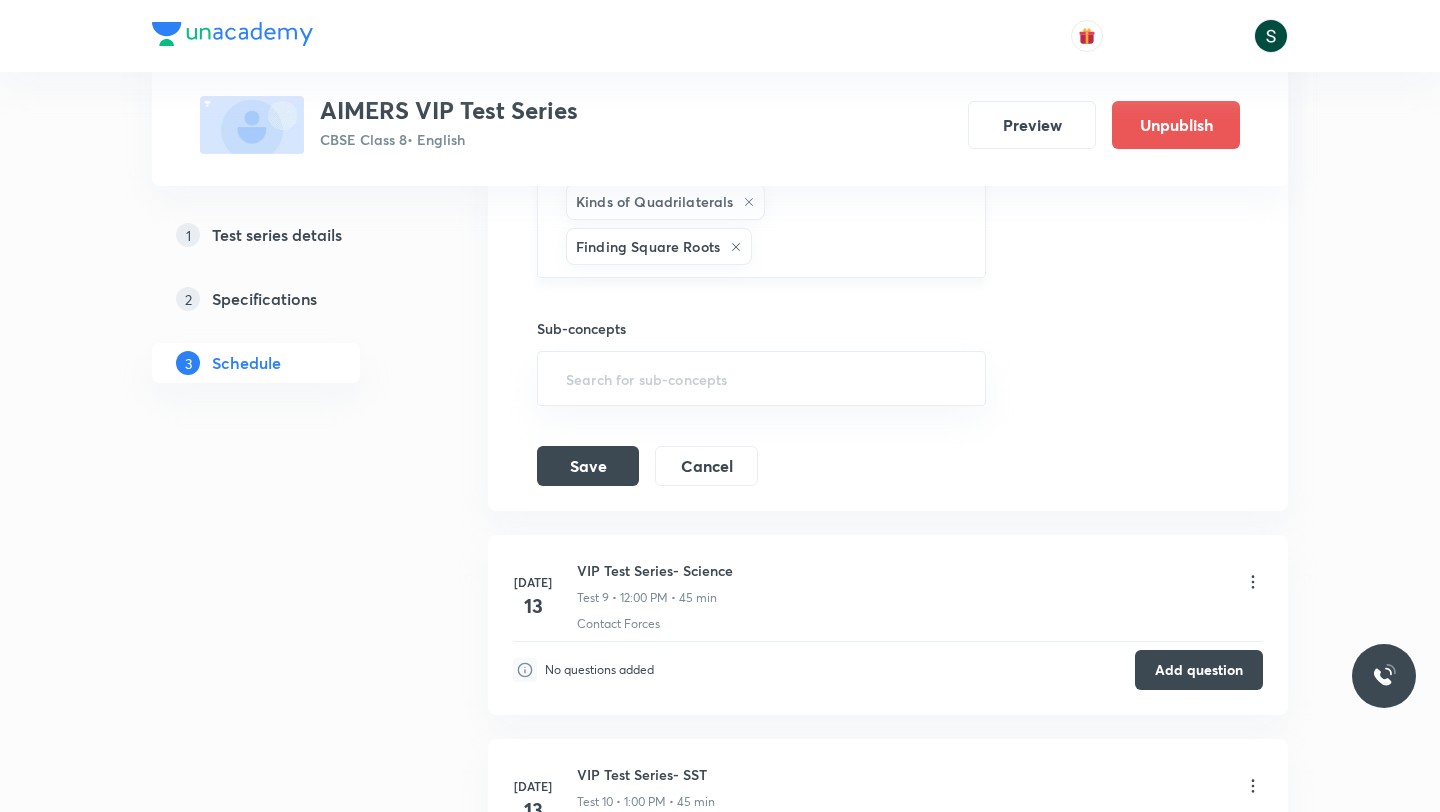 scroll, scrollTop: 2166, scrollLeft: 0, axis: vertical 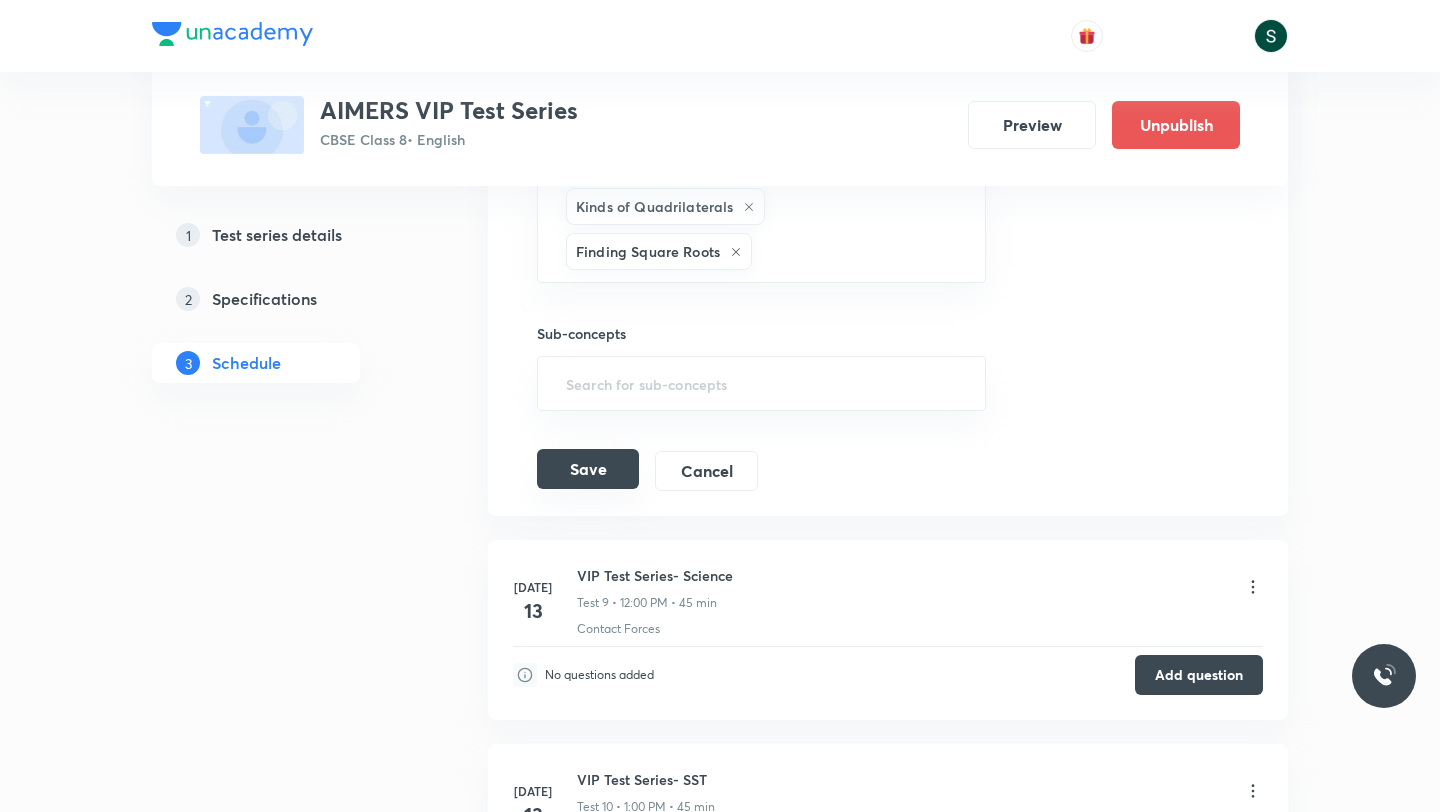 click on "Save" at bounding box center [588, 469] 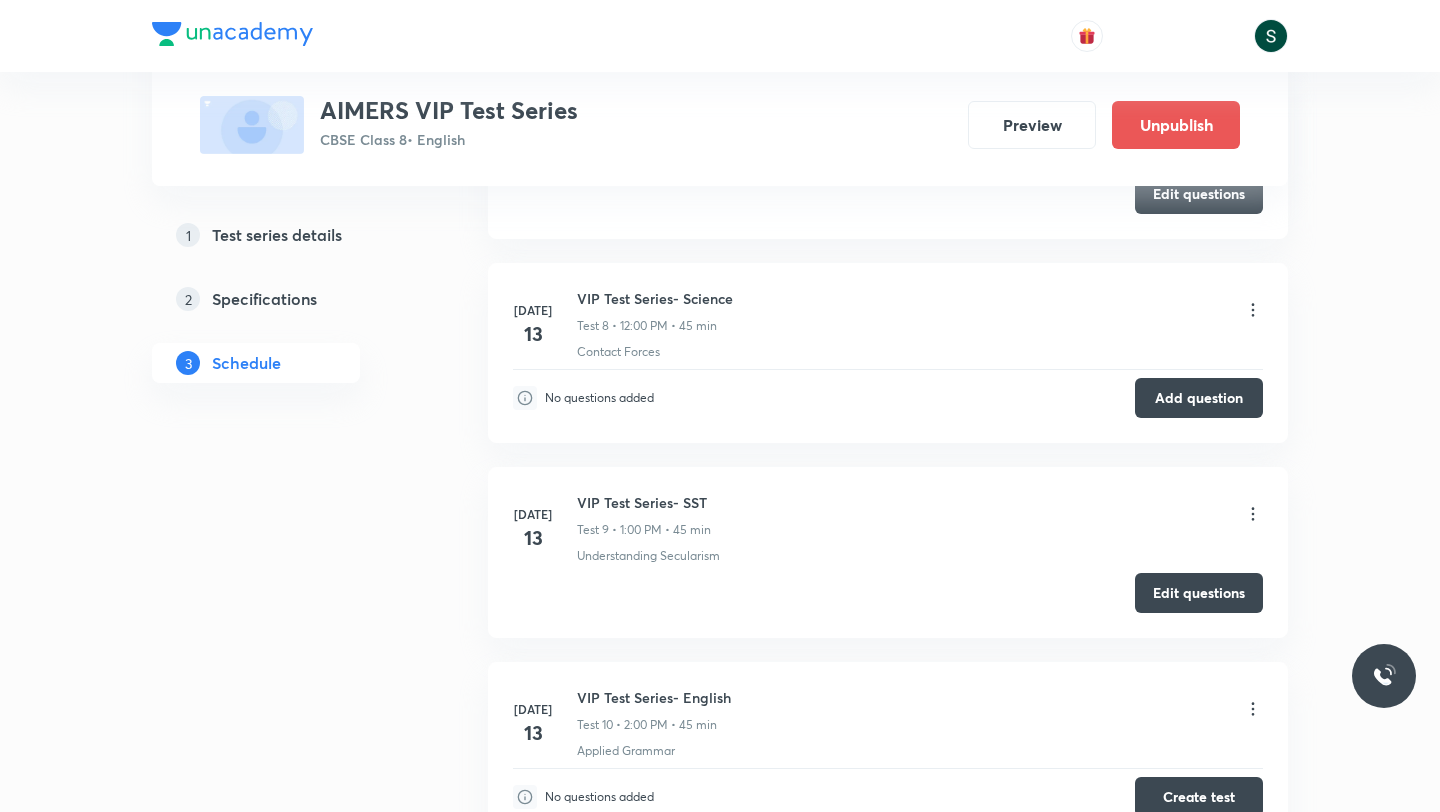 scroll, scrollTop: 1616, scrollLeft: 0, axis: vertical 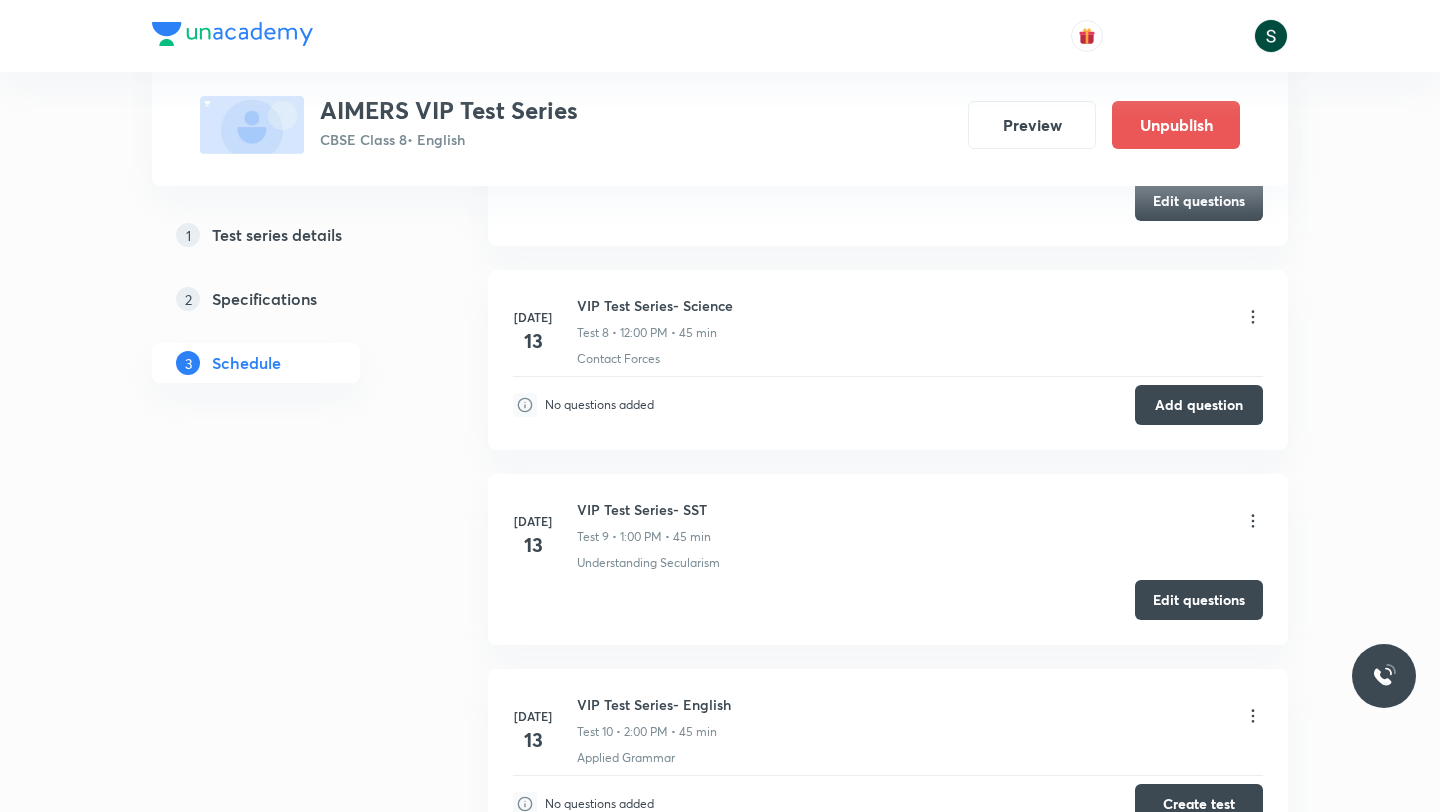 click 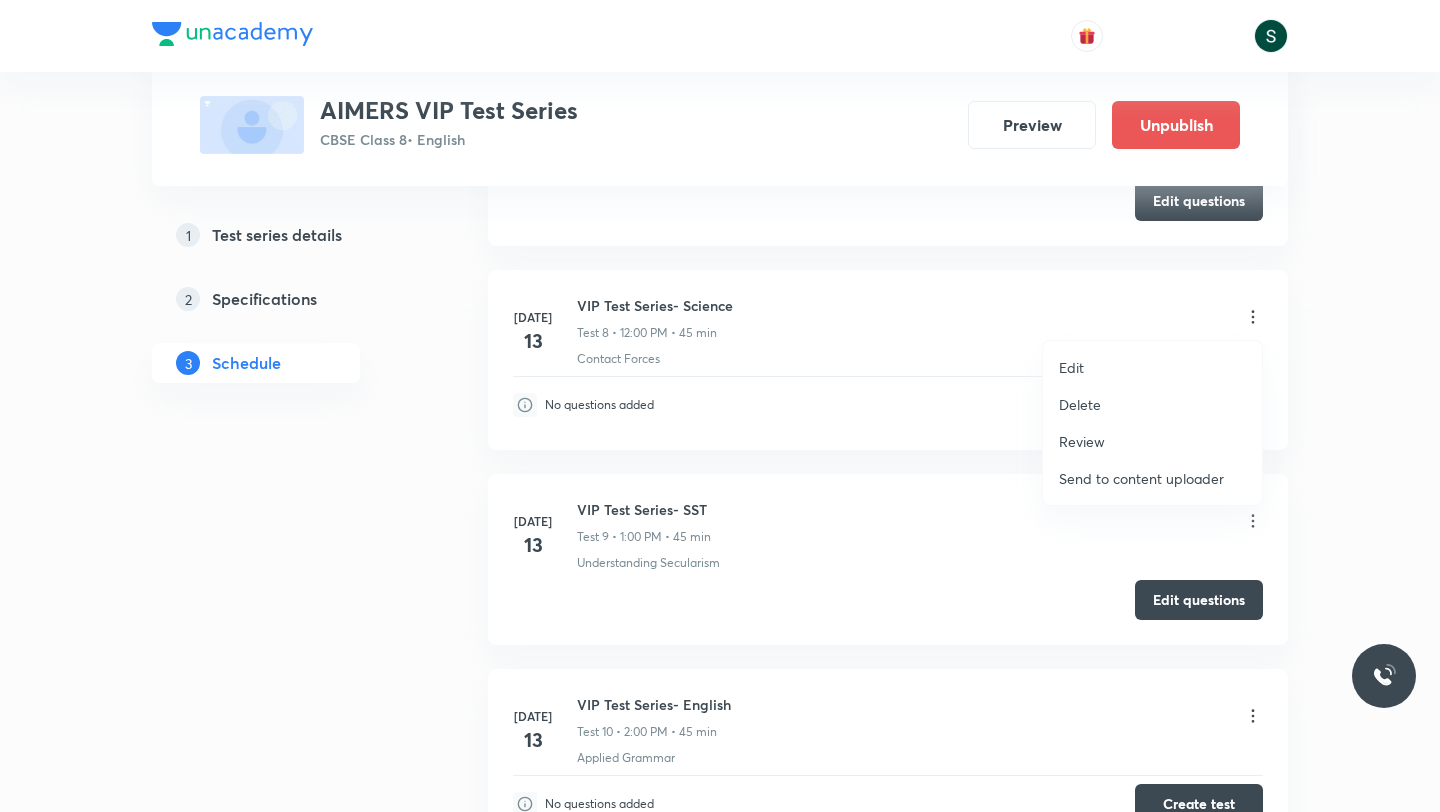click on "Edit" at bounding box center [1071, 367] 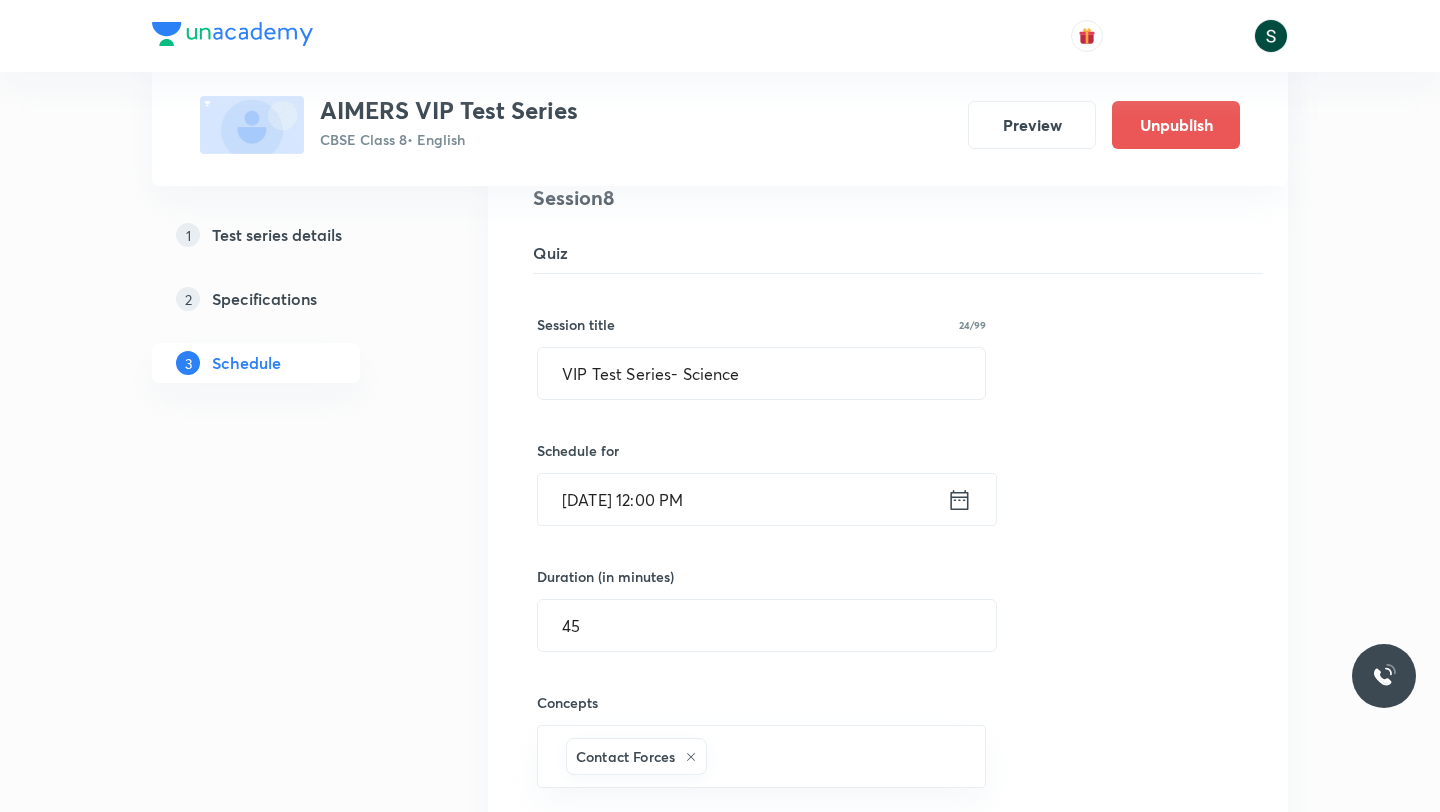 click 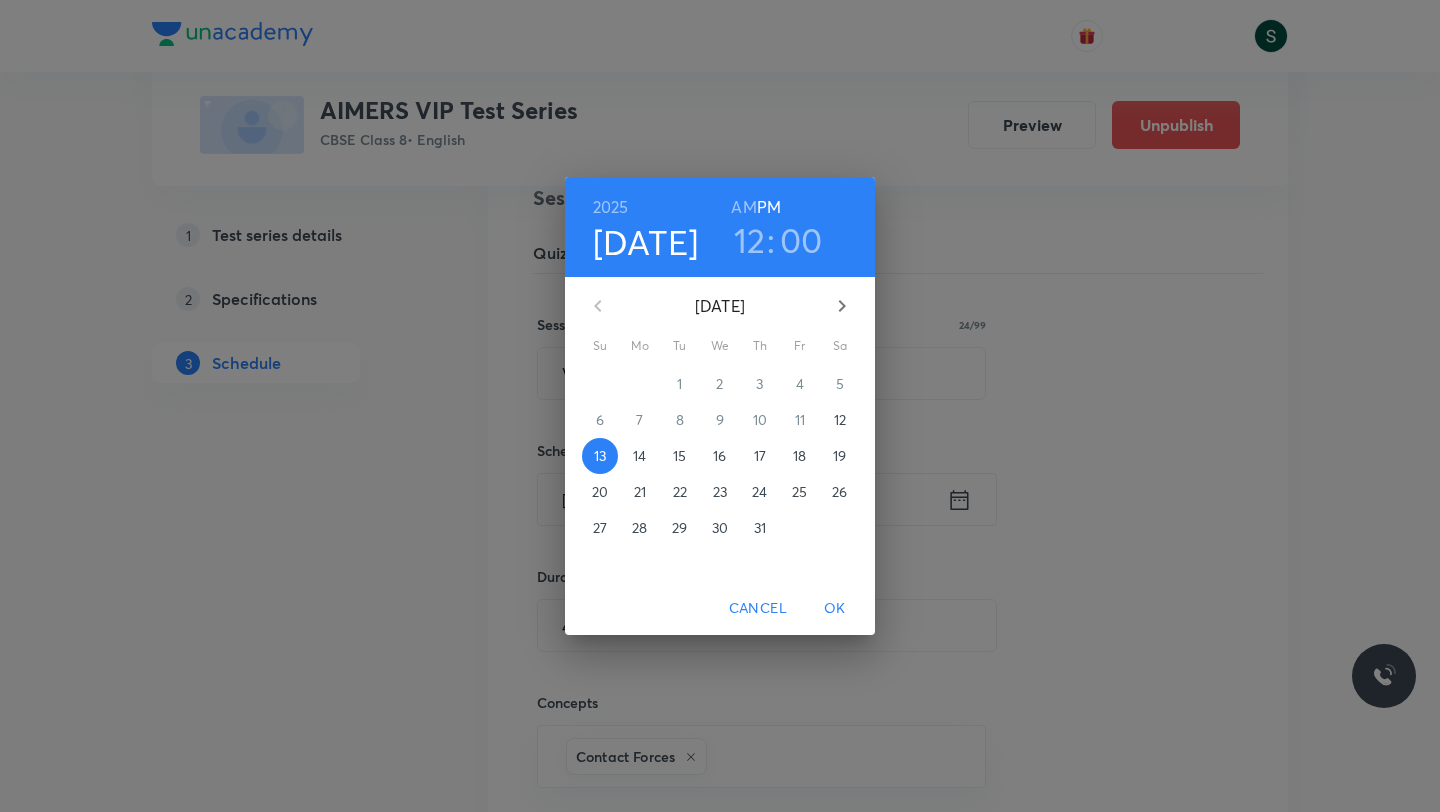 click on "20" at bounding box center [600, 492] 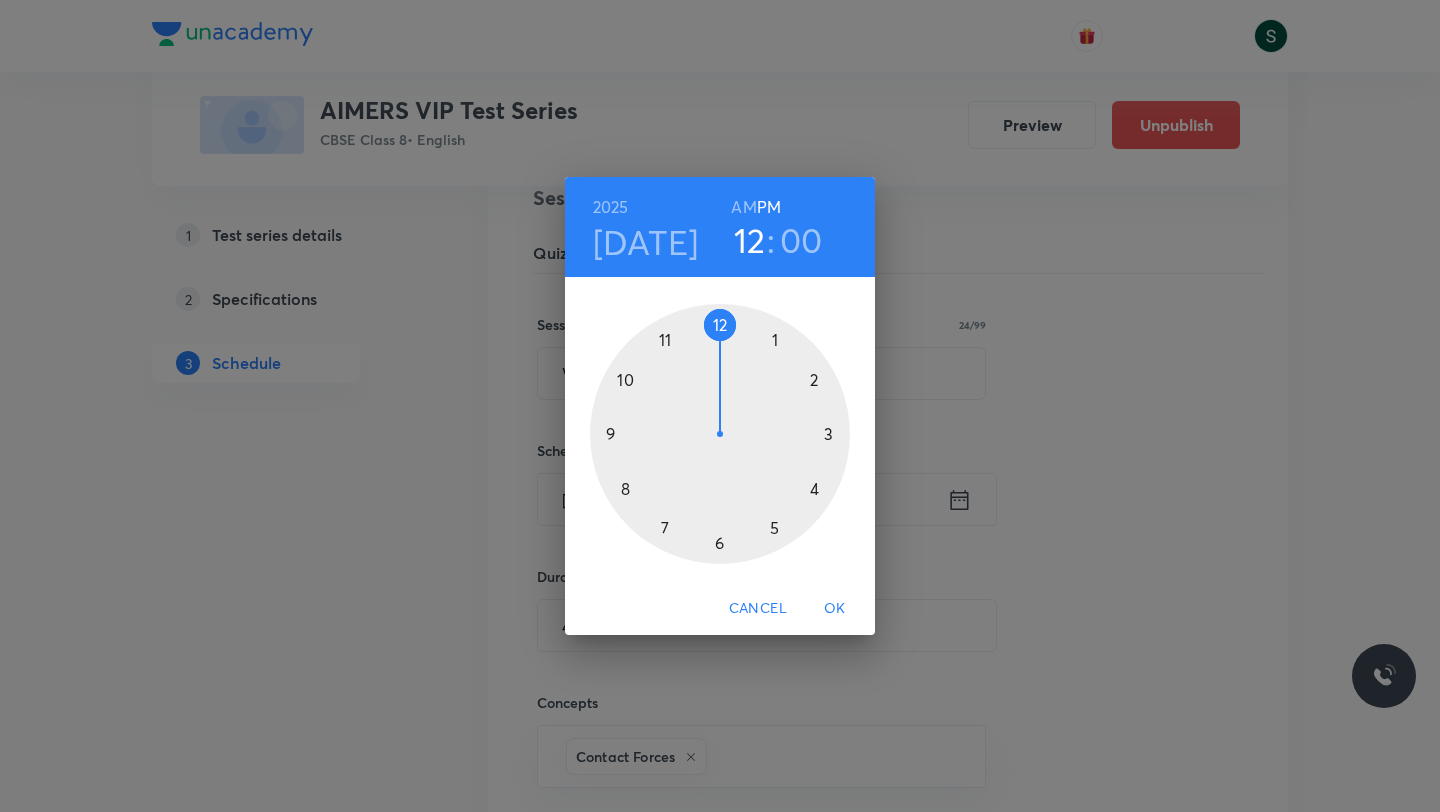 click on "OK" at bounding box center [835, 608] 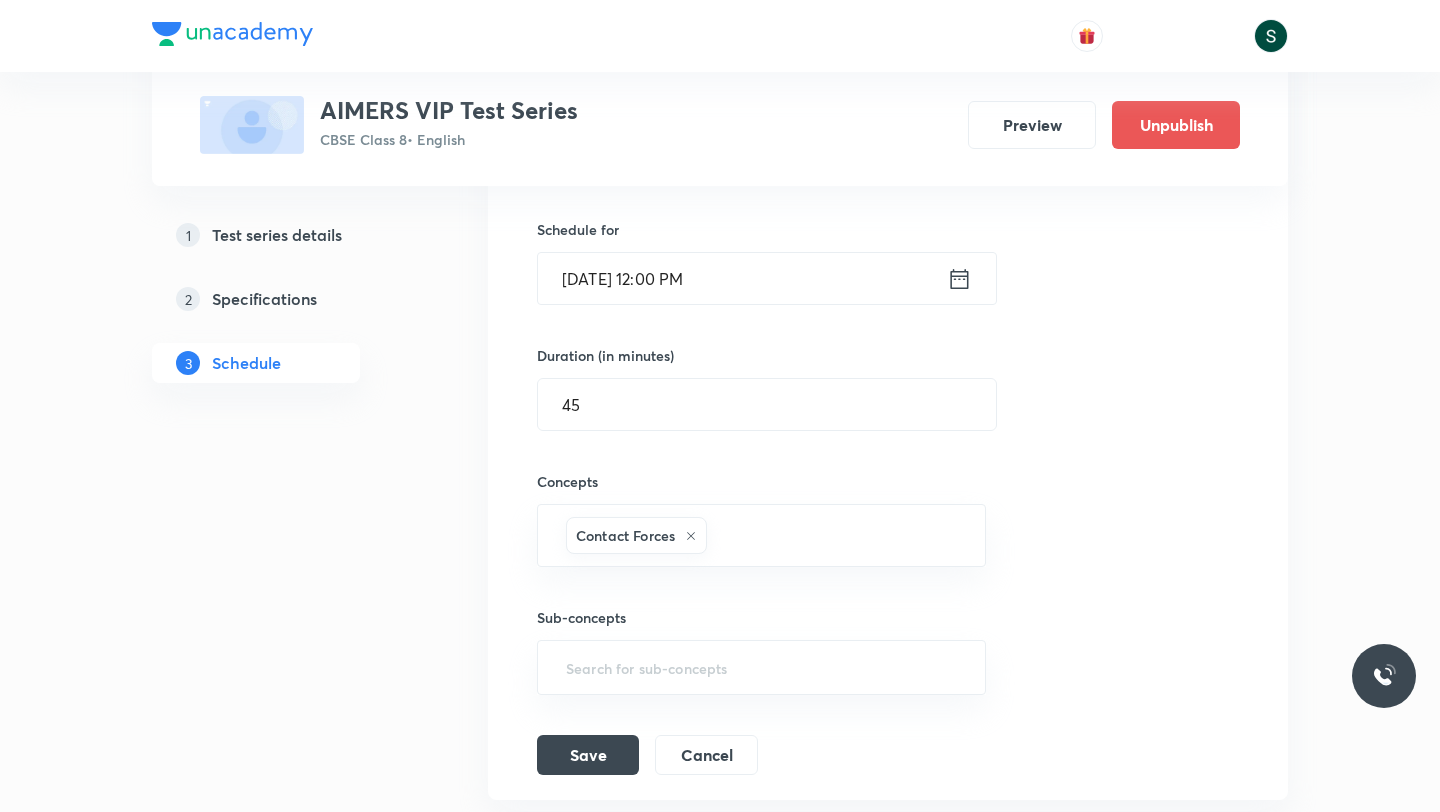 scroll, scrollTop: 1850, scrollLeft: 0, axis: vertical 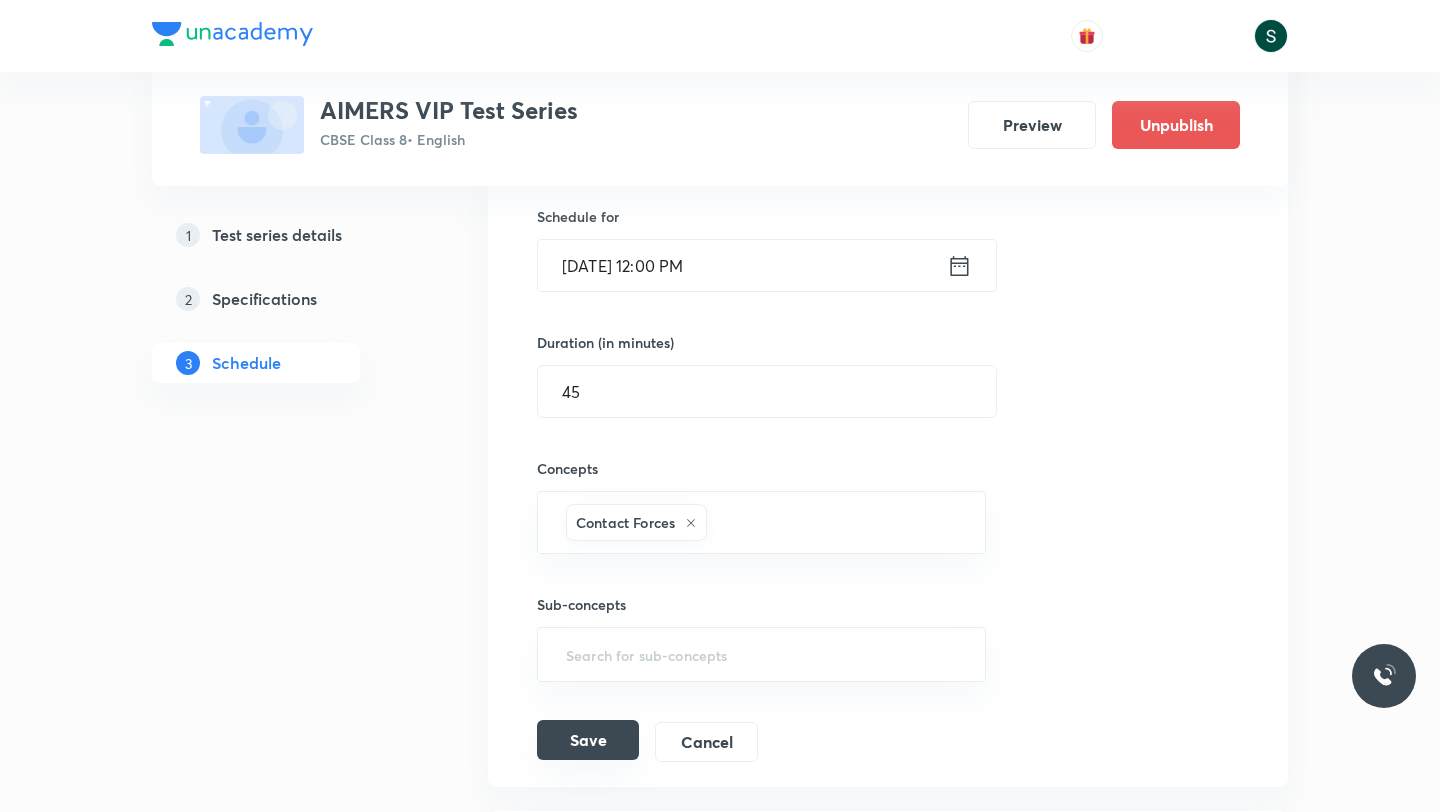 click on "Save" at bounding box center (588, 740) 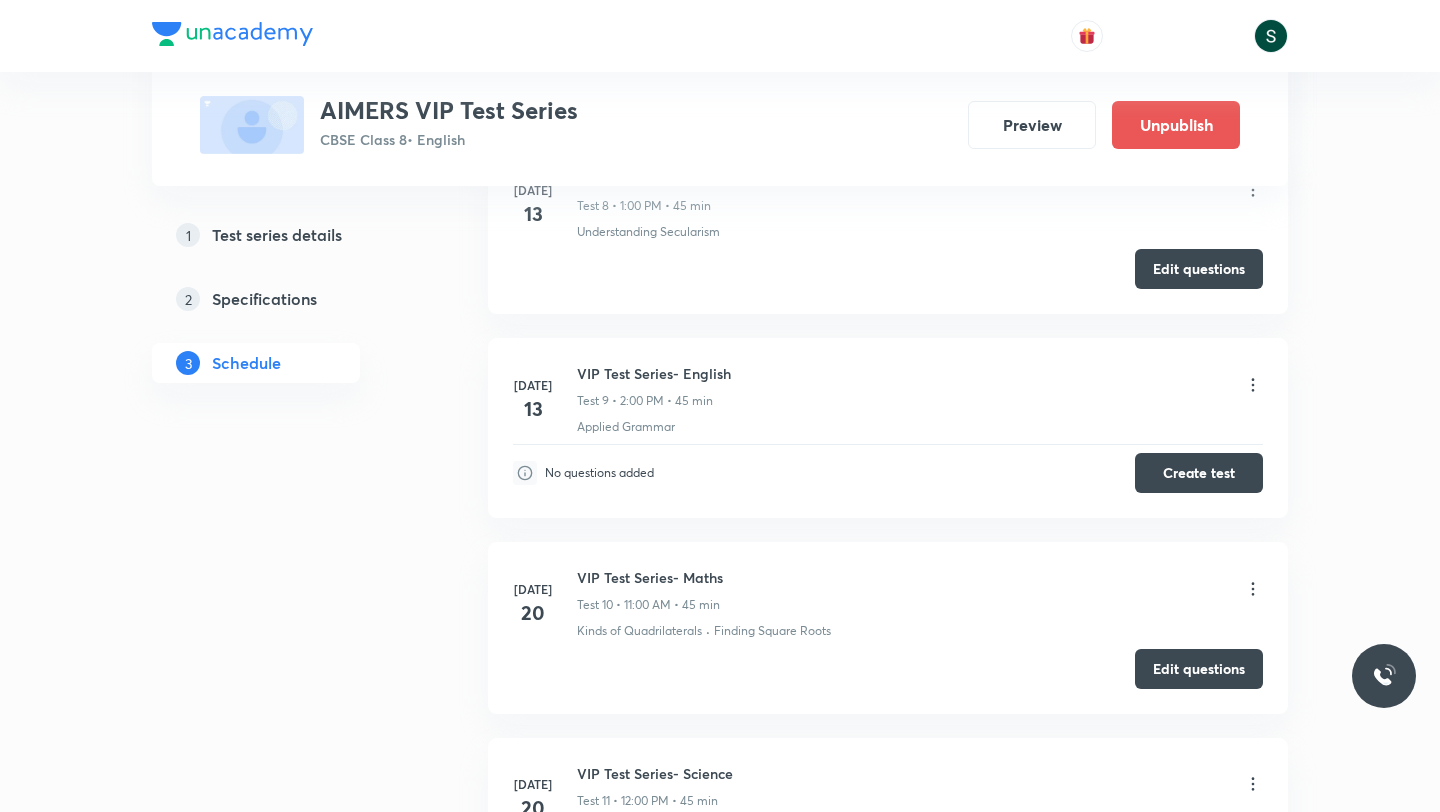 scroll, scrollTop: 1742, scrollLeft: 0, axis: vertical 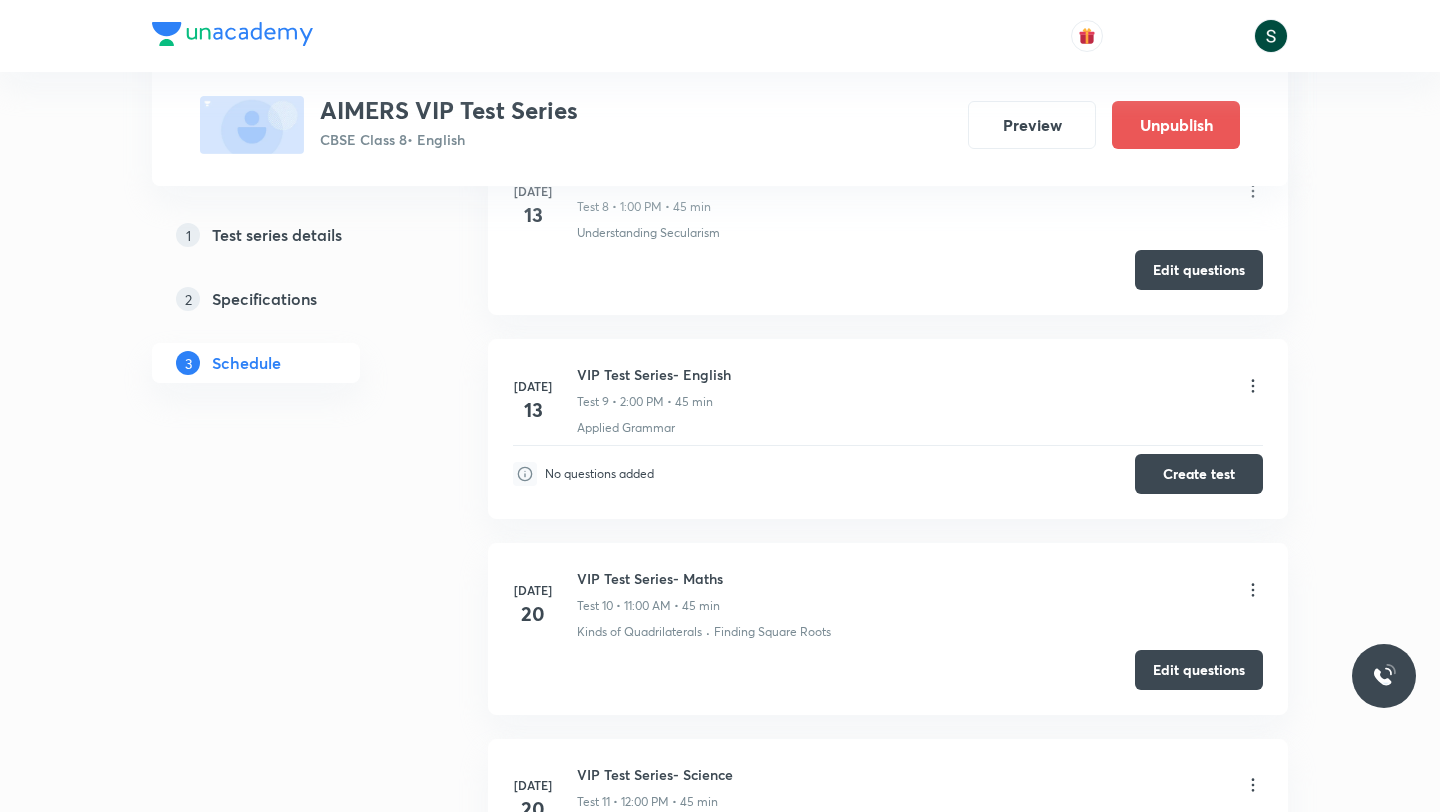 click 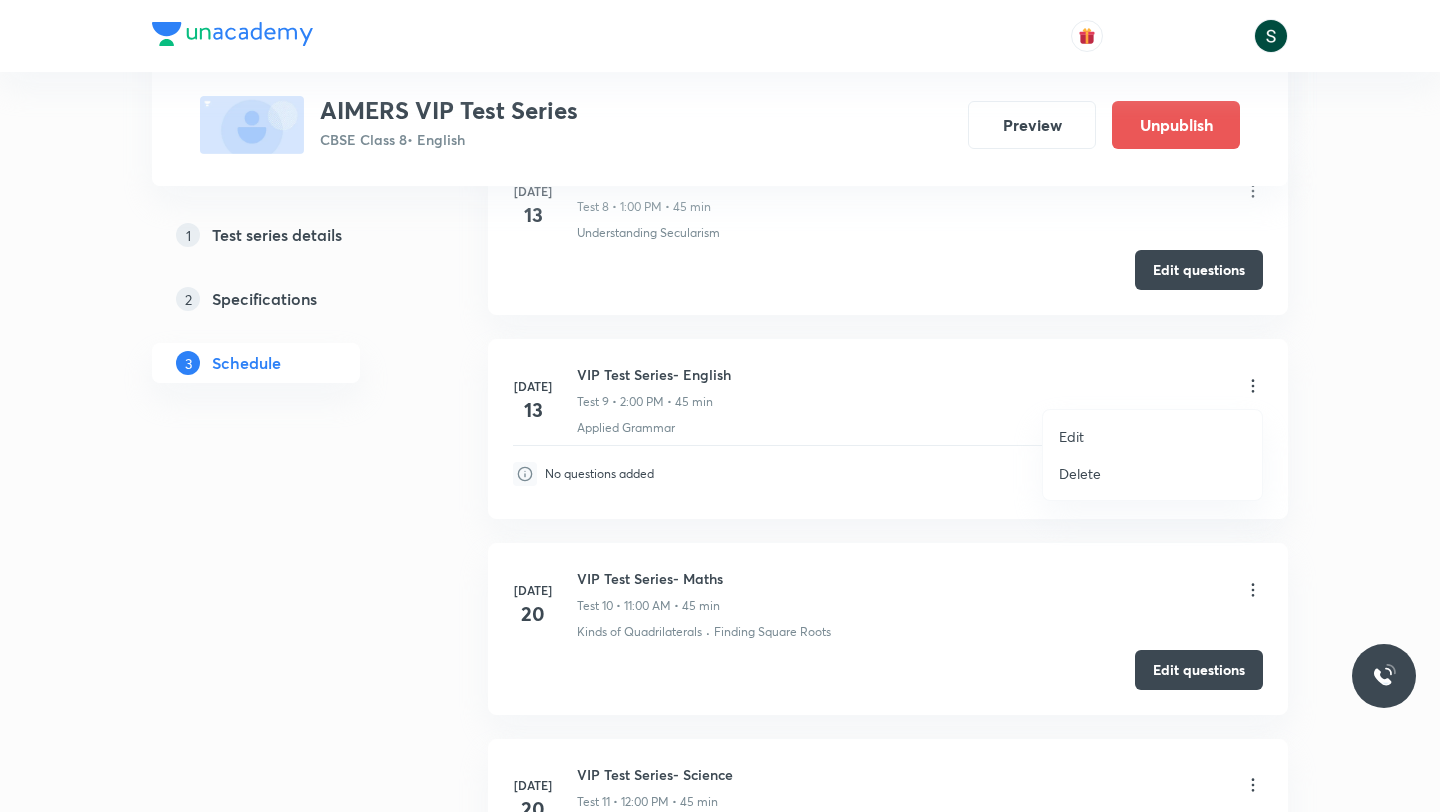 click on "Edit" at bounding box center [1152, 436] 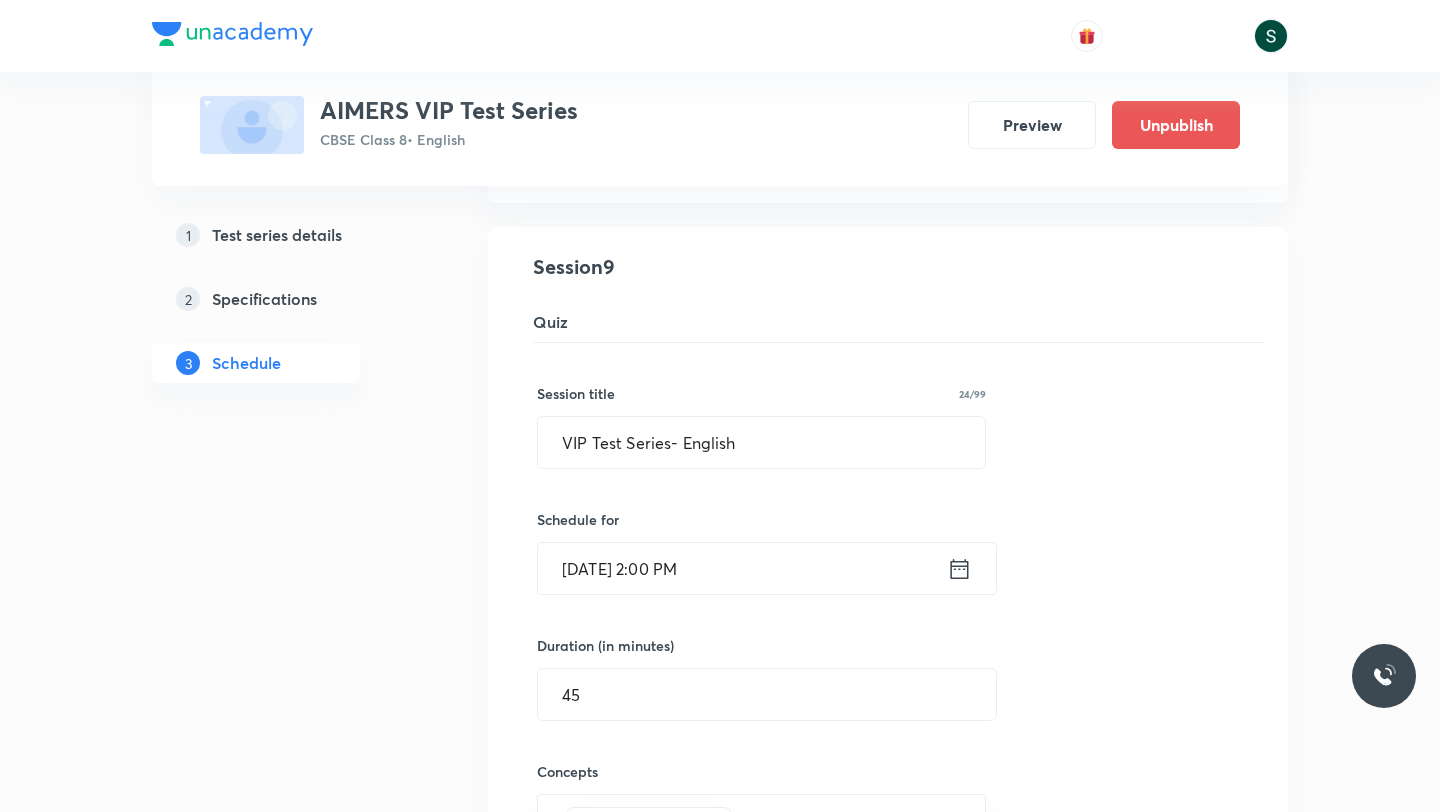 click 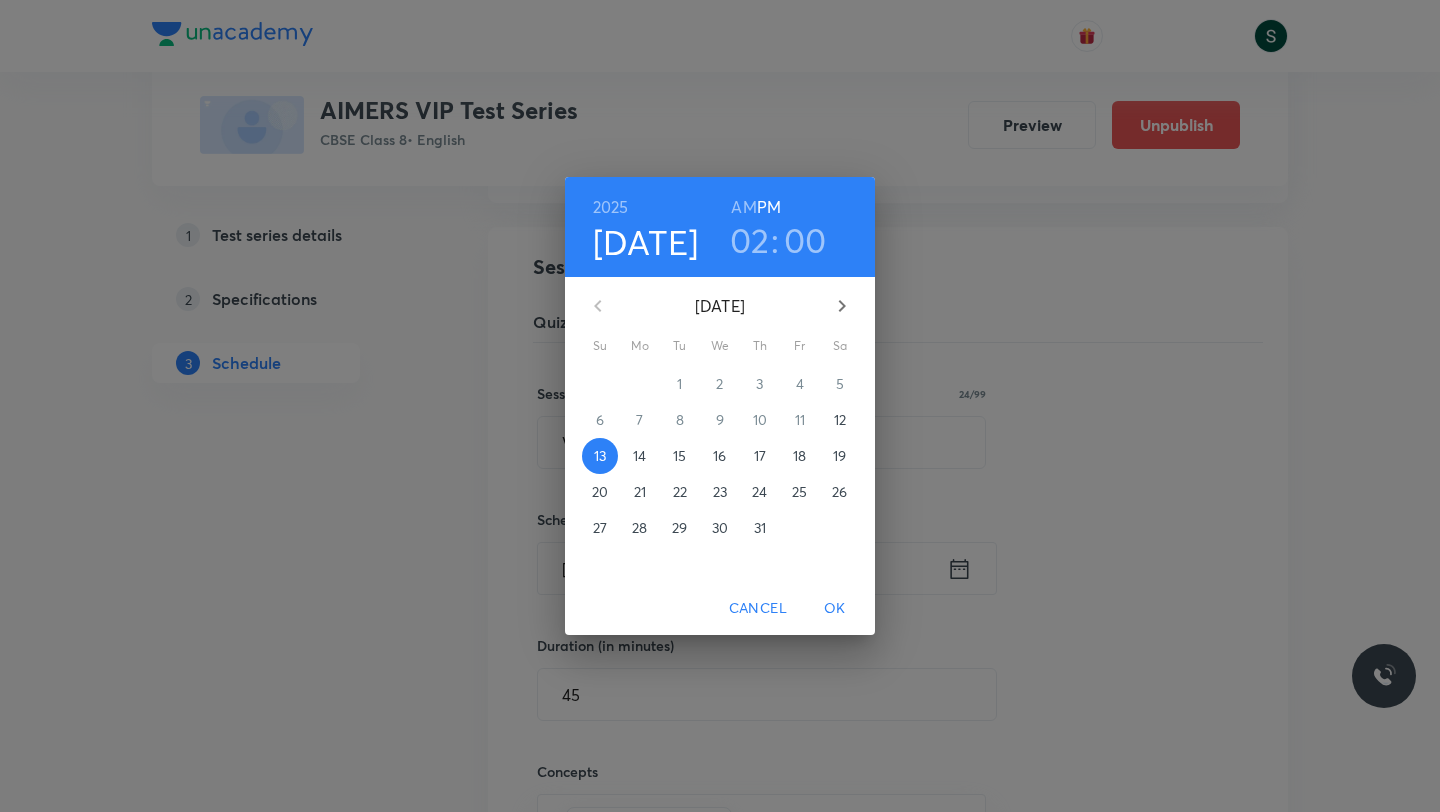 click on "20" at bounding box center [600, 492] 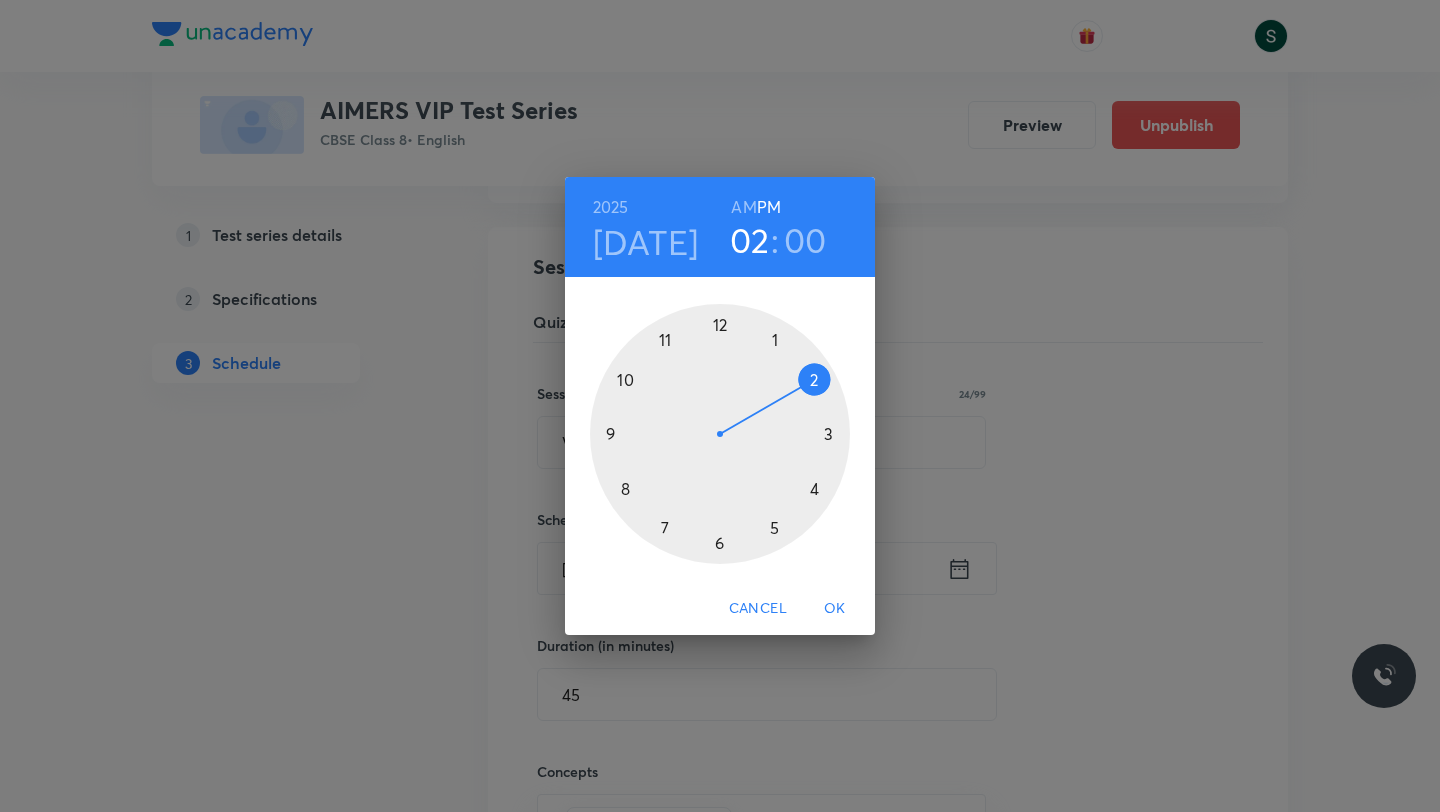 click on "OK" at bounding box center (835, 608) 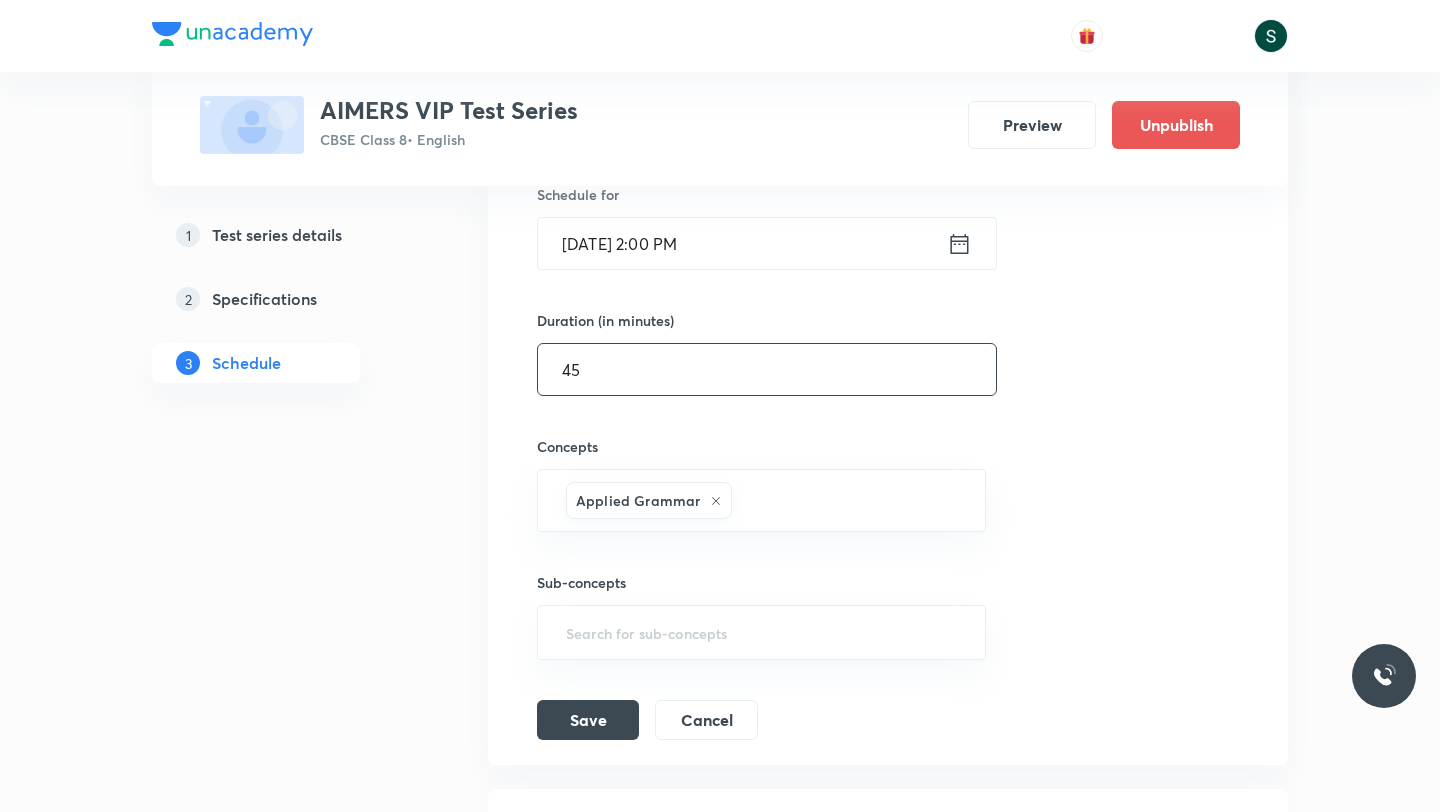 scroll, scrollTop: 2069, scrollLeft: 0, axis: vertical 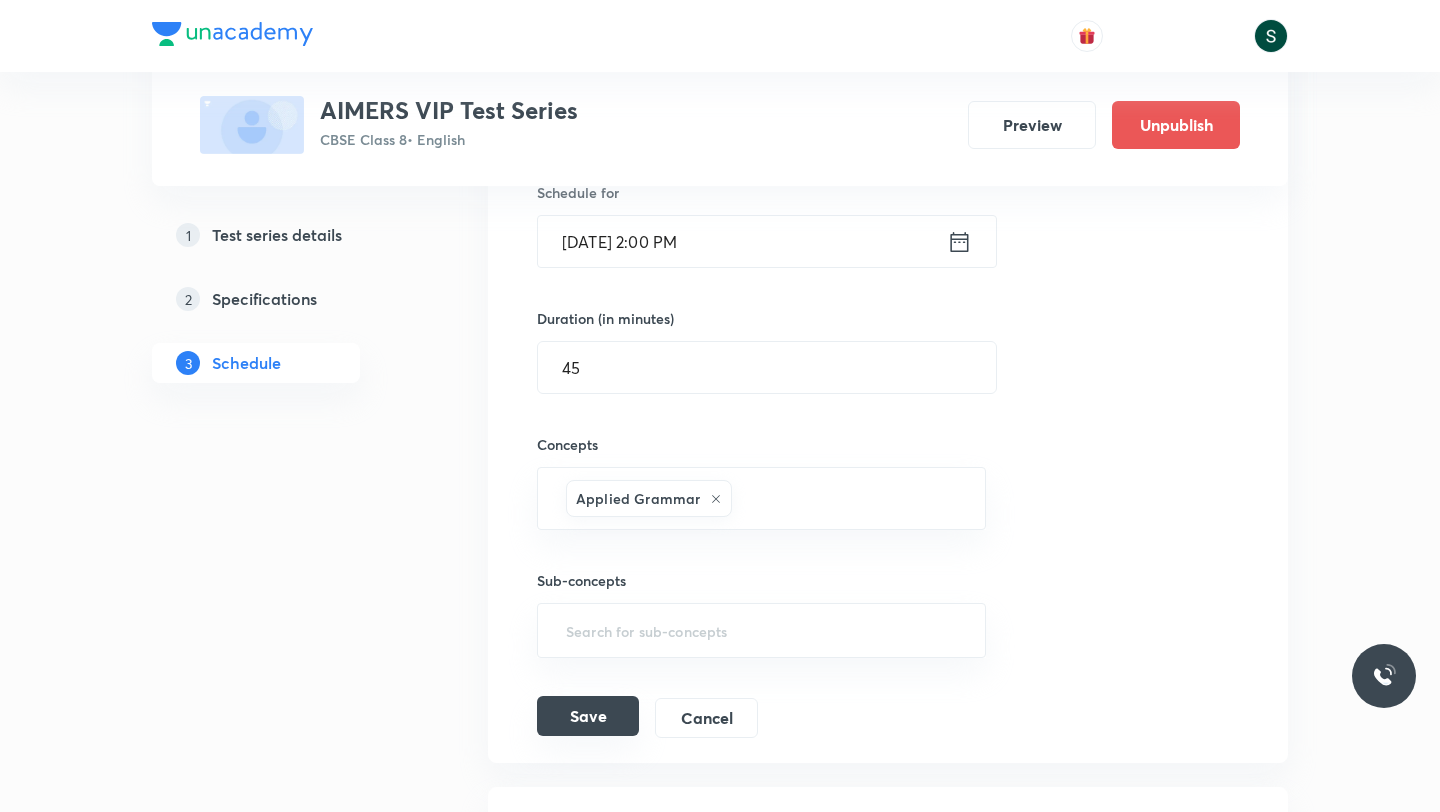 click on "Save" at bounding box center [588, 716] 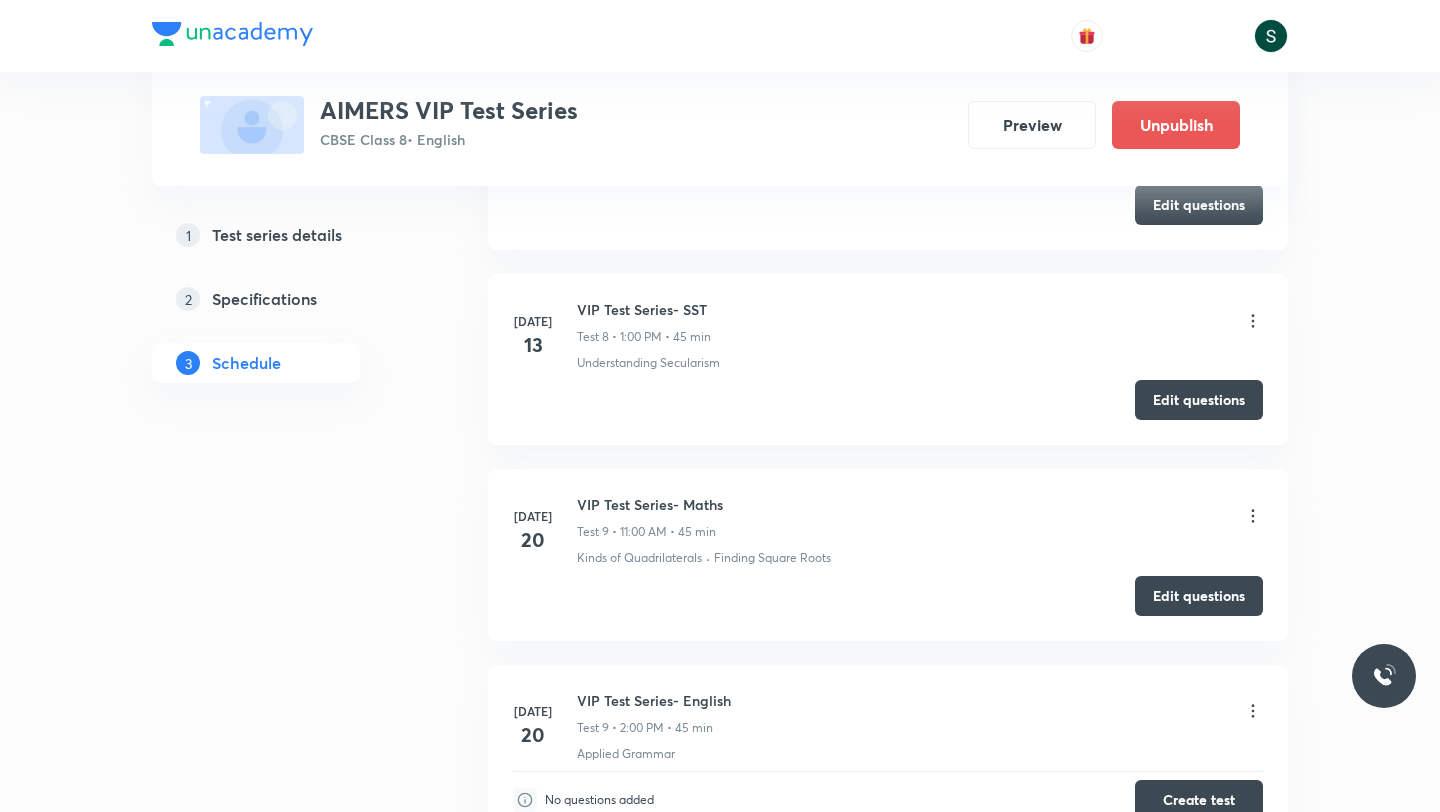 scroll, scrollTop: 1596, scrollLeft: 0, axis: vertical 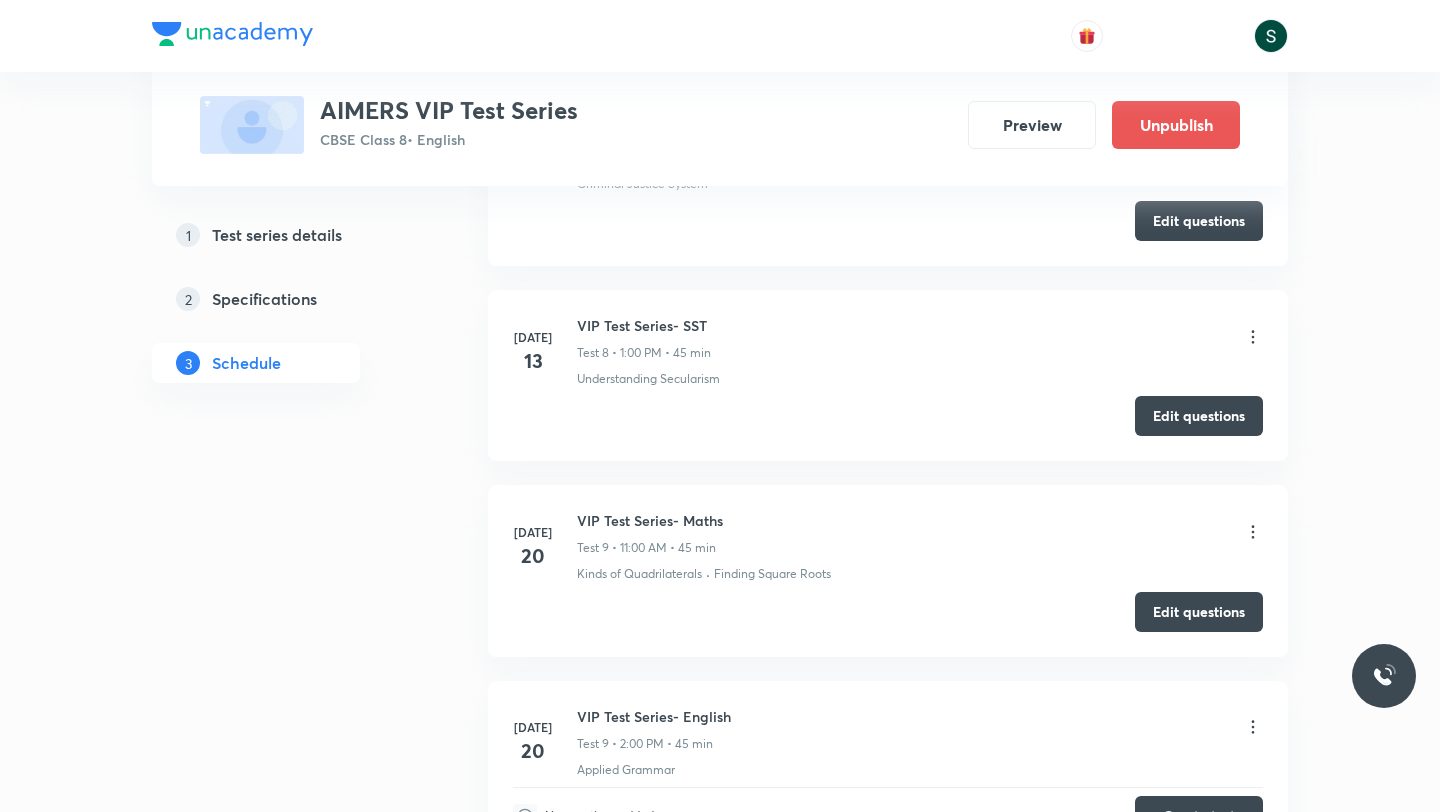 click 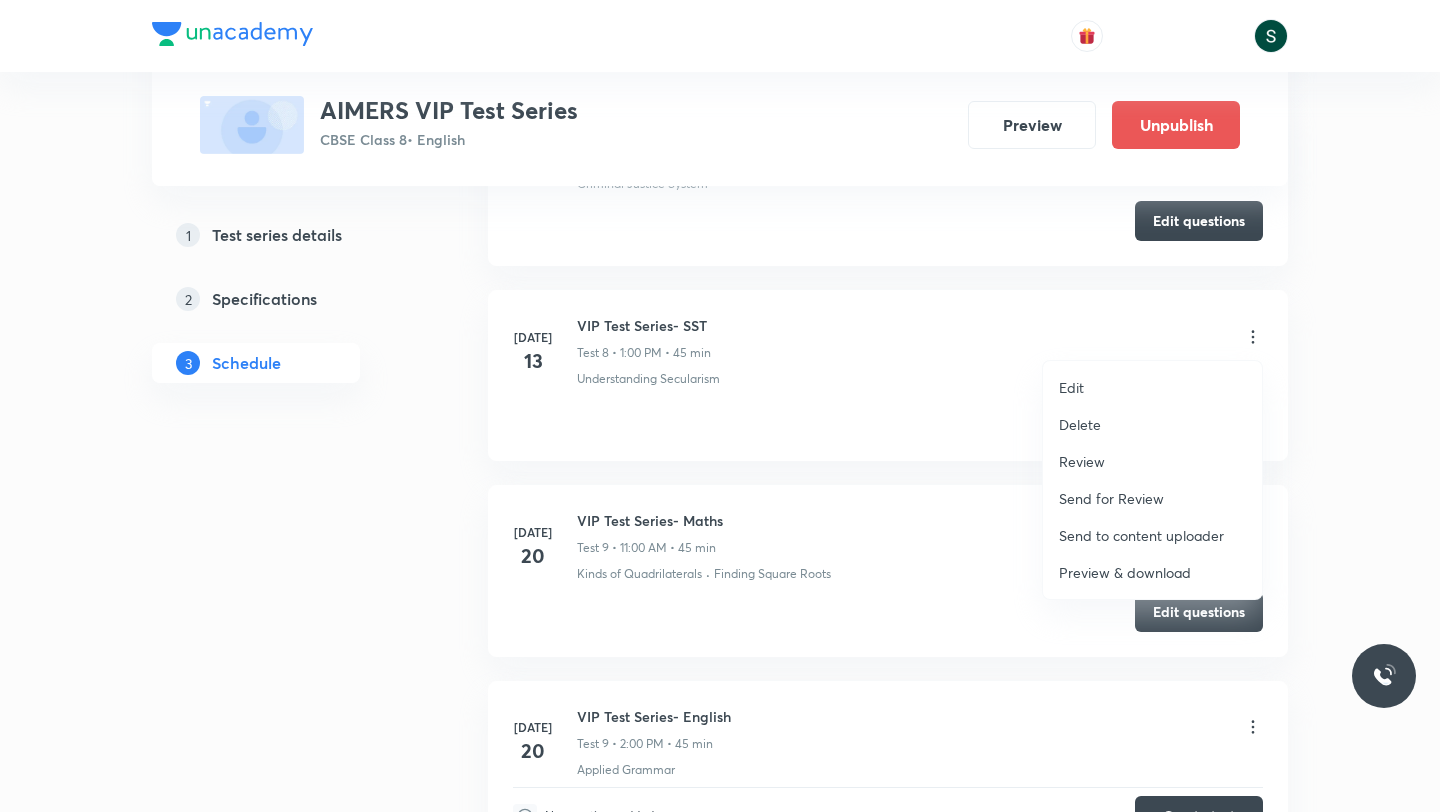 click on "Edit" at bounding box center (1071, 387) 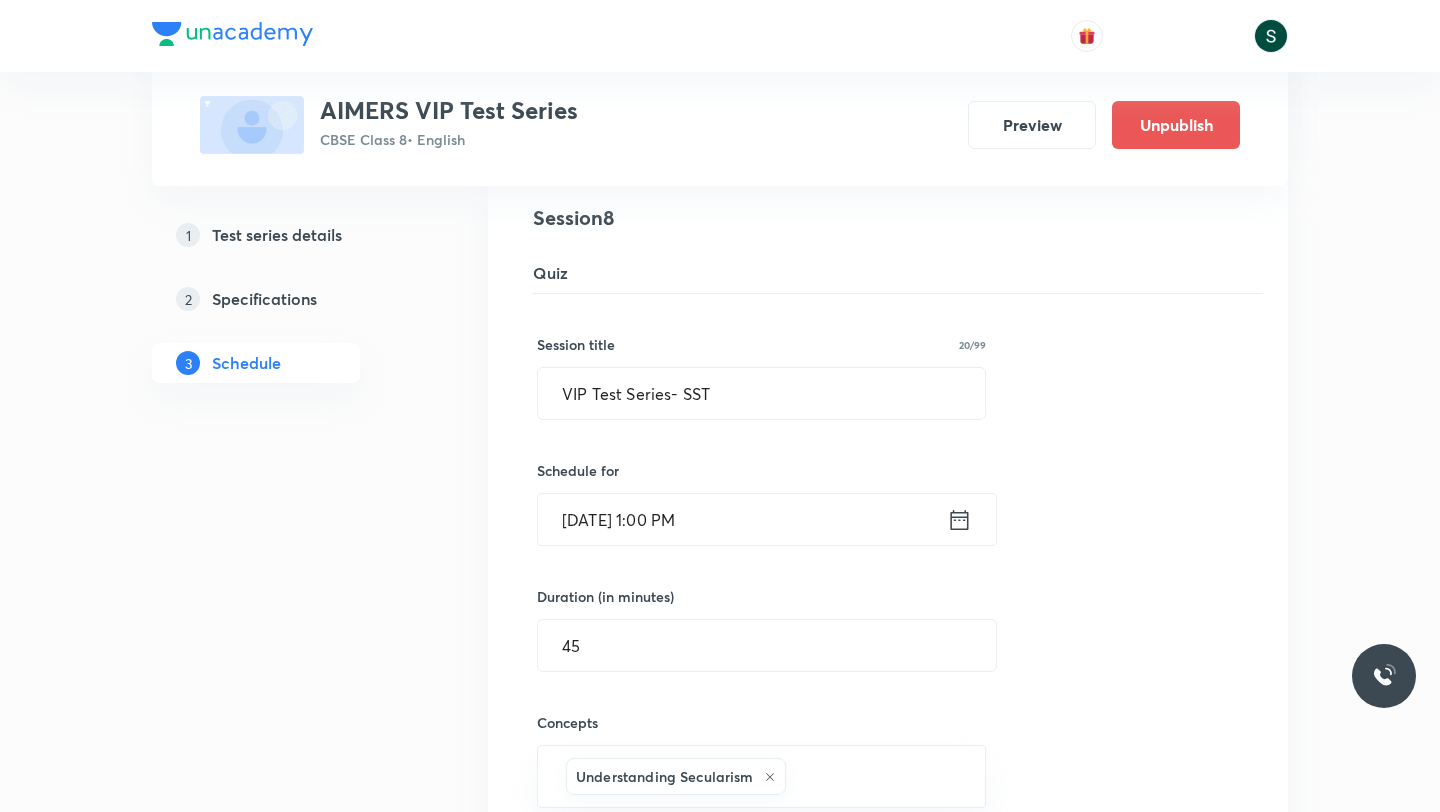 click 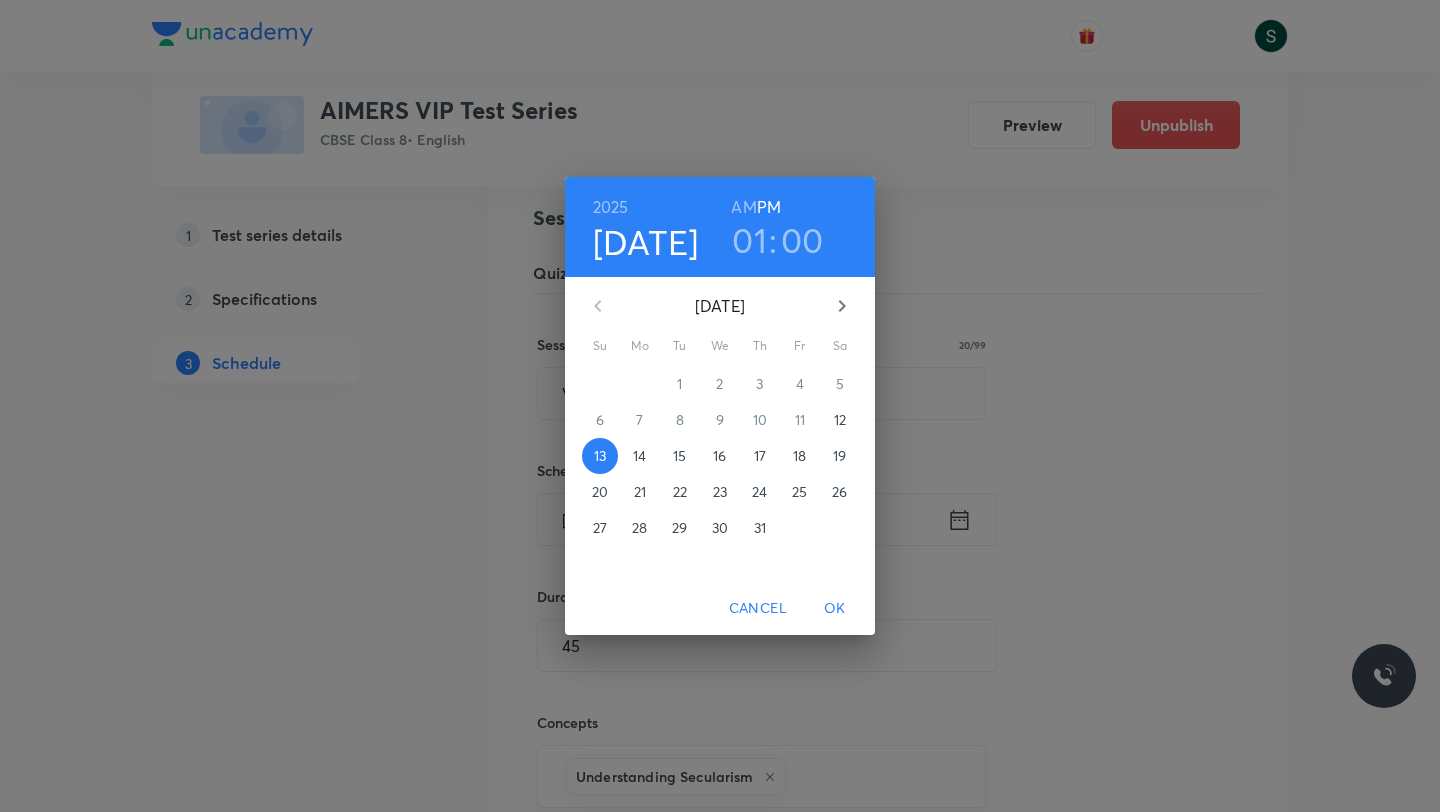click on "20" at bounding box center (600, 492) 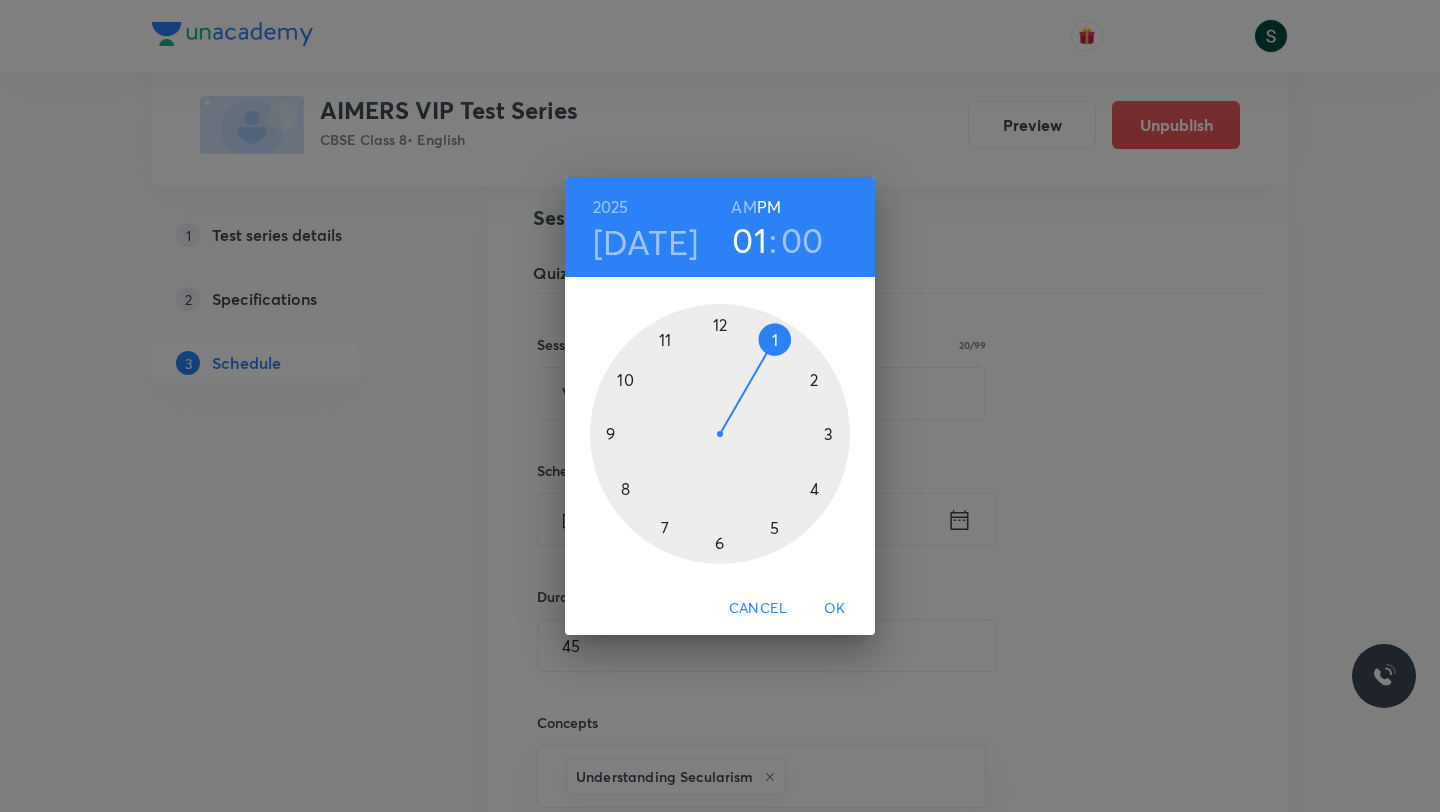 click on "OK" at bounding box center (835, 608) 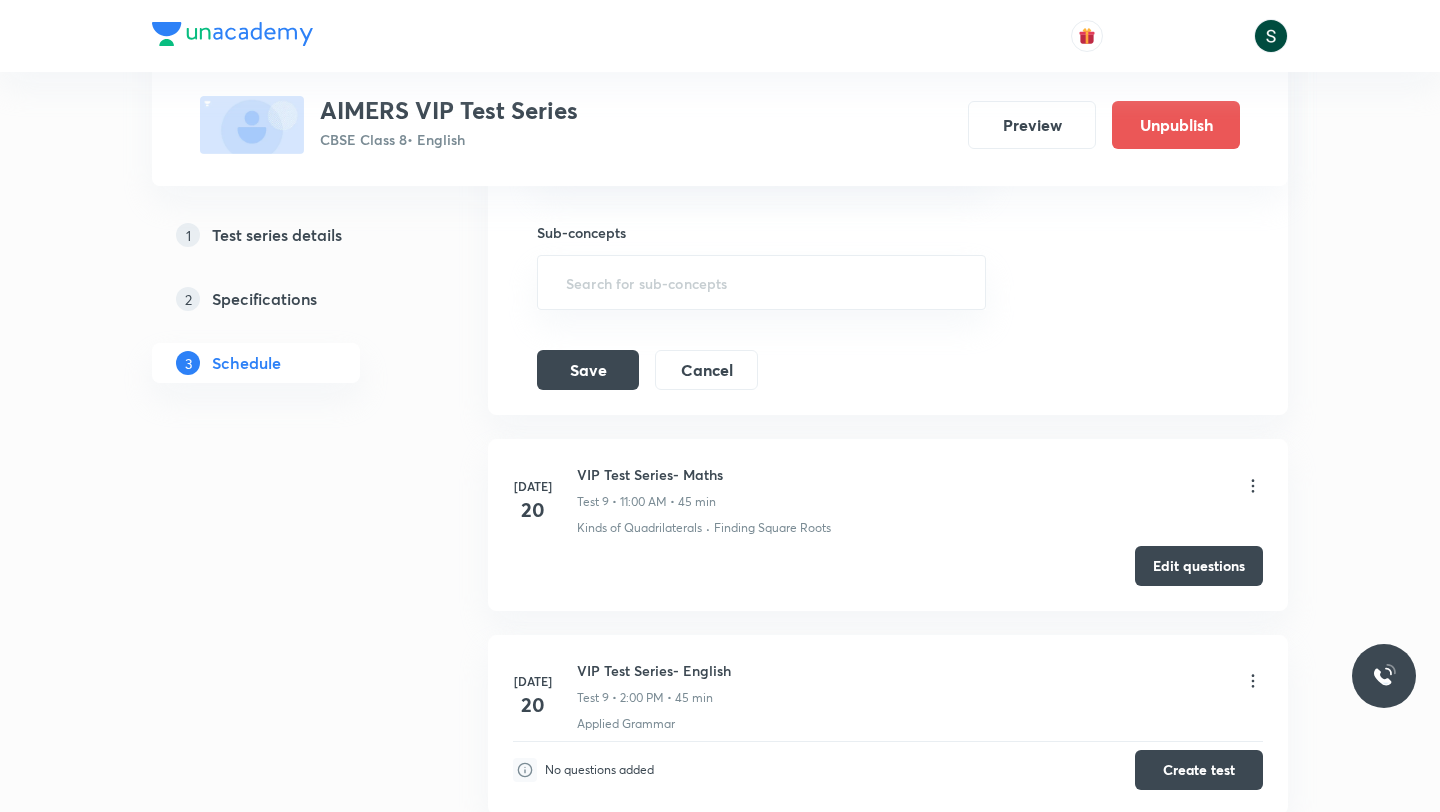 scroll, scrollTop: 2219, scrollLeft: 0, axis: vertical 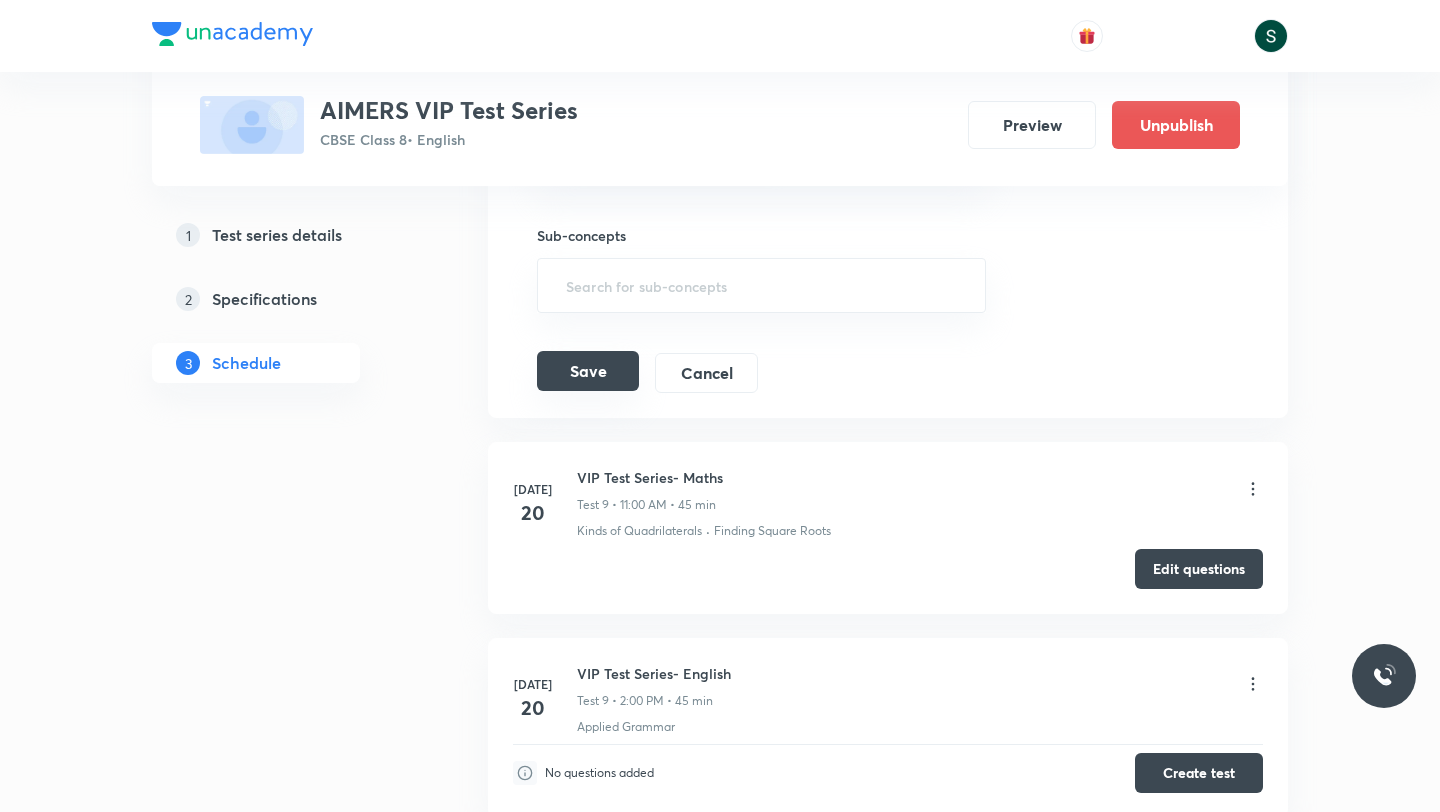 click on "Save Cancel" at bounding box center [655, 373] 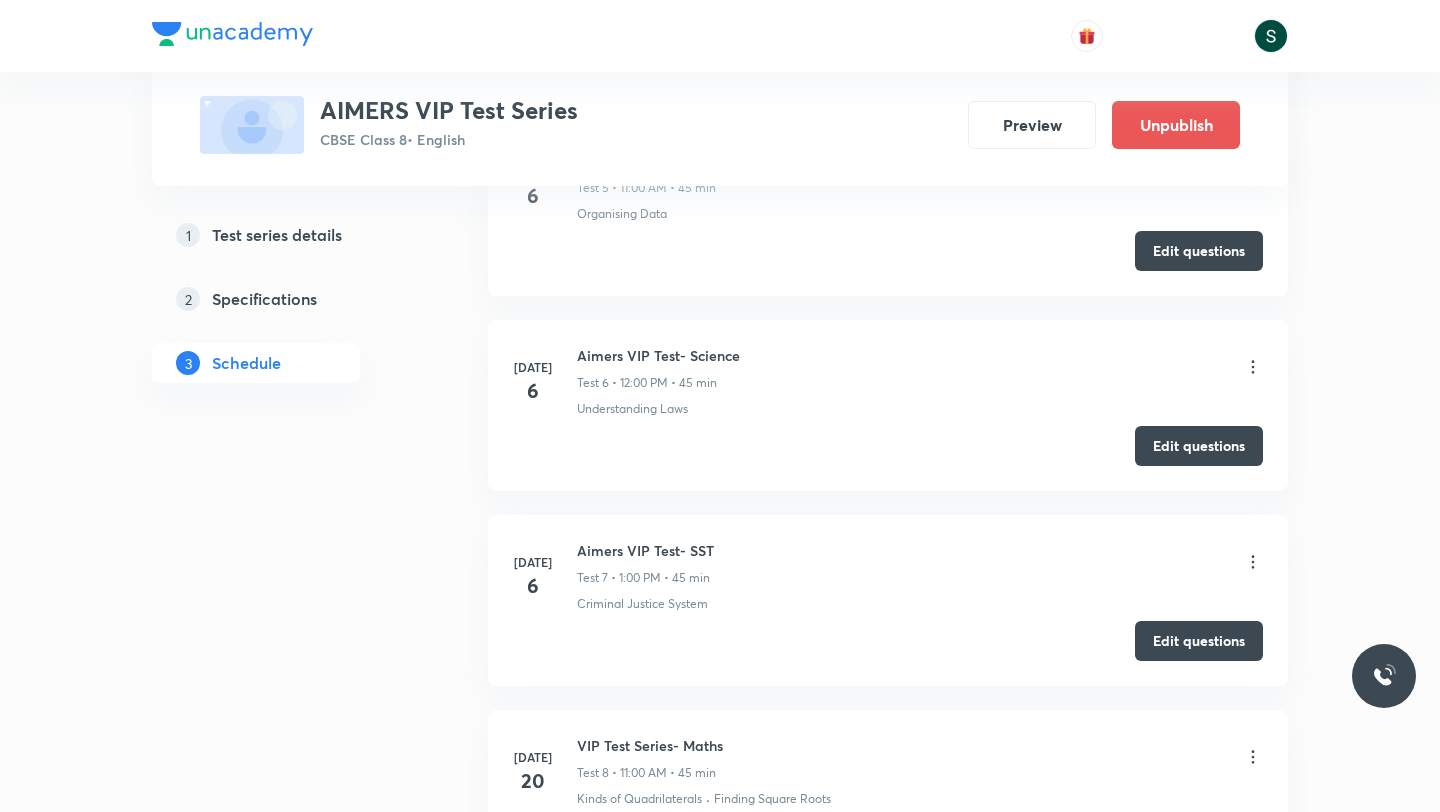 scroll, scrollTop: 1151, scrollLeft: 0, axis: vertical 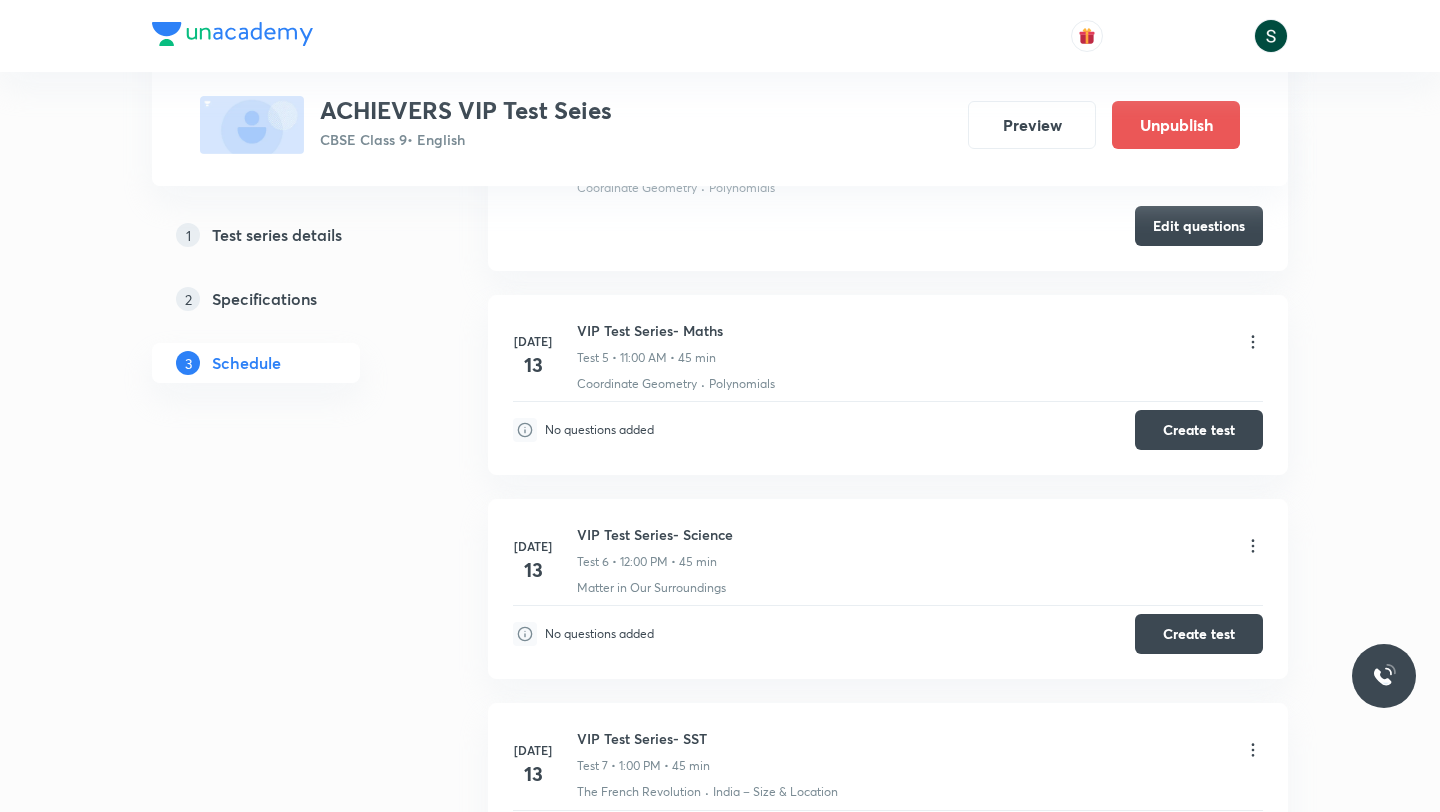 click 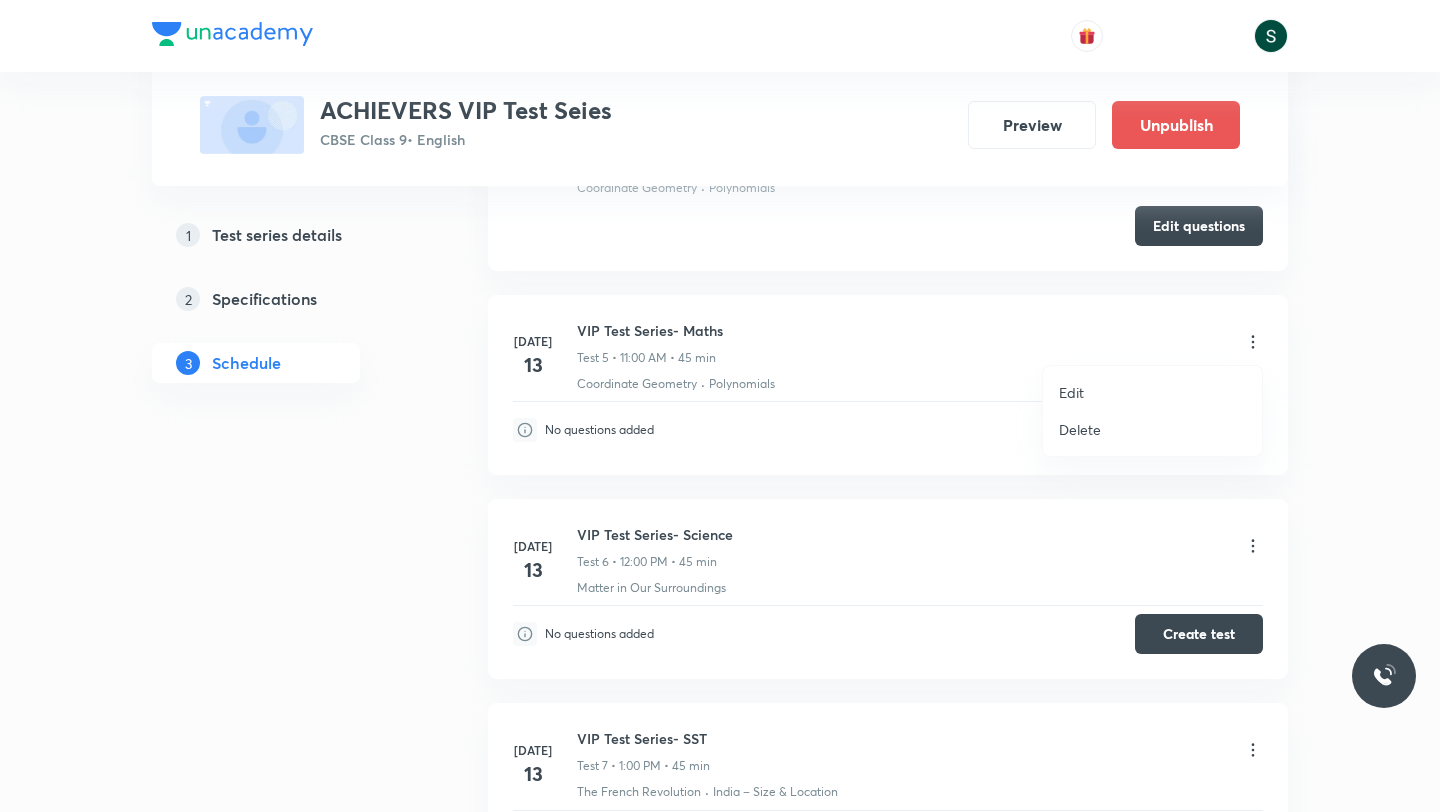 click on "Edit" at bounding box center (1071, 392) 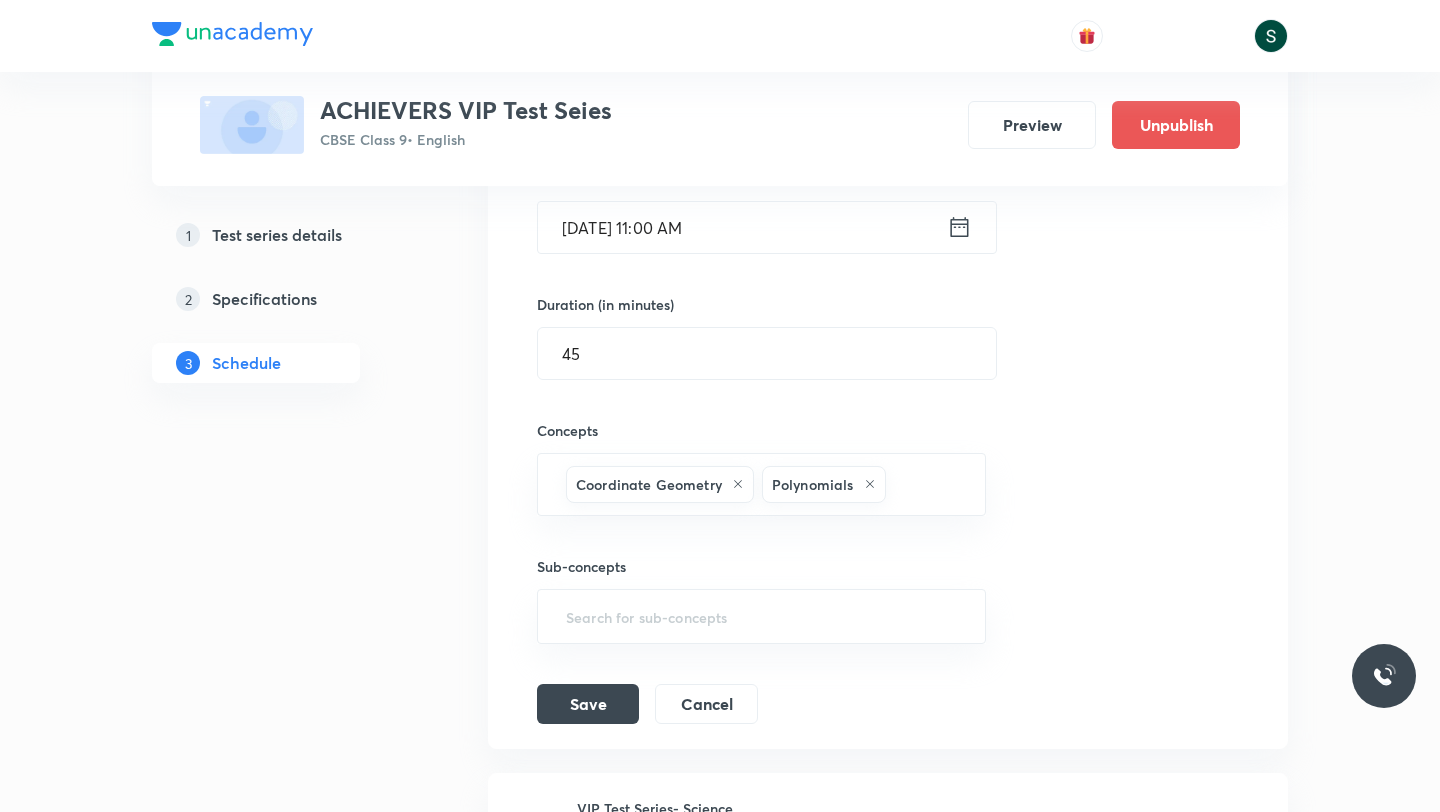 scroll, scrollTop: 1302, scrollLeft: 0, axis: vertical 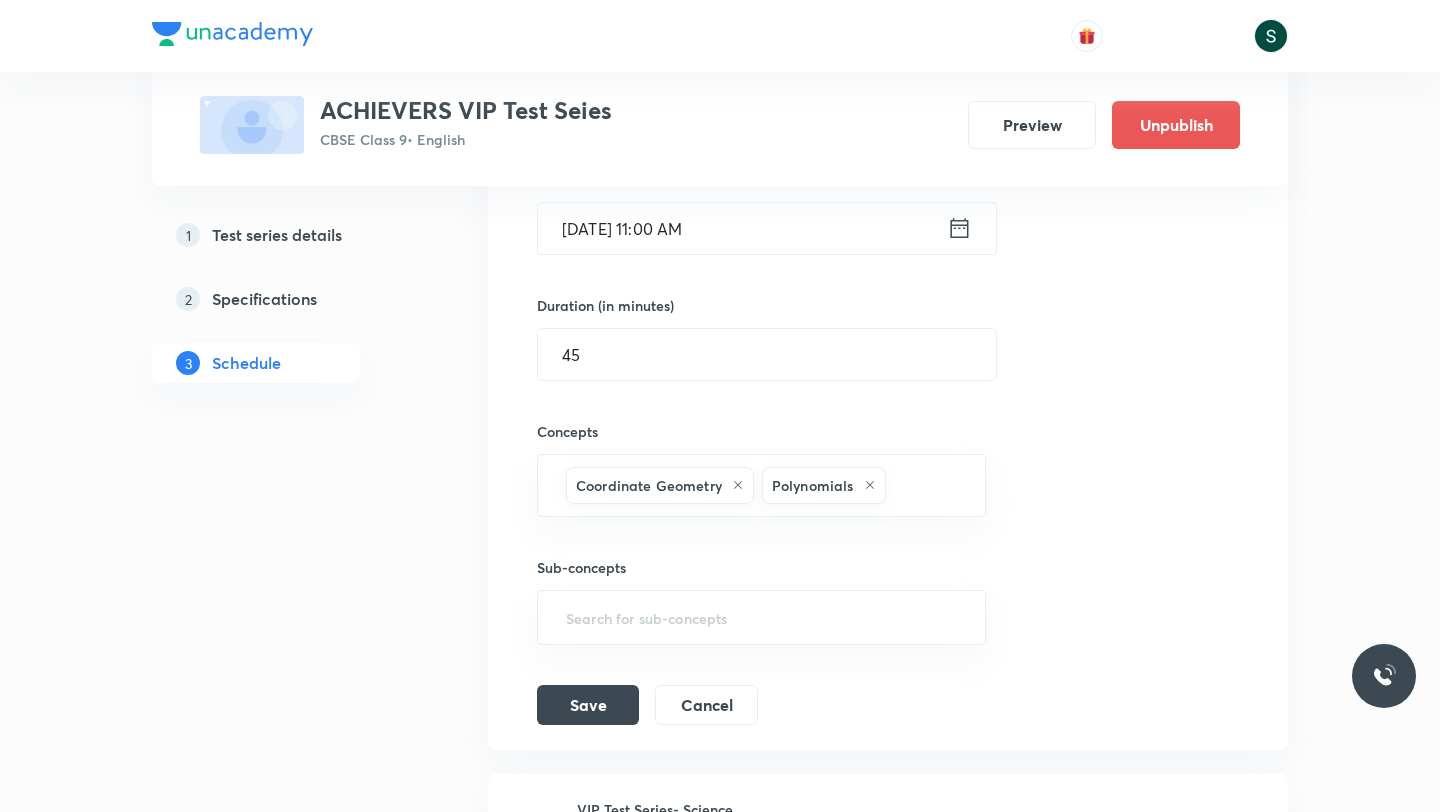 click 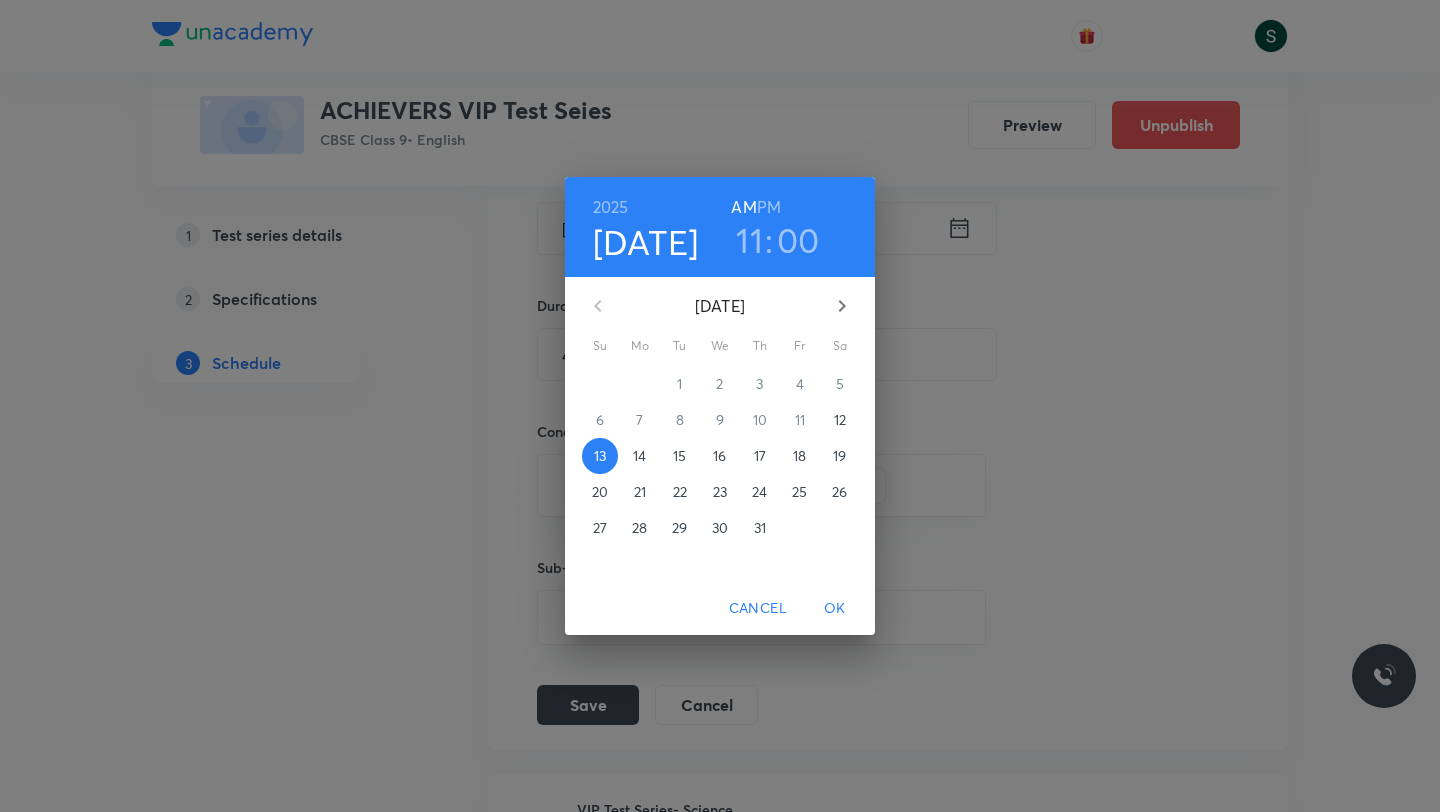 click on "20" at bounding box center (600, 492) 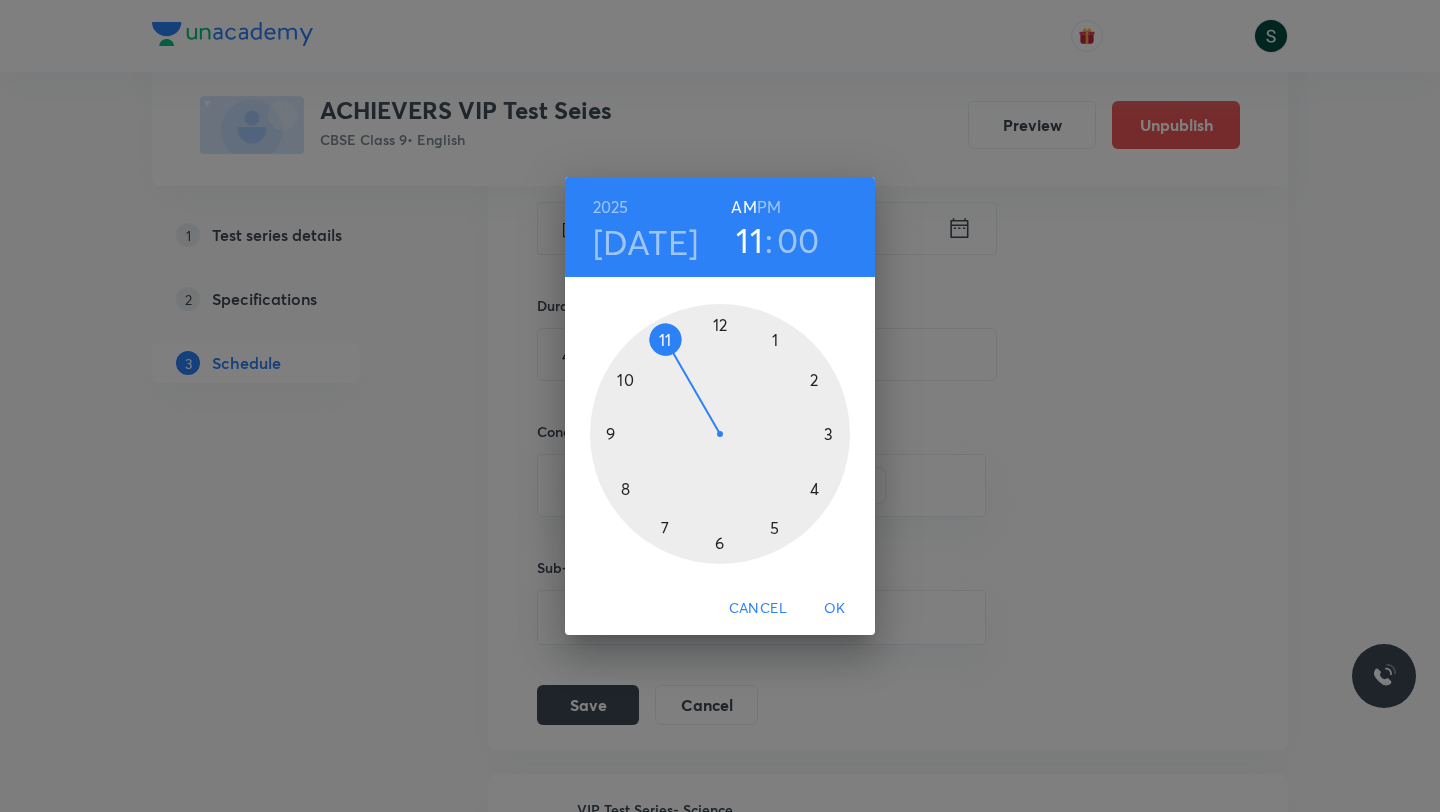 click on "OK" at bounding box center (835, 608) 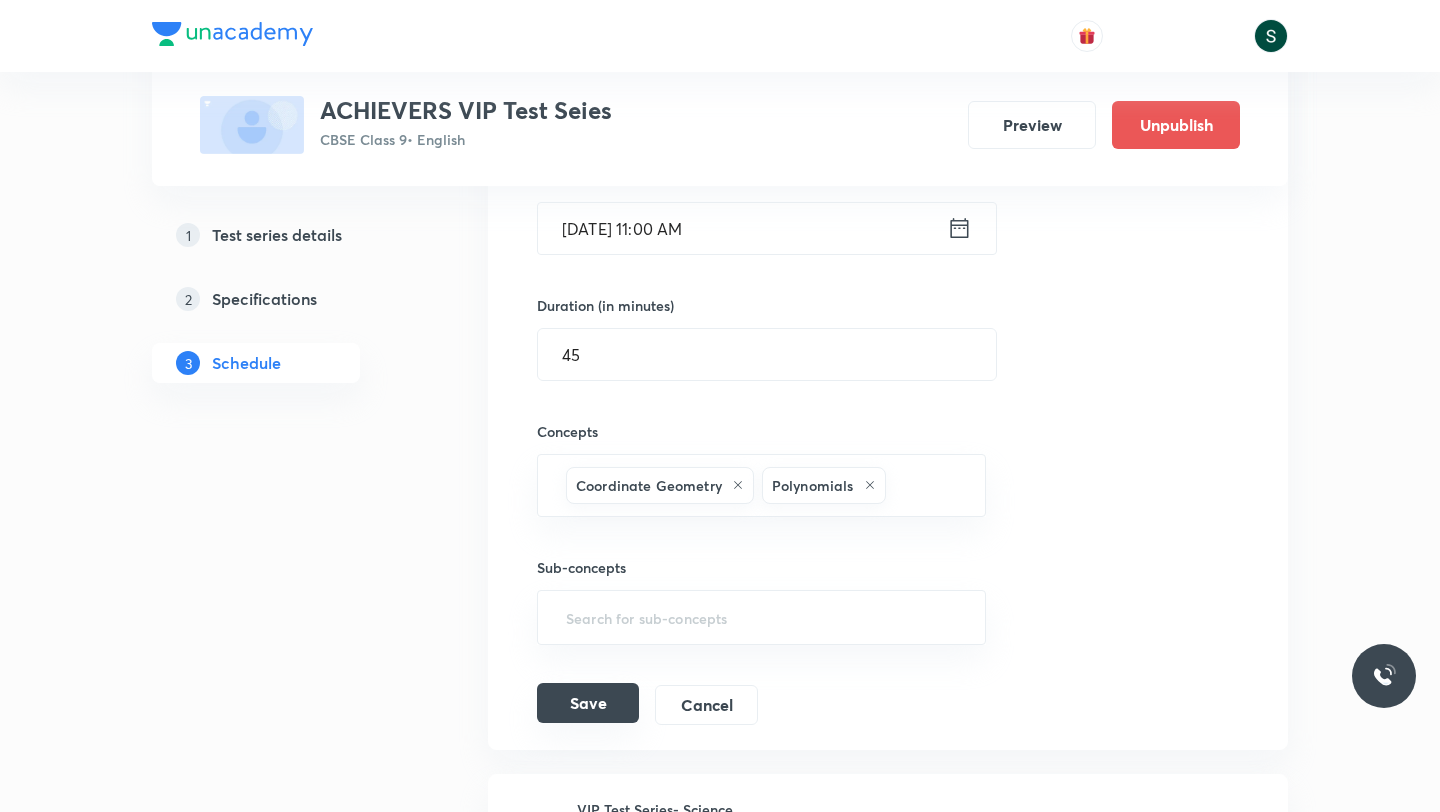 click on "Save" at bounding box center [588, 703] 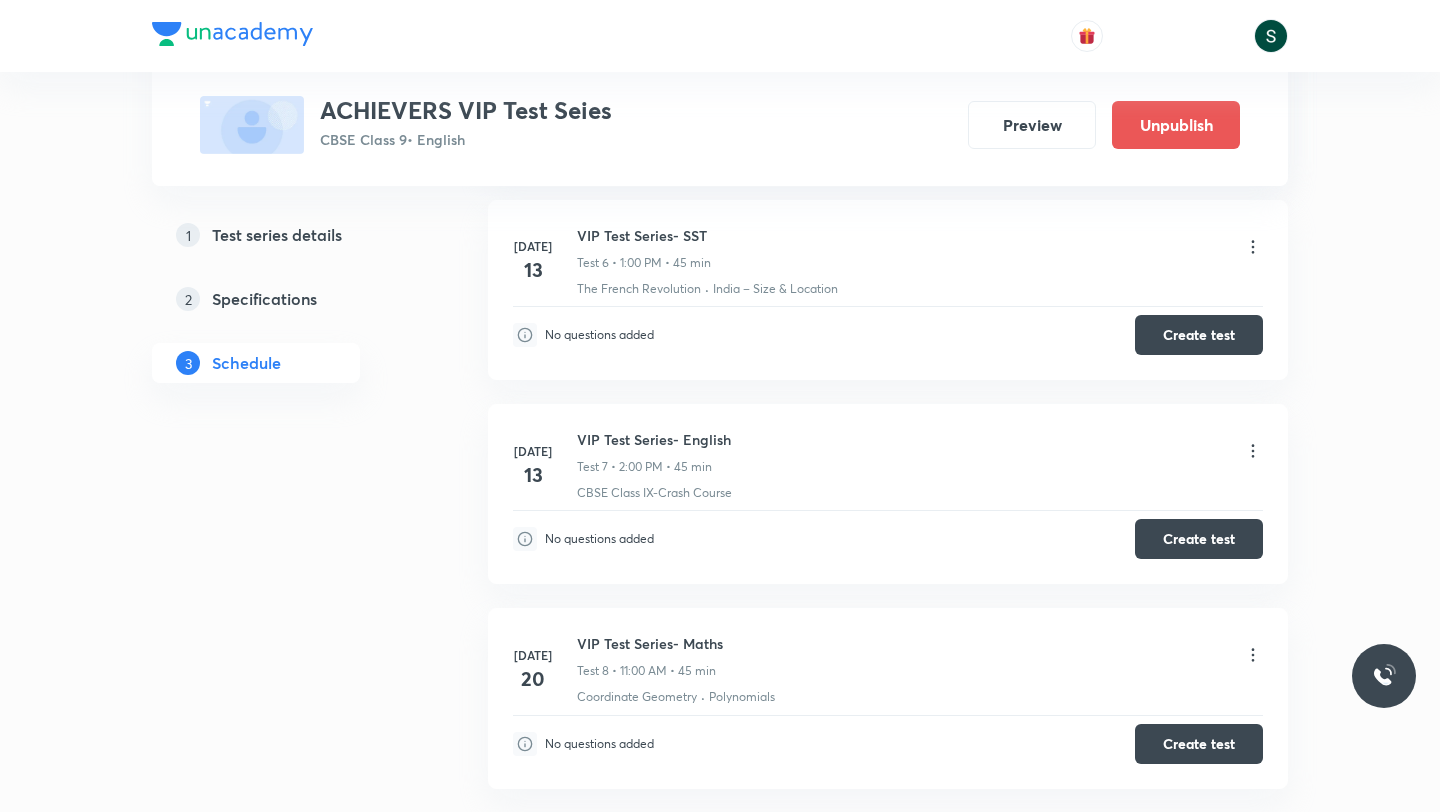 scroll, scrollTop: 1304, scrollLeft: 0, axis: vertical 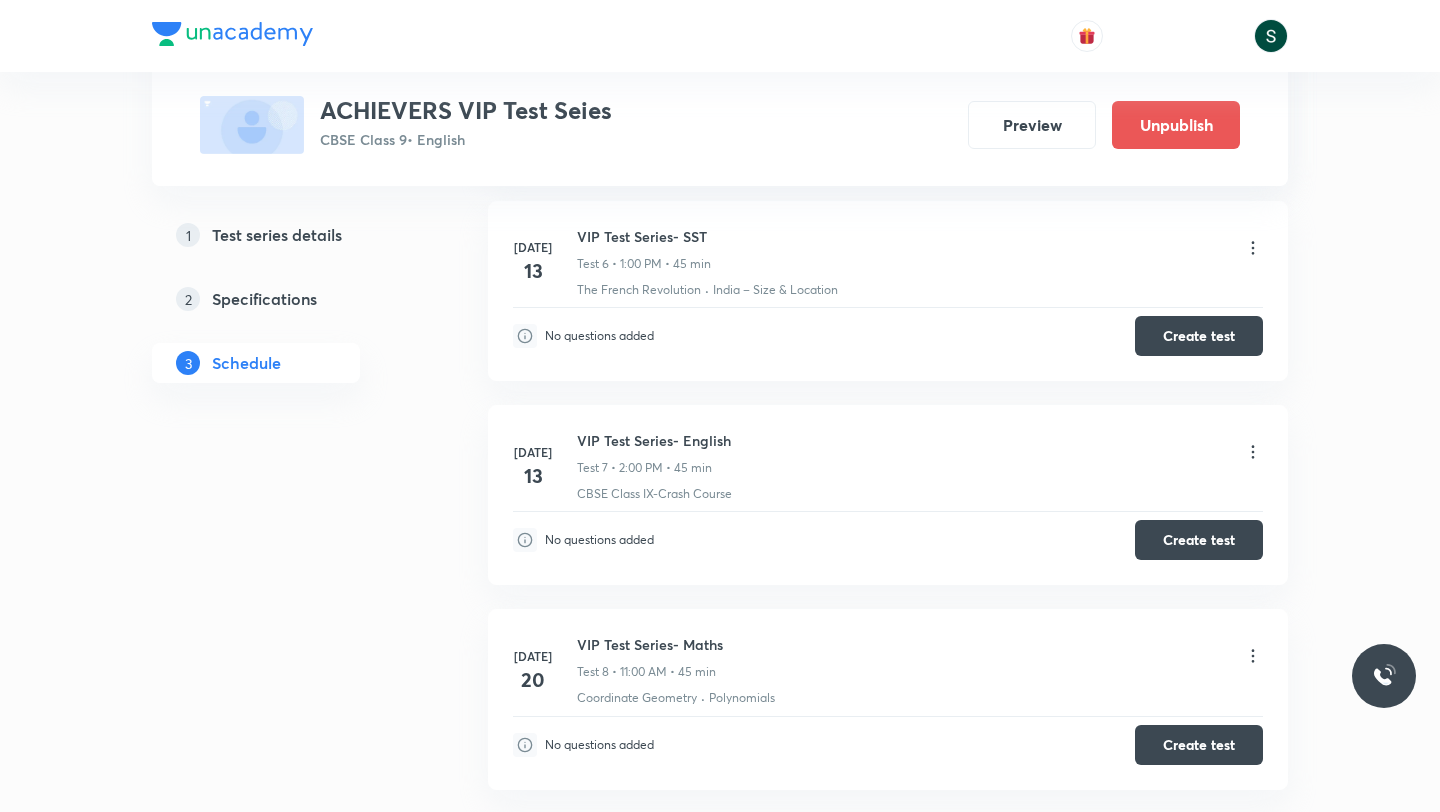 click 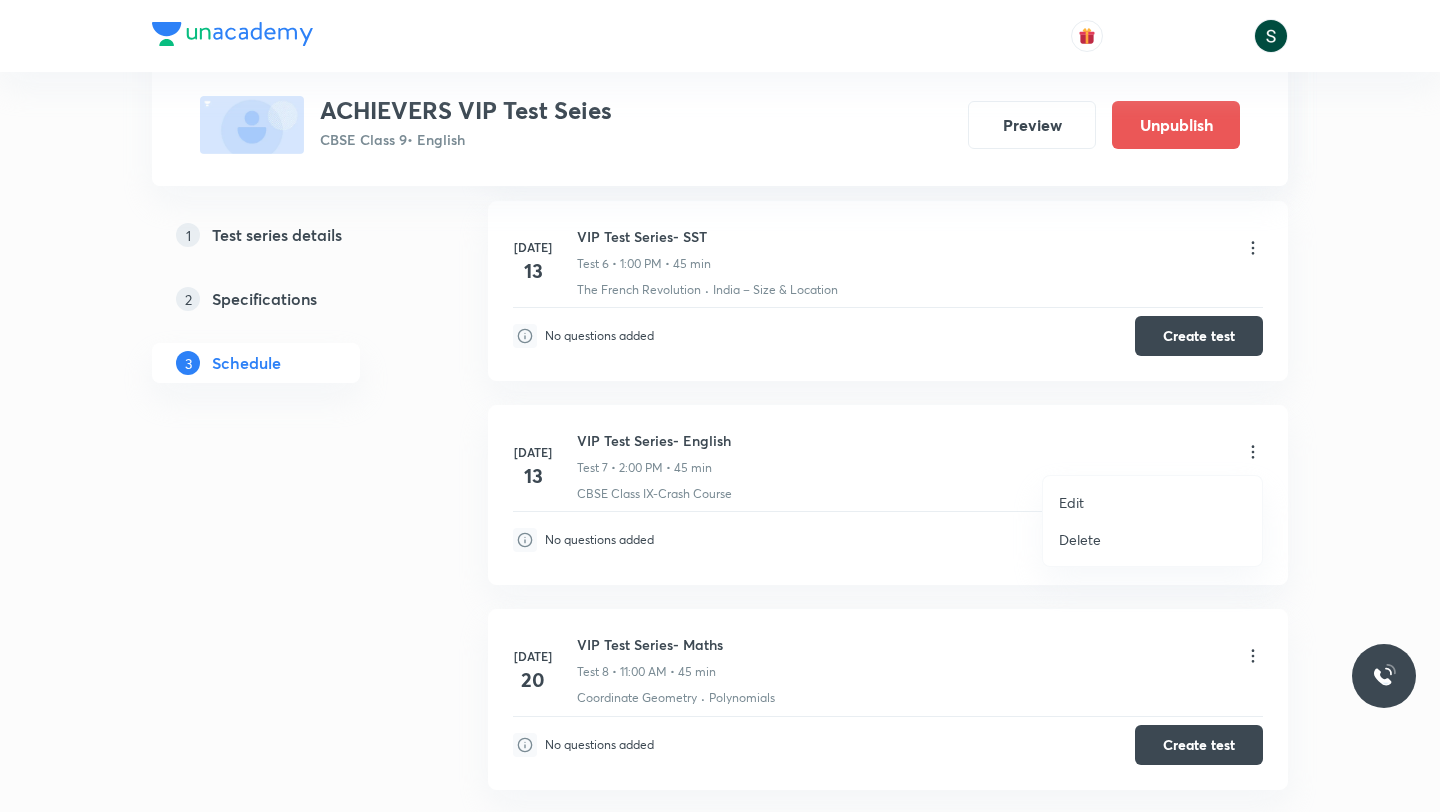 click on "Edit" at bounding box center [1152, 502] 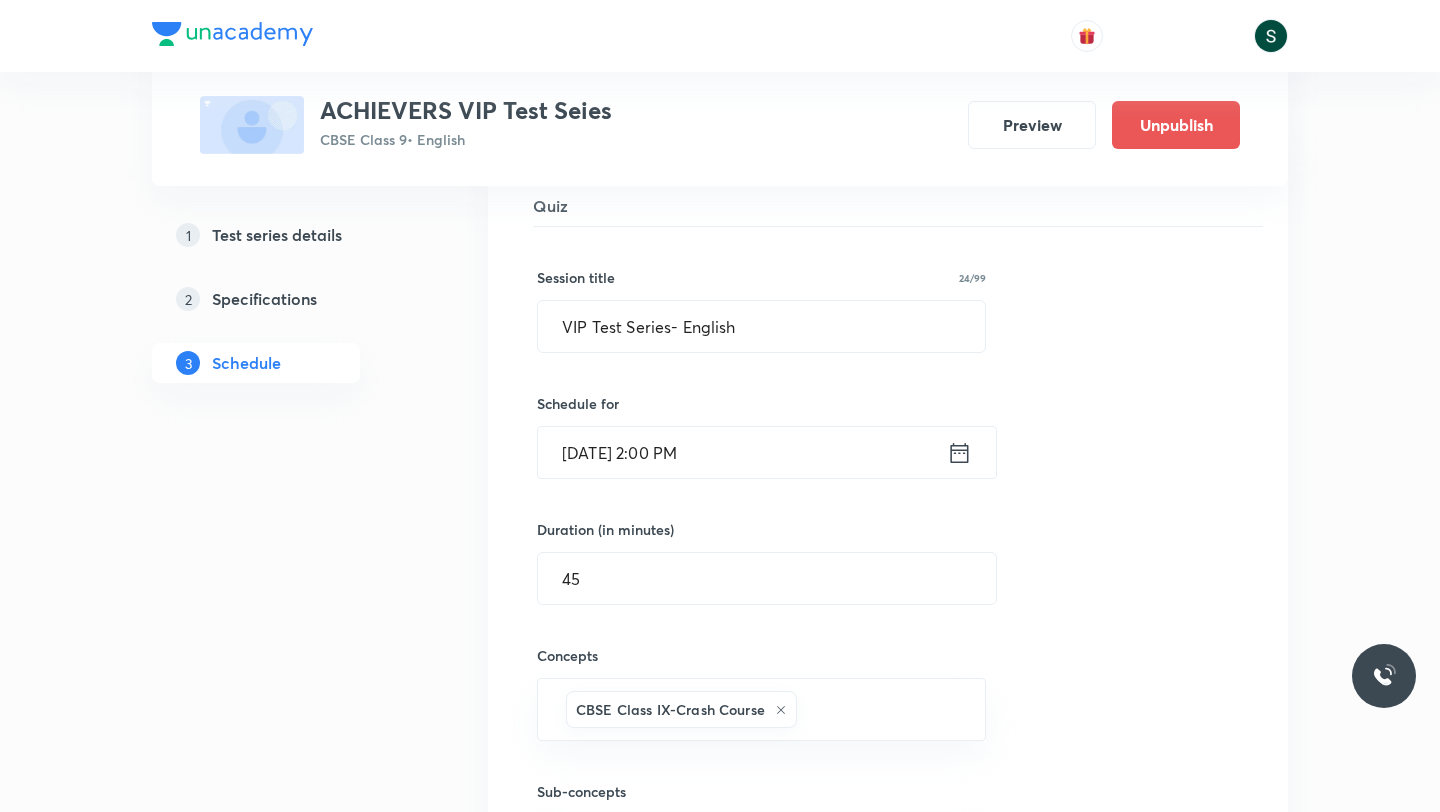 scroll, scrollTop: 1450, scrollLeft: 0, axis: vertical 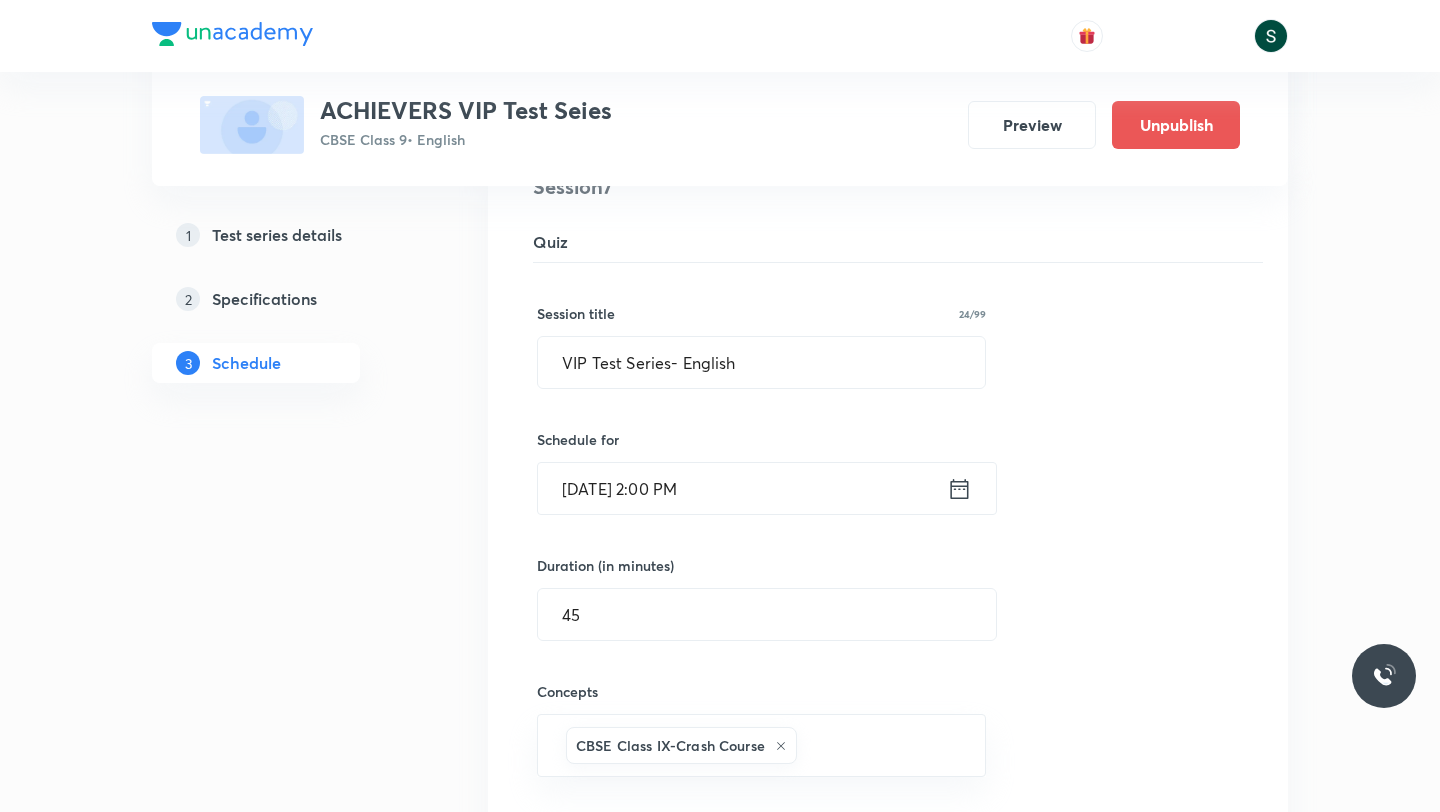 click 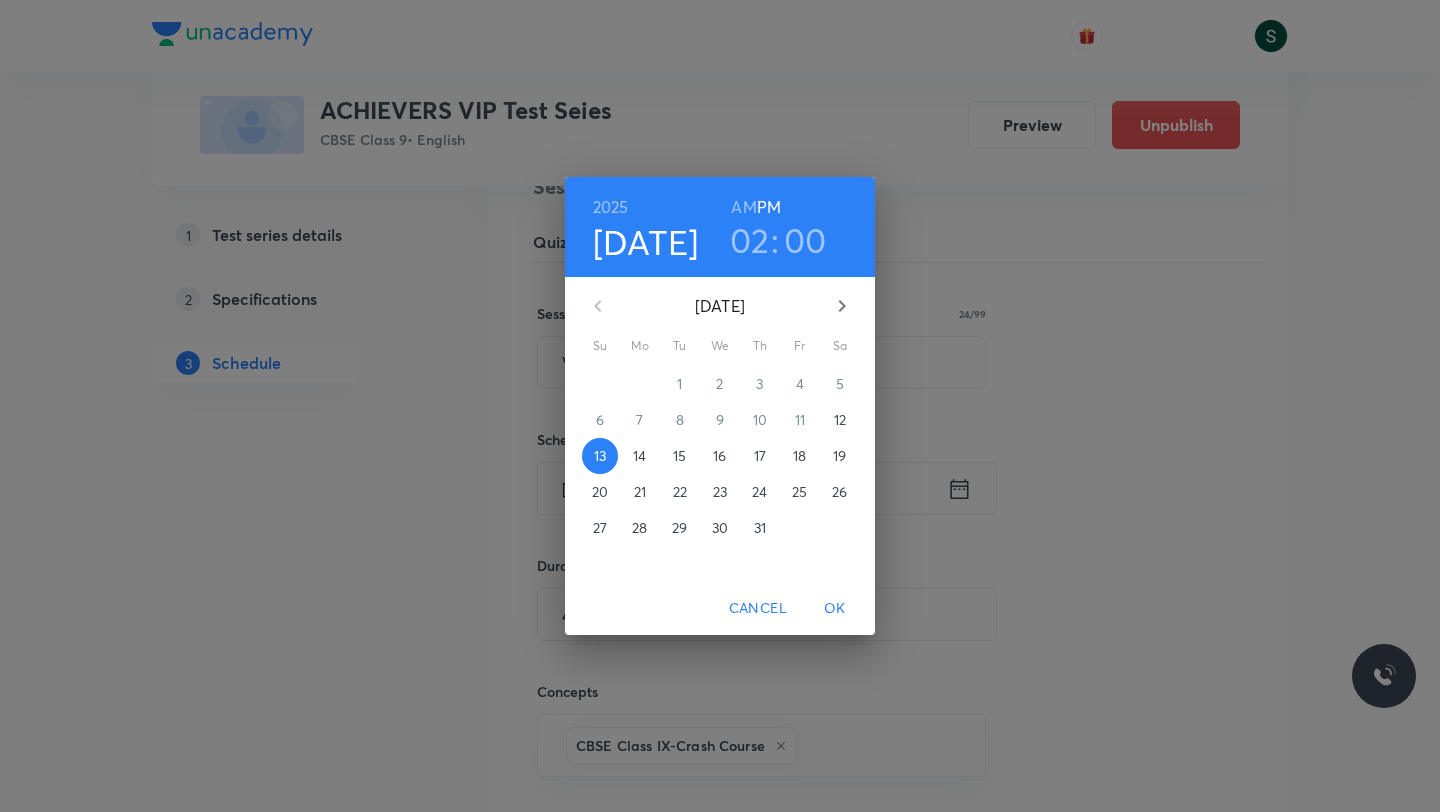 click on "20" at bounding box center (600, 492) 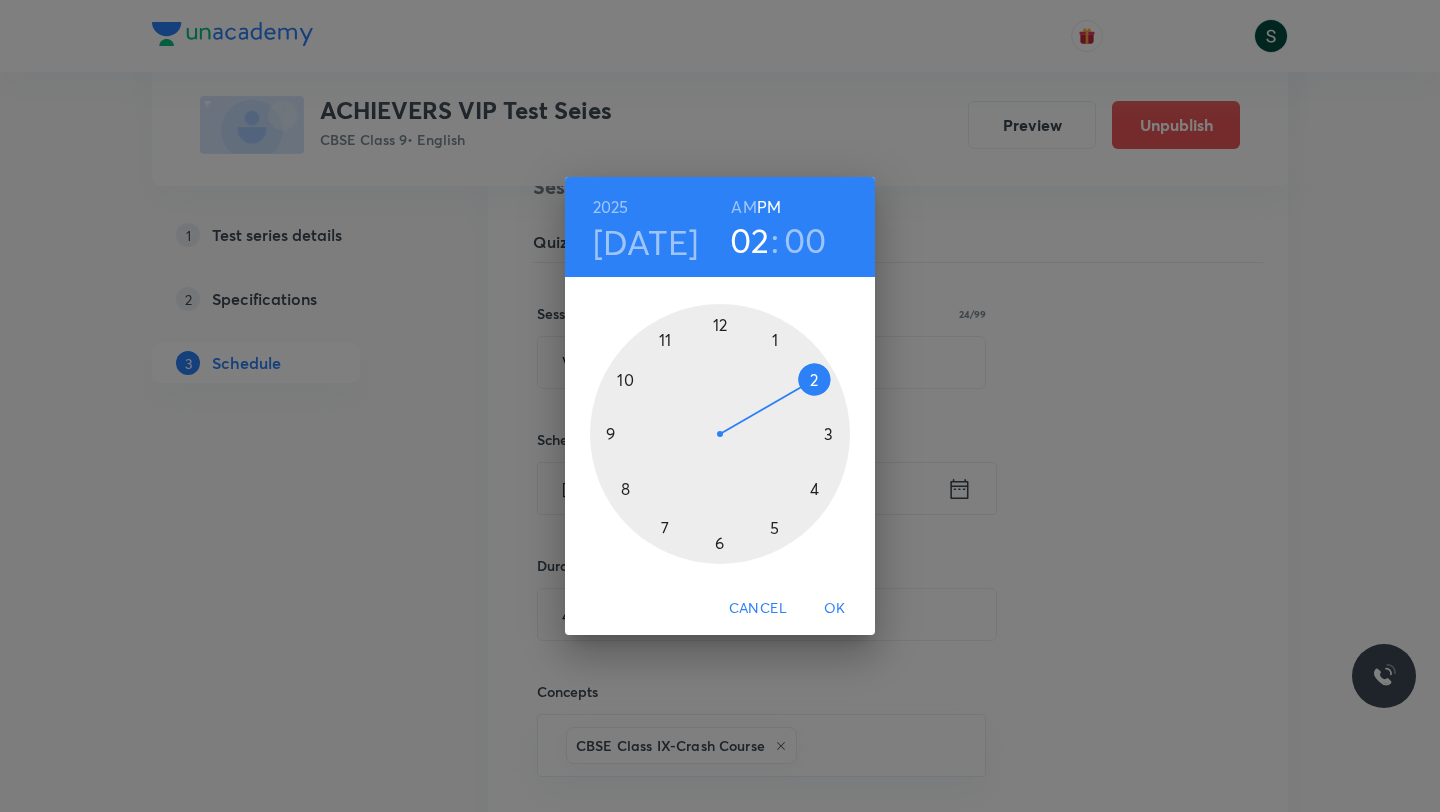 click on "OK" at bounding box center (835, 608) 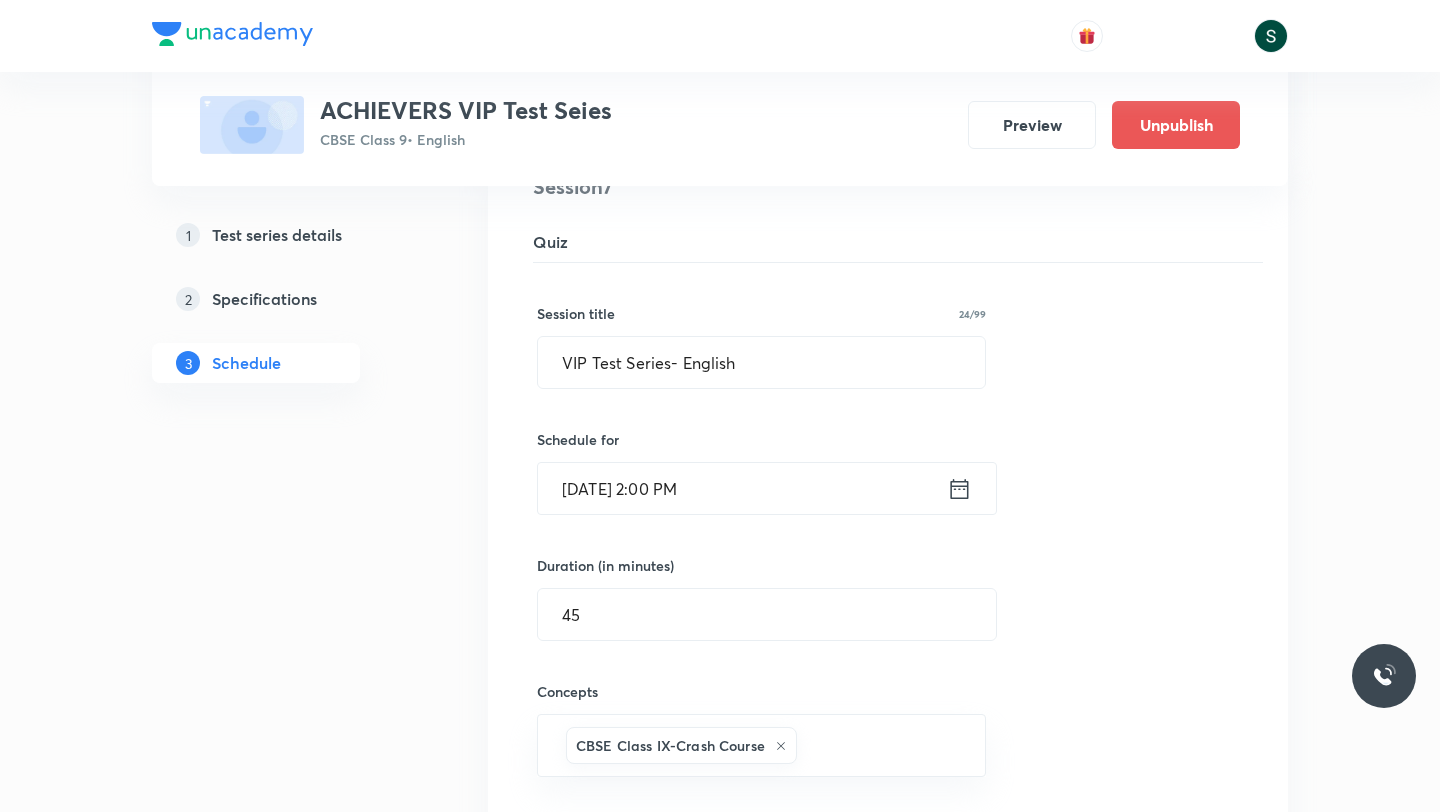click on "Concepts CBSE Class IX-Crash Course ​" at bounding box center [761, 709] 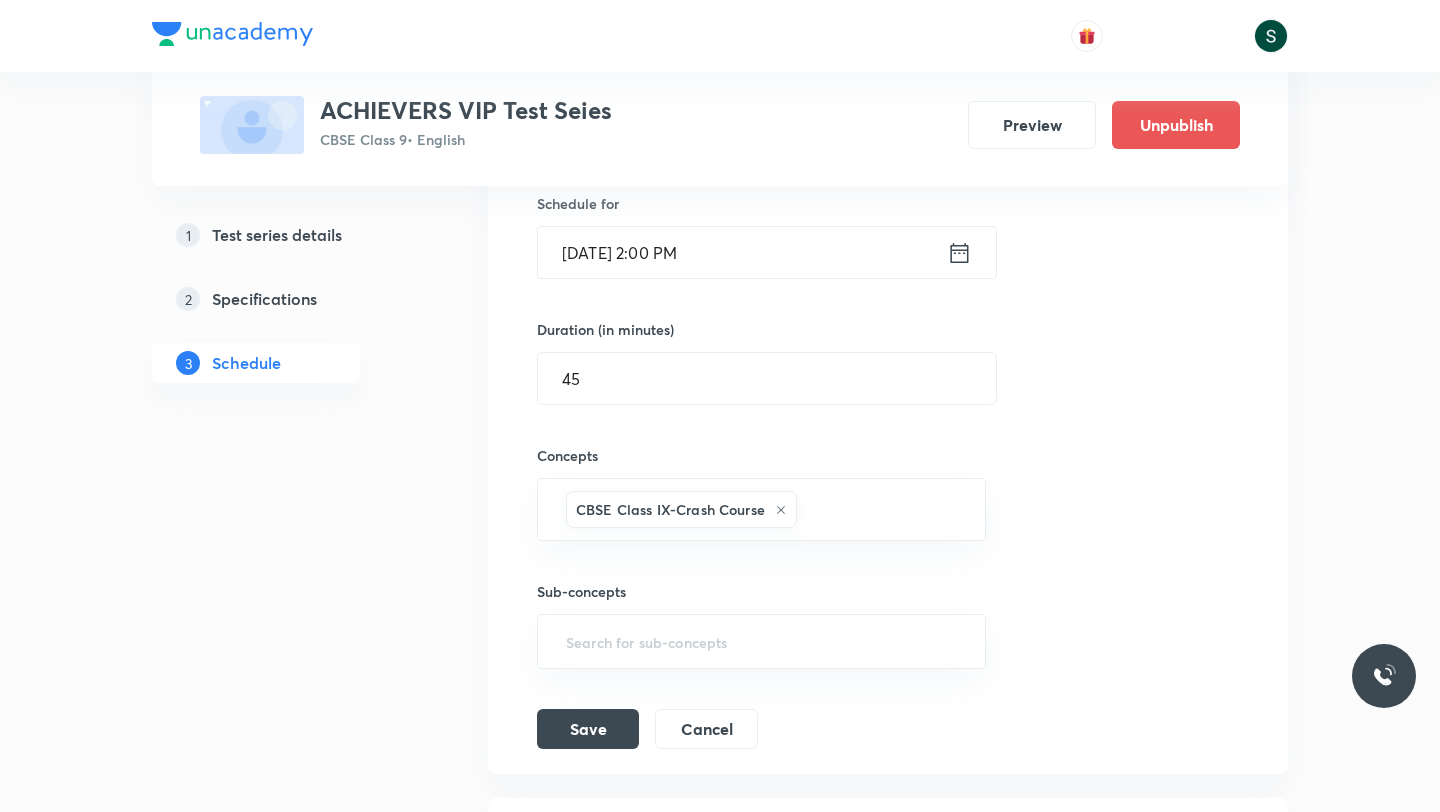 scroll, scrollTop: 1698, scrollLeft: 0, axis: vertical 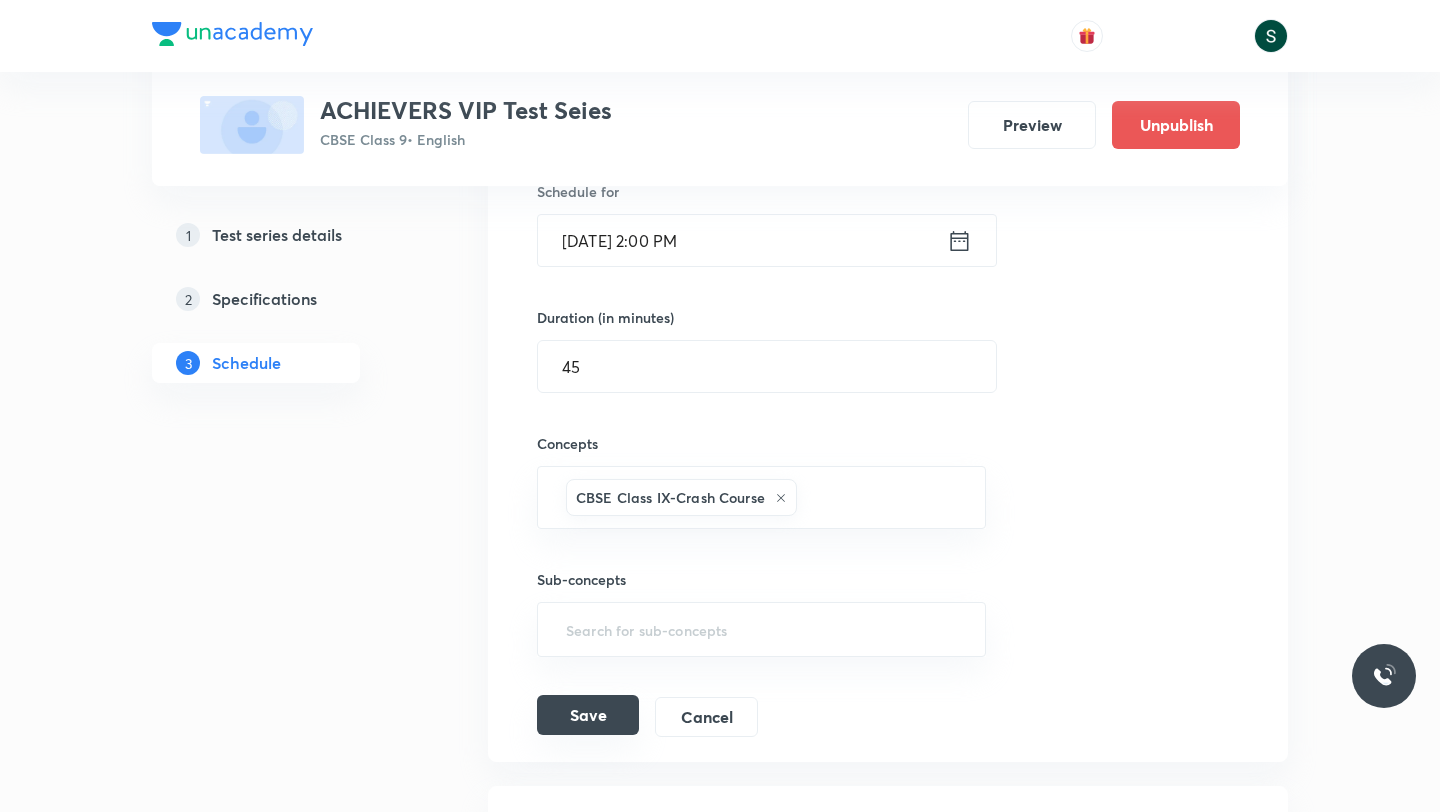 click on "Save" at bounding box center (588, 715) 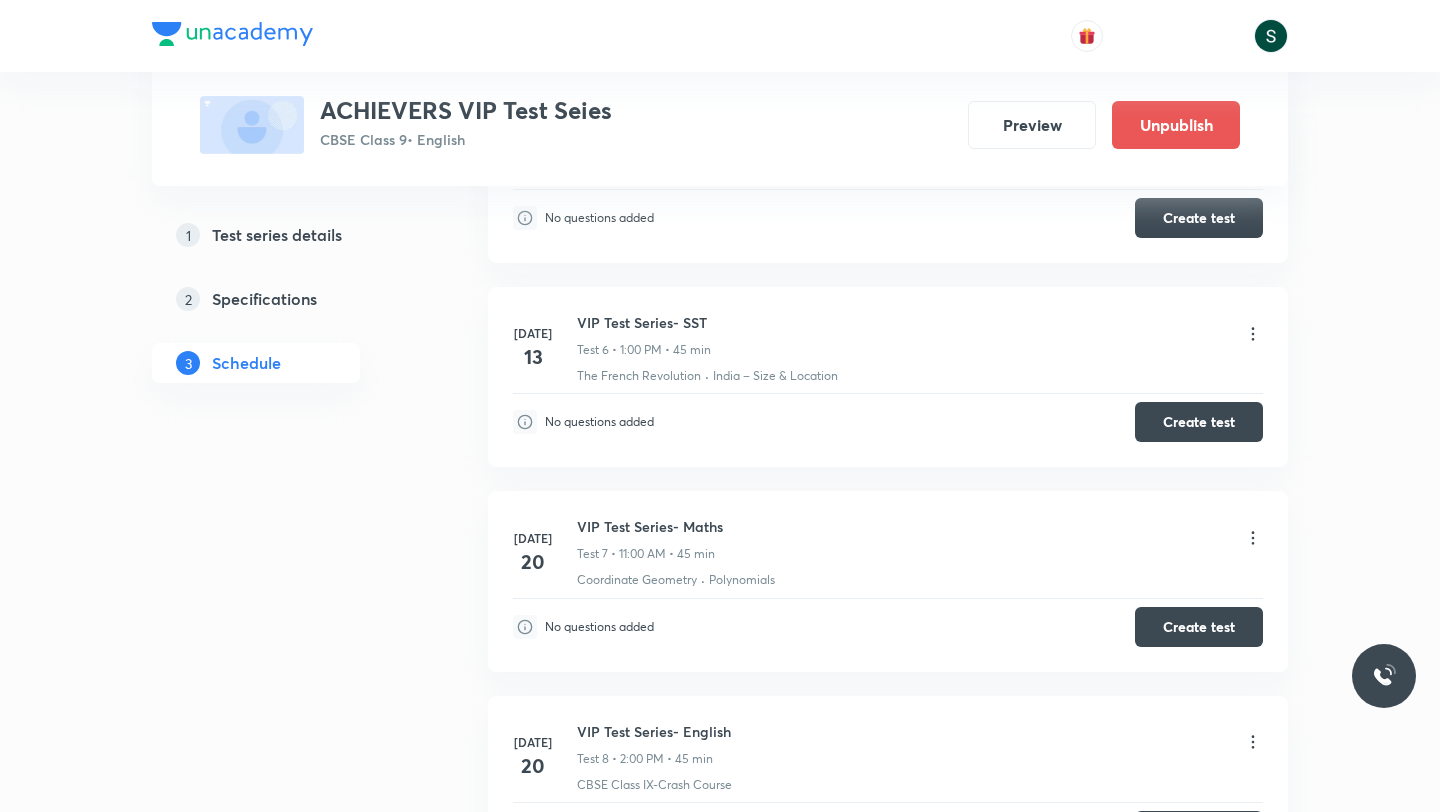 scroll, scrollTop: 1135, scrollLeft: 0, axis: vertical 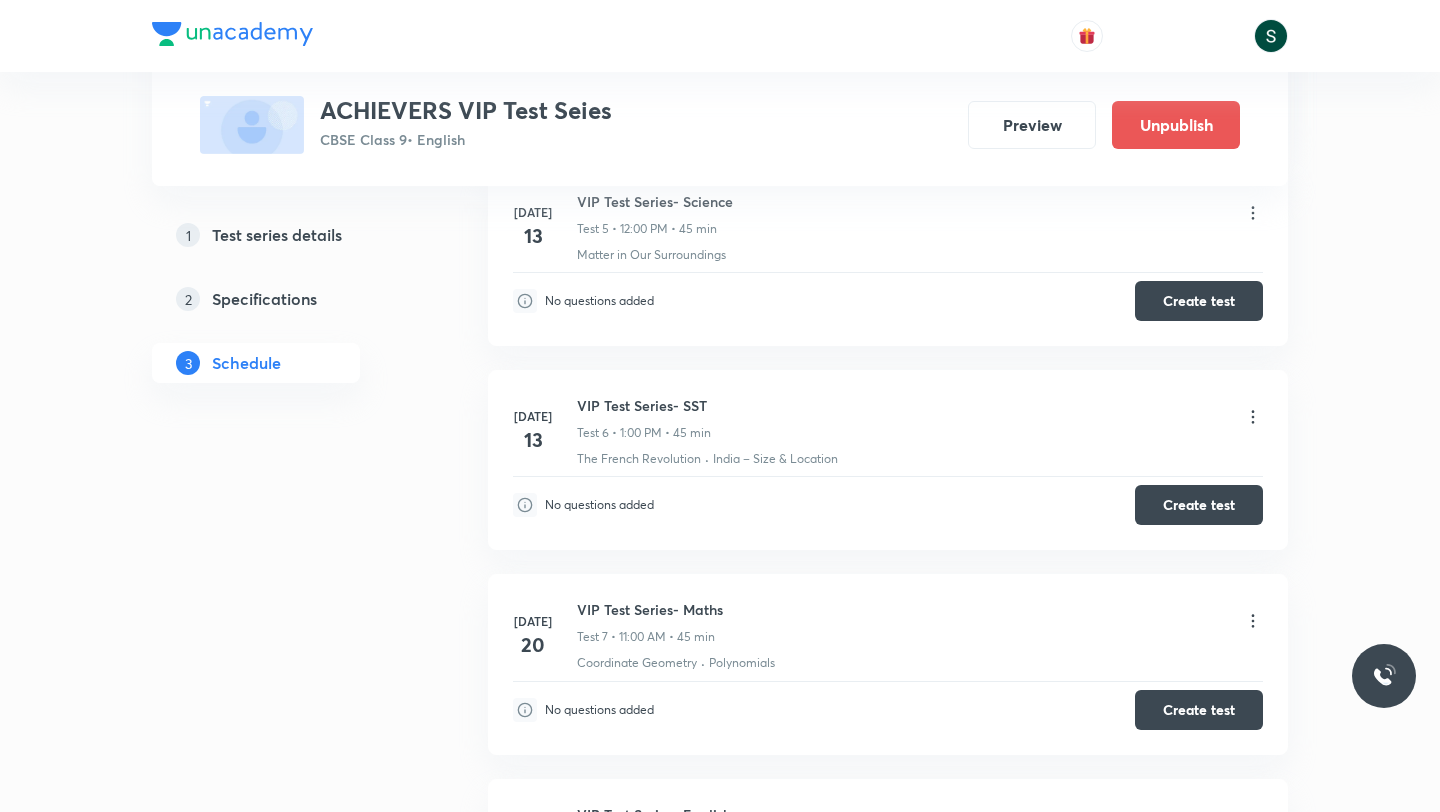 click 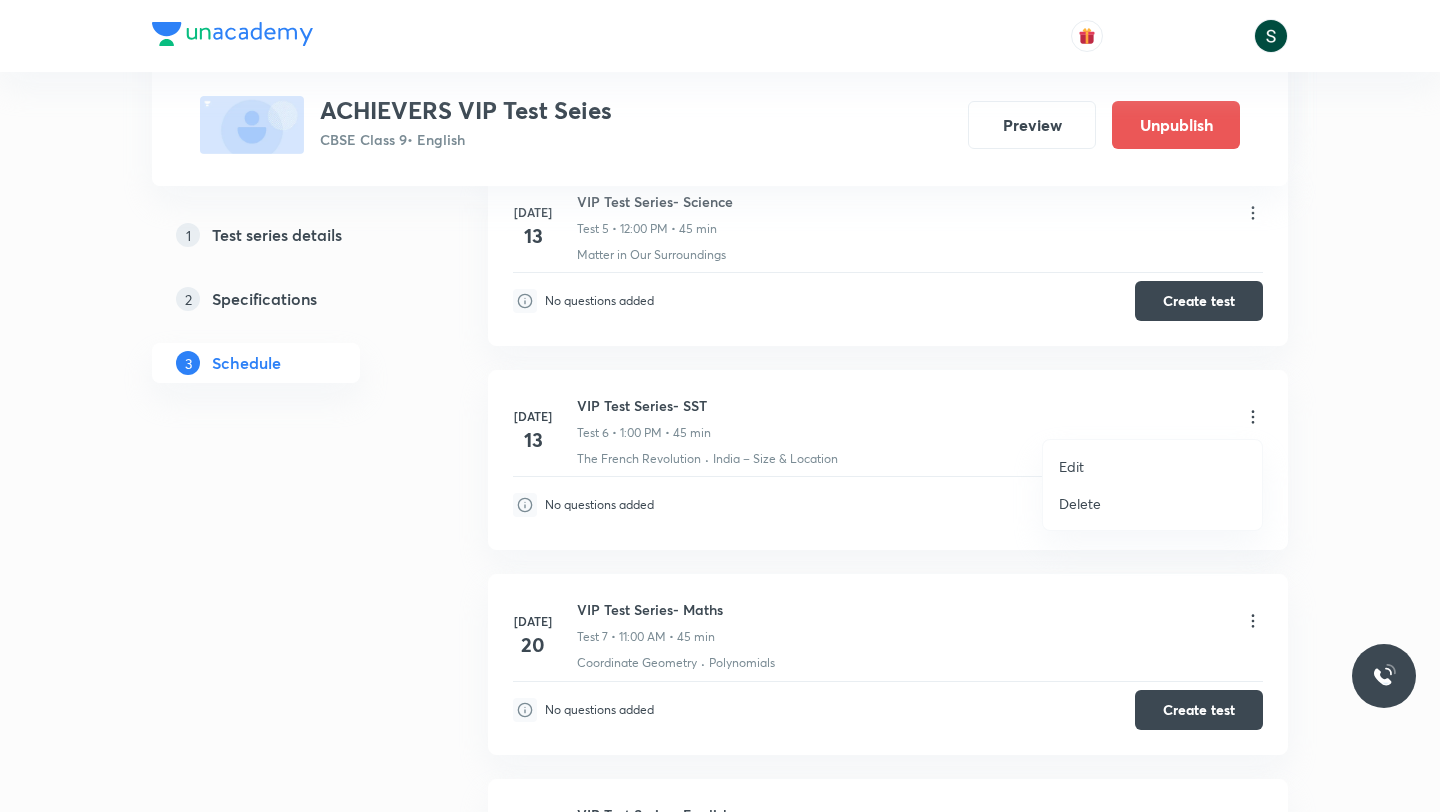 click on "Edit" at bounding box center (1071, 466) 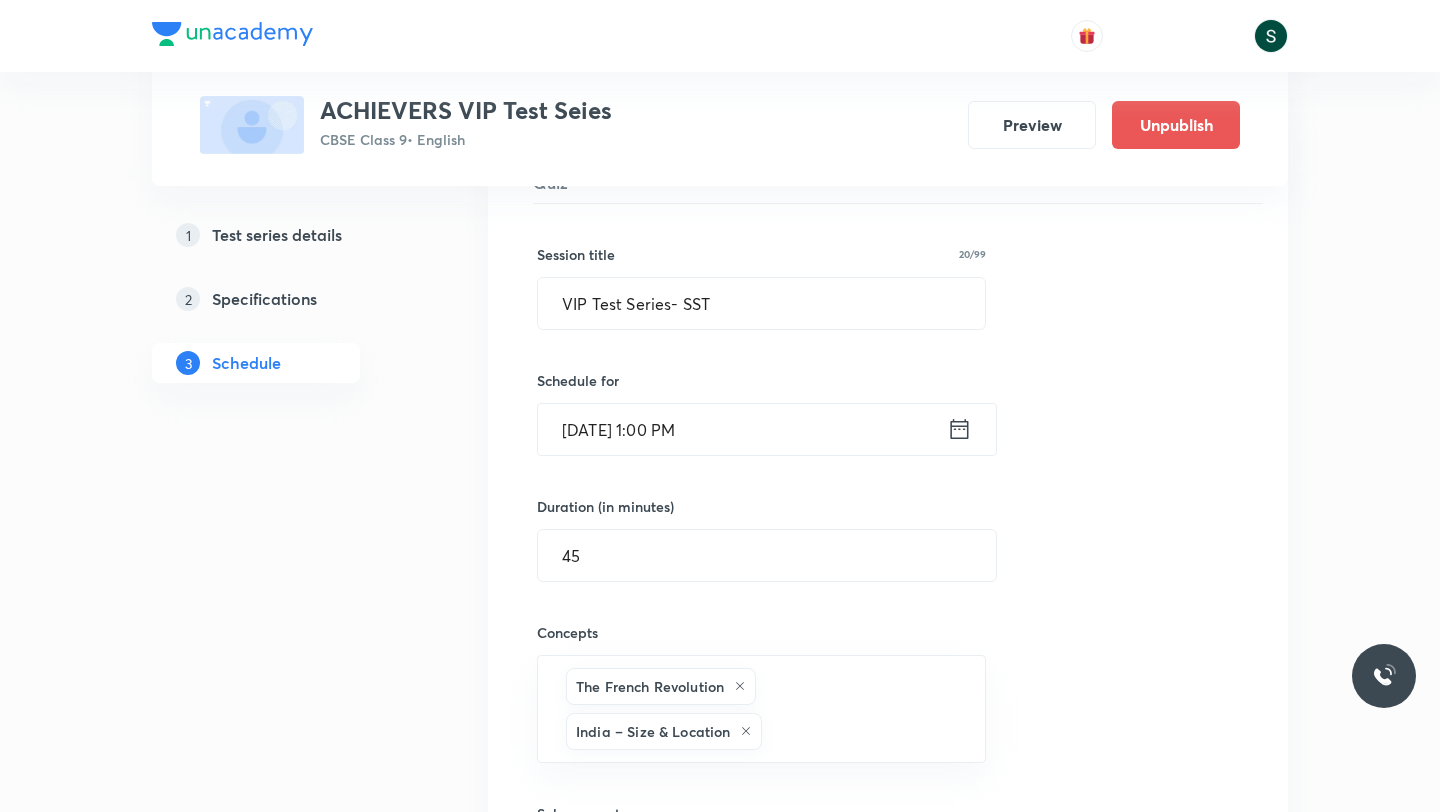 scroll, scrollTop: 1307, scrollLeft: 0, axis: vertical 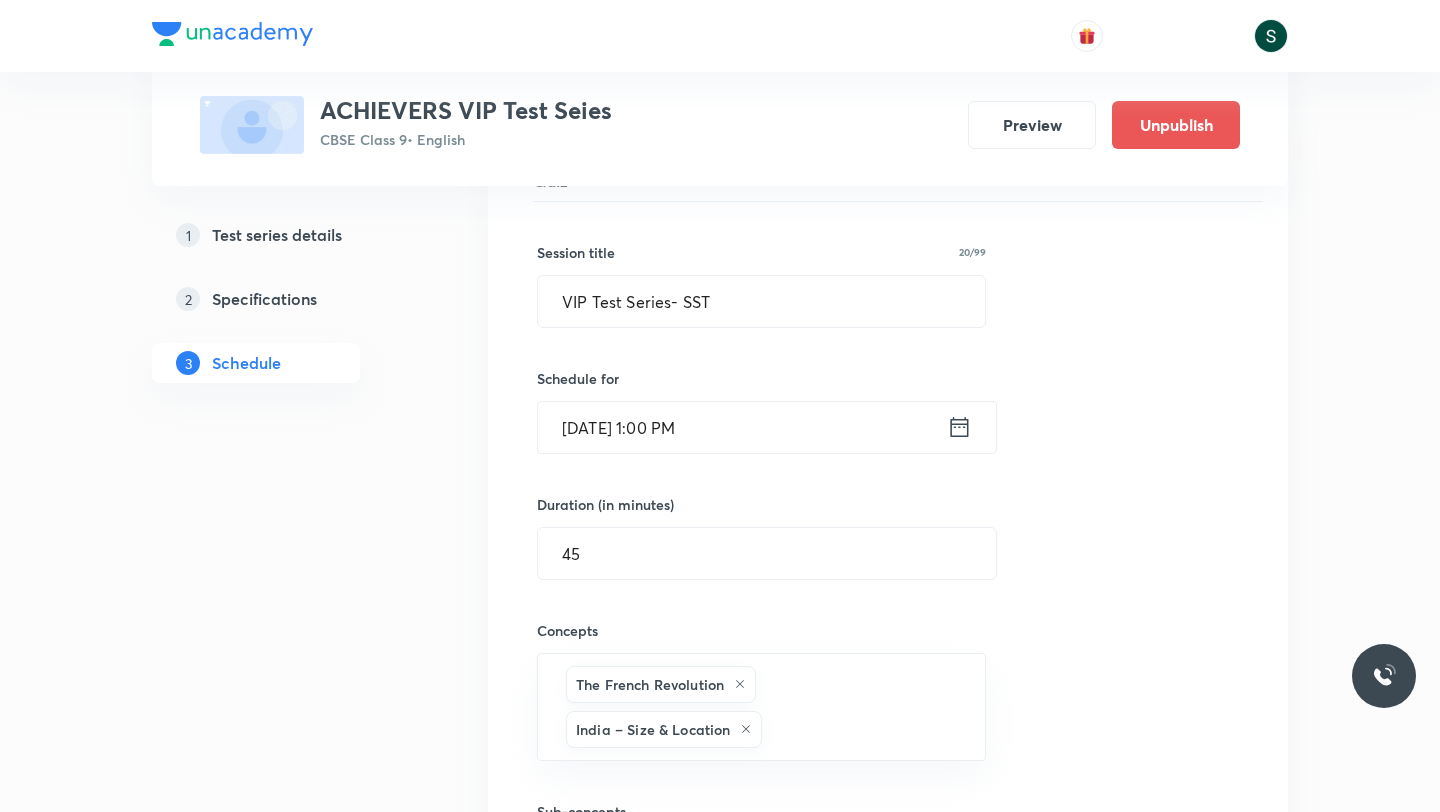 click 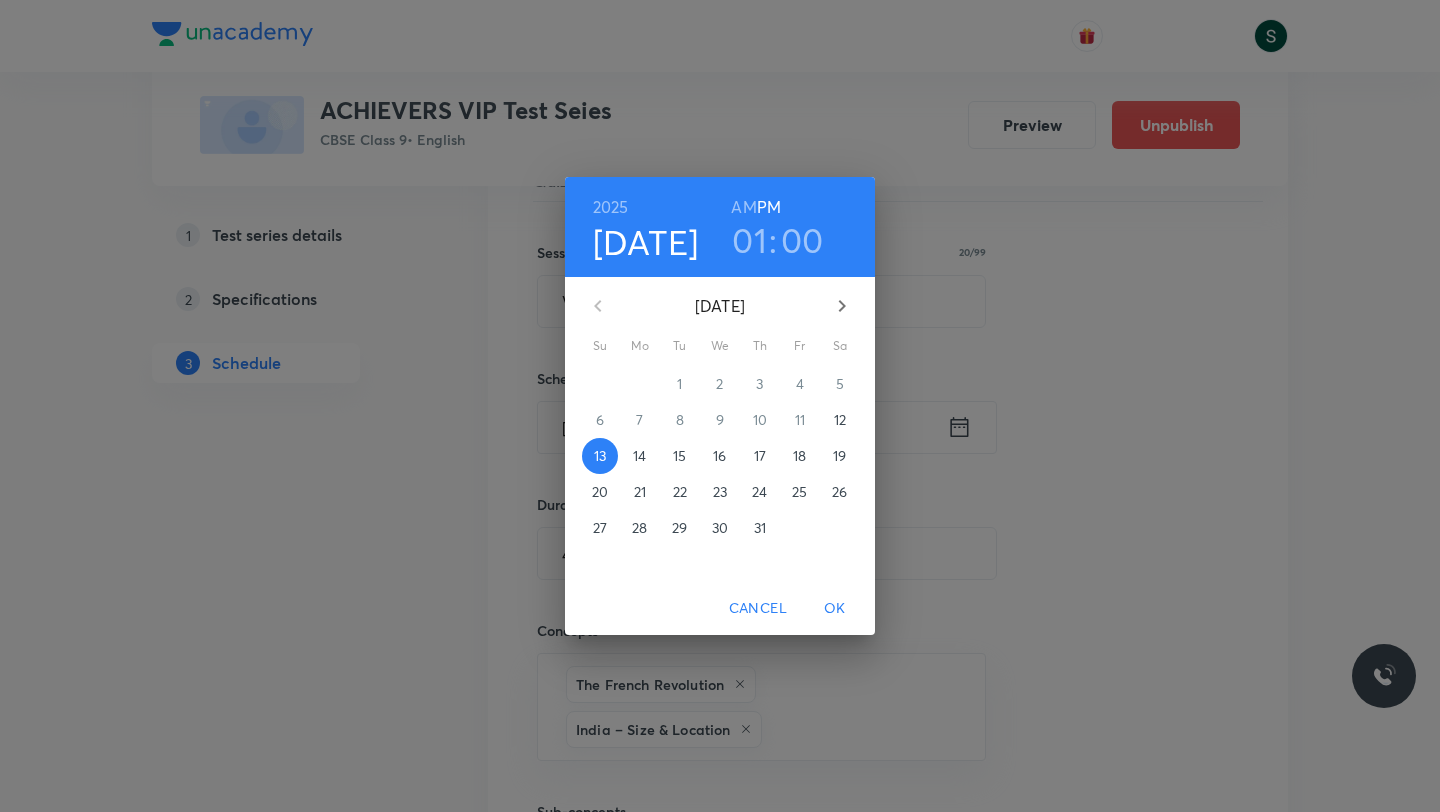 click on "20" at bounding box center [600, 492] 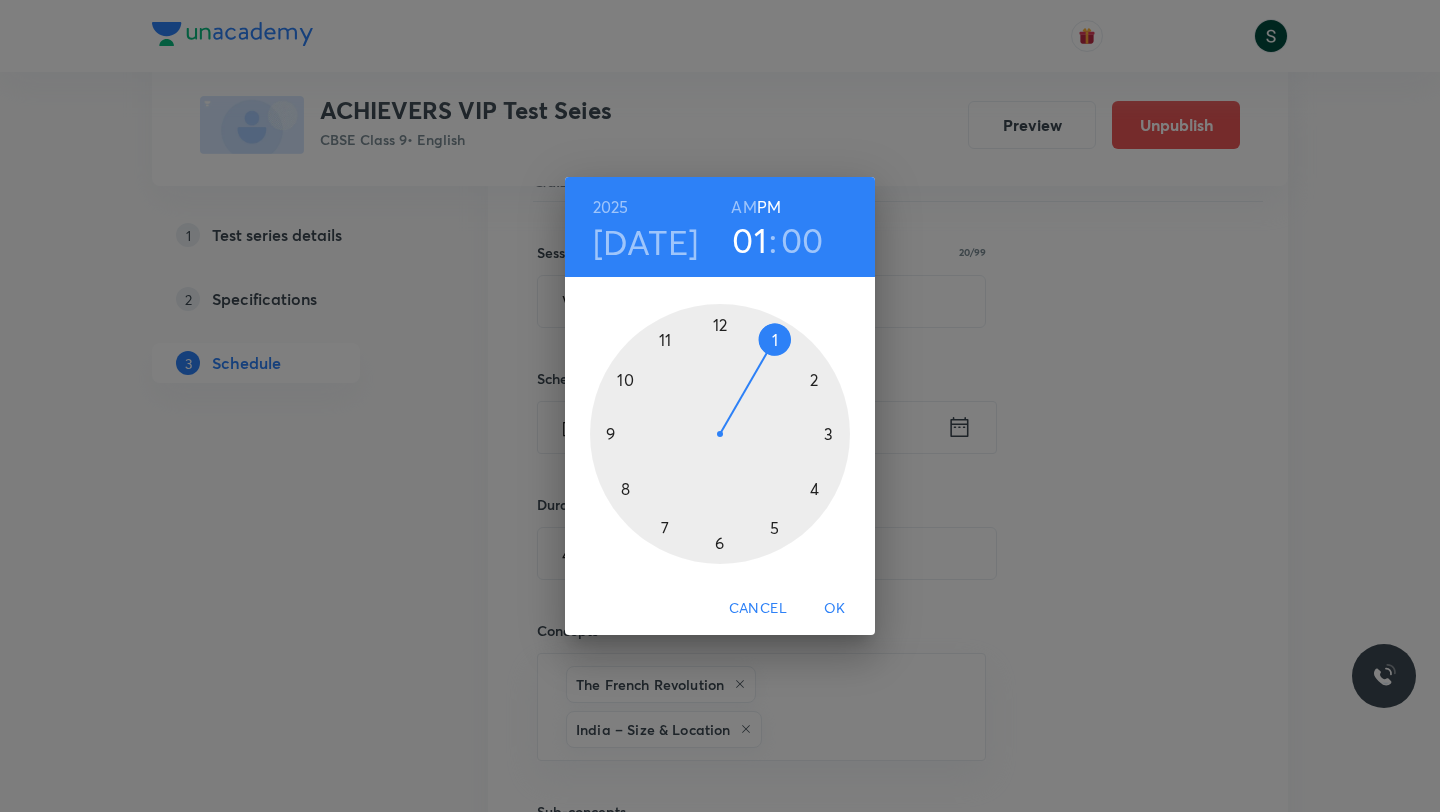 click on "OK" at bounding box center [835, 608] 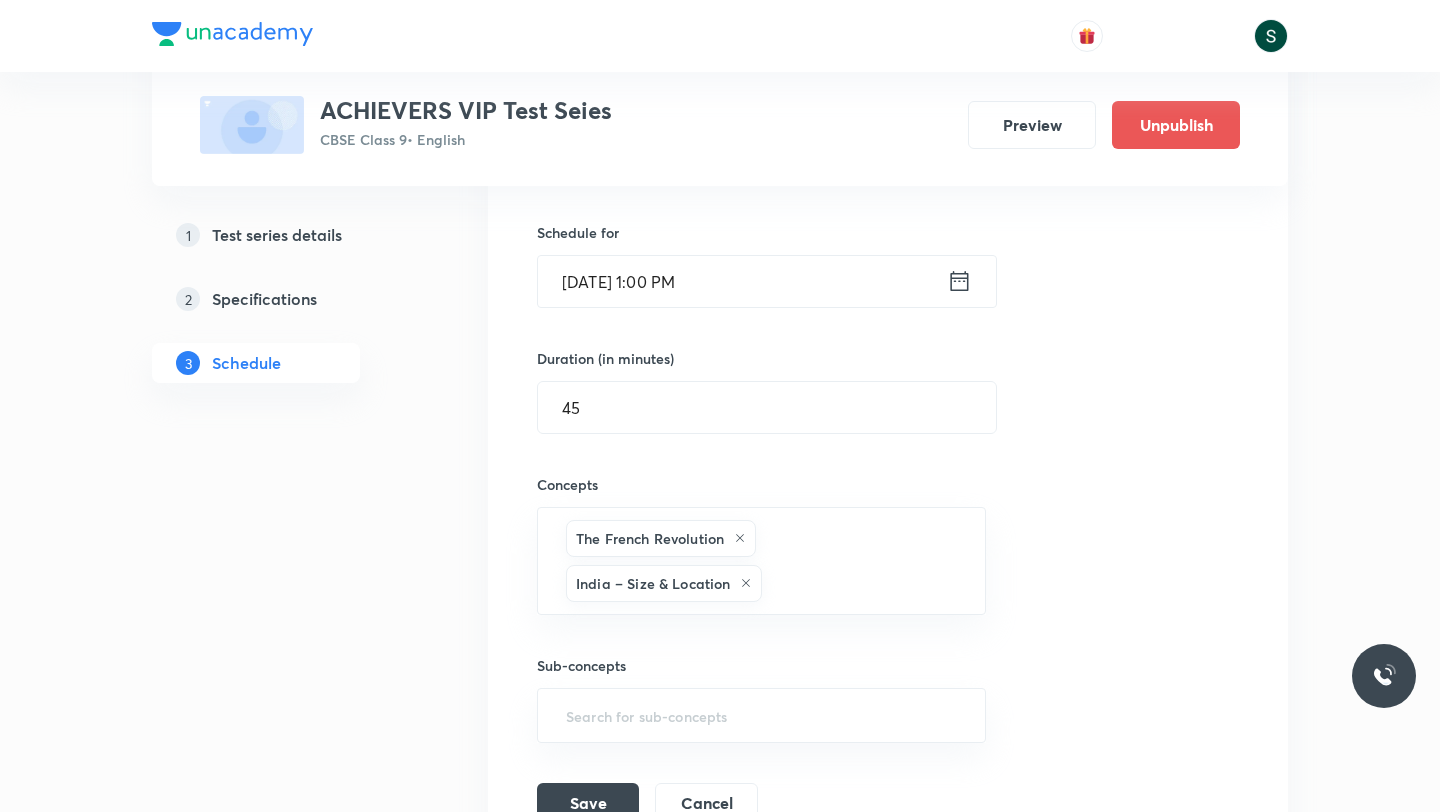 scroll, scrollTop: 1460, scrollLeft: 0, axis: vertical 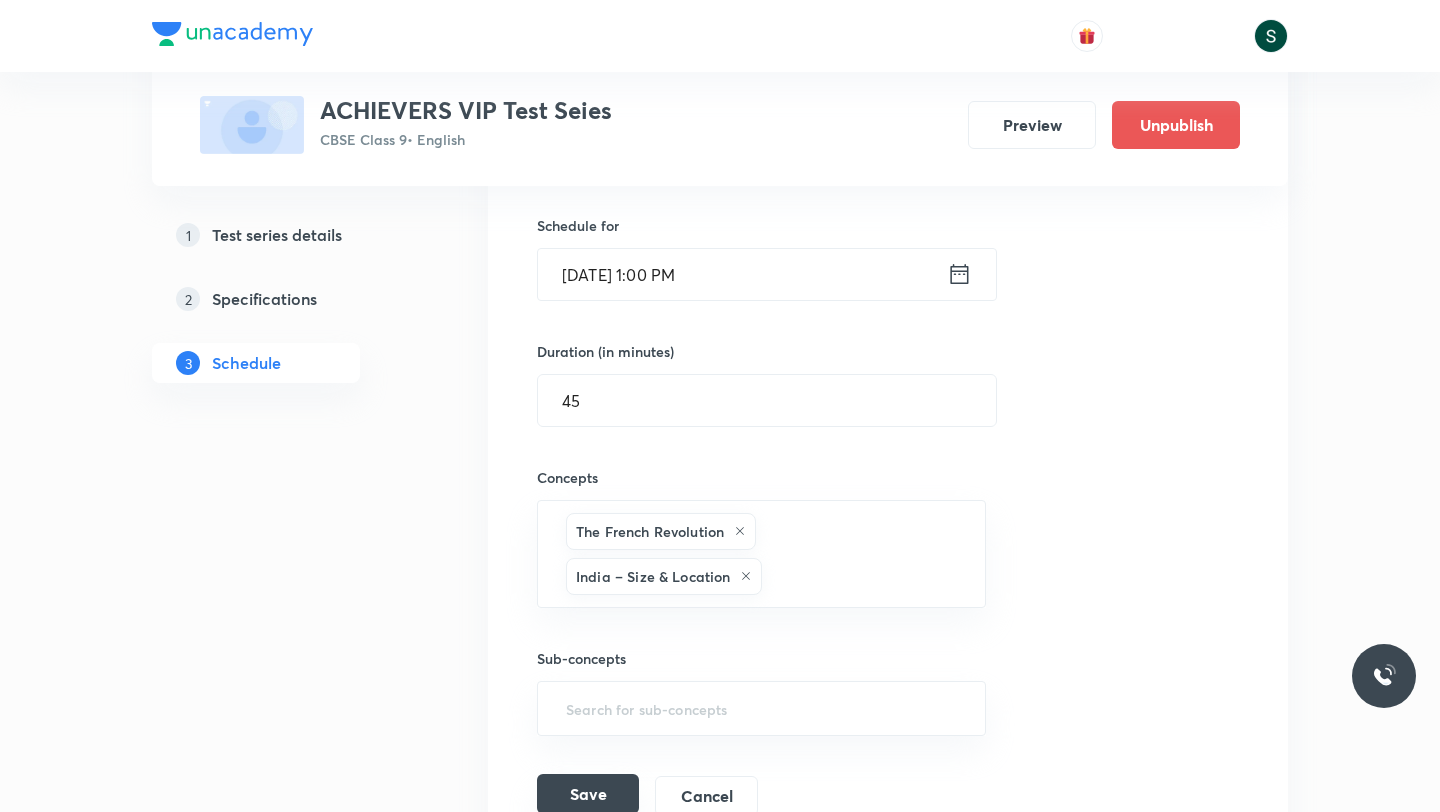 click on "Save" at bounding box center (588, 794) 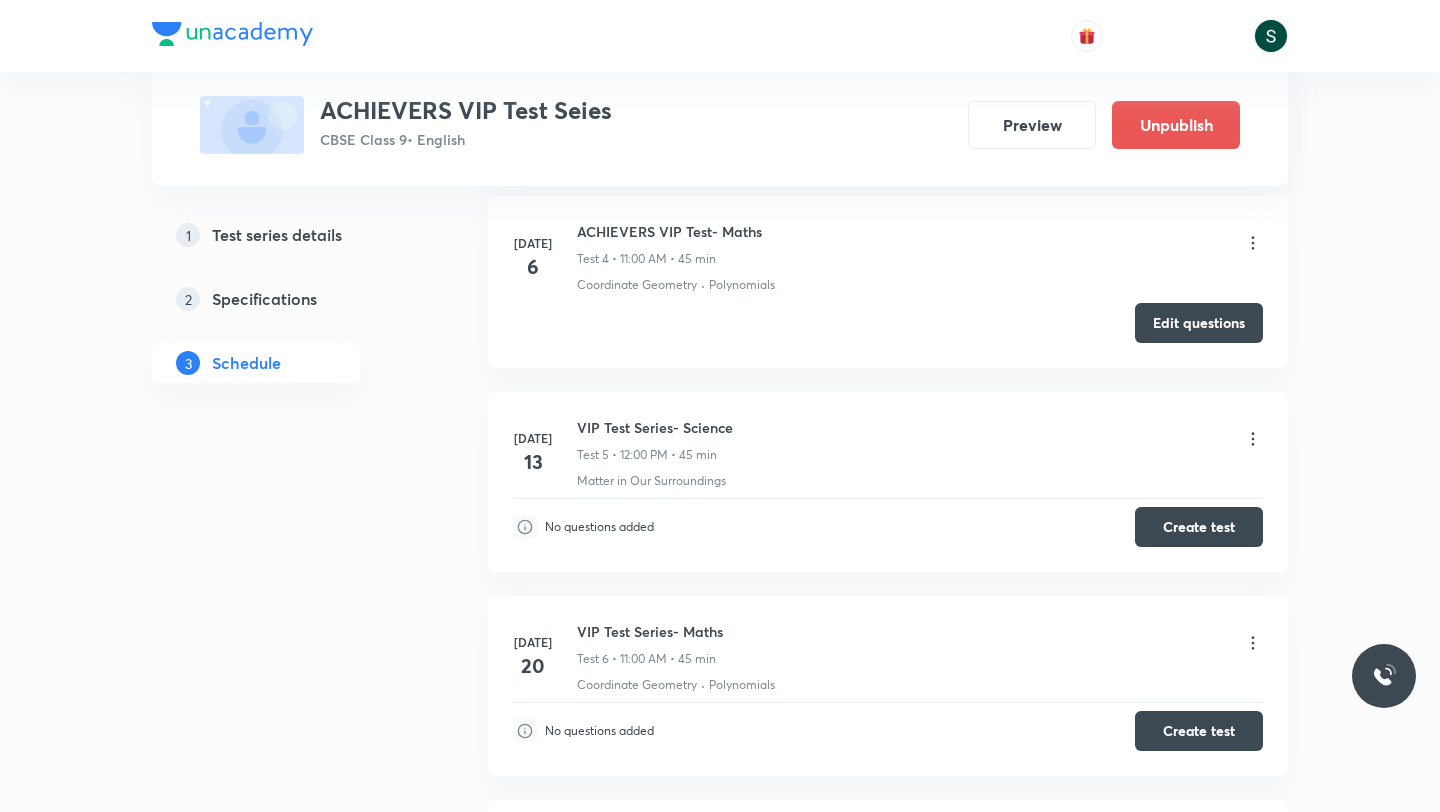 scroll, scrollTop: 902, scrollLeft: 0, axis: vertical 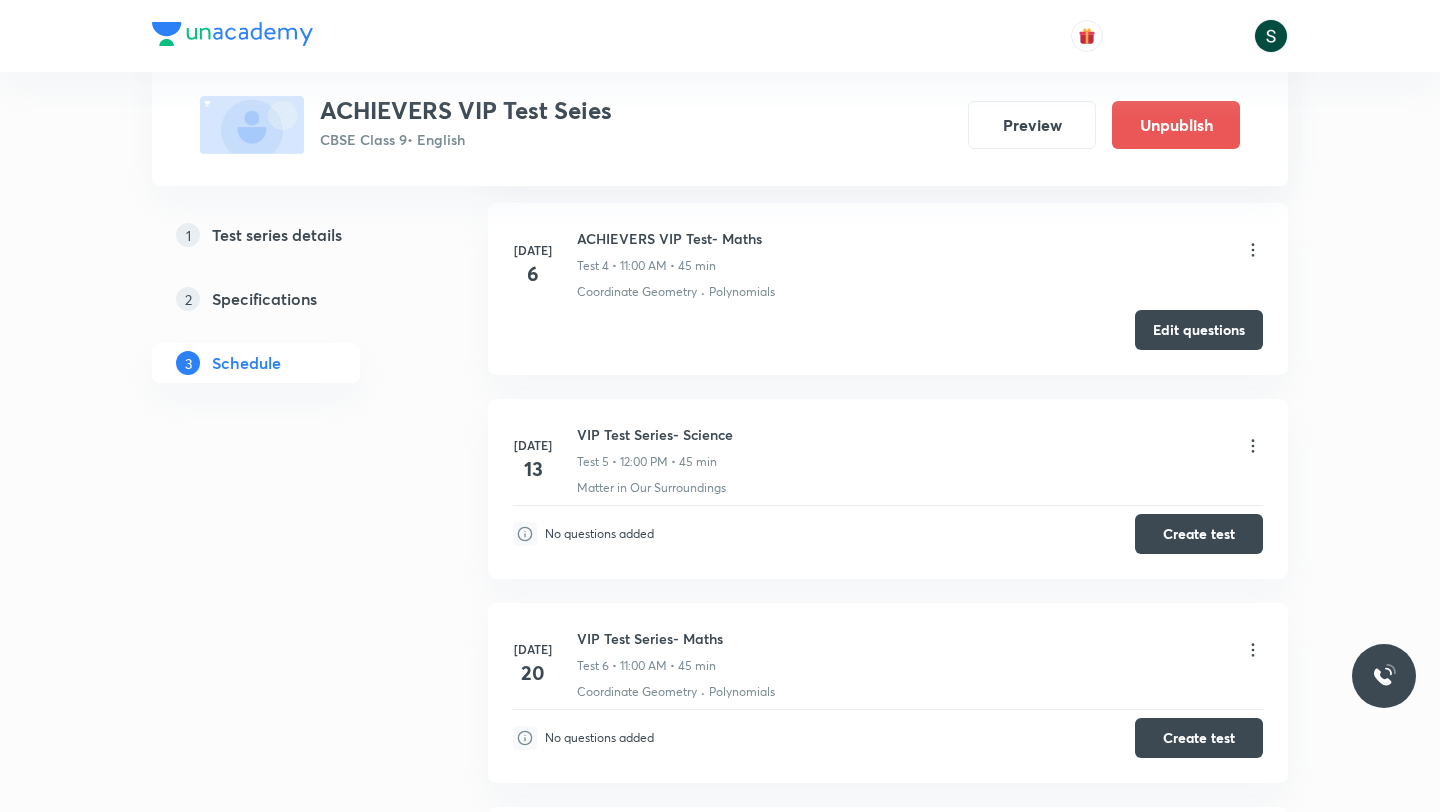 click 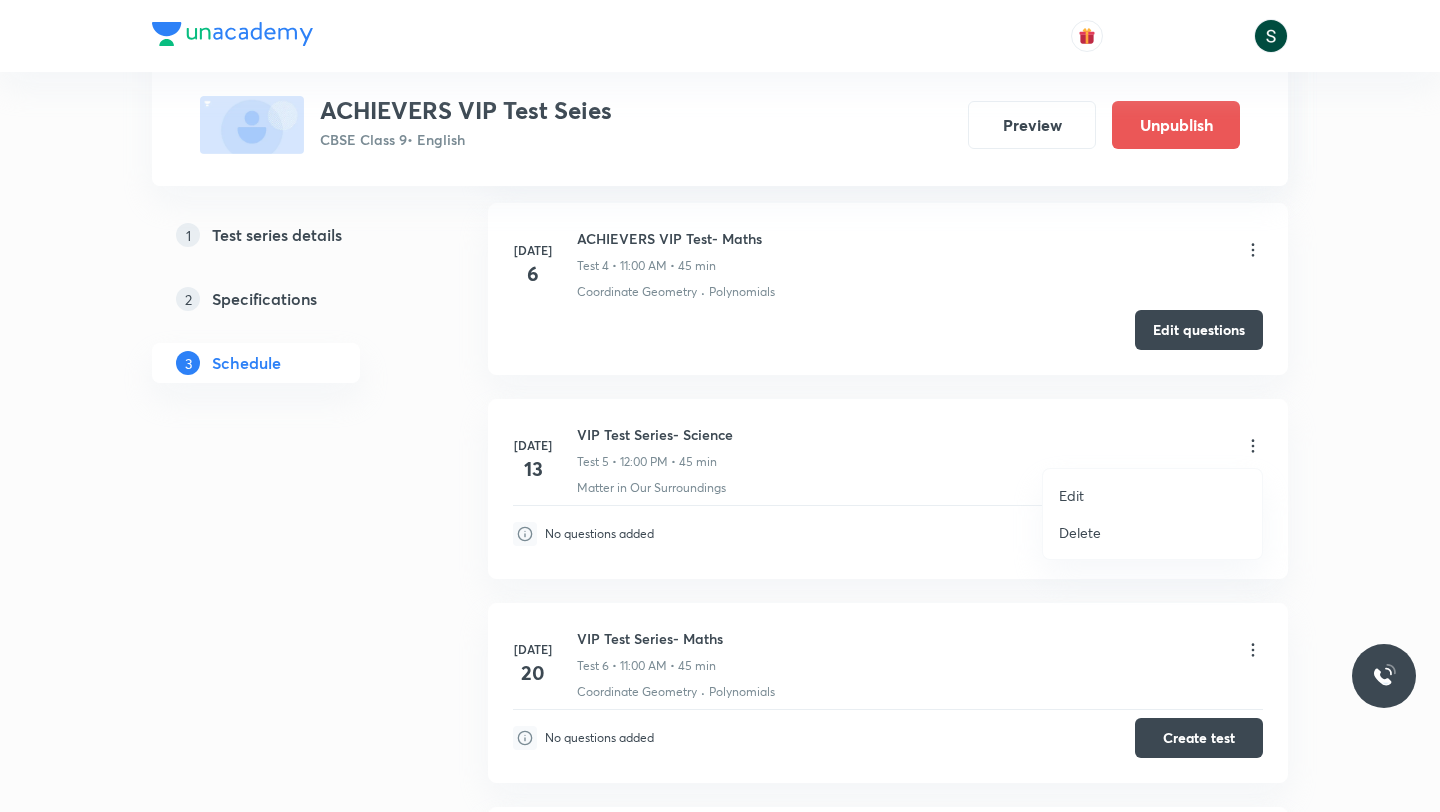 click on "Edit" at bounding box center (1071, 495) 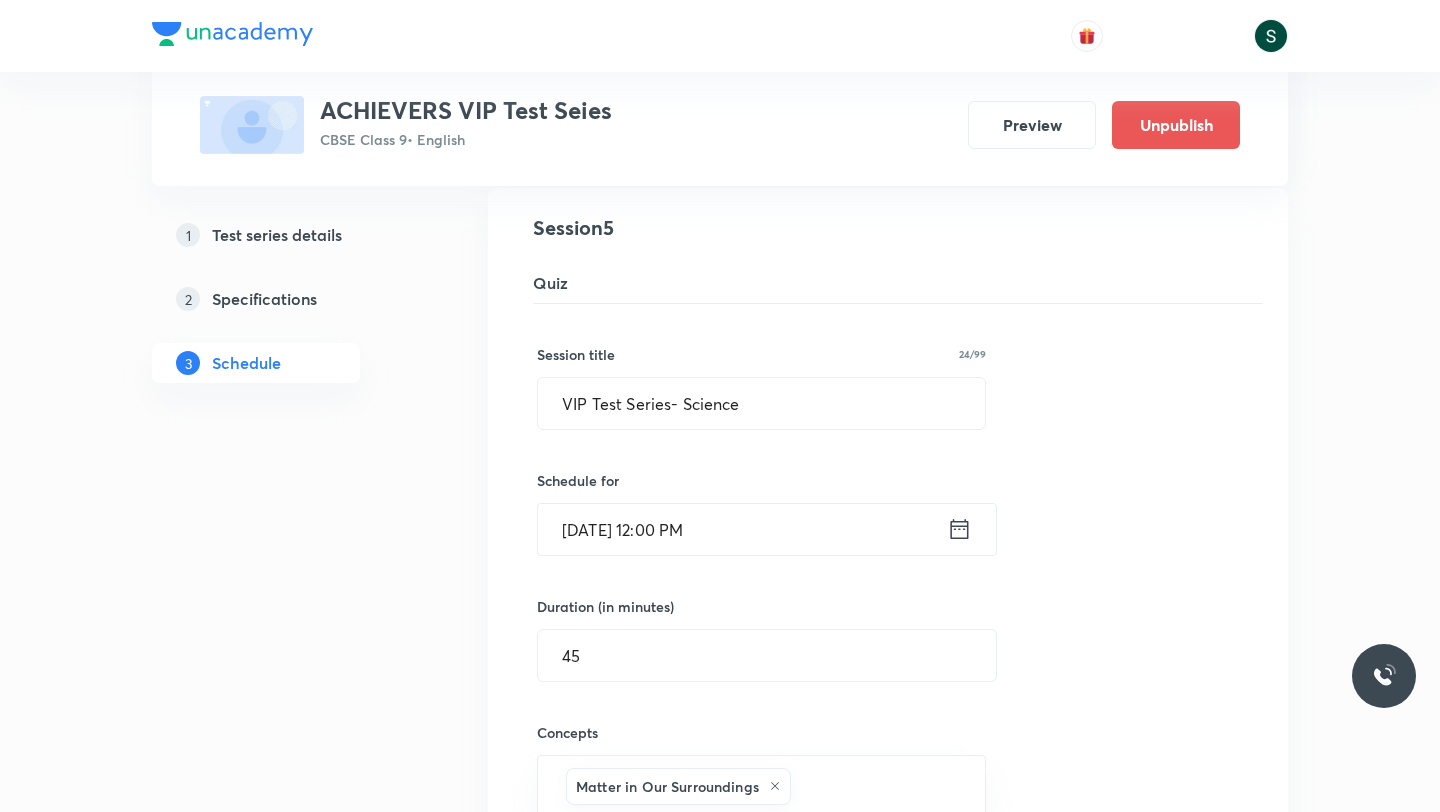 scroll, scrollTop: 1052, scrollLeft: 0, axis: vertical 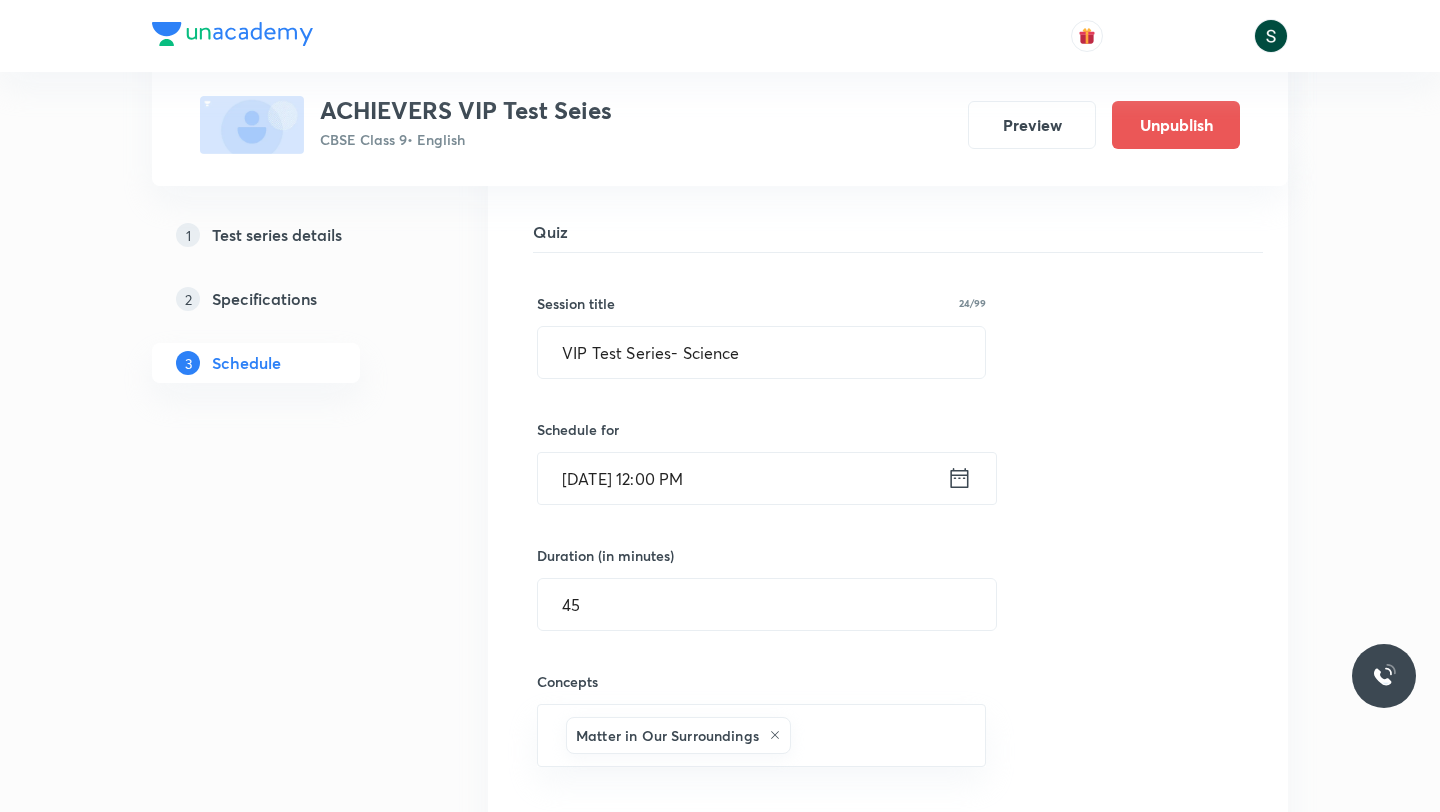 click 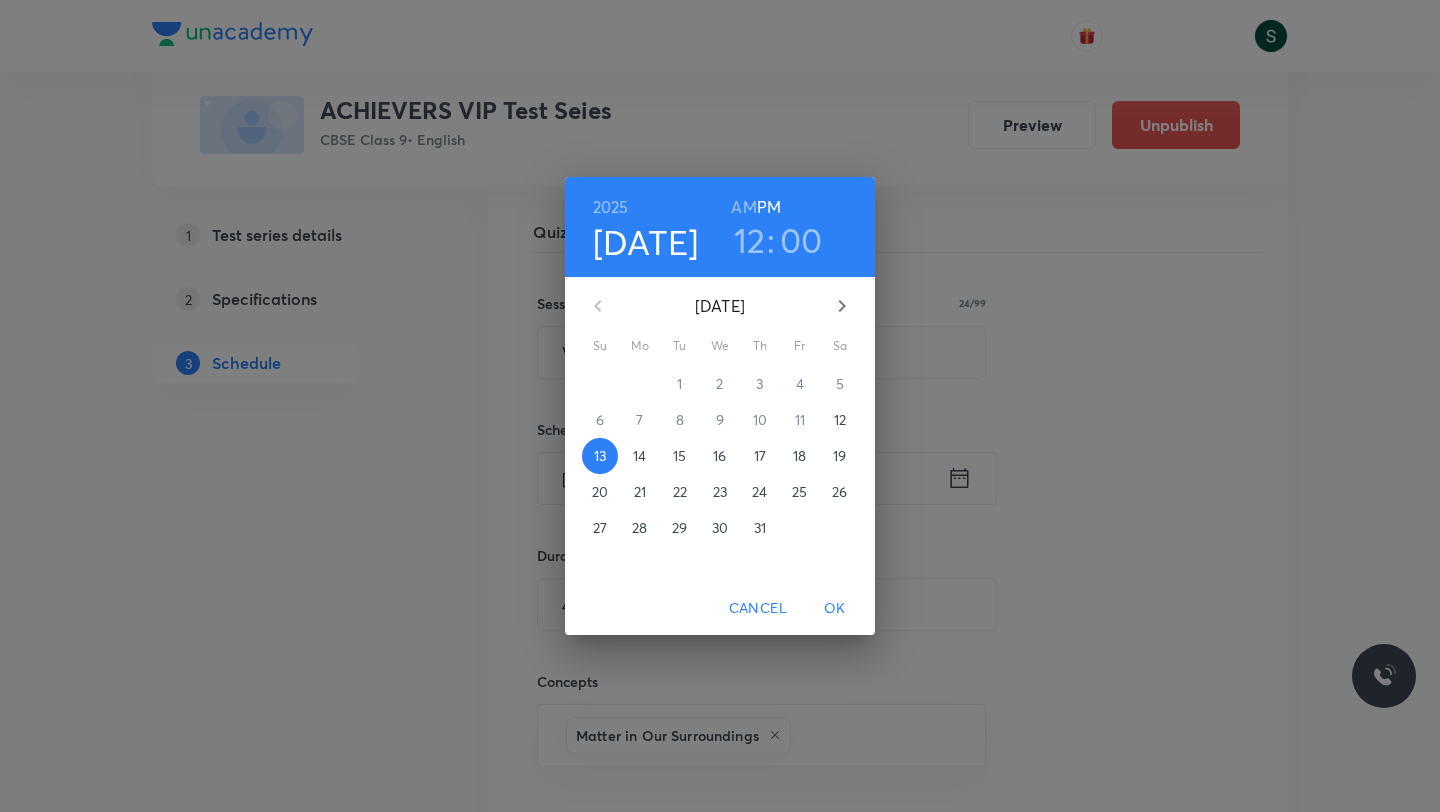 click on "20" at bounding box center (600, 492) 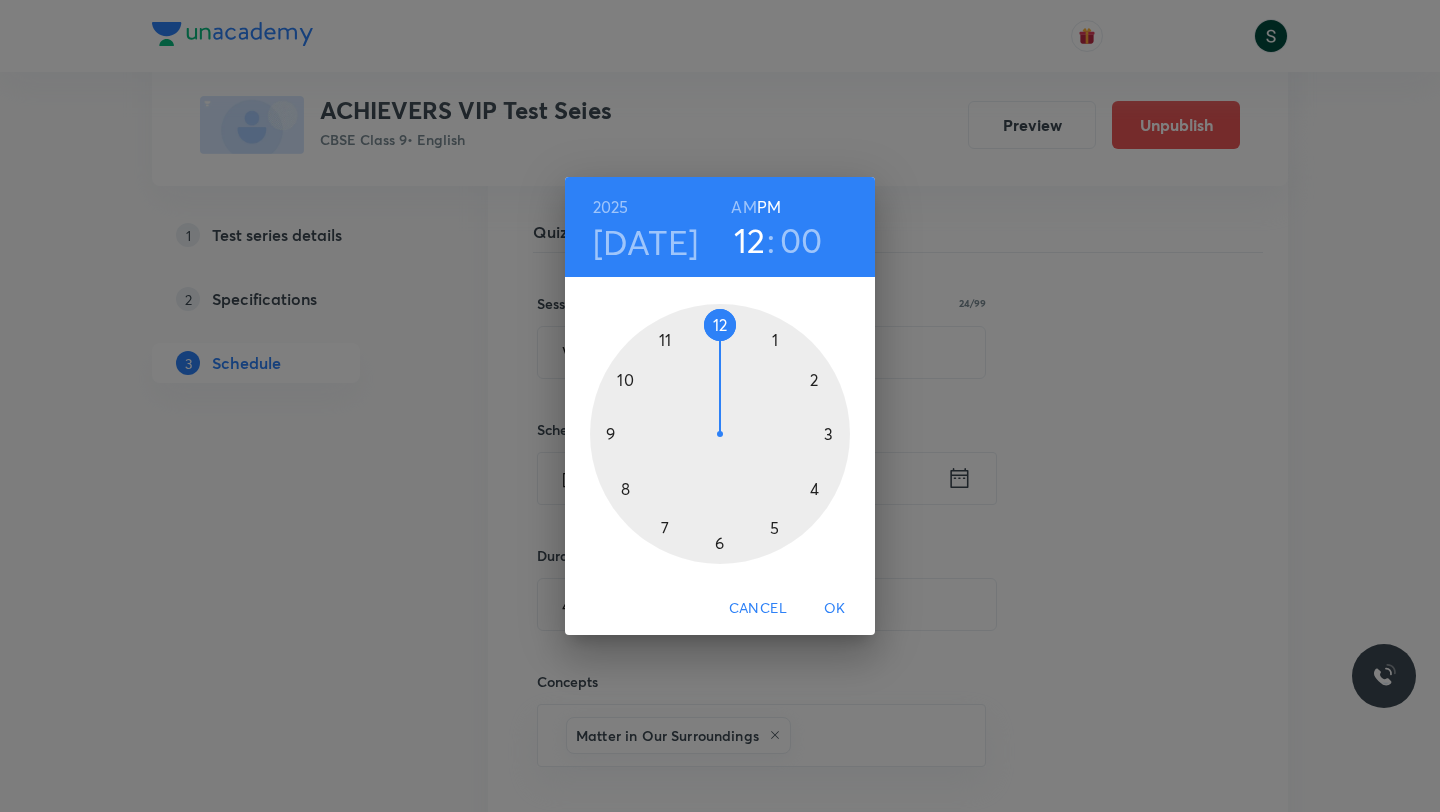 click on "OK" at bounding box center [835, 608] 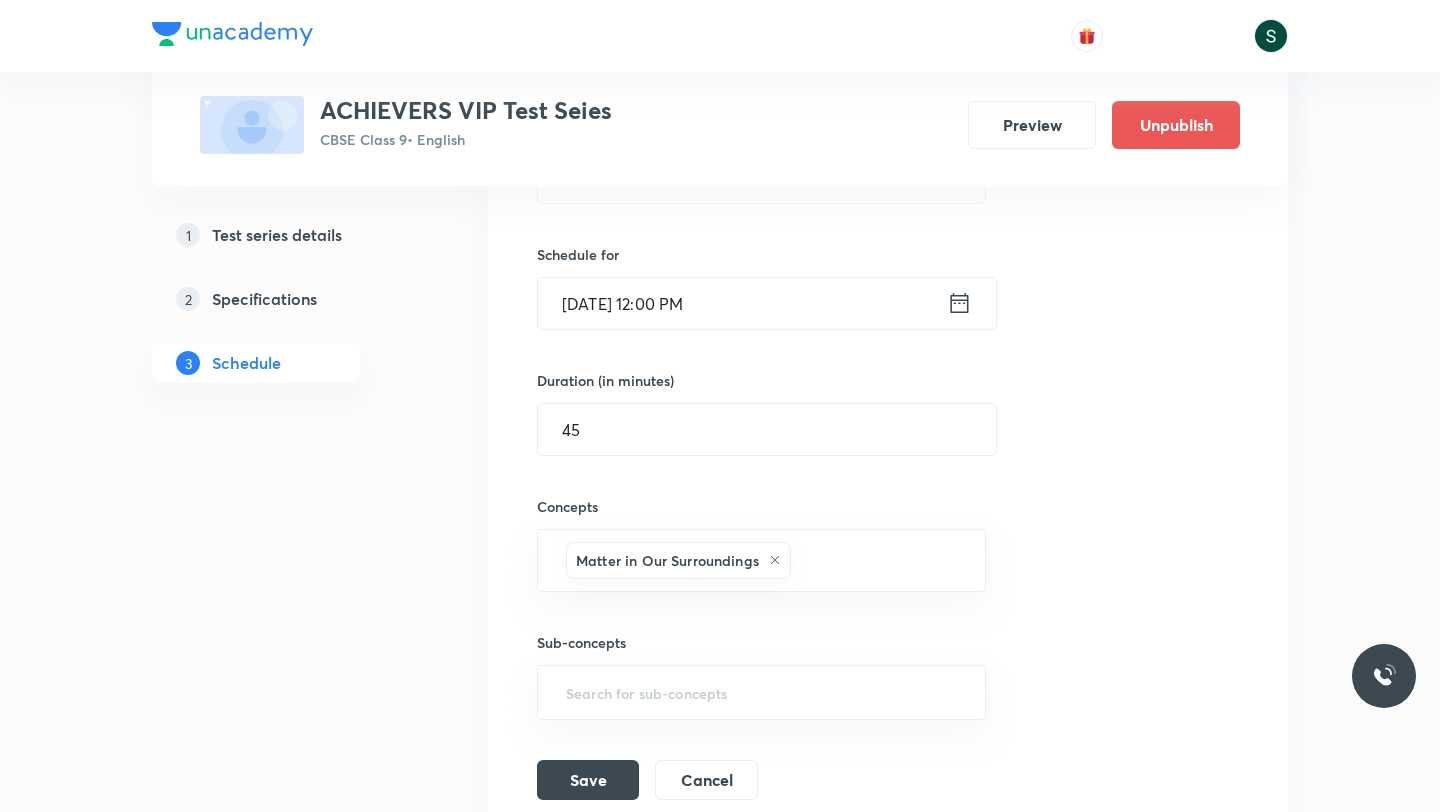 scroll, scrollTop: 1254, scrollLeft: 0, axis: vertical 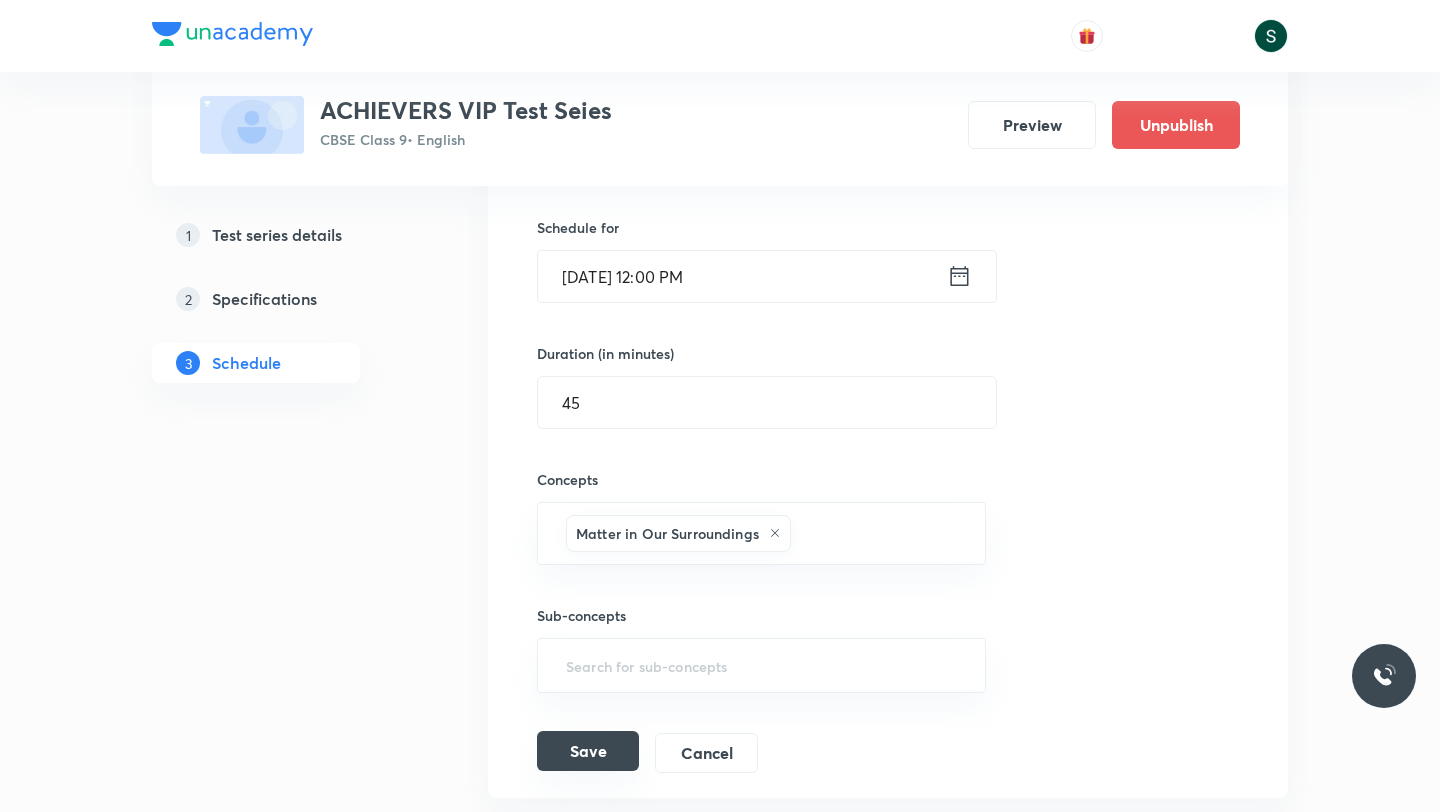 click on "Save" at bounding box center (588, 751) 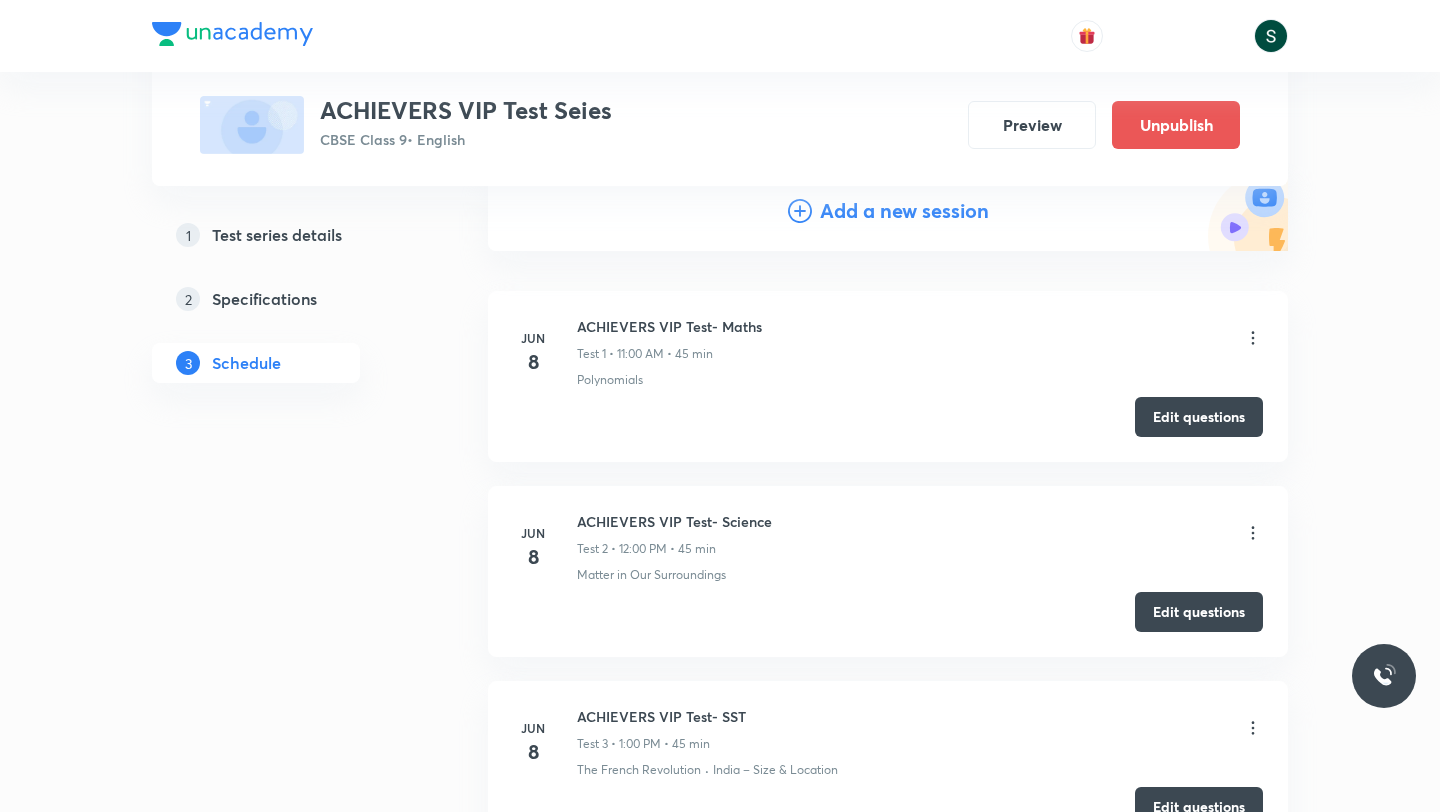 scroll, scrollTop: 0, scrollLeft: 0, axis: both 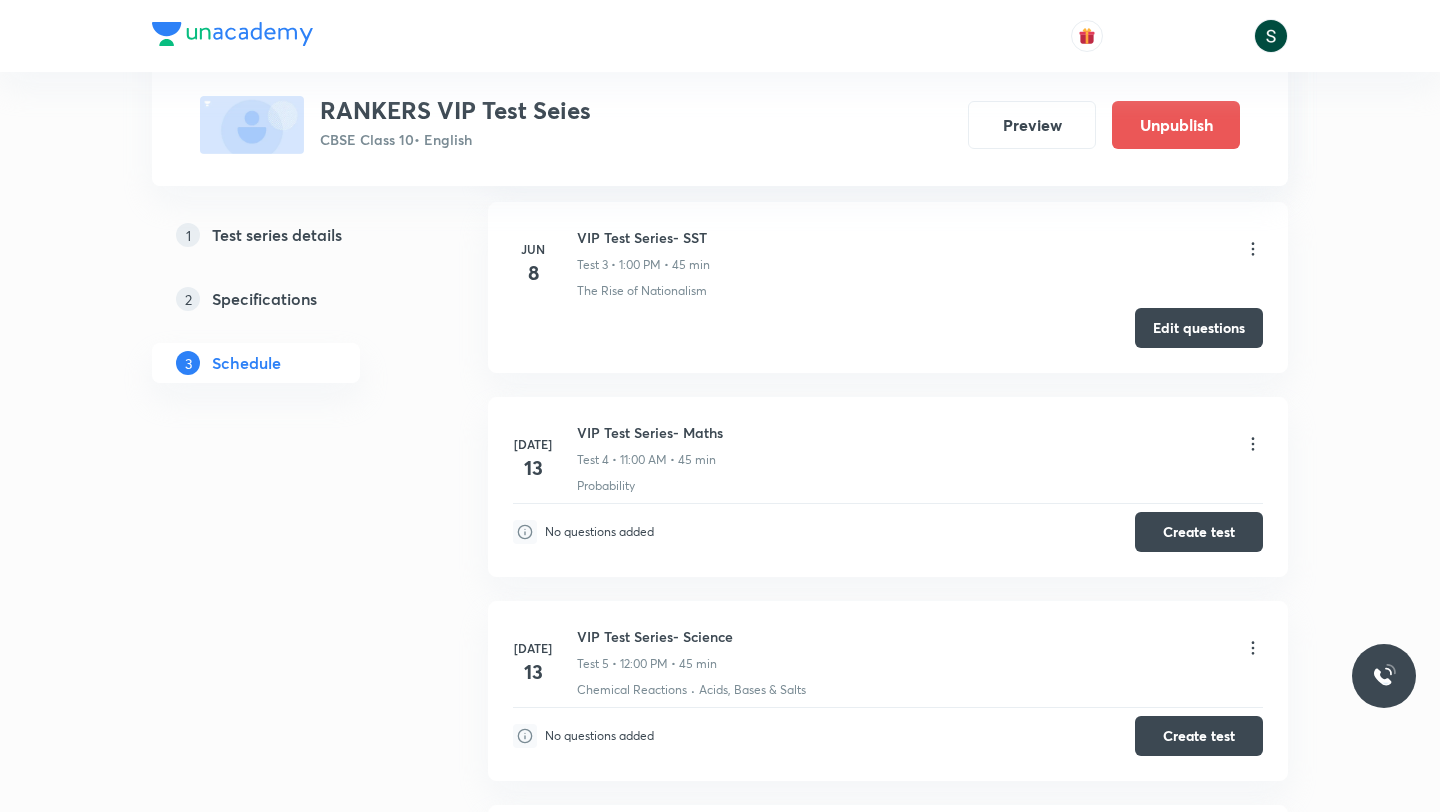 click 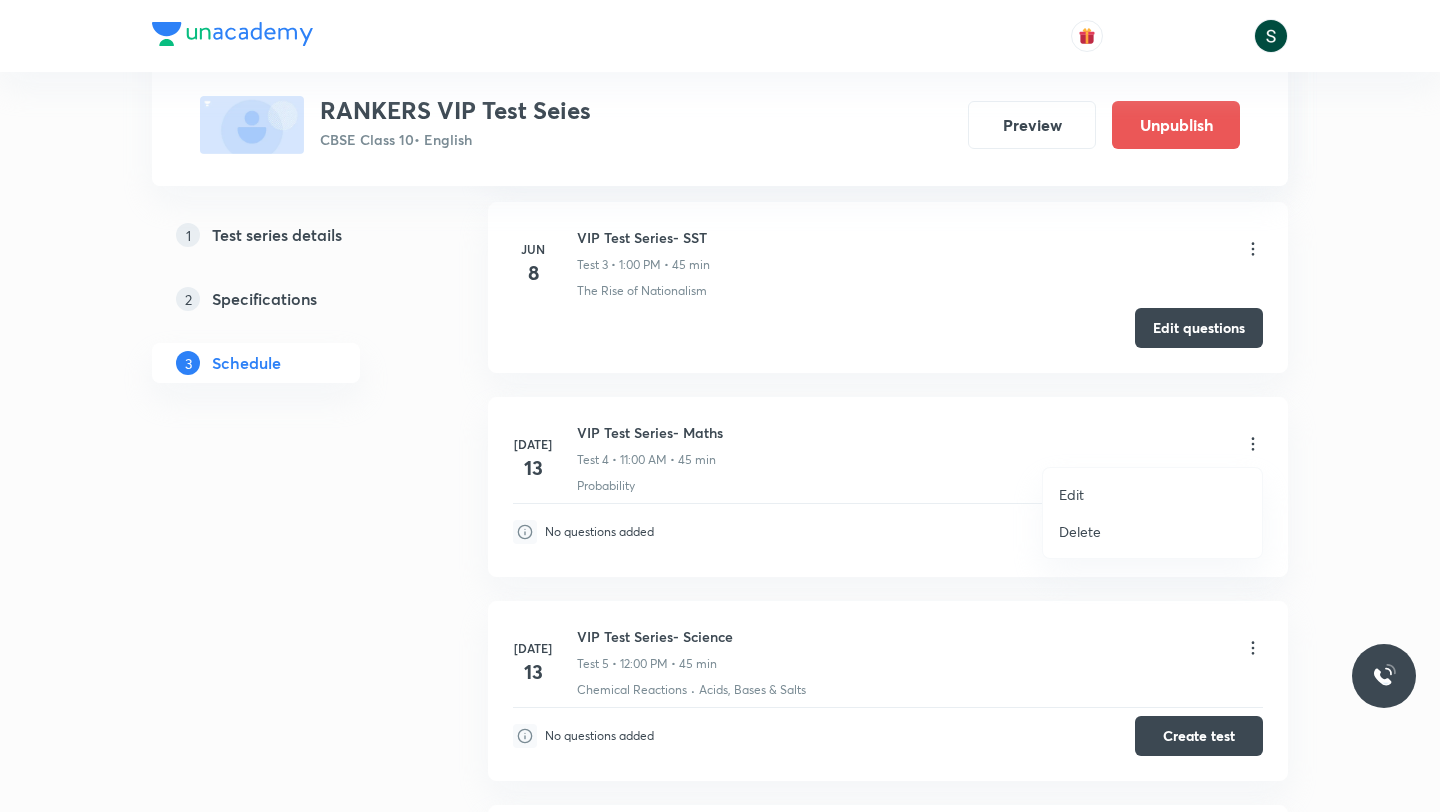 click on "Edit" at bounding box center (1152, 494) 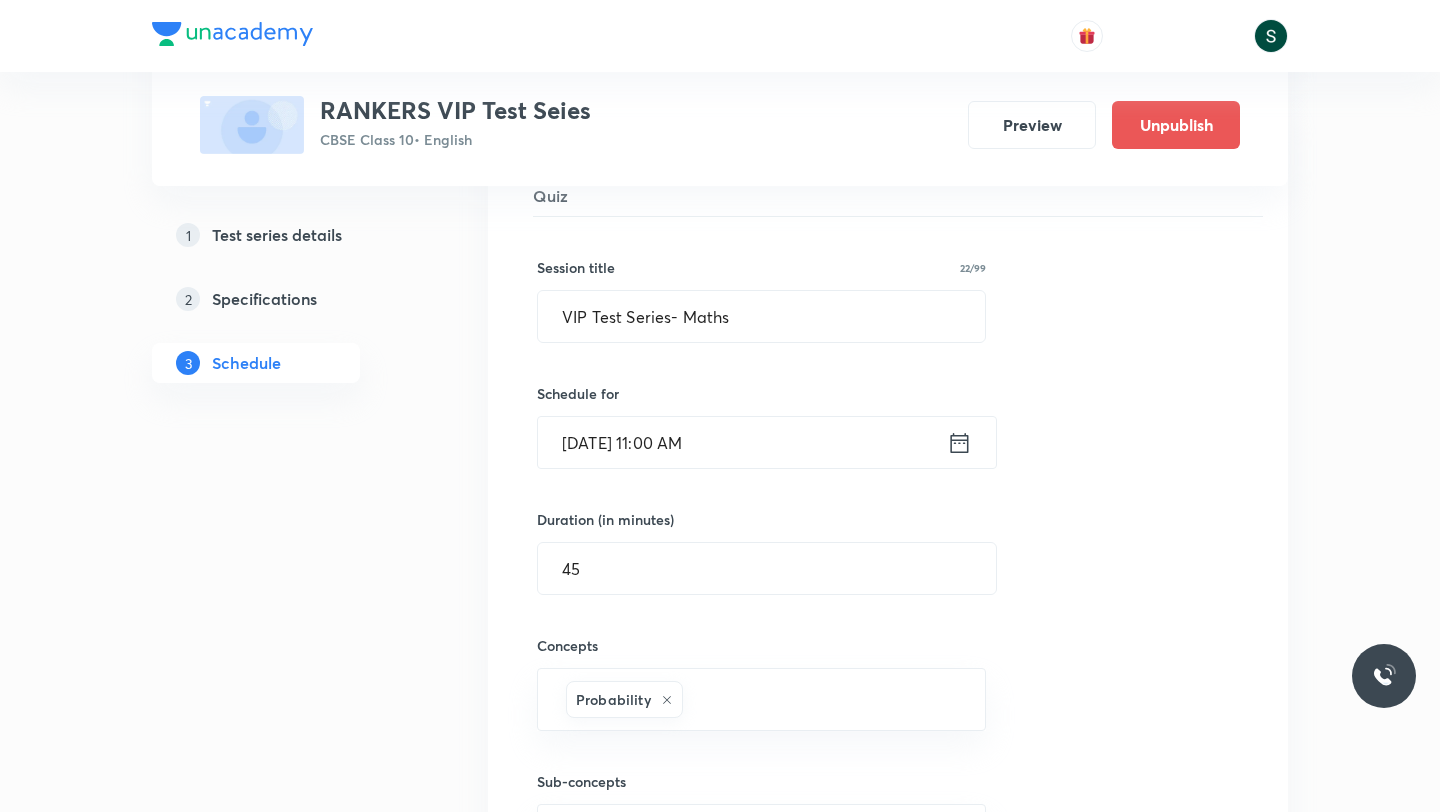 scroll, scrollTop: 889, scrollLeft: 0, axis: vertical 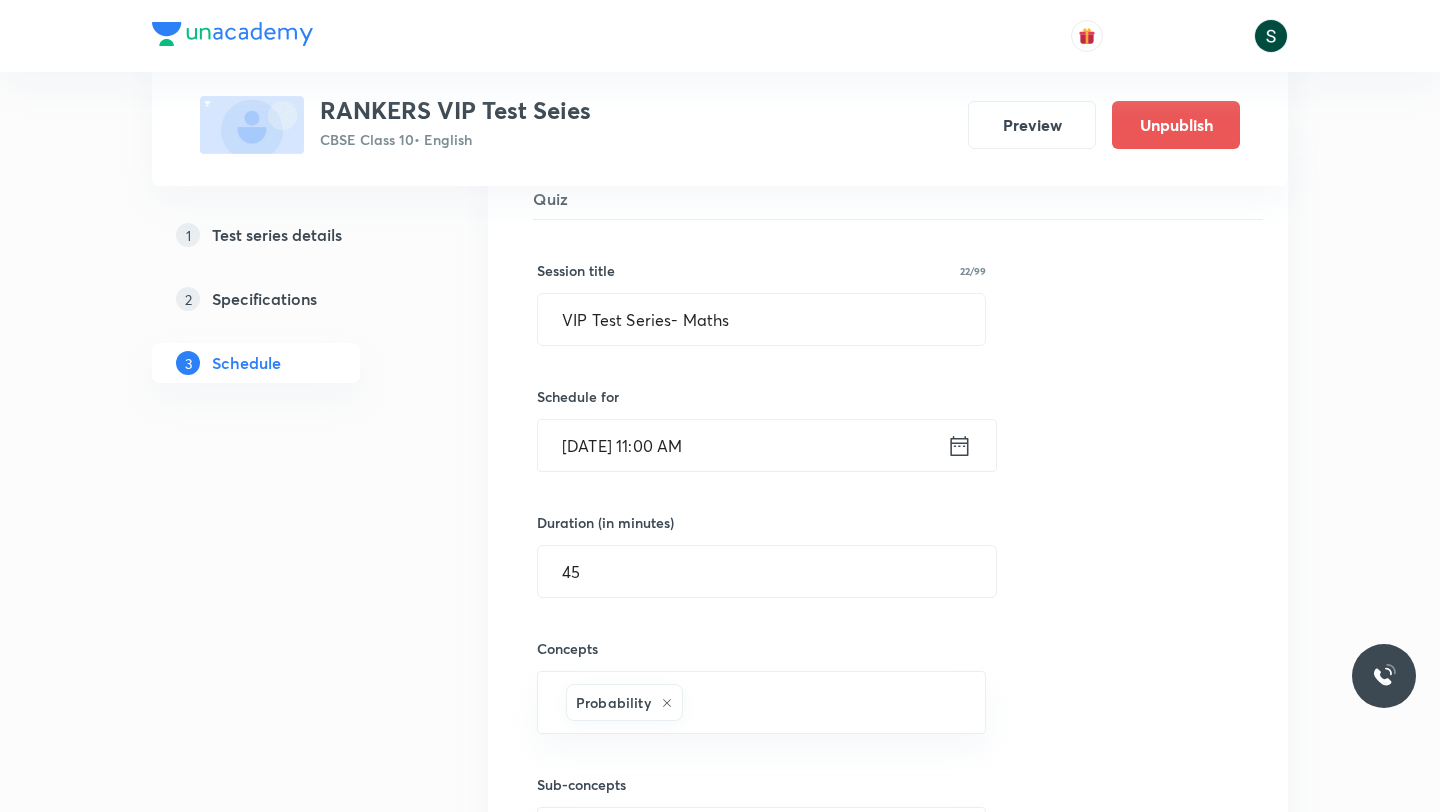 click 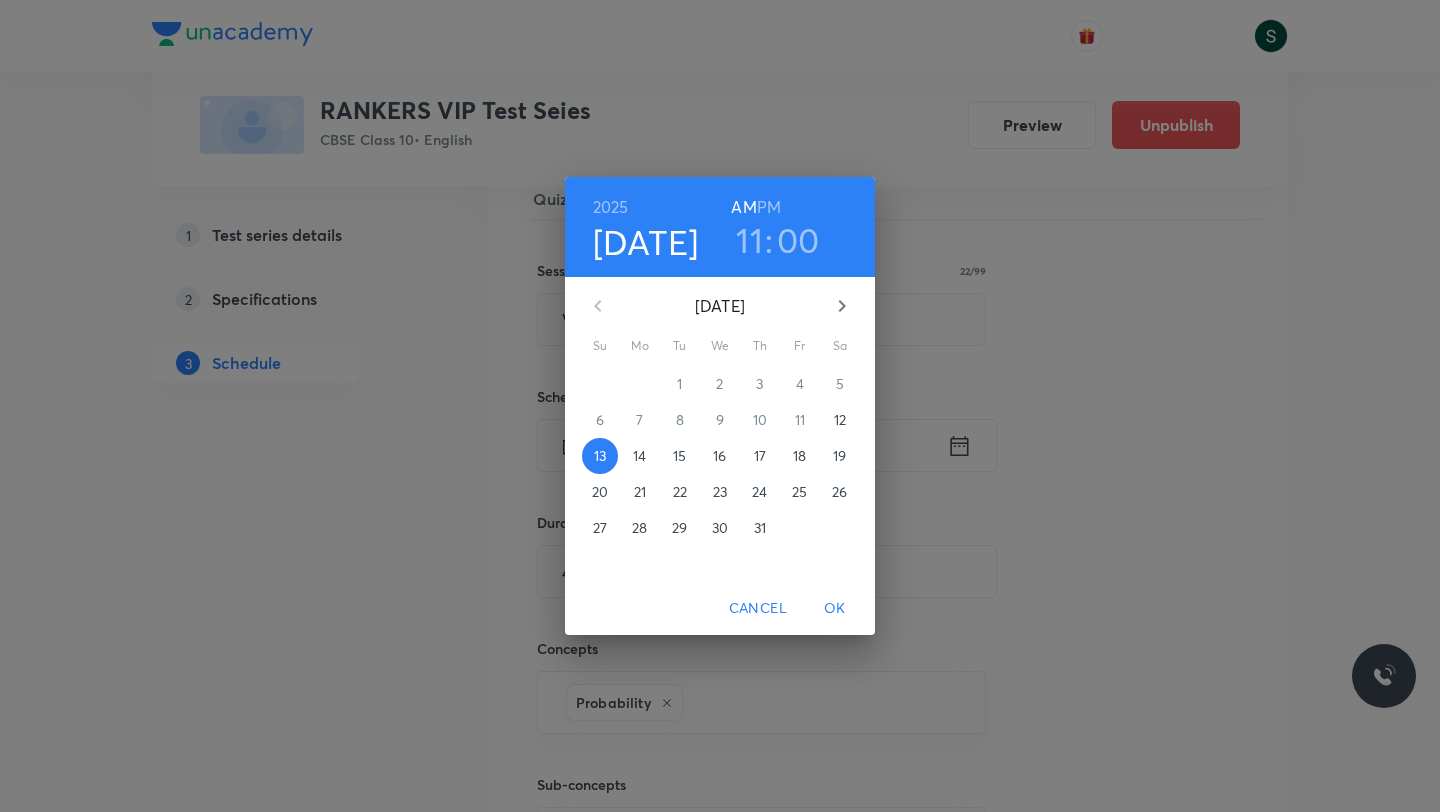 click on "20" at bounding box center [600, 492] 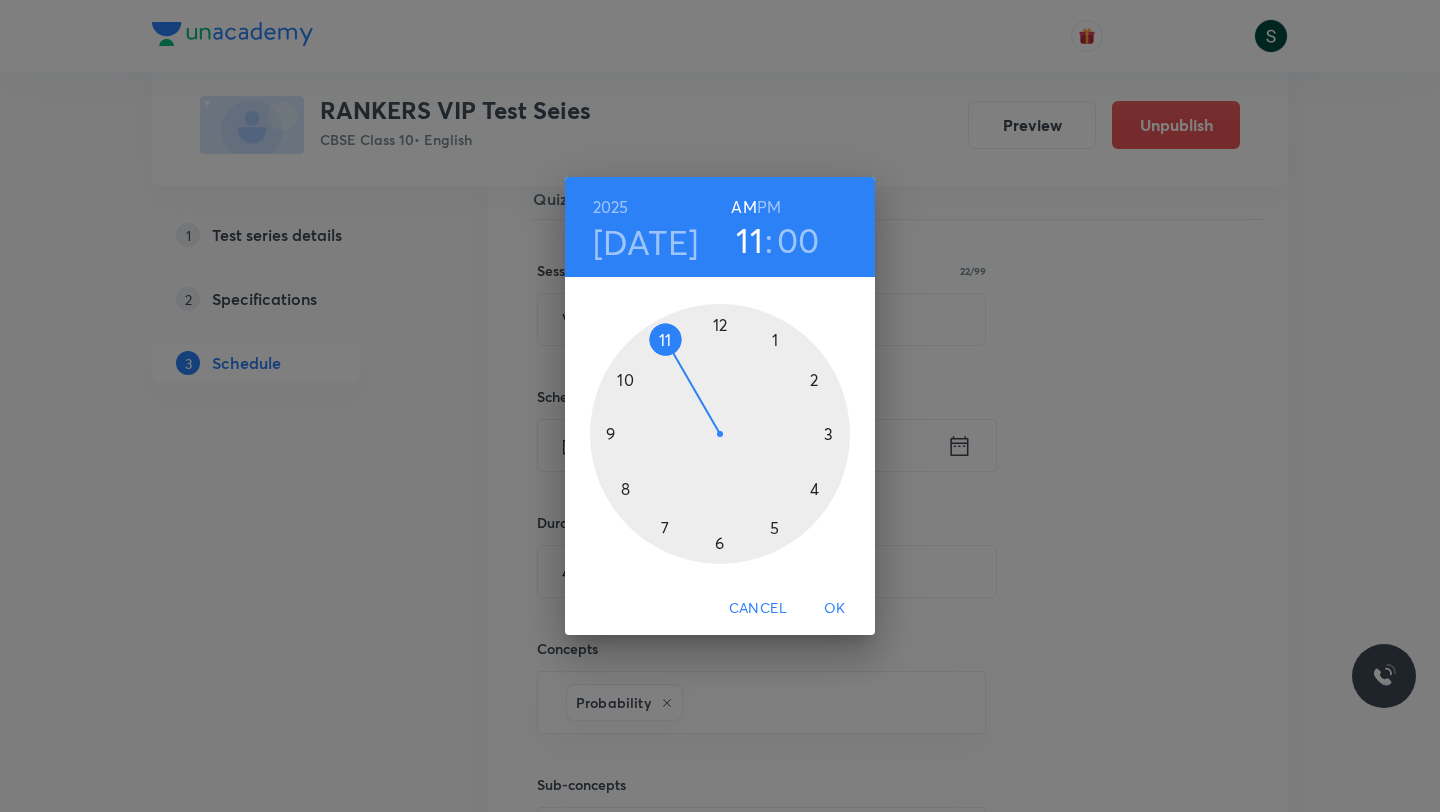 click on "OK" at bounding box center [835, 608] 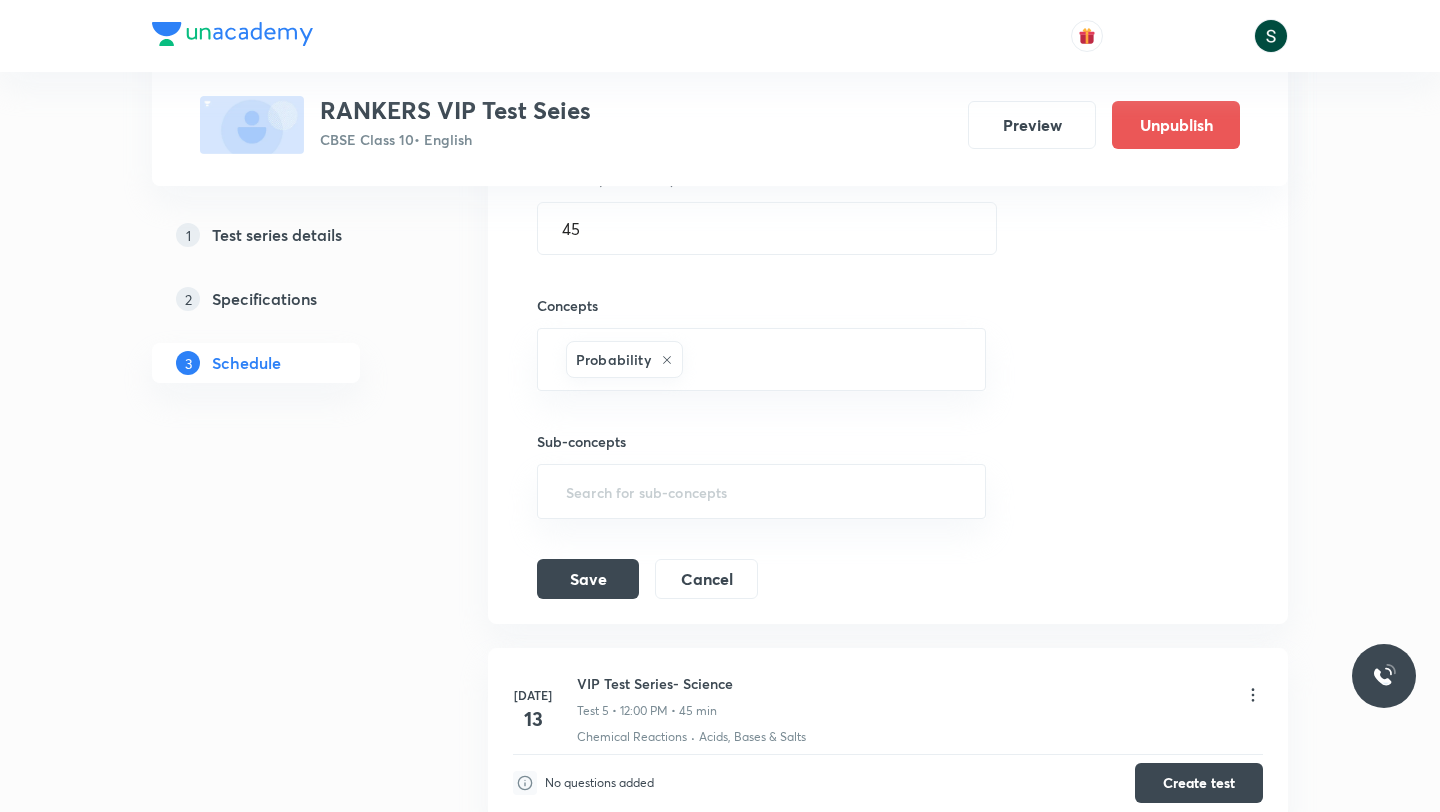 scroll, scrollTop: 1255, scrollLeft: 0, axis: vertical 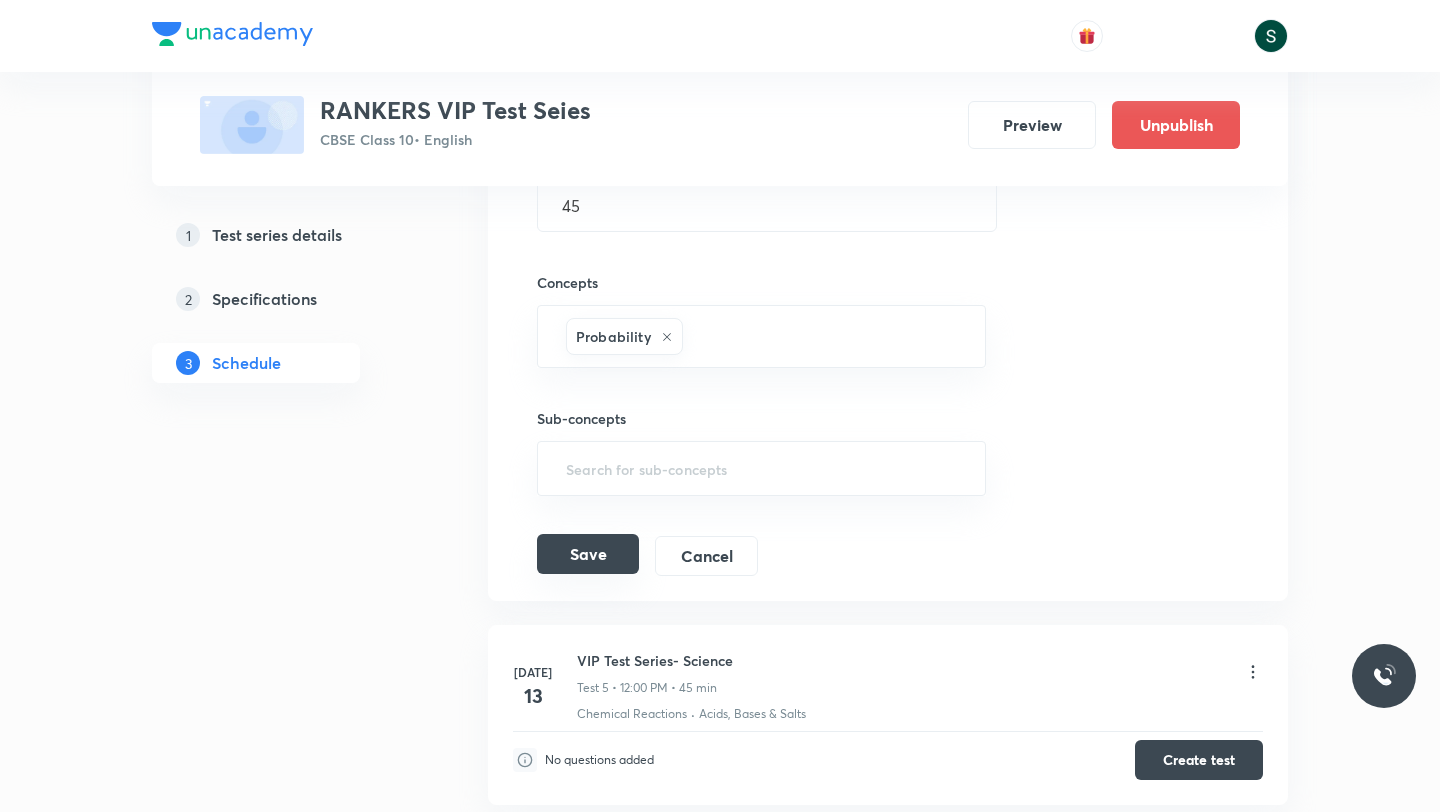 click on "Save" at bounding box center (588, 554) 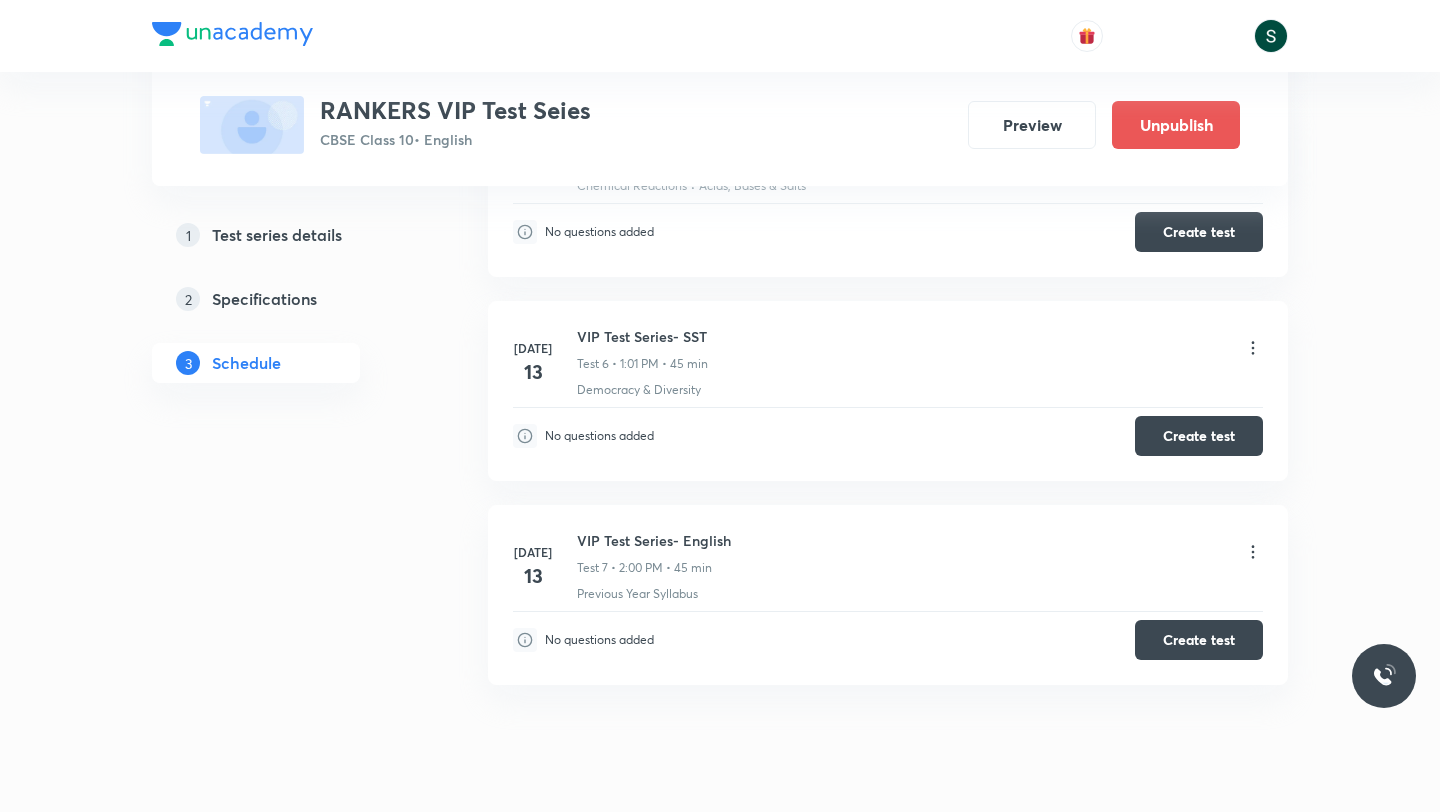 scroll, scrollTop: 1229, scrollLeft: 0, axis: vertical 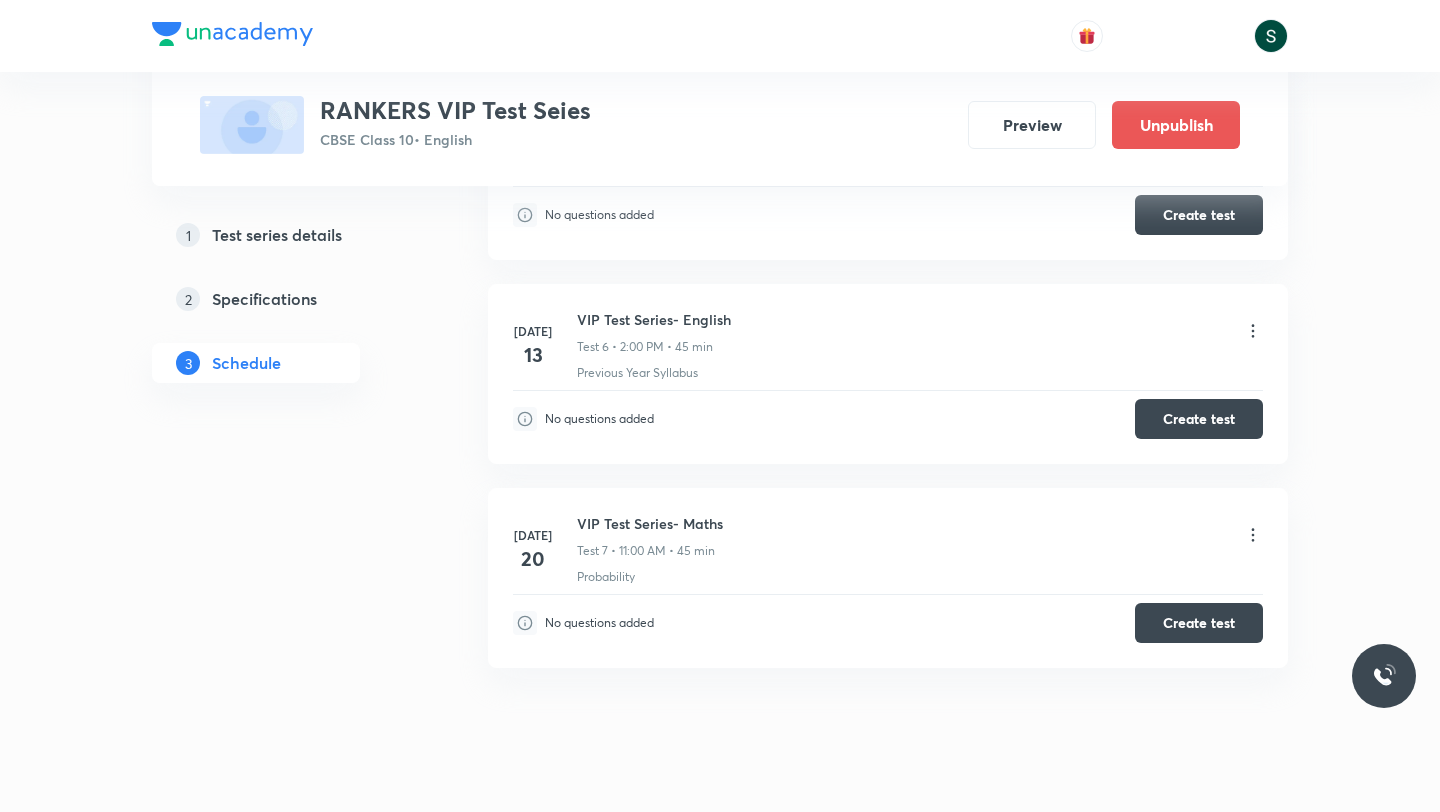 click 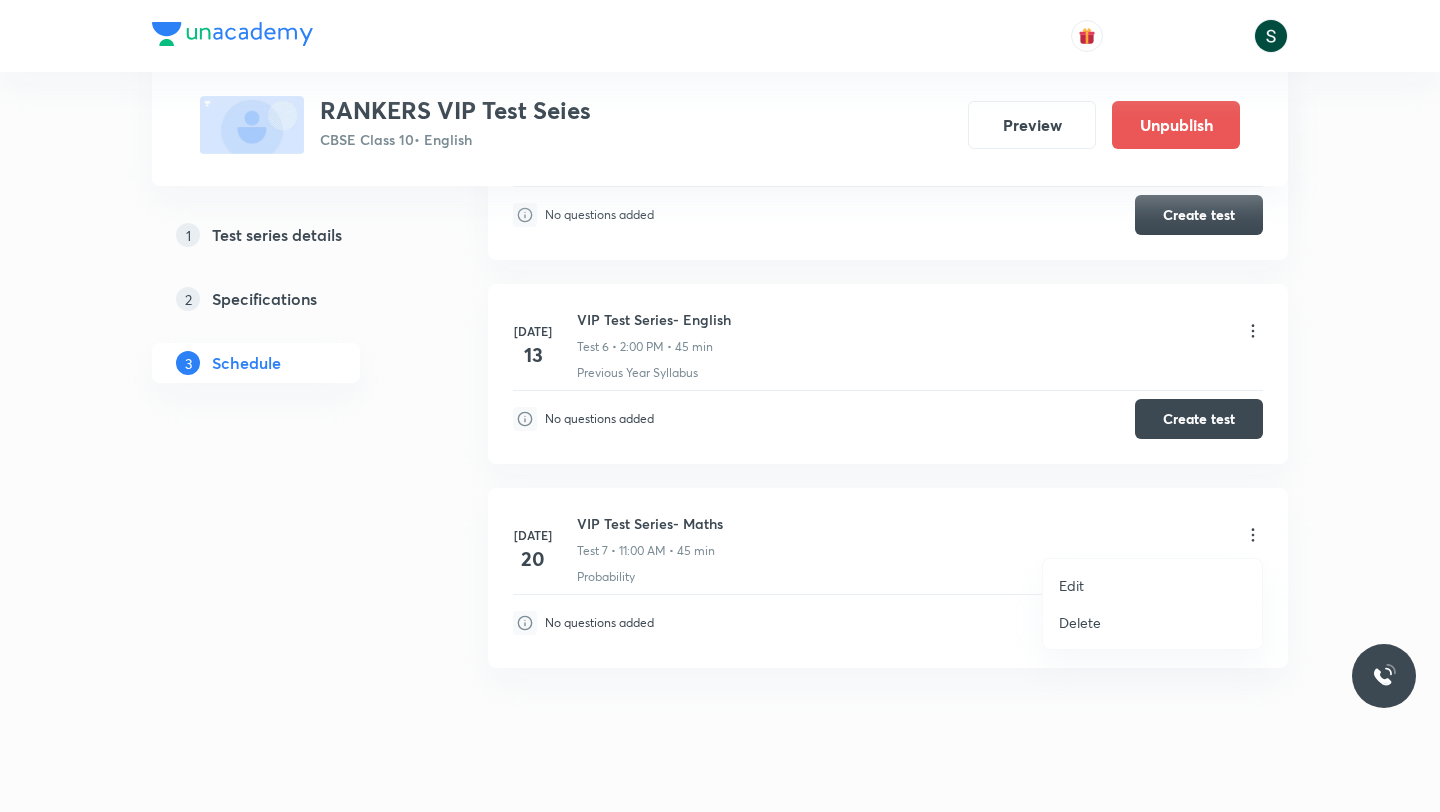 click on "Edit" at bounding box center (1071, 585) 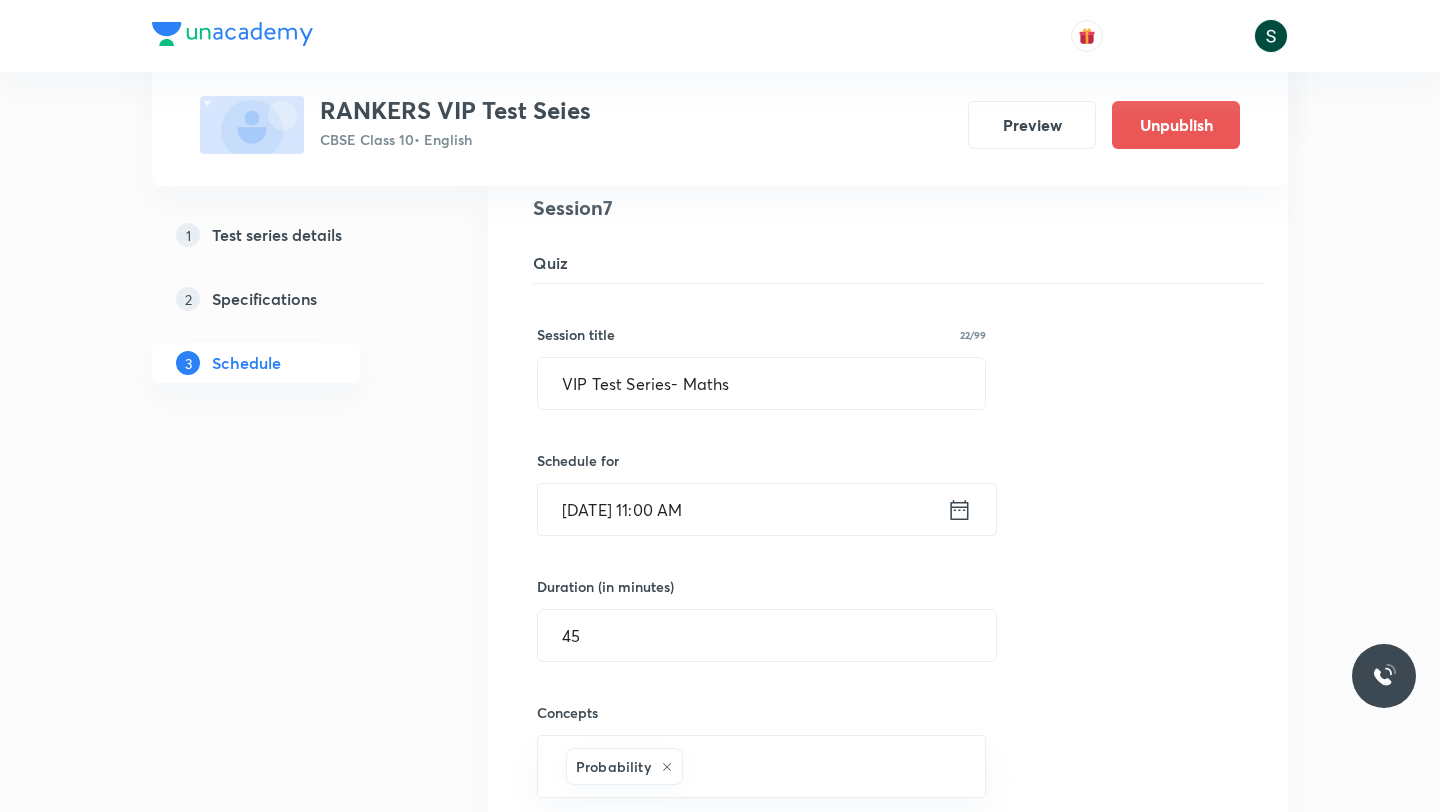 scroll, scrollTop: 1435, scrollLeft: 0, axis: vertical 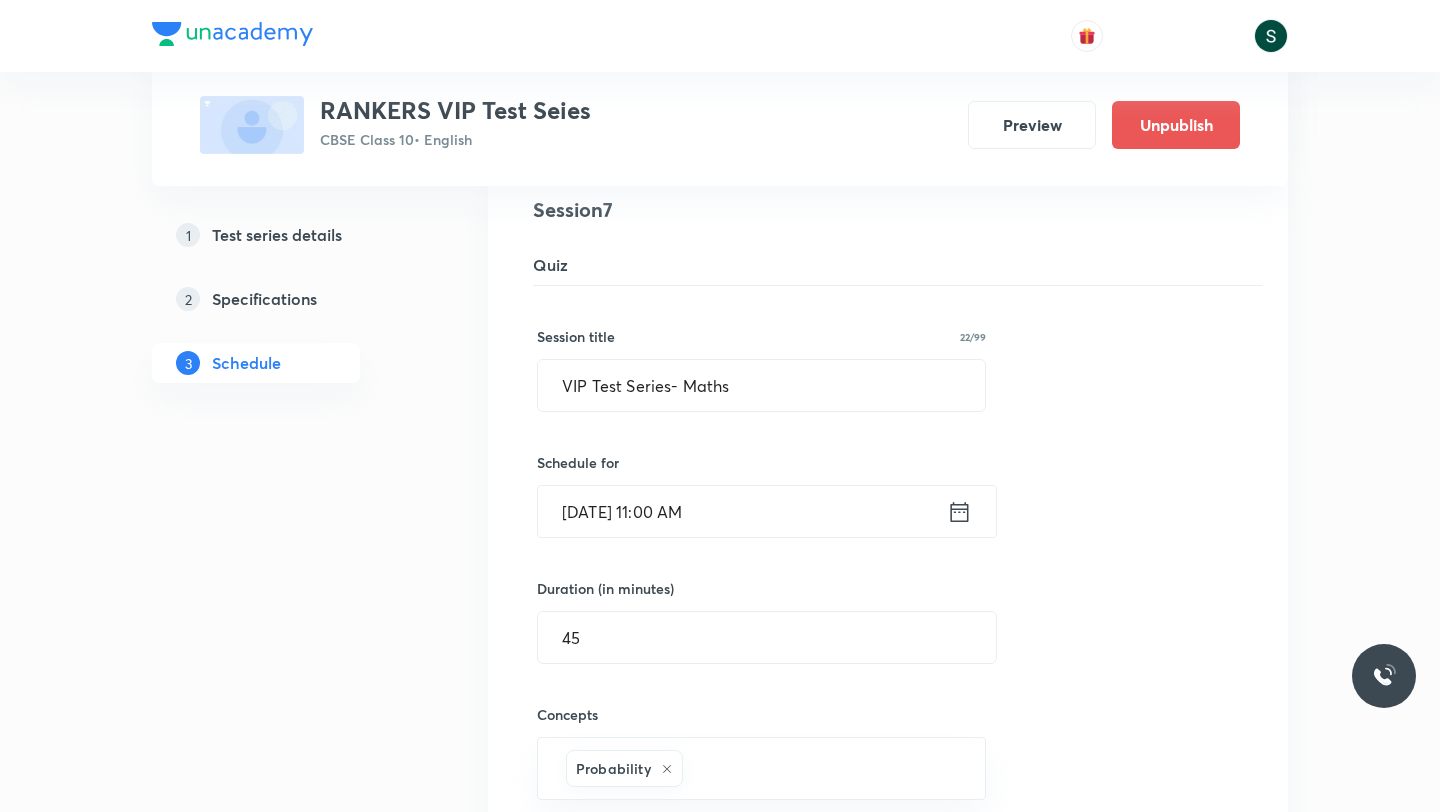 click 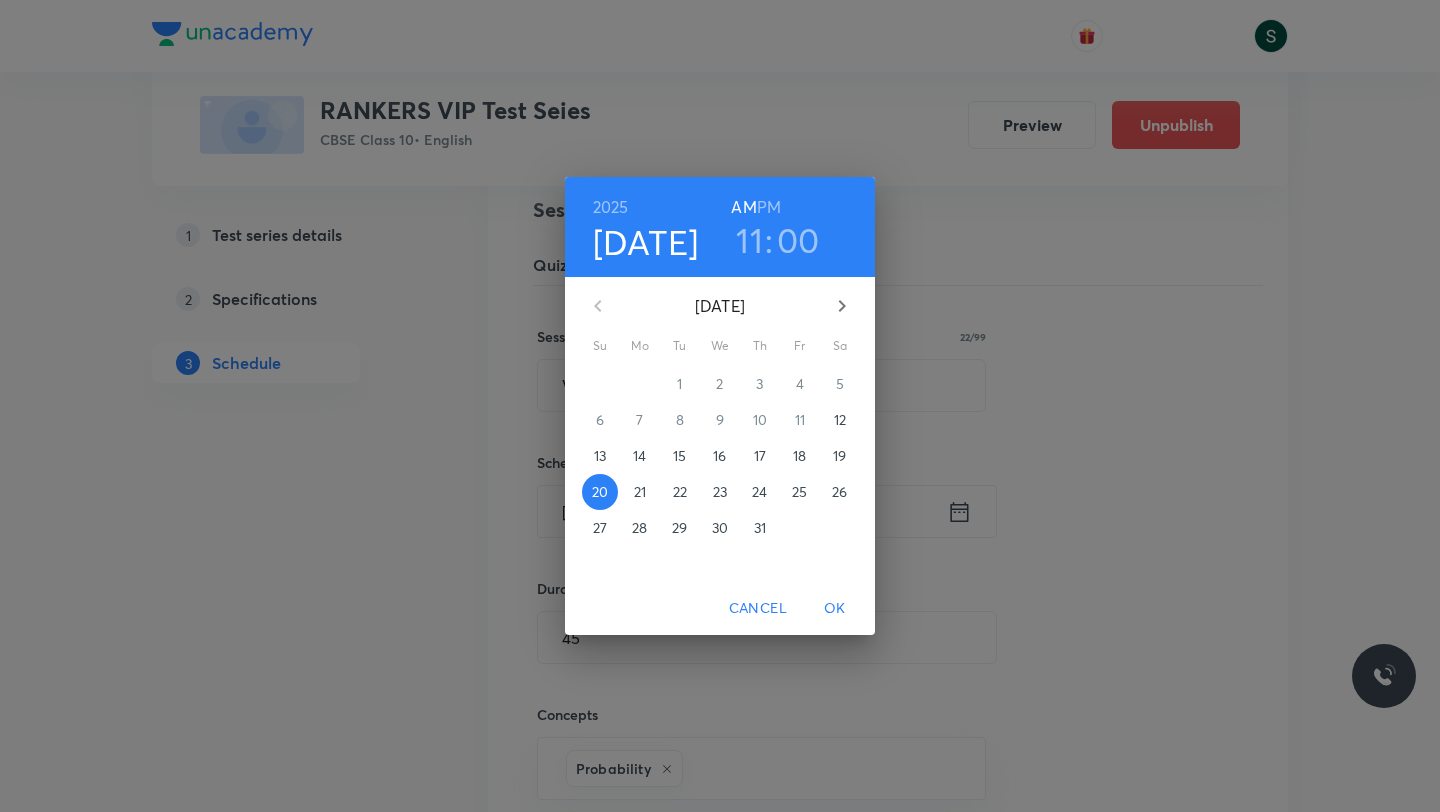 click on "OK" at bounding box center (835, 608) 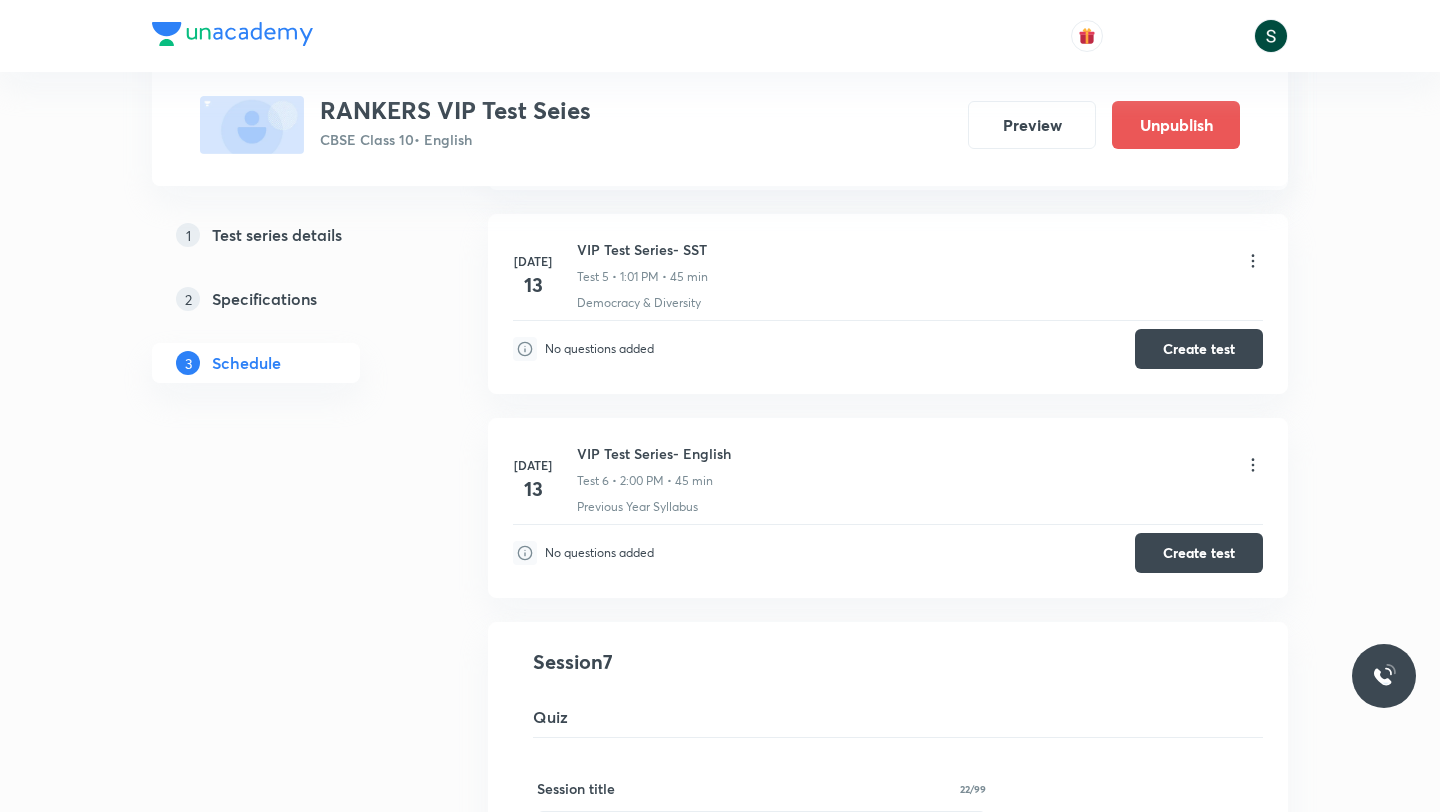 scroll, scrollTop: 976, scrollLeft: 0, axis: vertical 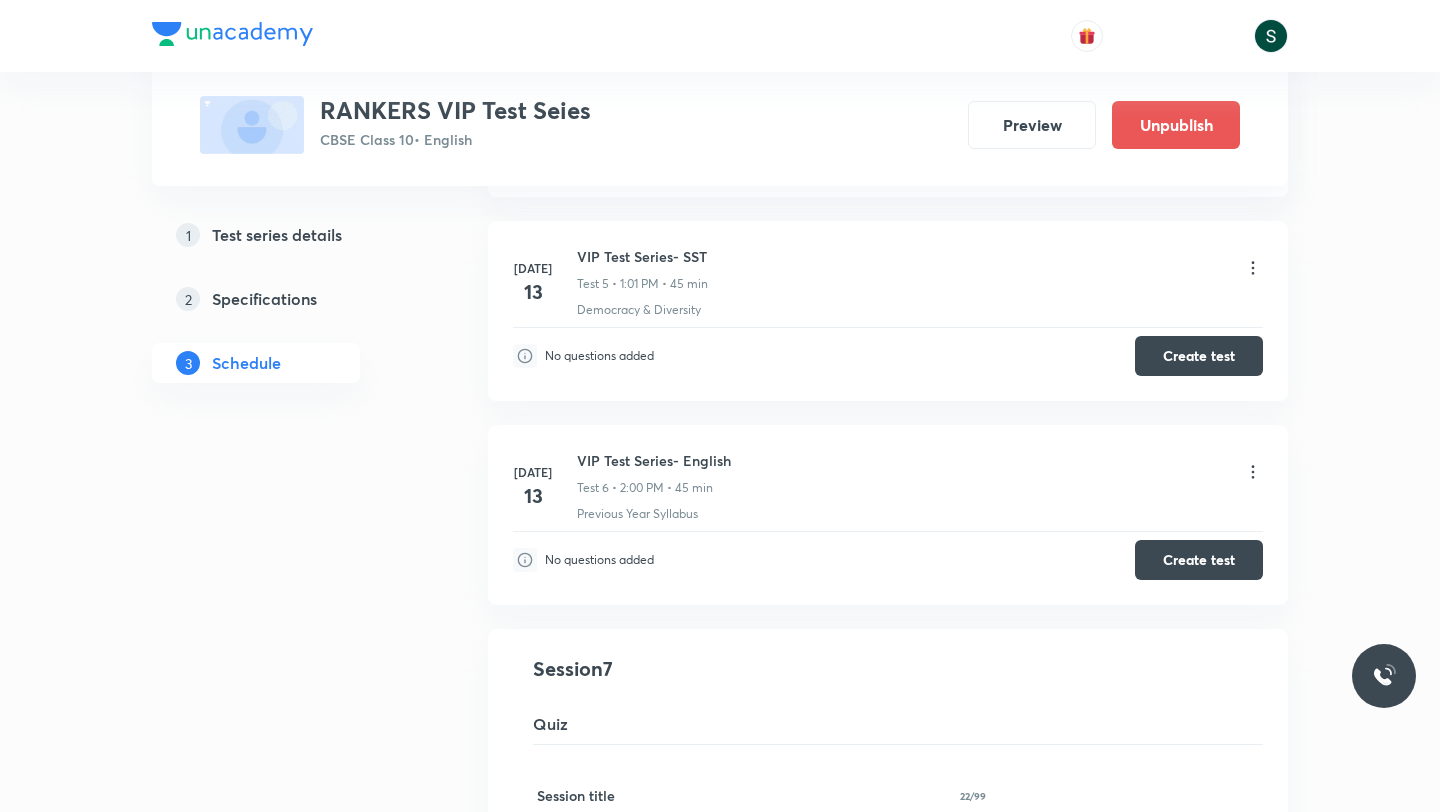 click 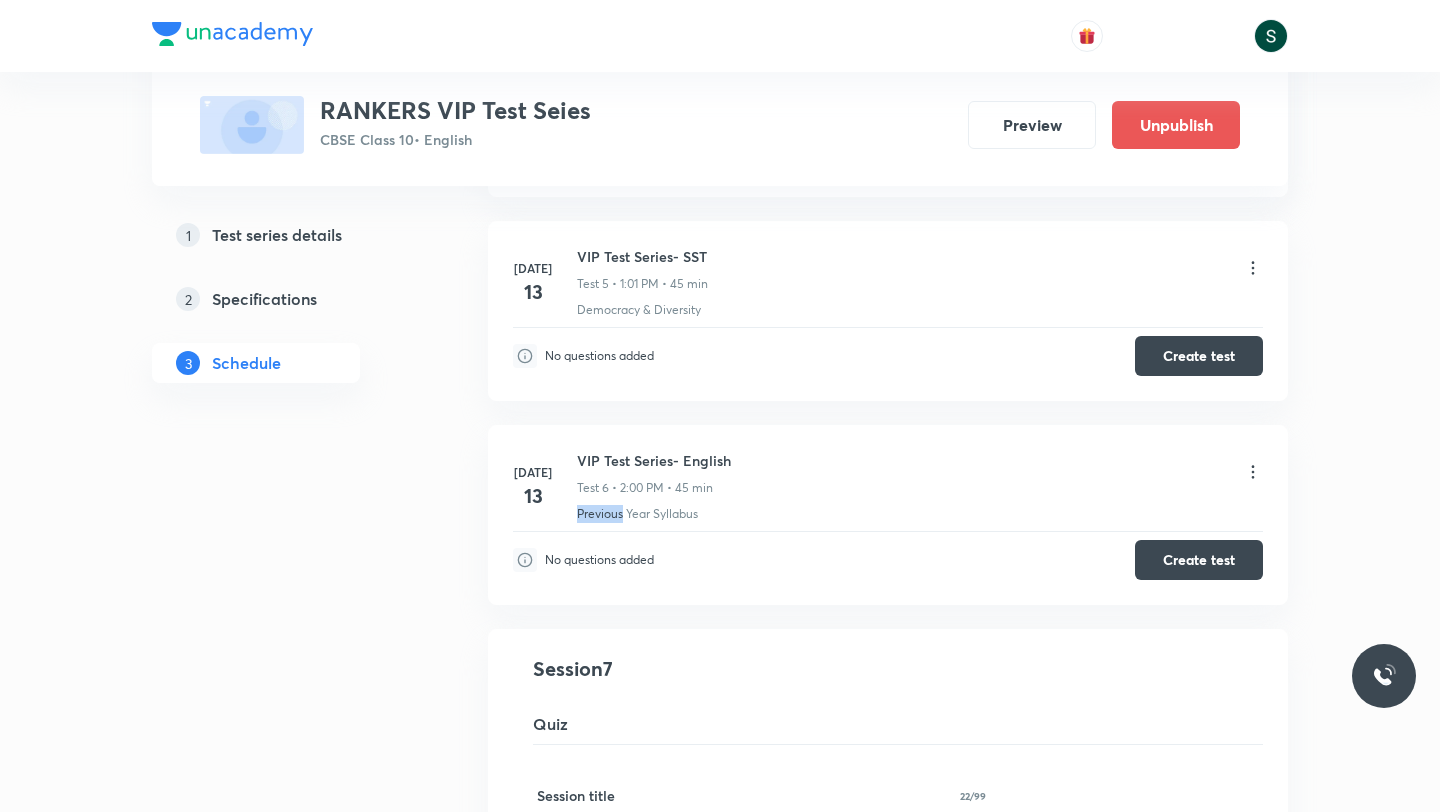 click 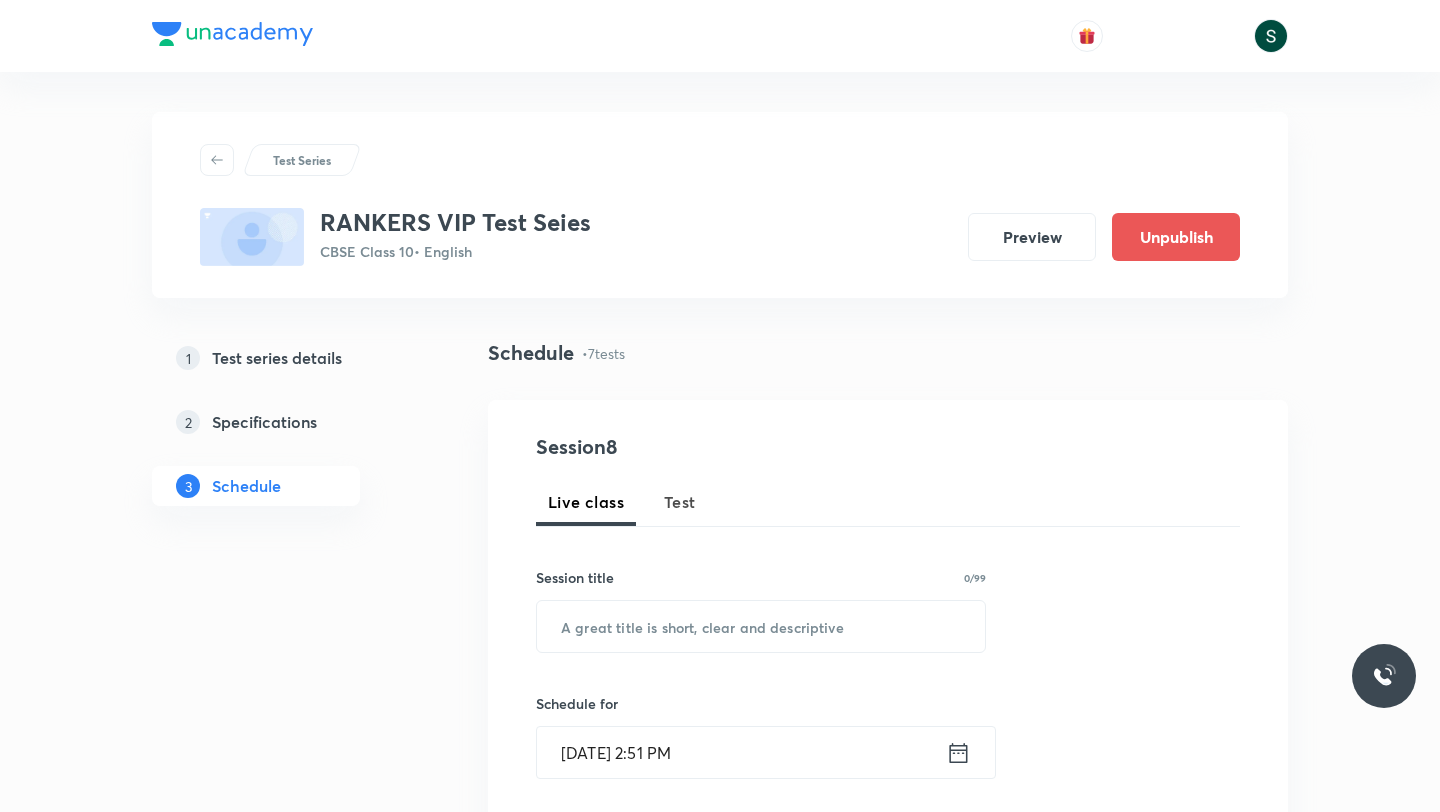scroll, scrollTop: 1526, scrollLeft: 0, axis: vertical 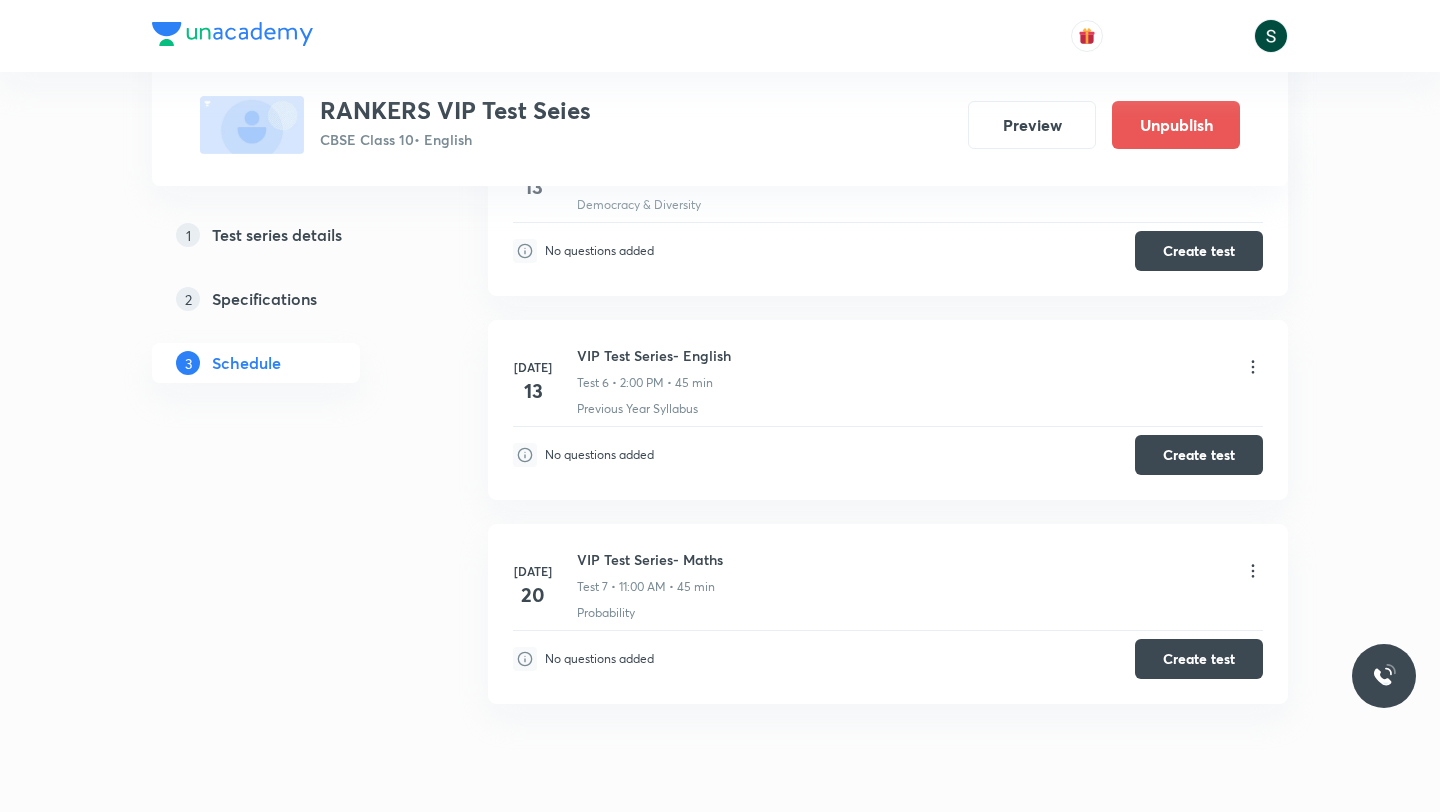 click 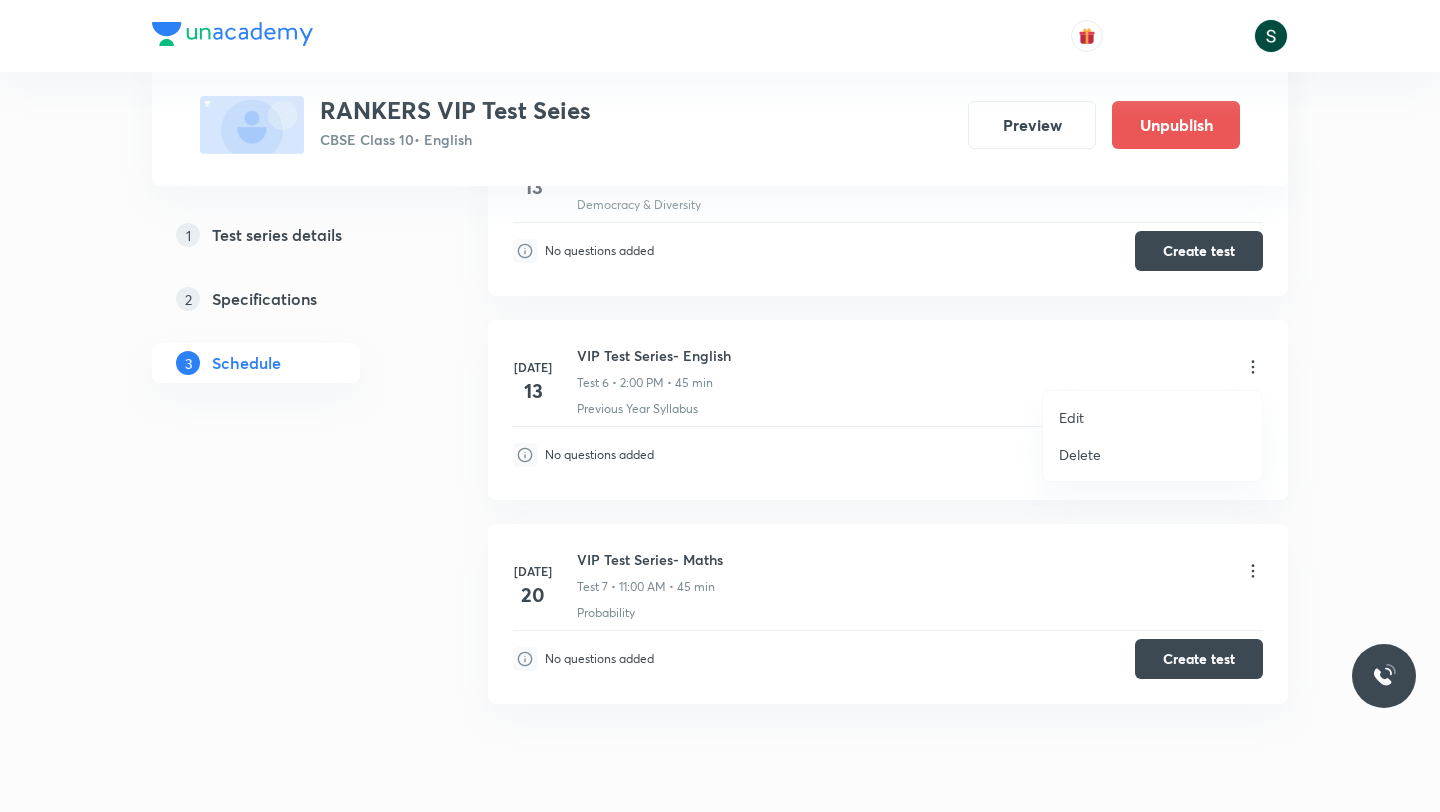 click on "Edit" at bounding box center [1071, 417] 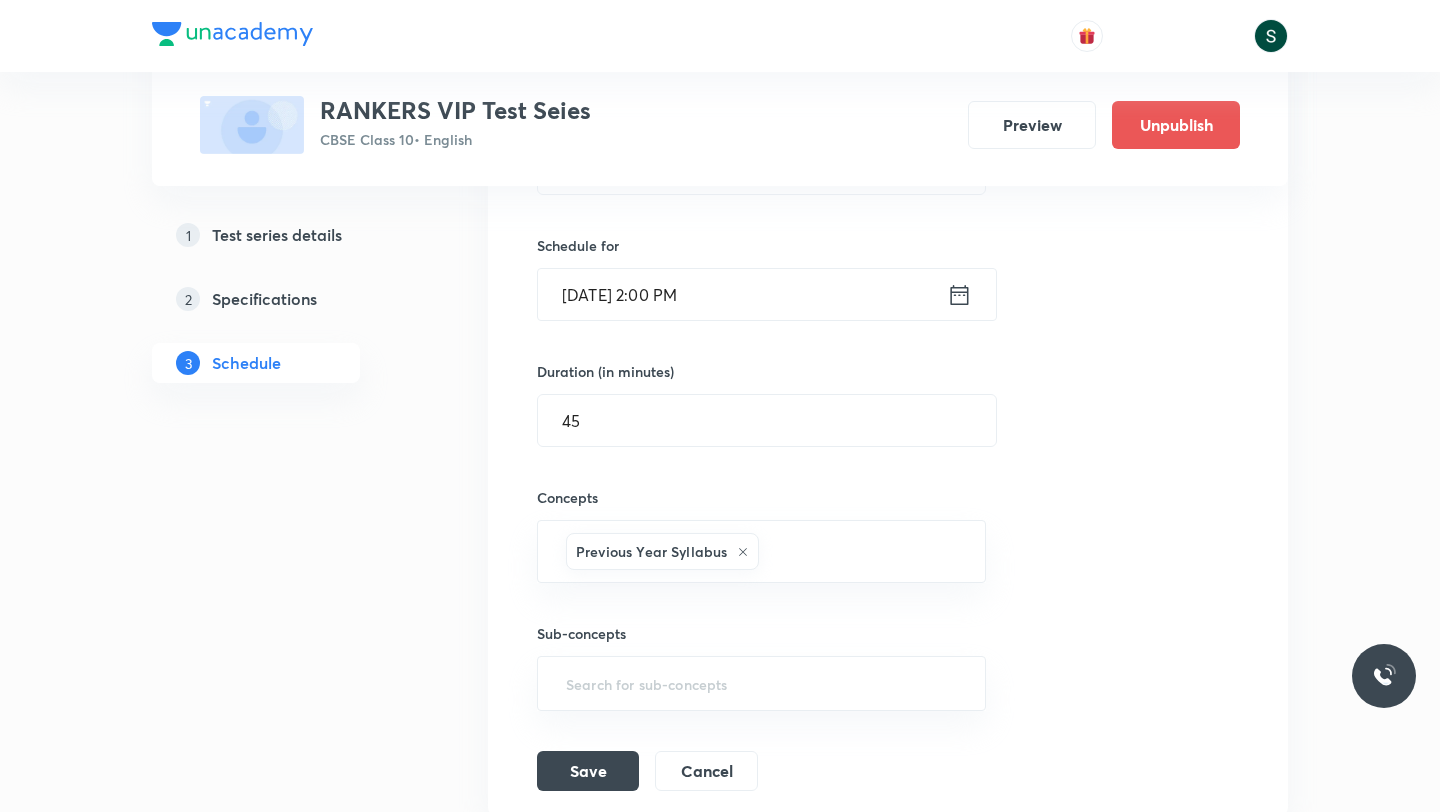 scroll, scrollTop: 1428, scrollLeft: 0, axis: vertical 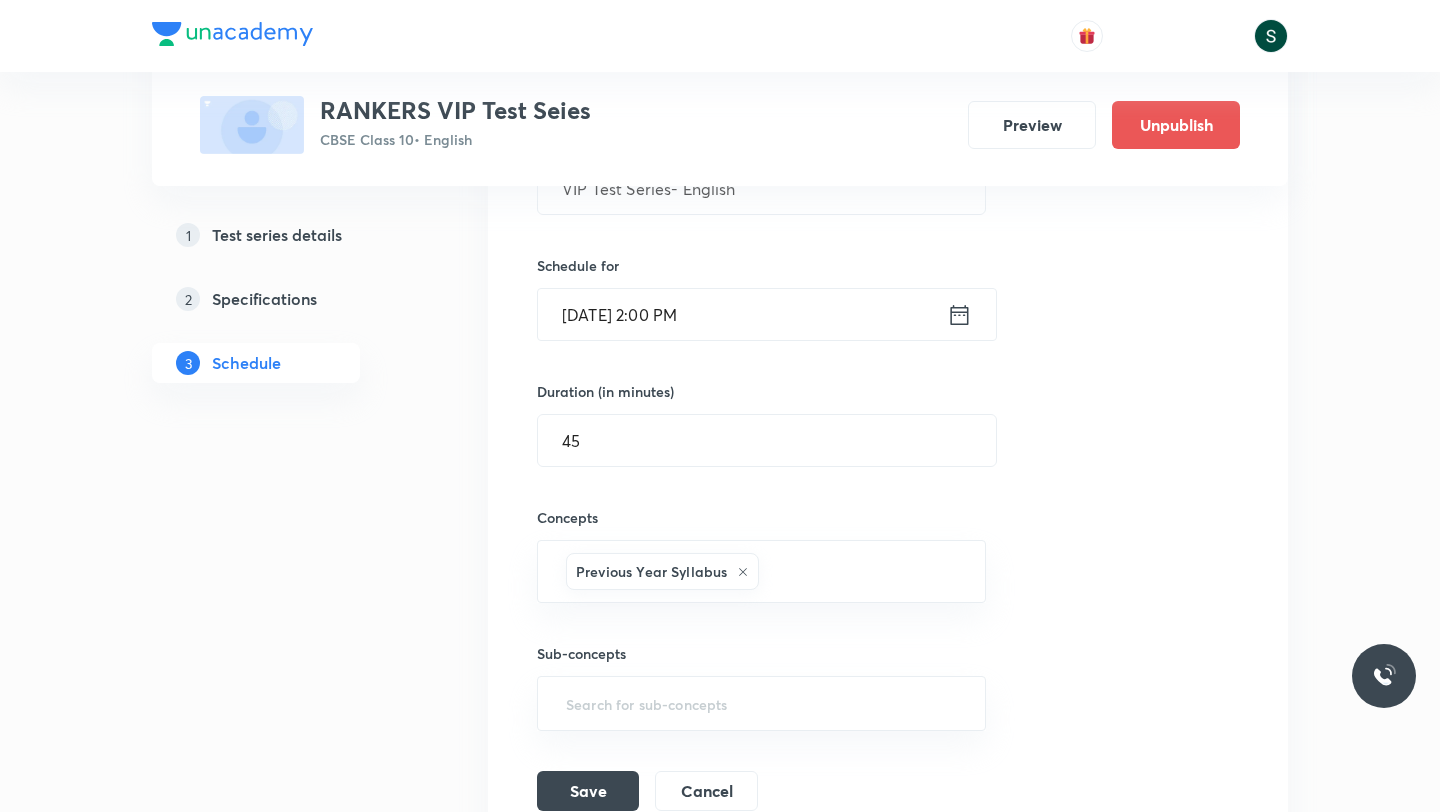 click 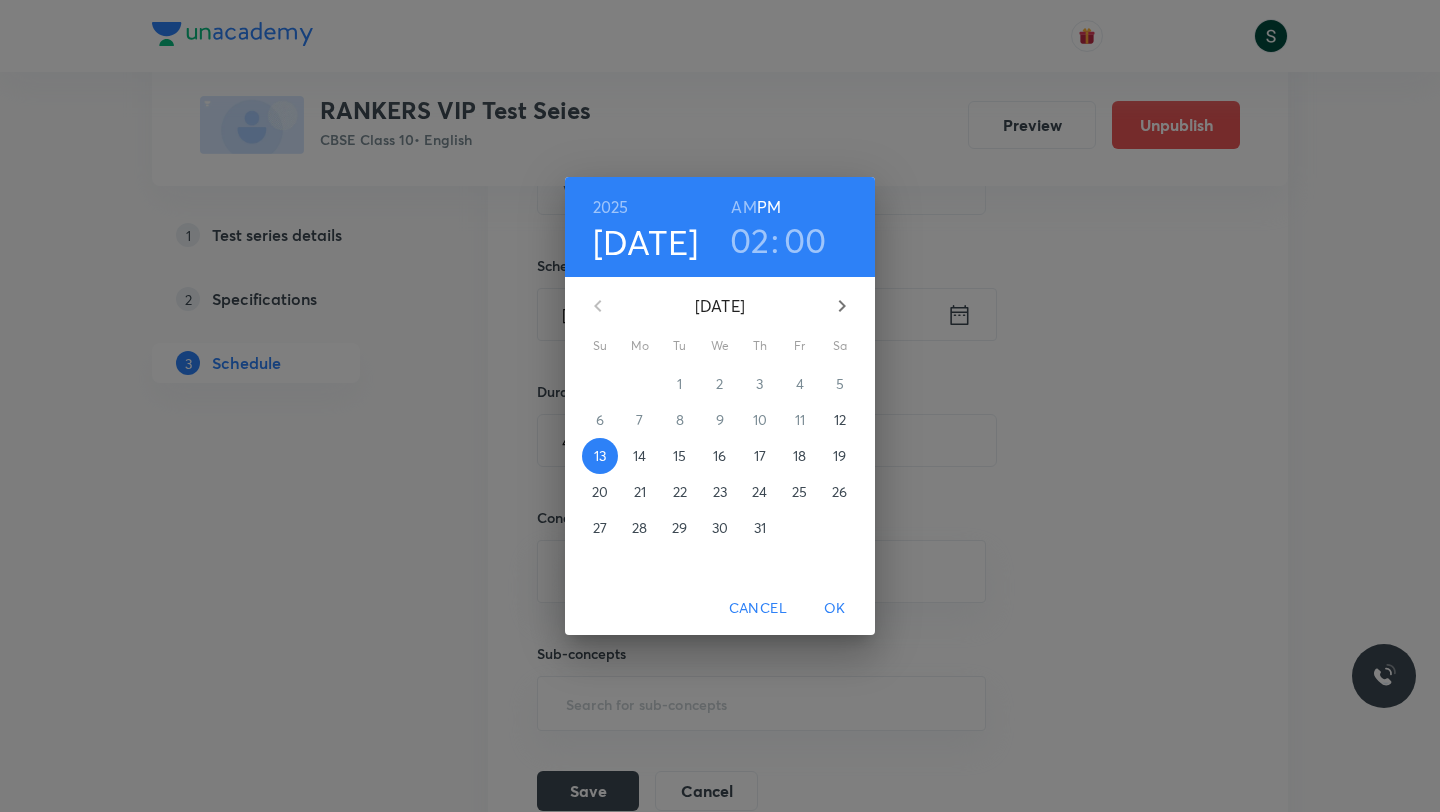 click on "20" at bounding box center [600, 492] 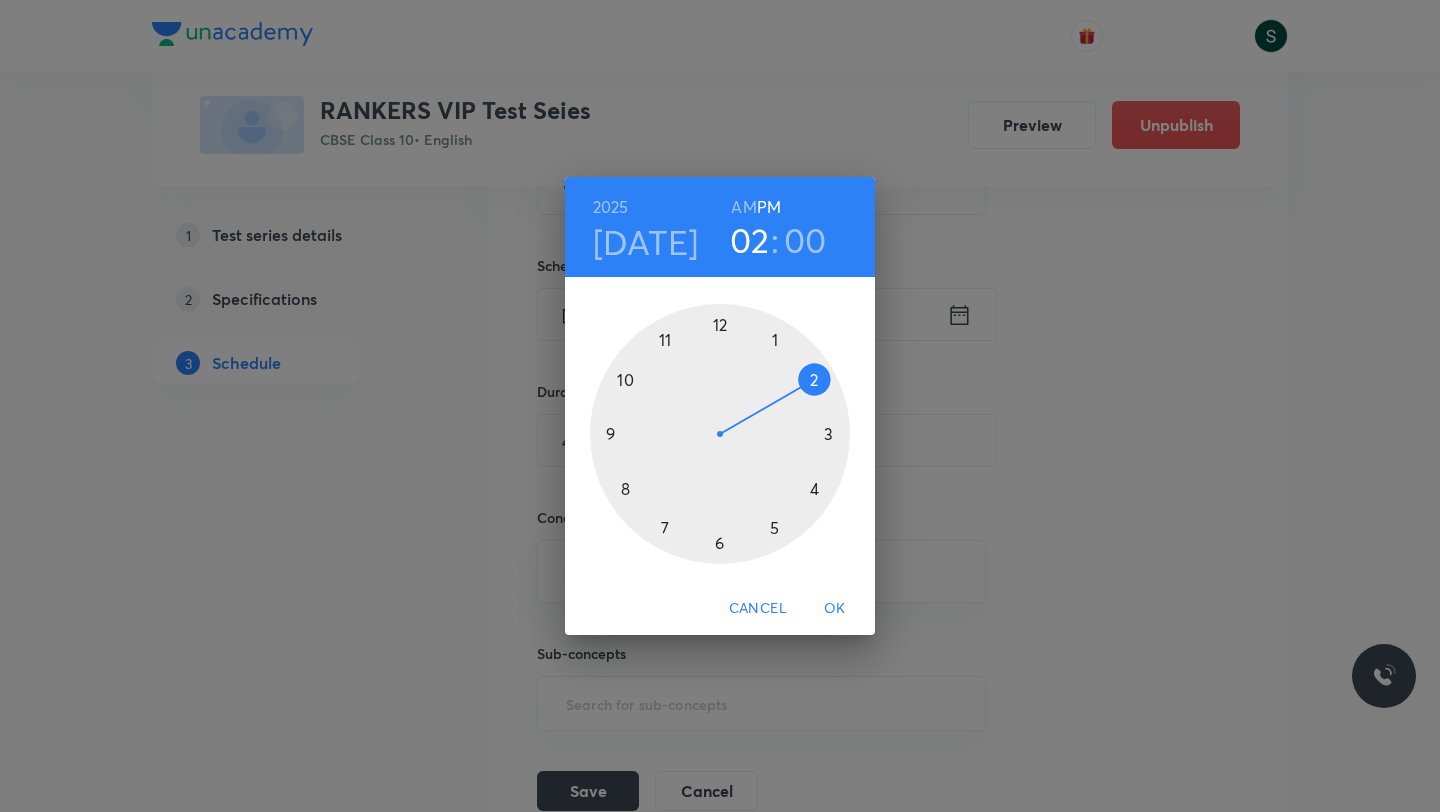 click on "OK" at bounding box center (835, 608) 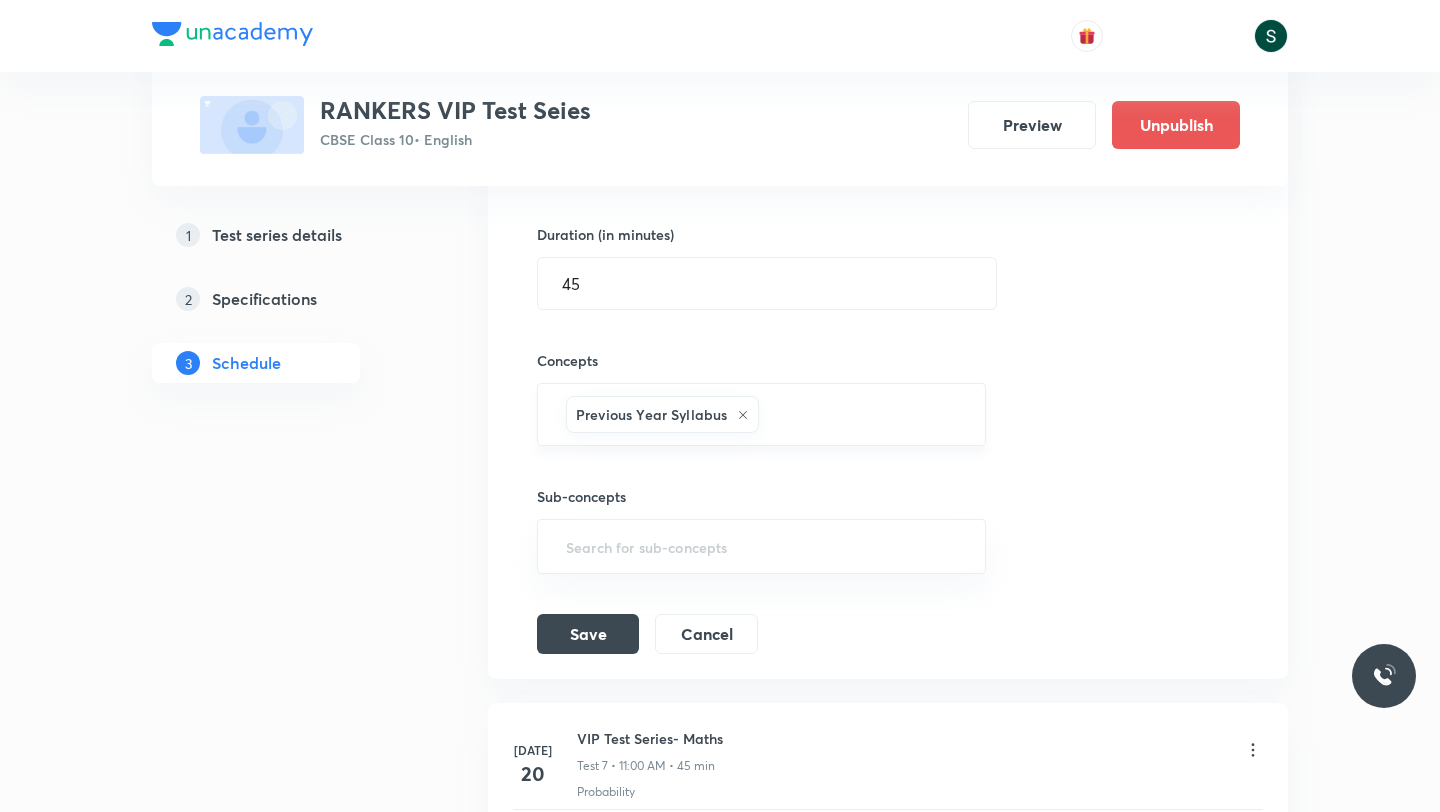 scroll, scrollTop: 1642, scrollLeft: 0, axis: vertical 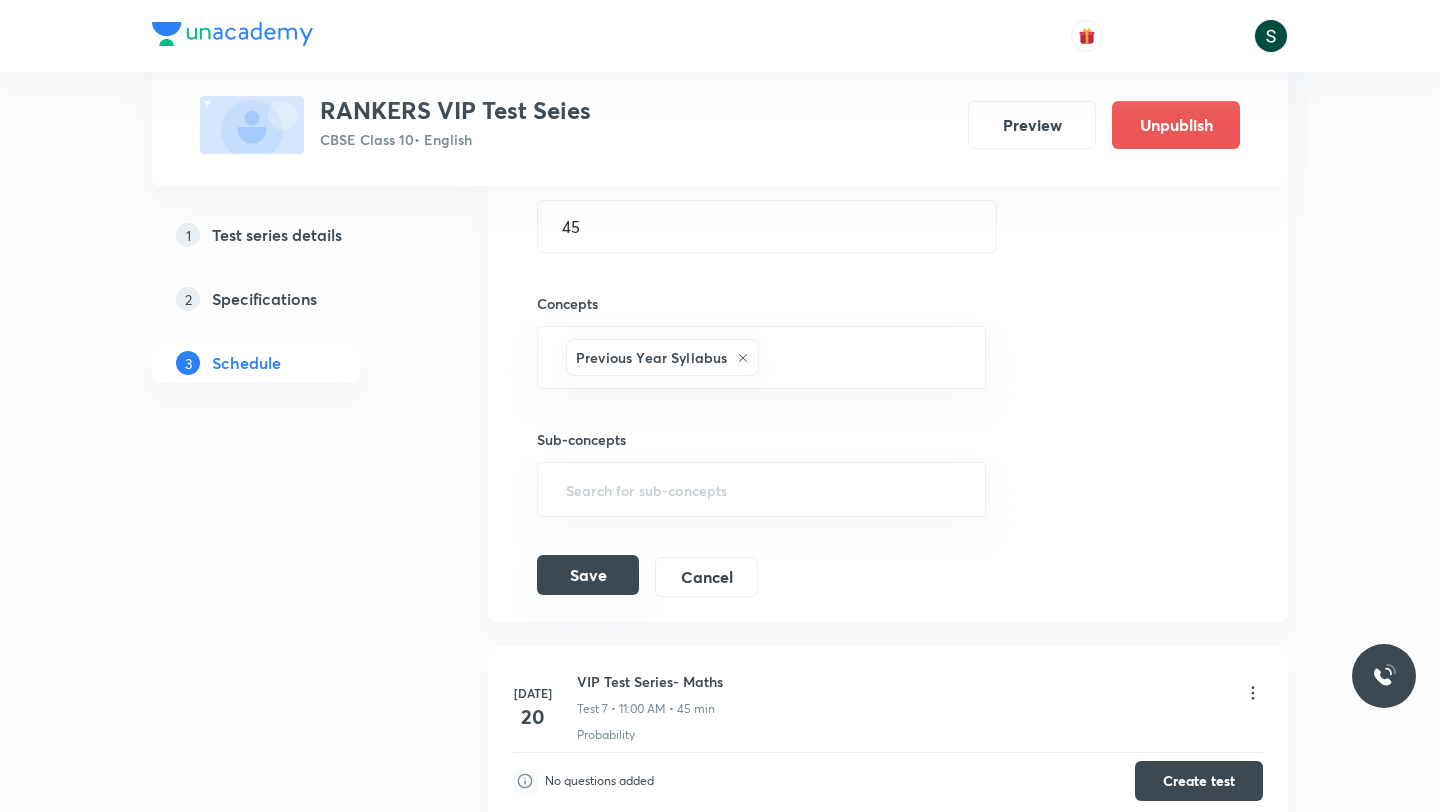 click on "Save" at bounding box center (588, 575) 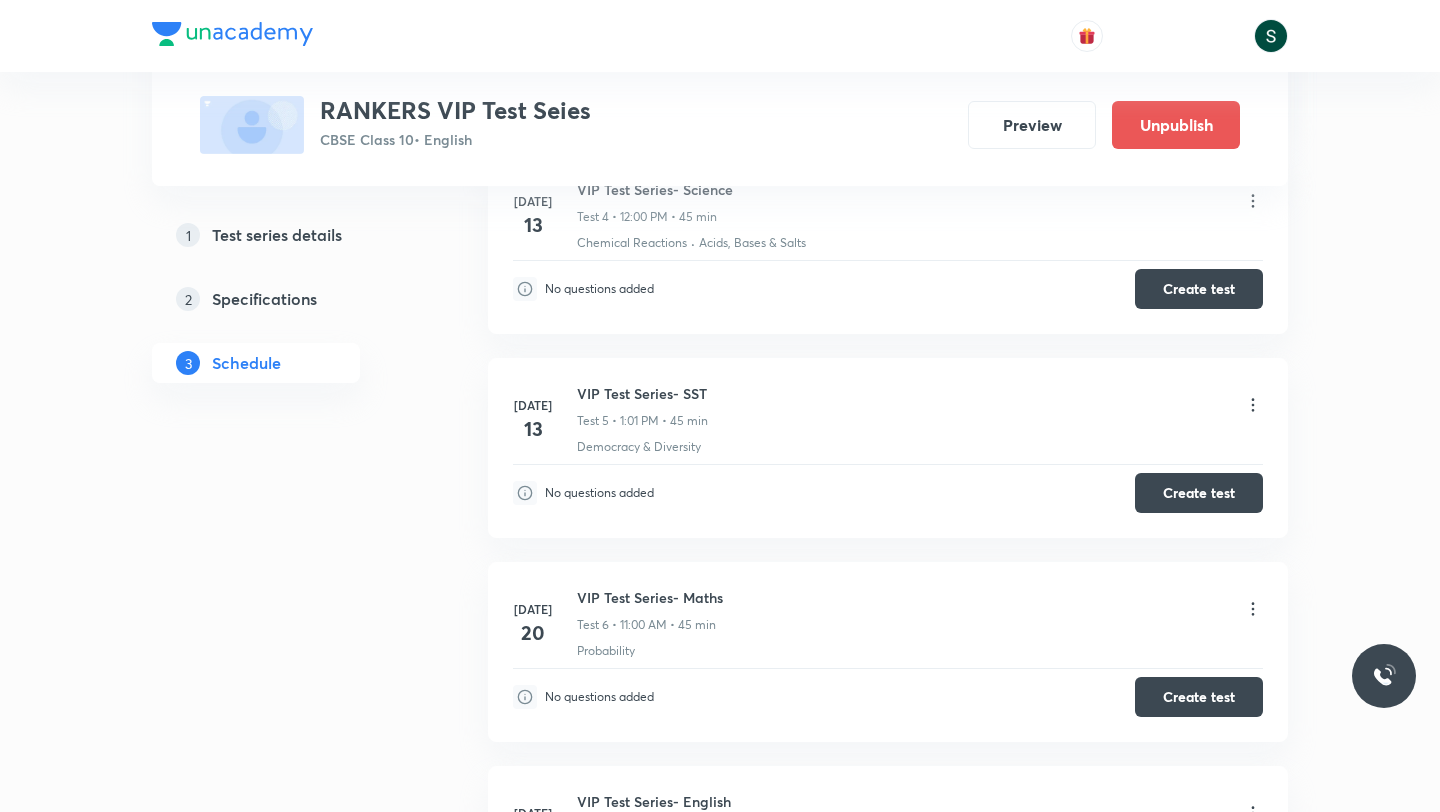 scroll, scrollTop: 935, scrollLeft: 0, axis: vertical 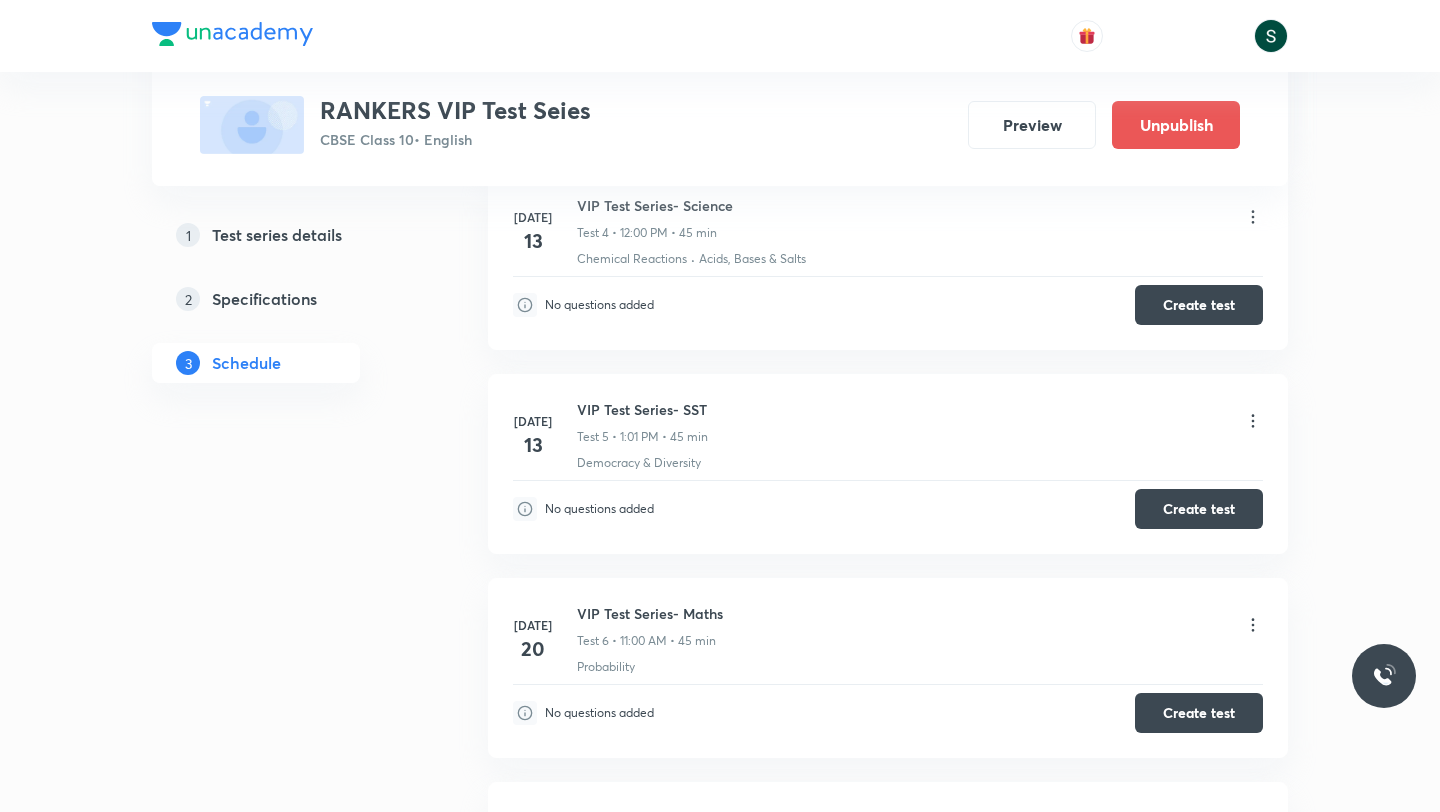 click 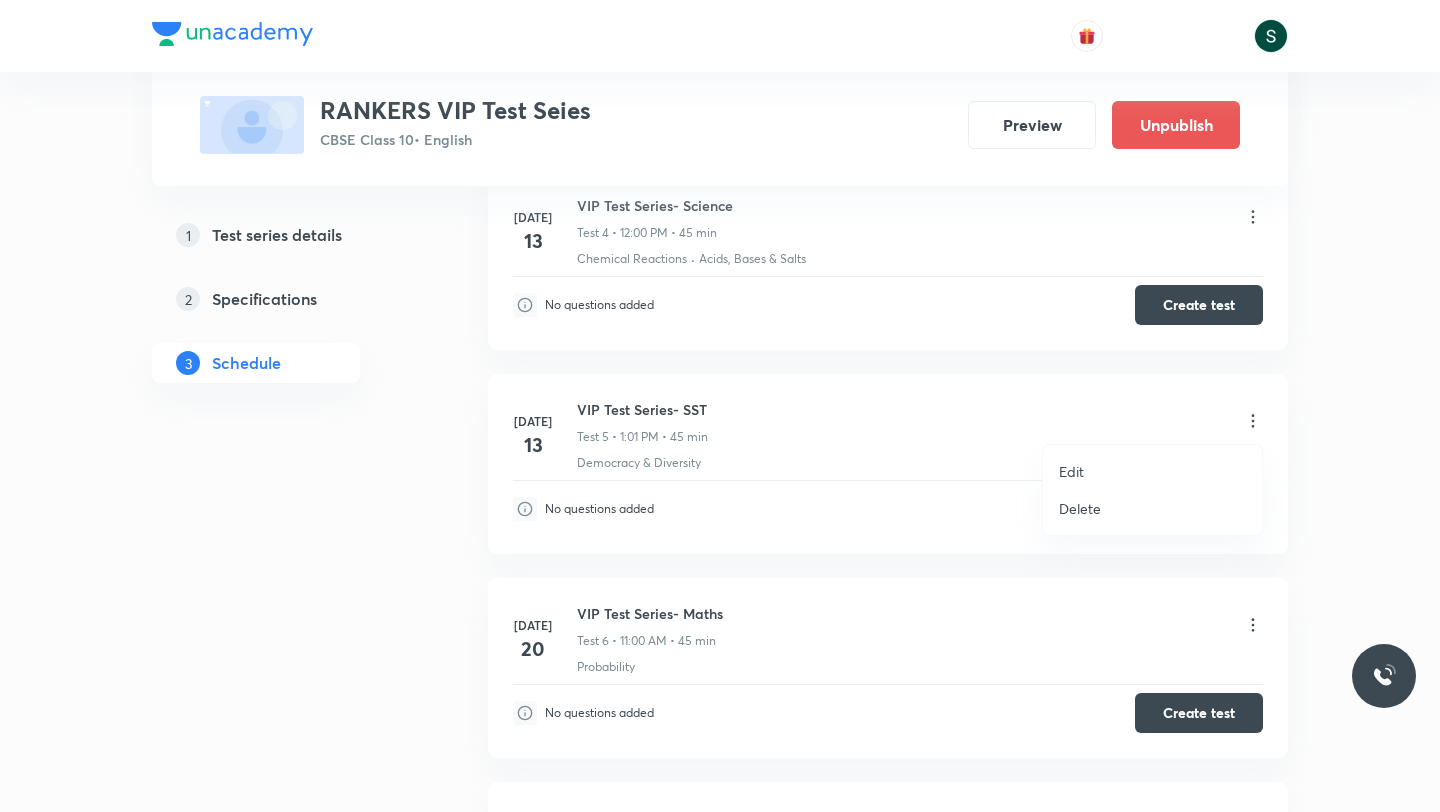 click at bounding box center [720, 406] 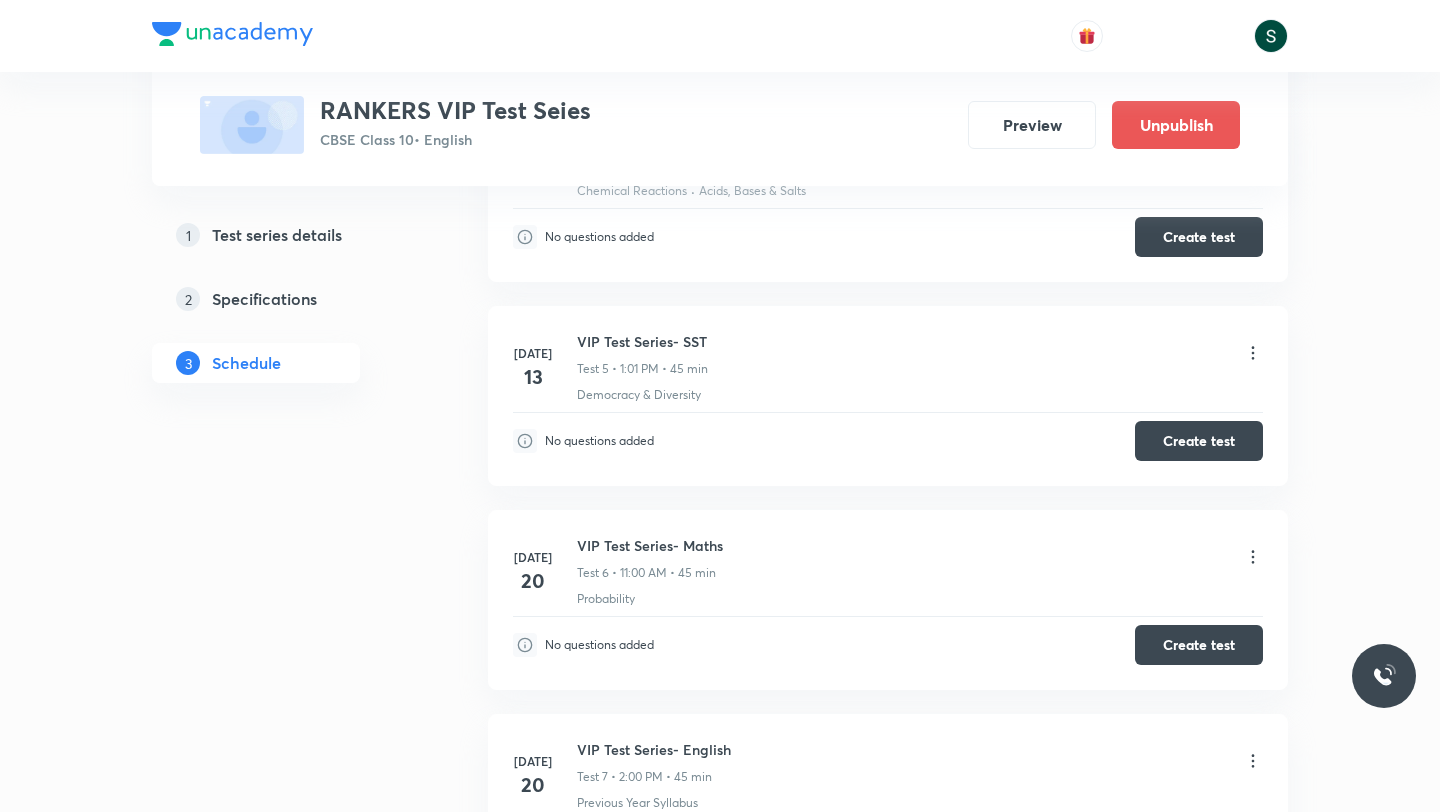 scroll, scrollTop: 1001, scrollLeft: 0, axis: vertical 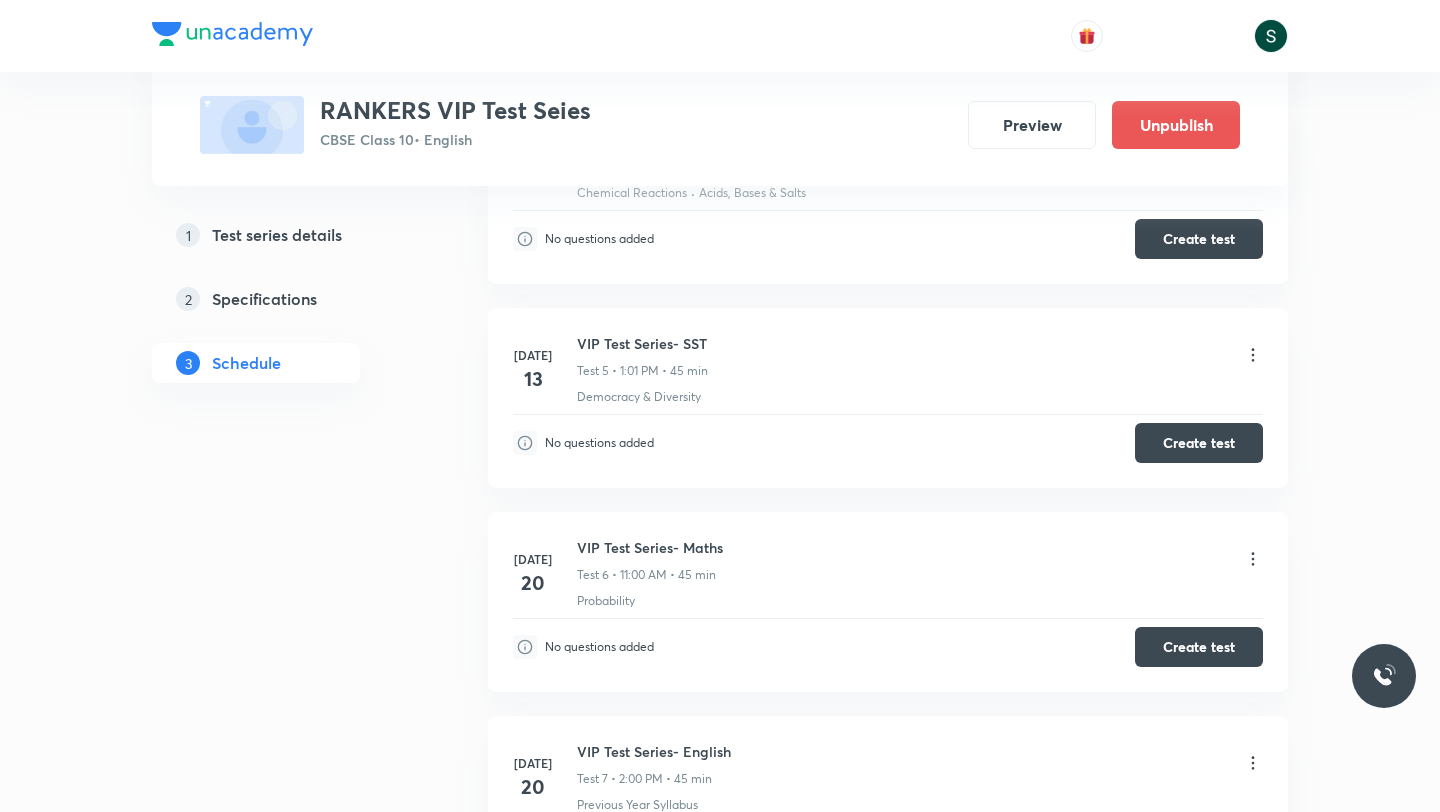 click 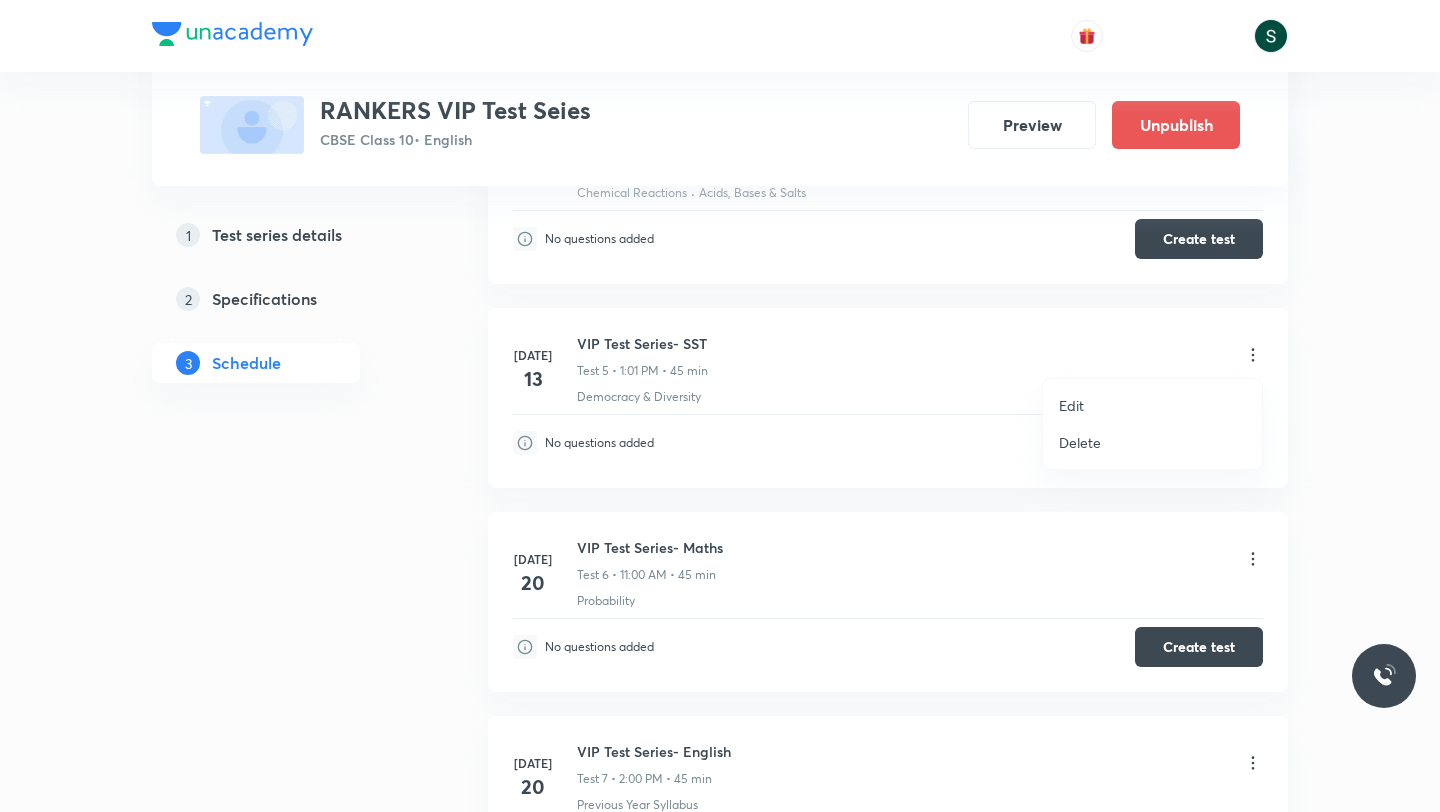 click on "Edit" at bounding box center (1071, 405) 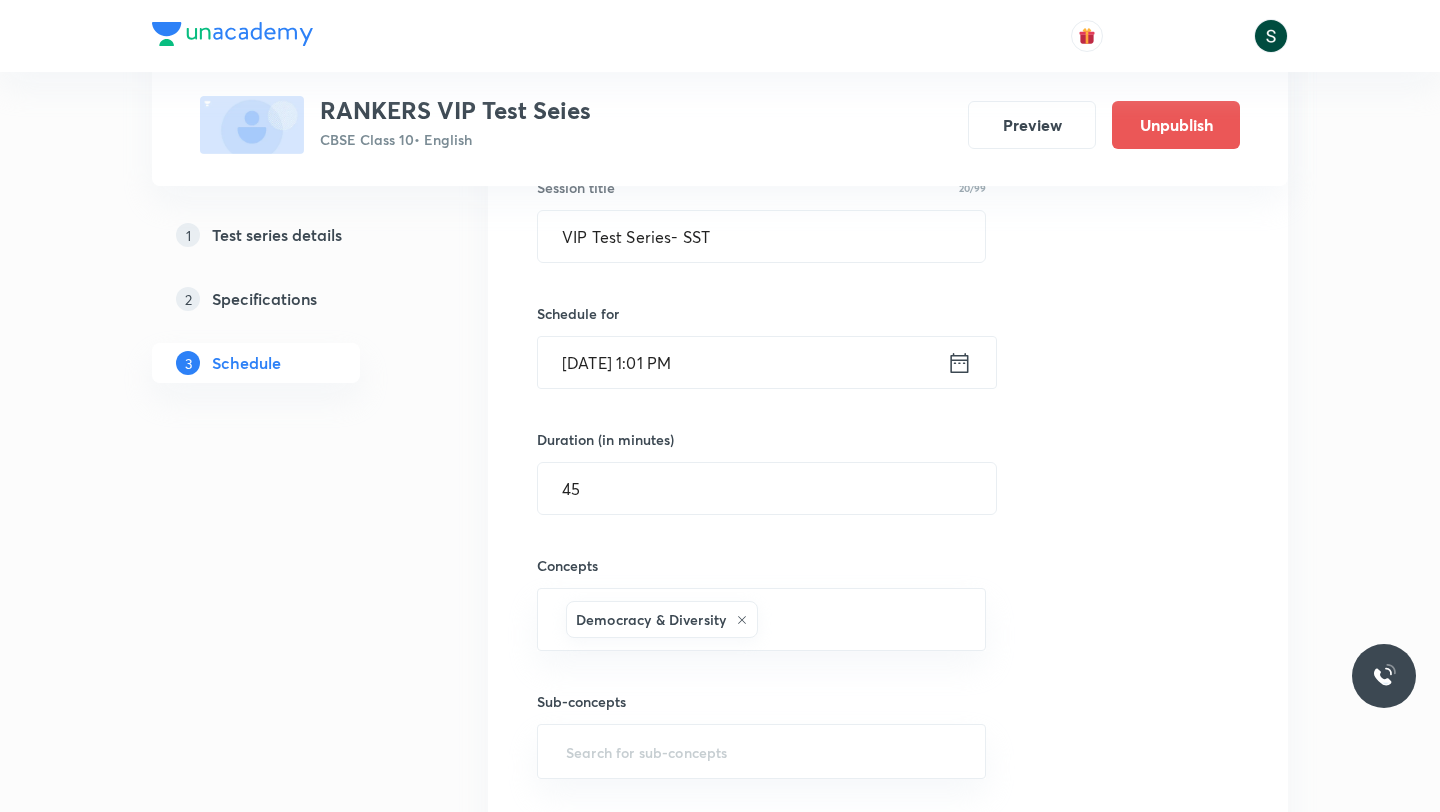scroll, scrollTop: 1173, scrollLeft: 0, axis: vertical 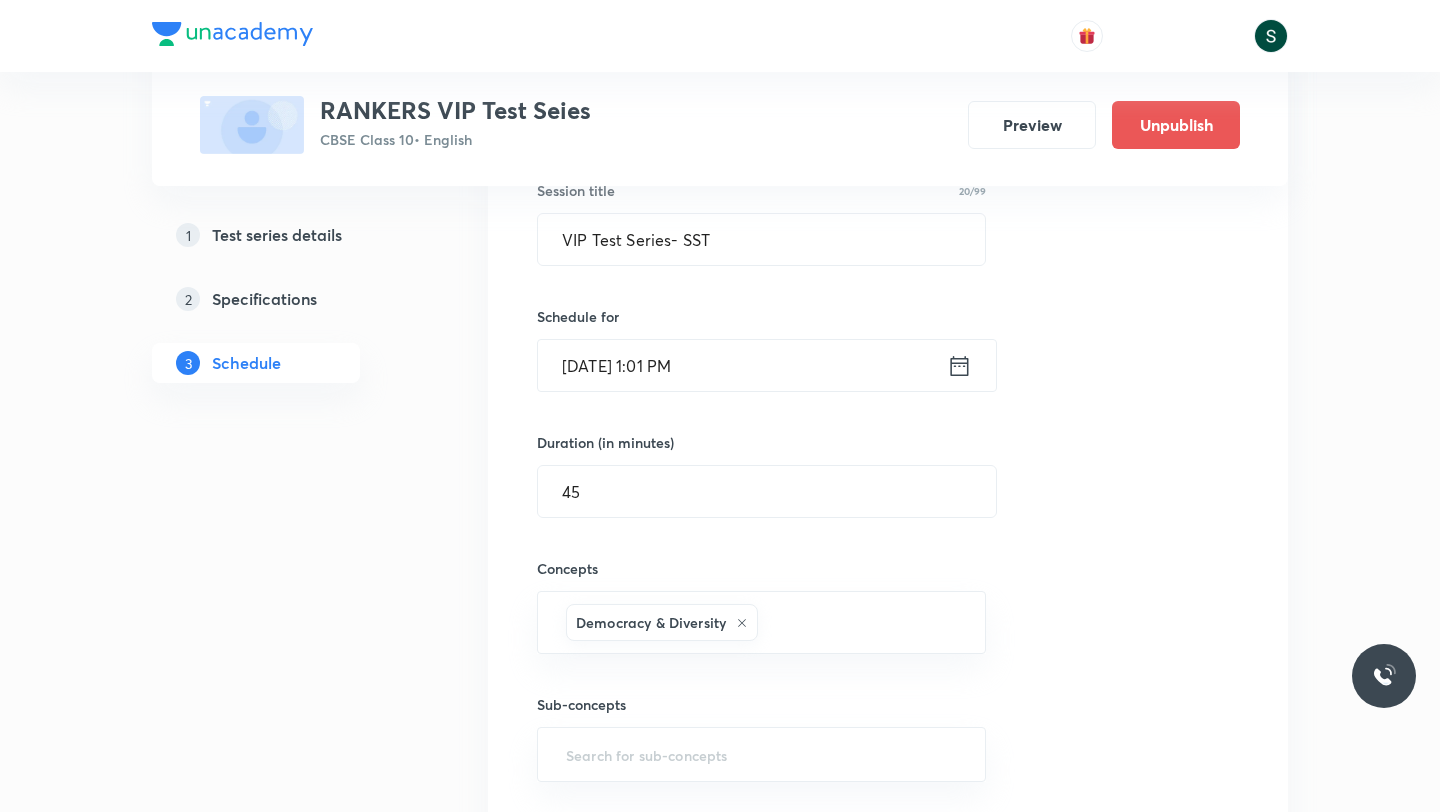 click 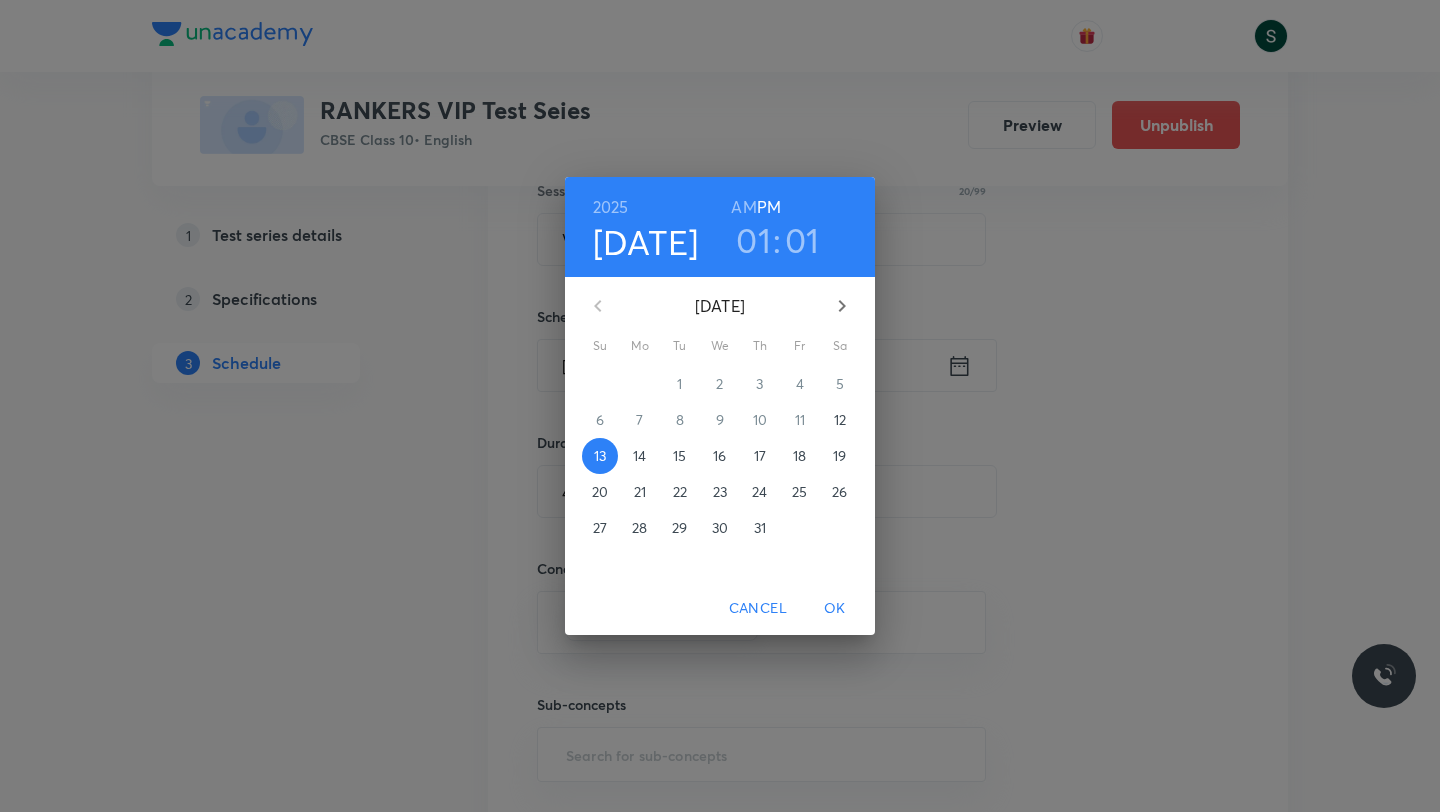 click on "20" at bounding box center [600, 492] 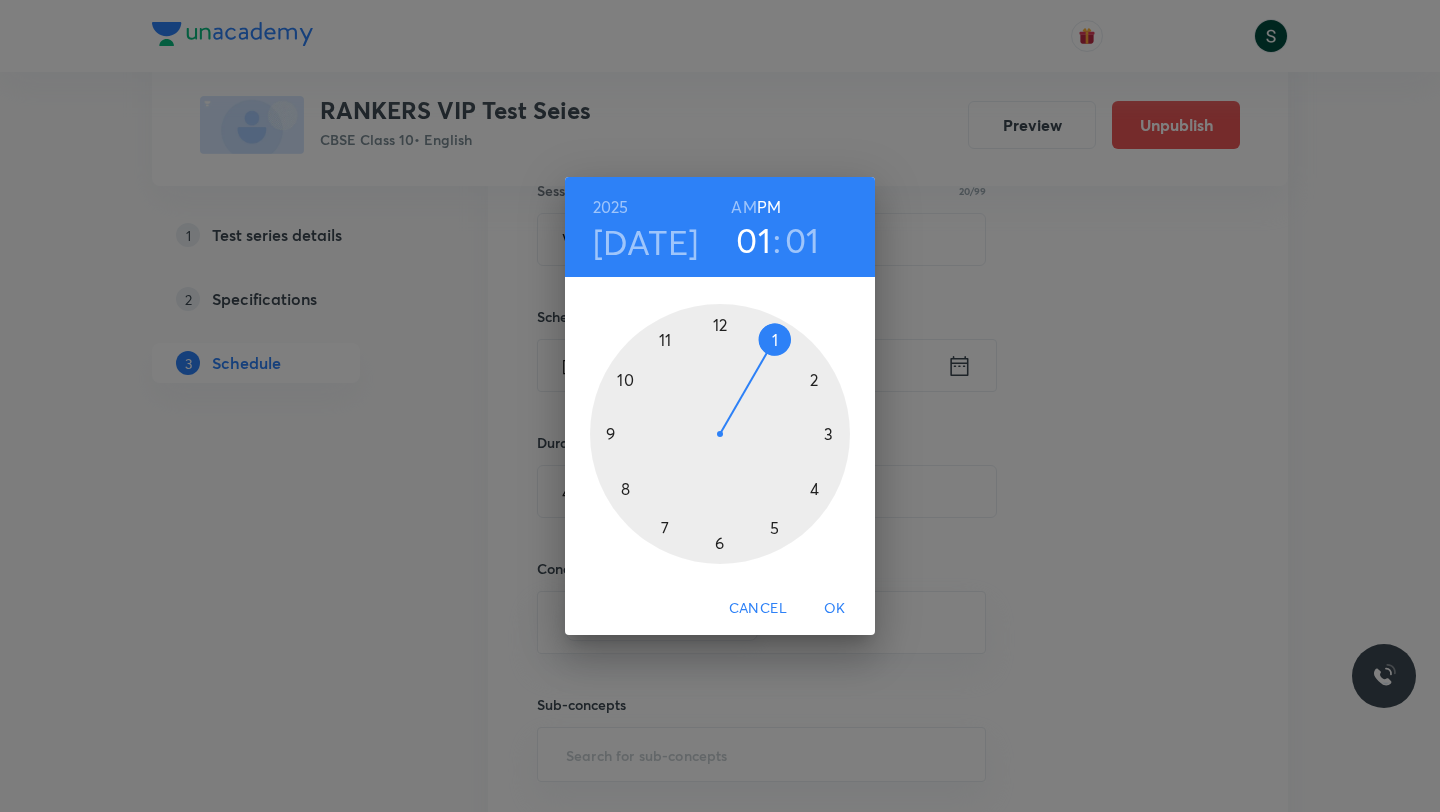 click on "OK" at bounding box center [835, 608] 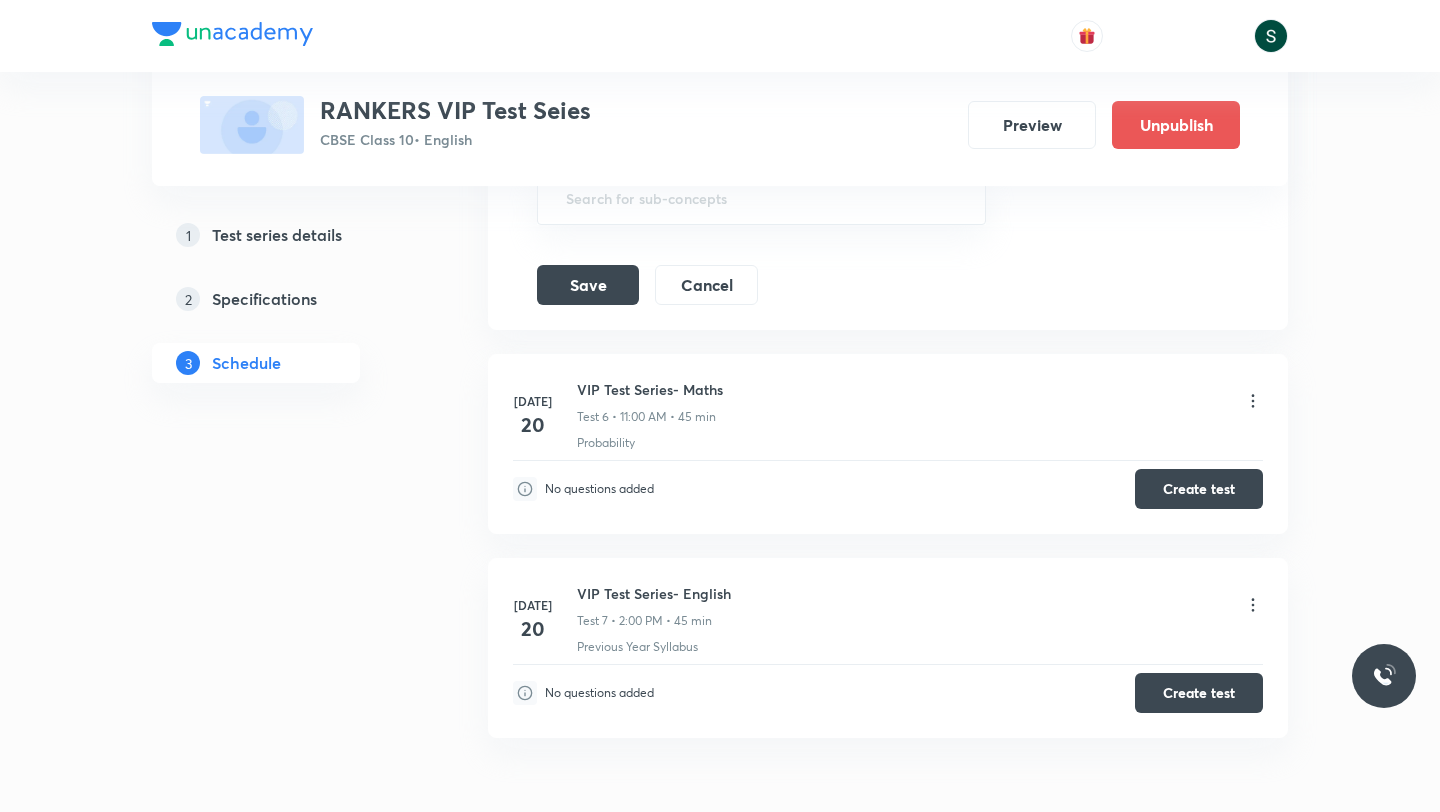 scroll, scrollTop: 1723, scrollLeft: 0, axis: vertical 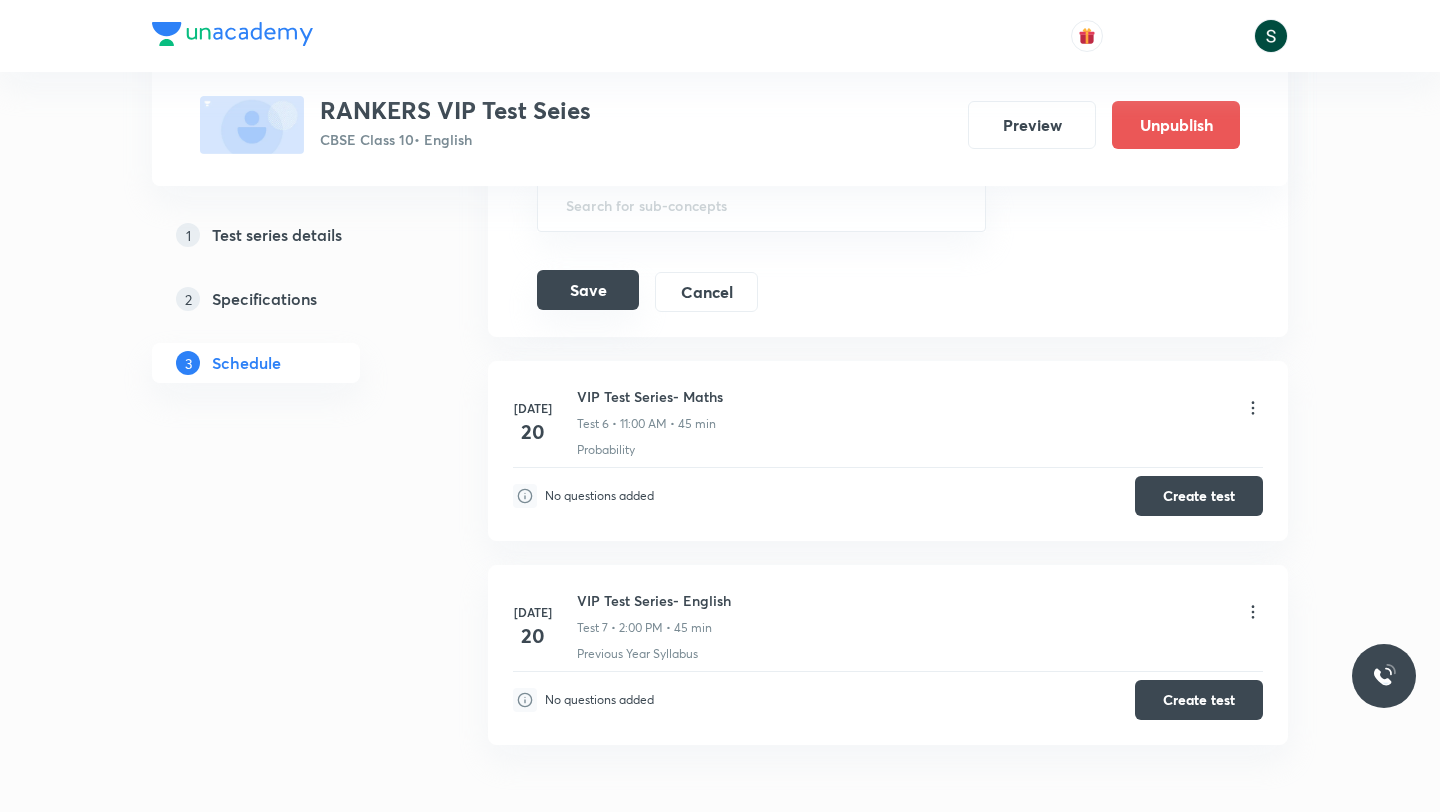 click on "Save" at bounding box center (588, 290) 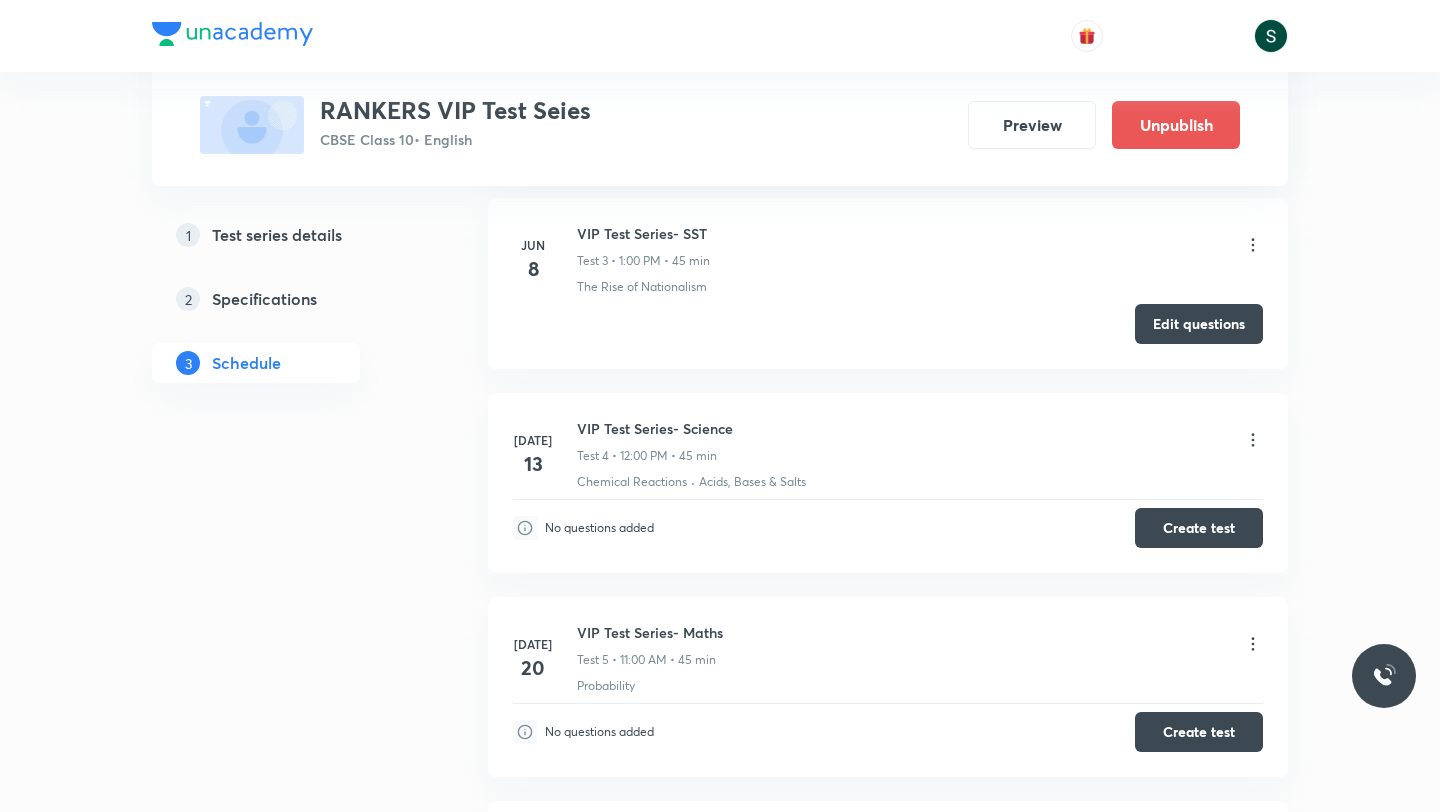 scroll, scrollTop: 707, scrollLeft: 0, axis: vertical 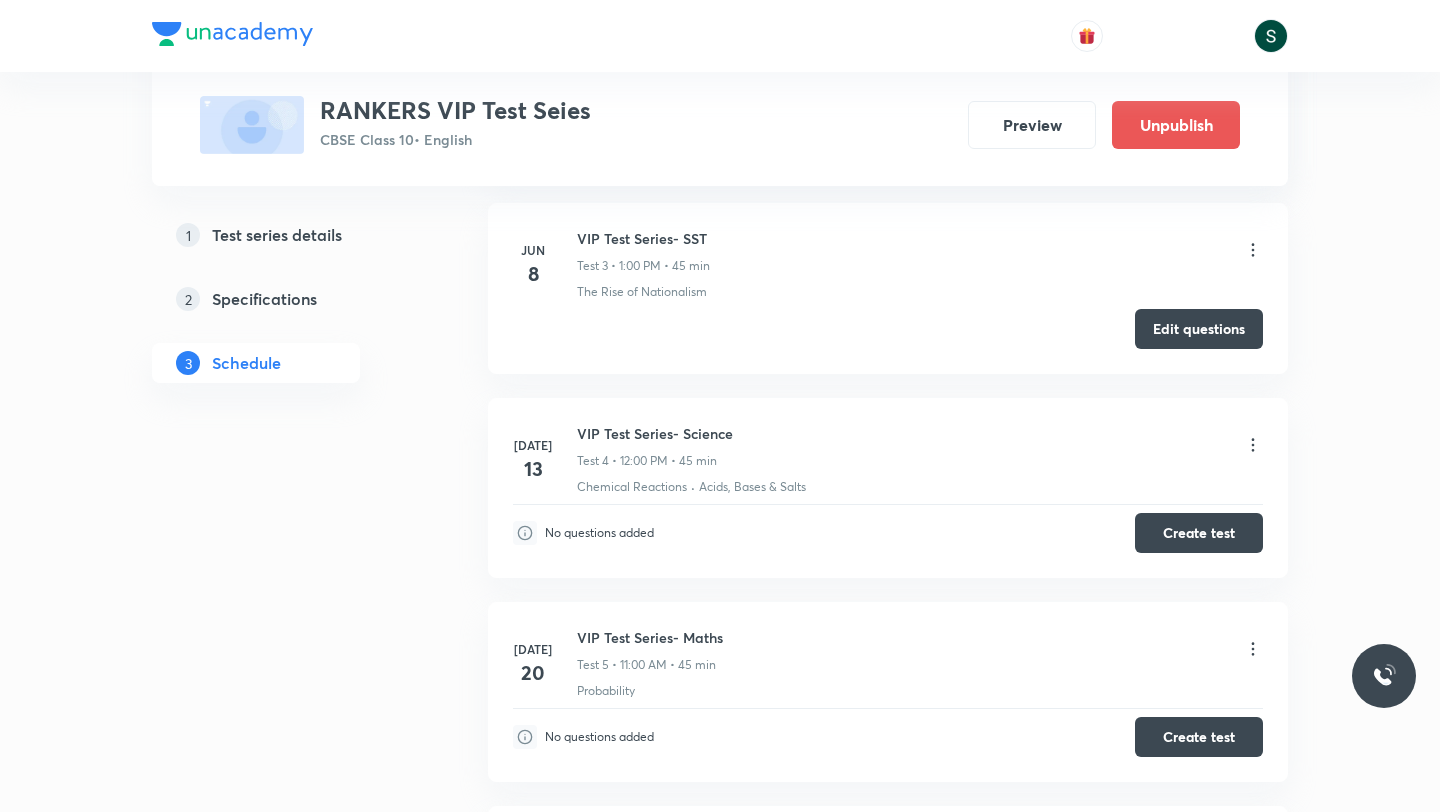 click 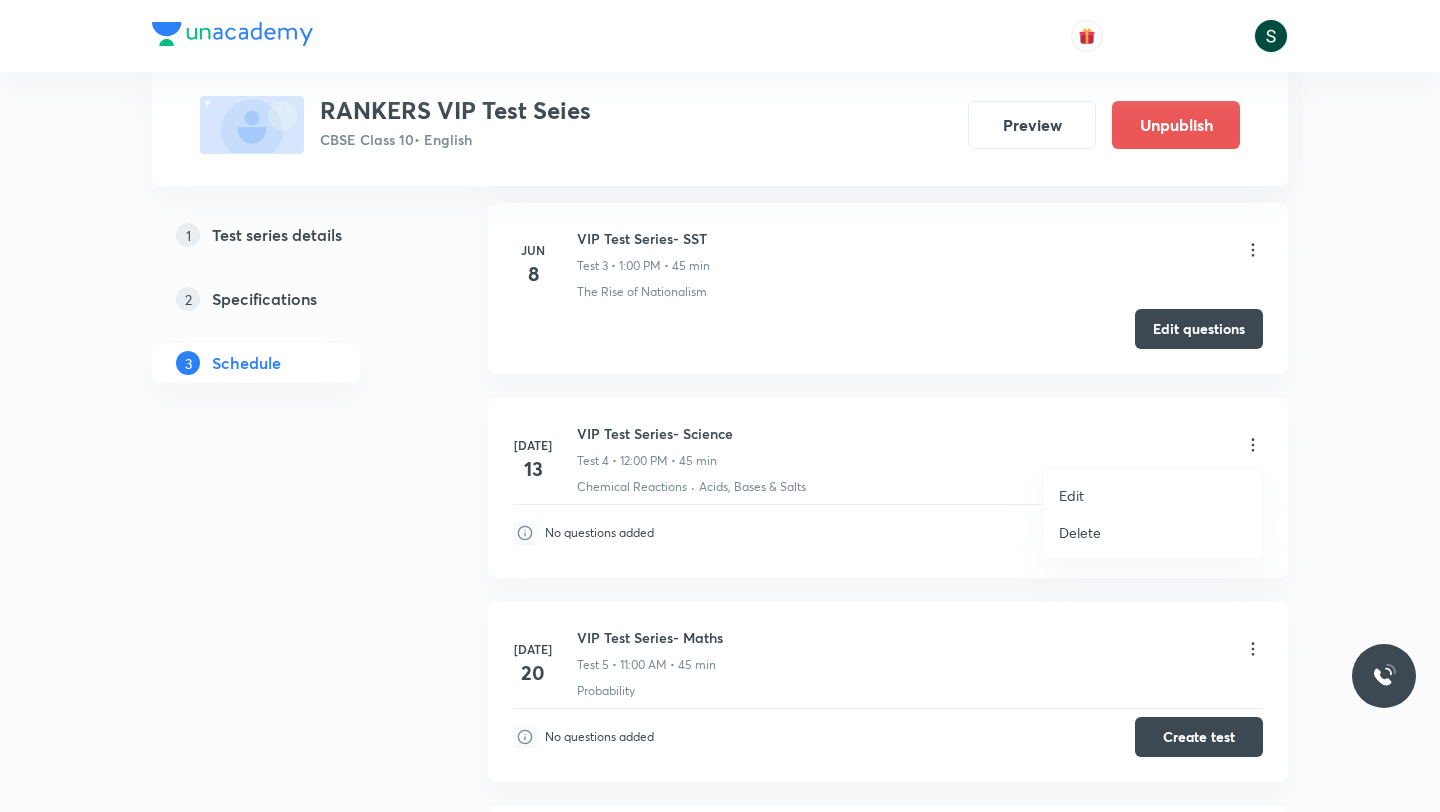 click on "Edit" at bounding box center [1071, 495] 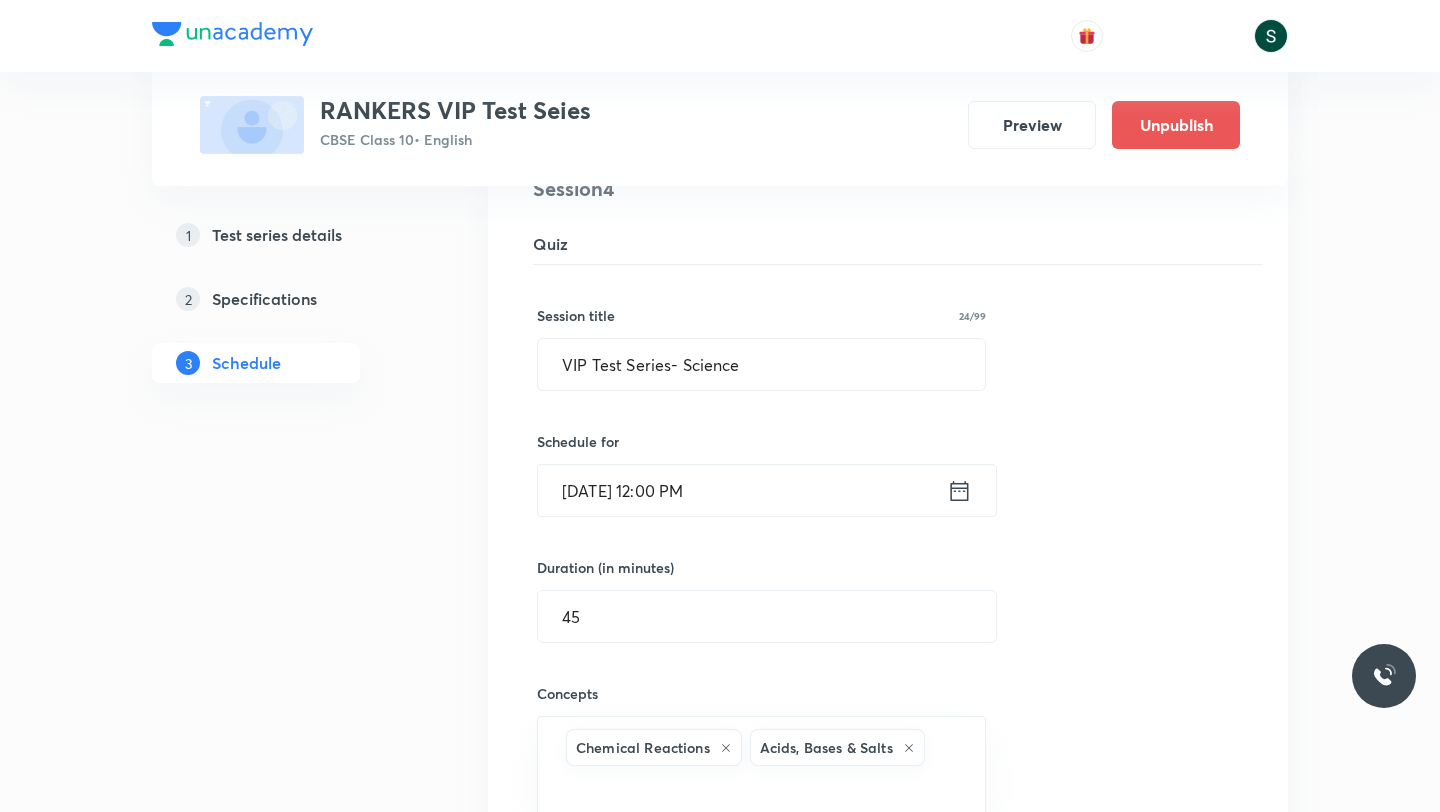 scroll, scrollTop: 848, scrollLeft: 0, axis: vertical 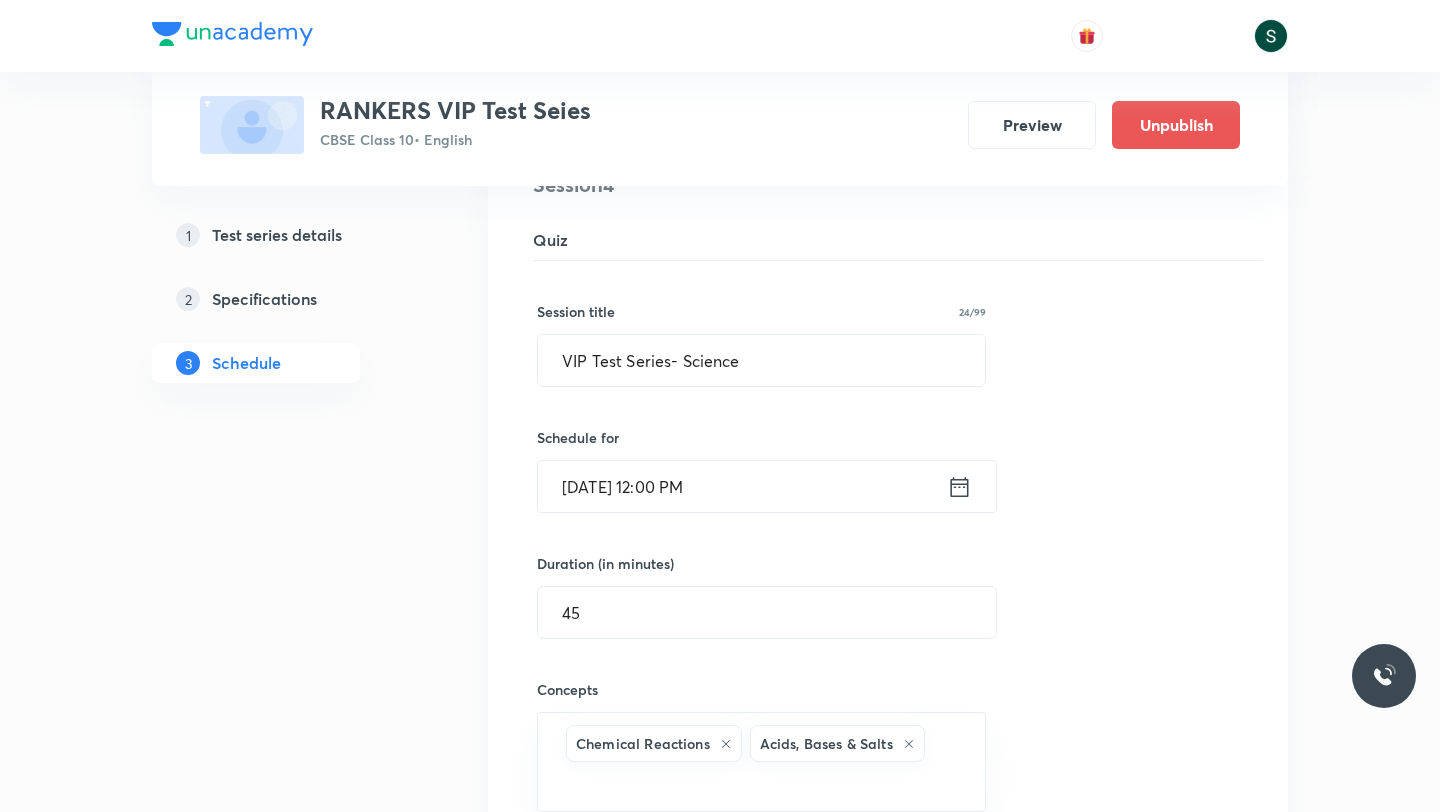 click 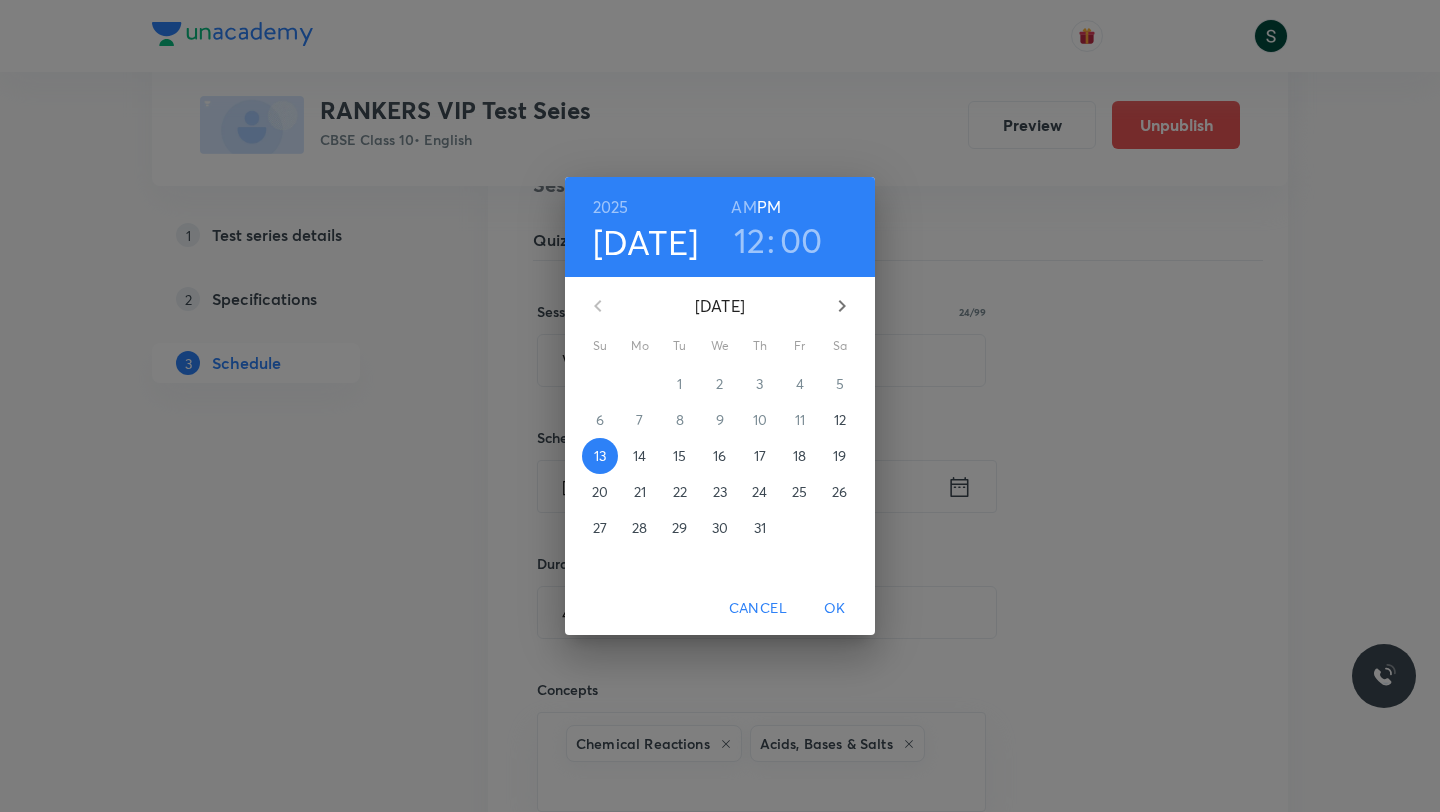 click on "20" at bounding box center [600, 492] 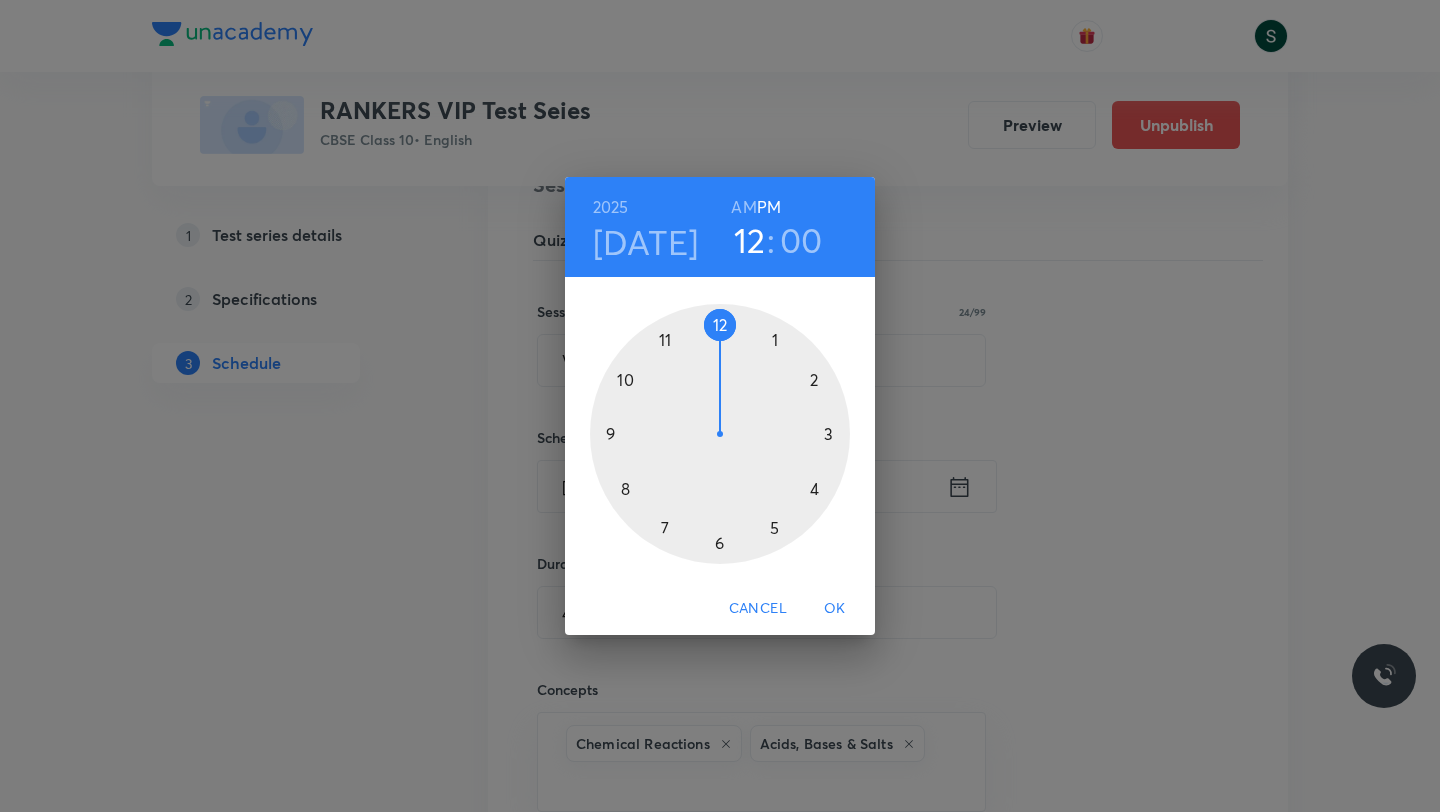 click on "OK" at bounding box center (835, 608) 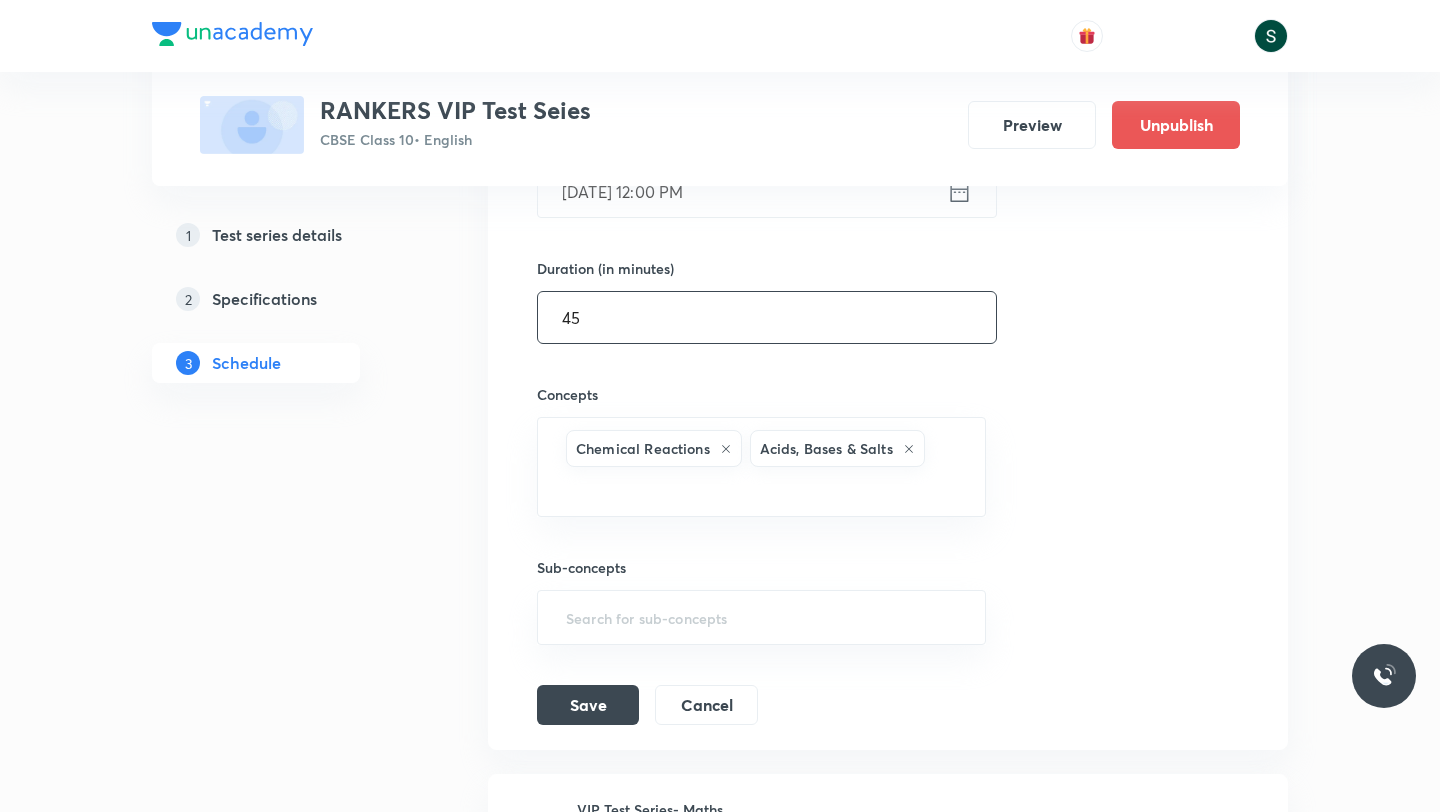 scroll, scrollTop: 1153, scrollLeft: 0, axis: vertical 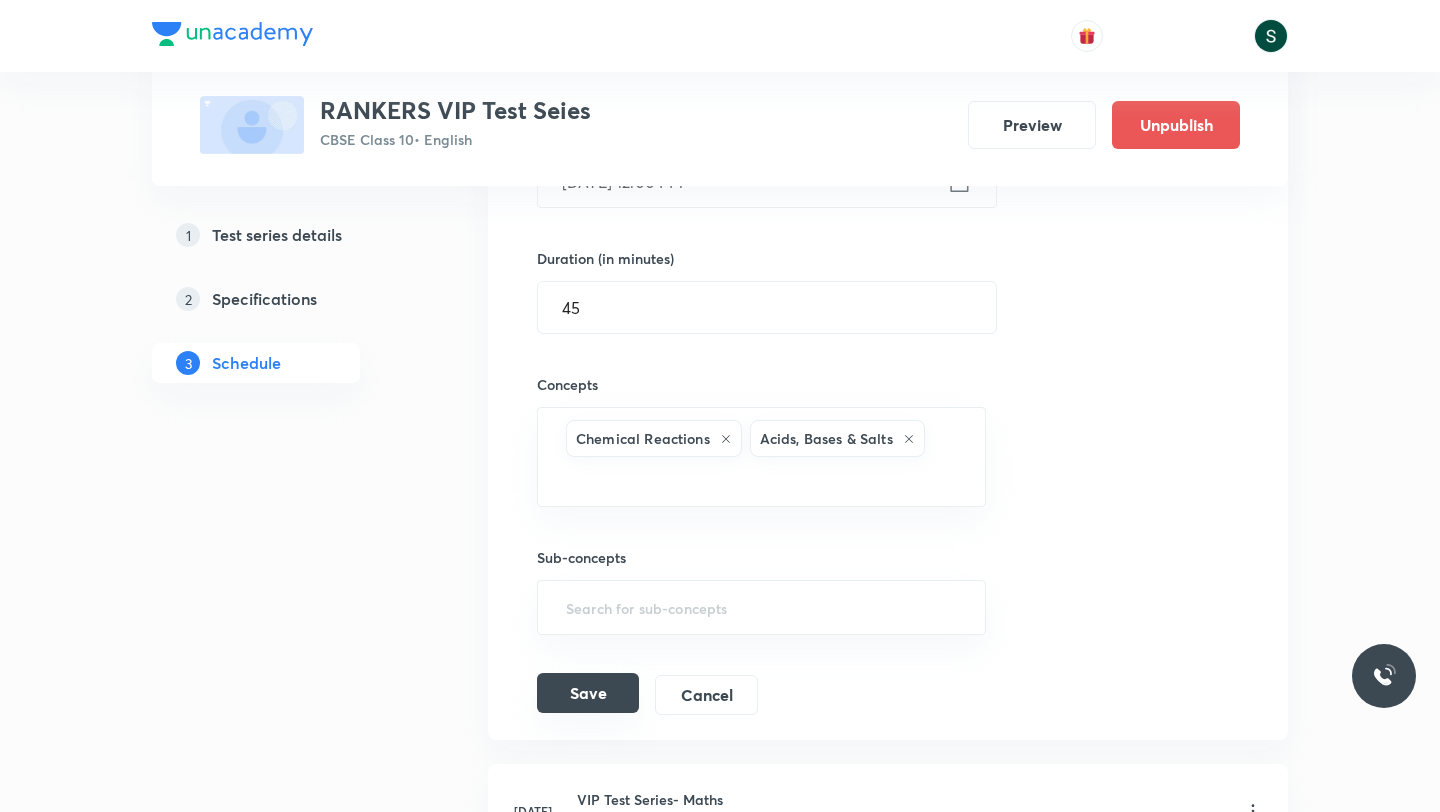 click on "Save" at bounding box center (588, 693) 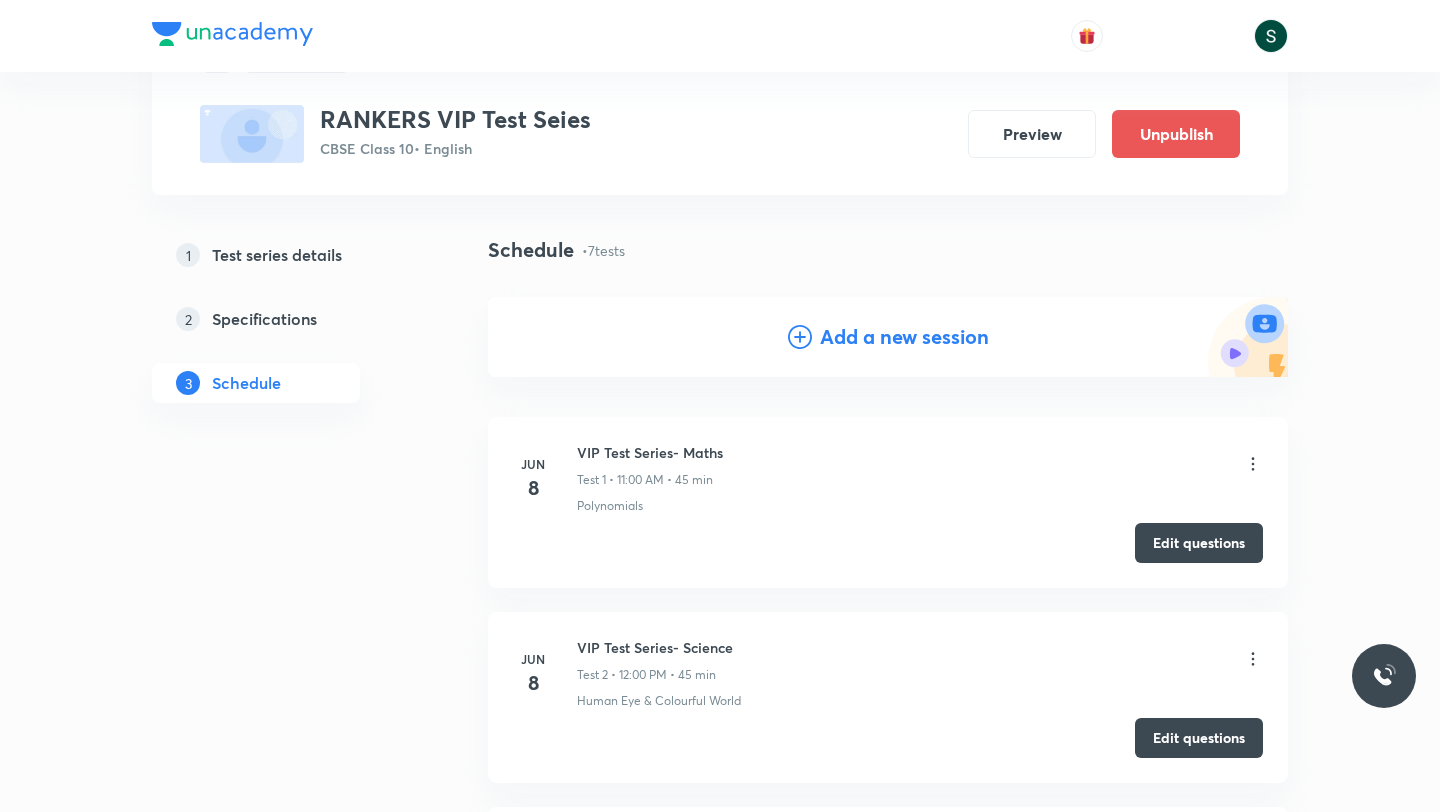 scroll, scrollTop: 0, scrollLeft: 0, axis: both 